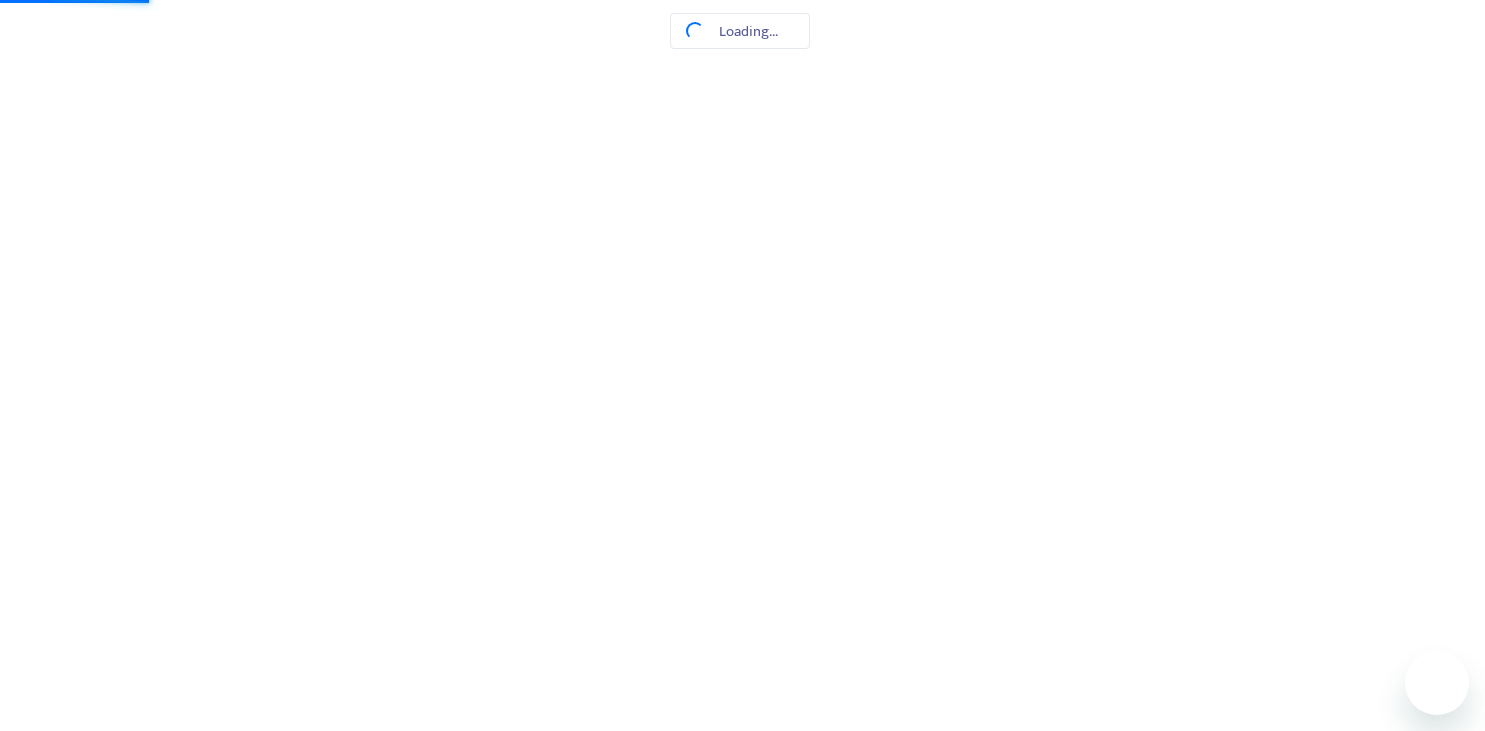 scroll, scrollTop: 0, scrollLeft: 0, axis: both 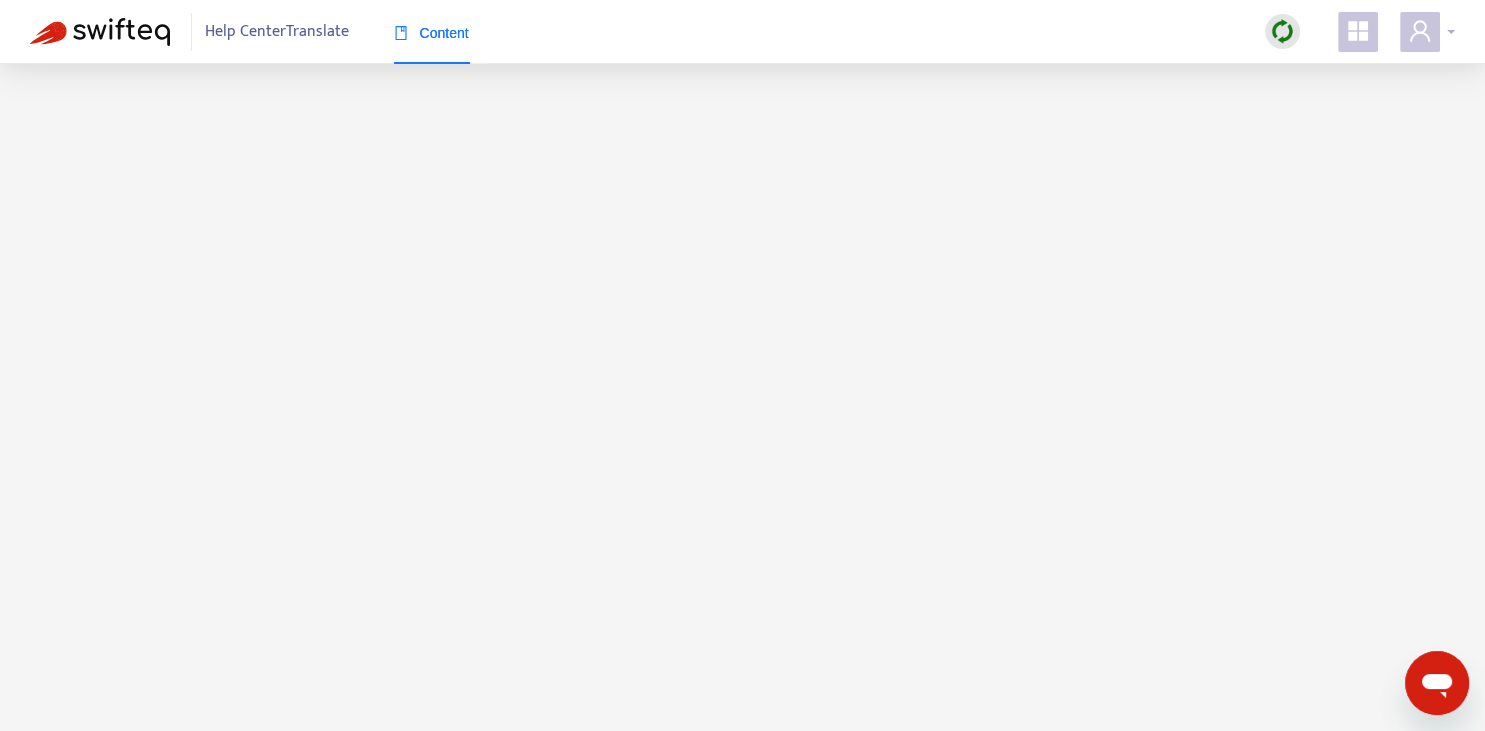 click 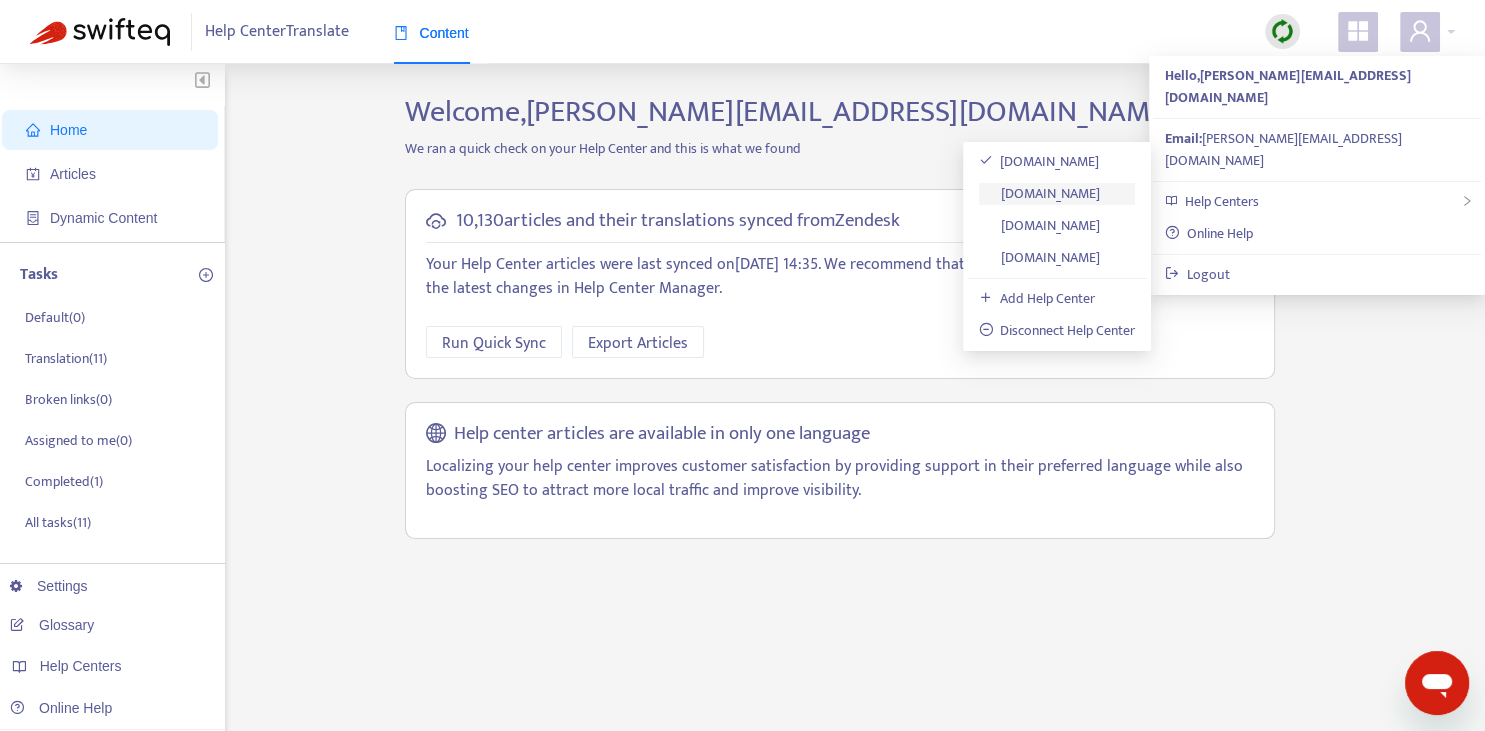 click on "[DOMAIN_NAME]" at bounding box center (1040, 193) 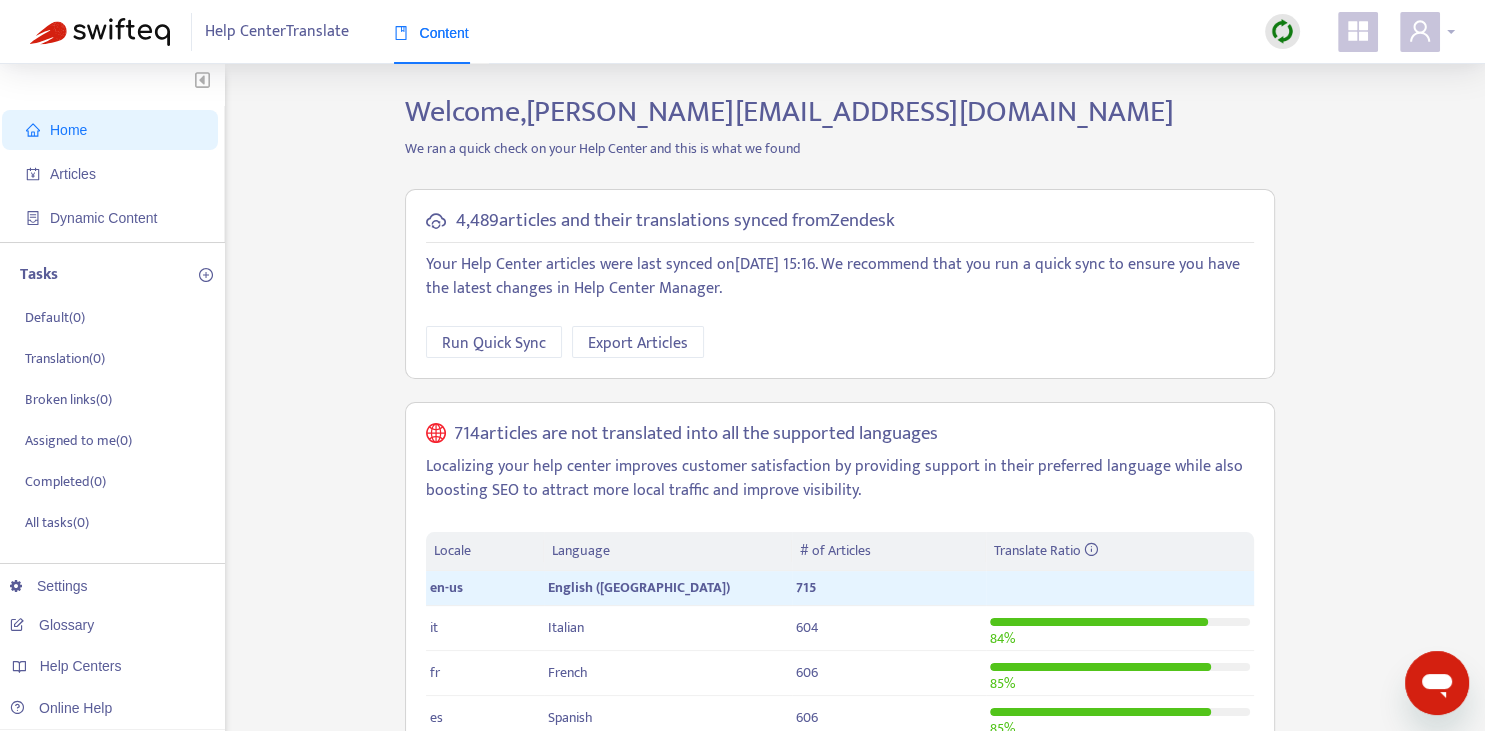 click at bounding box center (1427, 32) 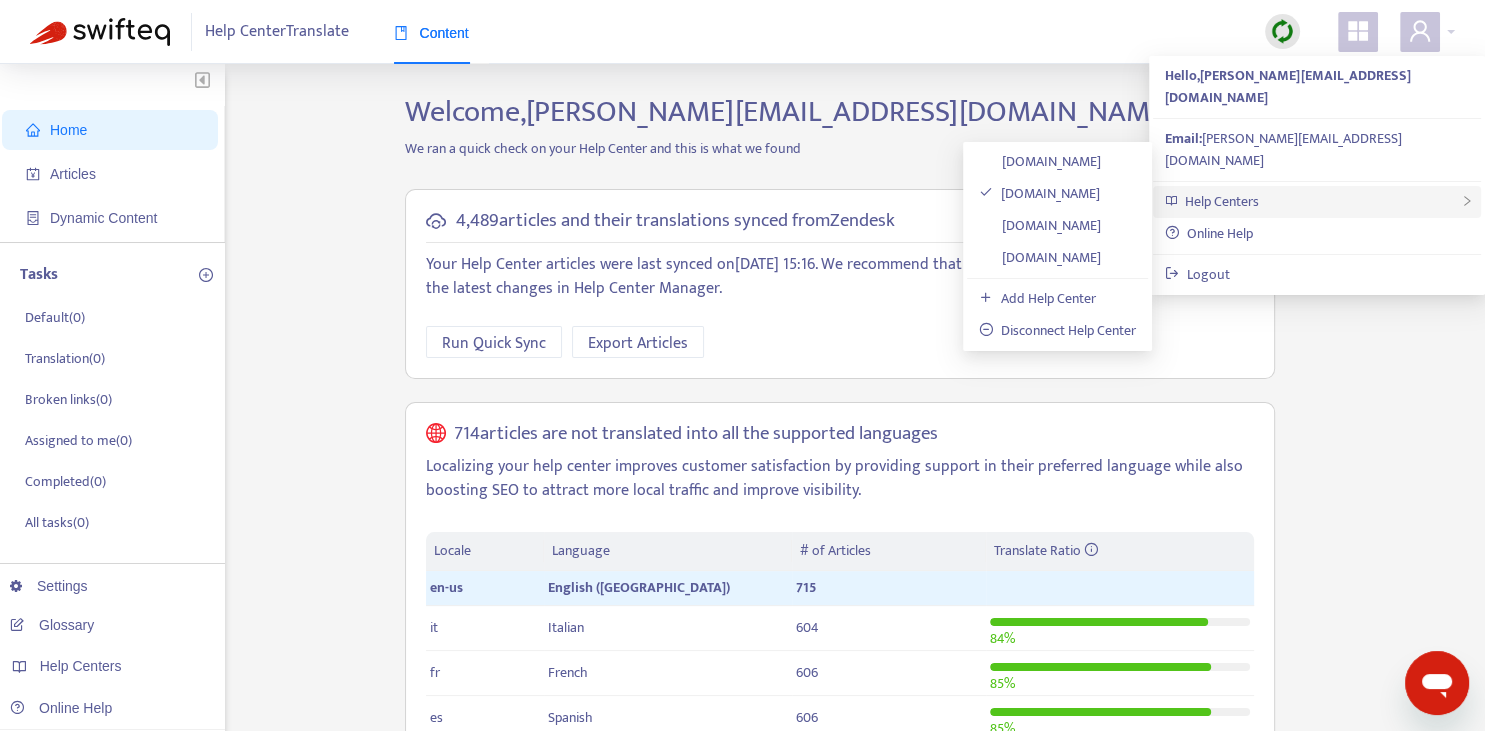 click on "Help Centers" at bounding box center [1222, 201] 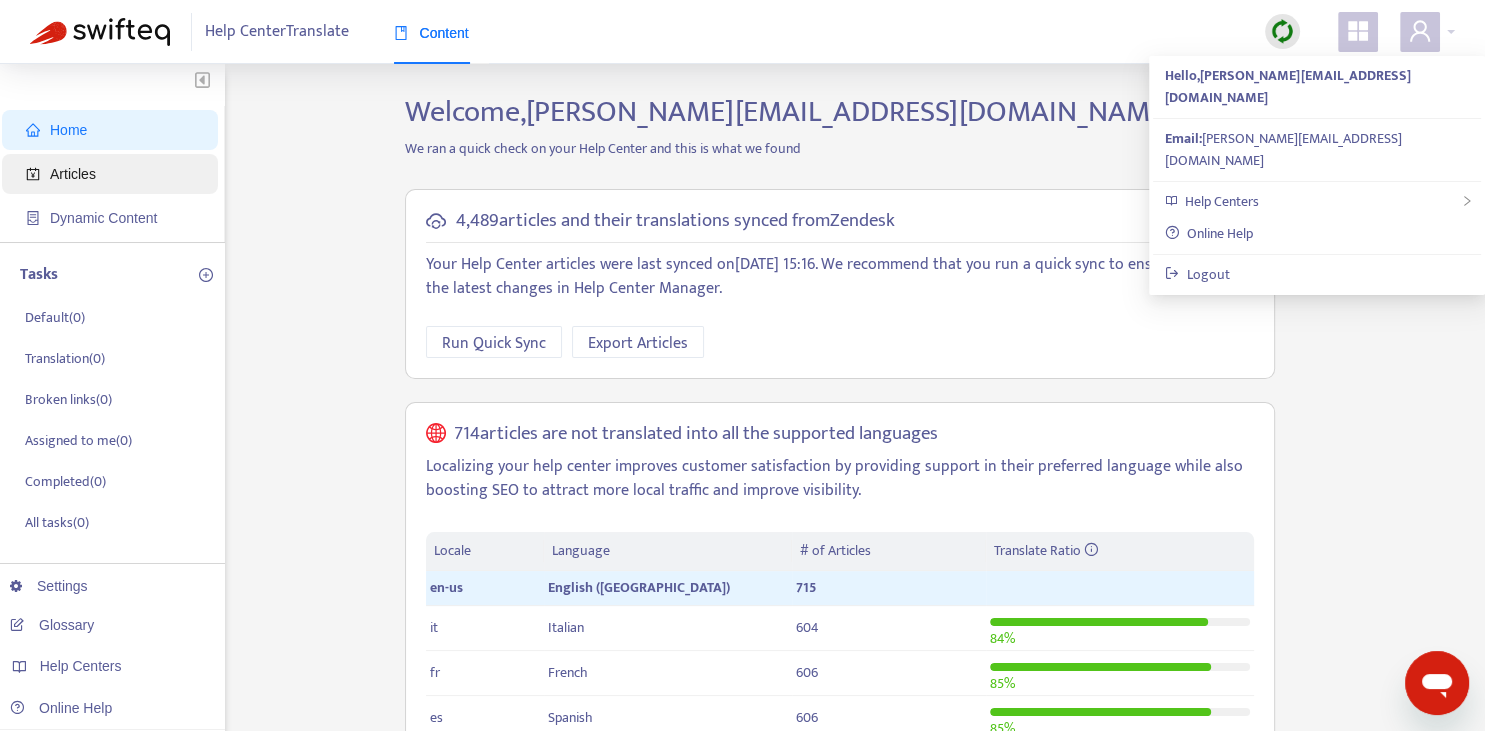 click on "Articles" at bounding box center [73, 174] 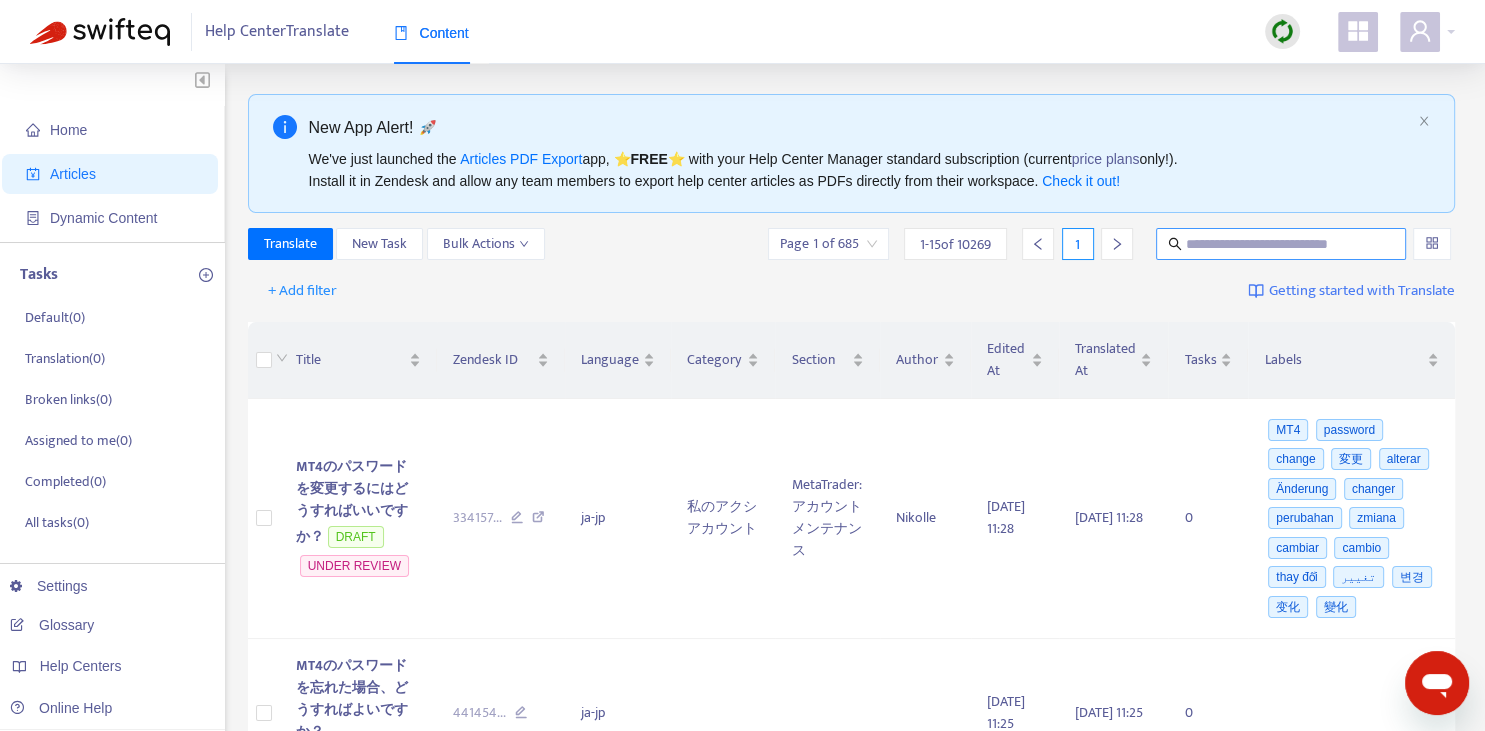 click at bounding box center (1282, 244) 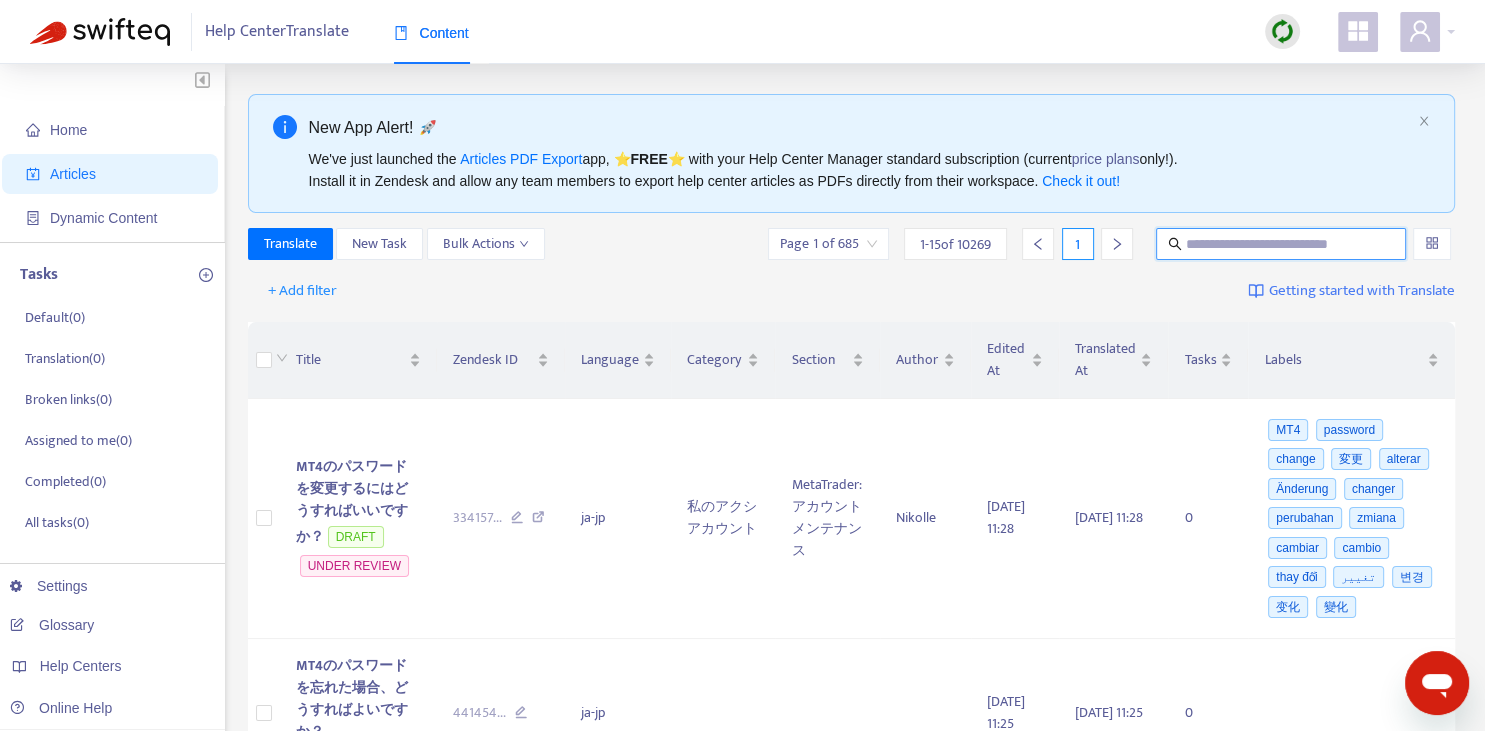 paste on "**********" 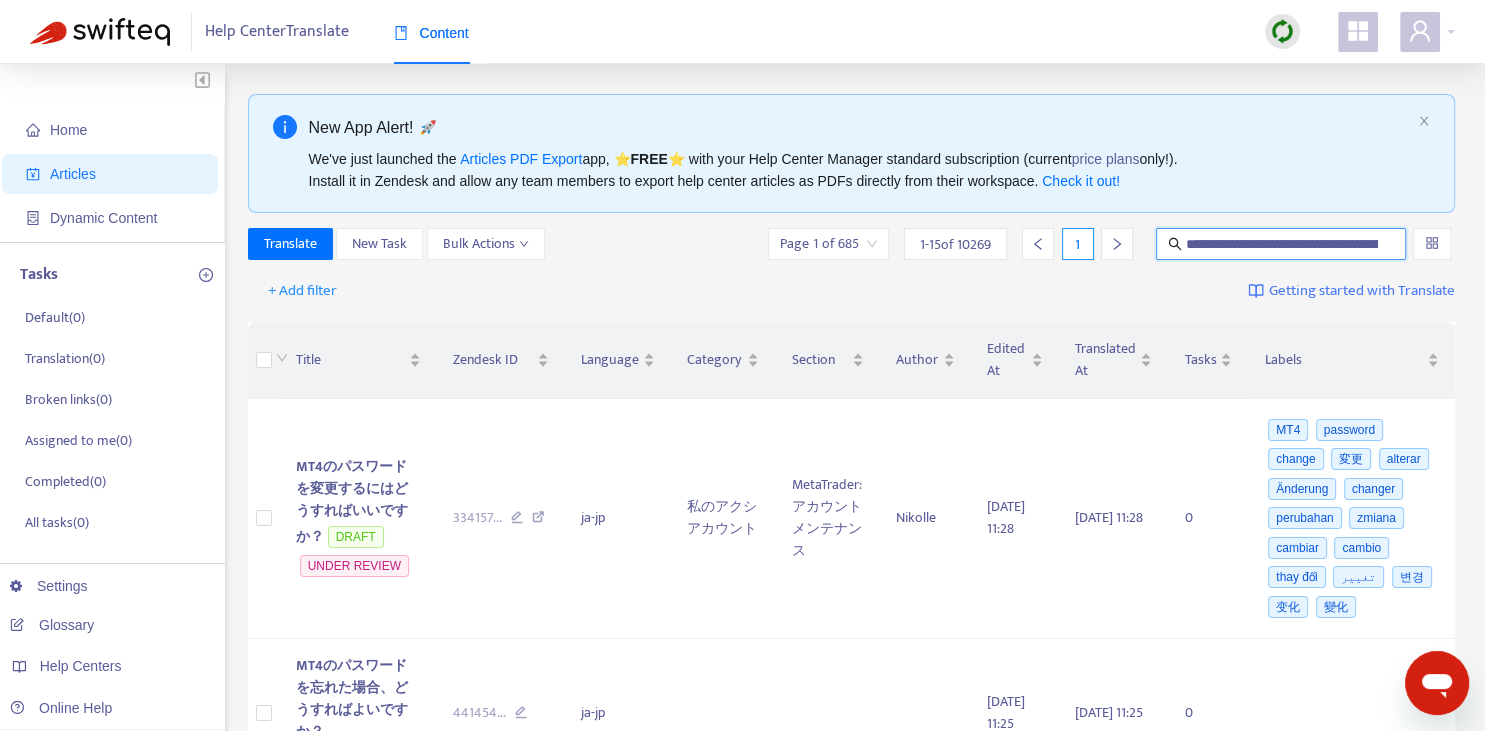 scroll, scrollTop: 0, scrollLeft: 178, axis: horizontal 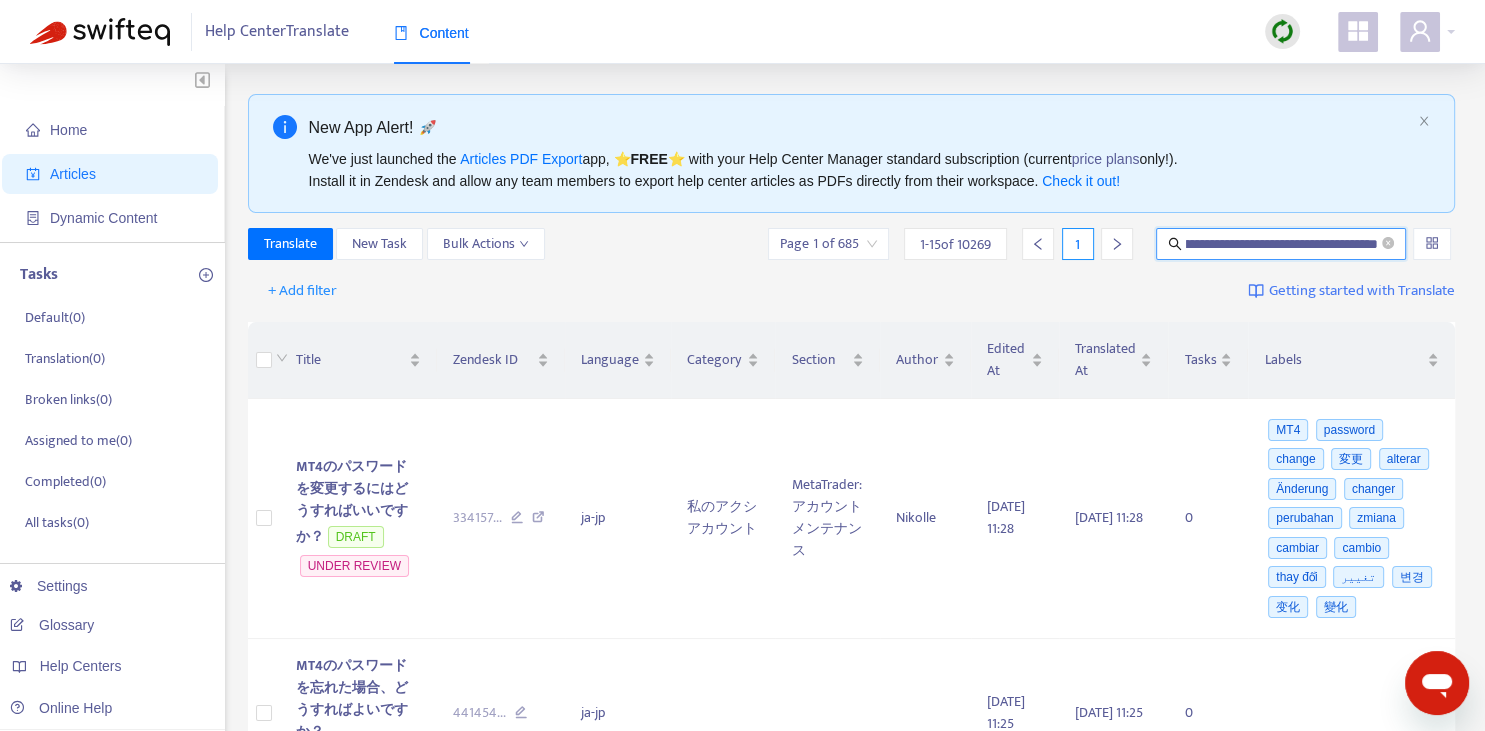 type on "**********" 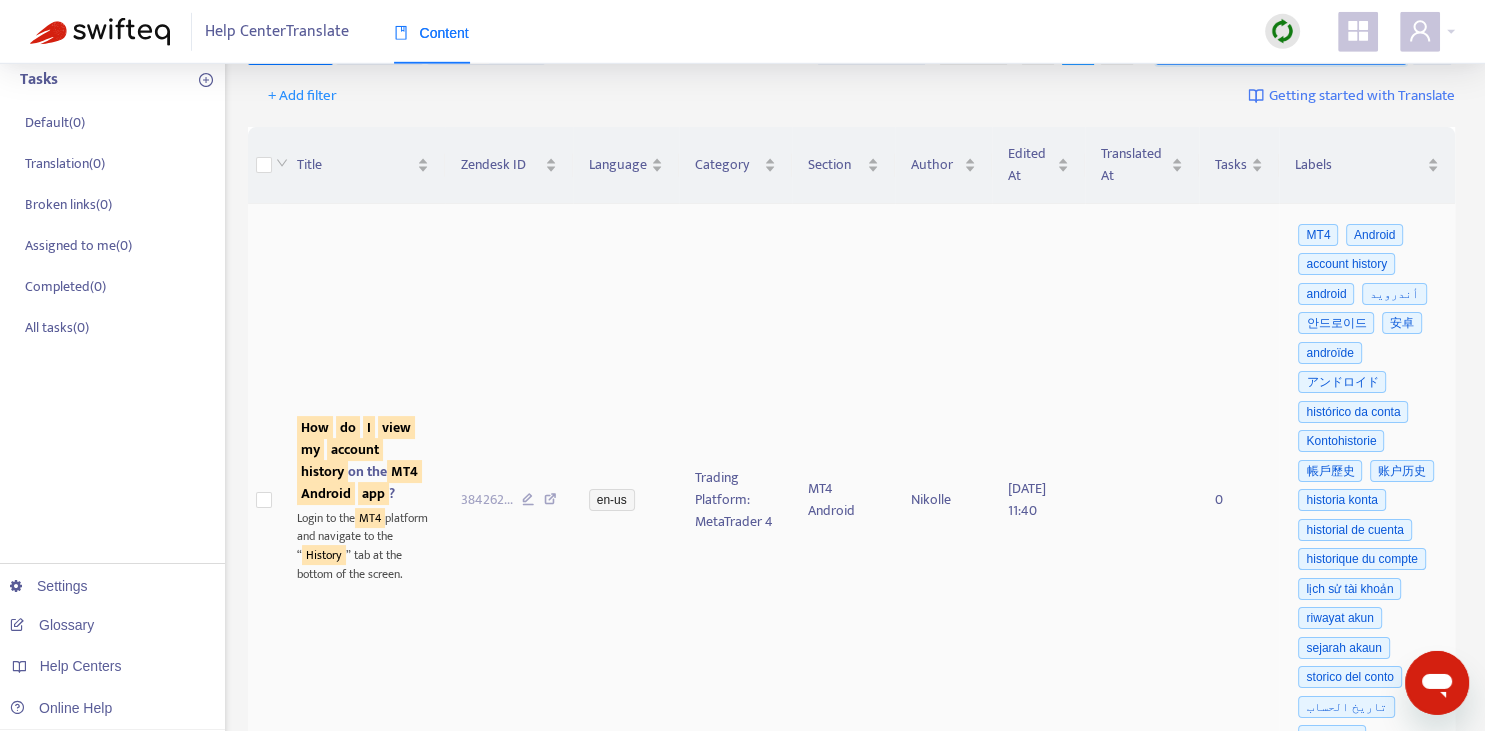 scroll, scrollTop: 211, scrollLeft: 0, axis: vertical 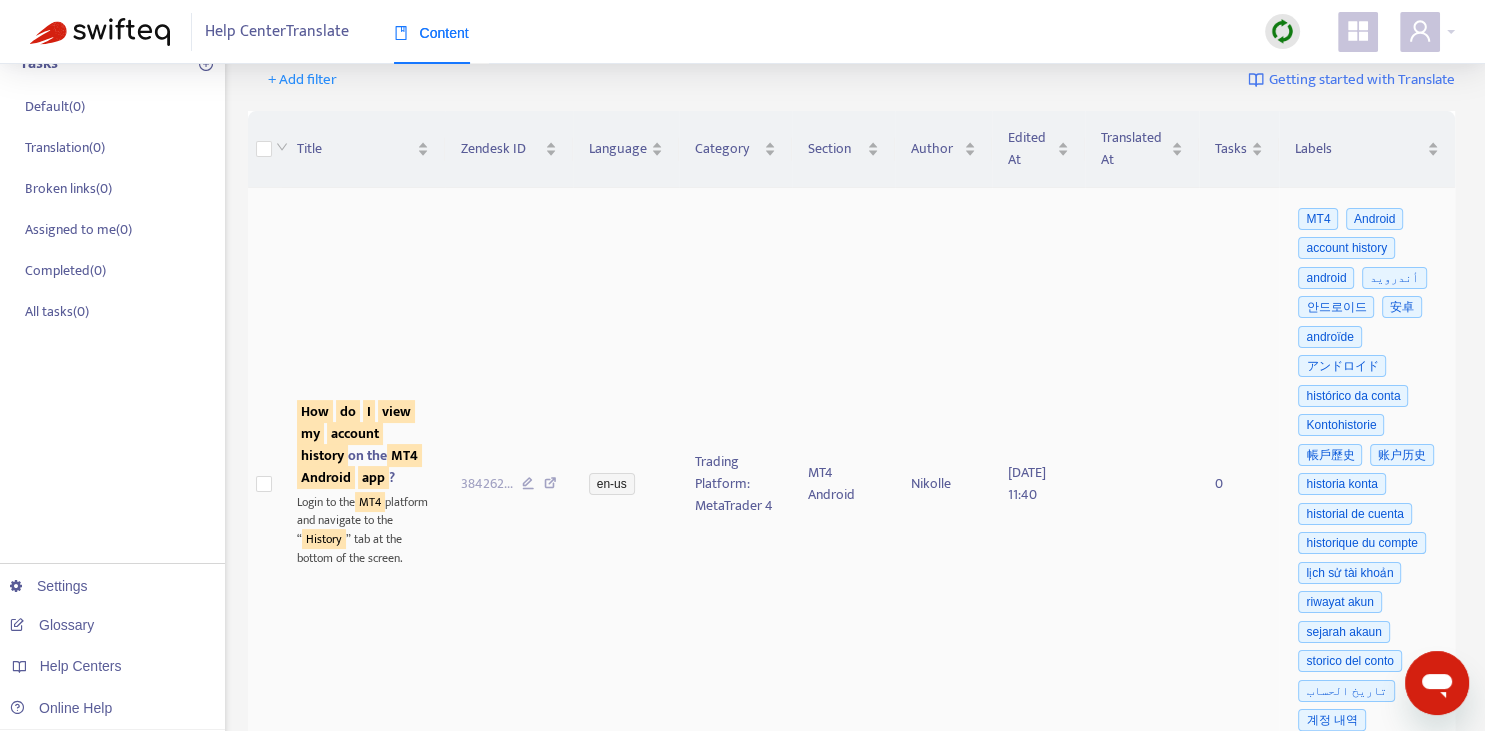 click on "my" at bounding box center [310, 433] 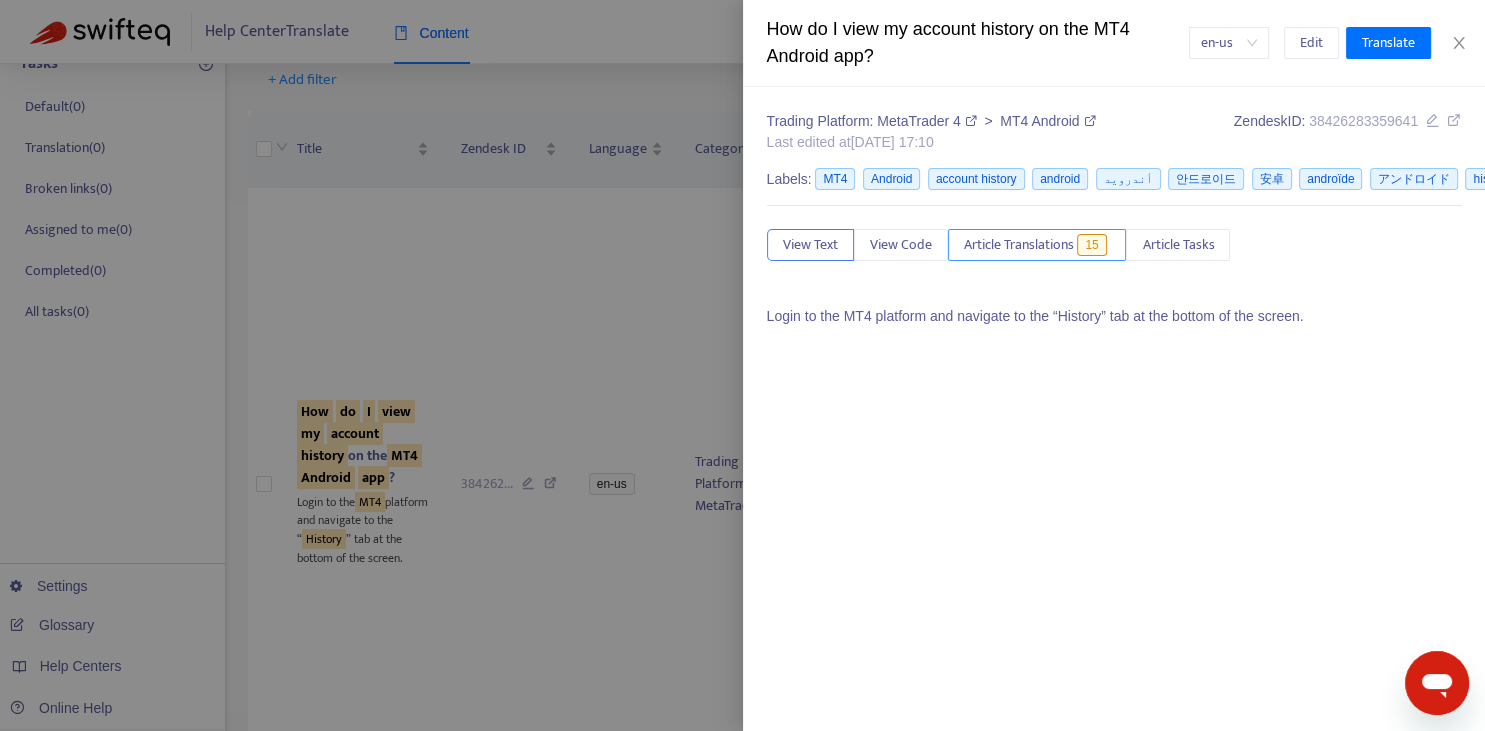 click on "Article Translations" at bounding box center [1019, 245] 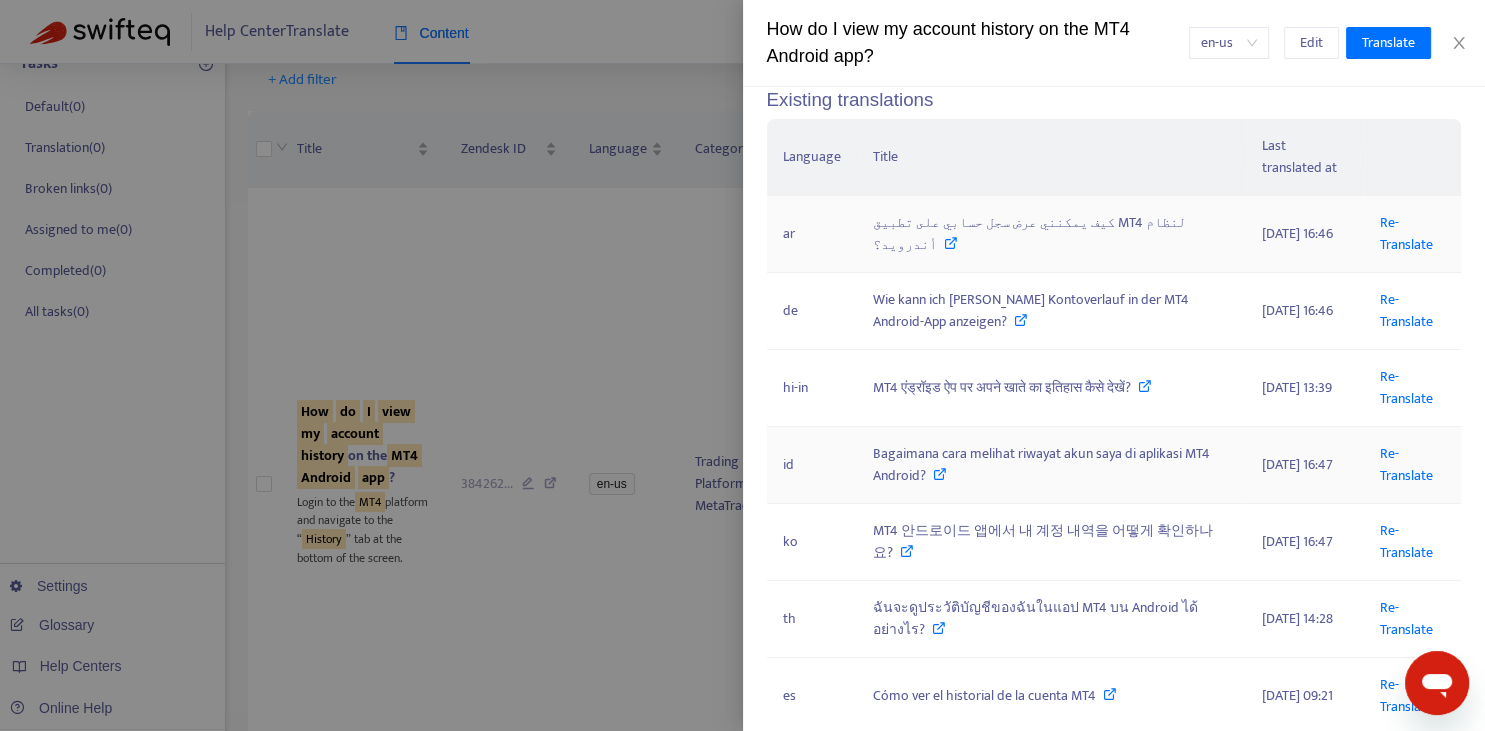 scroll, scrollTop: 221, scrollLeft: 0, axis: vertical 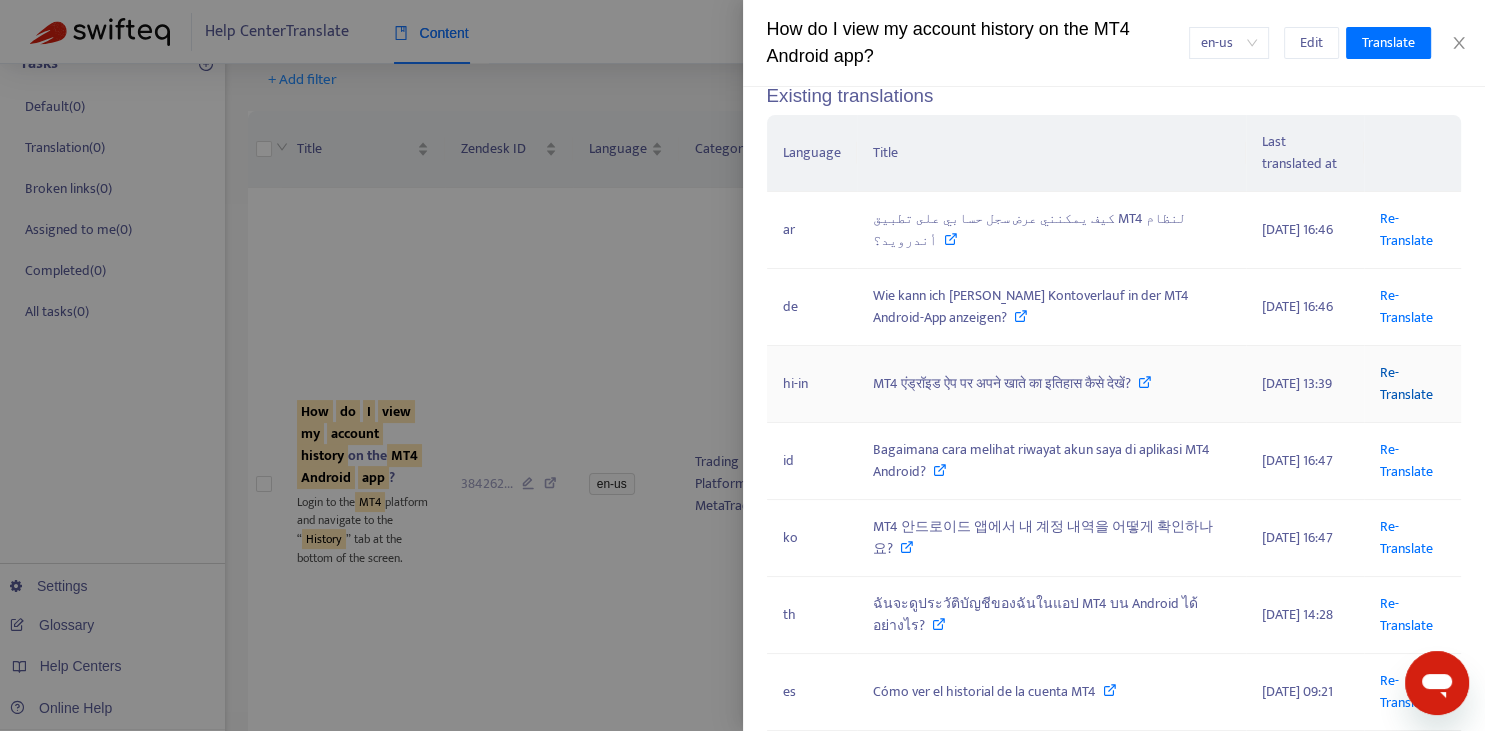 click on "Re-Translate" at bounding box center [1406, 383] 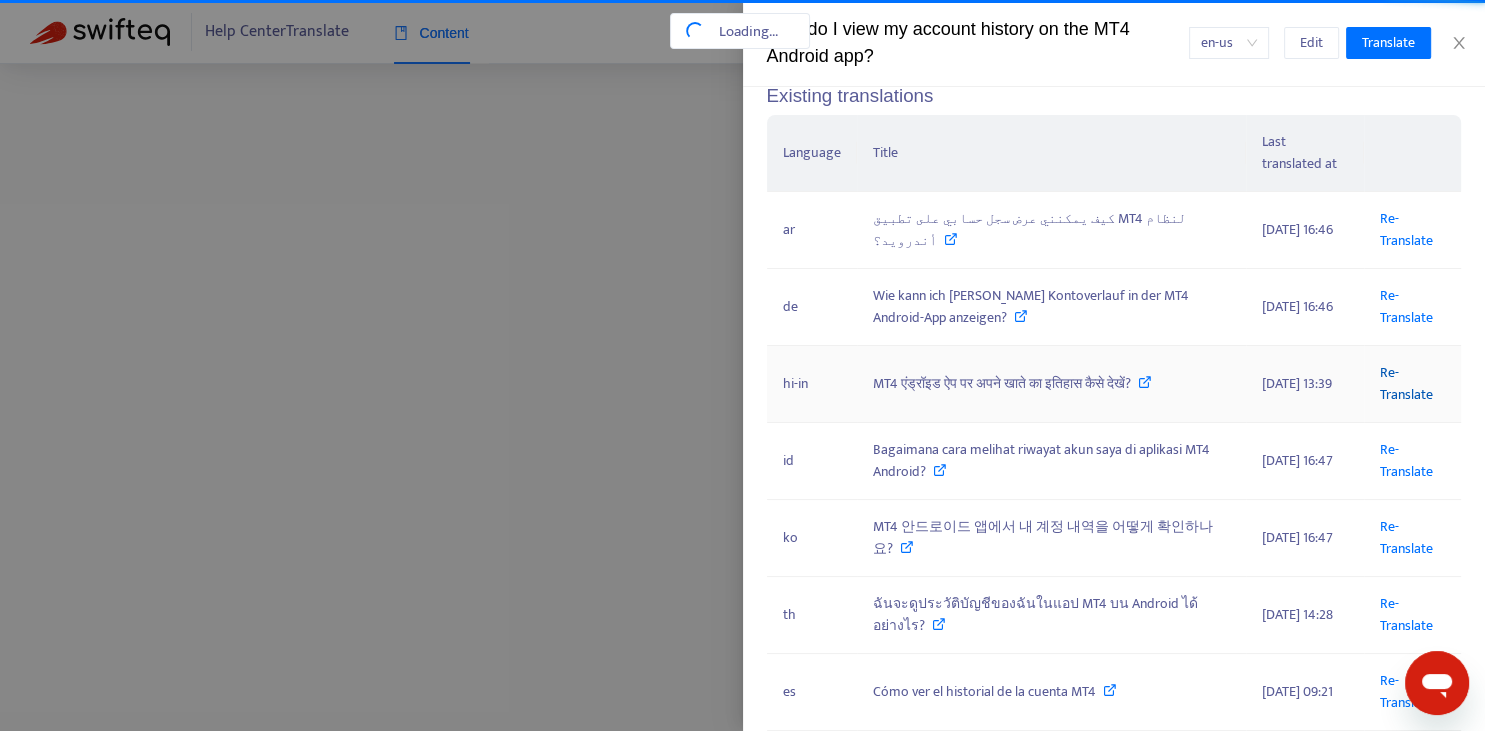scroll, scrollTop: 0, scrollLeft: 178, axis: horizontal 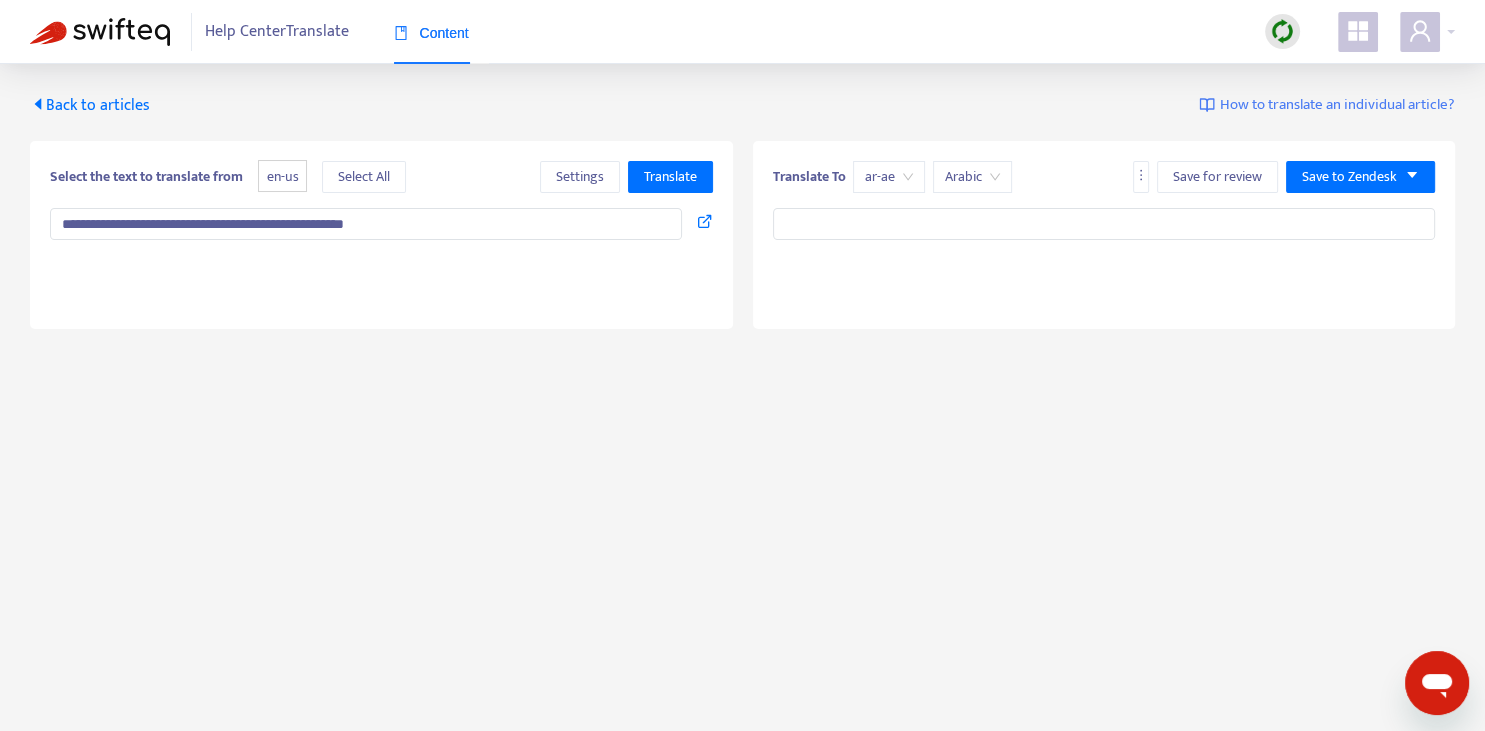type on "**********" 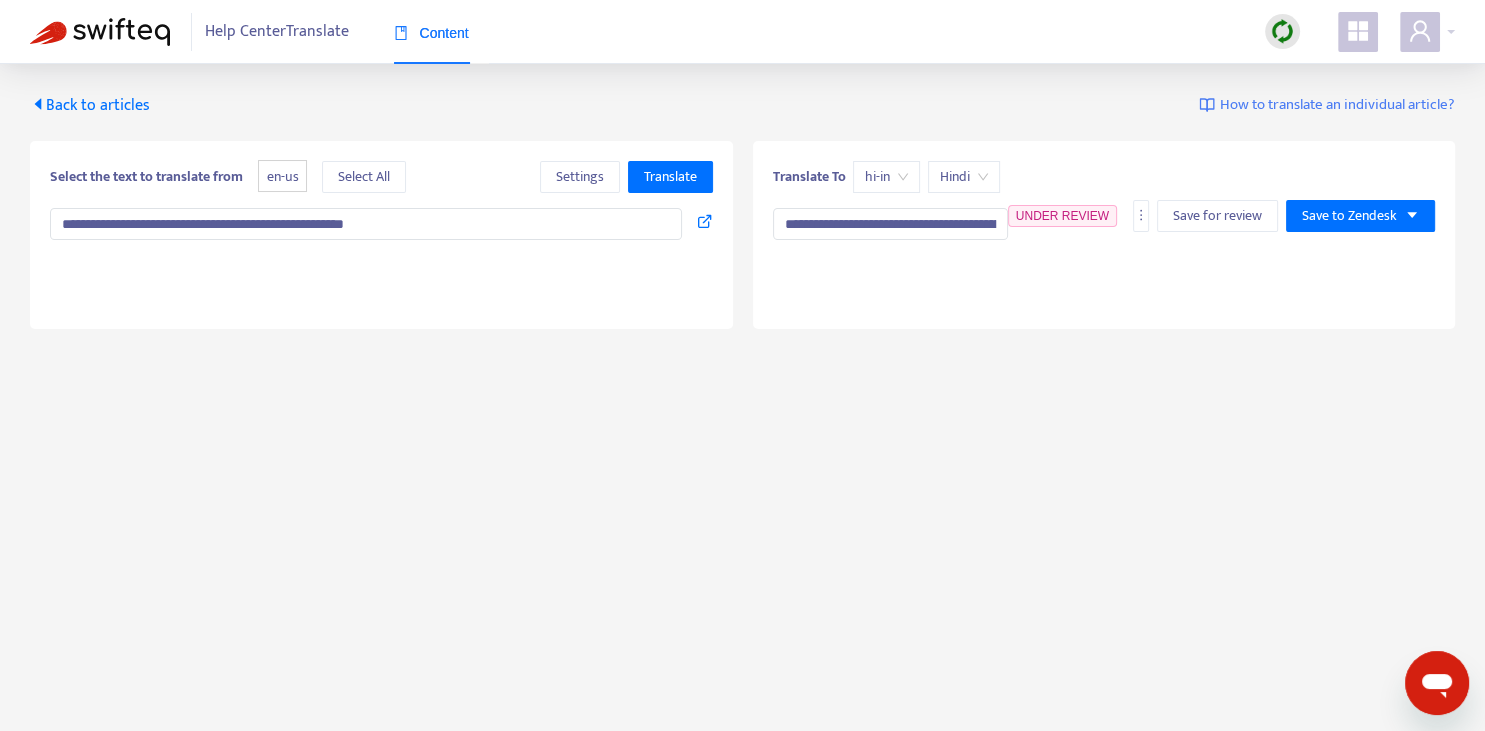 type on "**********" 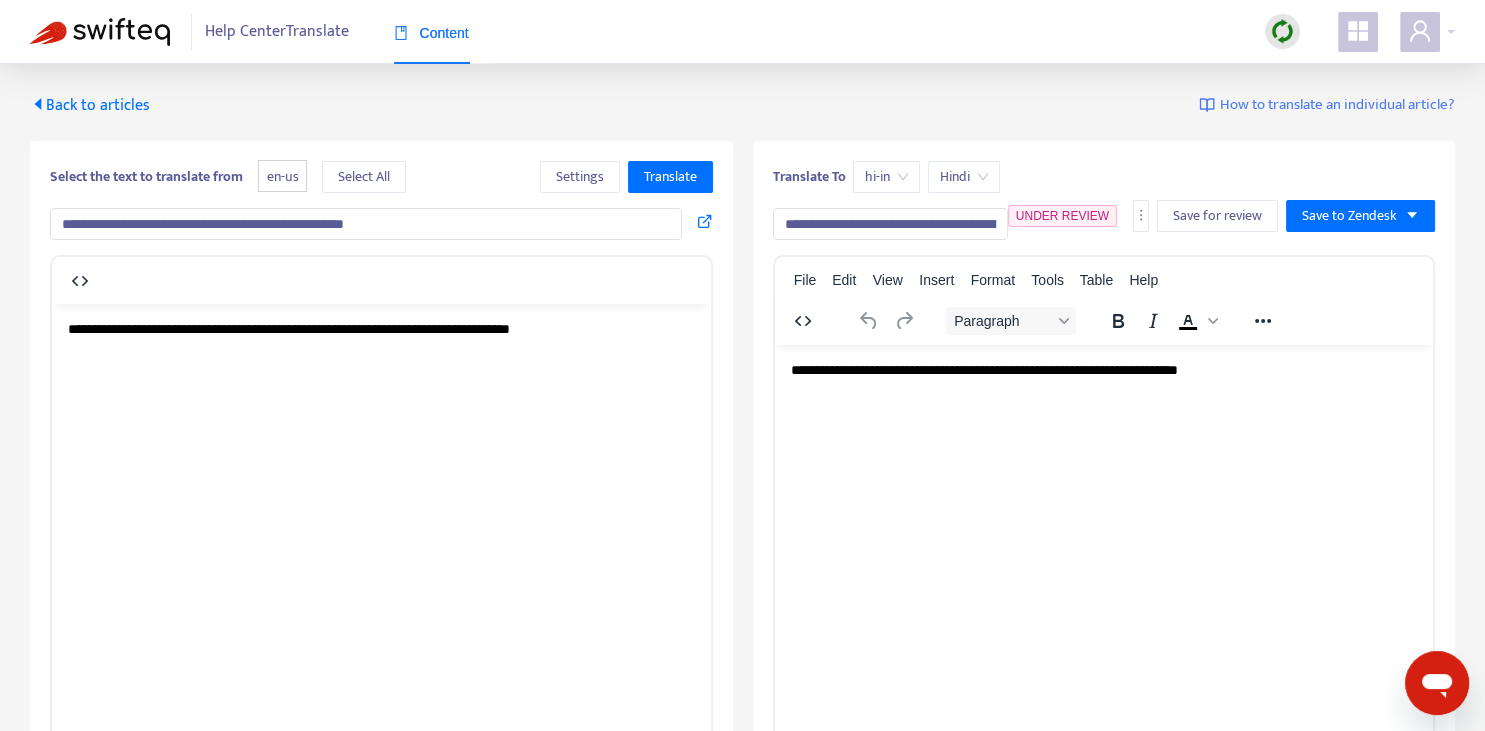 scroll, scrollTop: 0, scrollLeft: 0, axis: both 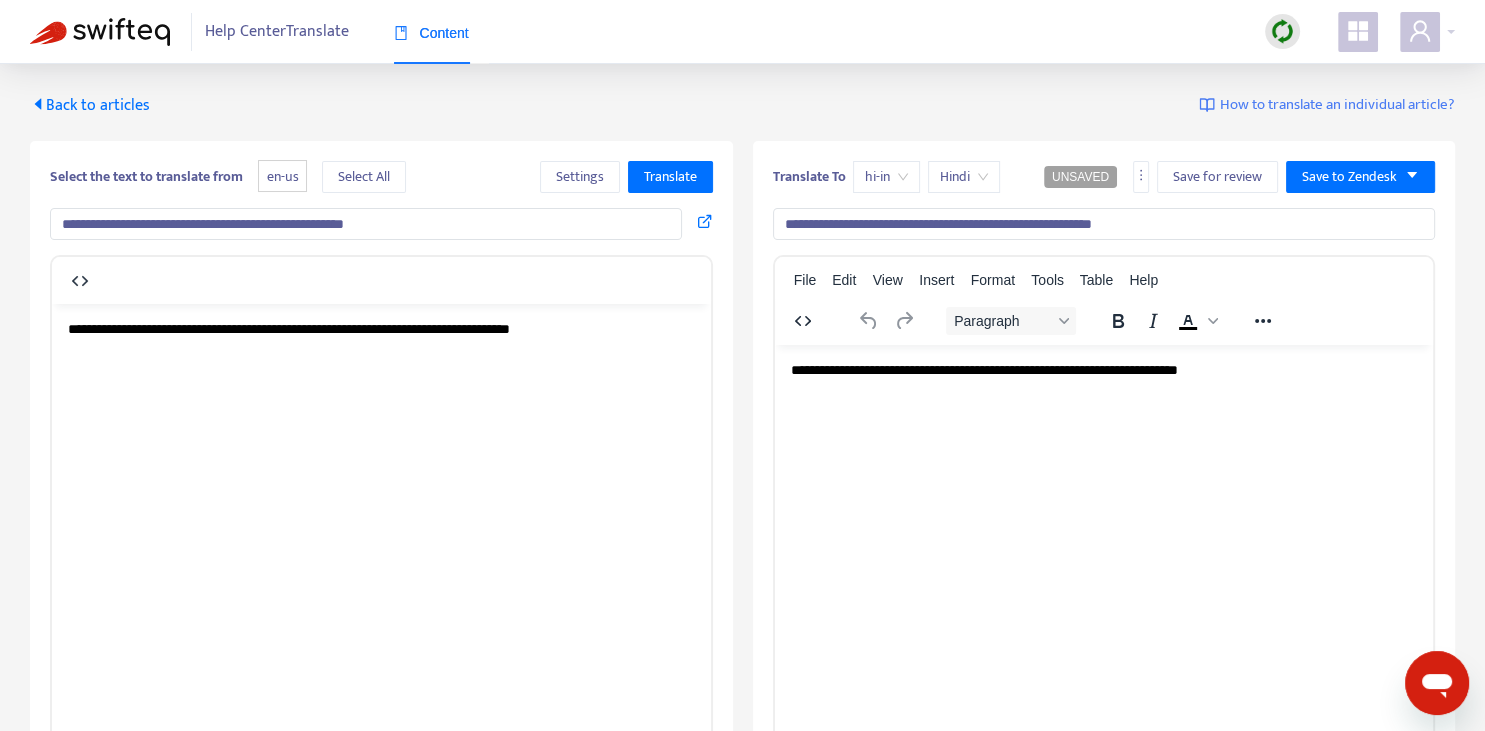 type on "**********" 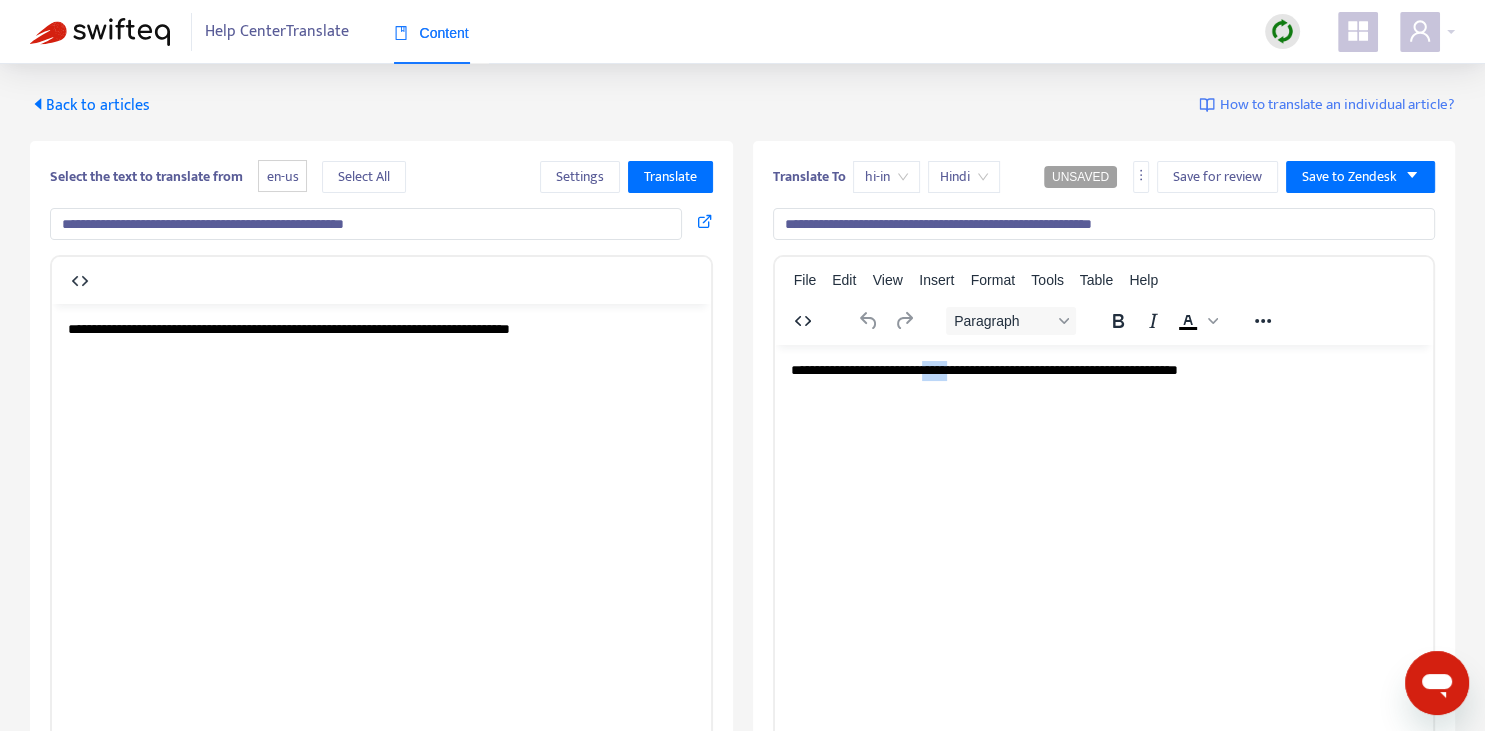 click on "**********" at bounding box center (1103, 370) 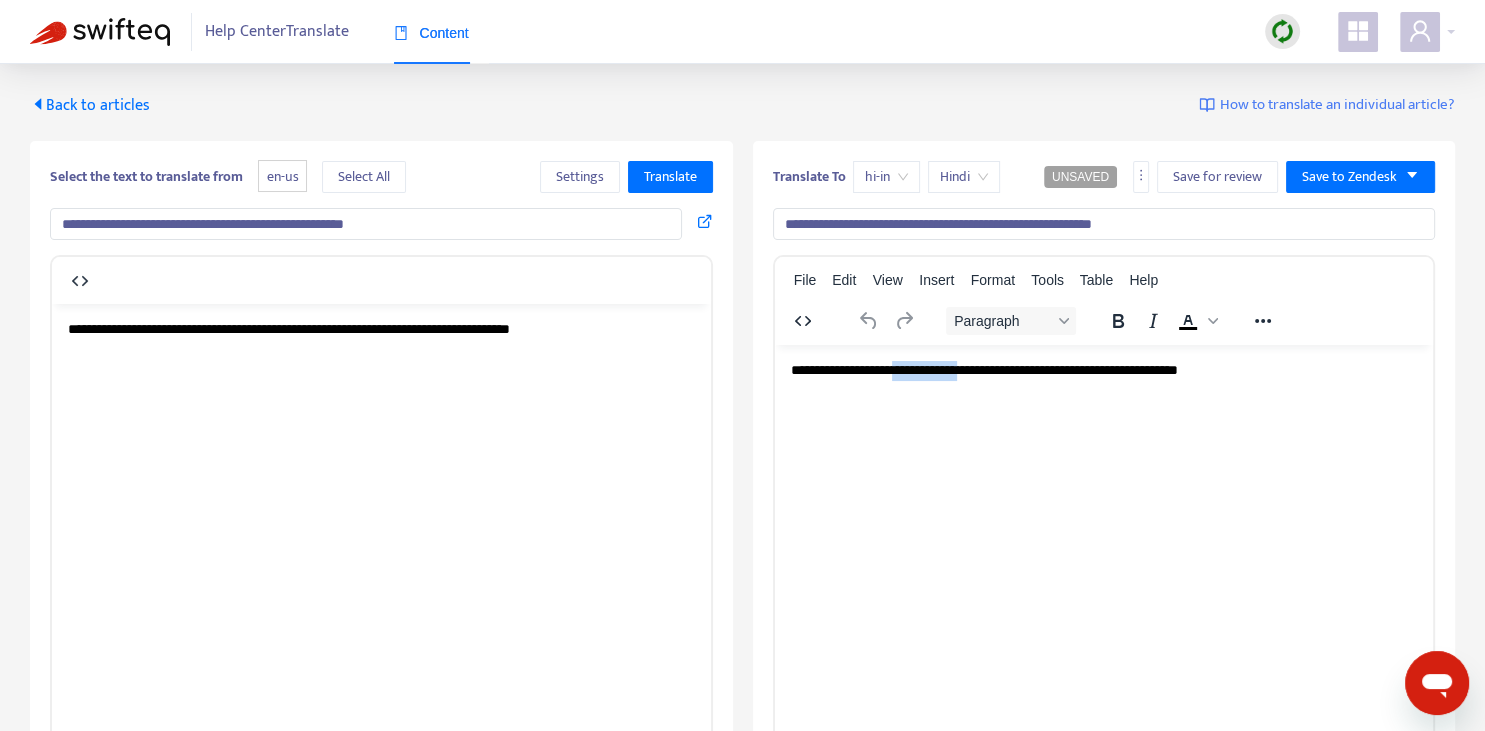 type 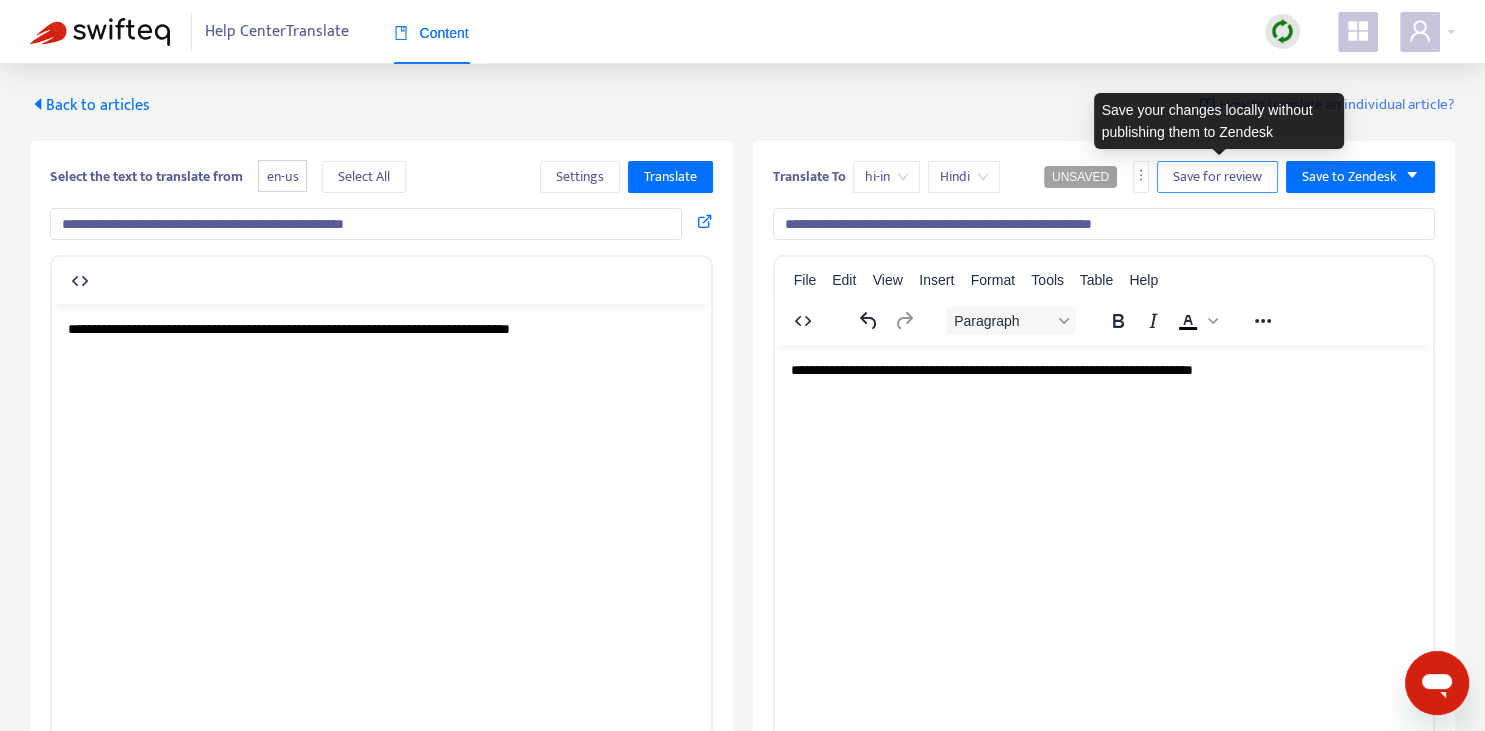 click on "Save for review" at bounding box center (1217, 177) 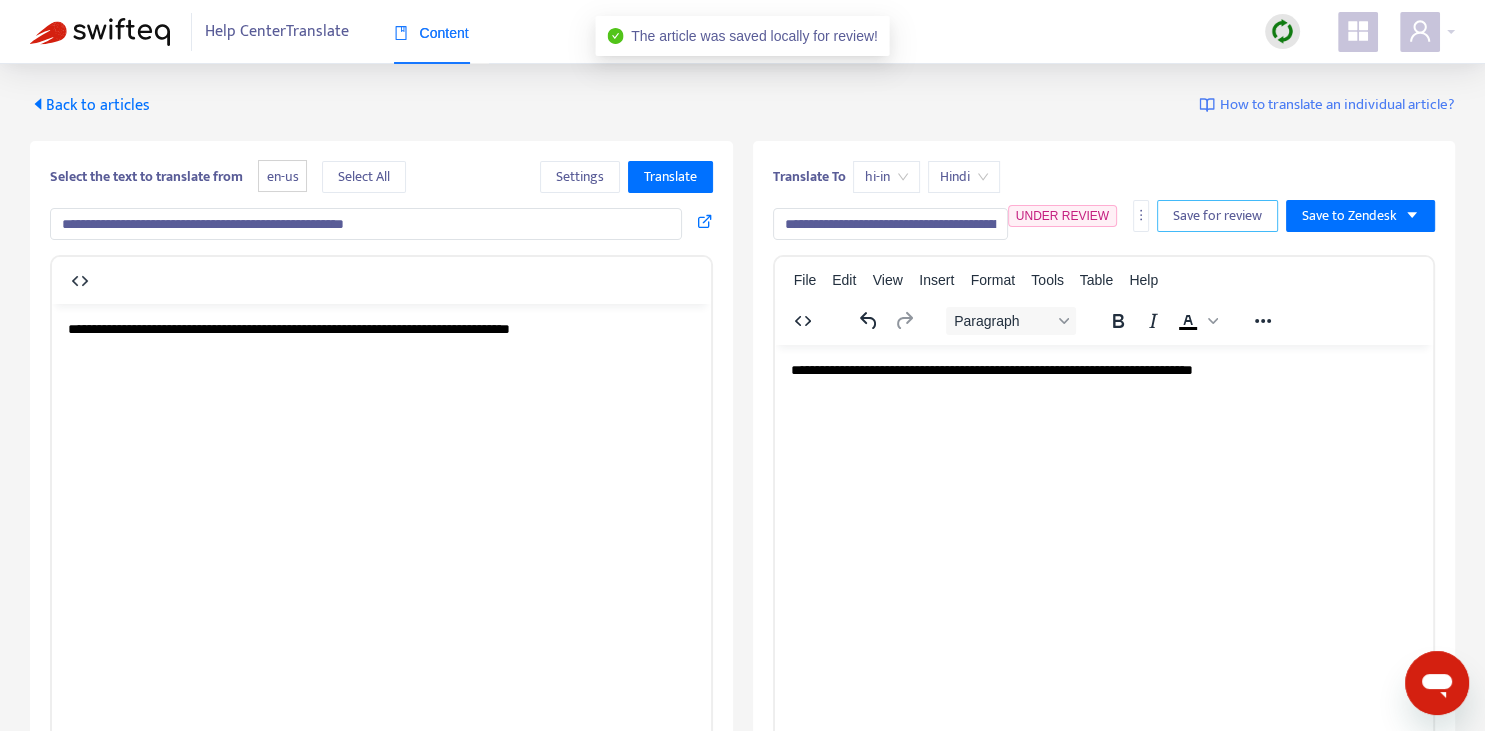 scroll, scrollTop: 281, scrollLeft: 0, axis: vertical 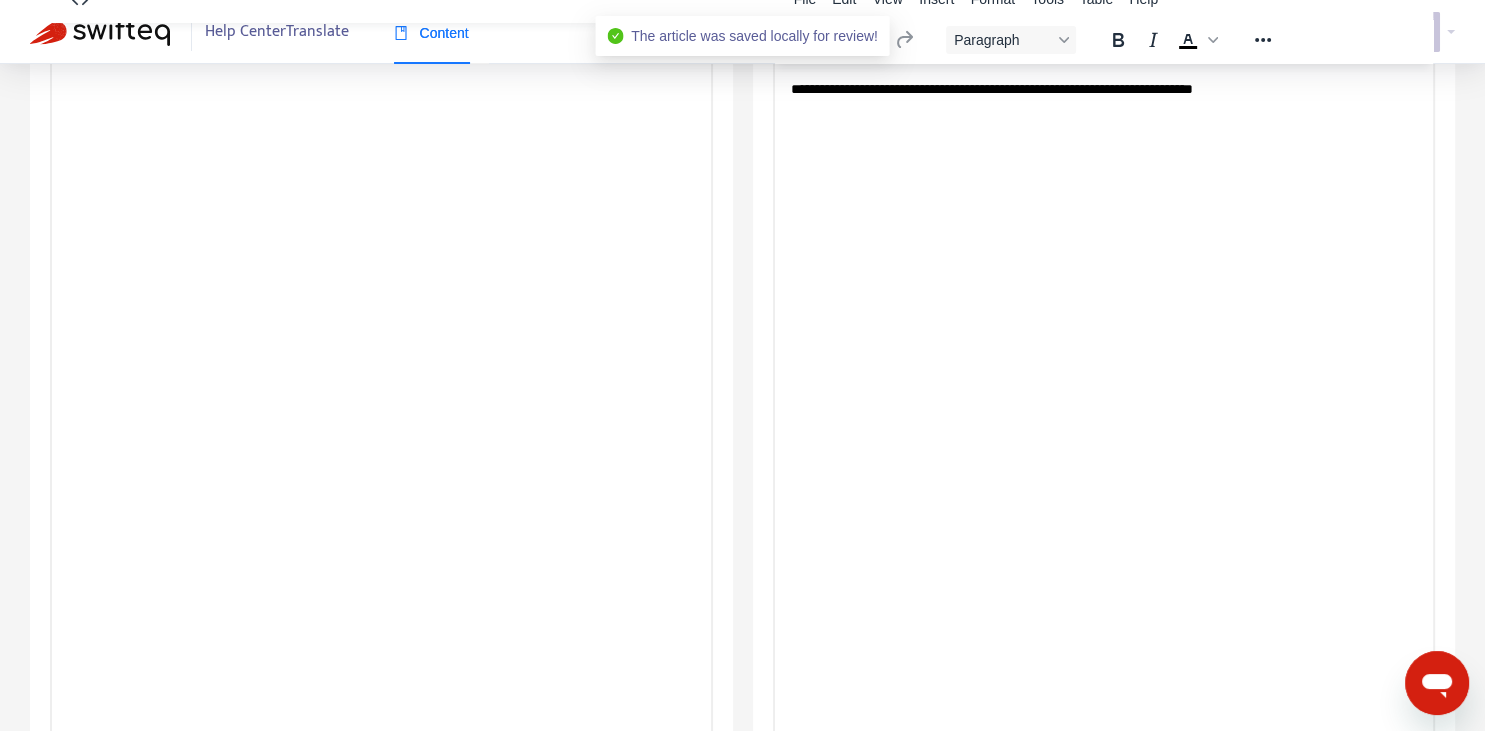 click on "**********" at bounding box center [1103, 89] 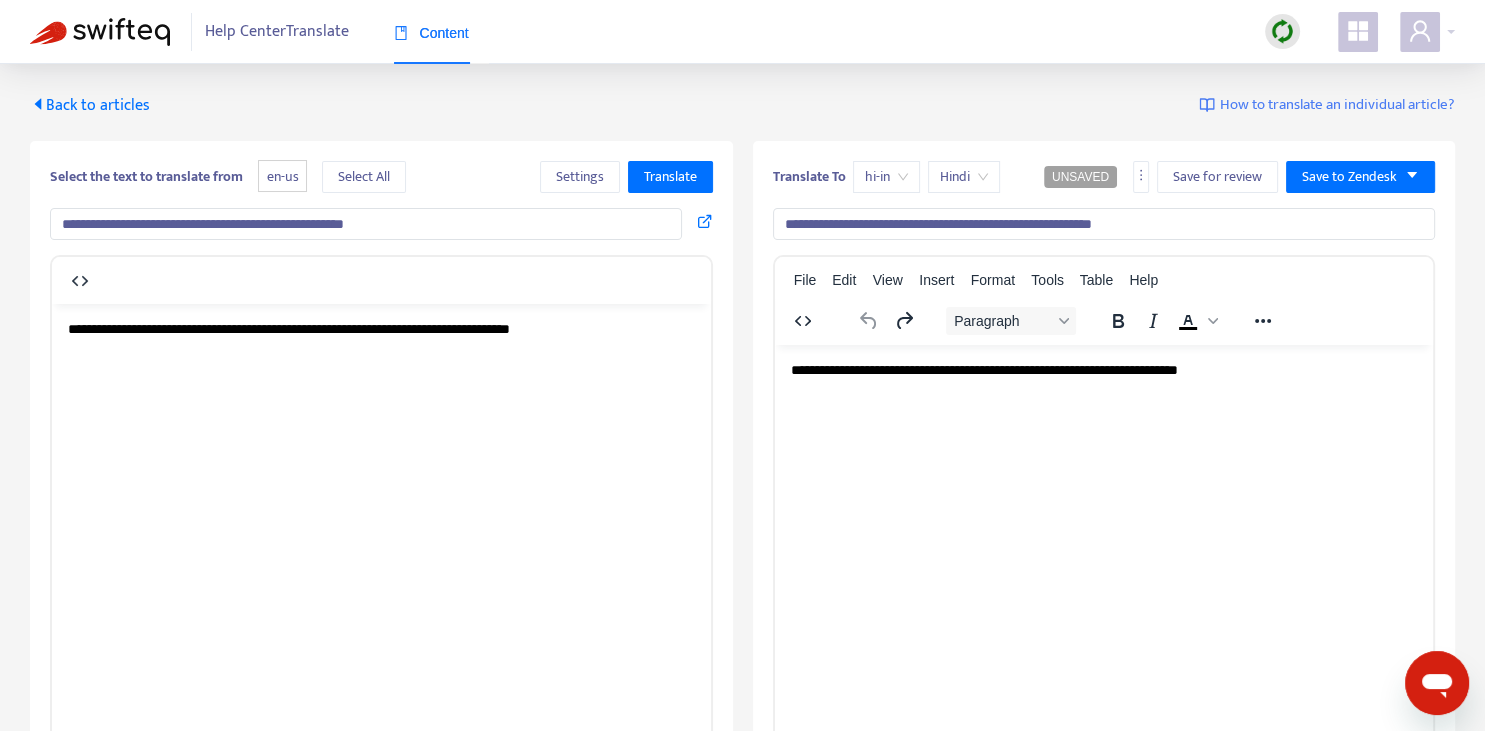 scroll, scrollTop: 281, scrollLeft: 0, axis: vertical 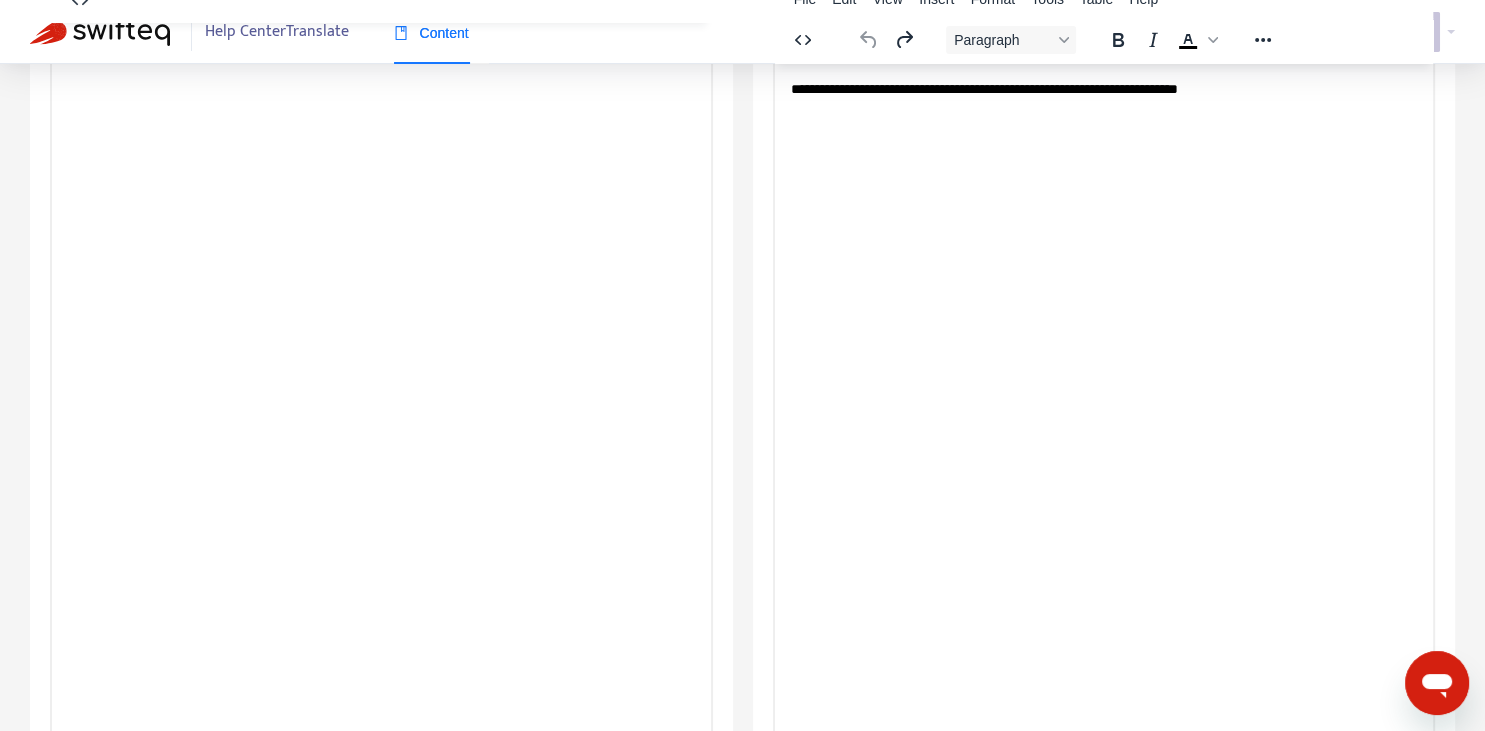 click on "**********" at bounding box center (1103, 89) 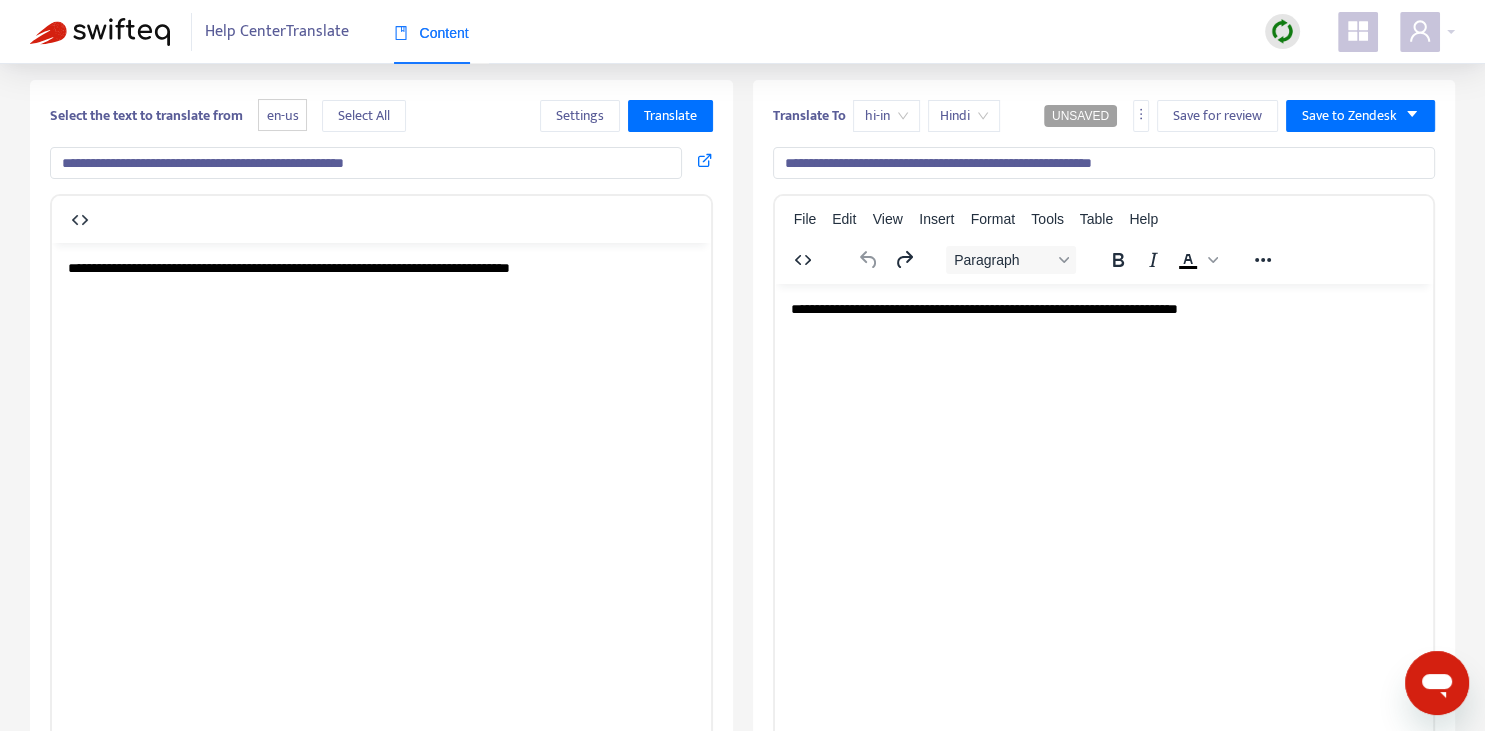 scroll, scrollTop: 343, scrollLeft: 0, axis: vertical 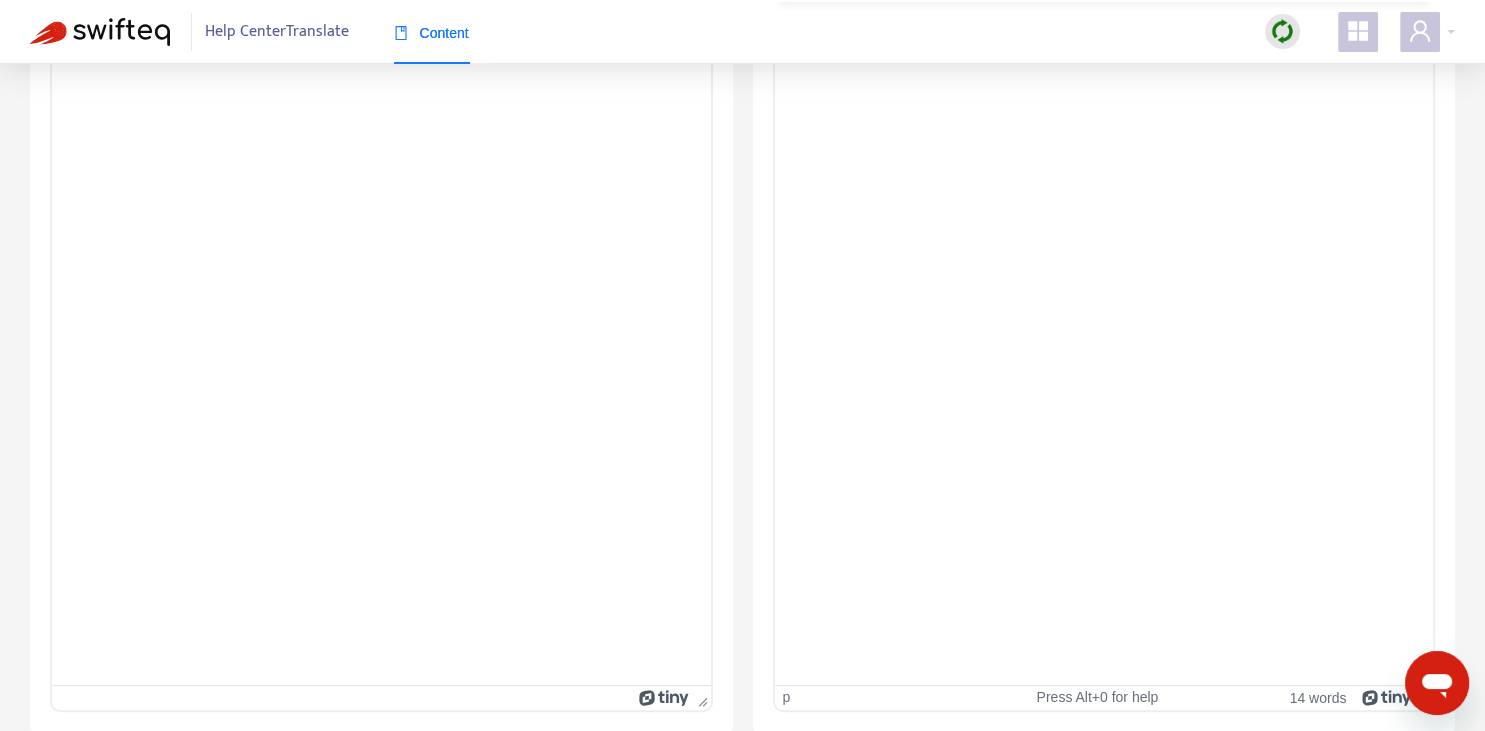 click on "**********" at bounding box center [1103, 27] 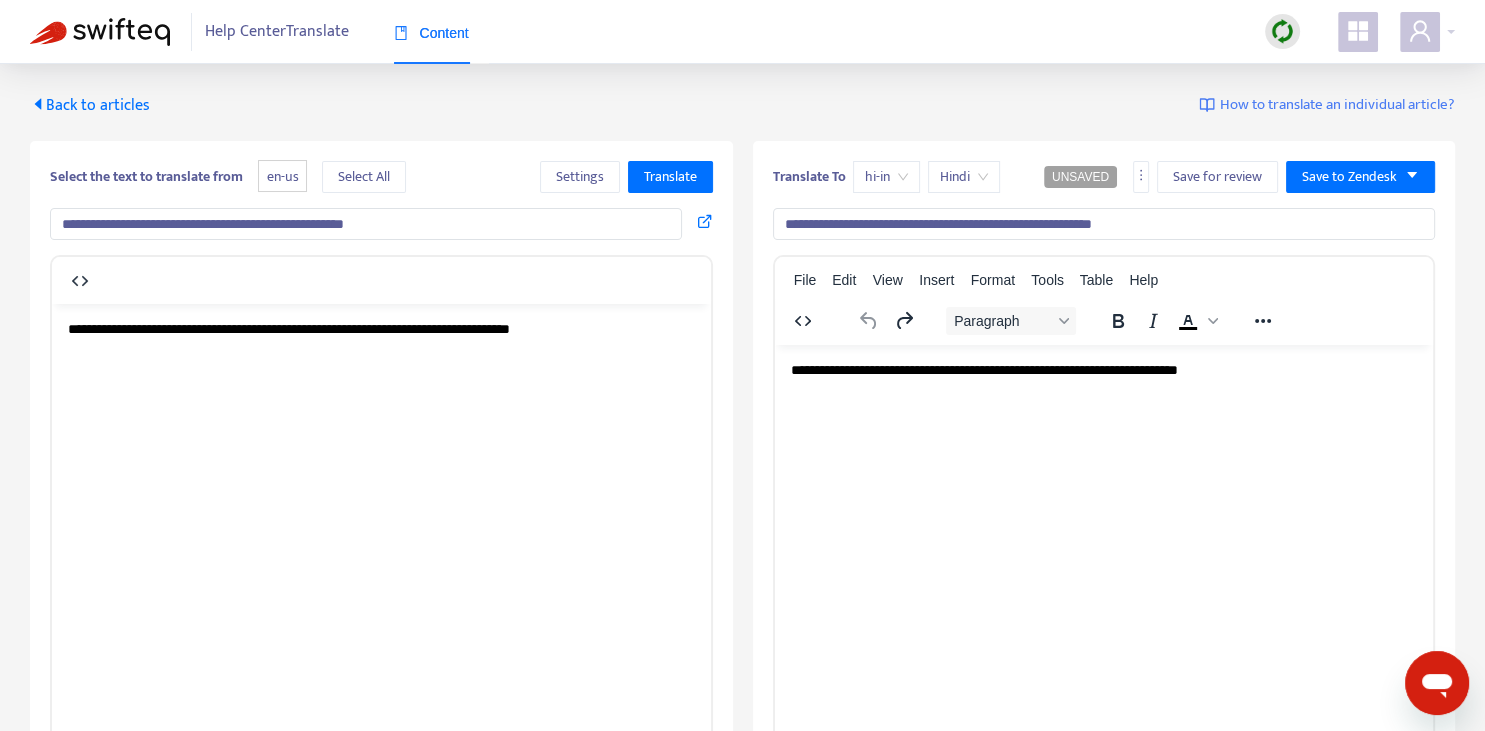 click on "**********" at bounding box center [1103, 370] 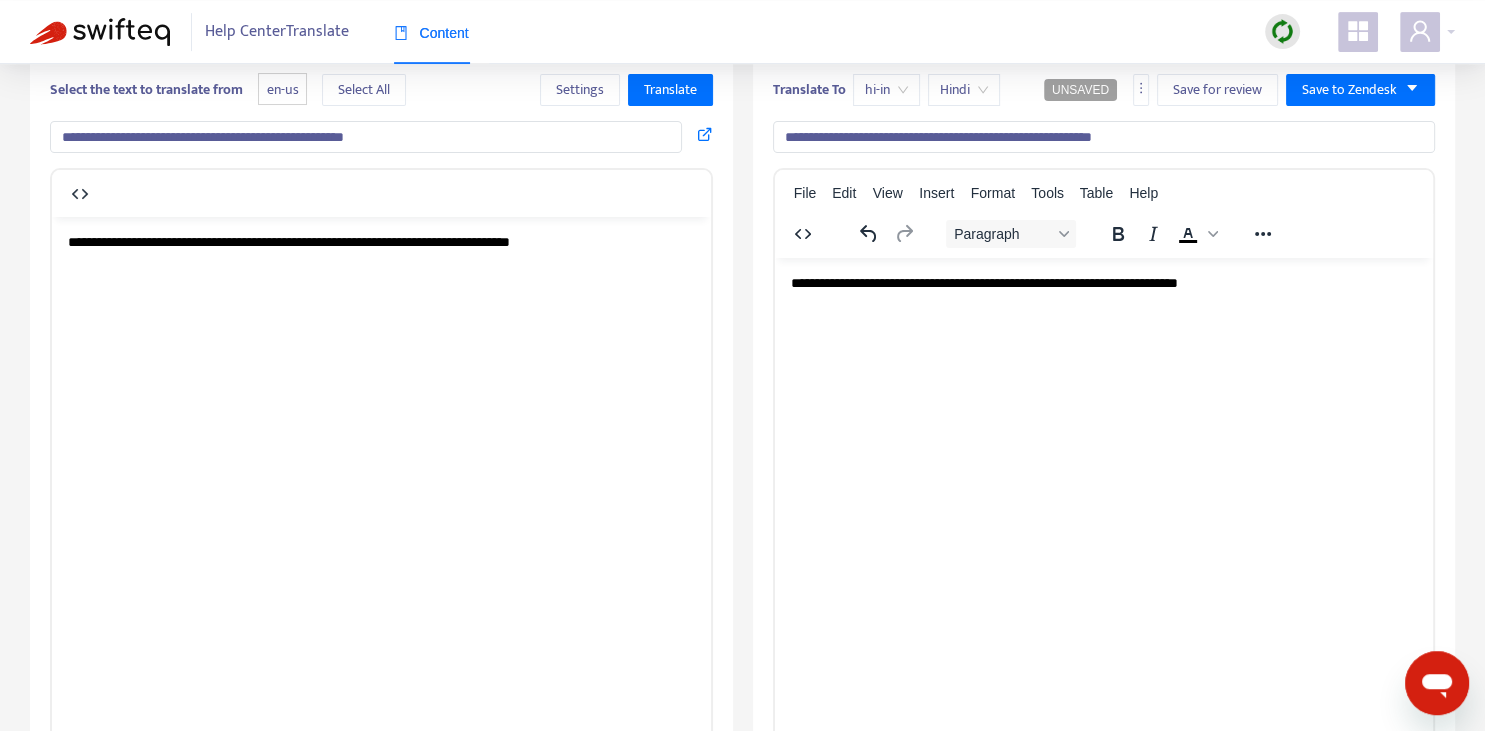 scroll, scrollTop: 61, scrollLeft: 0, axis: vertical 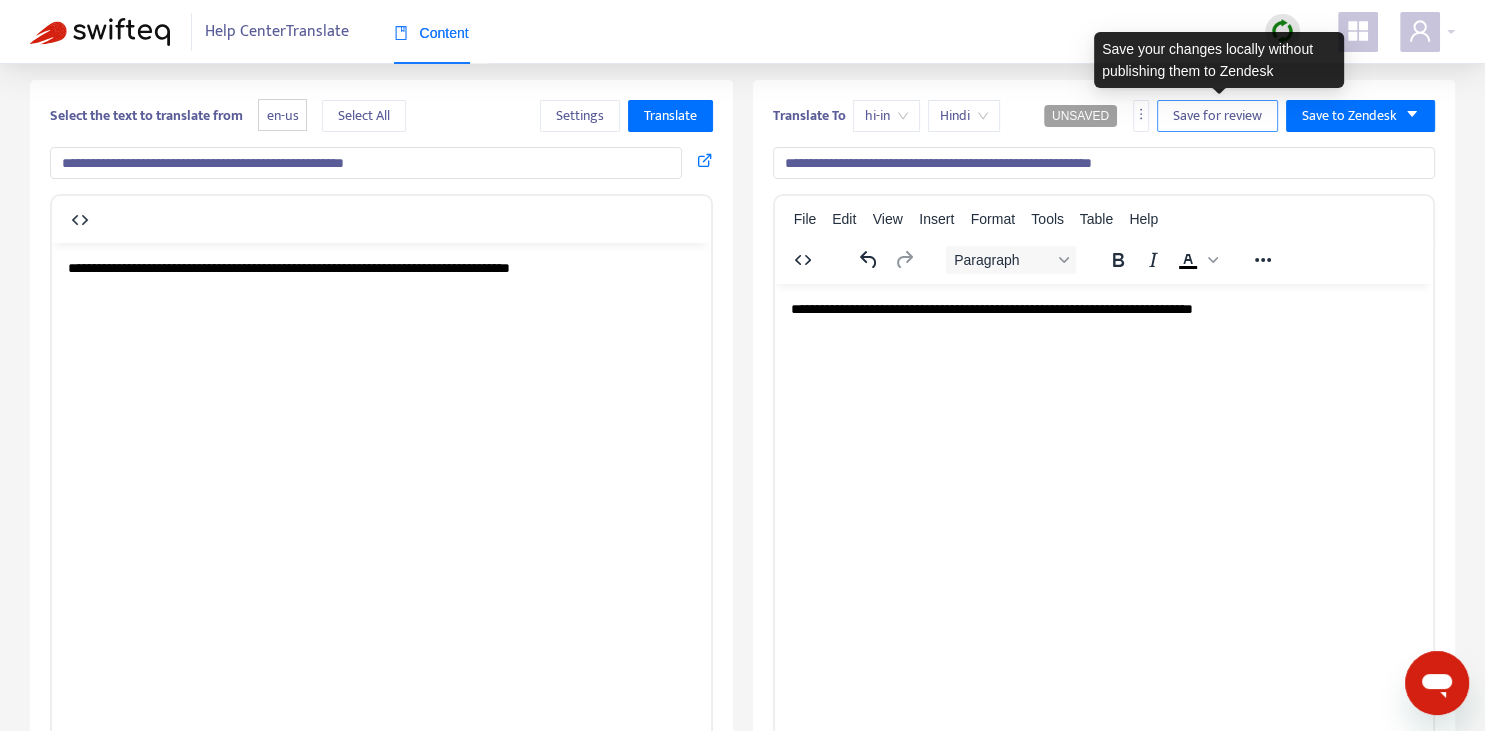 click on "Save for review" at bounding box center [1217, 116] 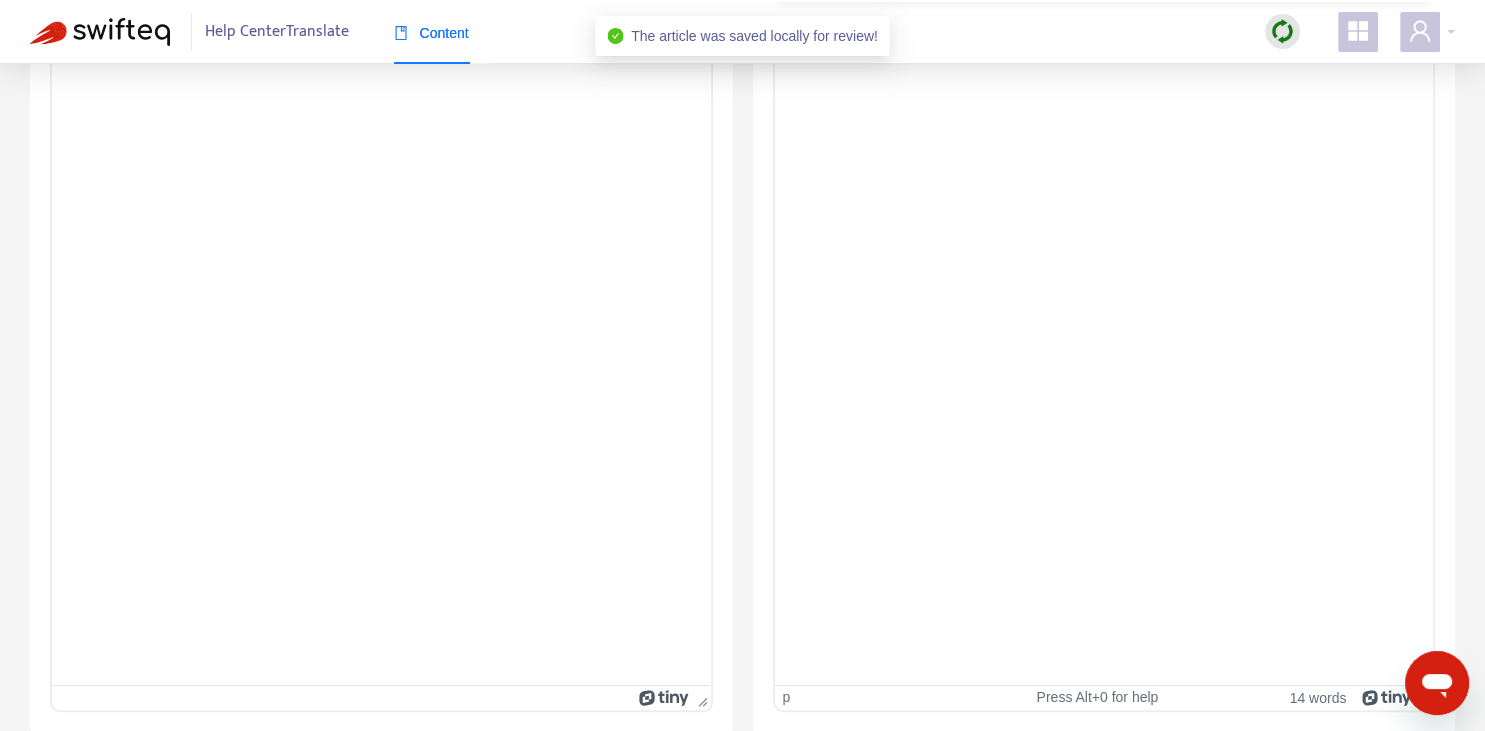 scroll, scrollTop: 0, scrollLeft: 0, axis: both 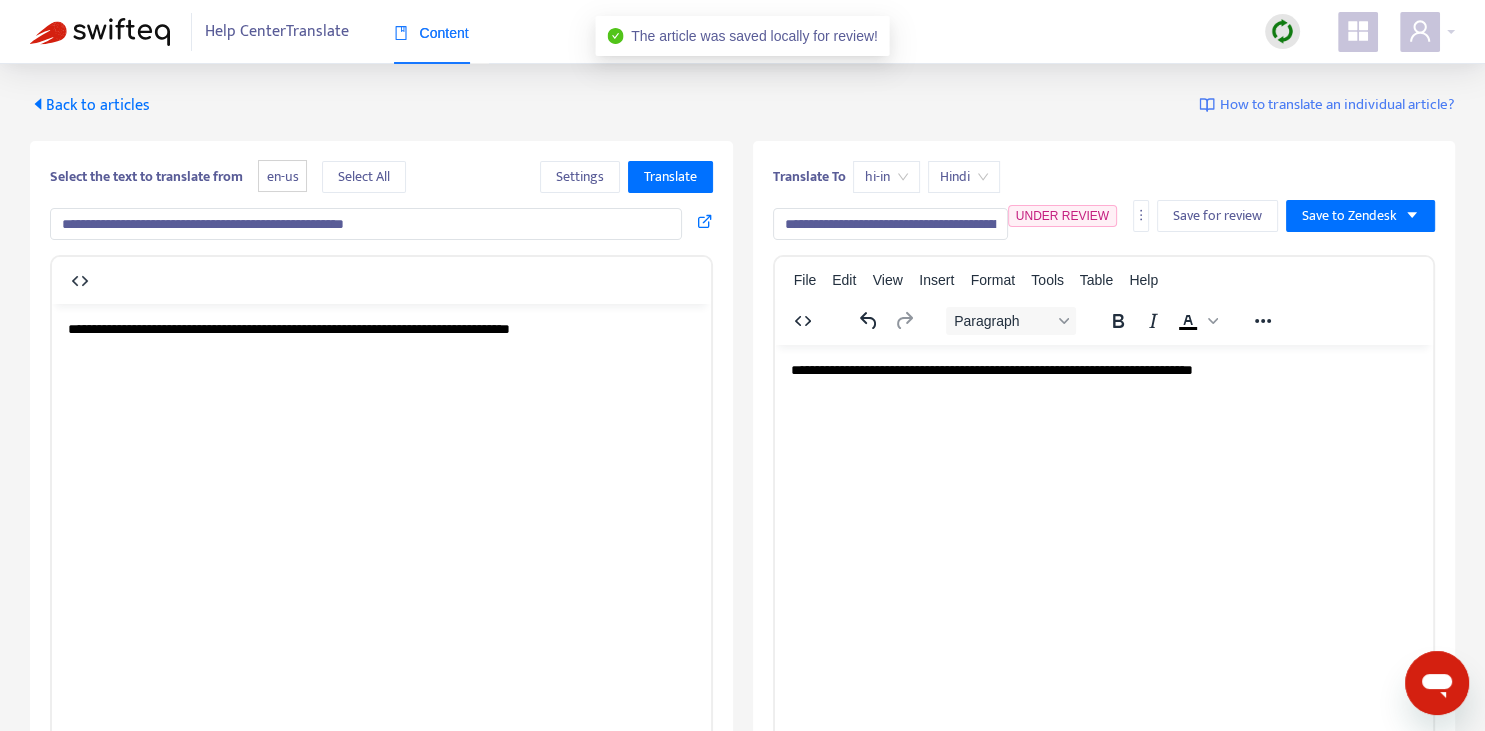 click on "Back to articles" at bounding box center [90, 105] 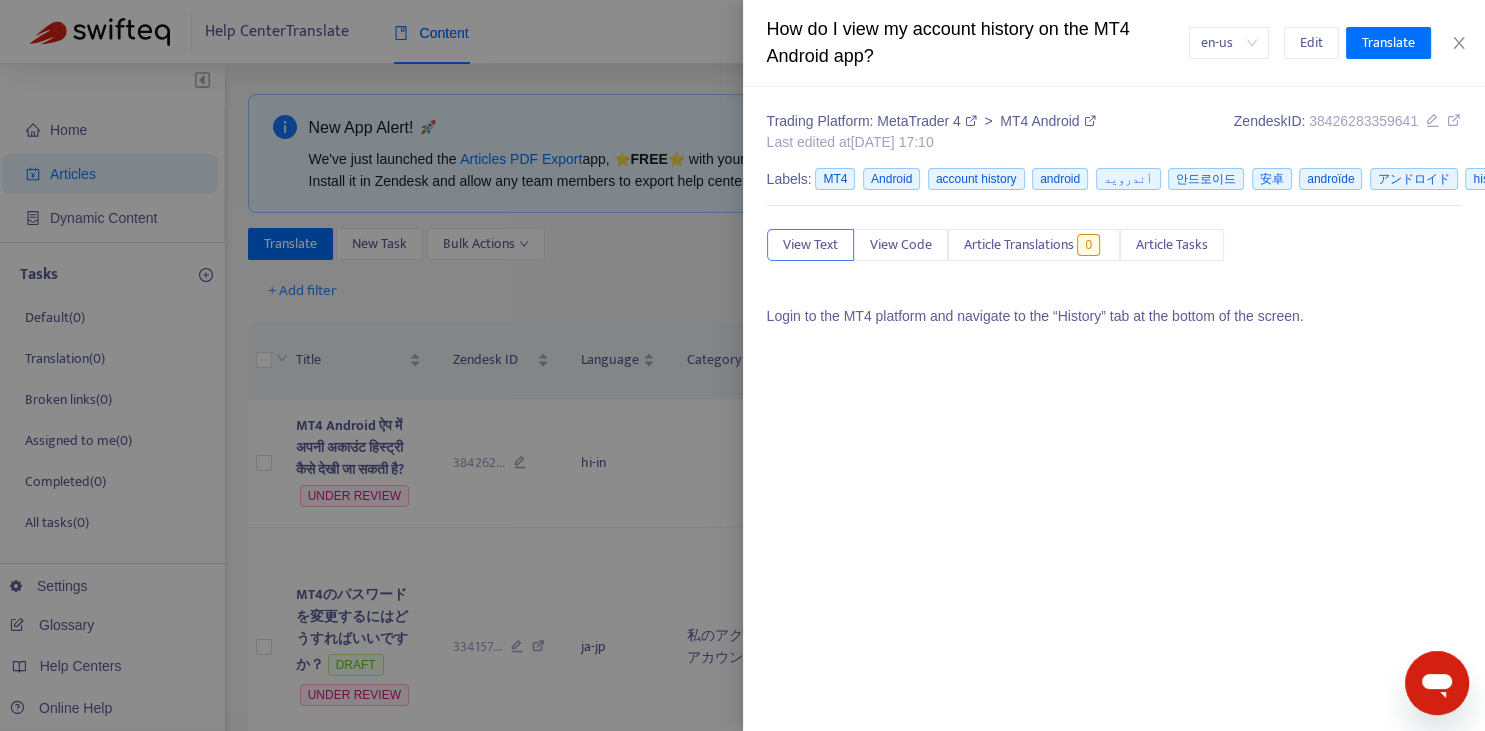 click at bounding box center [742, 365] 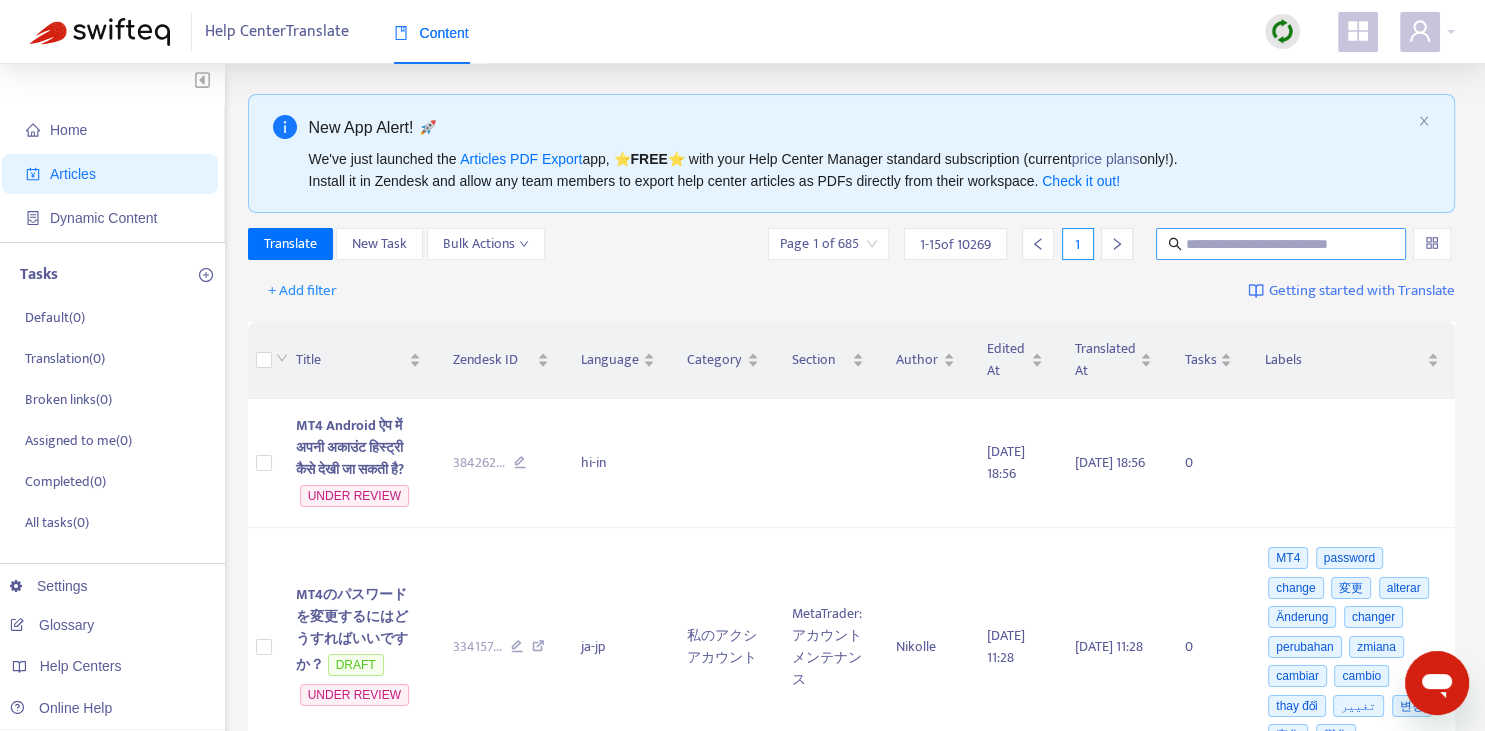 click at bounding box center (1282, 244) 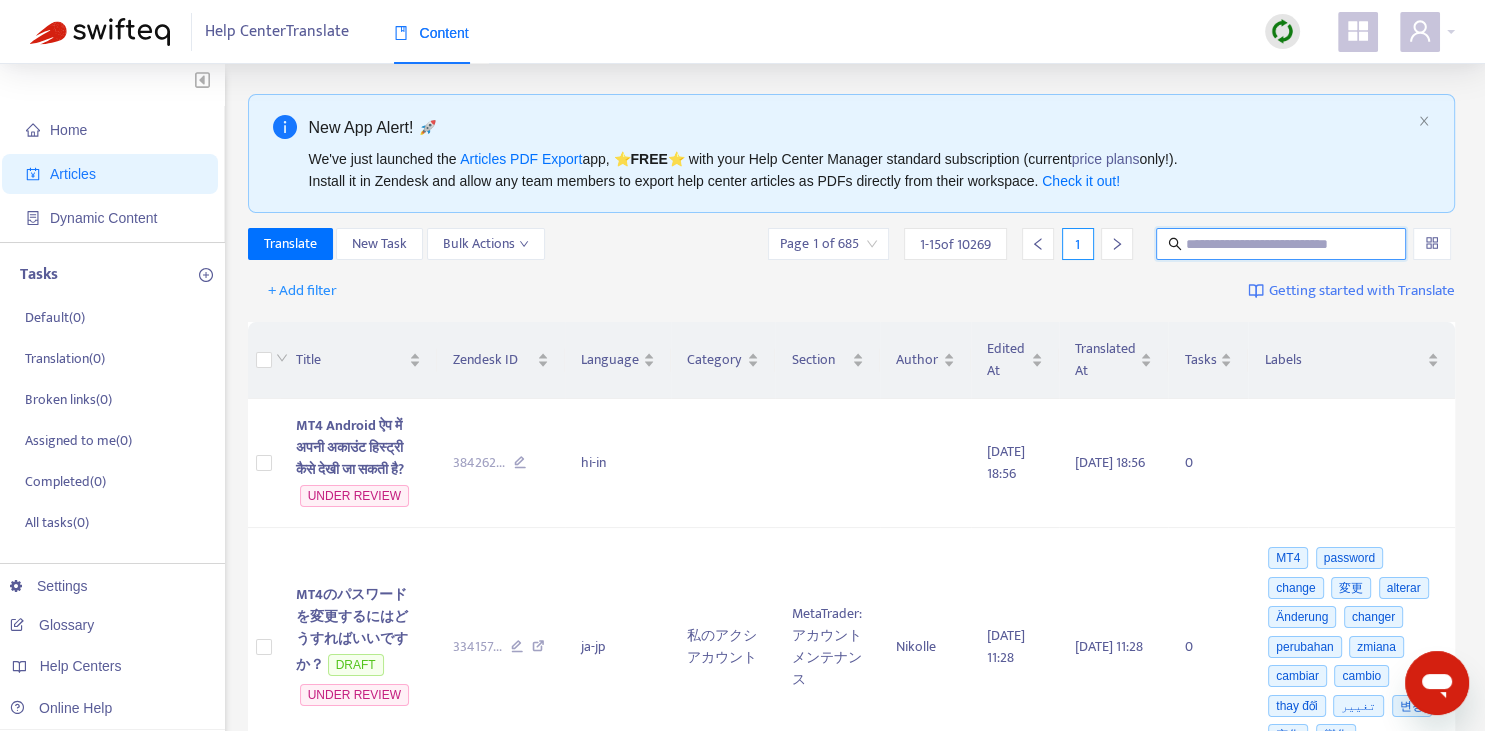 paste on "**********" 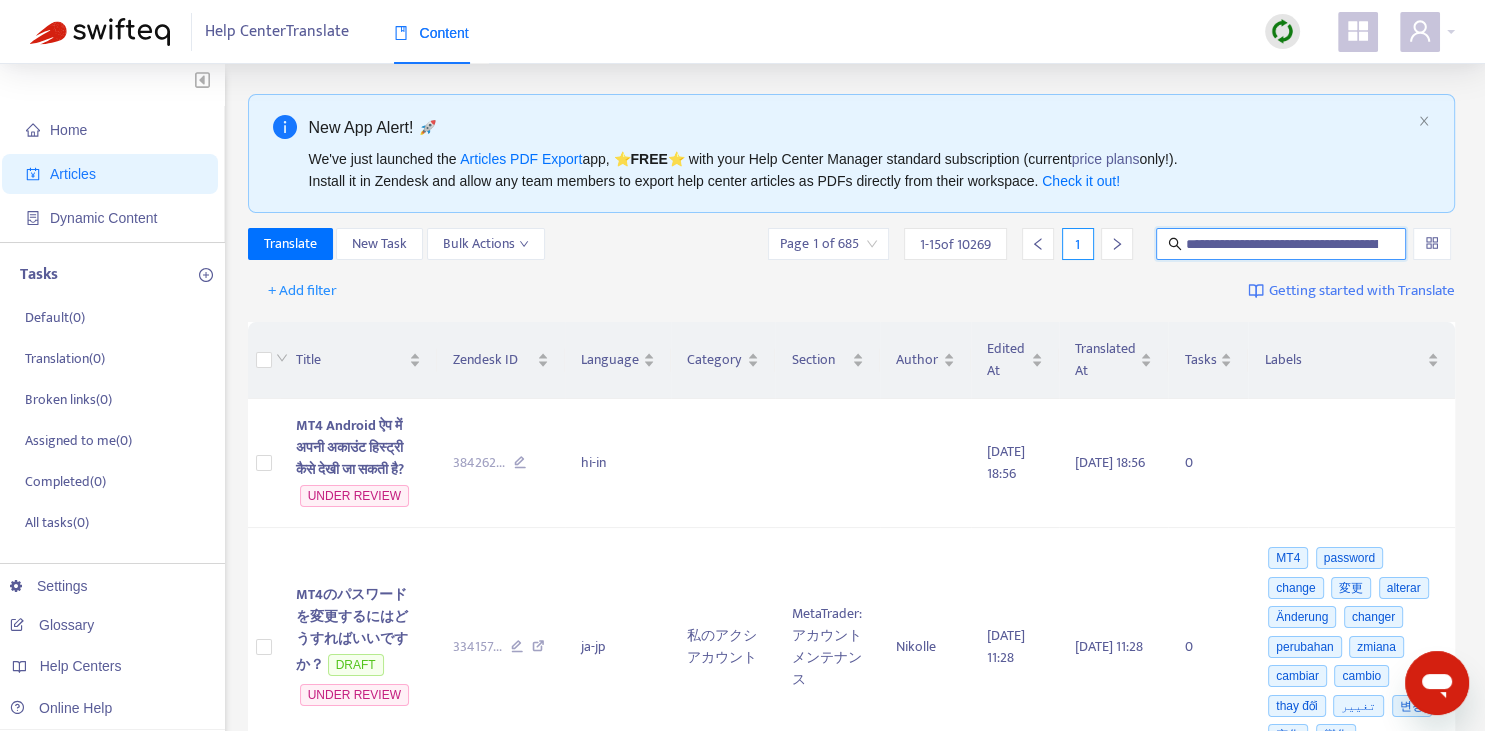 scroll, scrollTop: 0, scrollLeft: 74, axis: horizontal 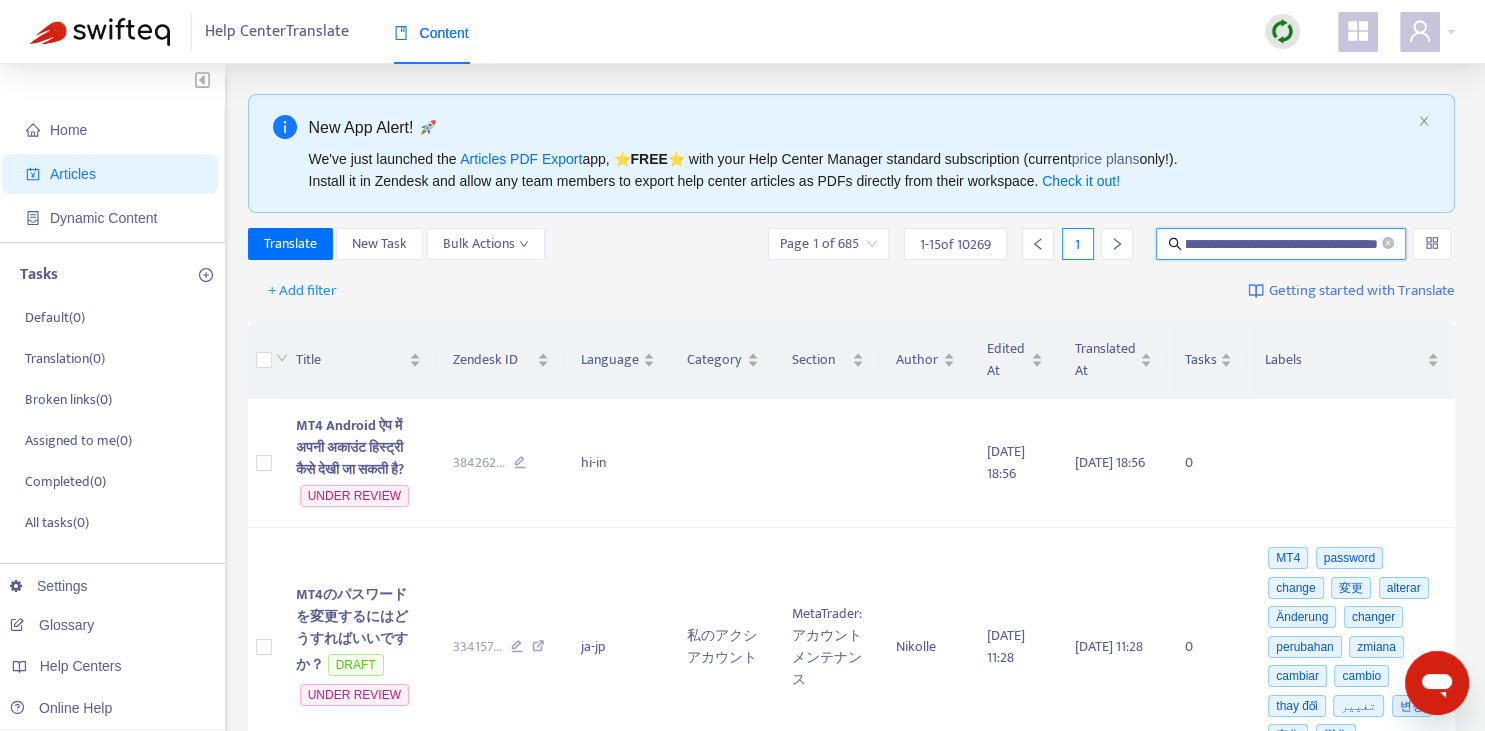 type on "**********" 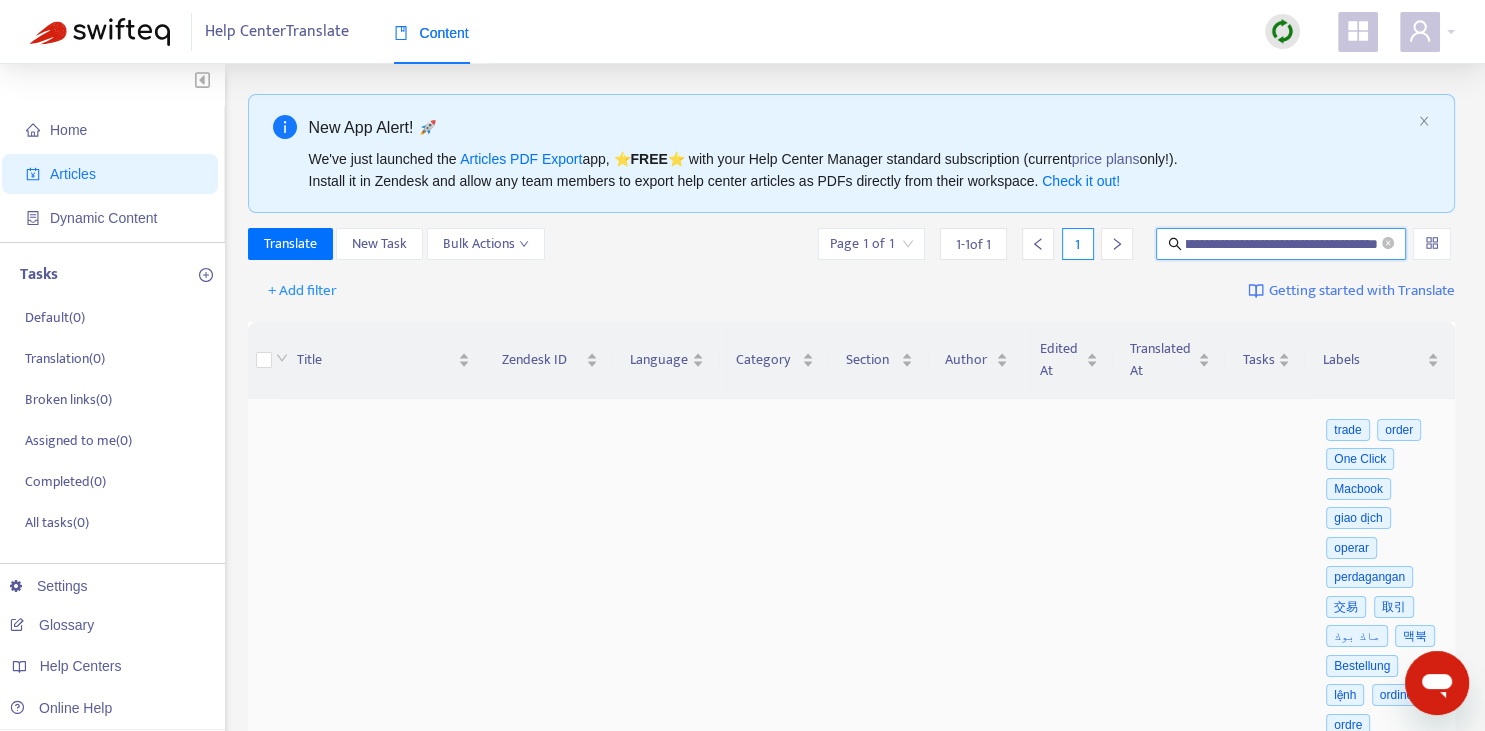 scroll, scrollTop: 352, scrollLeft: 0, axis: vertical 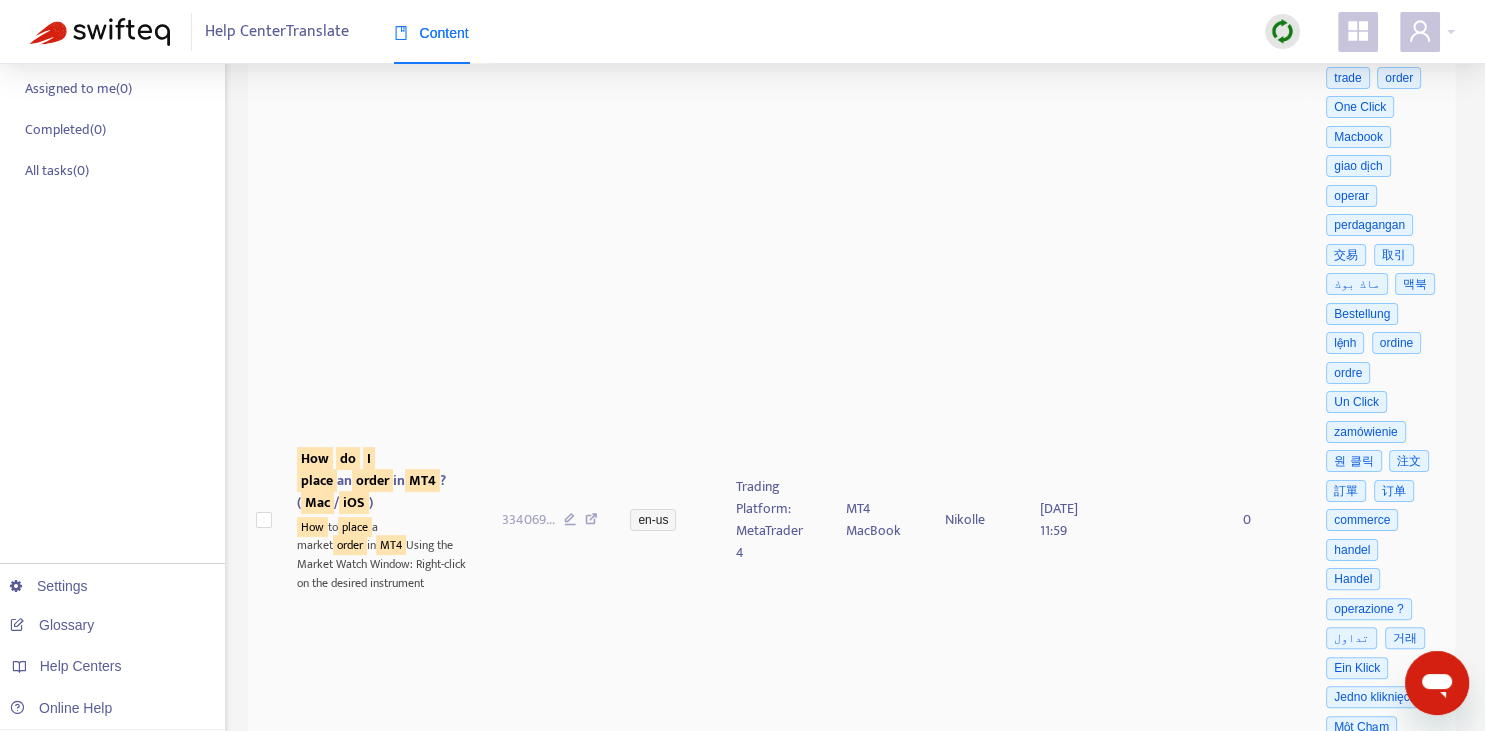 click on "order" at bounding box center (372, 480) 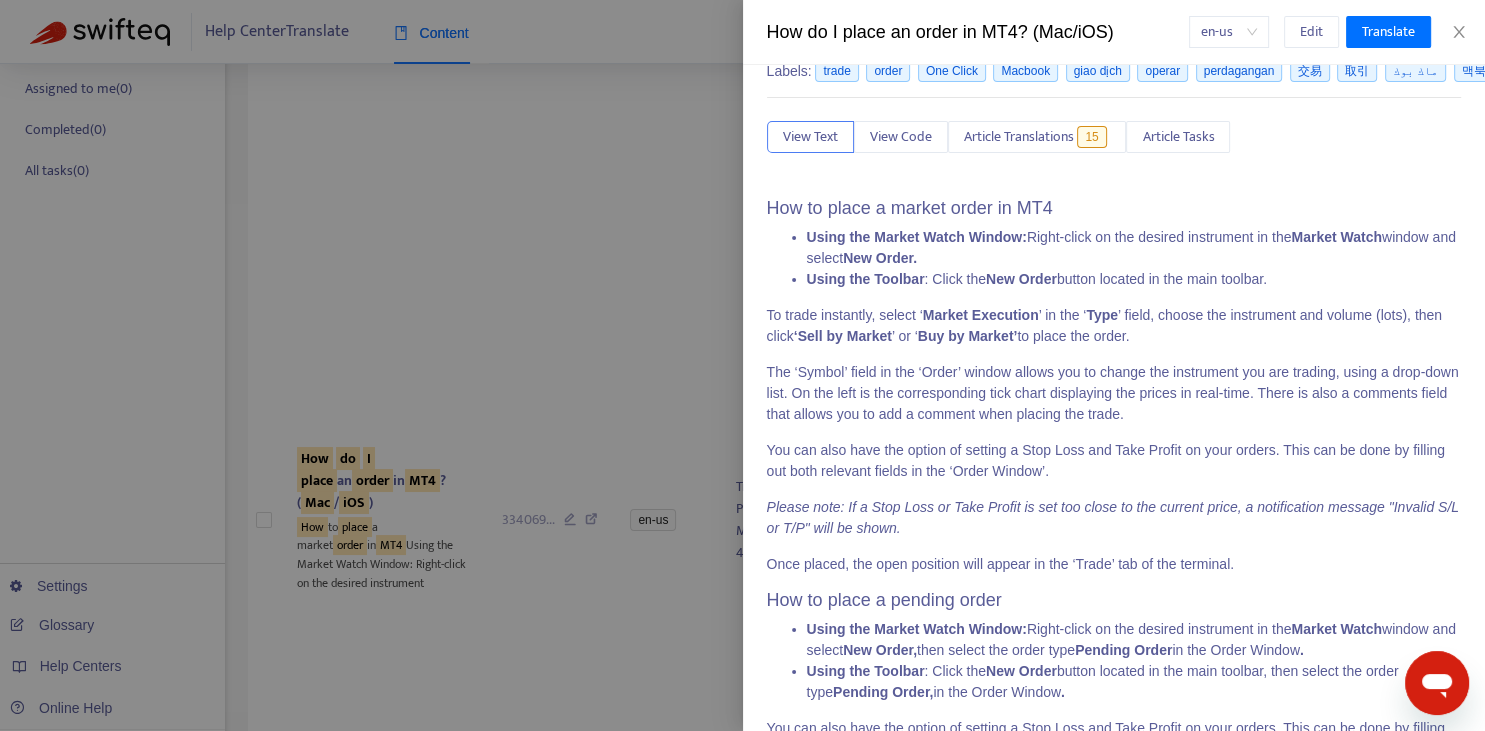 scroll, scrollTop: 0, scrollLeft: 0, axis: both 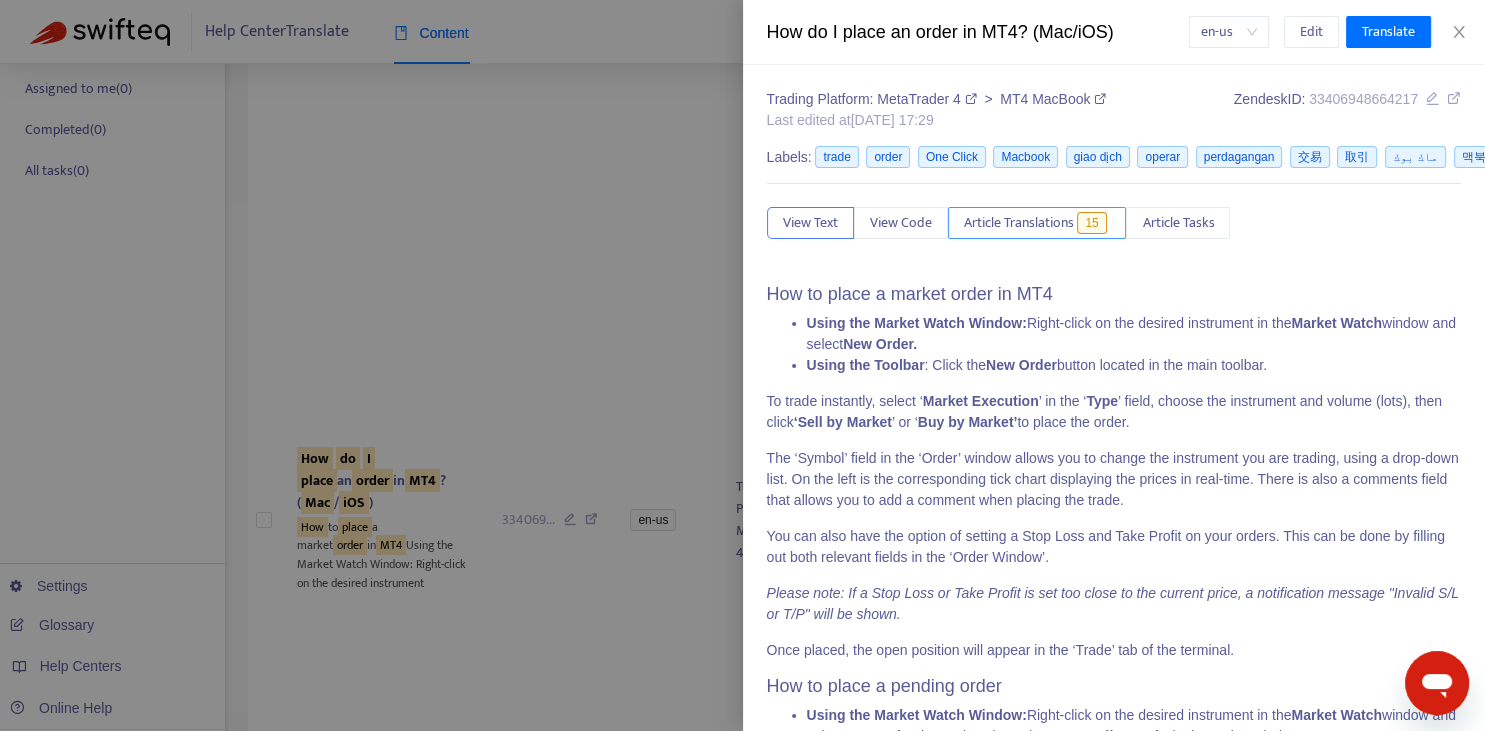 click on "Article Translations" at bounding box center (1019, 223) 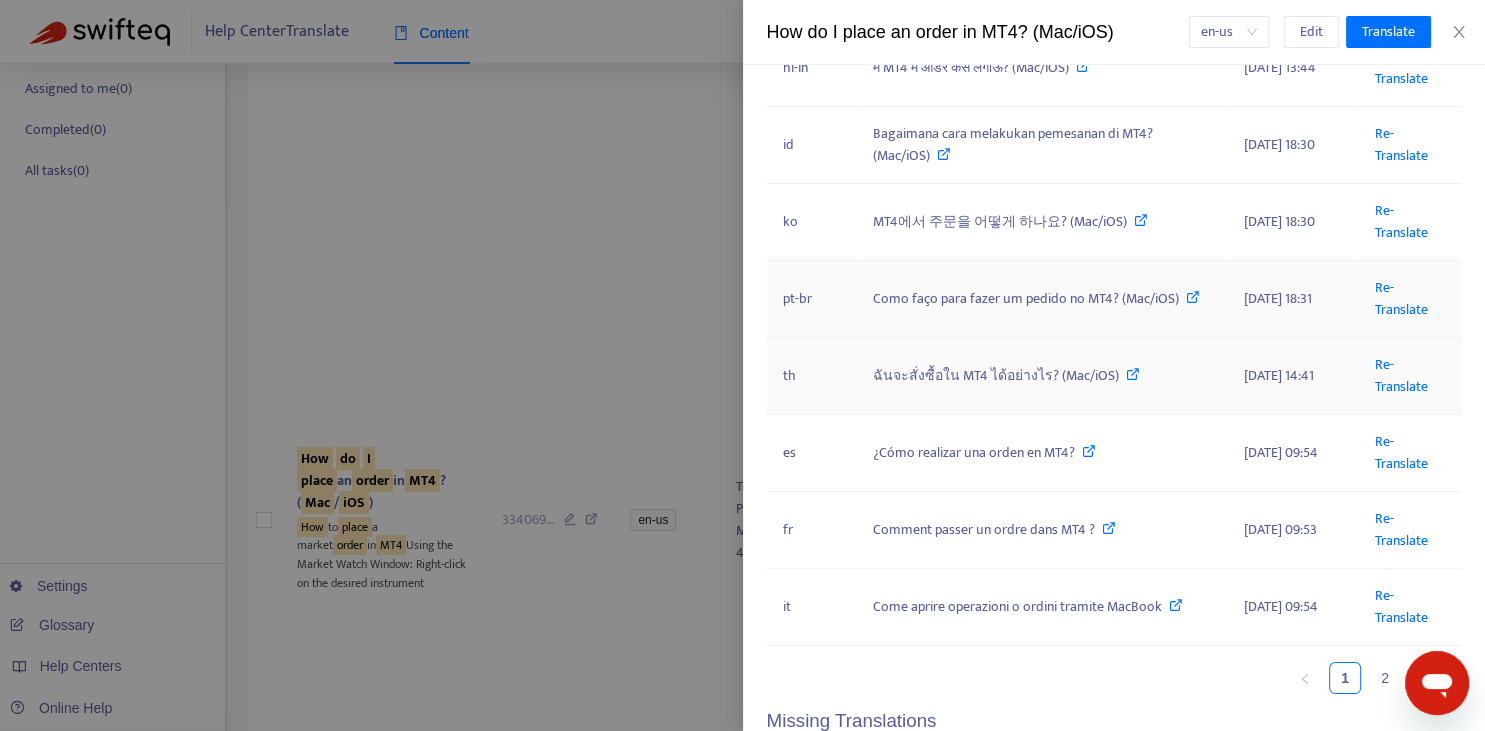 scroll, scrollTop: 294, scrollLeft: 0, axis: vertical 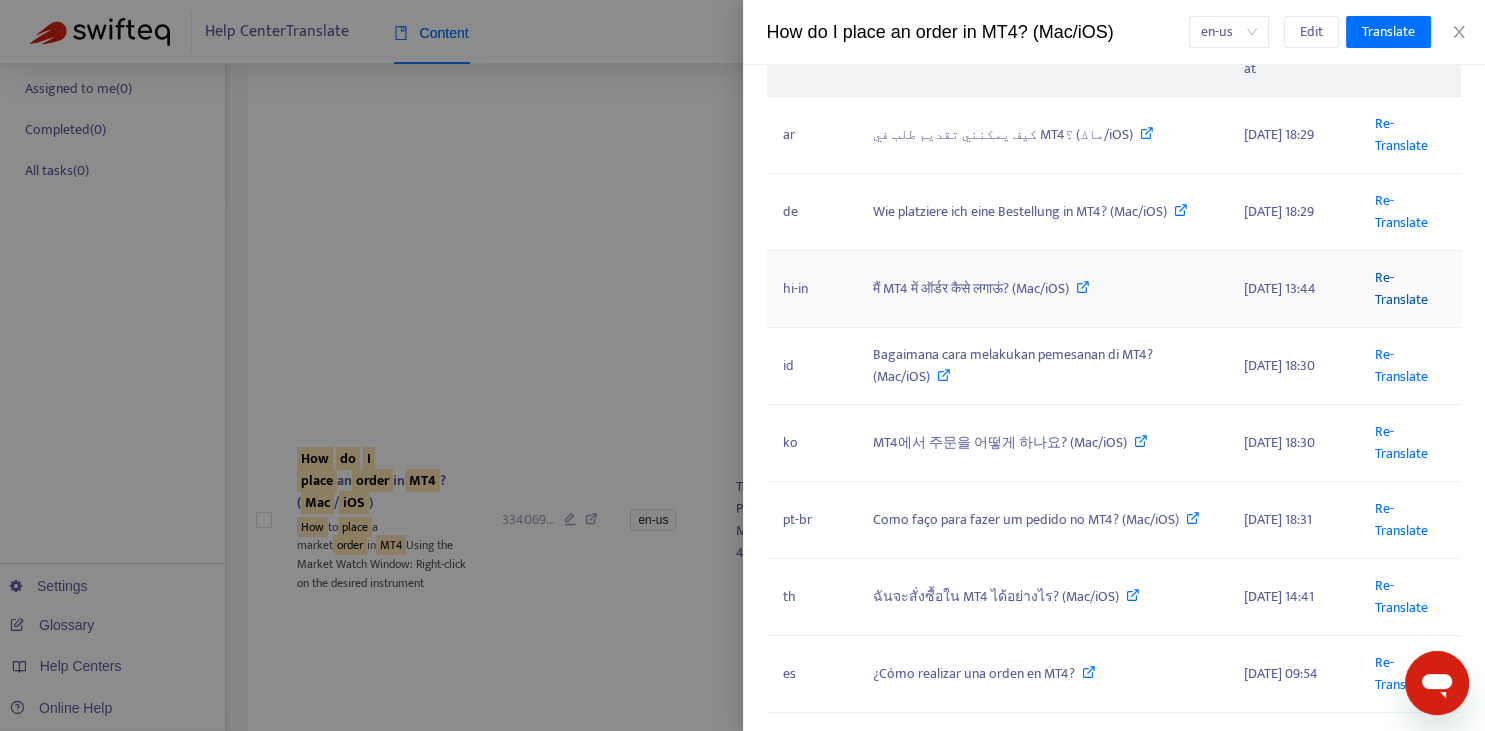 click on "Re-Translate" at bounding box center [1400, 288] 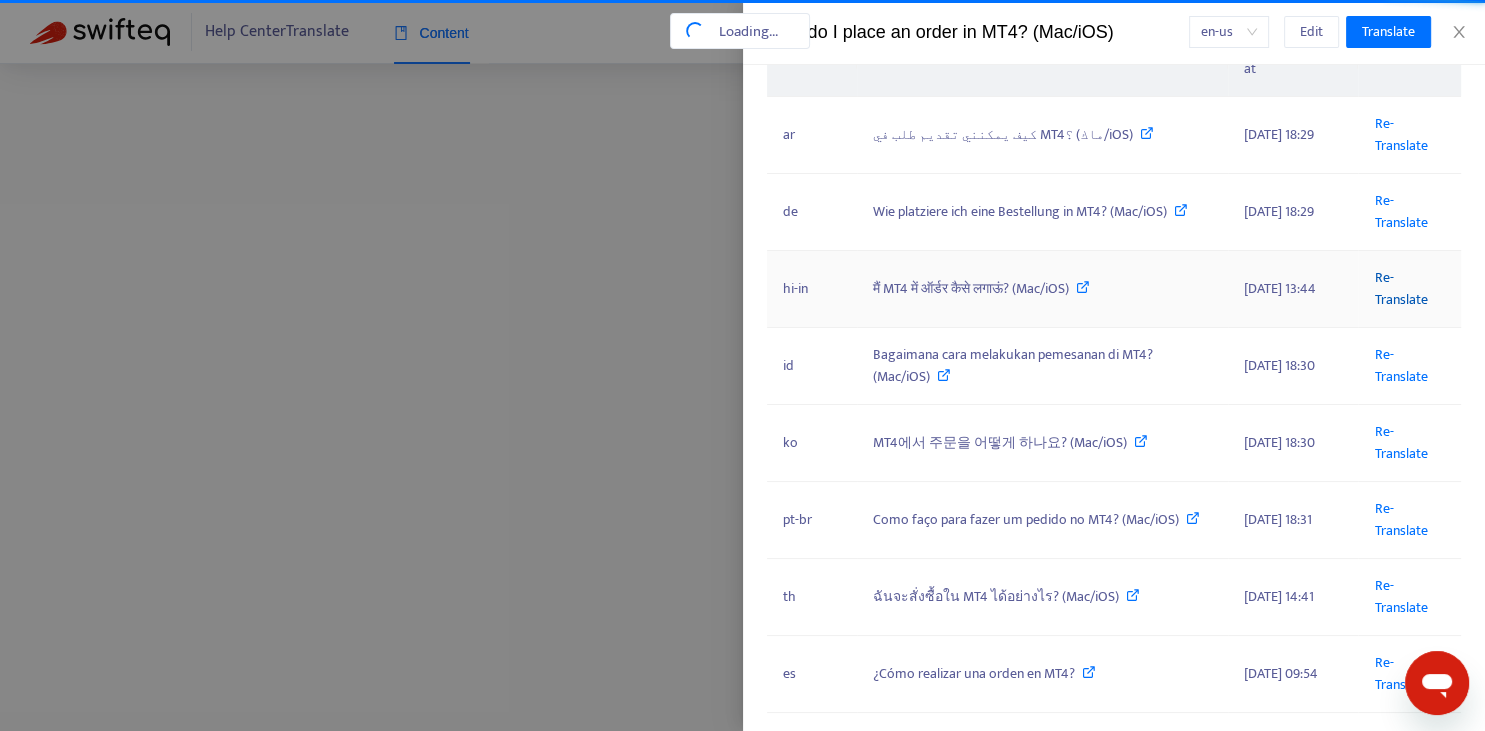 scroll, scrollTop: 55, scrollLeft: 0, axis: vertical 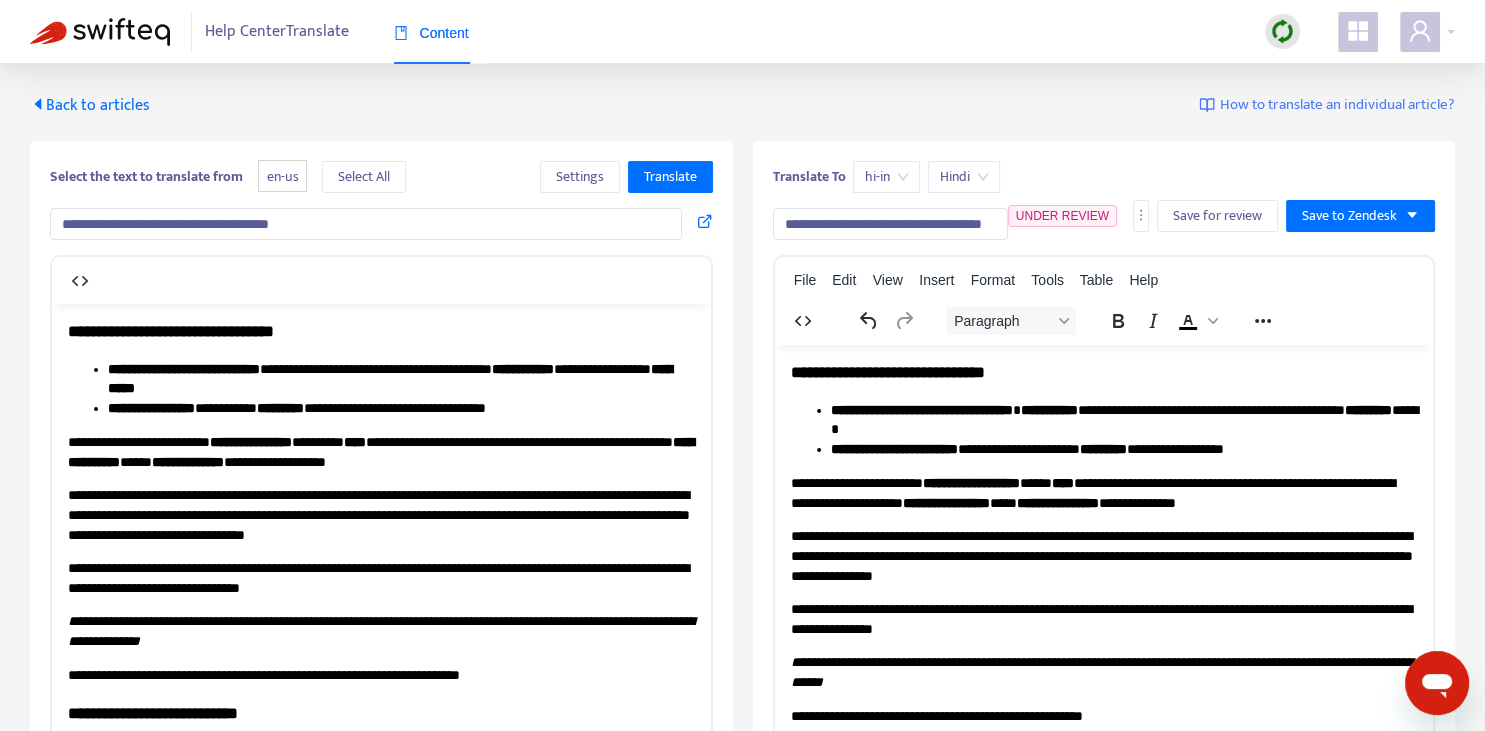 click on "**********" at bounding box center [890, 224] 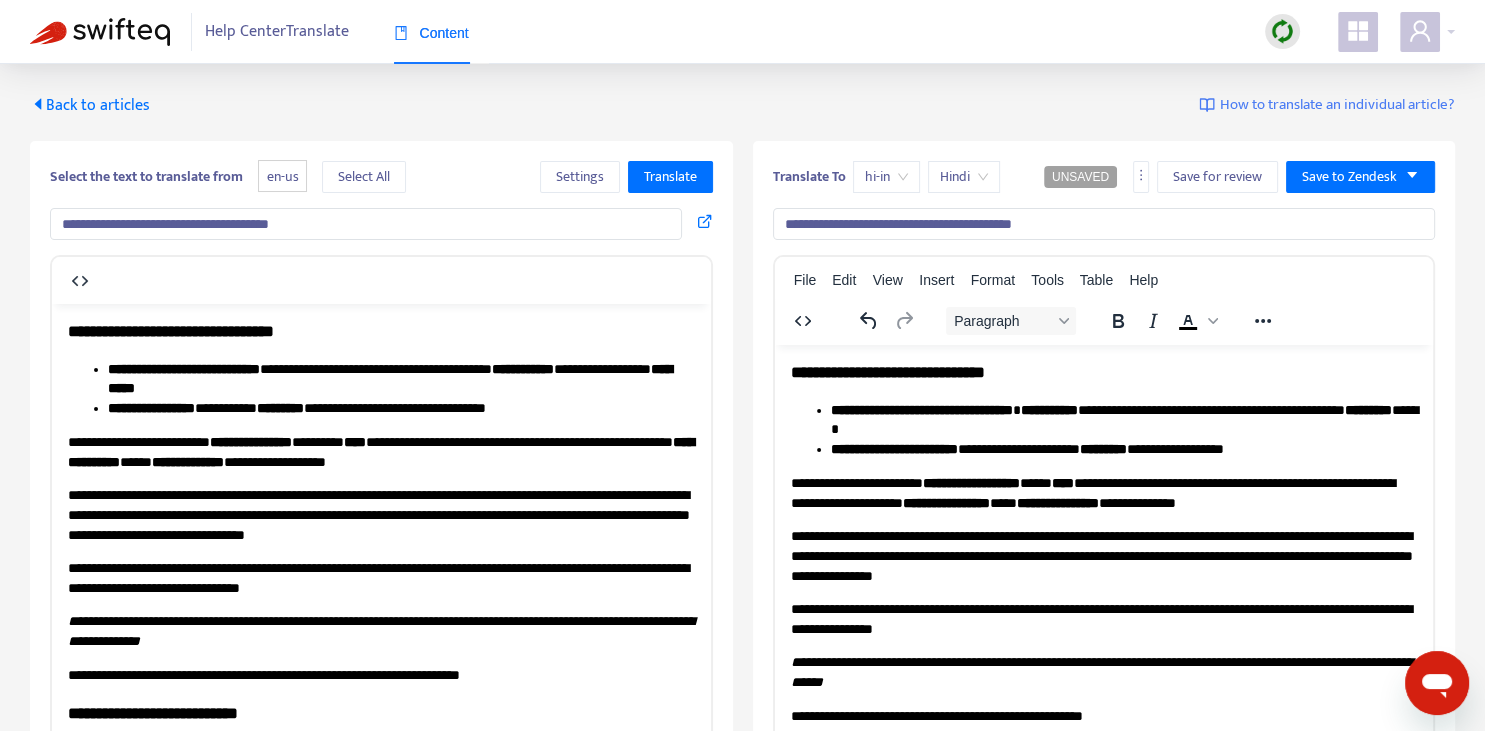 type on "**********" 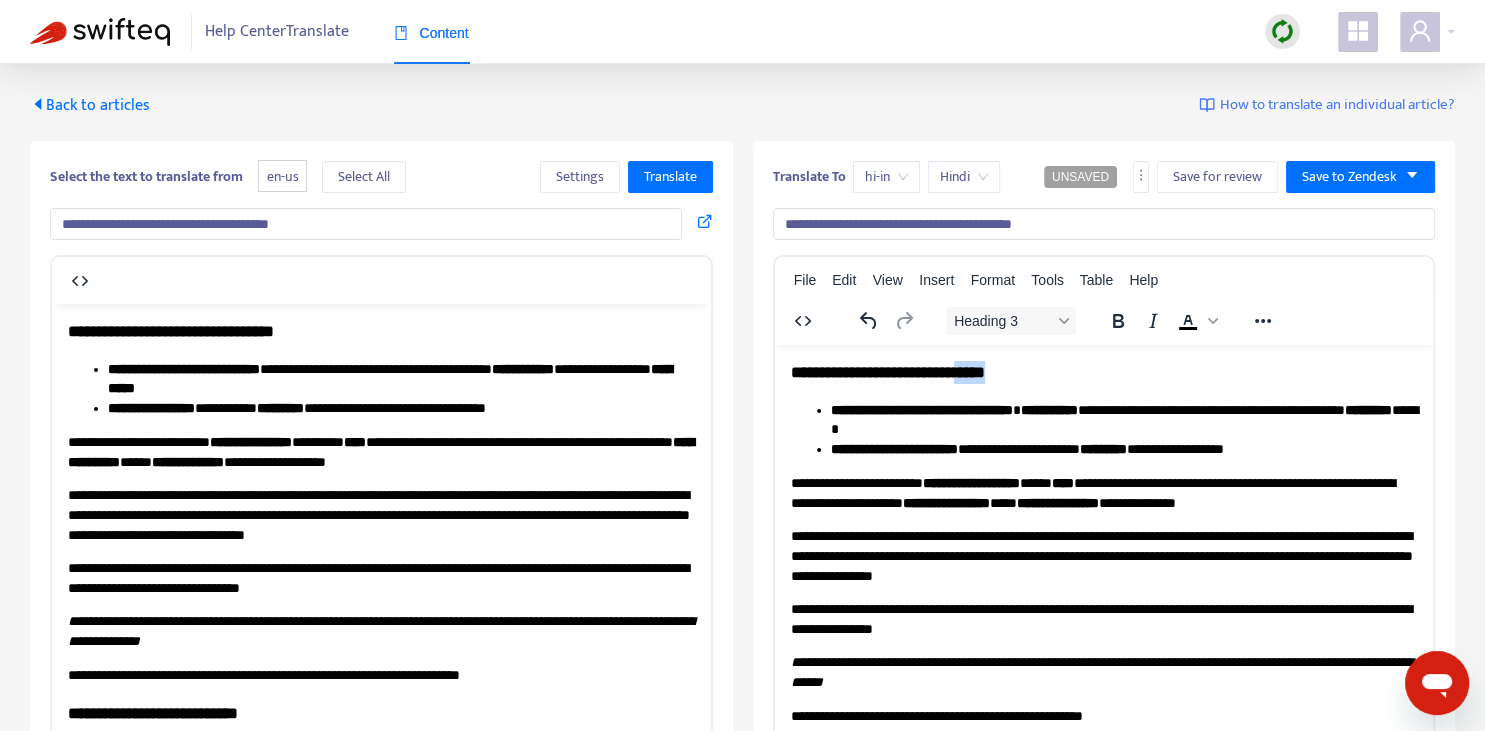 click on "**********" at bounding box center [1103, 371] 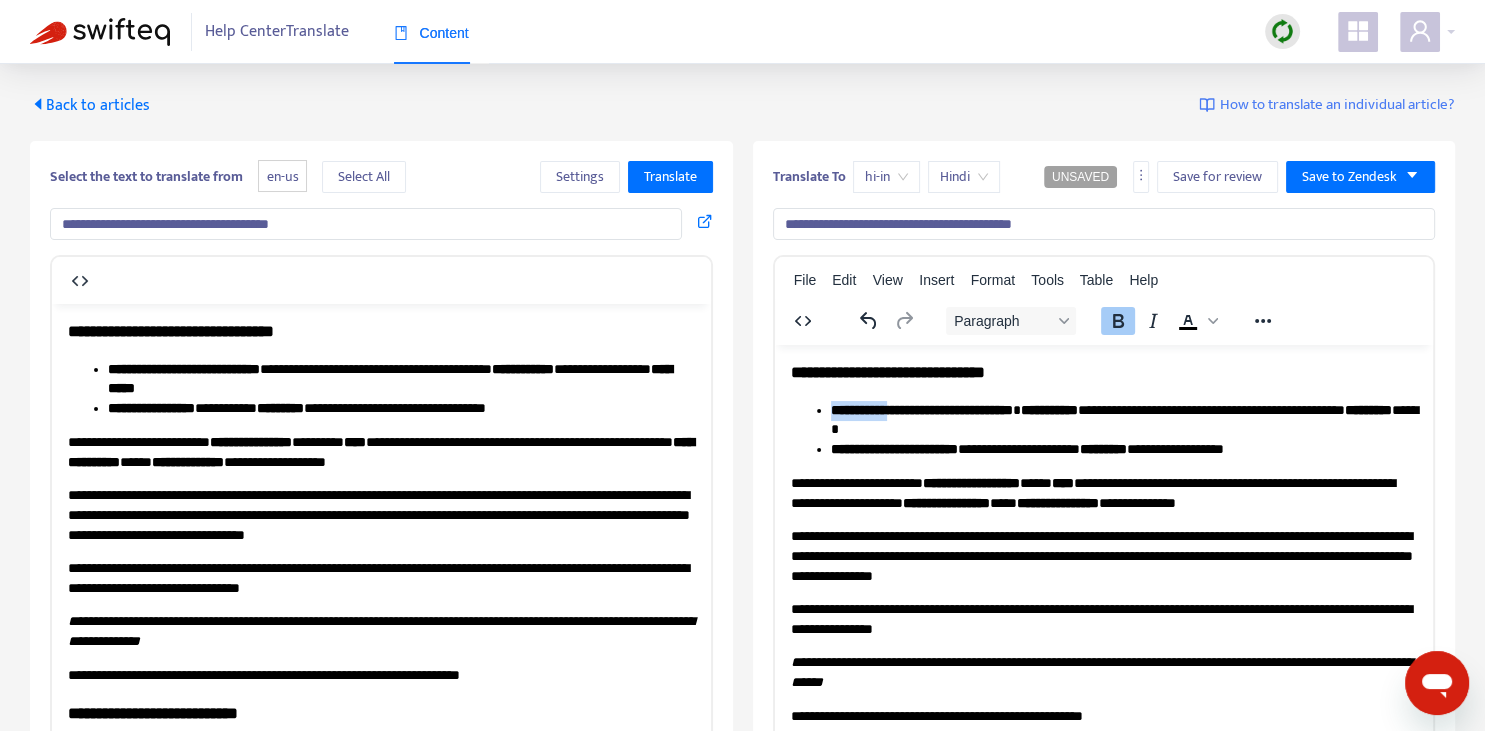 drag, startPoint x: 830, startPoint y: 405, endPoint x: 891, endPoint y: 407, distance: 61.03278 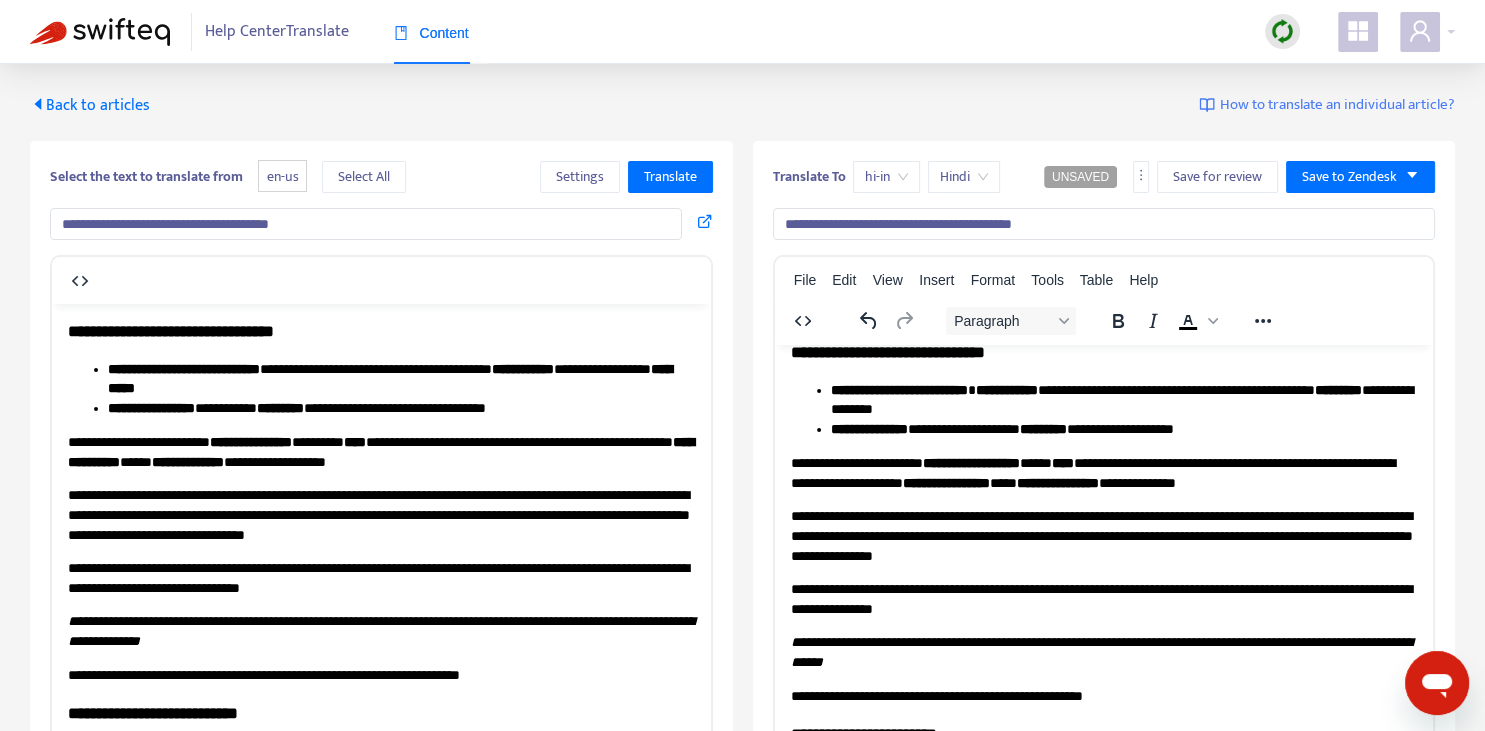 scroll, scrollTop: 0, scrollLeft: 0, axis: both 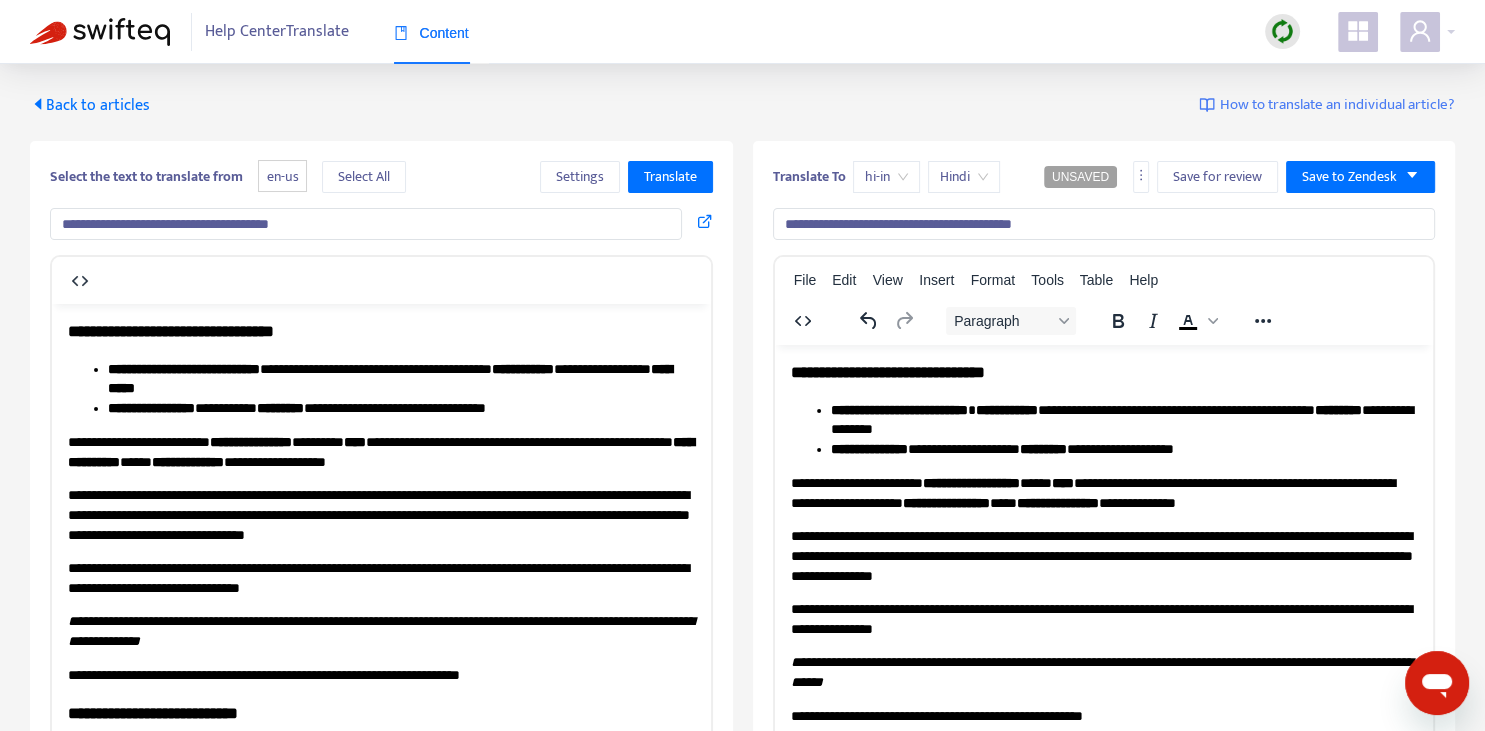click on "**********" at bounding box center [1103, 492] 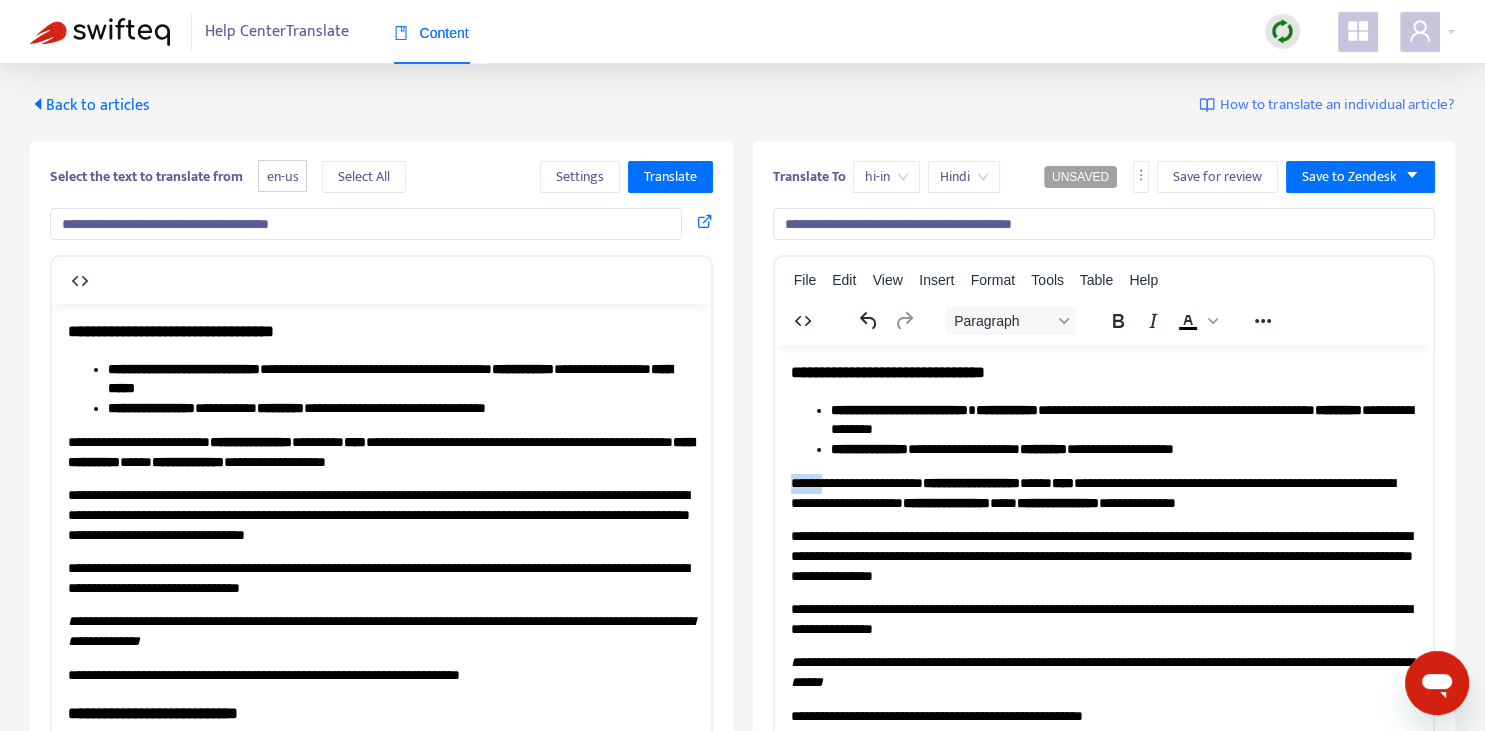 click on "**********" at bounding box center [1103, 492] 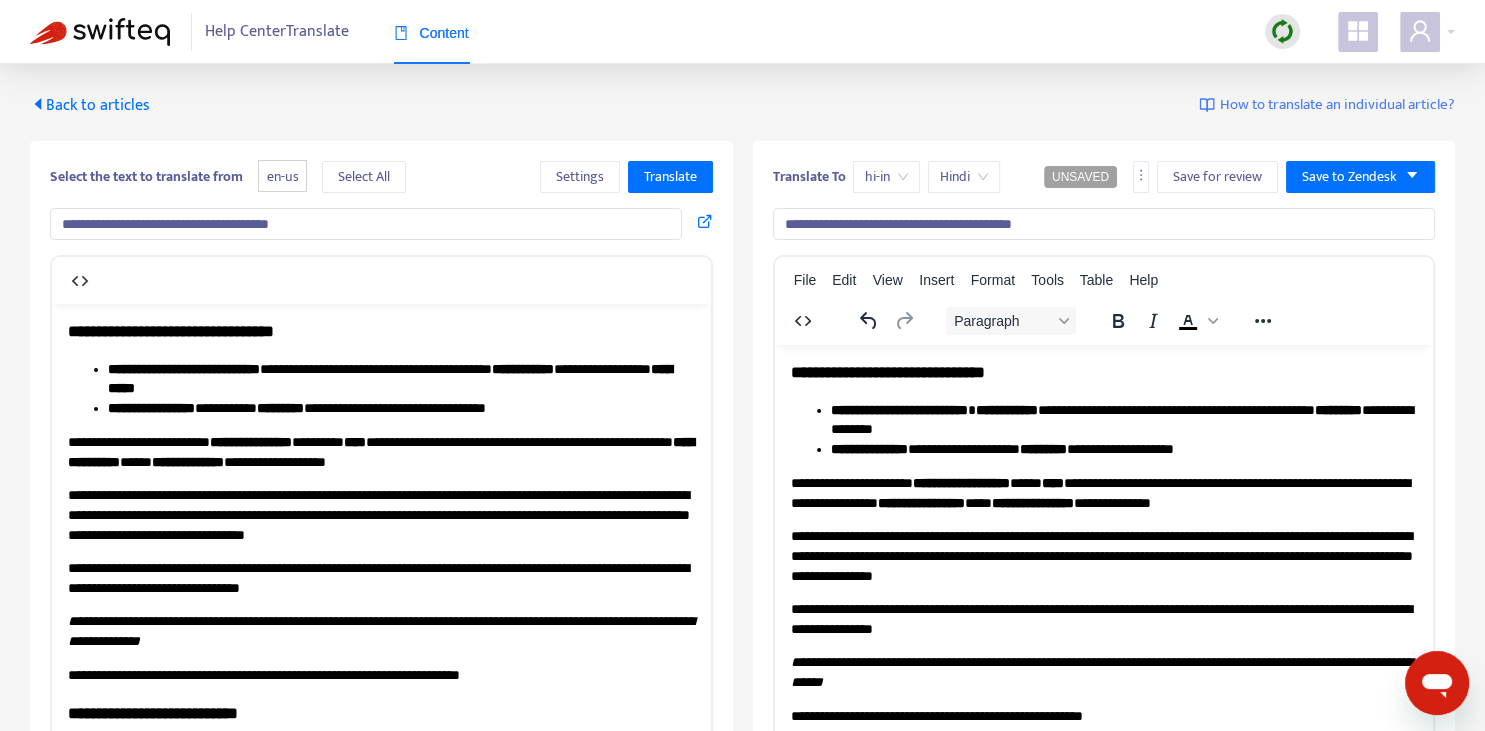drag, startPoint x: 223, startPoint y: 448, endPoint x: 203, endPoint y: 448, distance: 20 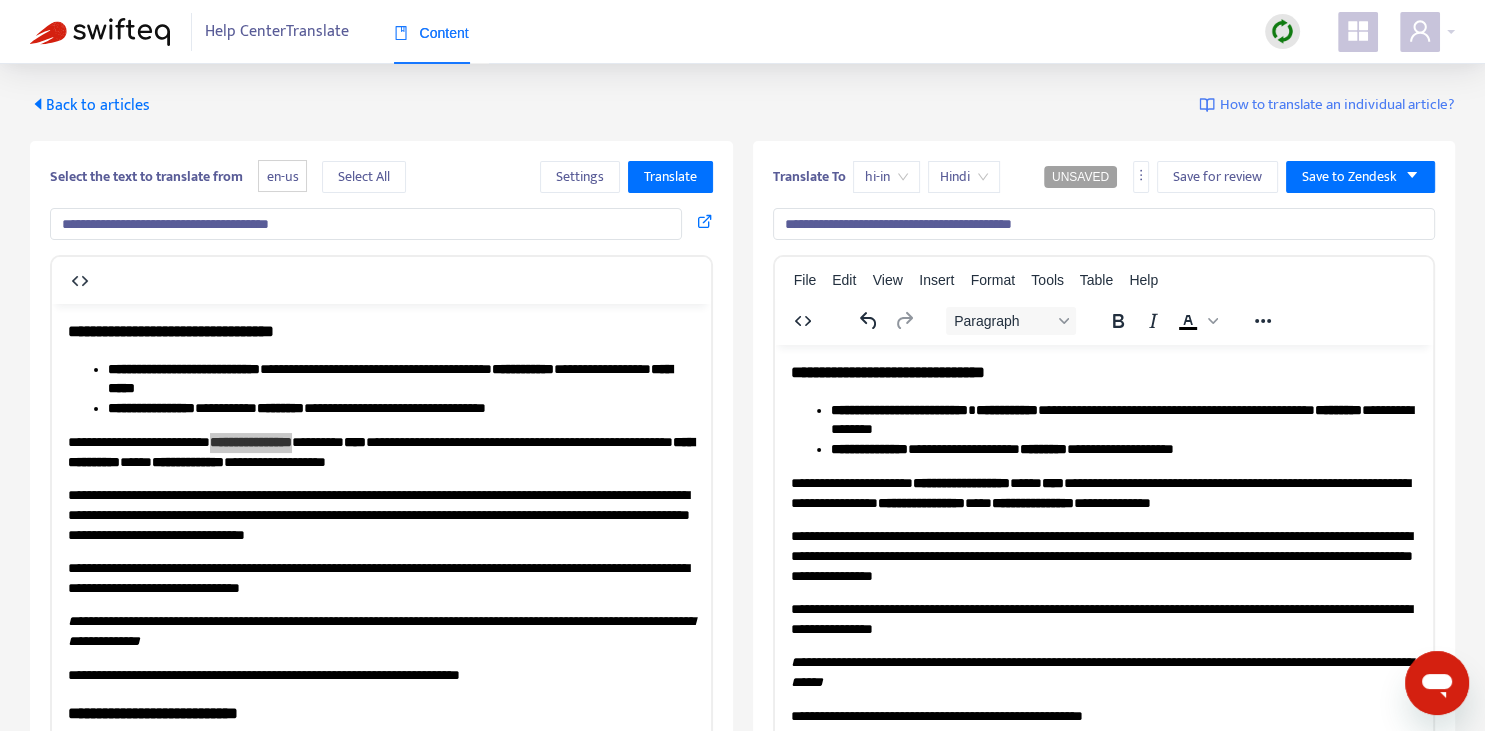 click on "**********" at bounding box center [1103, 492] 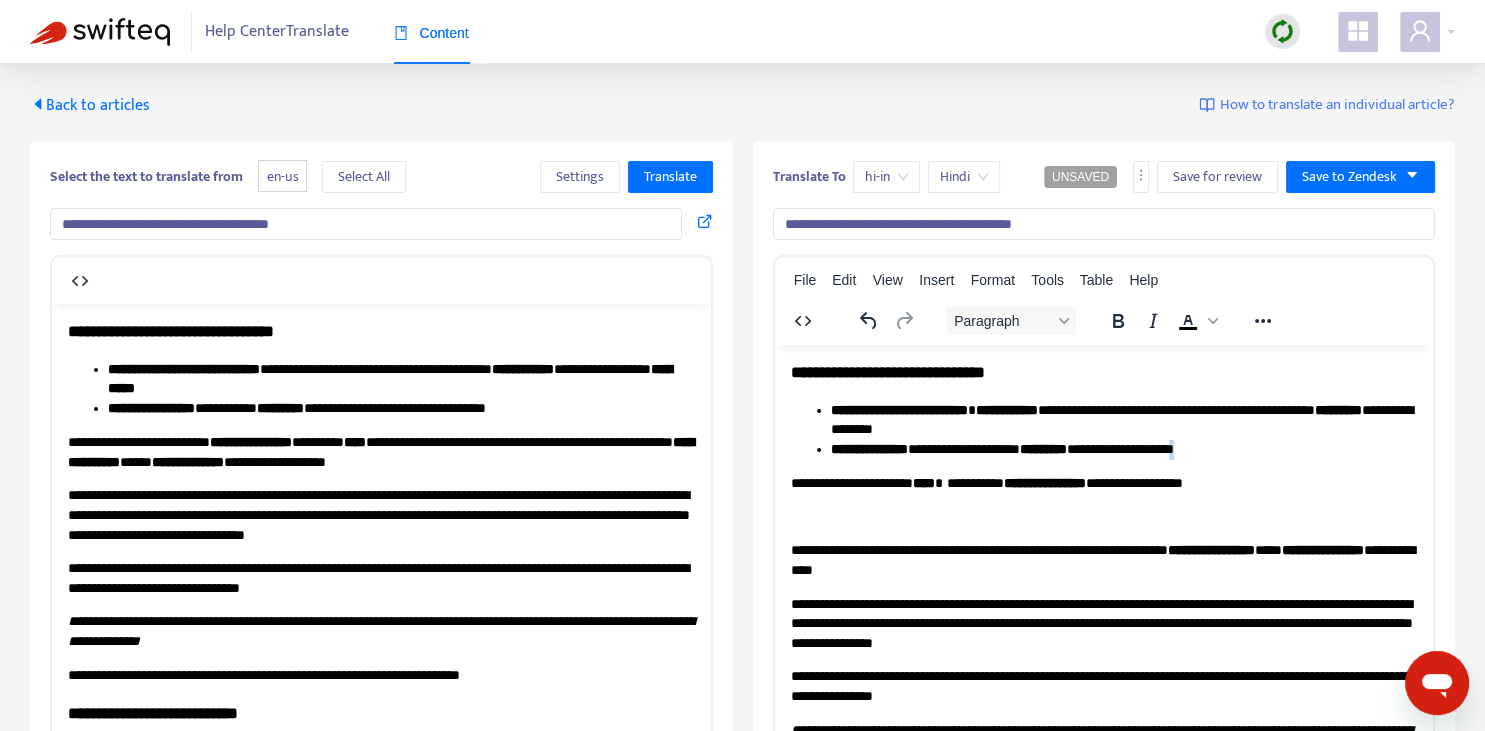 copy on "*" 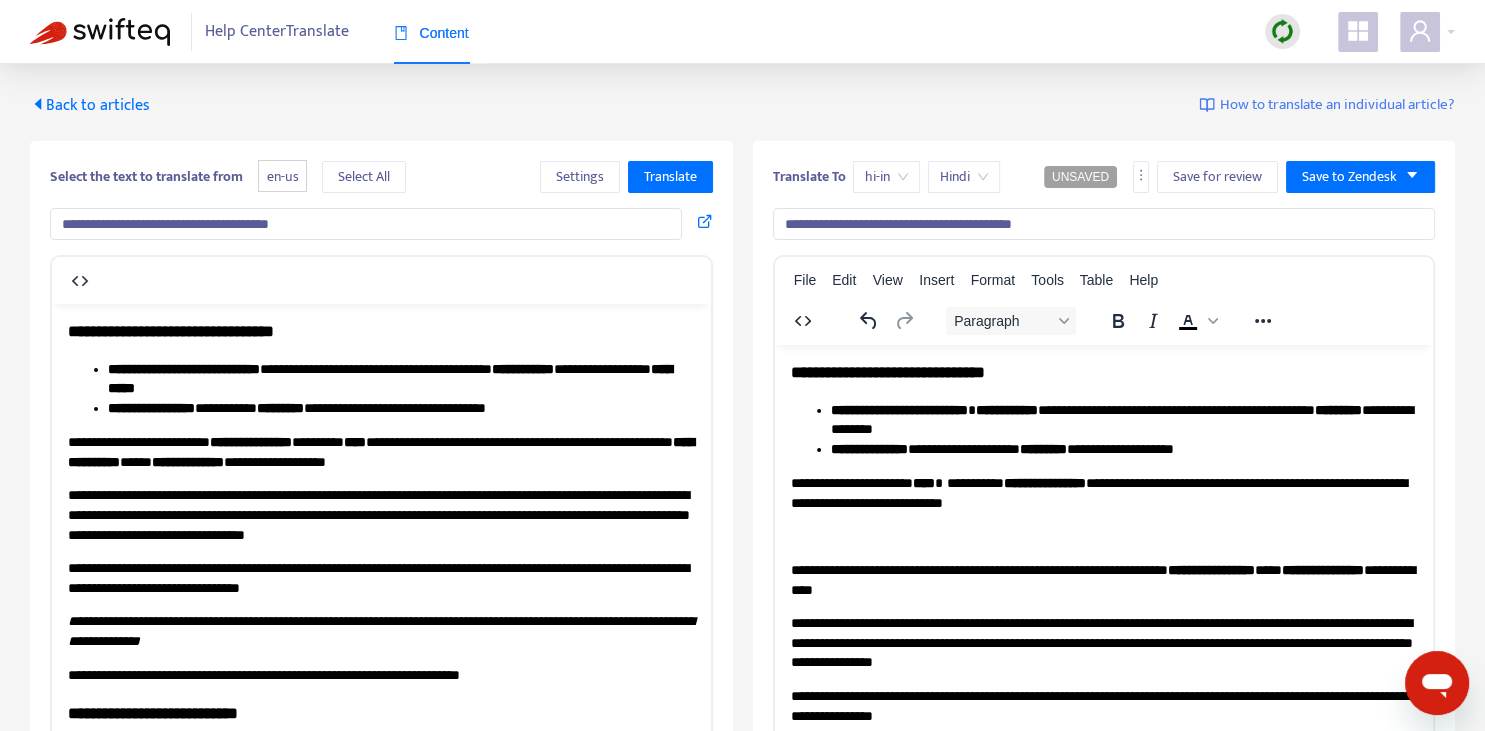 drag, startPoint x: 168, startPoint y: 460, endPoint x: 400, endPoint y: 466, distance: 232.07758 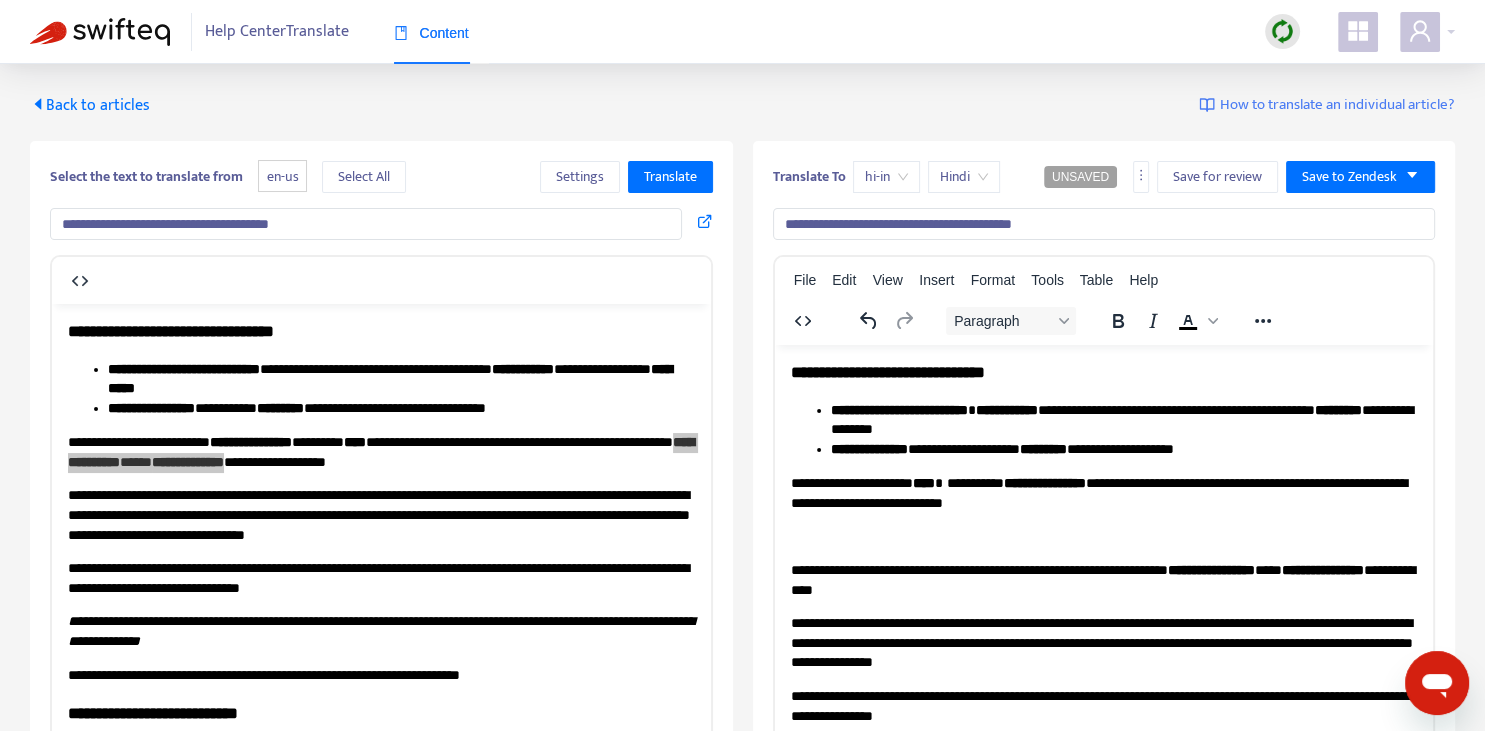 click on "**********" at bounding box center [1103, 492] 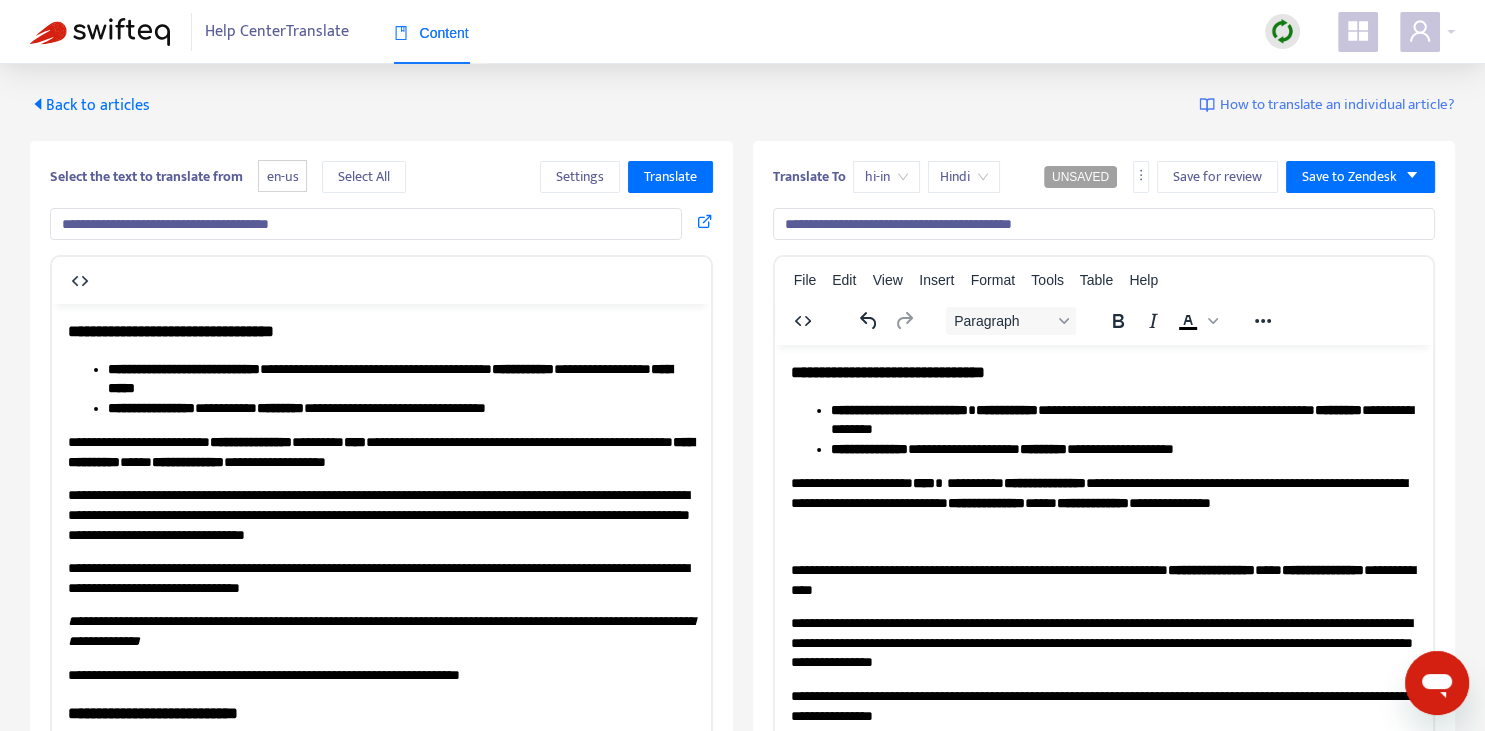 click on "**********" at bounding box center (1103, 492) 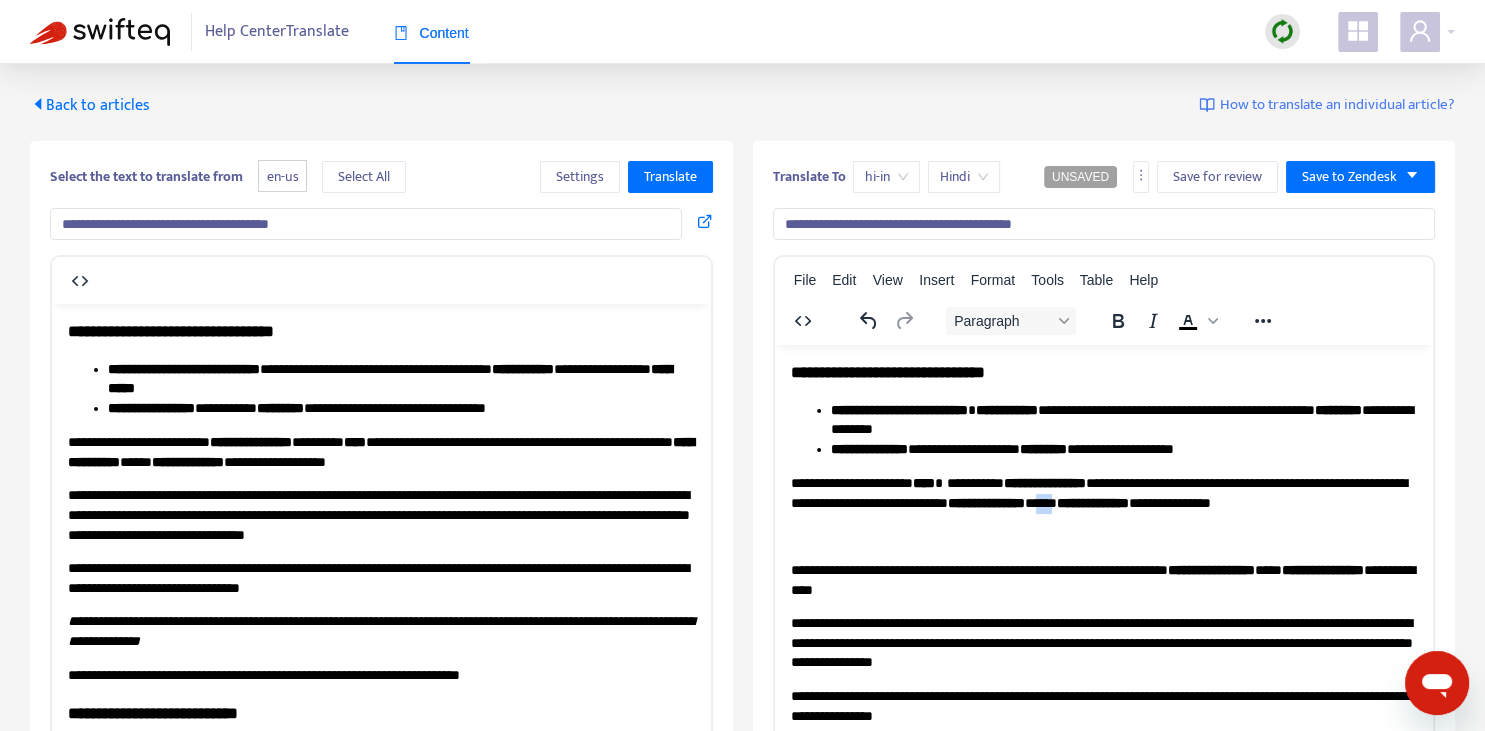 click on "**********" at bounding box center (1103, 492) 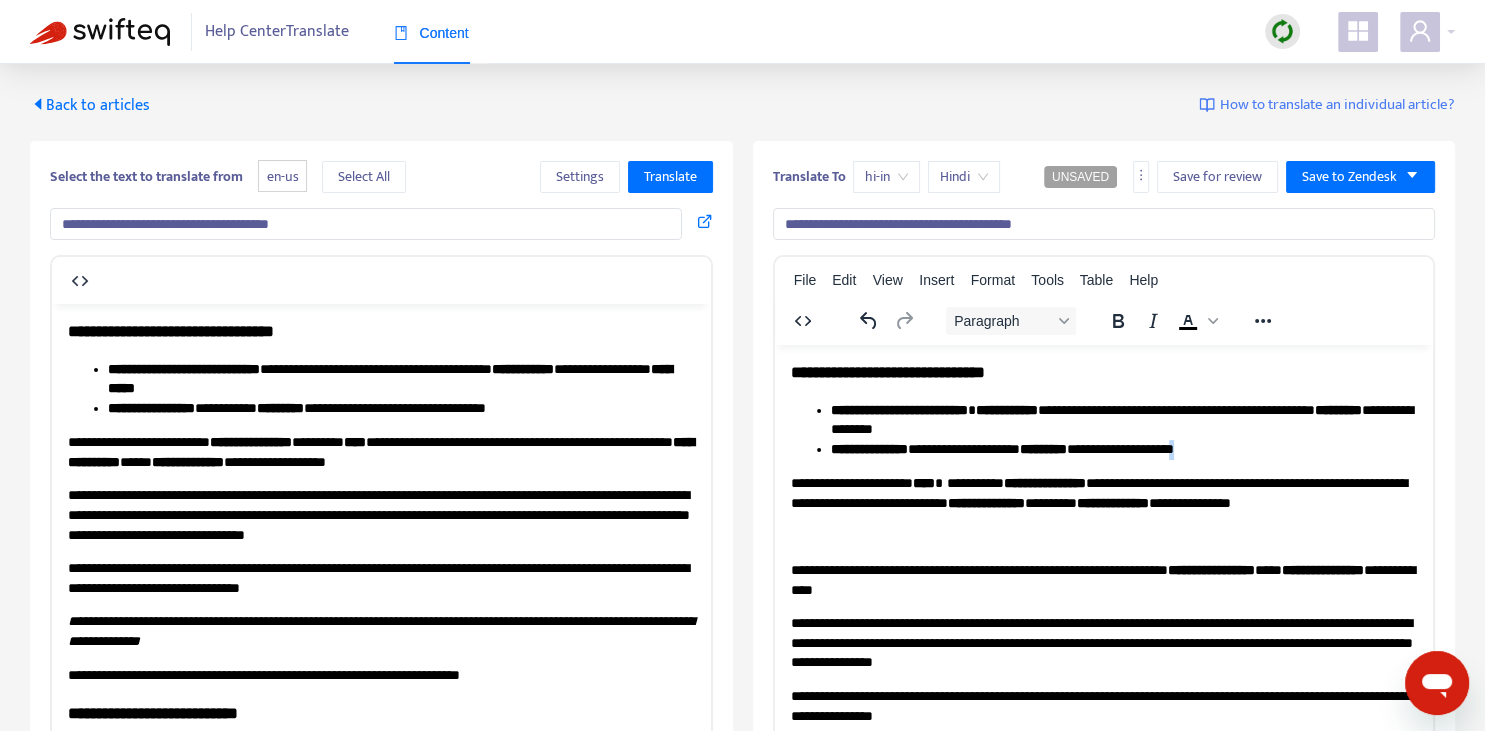 copy on "*" 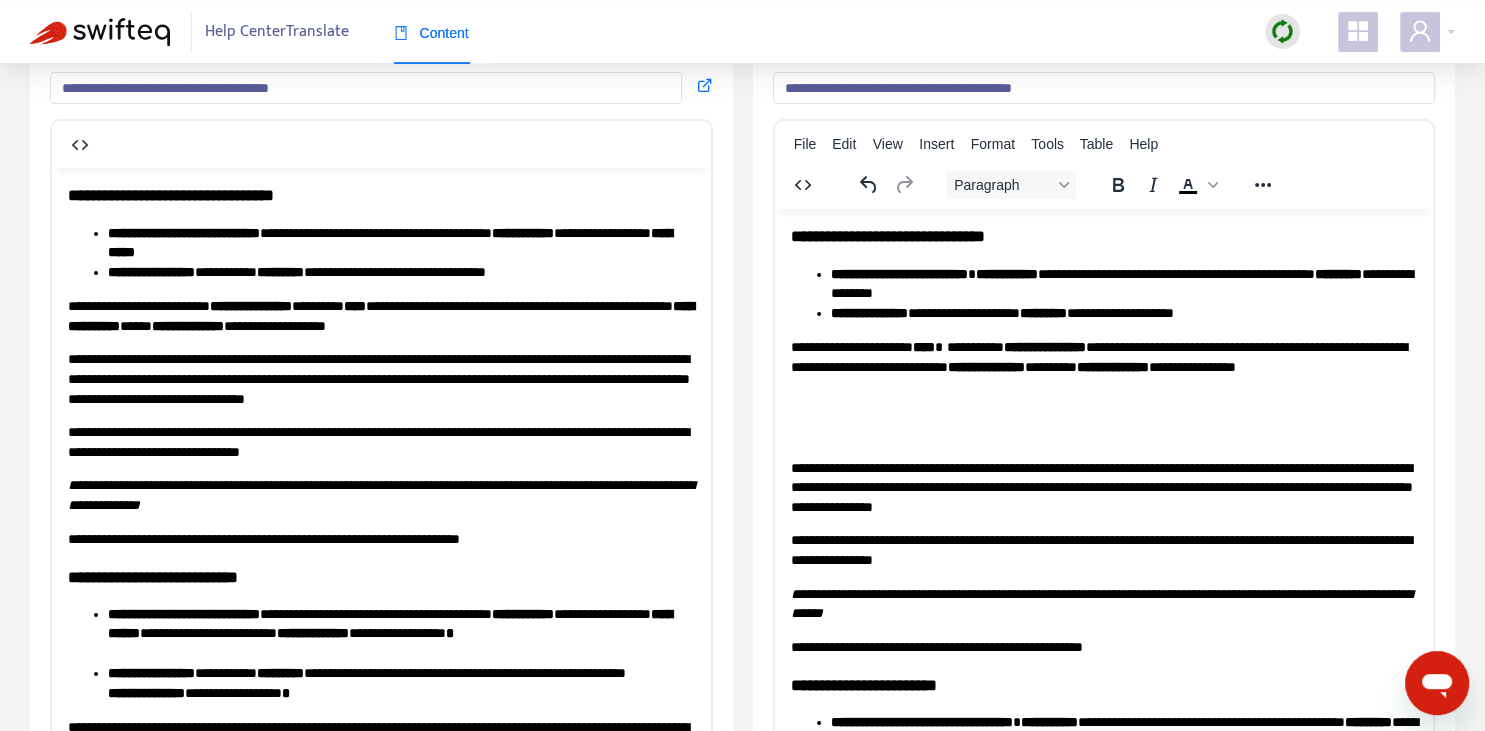 scroll, scrollTop: 140, scrollLeft: 0, axis: vertical 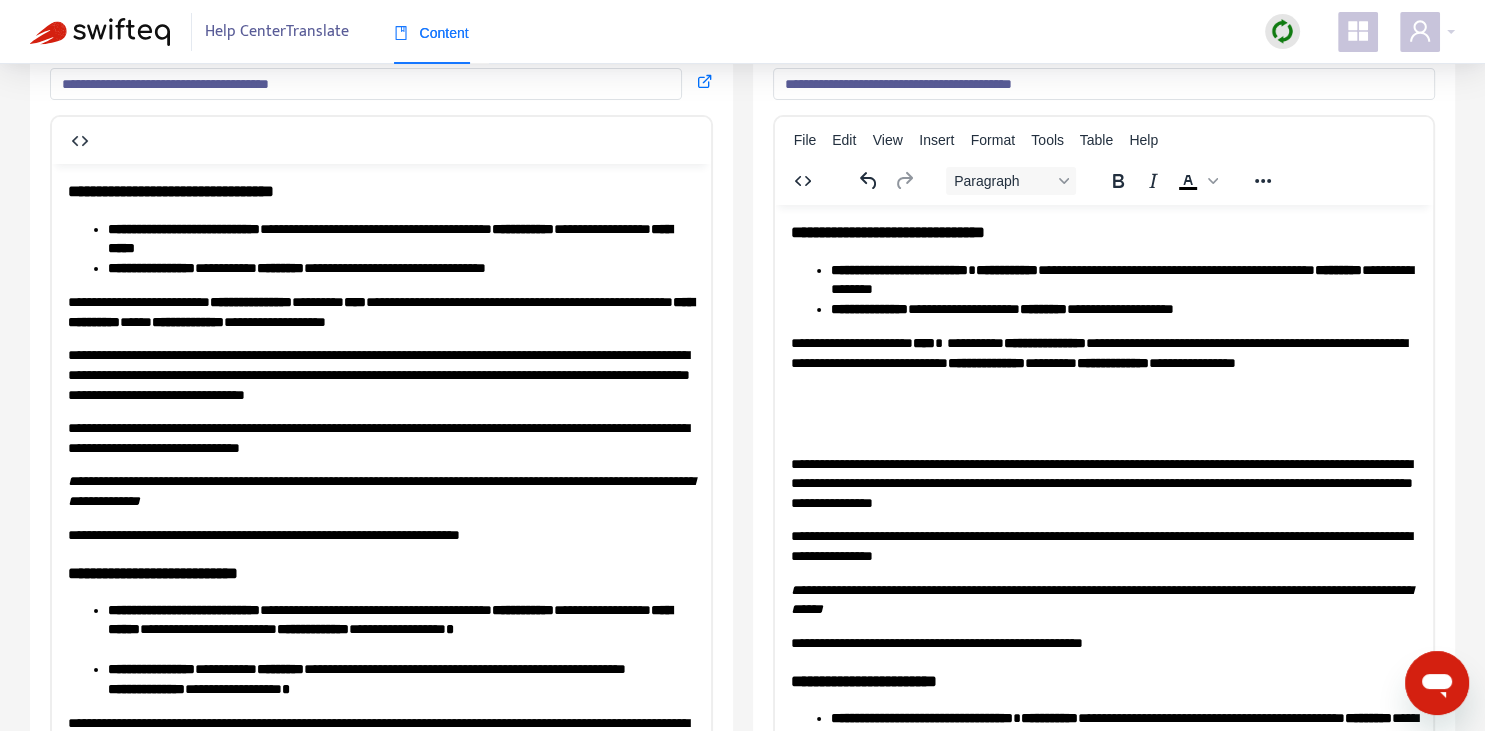 click at bounding box center (1103, 396) 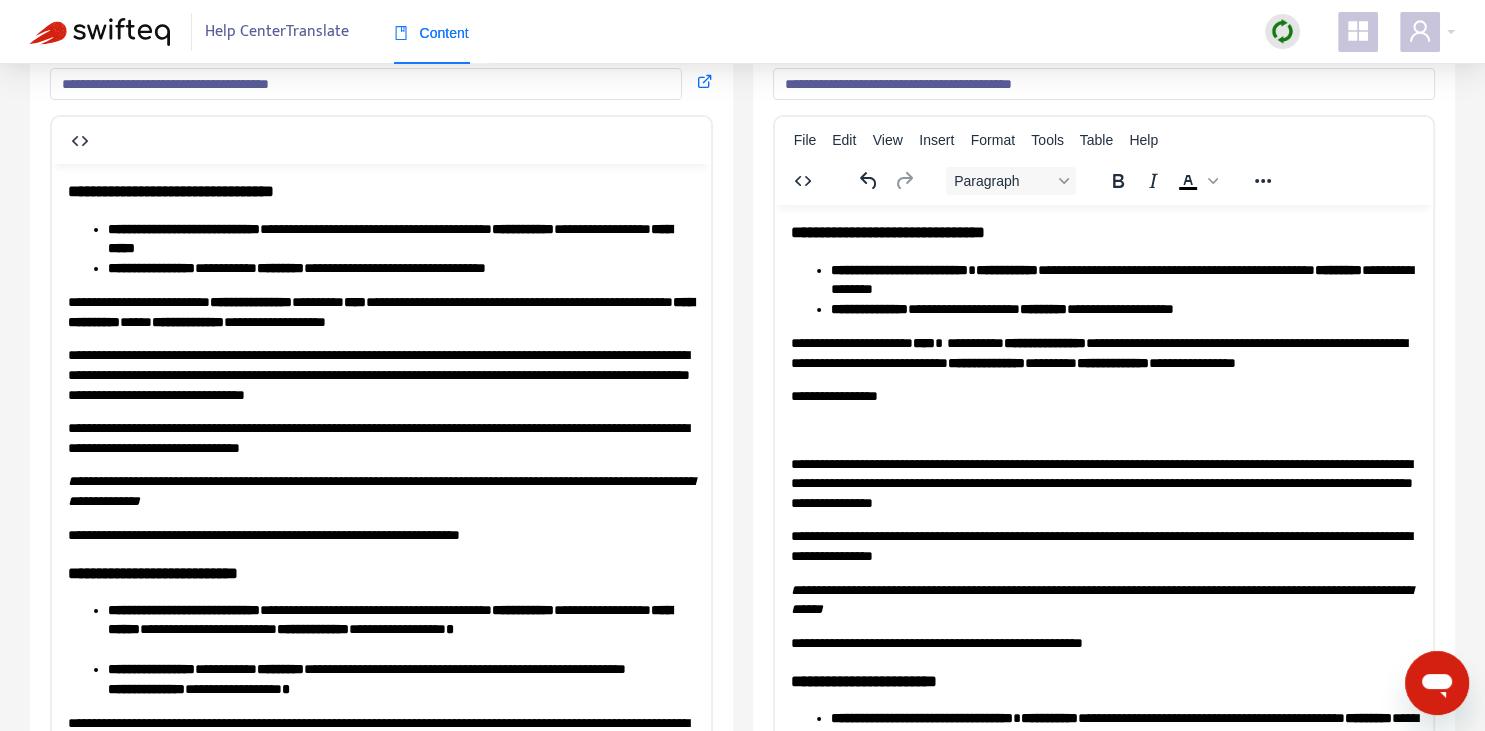 click on "**********" at bounding box center (1103, 396) 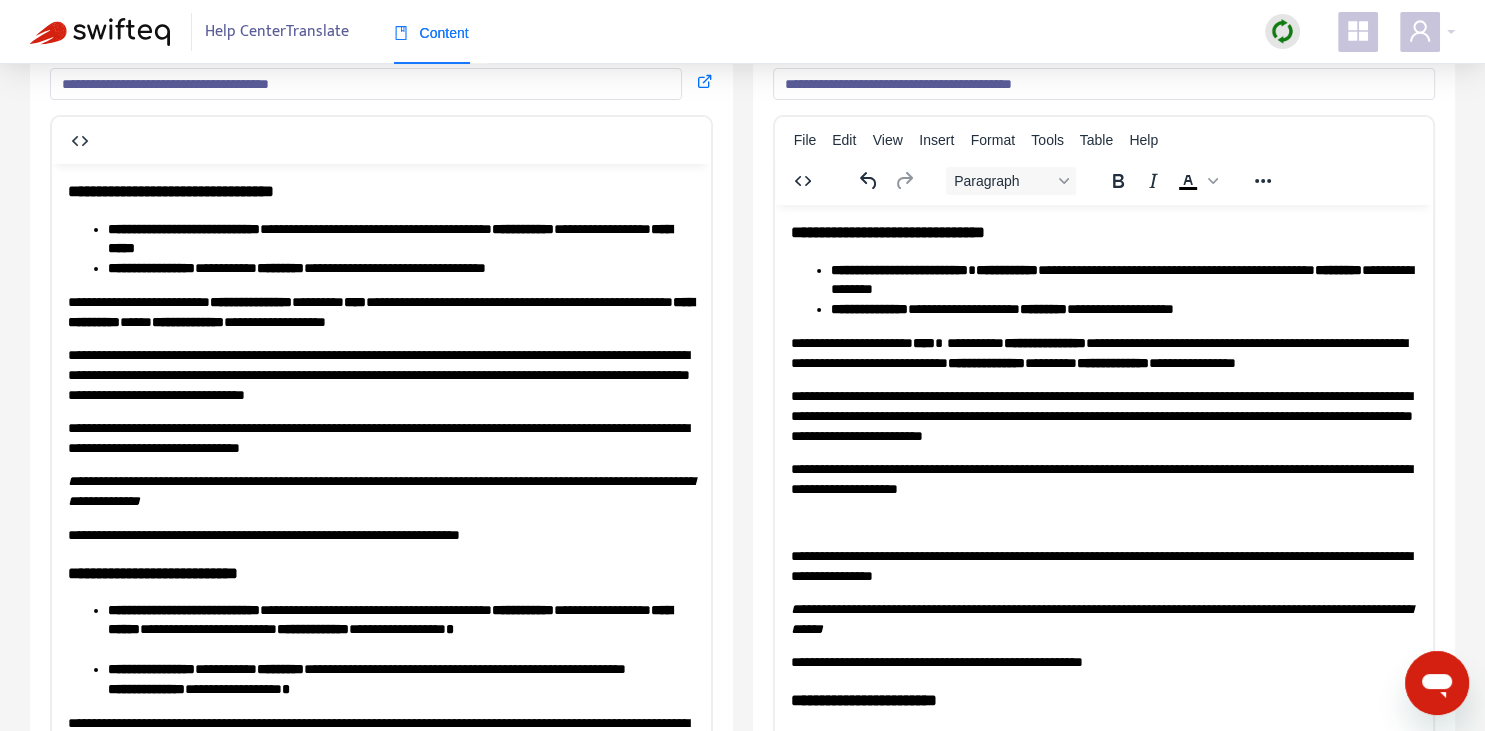 click on "**********" at bounding box center (1103, 478) 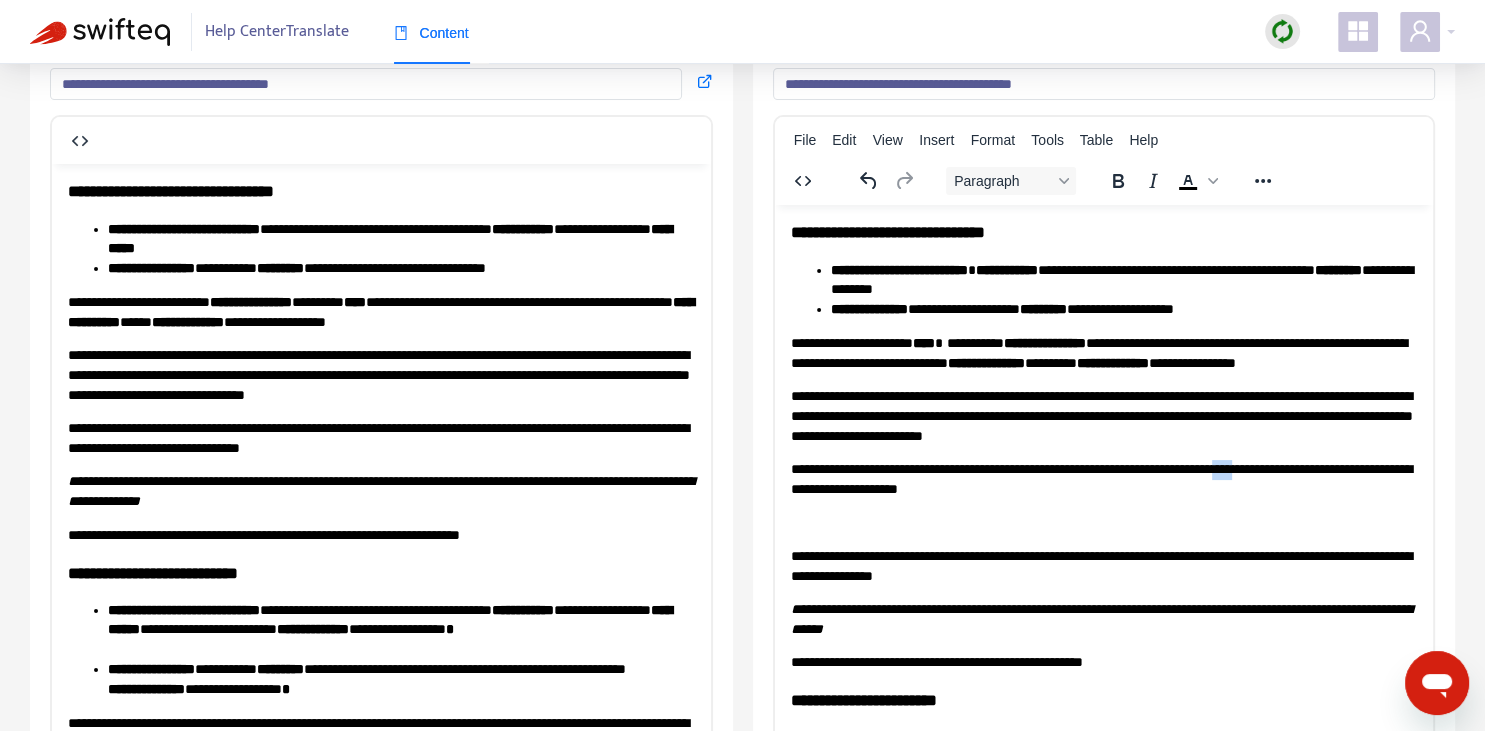 click on "**********" at bounding box center (1103, 478) 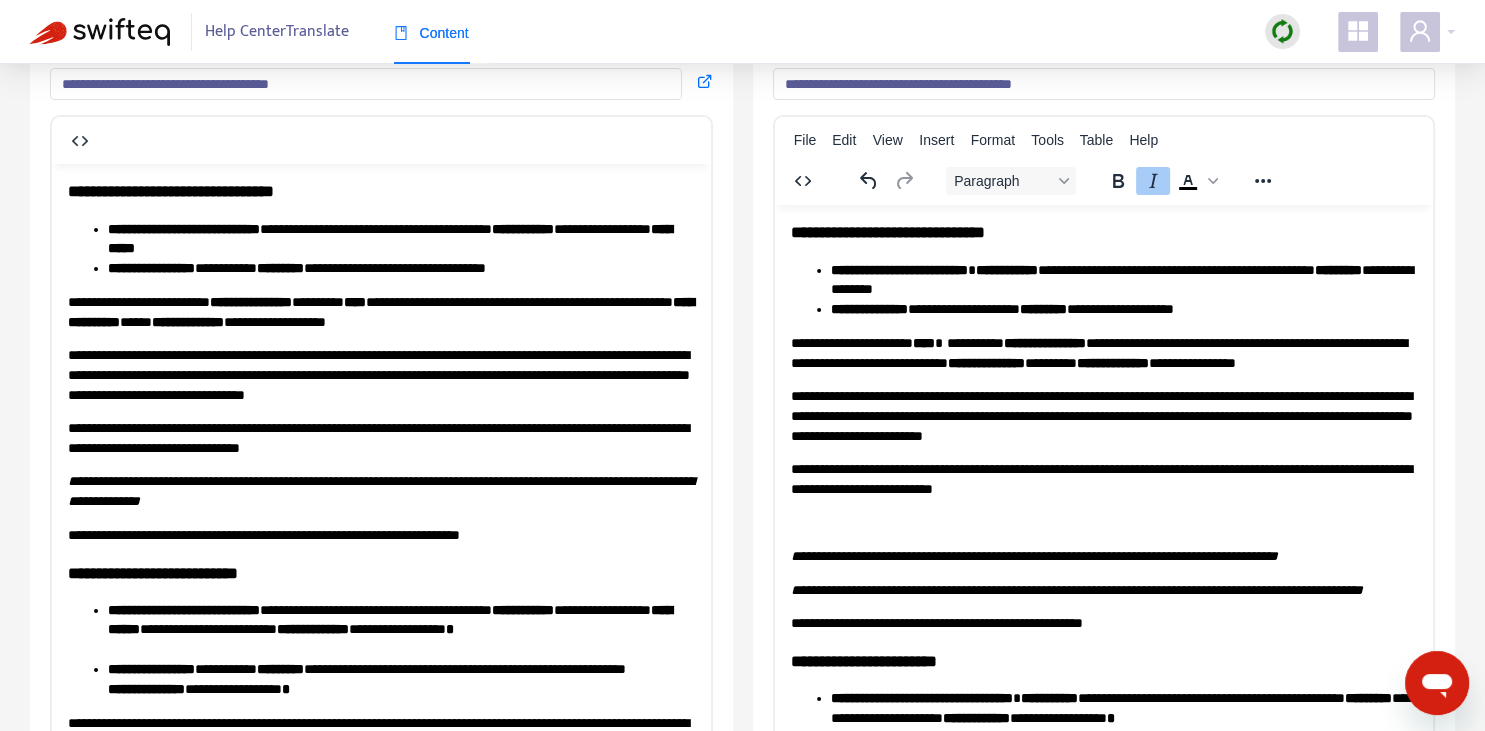 click on "**********" at bounding box center [1103, 556] 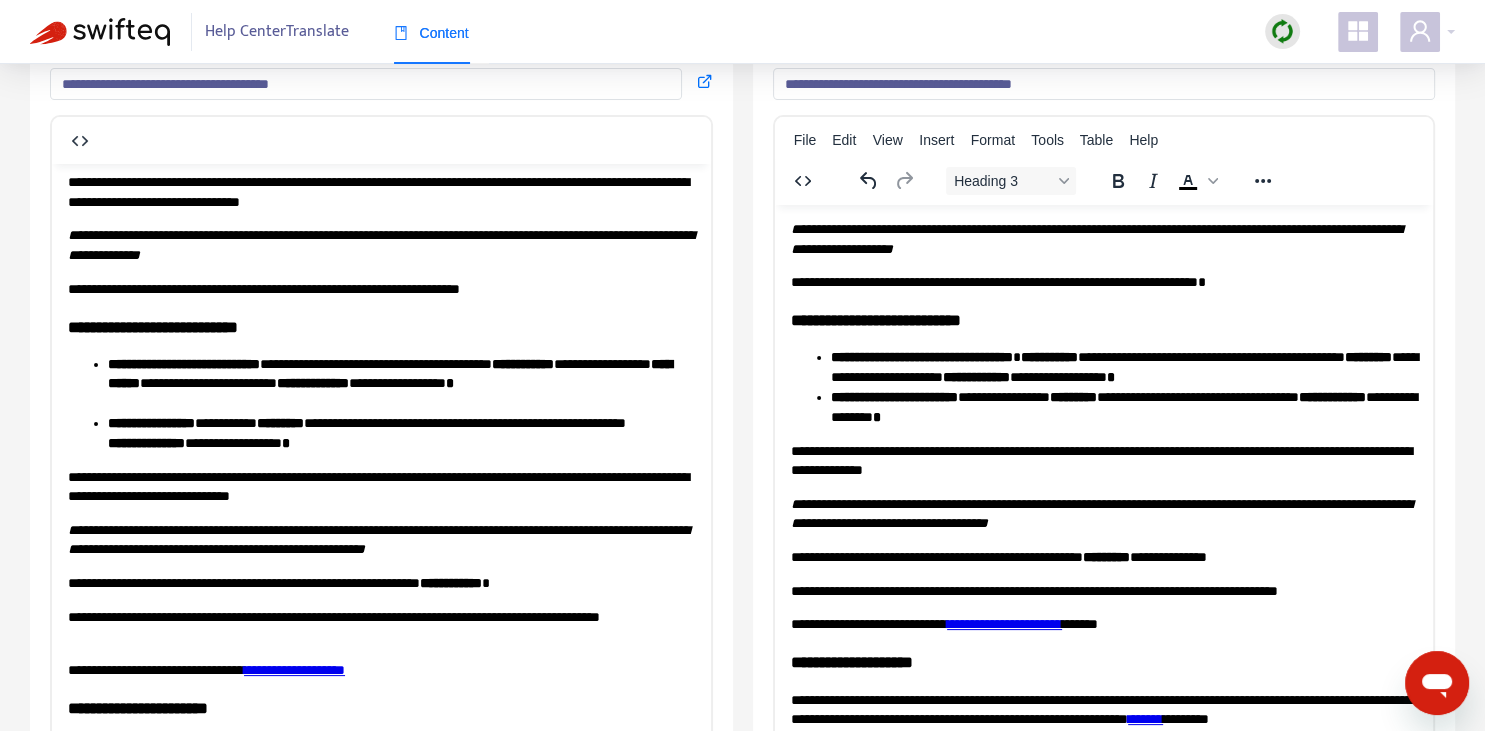 scroll, scrollTop: 281, scrollLeft: 0, axis: vertical 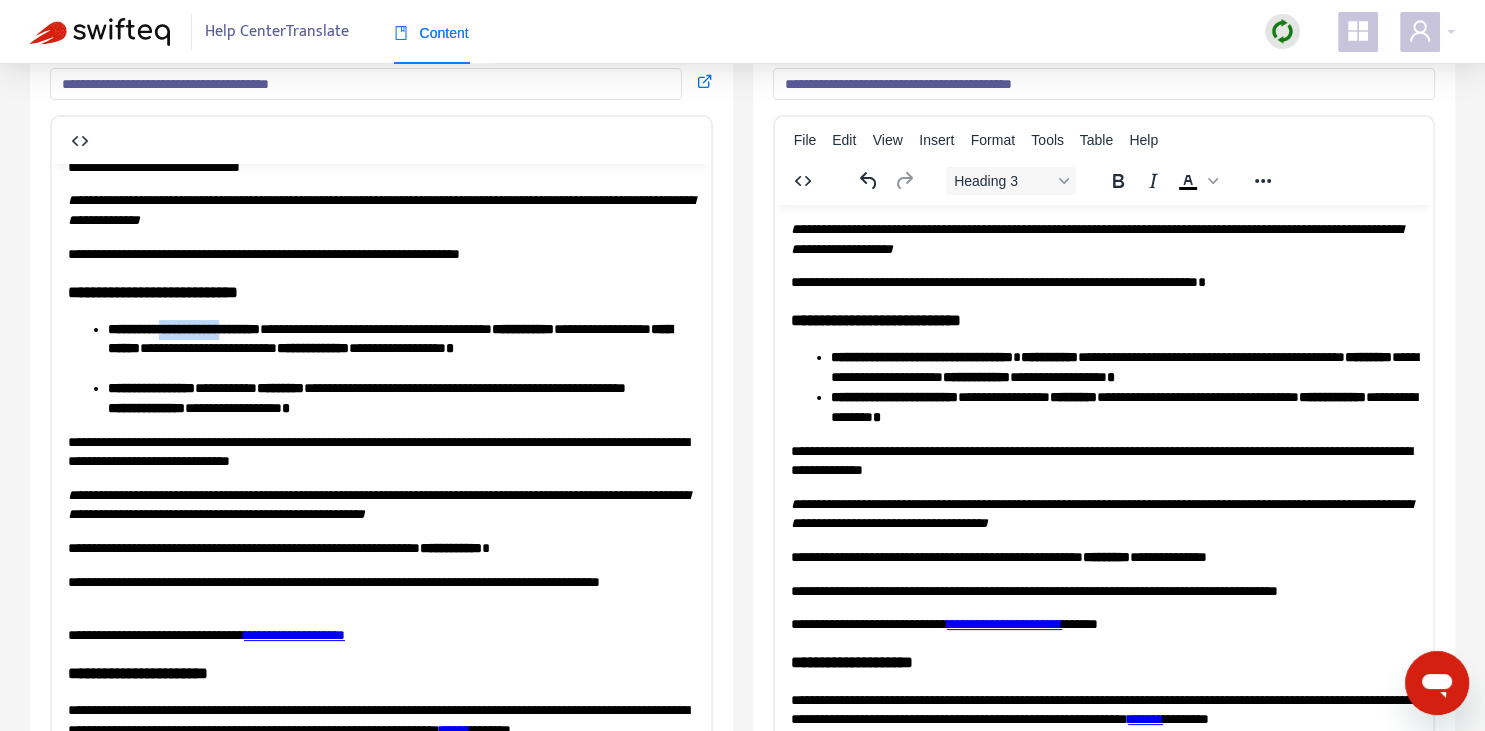 drag, startPoint x: 180, startPoint y: 324, endPoint x: 262, endPoint y: 328, distance: 82.0975 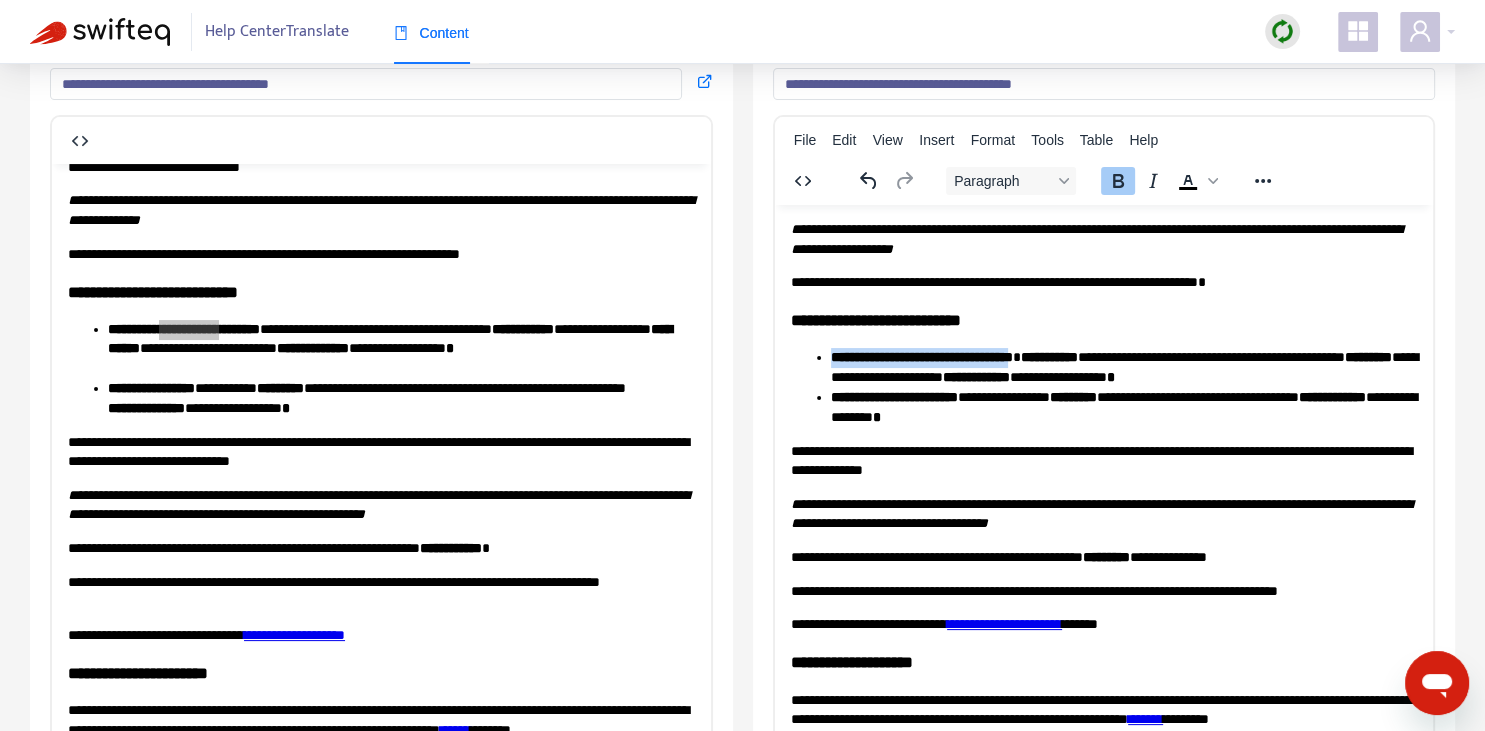drag, startPoint x: 831, startPoint y: 355, endPoint x: 1046, endPoint y: 349, distance: 215.08371 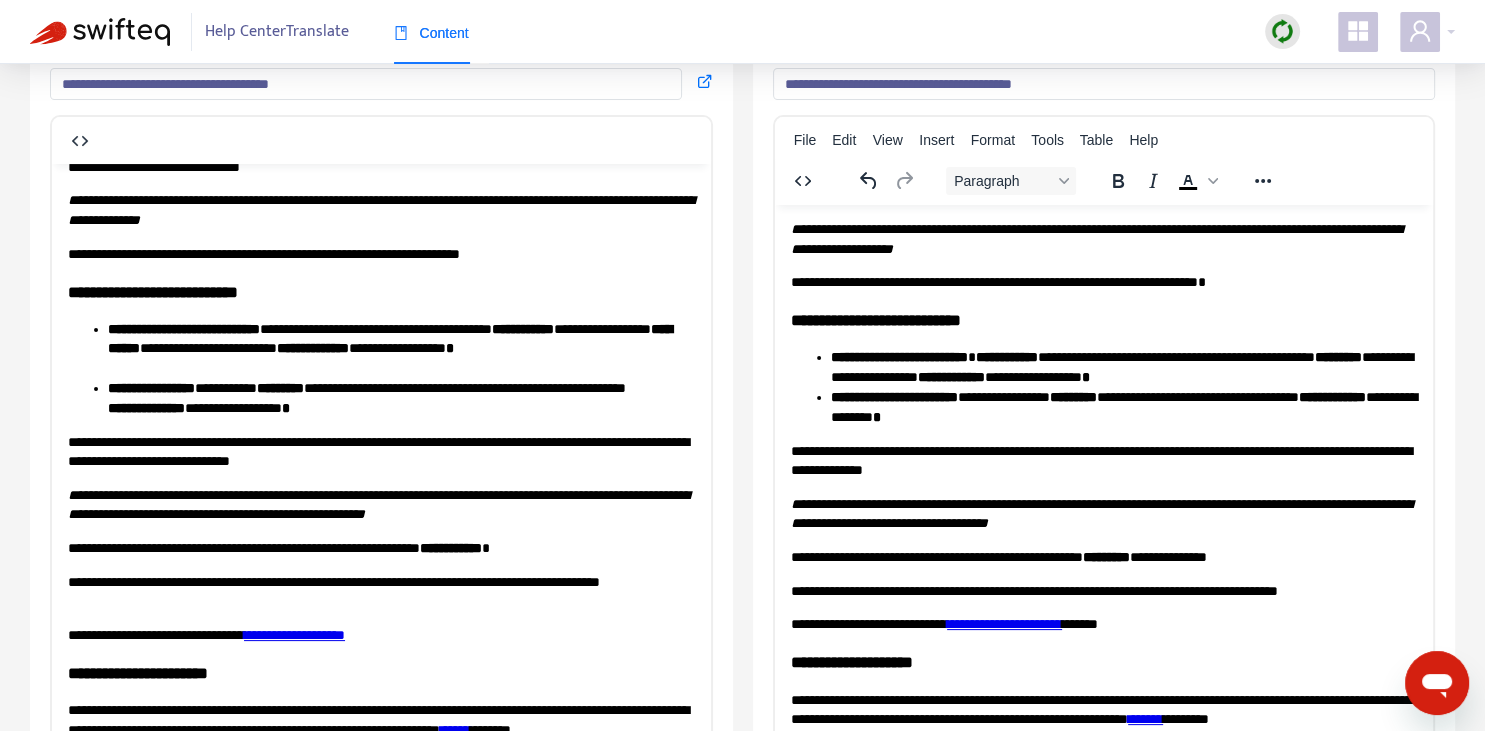 click on "*********" at bounding box center (1337, 356) 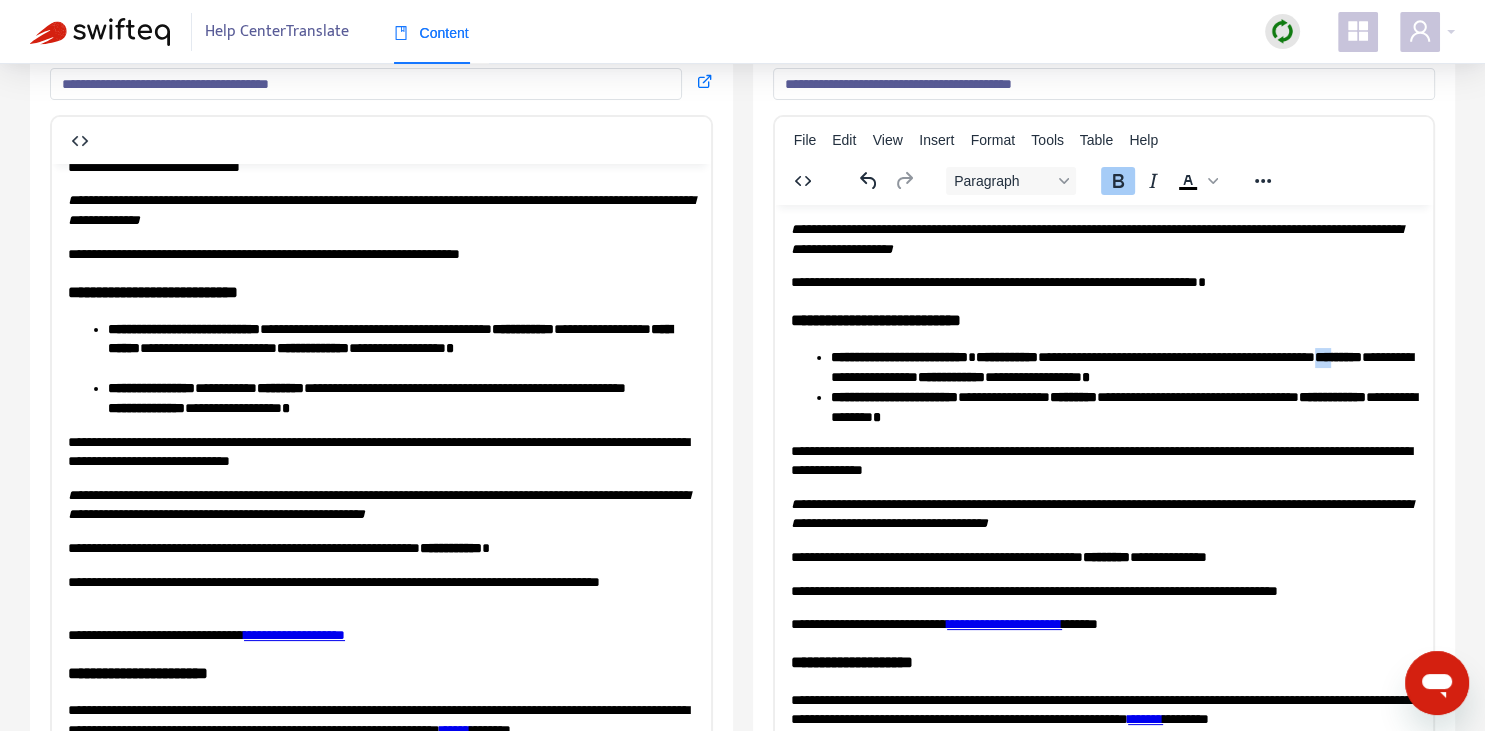 click on "*********" at bounding box center [1337, 356] 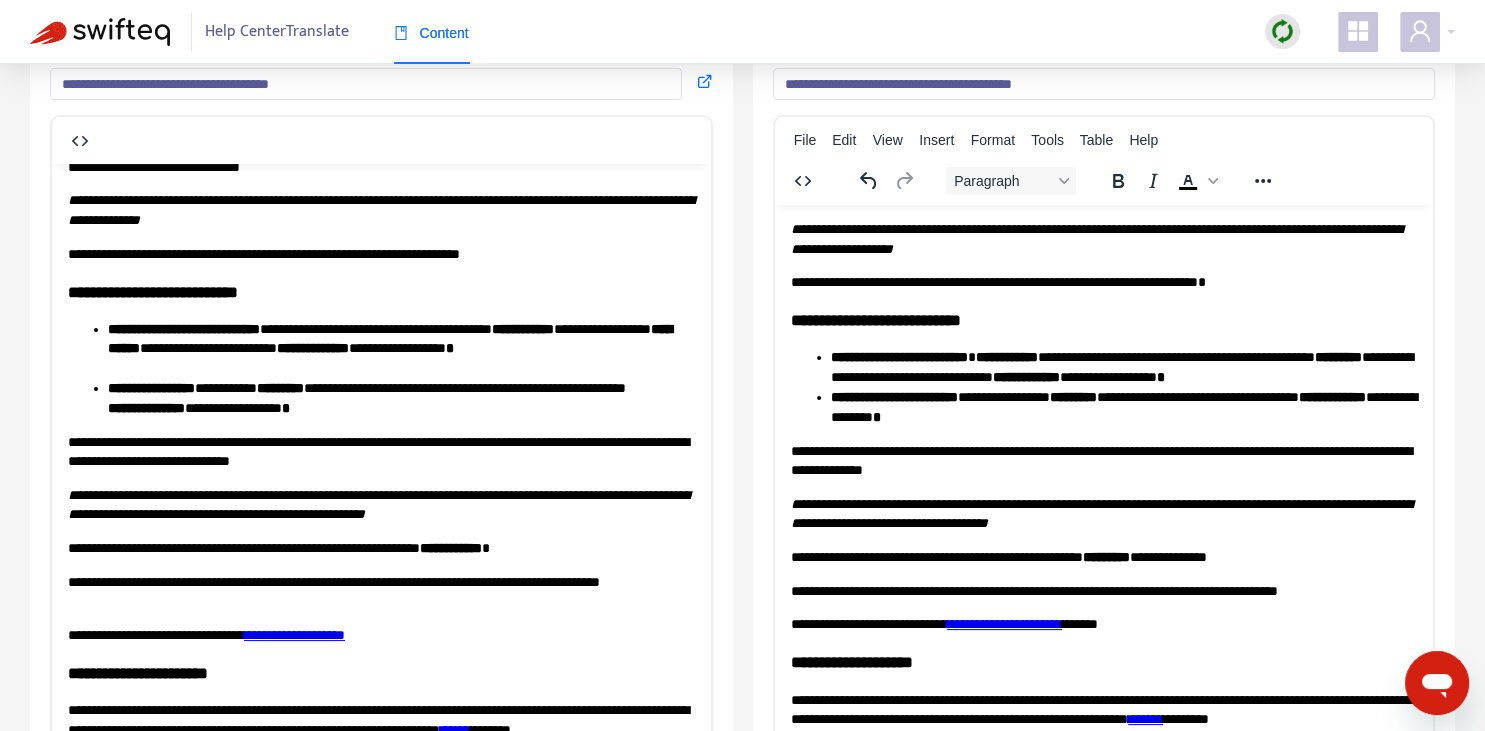 click on "**********" at bounding box center [1123, 367] 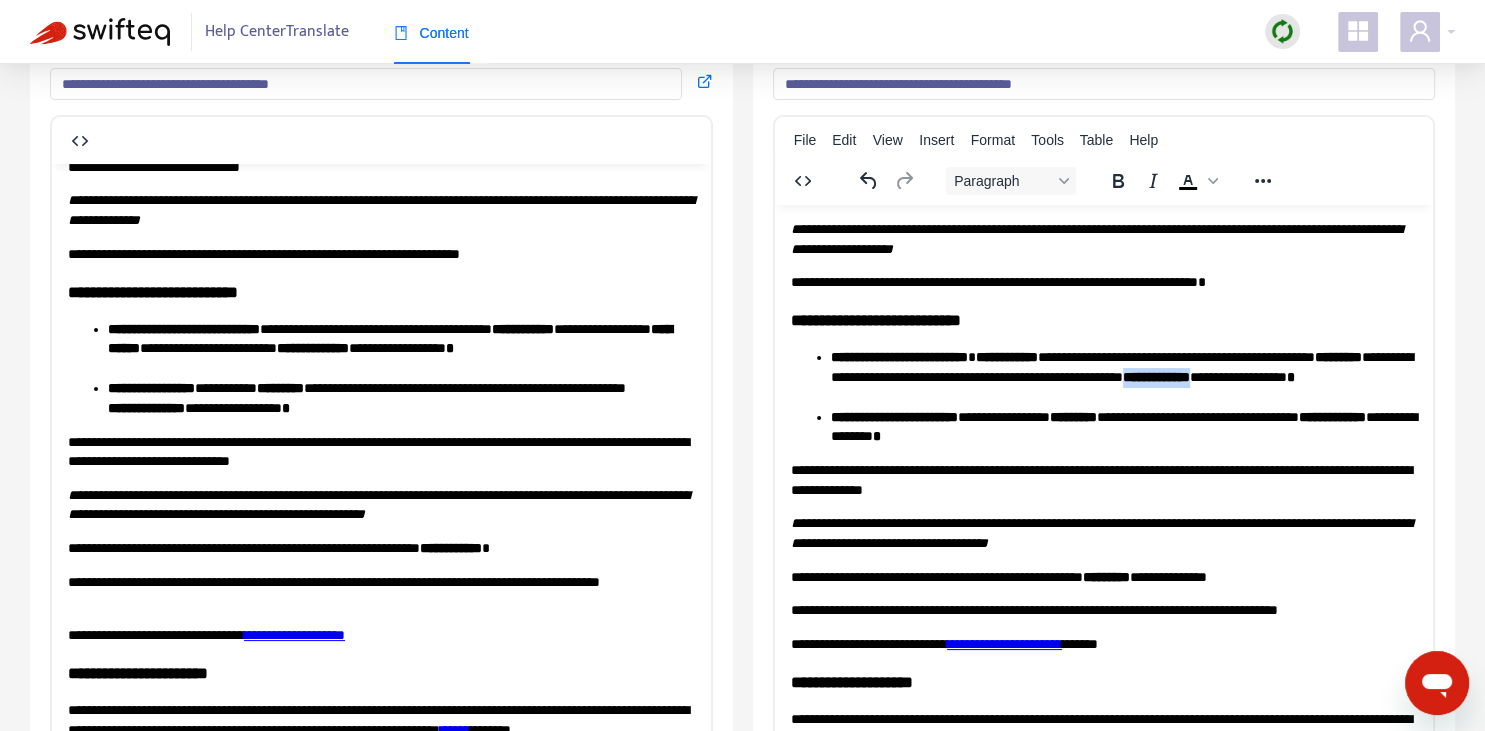 drag, startPoint x: 1302, startPoint y: 377, endPoint x: 1374, endPoint y: 373, distance: 72.11102 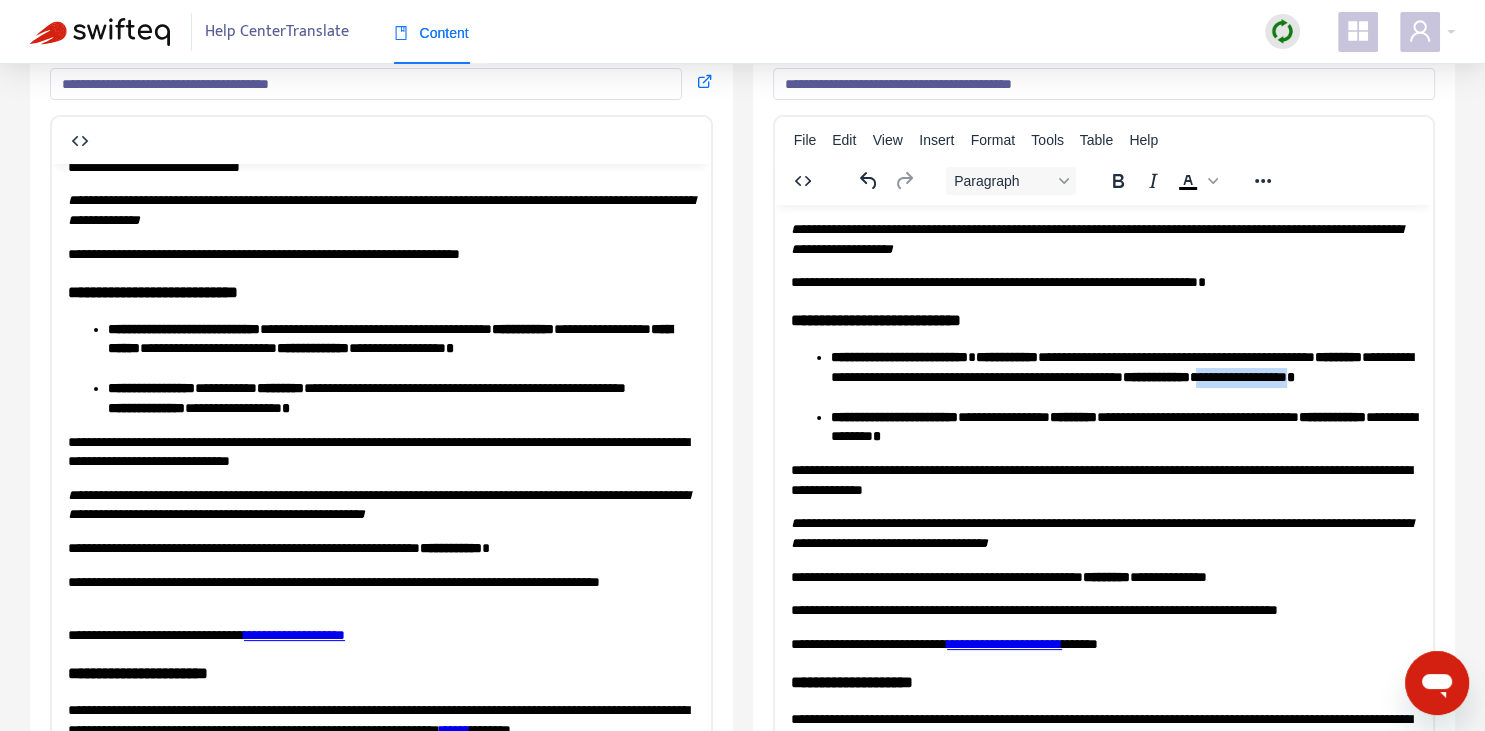 drag, startPoint x: 826, startPoint y: 398, endPoint x: 933, endPoint y: 400, distance: 107.01869 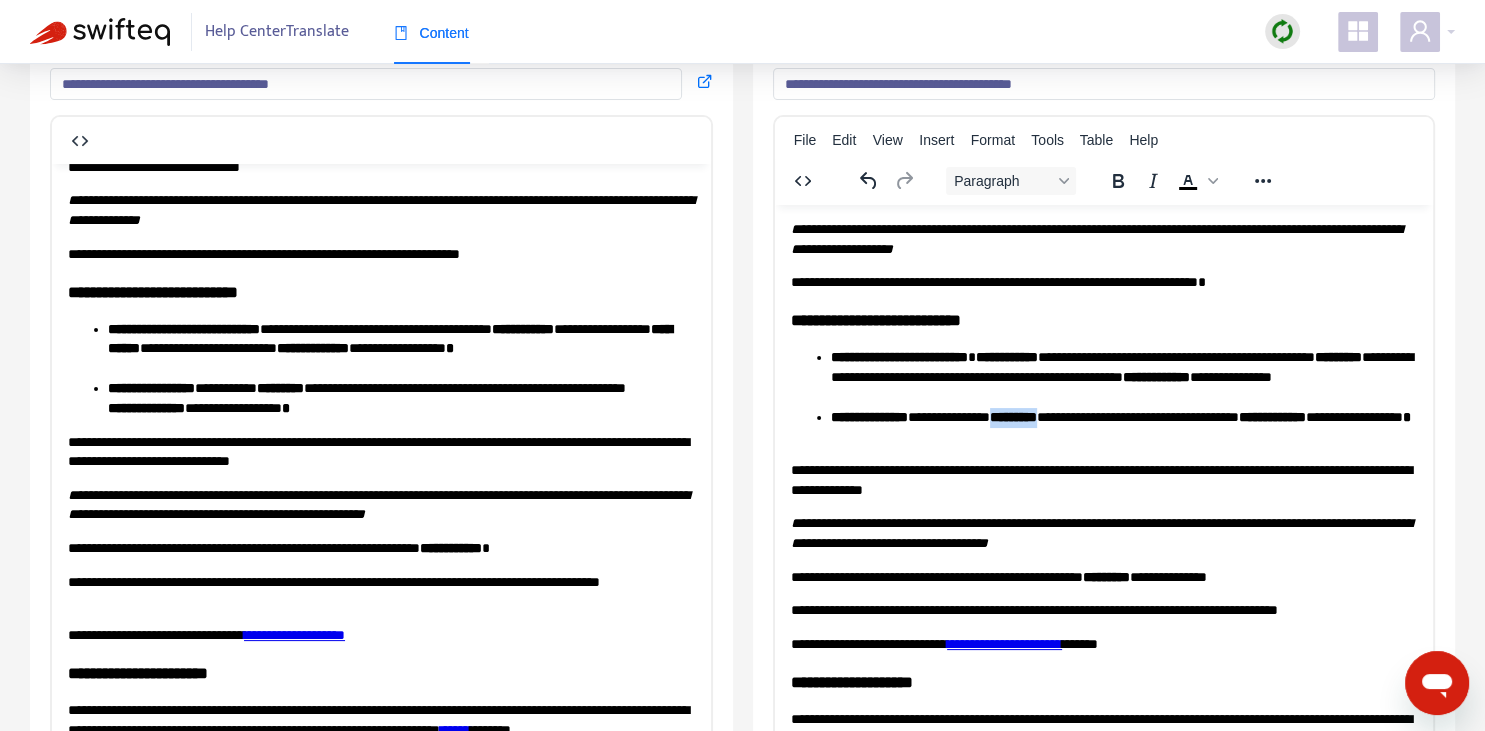 drag, startPoint x: 1010, startPoint y: 413, endPoint x: 1070, endPoint y: 413, distance: 60 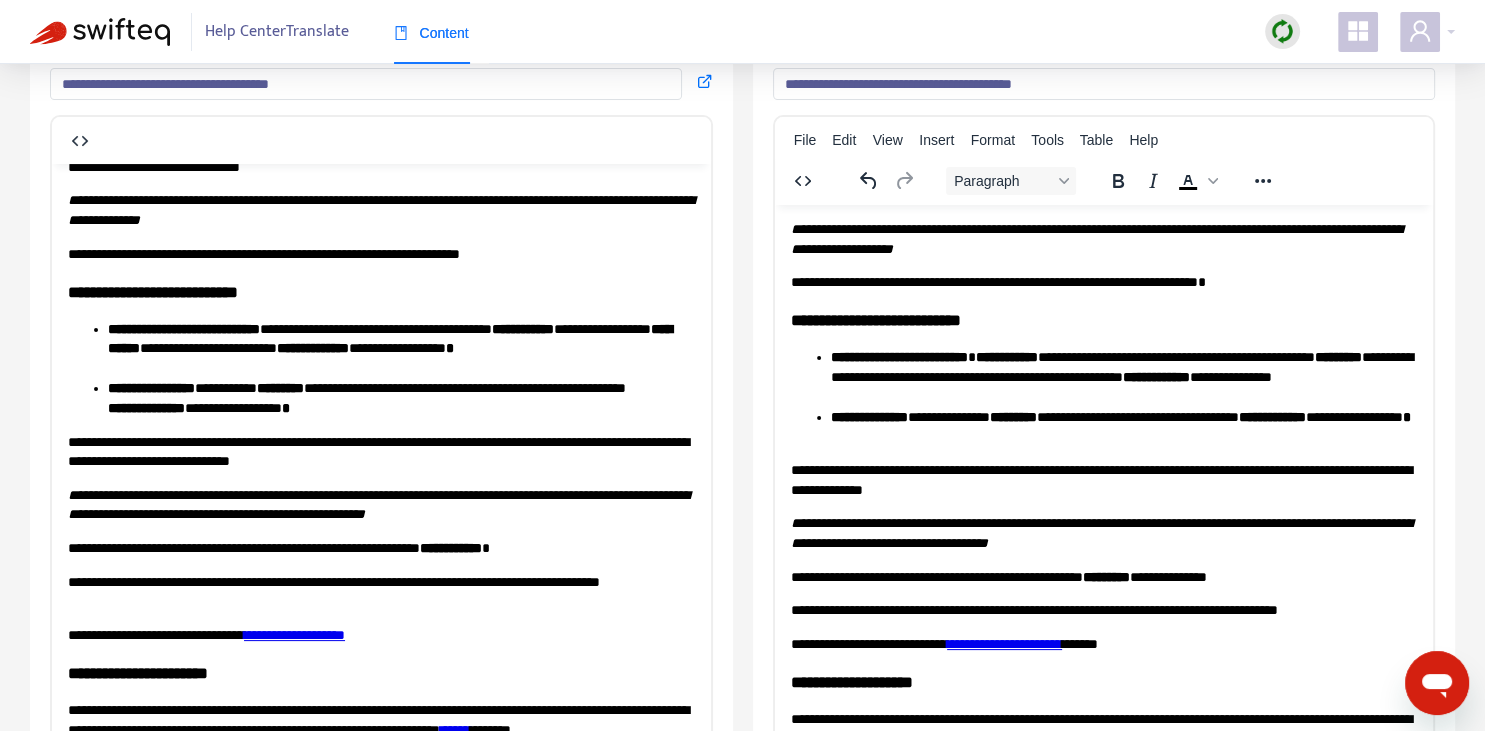 click on "**********" at bounding box center (1123, 427) 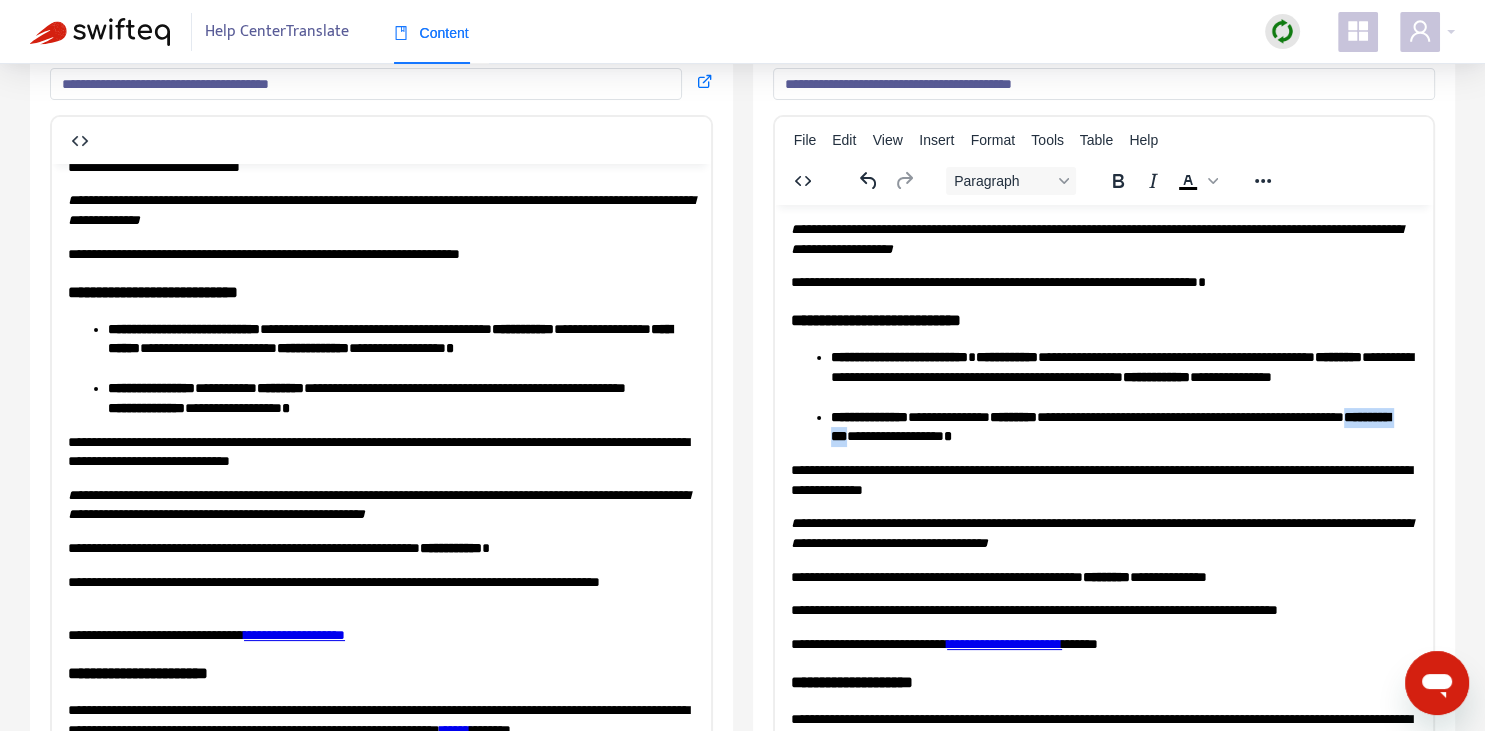 drag, startPoint x: 874, startPoint y: 430, endPoint x: 942, endPoint y: 434, distance: 68.117546 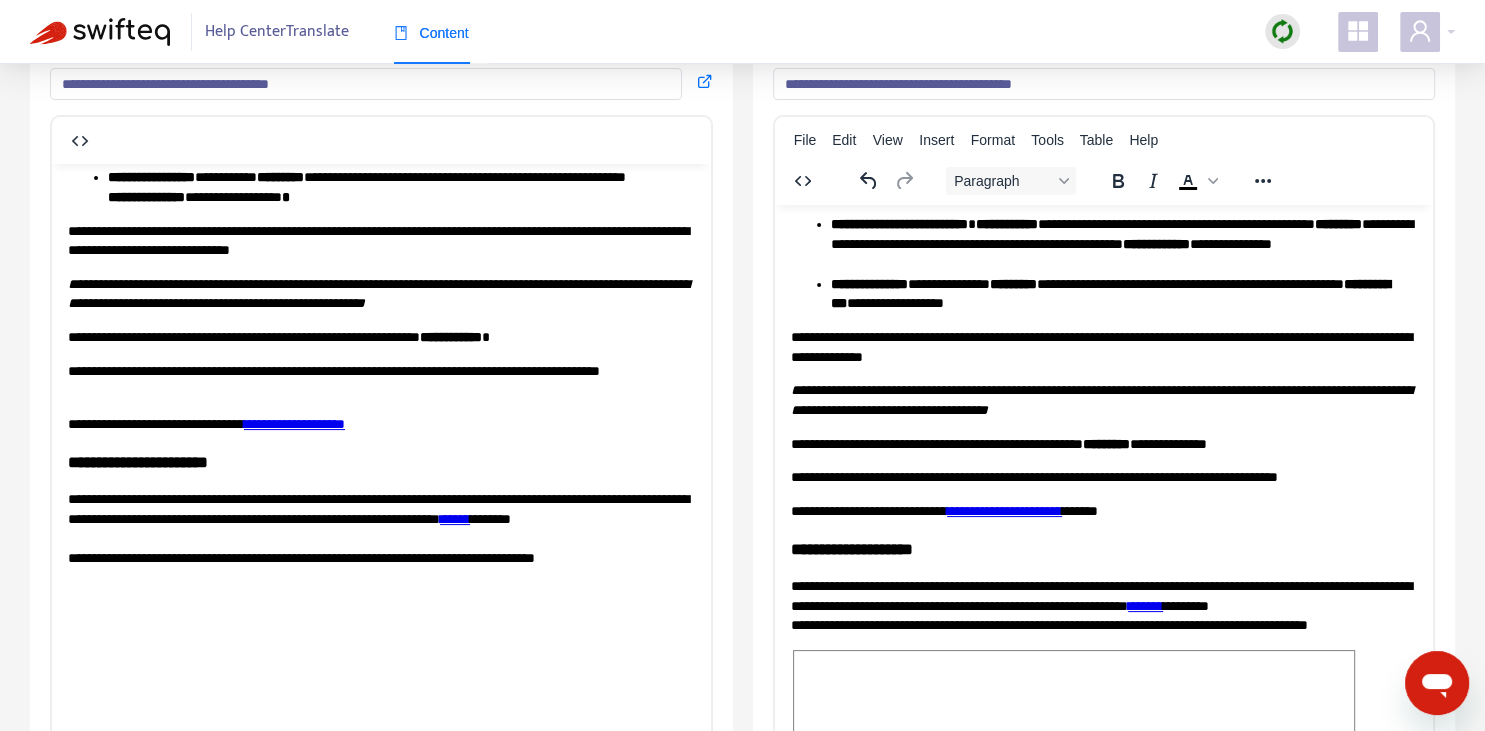 scroll, scrollTop: 468, scrollLeft: 0, axis: vertical 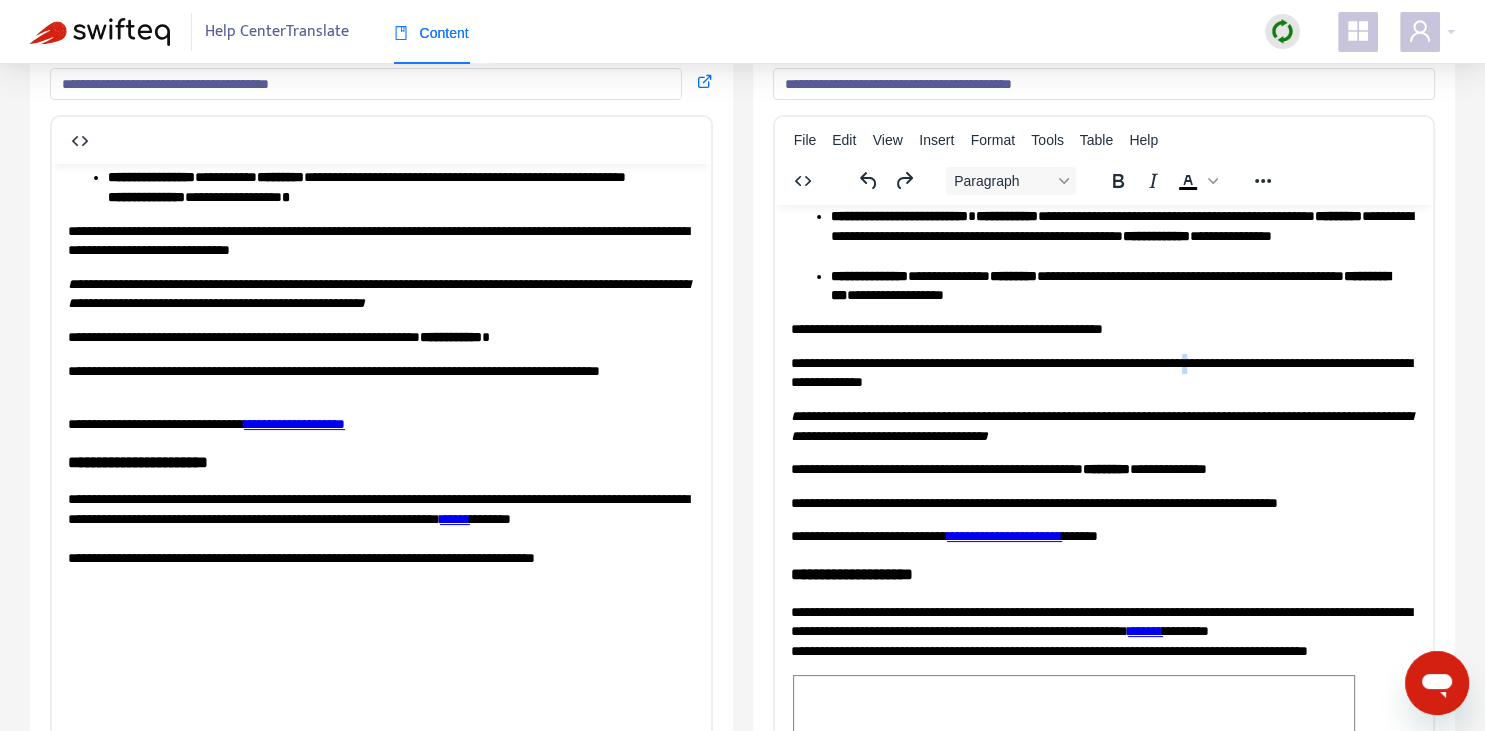 copy on "*" 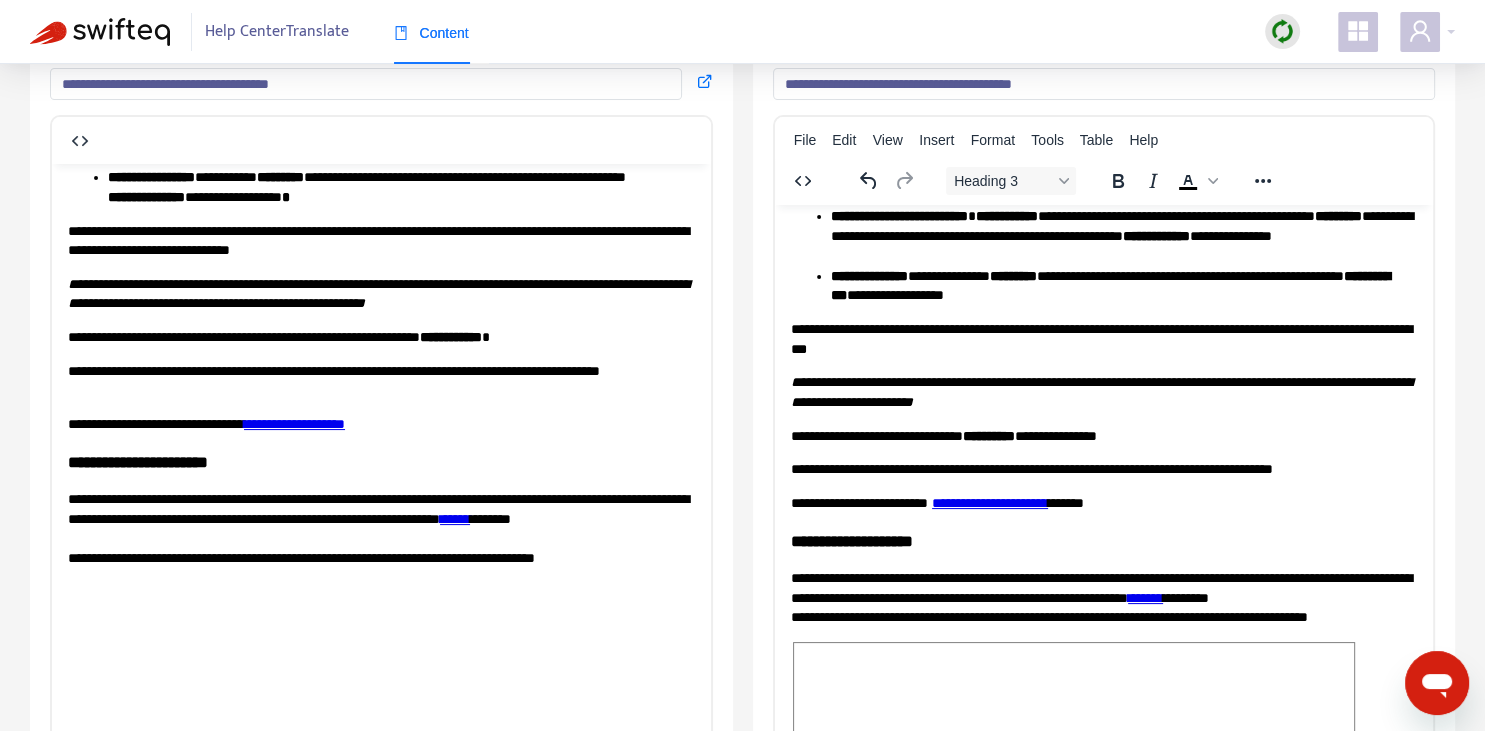 click on "**********" at bounding box center [989, 502] 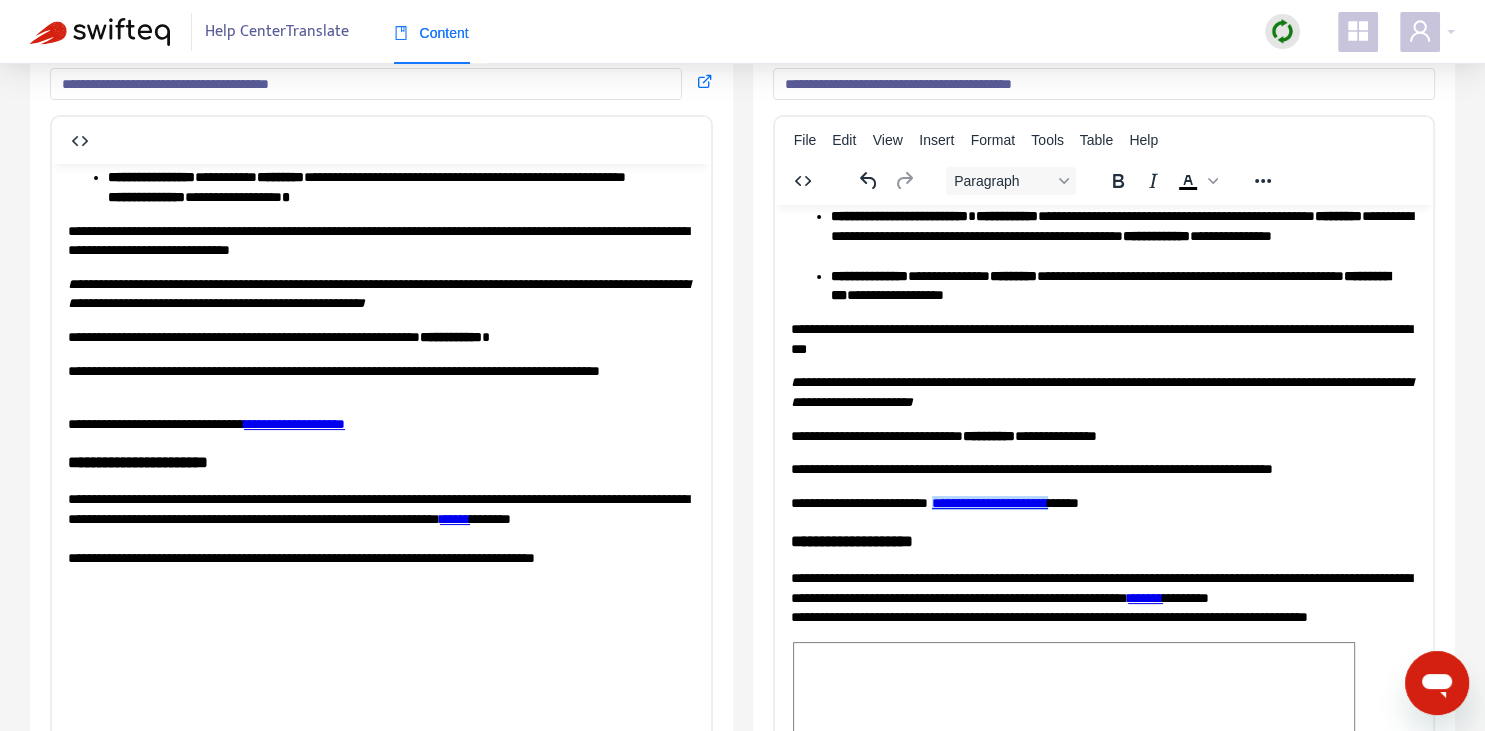 click on "**********" at bounding box center [989, 502] 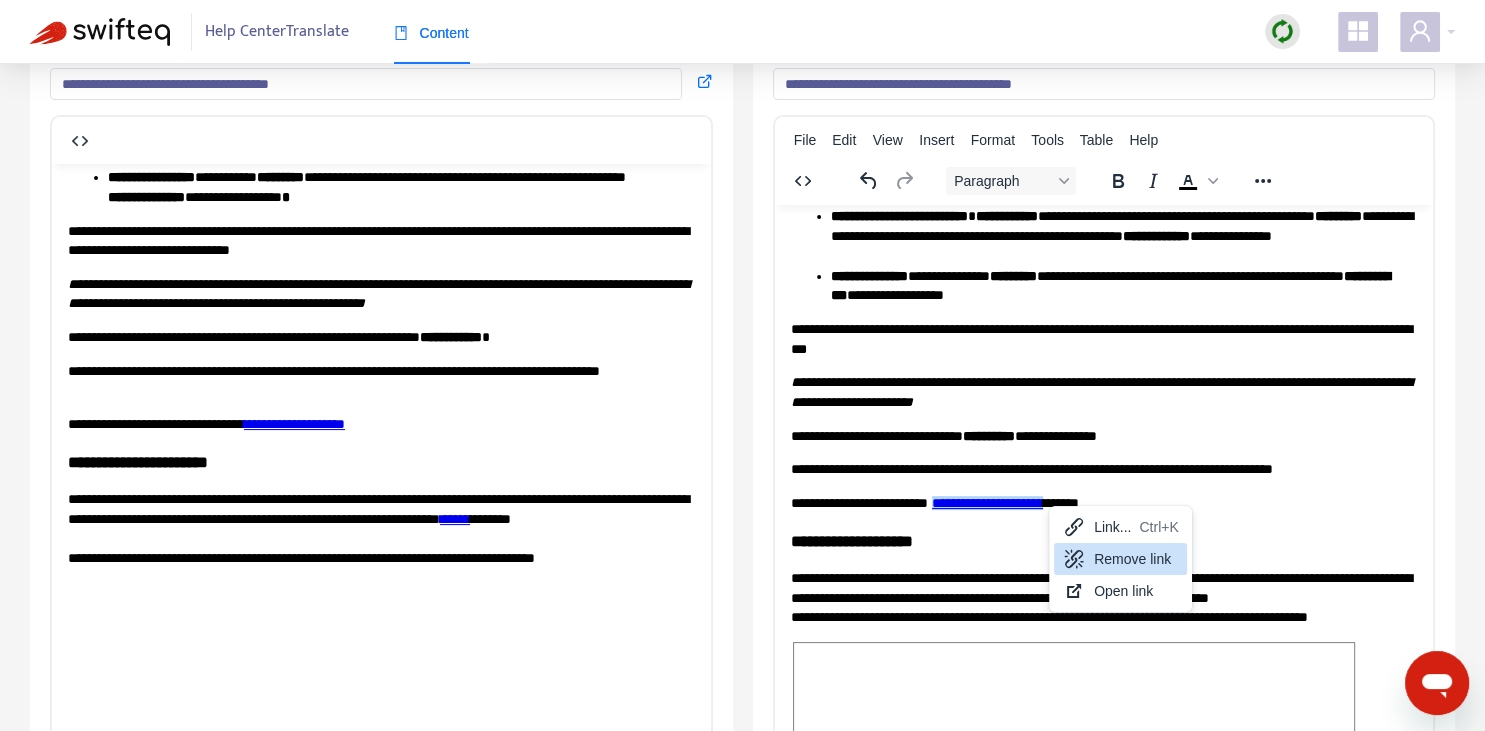 click on "Remove link" at bounding box center [1136, 559] 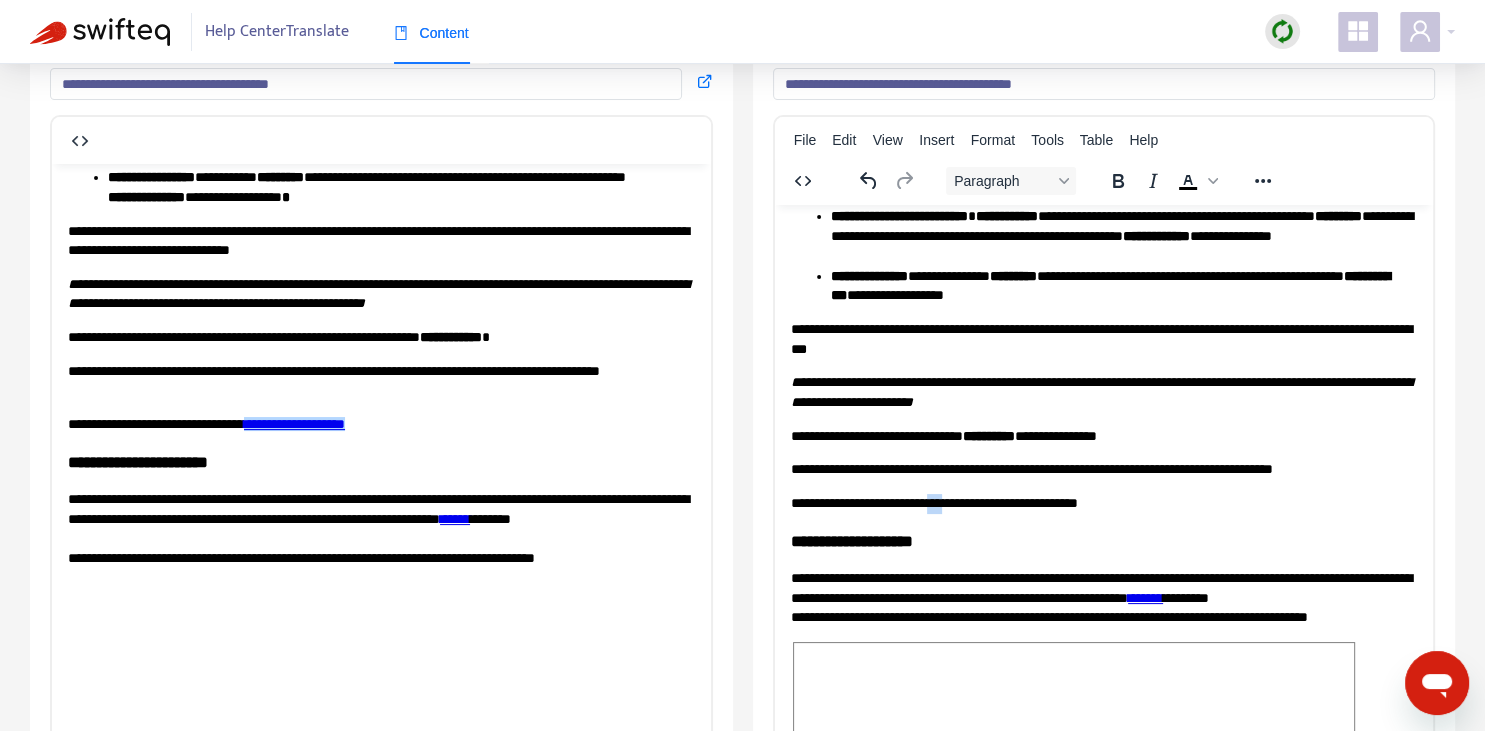 drag, startPoint x: 949, startPoint y: 501, endPoint x: 975, endPoint y: 502, distance: 26.019224 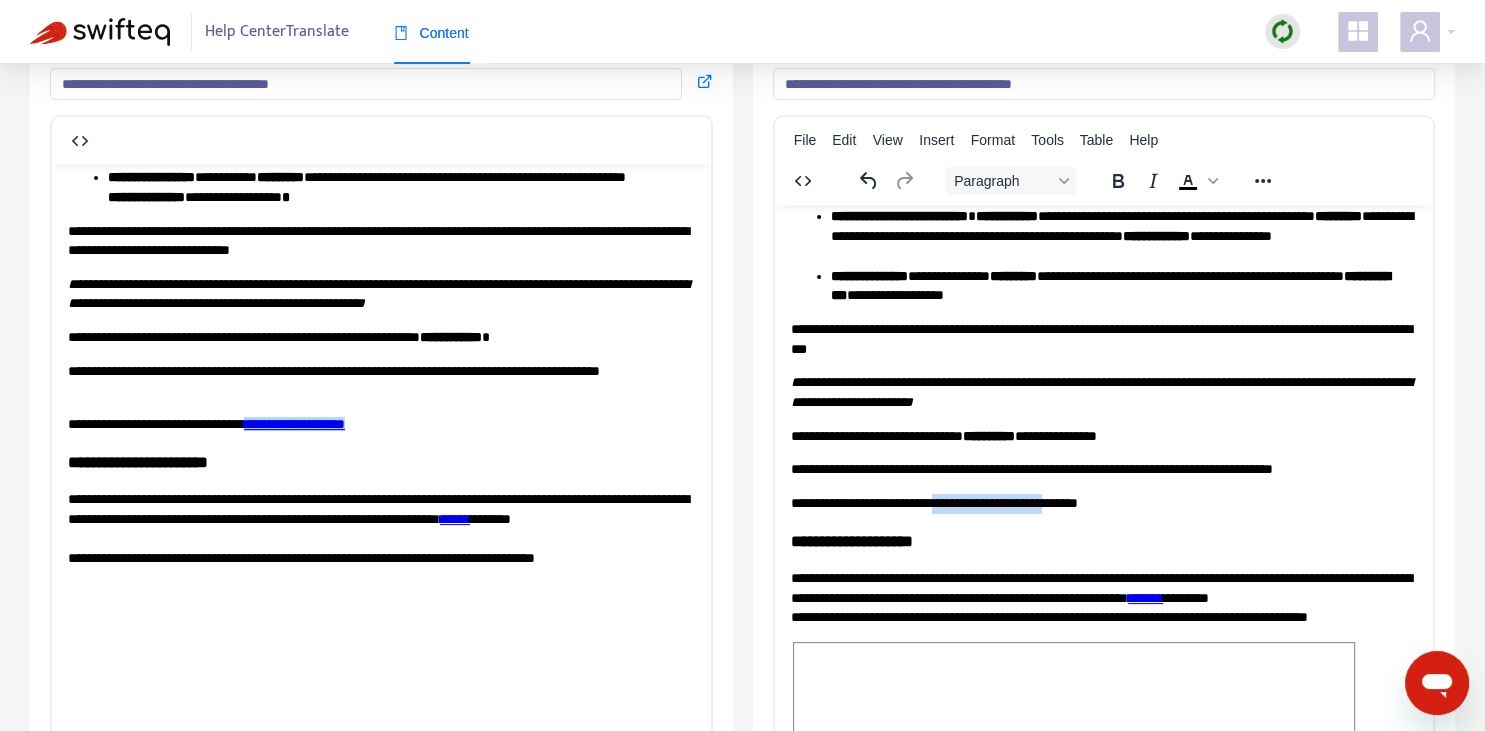 drag, startPoint x: 953, startPoint y: 501, endPoint x: 1080, endPoint y: 503, distance: 127.01575 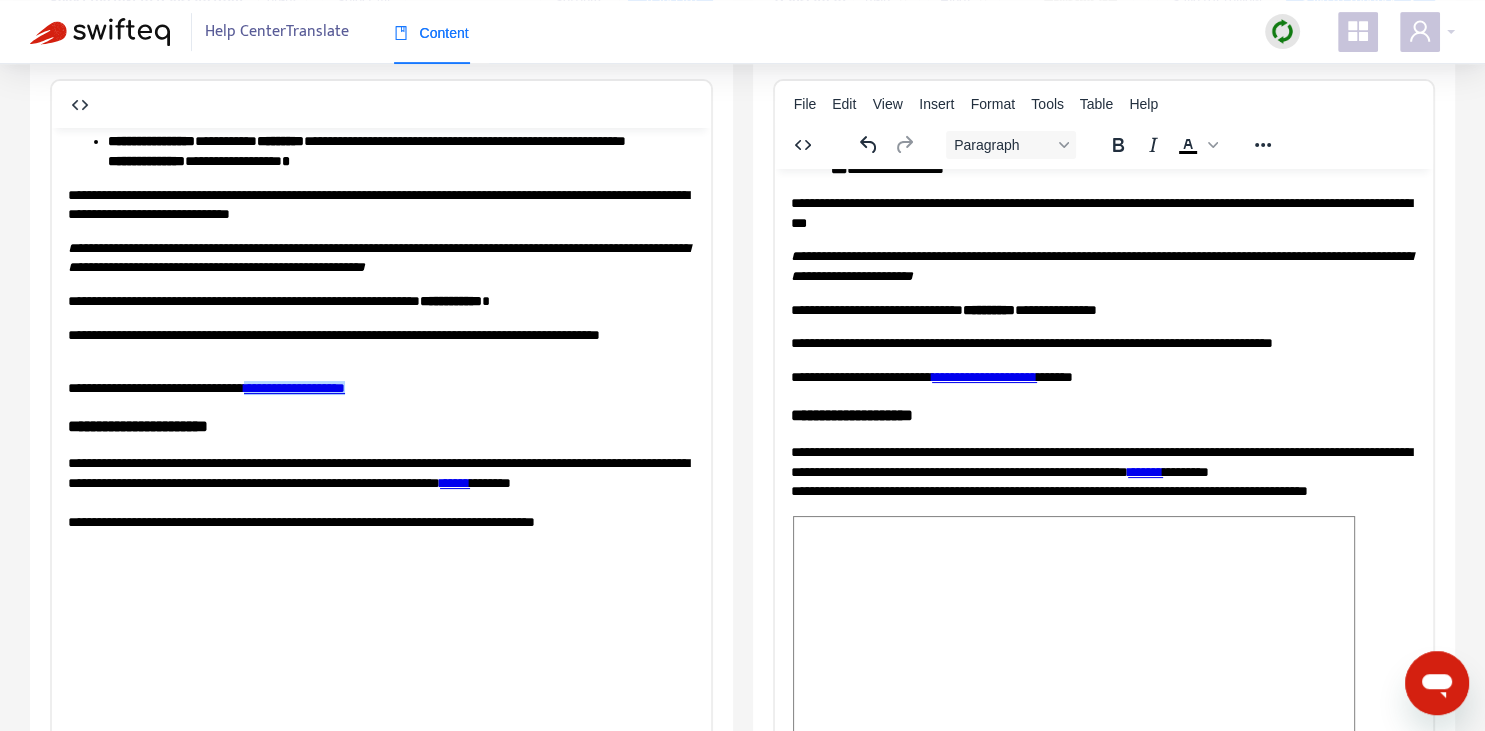 scroll, scrollTop: 343, scrollLeft: 0, axis: vertical 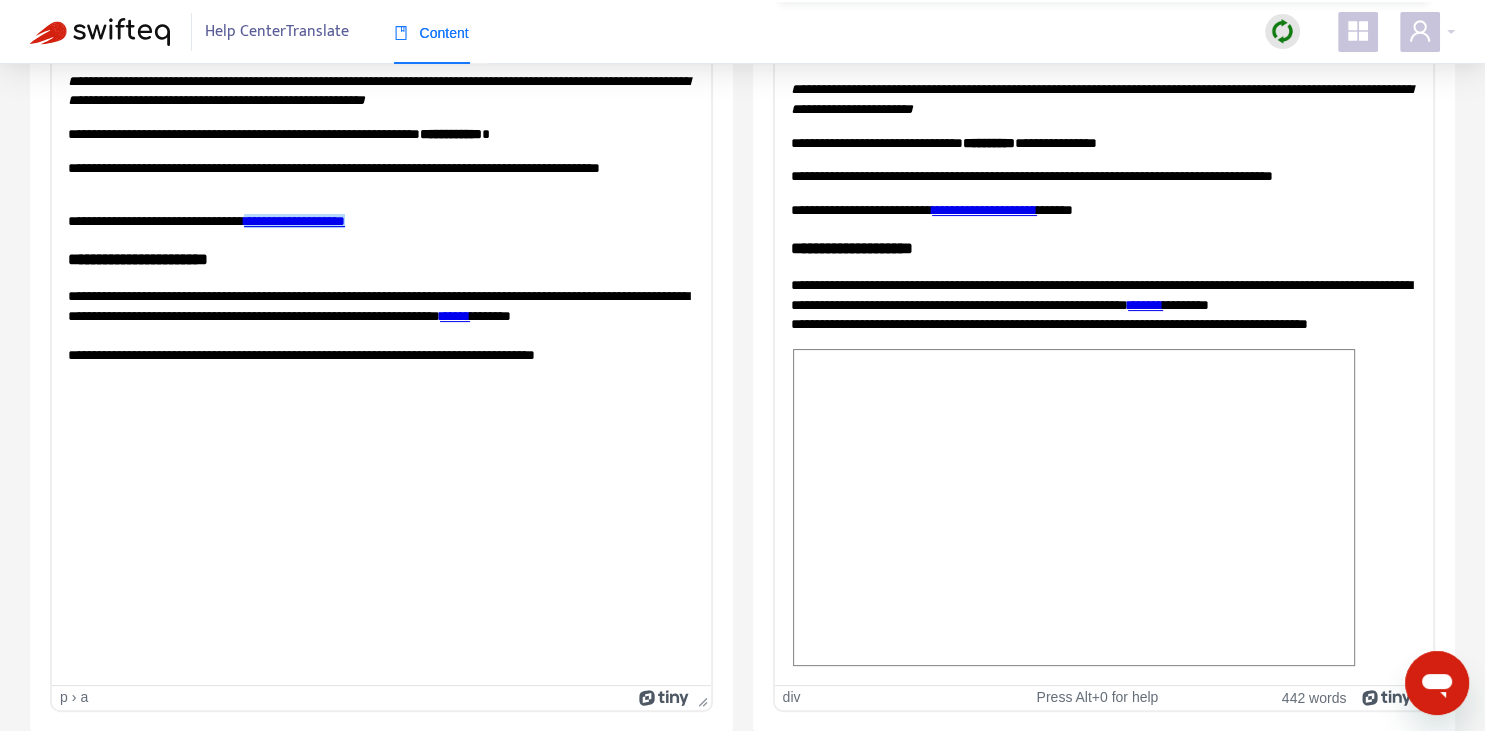 click on "**********" at bounding box center [1103, 64] 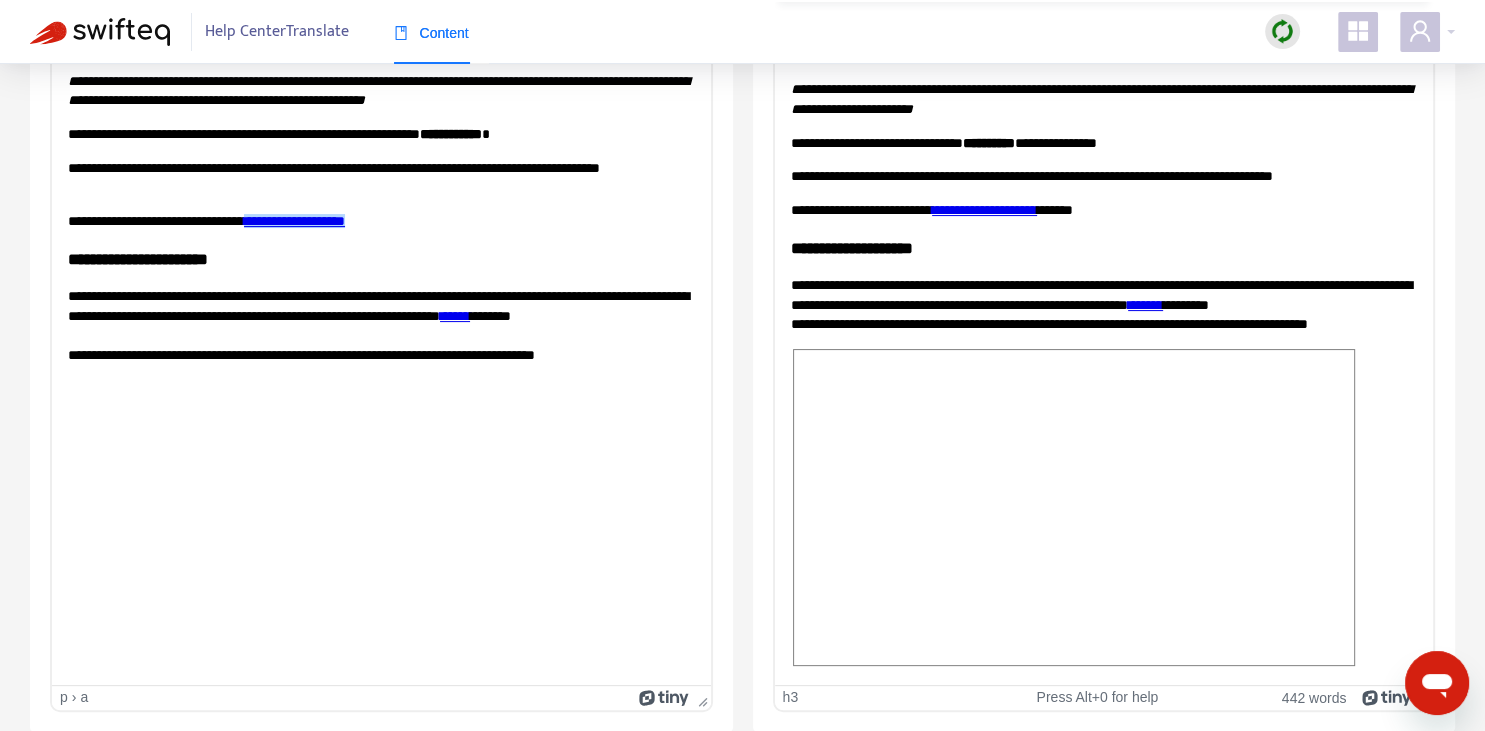 click on "**********" at bounding box center (1103, 294) 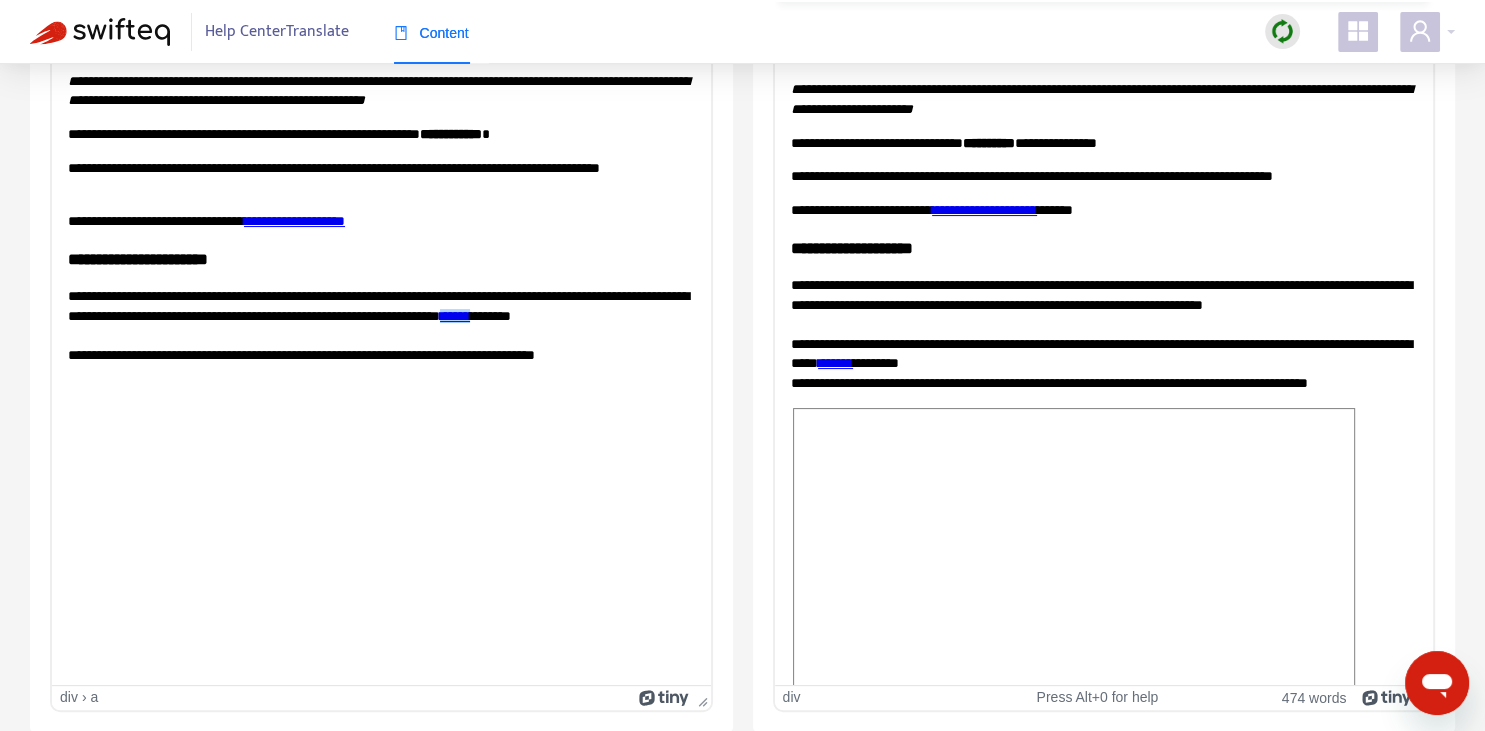 click on "**********" at bounding box center (1103, 294) 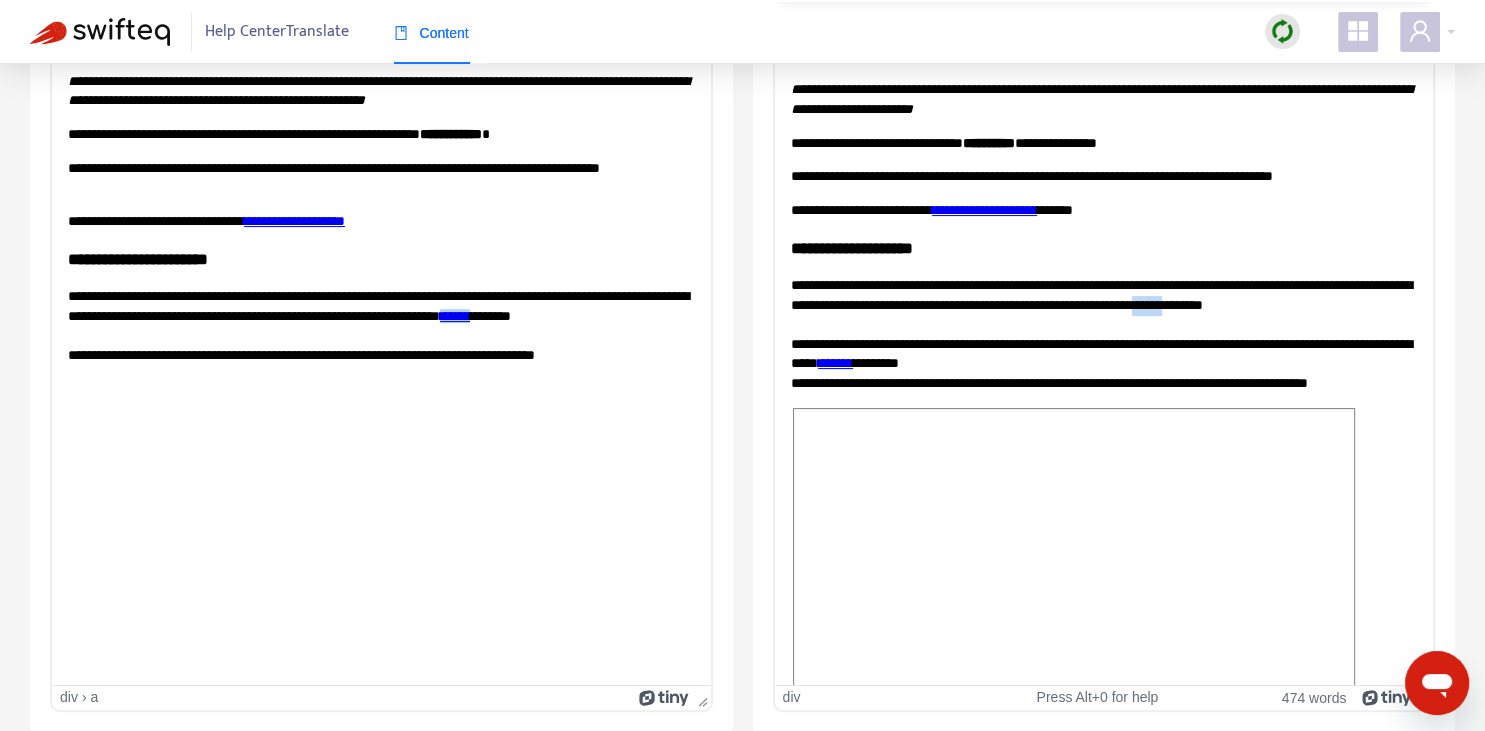 click on "**********" at bounding box center [1103, 294] 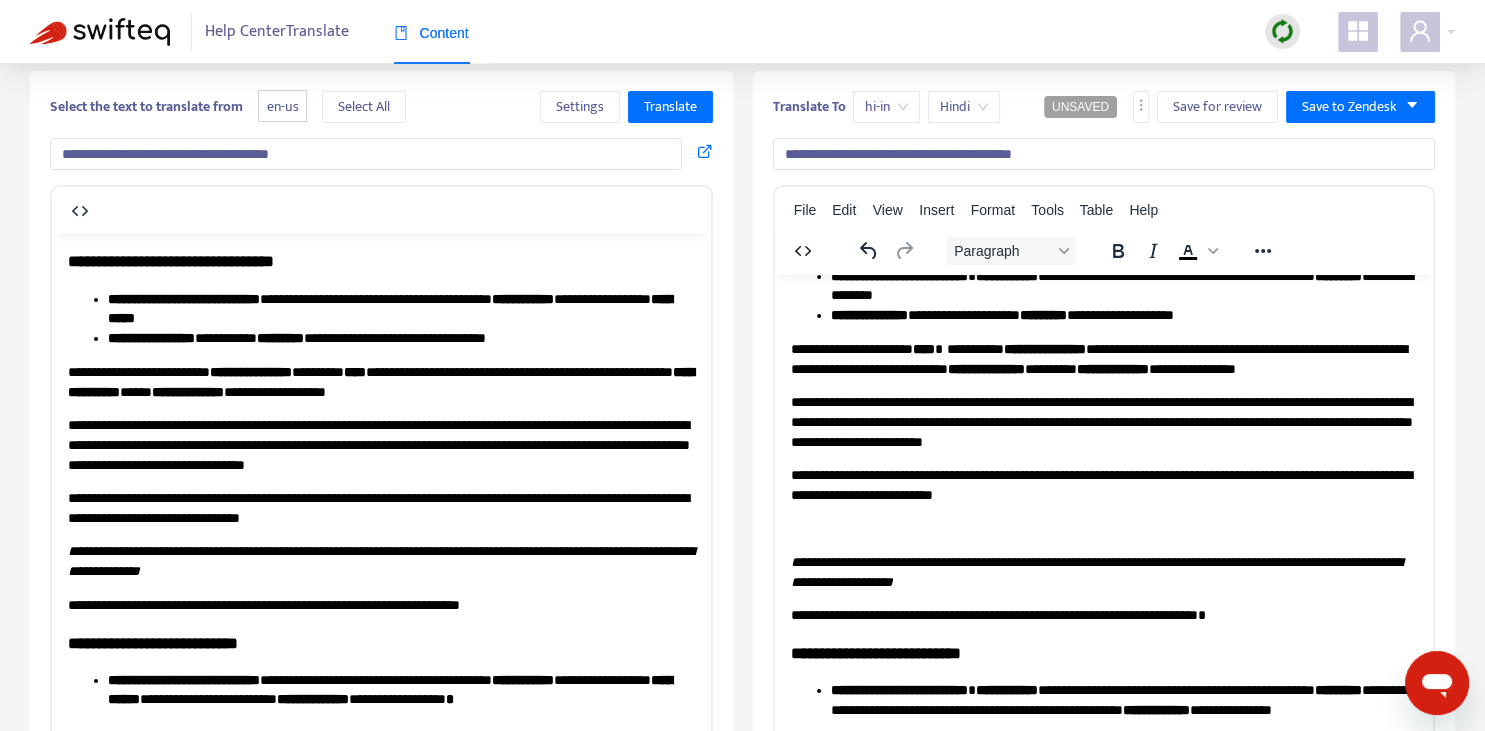 scroll, scrollTop: 70, scrollLeft: 0, axis: vertical 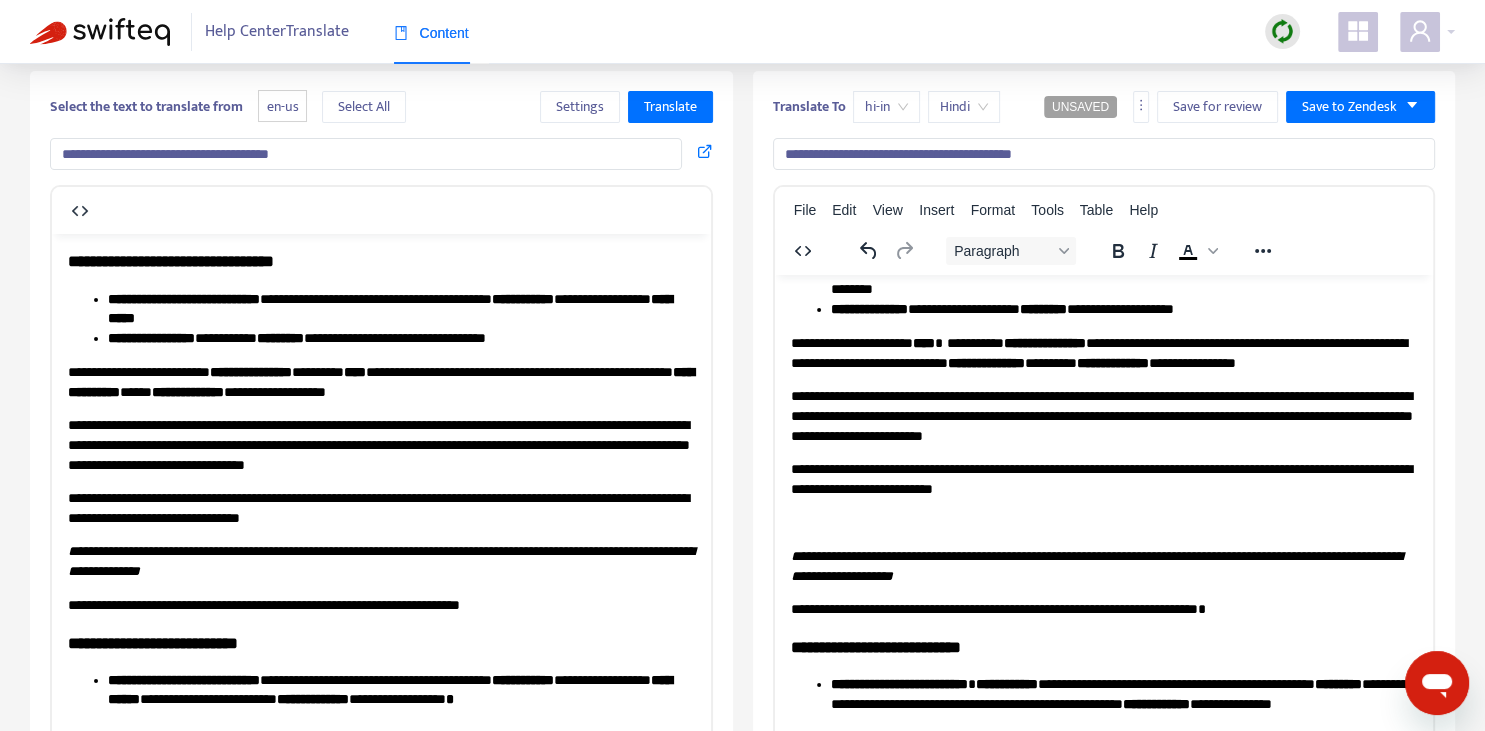click on "**********" at bounding box center (1103, 415) 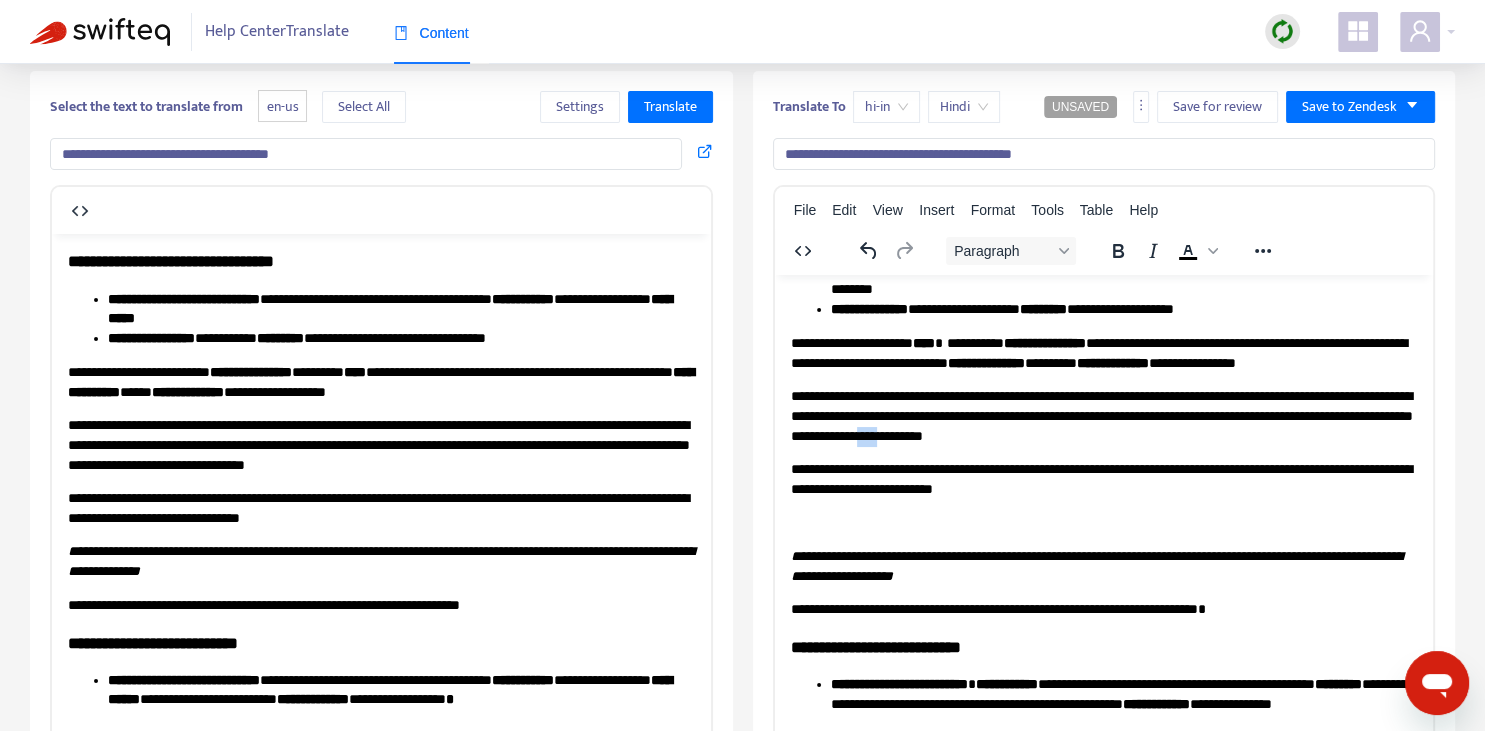 click on "**********" at bounding box center (1103, 415) 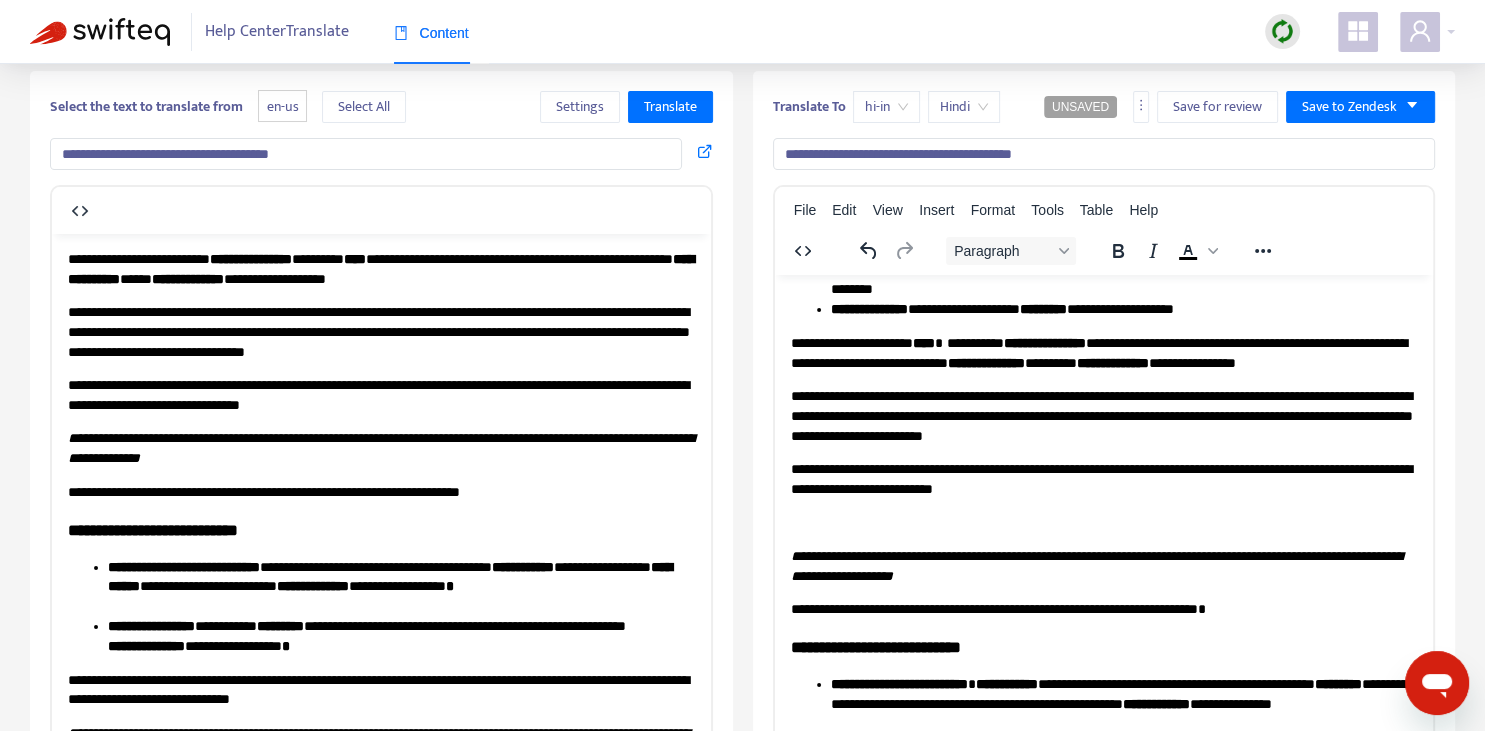 scroll, scrollTop: 140, scrollLeft: 0, axis: vertical 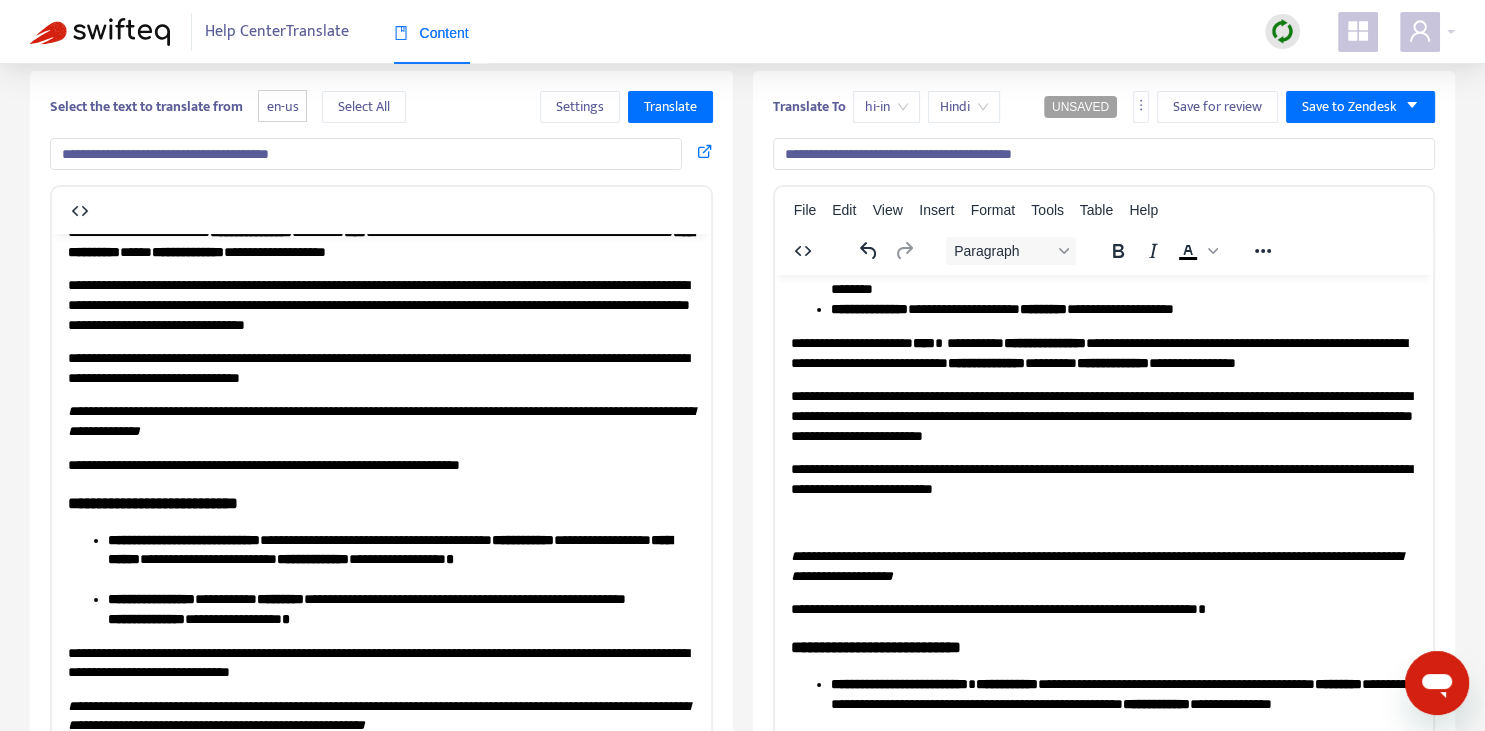 click at bounding box center [1103, 522] 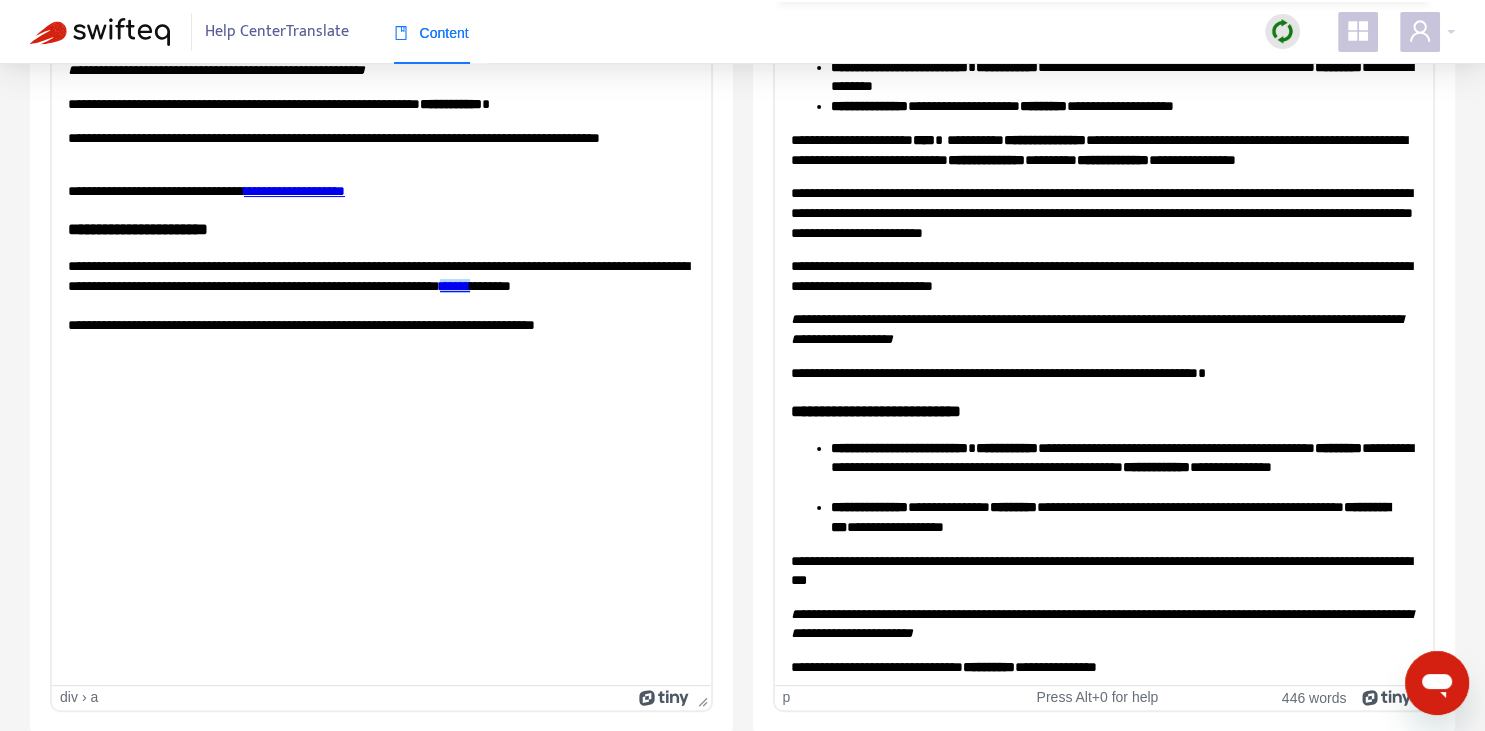 scroll, scrollTop: 0, scrollLeft: 0, axis: both 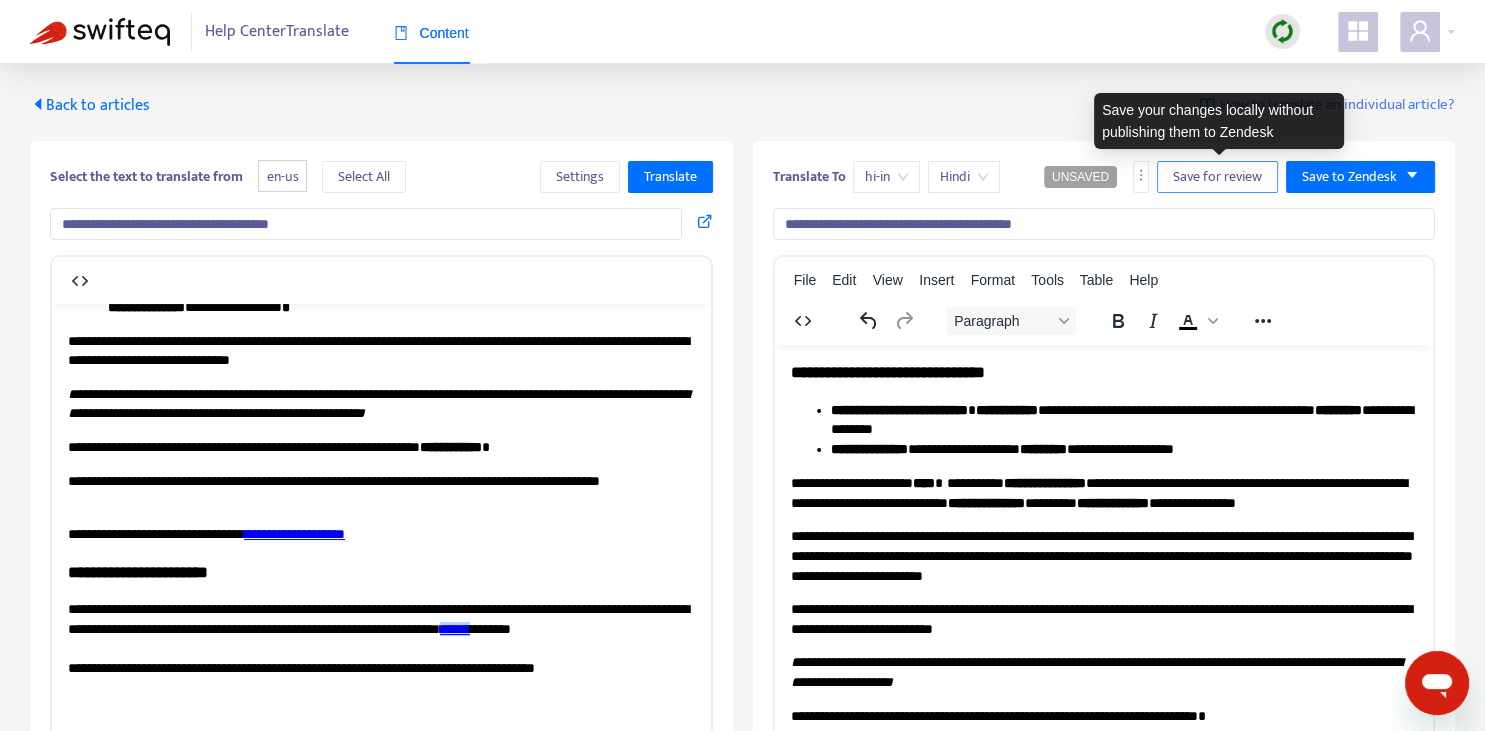 click on "Save for review" at bounding box center [1217, 177] 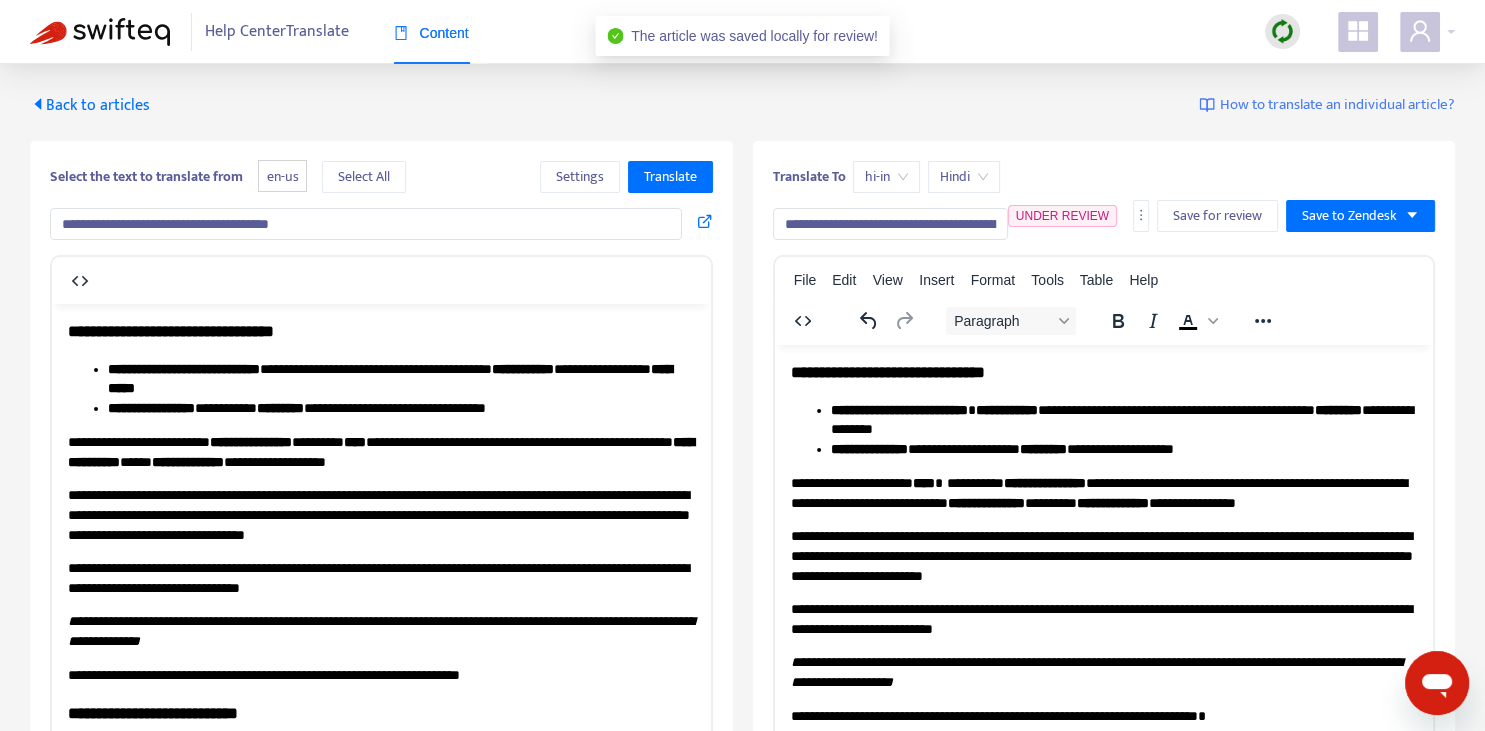 scroll, scrollTop: 522, scrollLeft: 0, axis: vertical 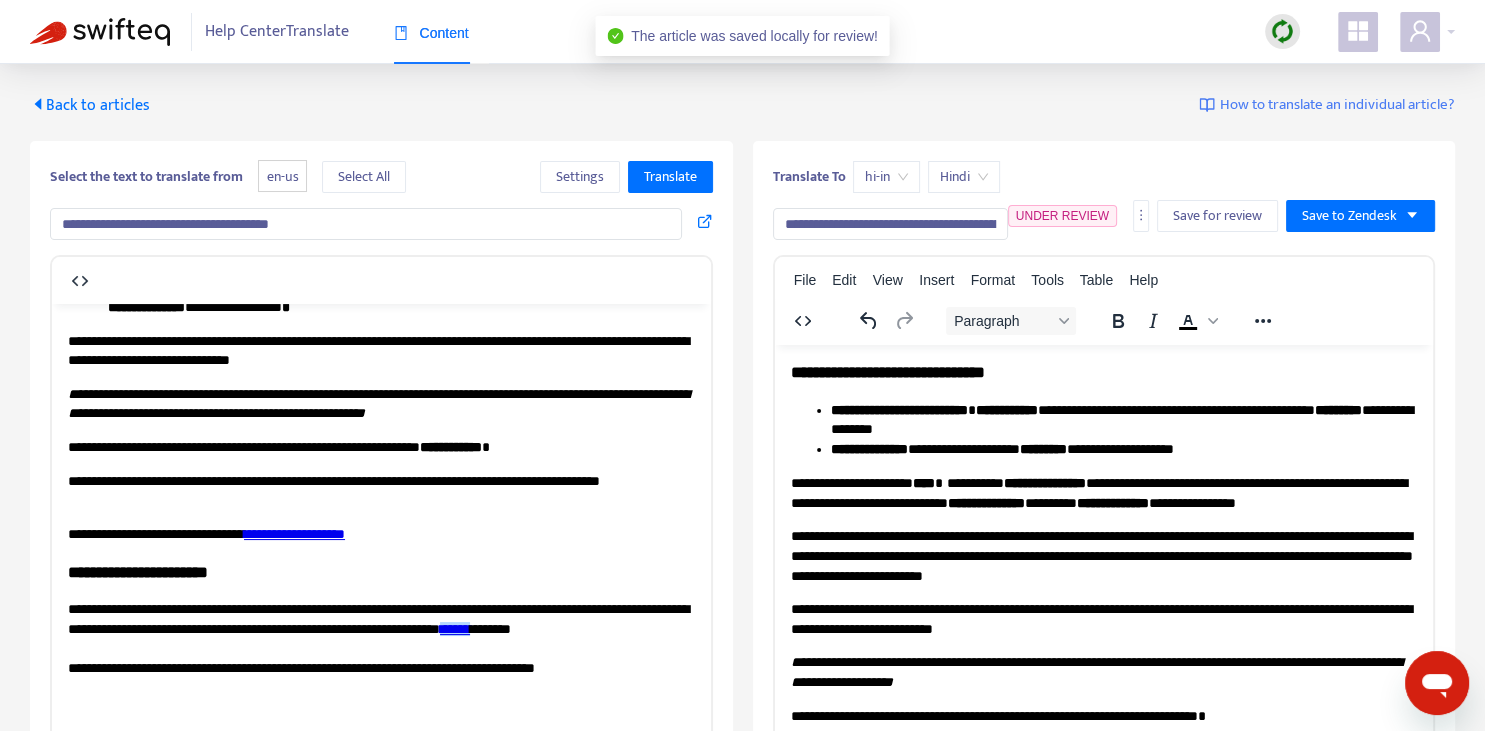 click on "Back to articles" at bounding box center (90, 105) 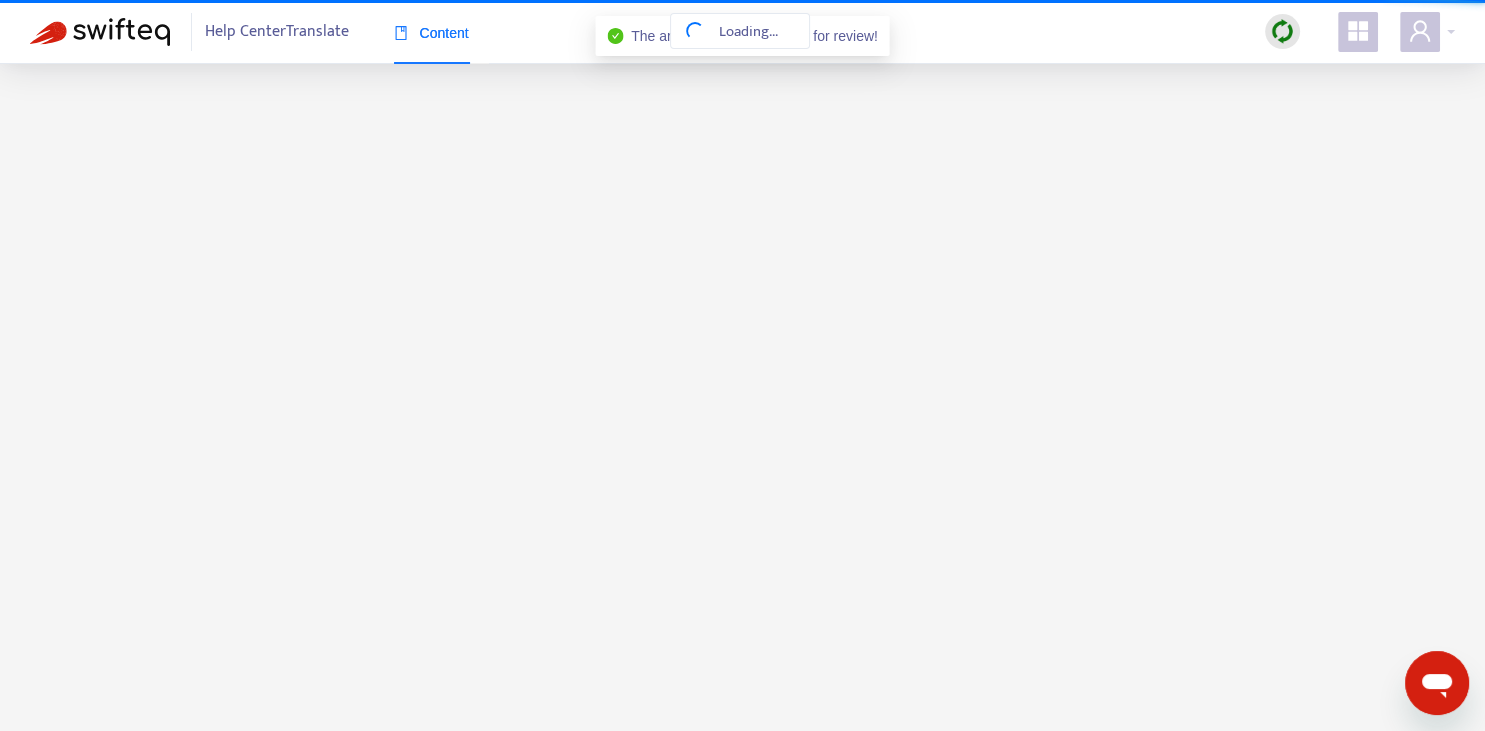 scroll, scrollTop: 521, scrollLeft: 0, axis: vertical 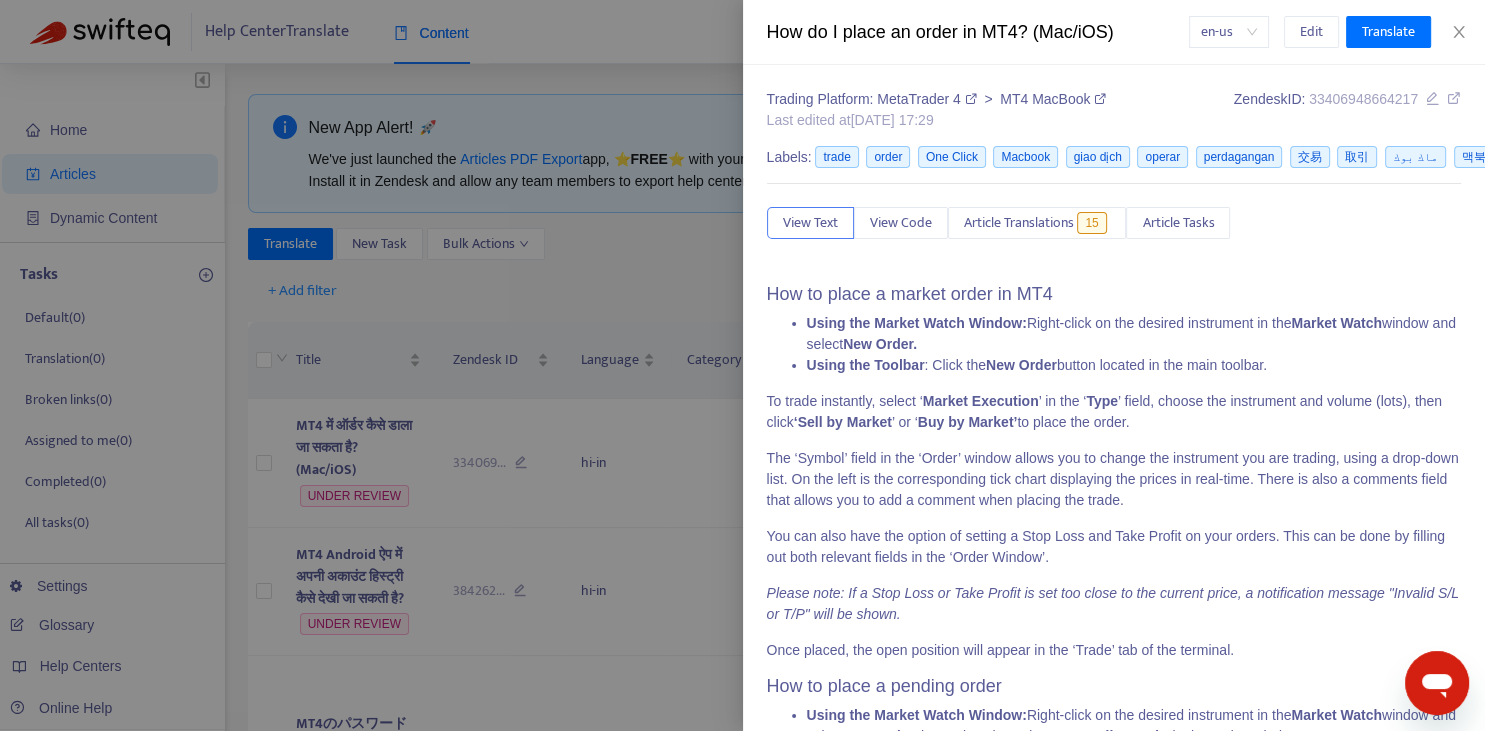 click at bounding box center (742, 365) 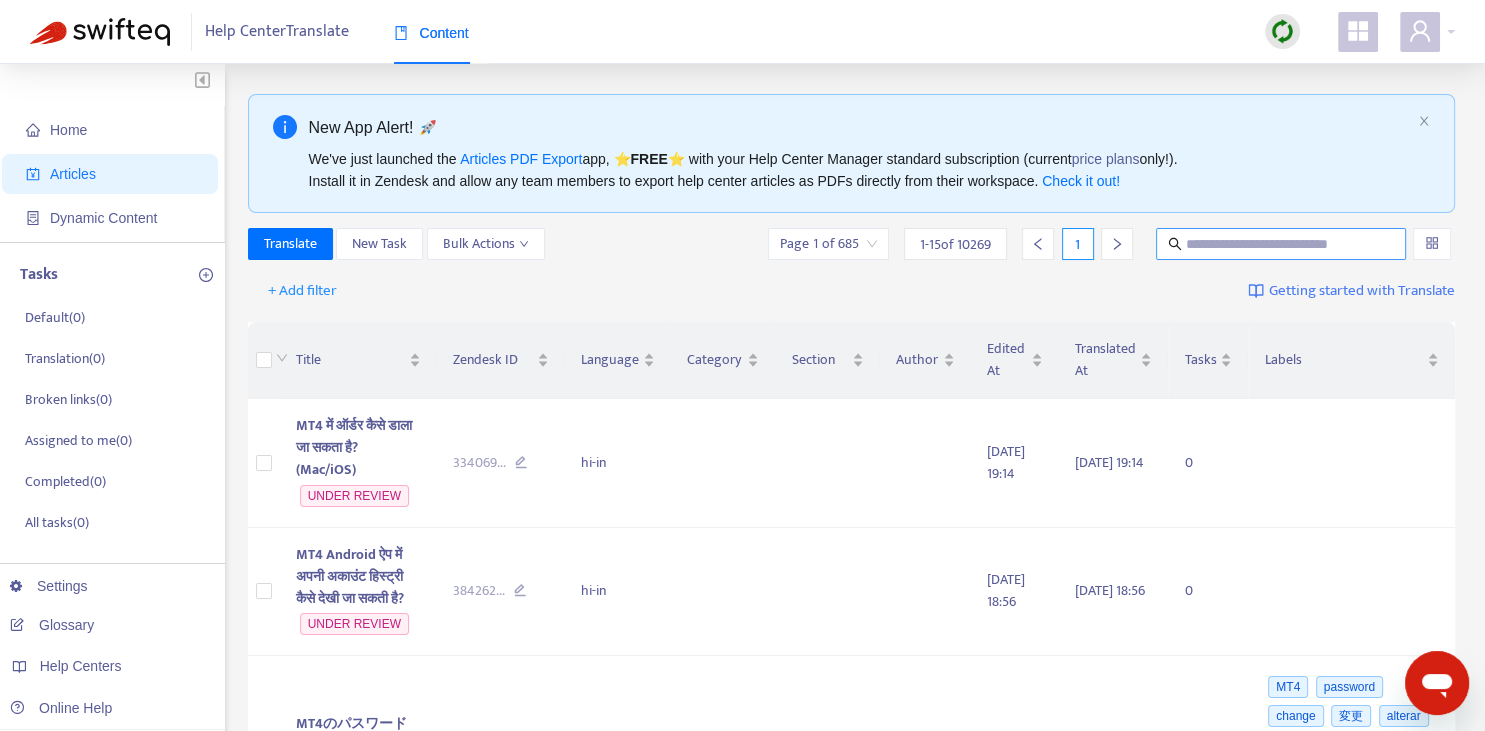 click at bounding box center [1282, 244] 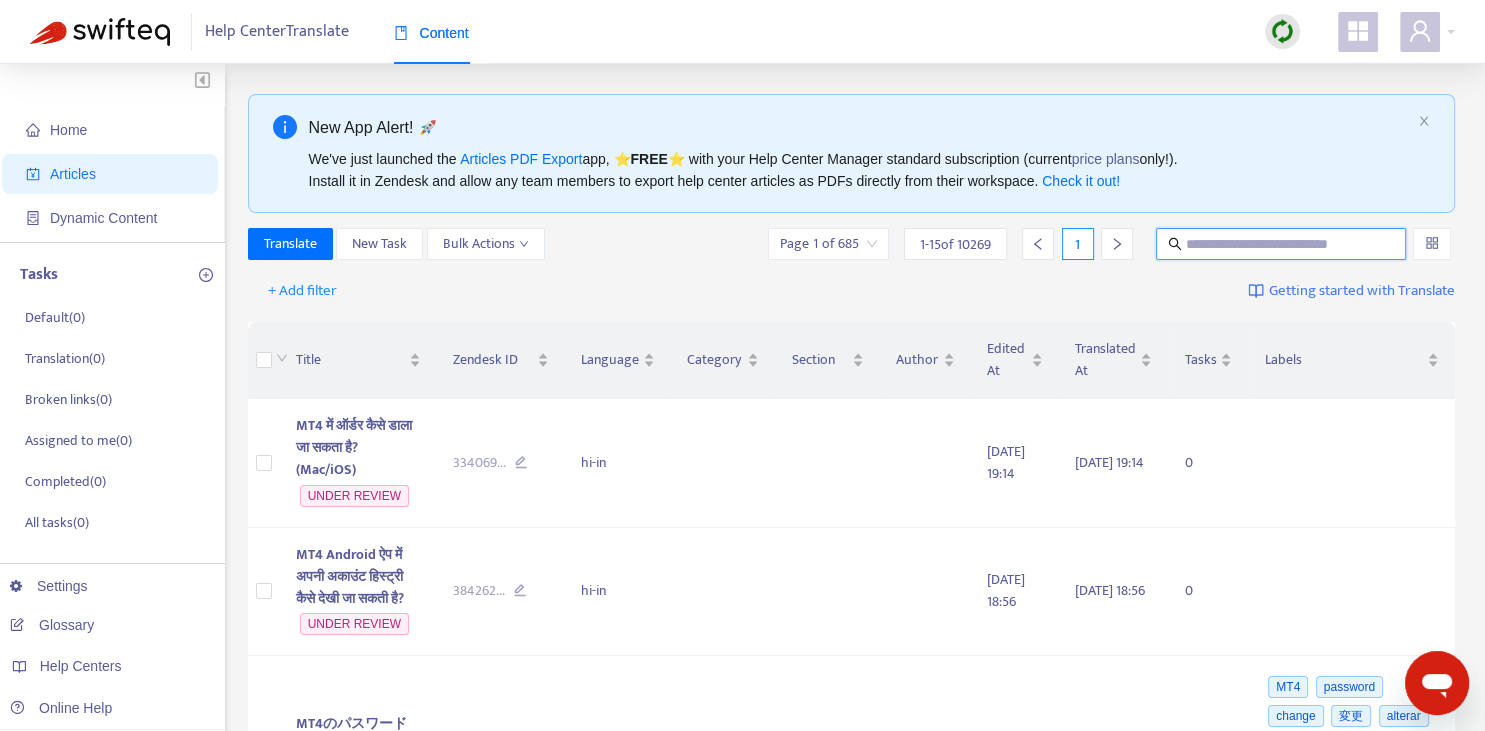 paste on "**********" 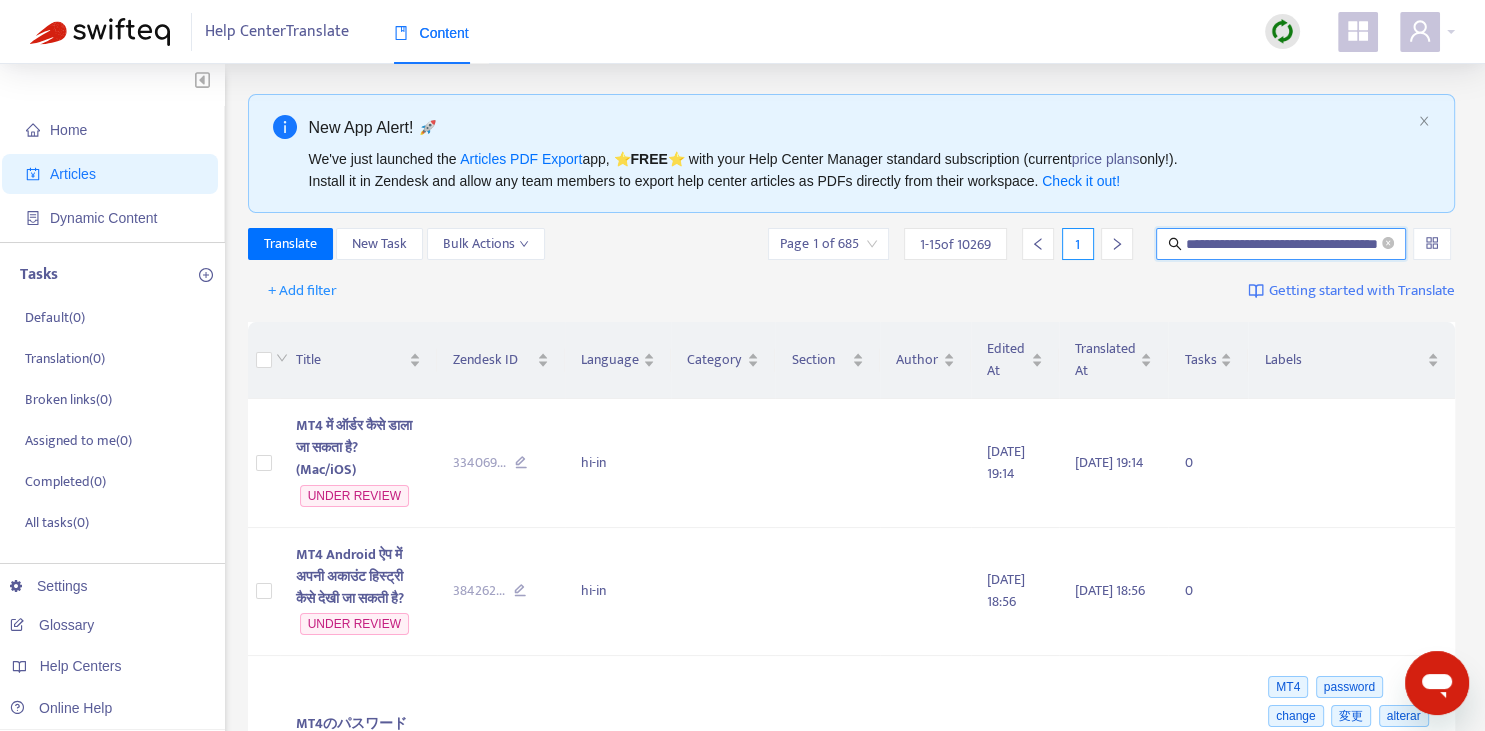 scroll, scrollTop: 0, scrollLeft: 58, axis: horizontal 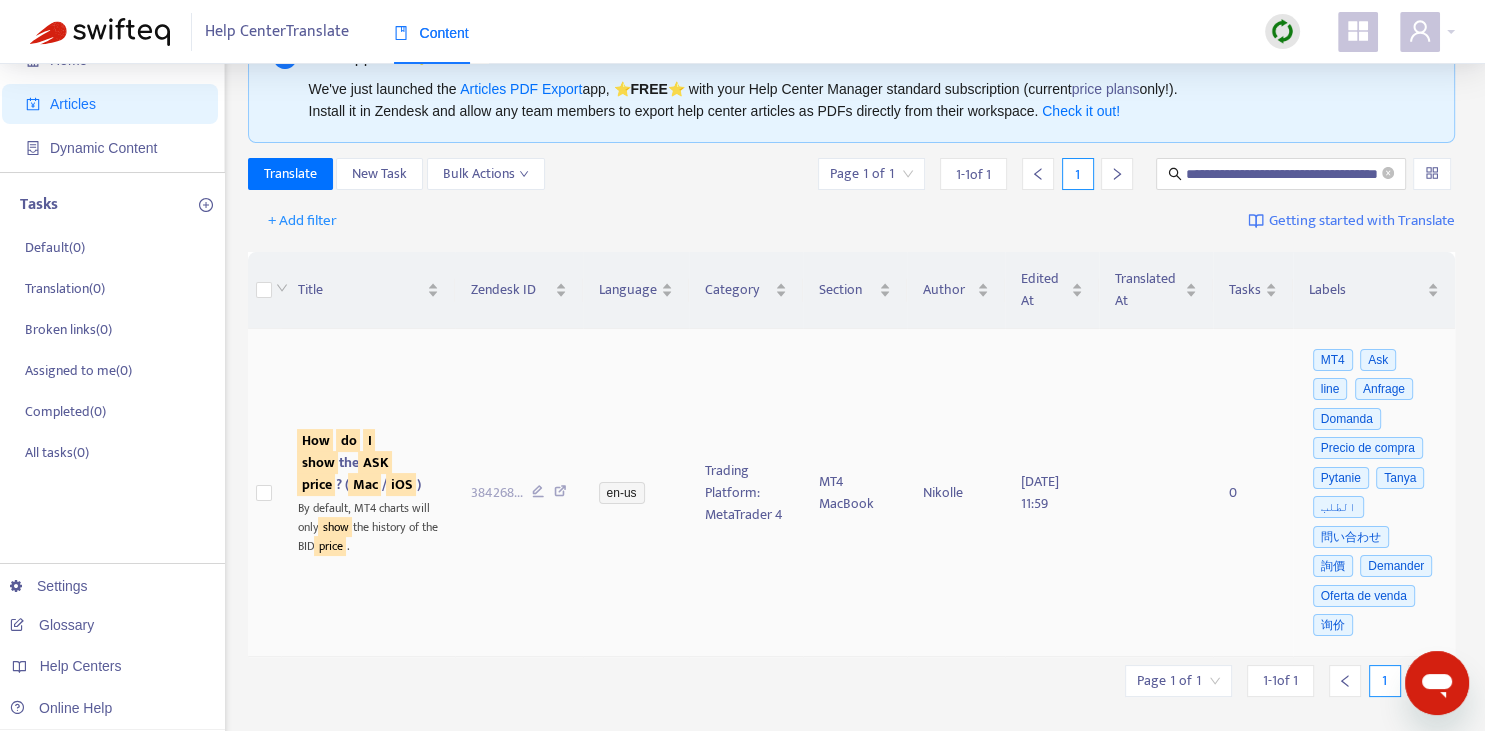 click on "show" at bounding box center (317, 462) 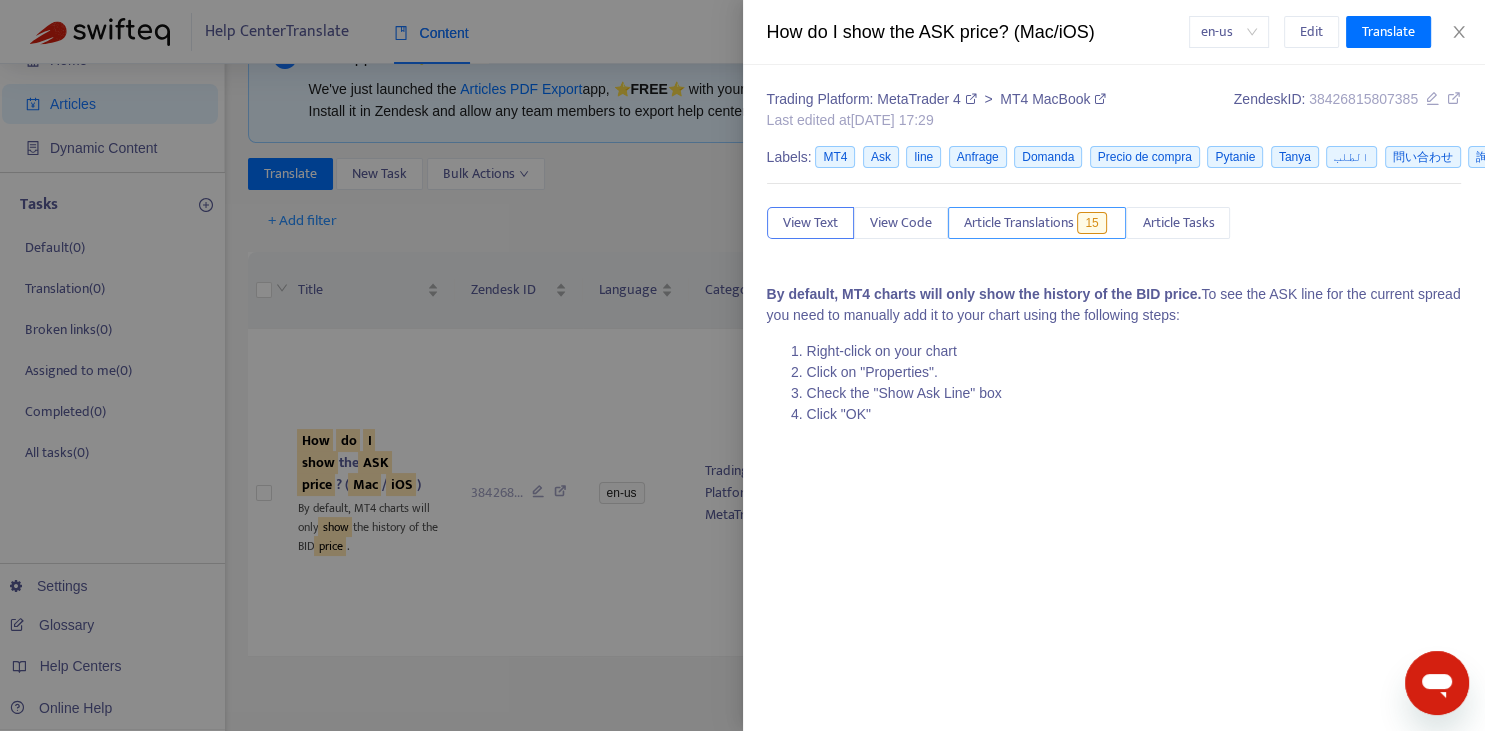 click on "15" at bounding box center (1091, 223) 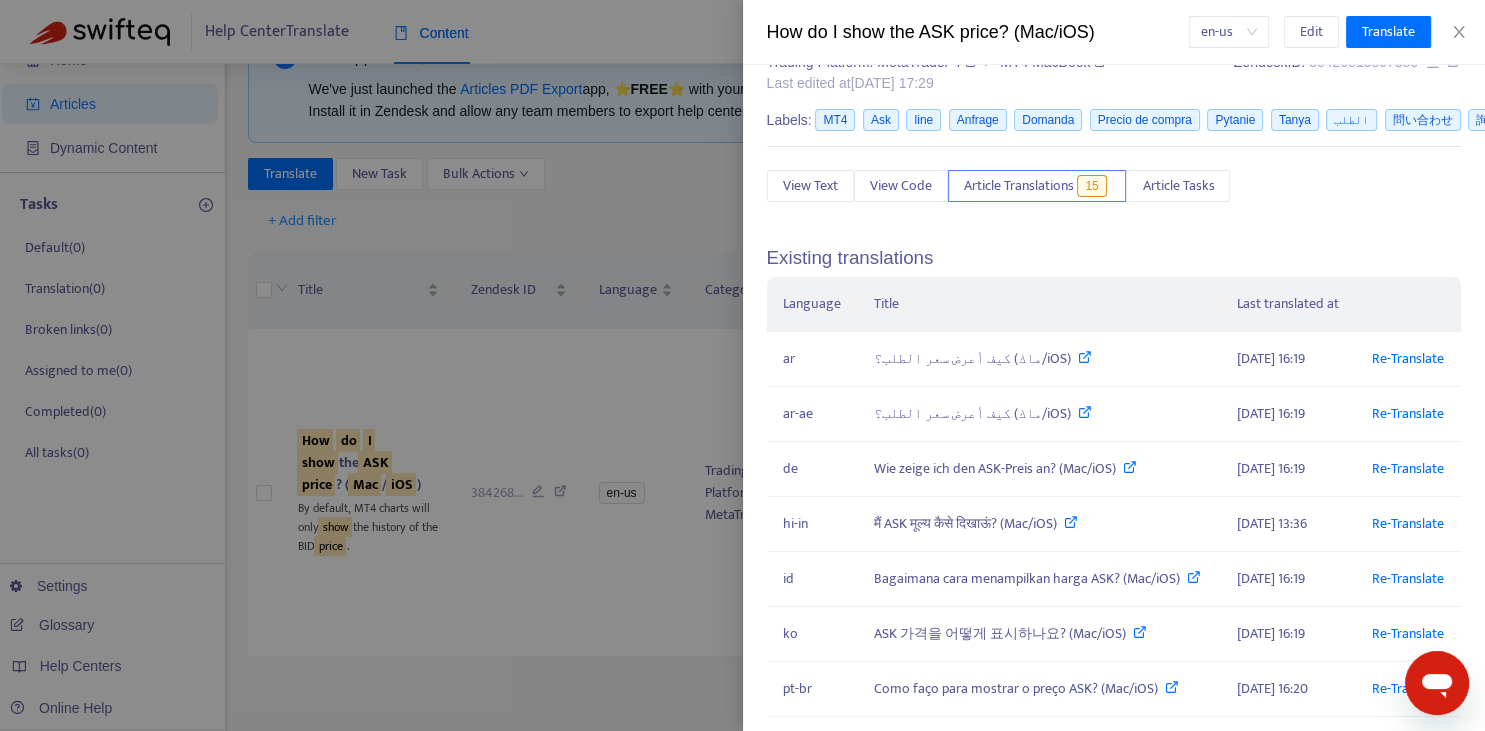 scroll, scrollTop: 74, scrollLeft: 0, axis: vertical 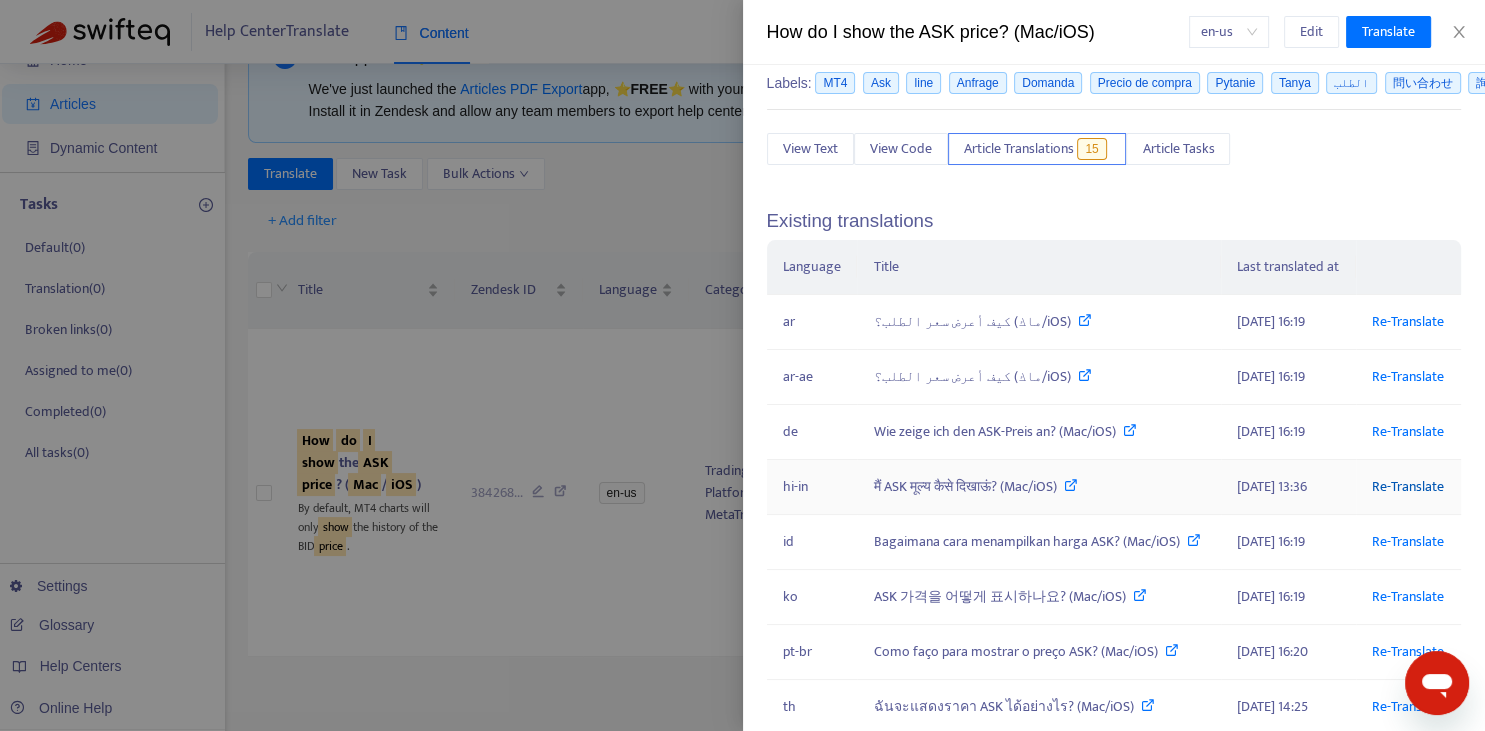 click on "Re-Translate" at bounding box center [1408, 486] 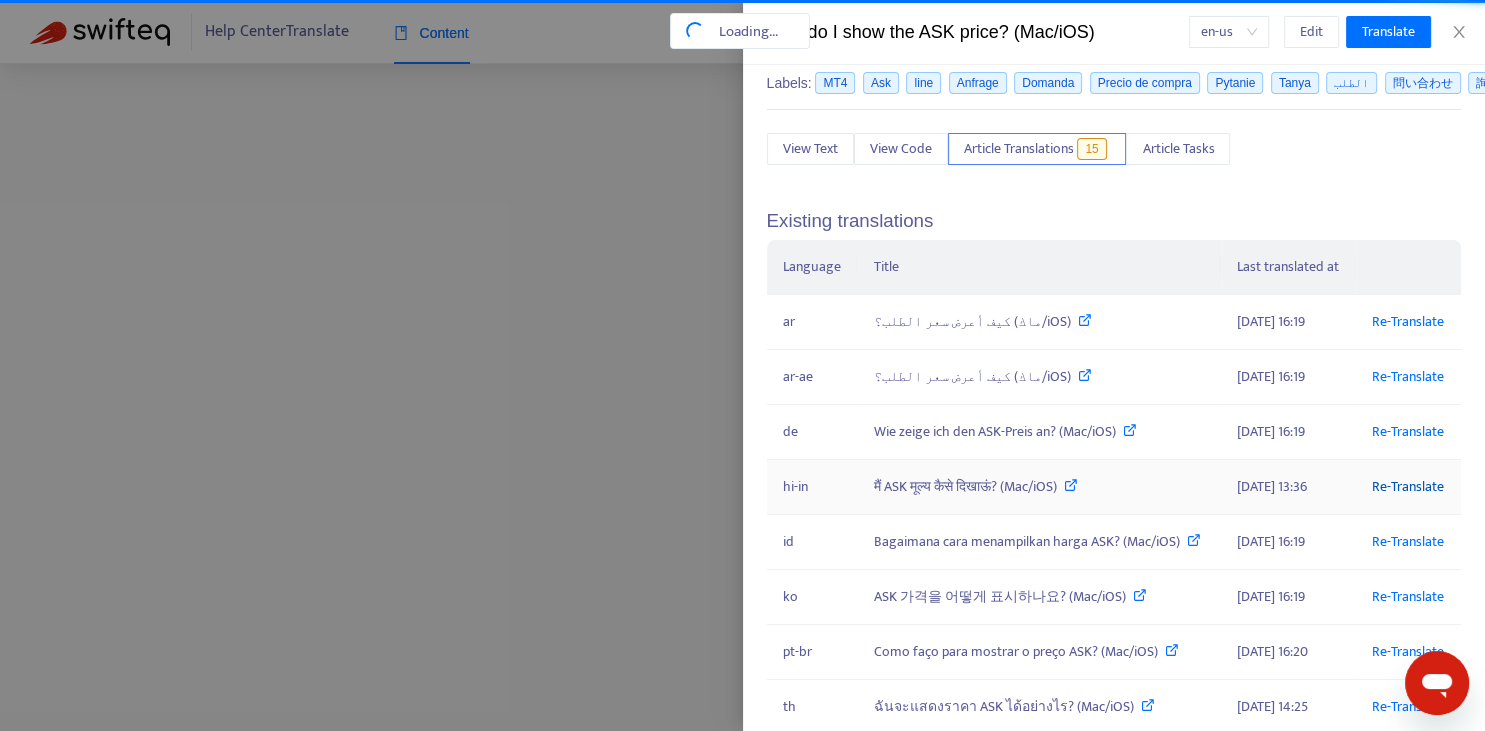 scroll, scrollTop: 4, scrollLeft: 0, axis: vertical 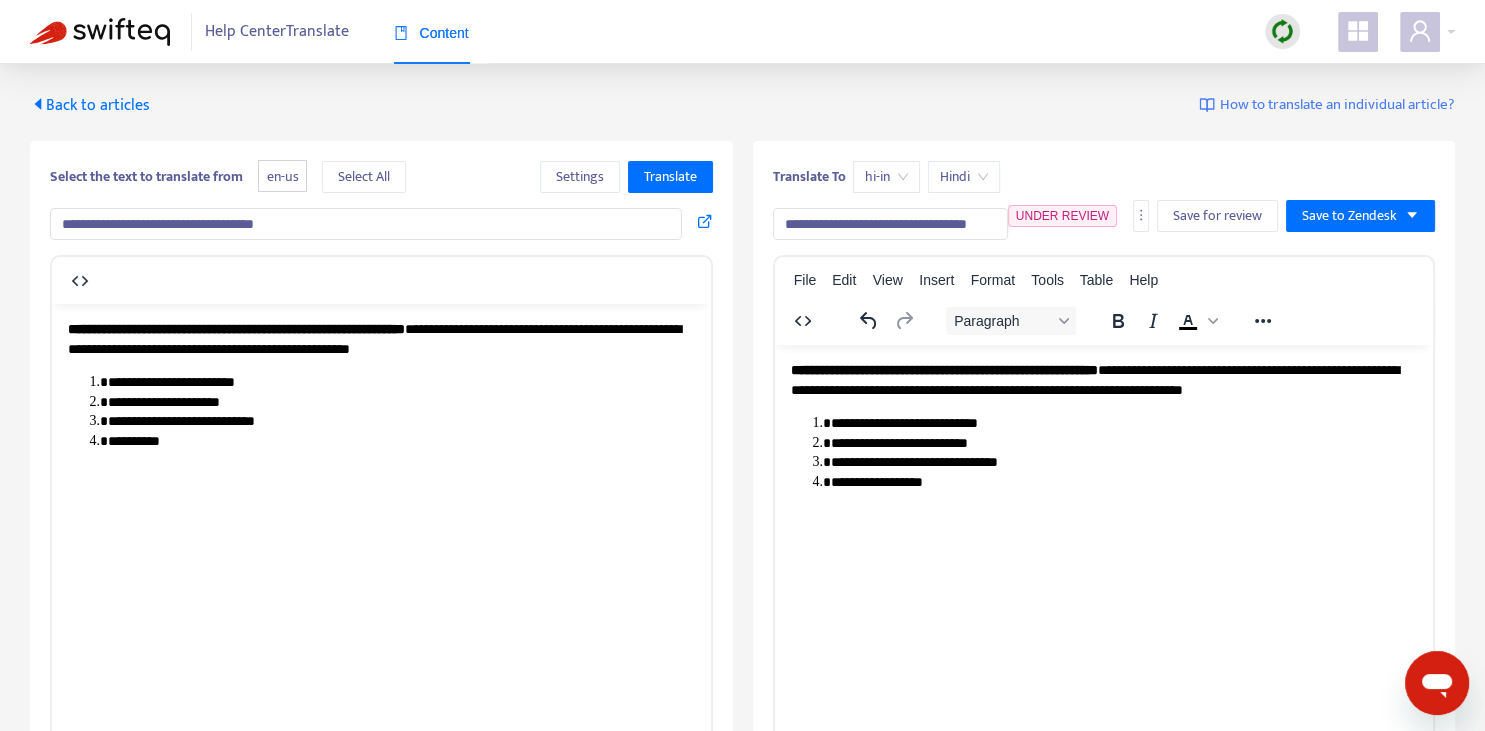 click on "**********" at bounding box center (890, 224) 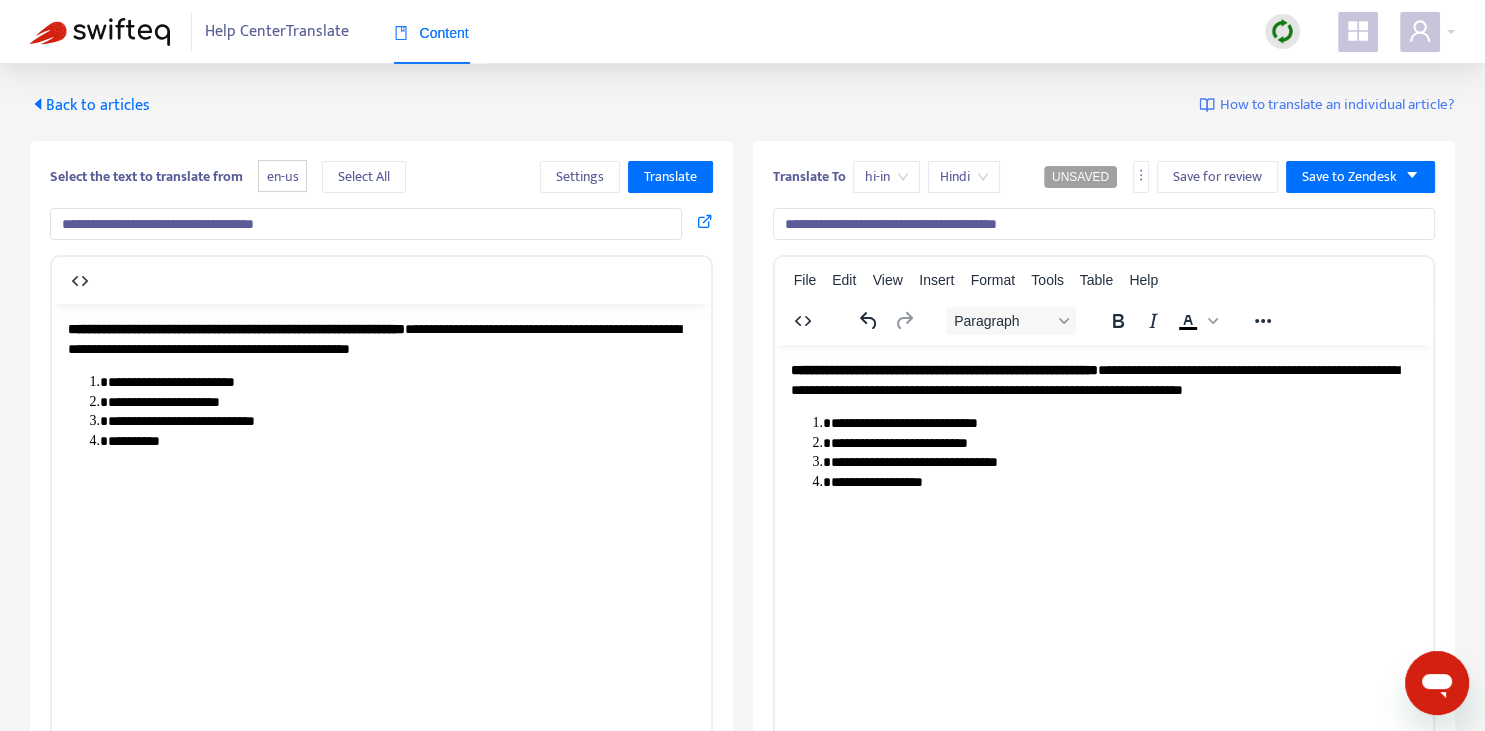 type on "**********" 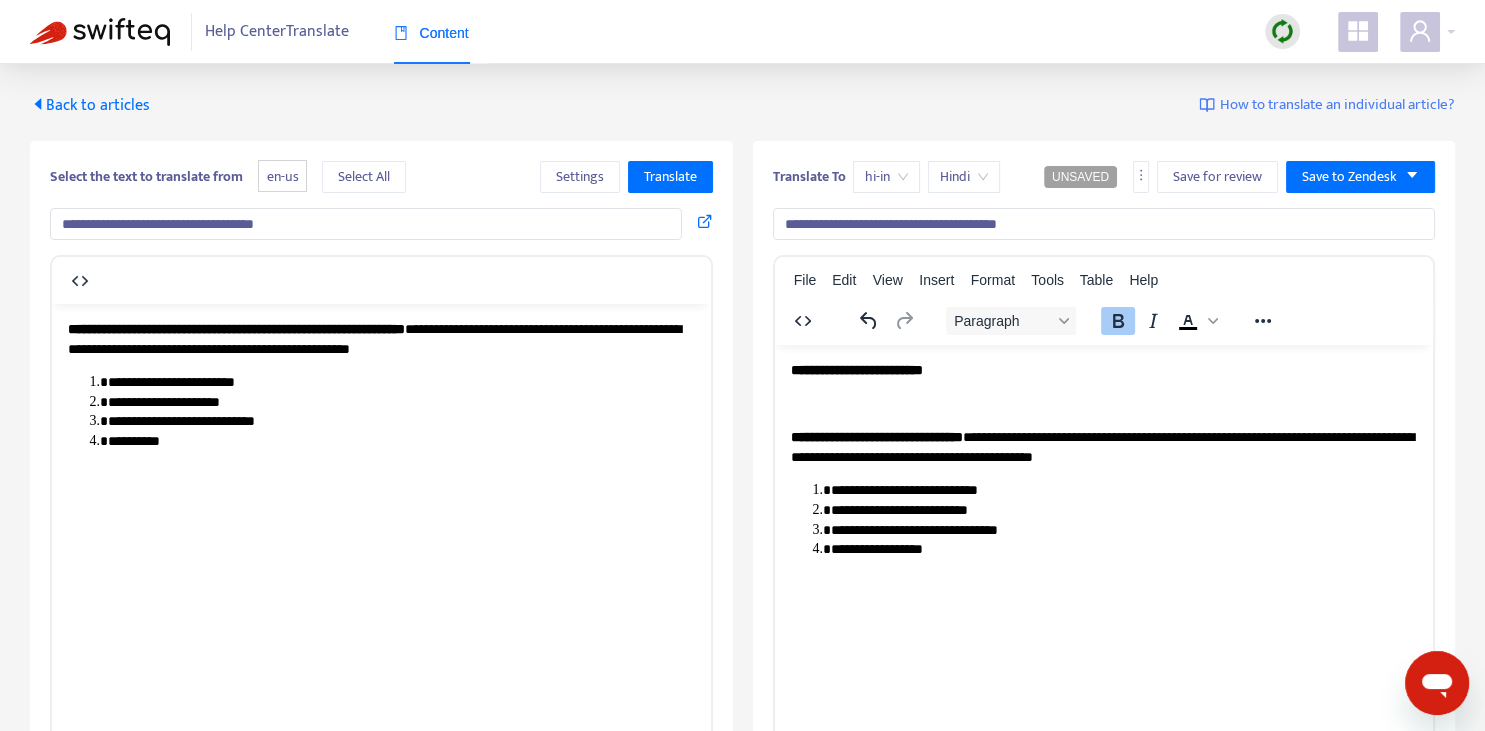 type 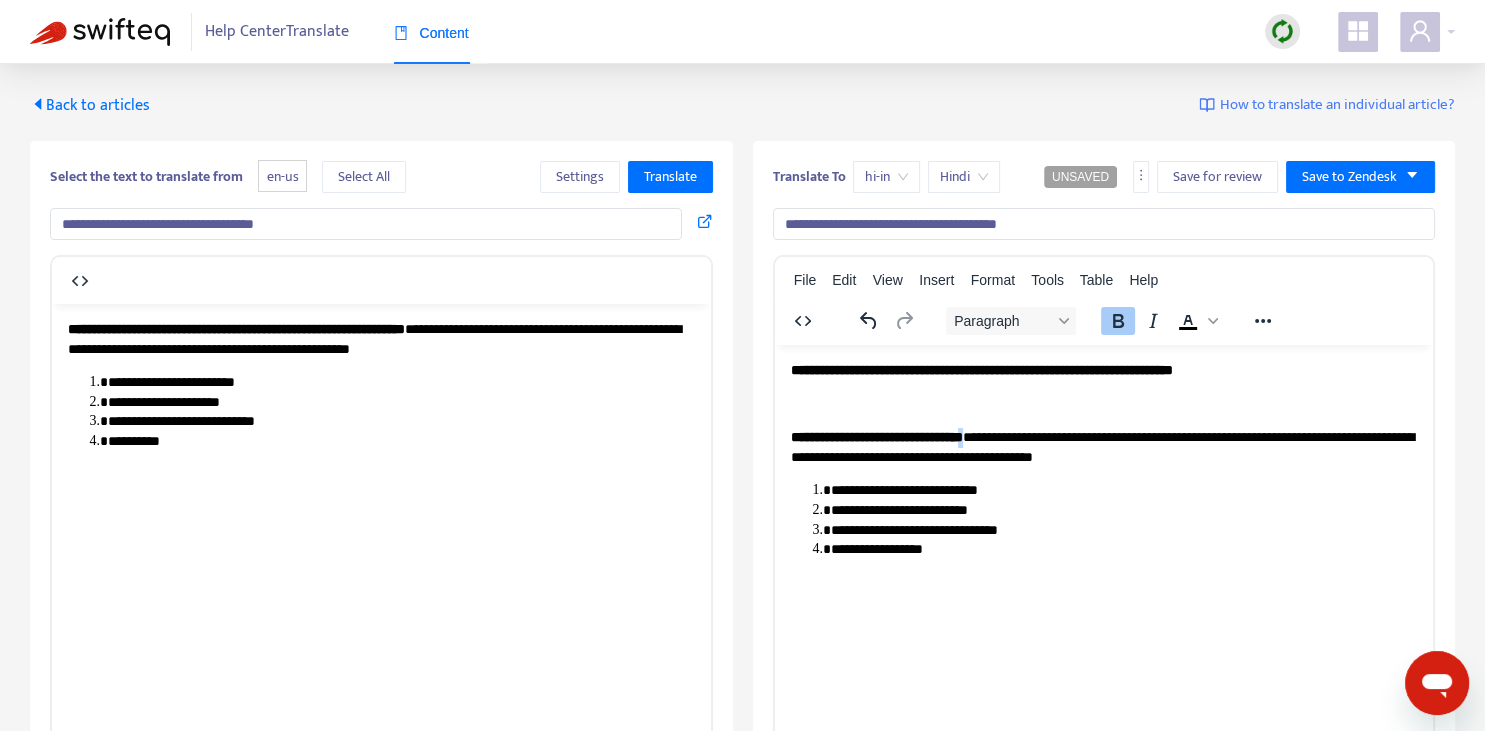 copy on "*" 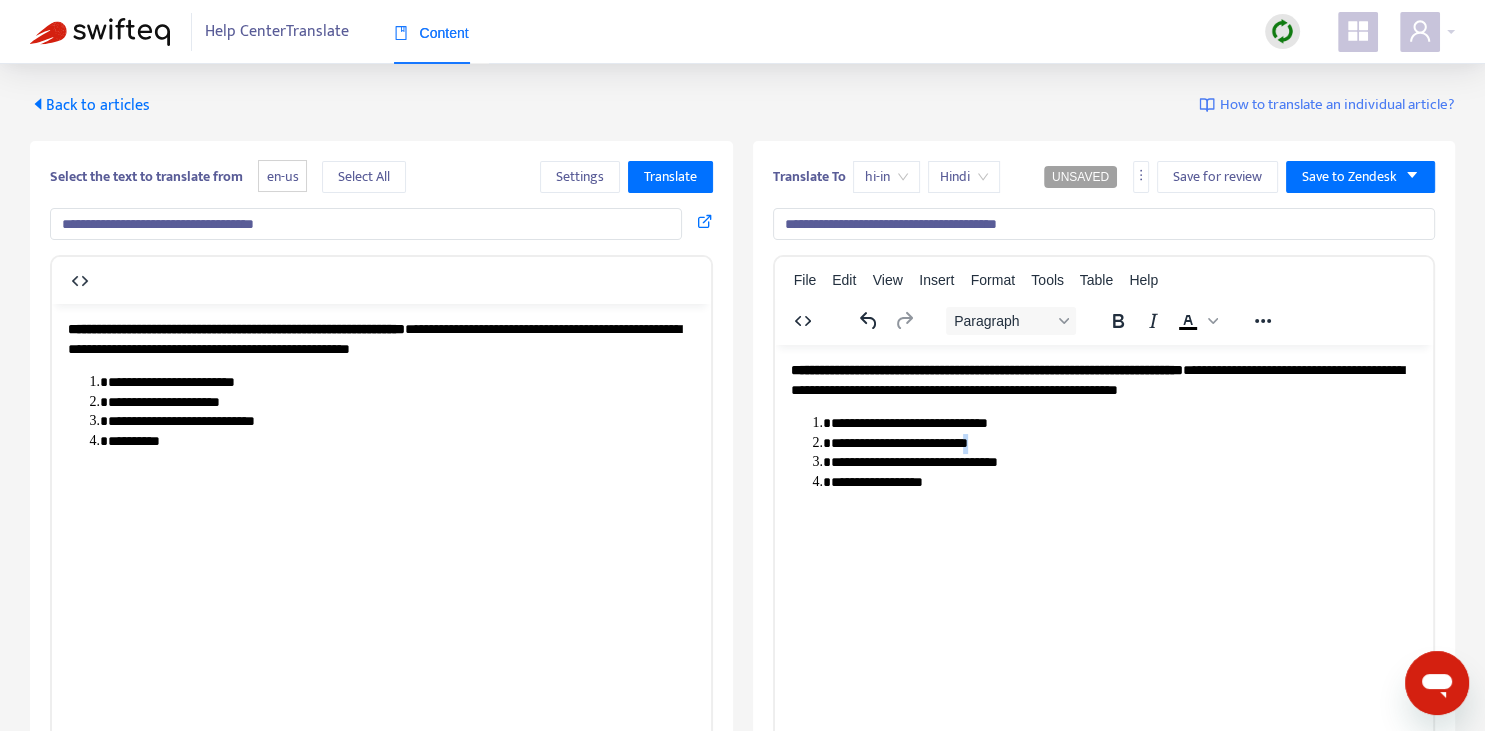 copy on "*" 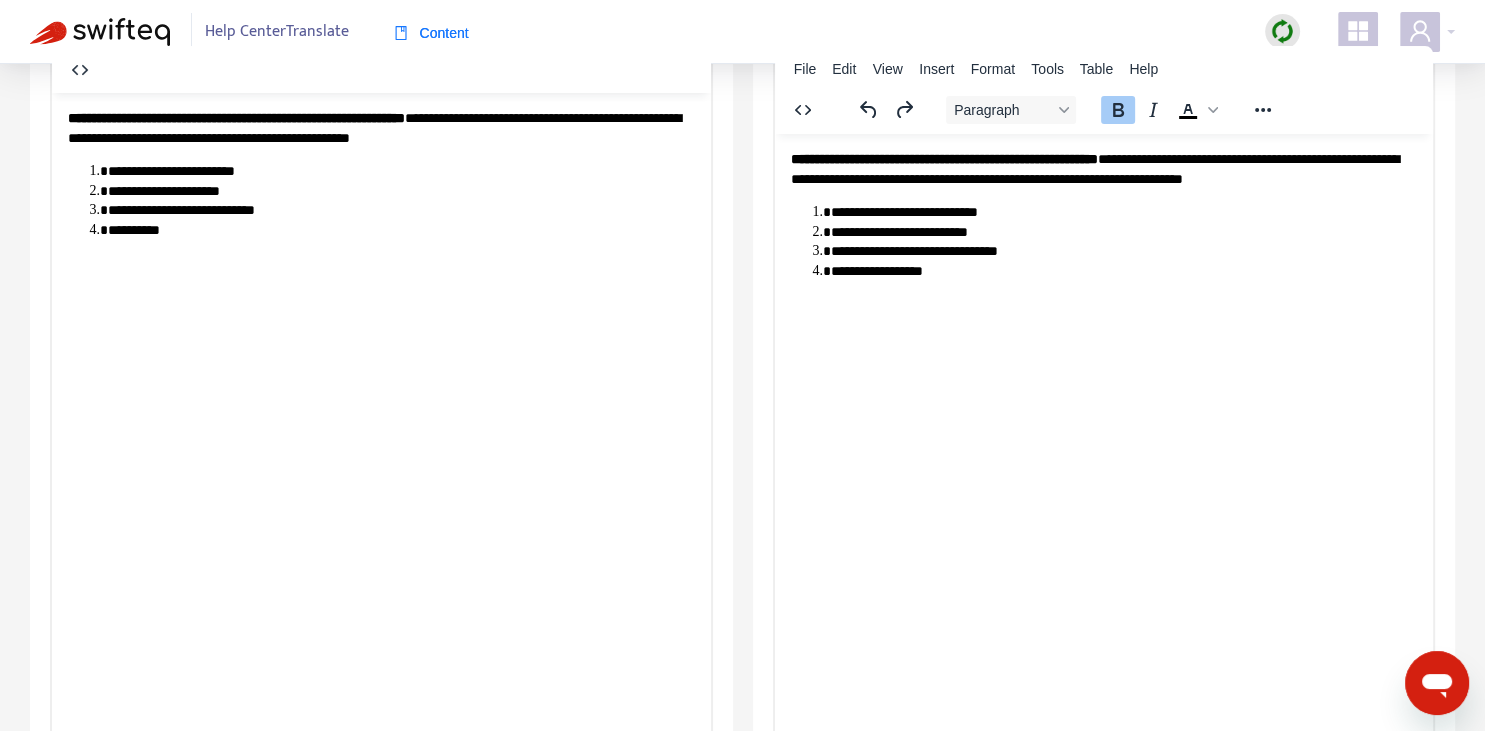 scroll, scrollTop: 343, scrollLeft: 0, axis: vertical 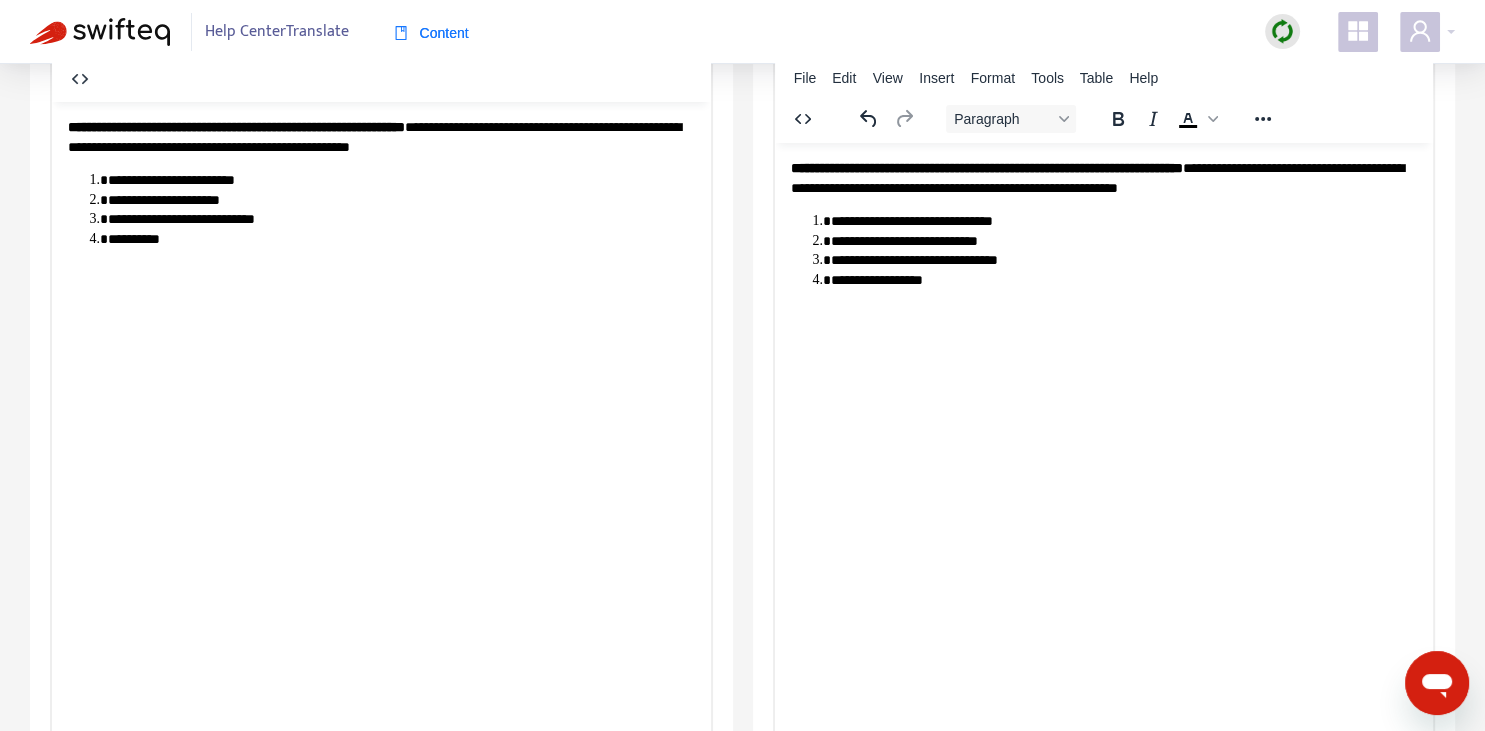 click on "**********" at bounding box center [1123, 260] 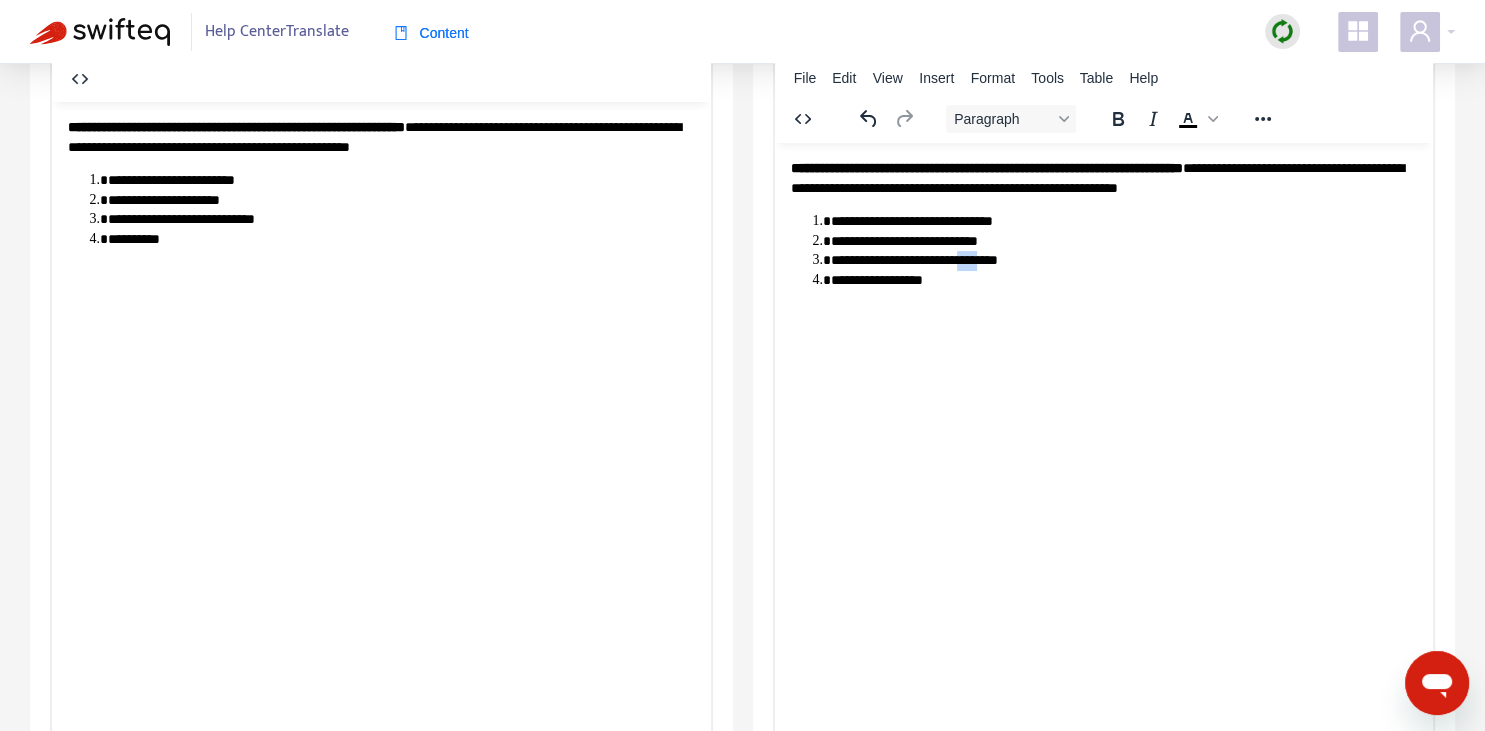click on "**********" at bounding box center (1123, 260) 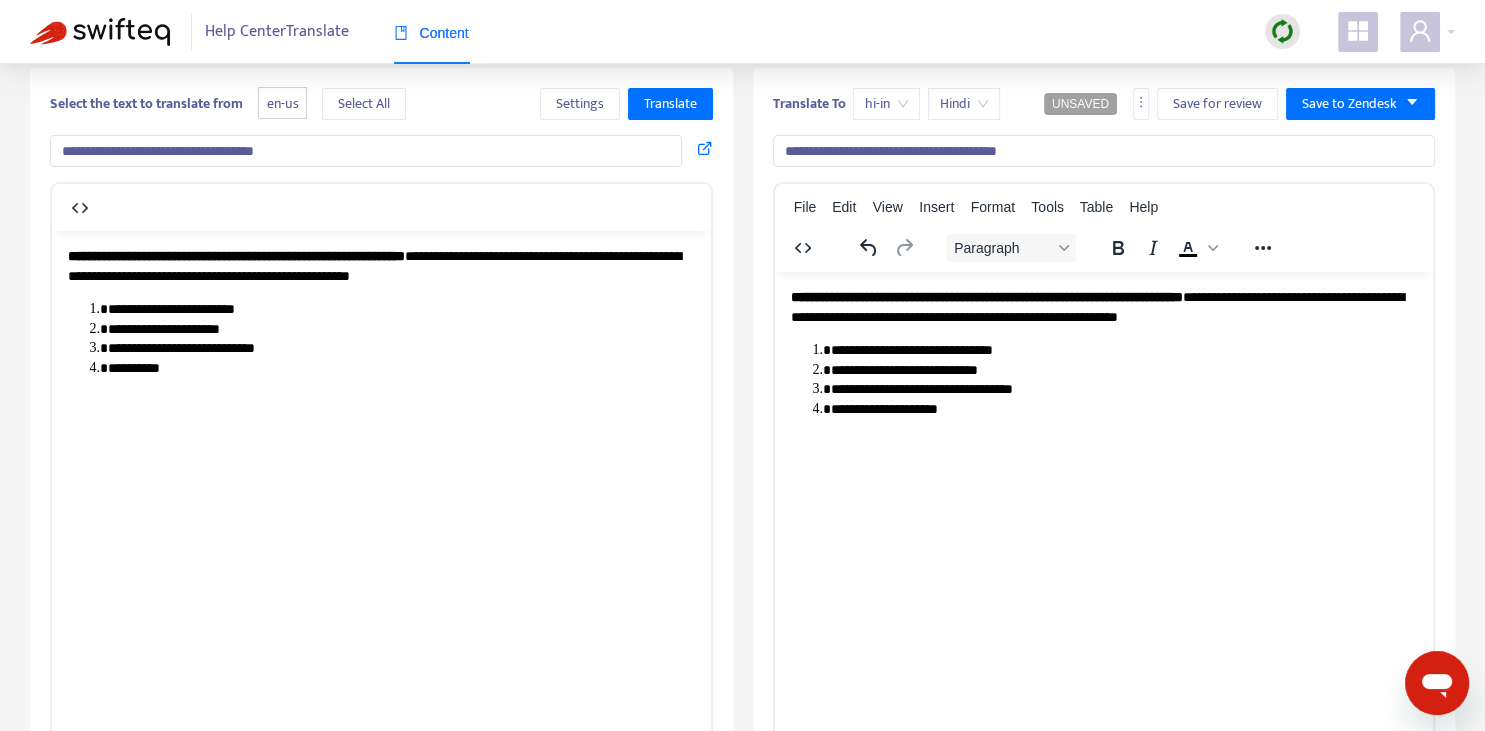 scroll, scrollTop: 0, scrollLeft: 0, axis: both 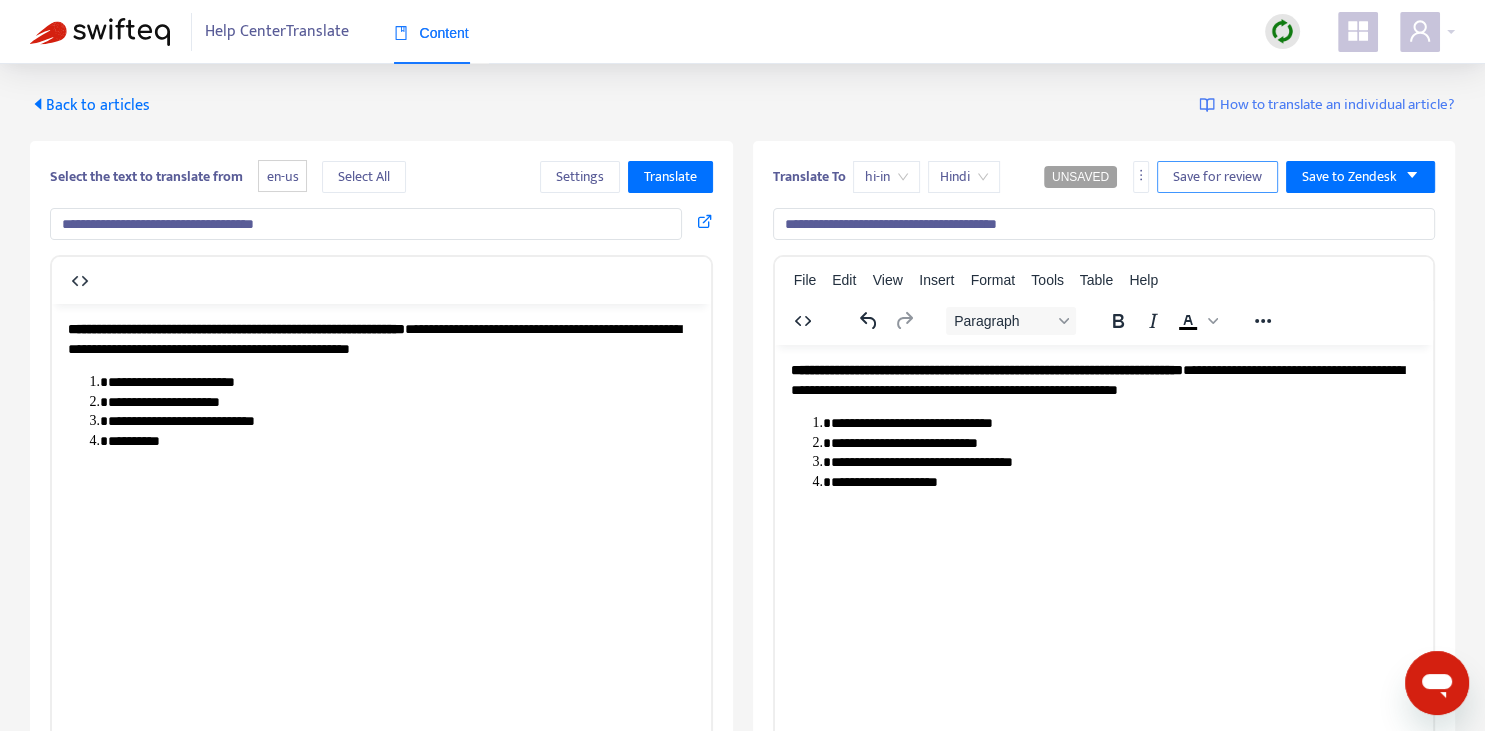 click on "Save for review" at bounding box center [1217, 177] 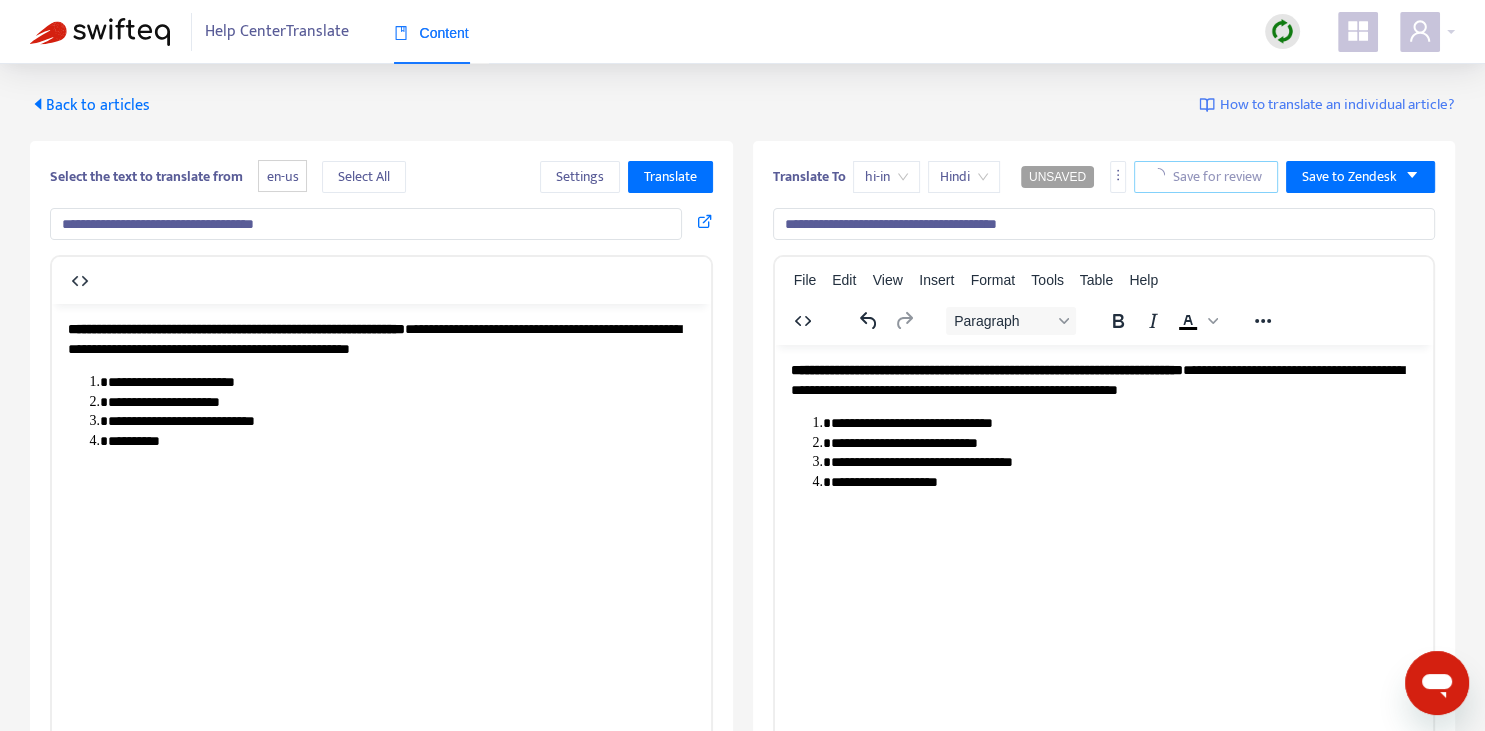 scroll, scrollTop: 343, scrollLeft: 0, axis: vertical 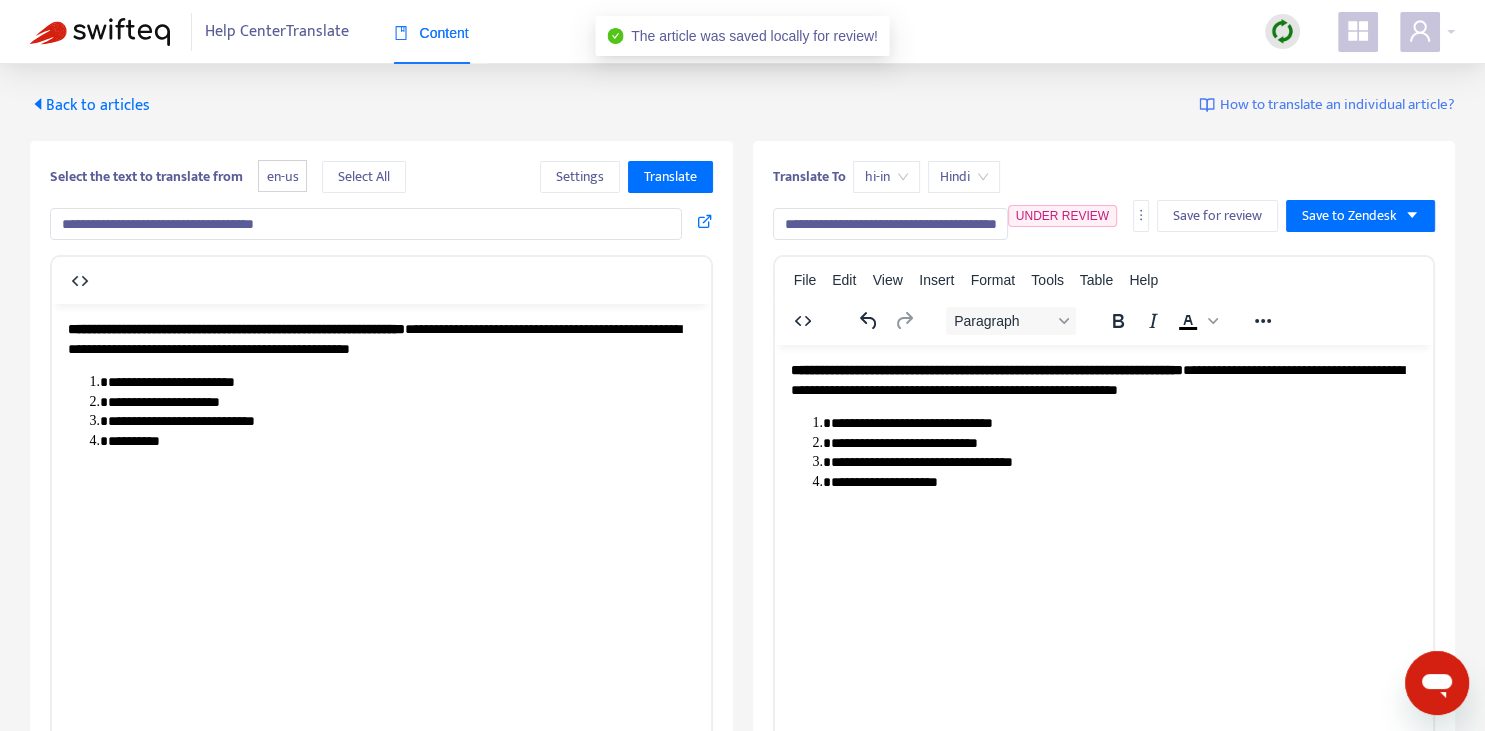 click on "Back to articles" at bounding box center [90, 105] 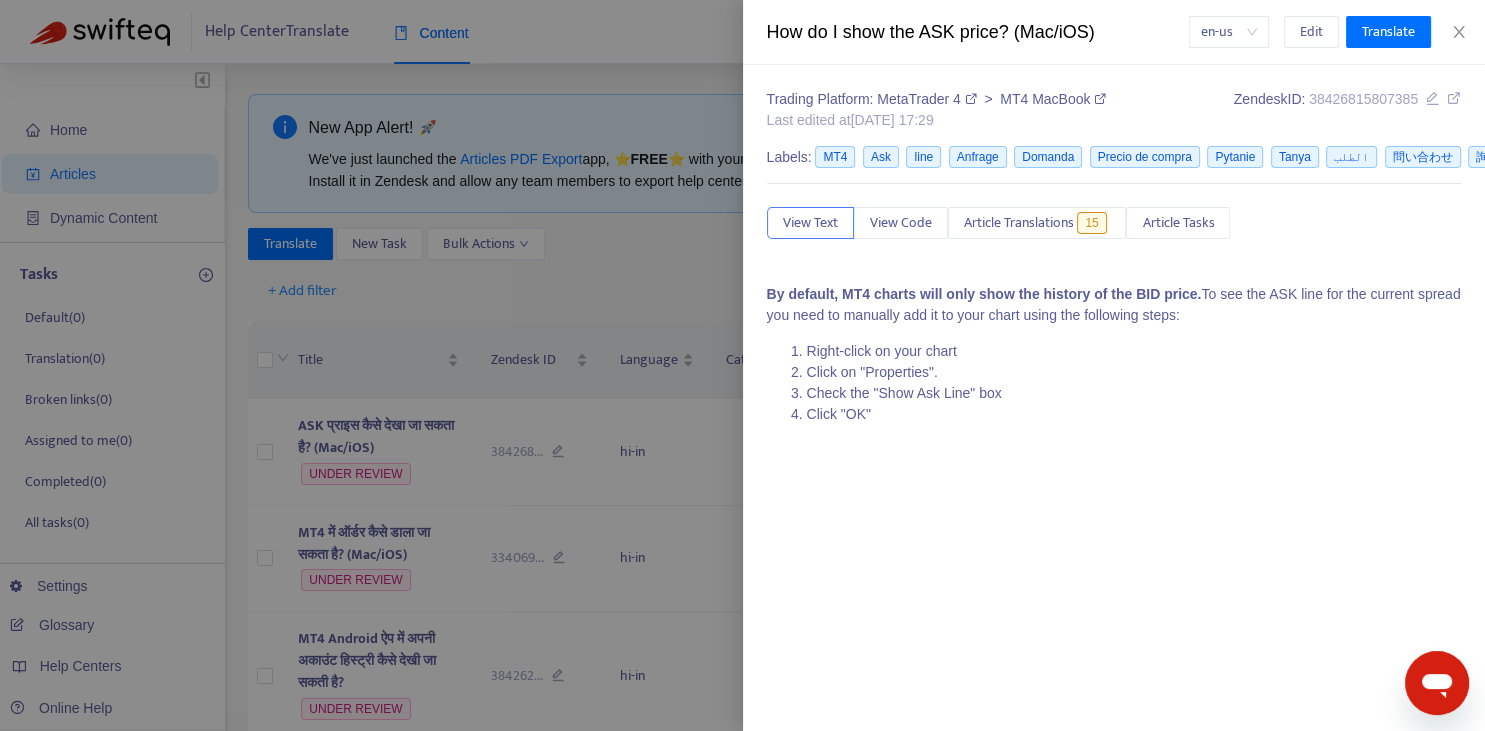 click at bounding box center (742, 365) 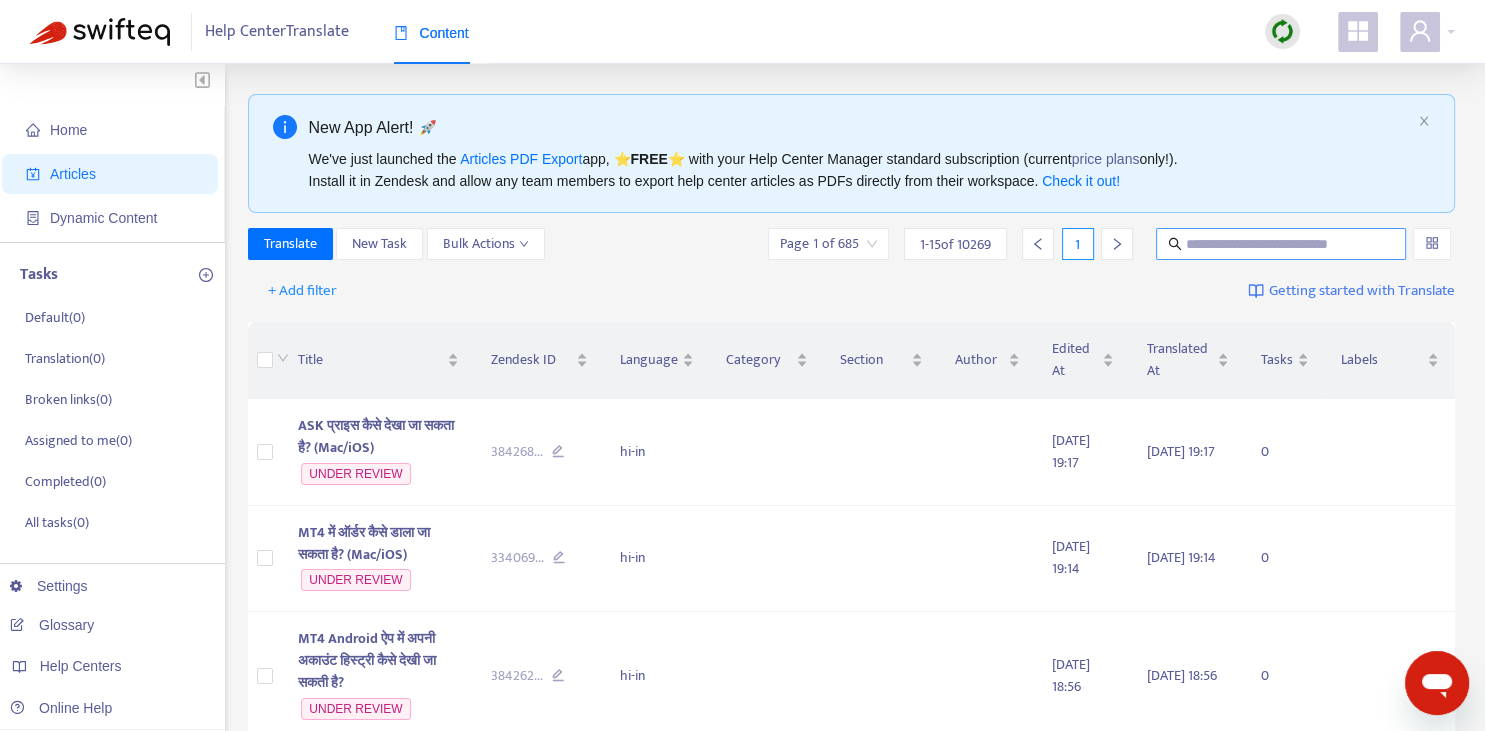 click at bounding box center [1282, 244] 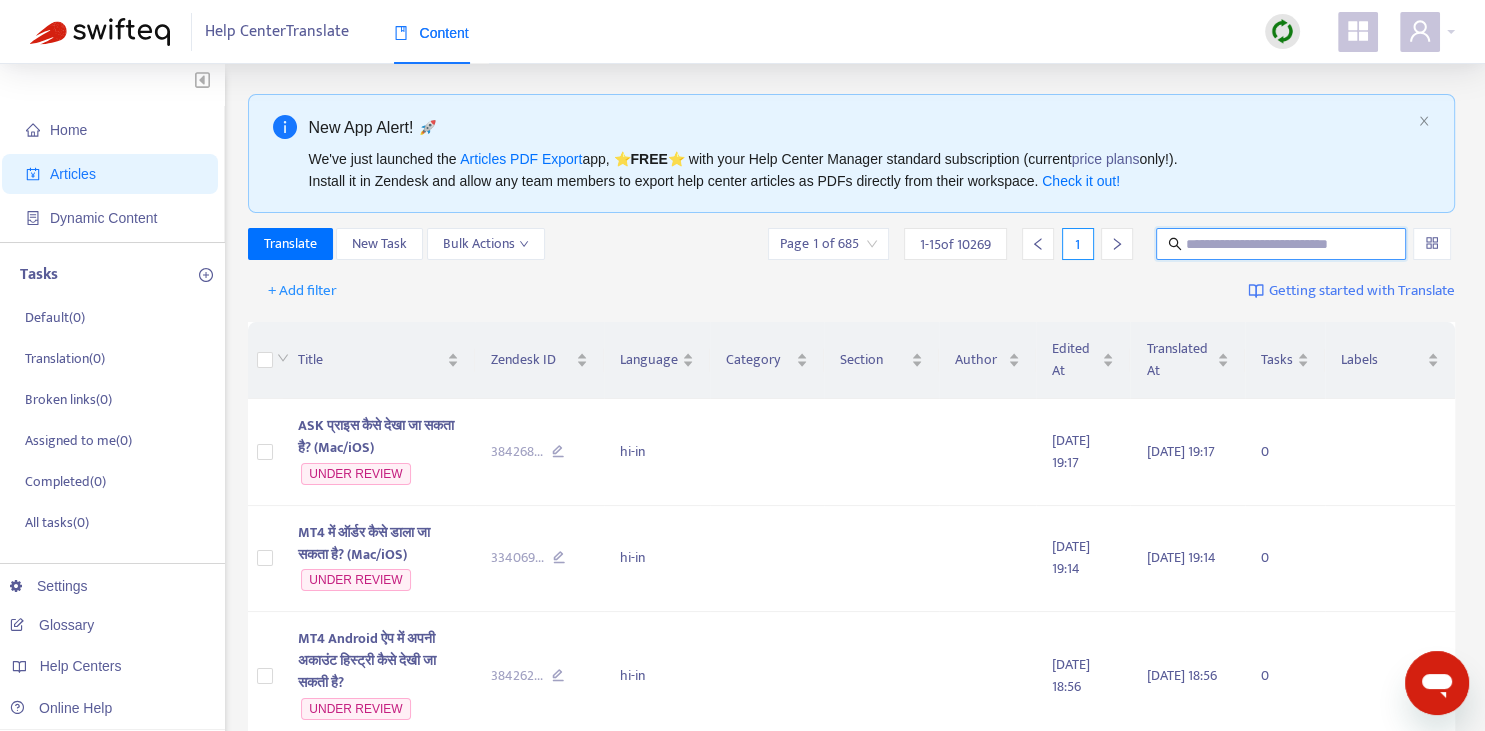 paste on "**********" 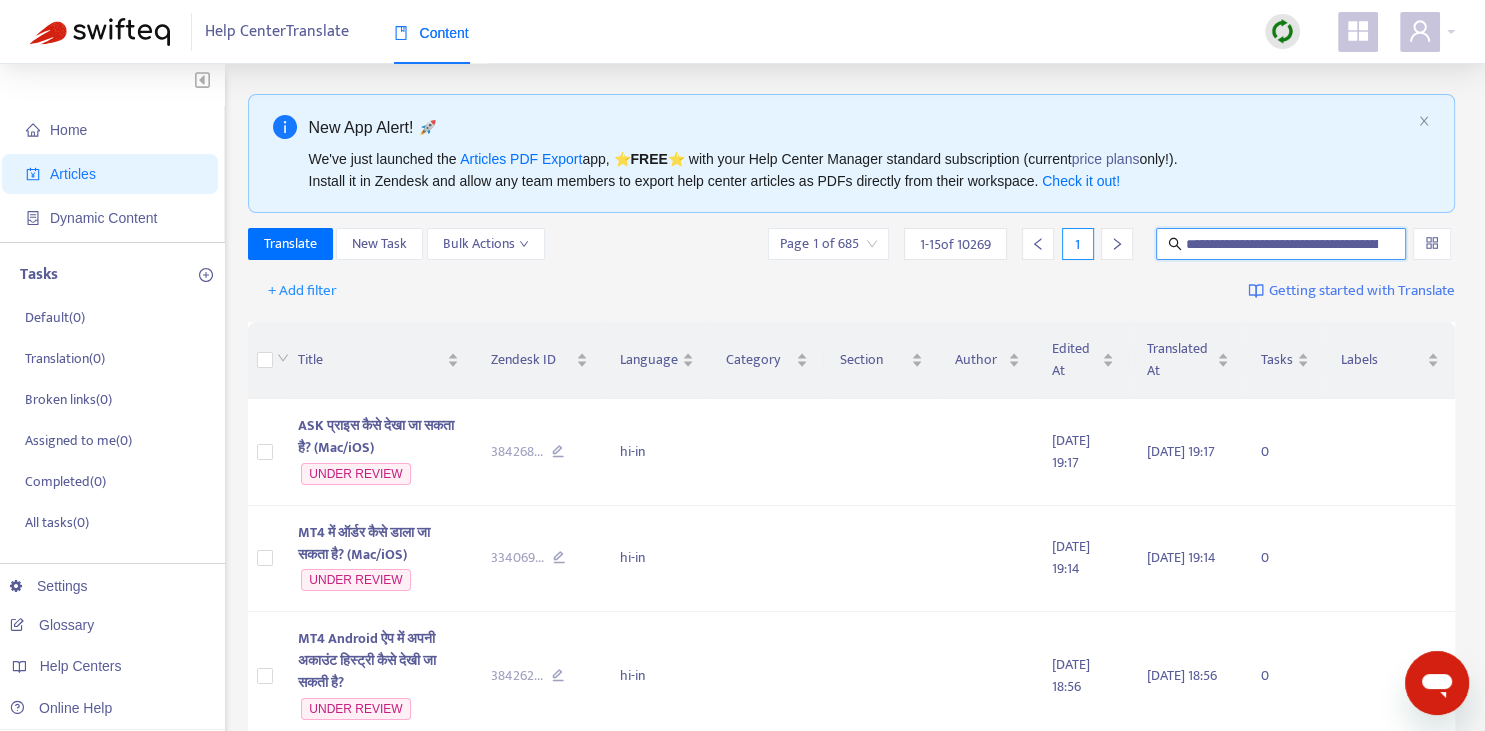 scroll, scrollTop: 0, scrollLeft: 115, axis: horizontal 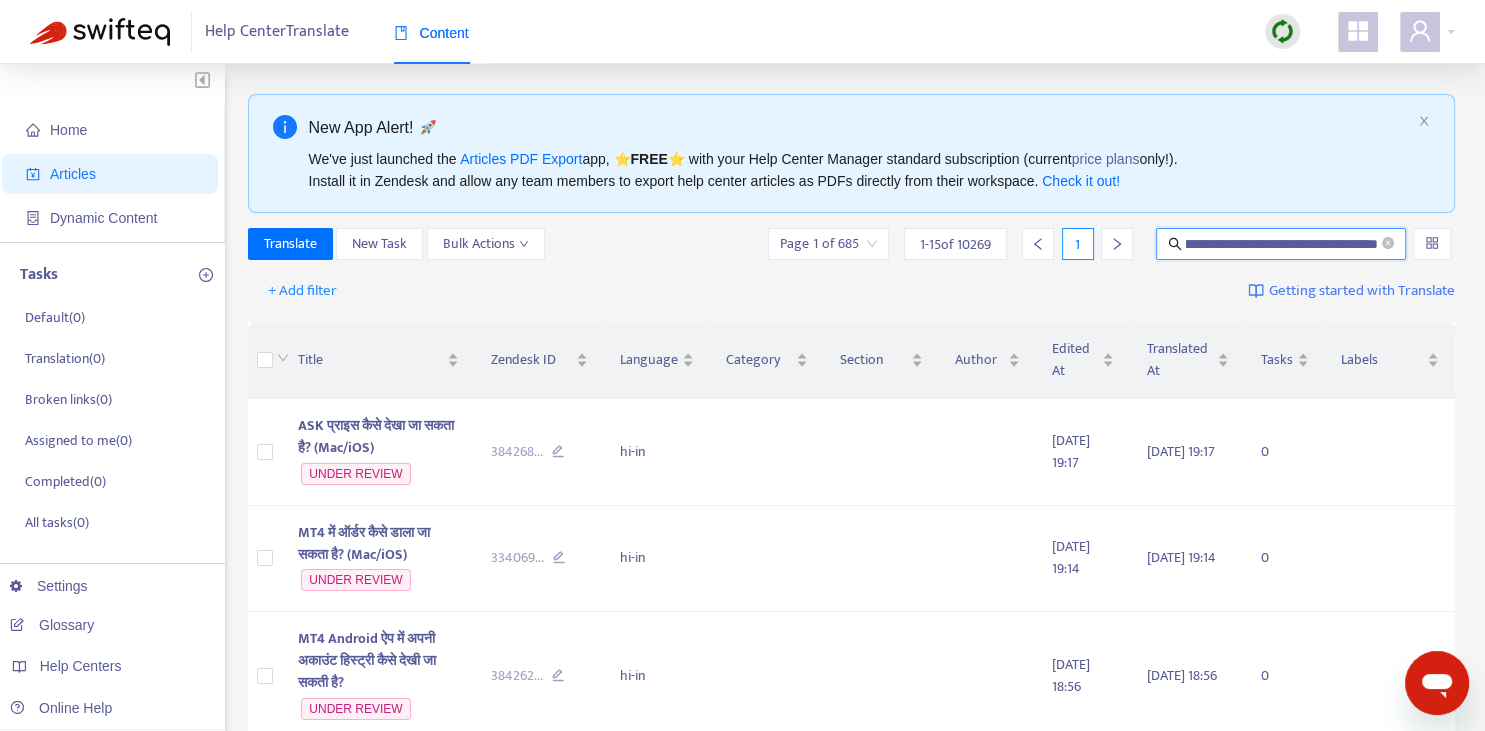 type on "**********" 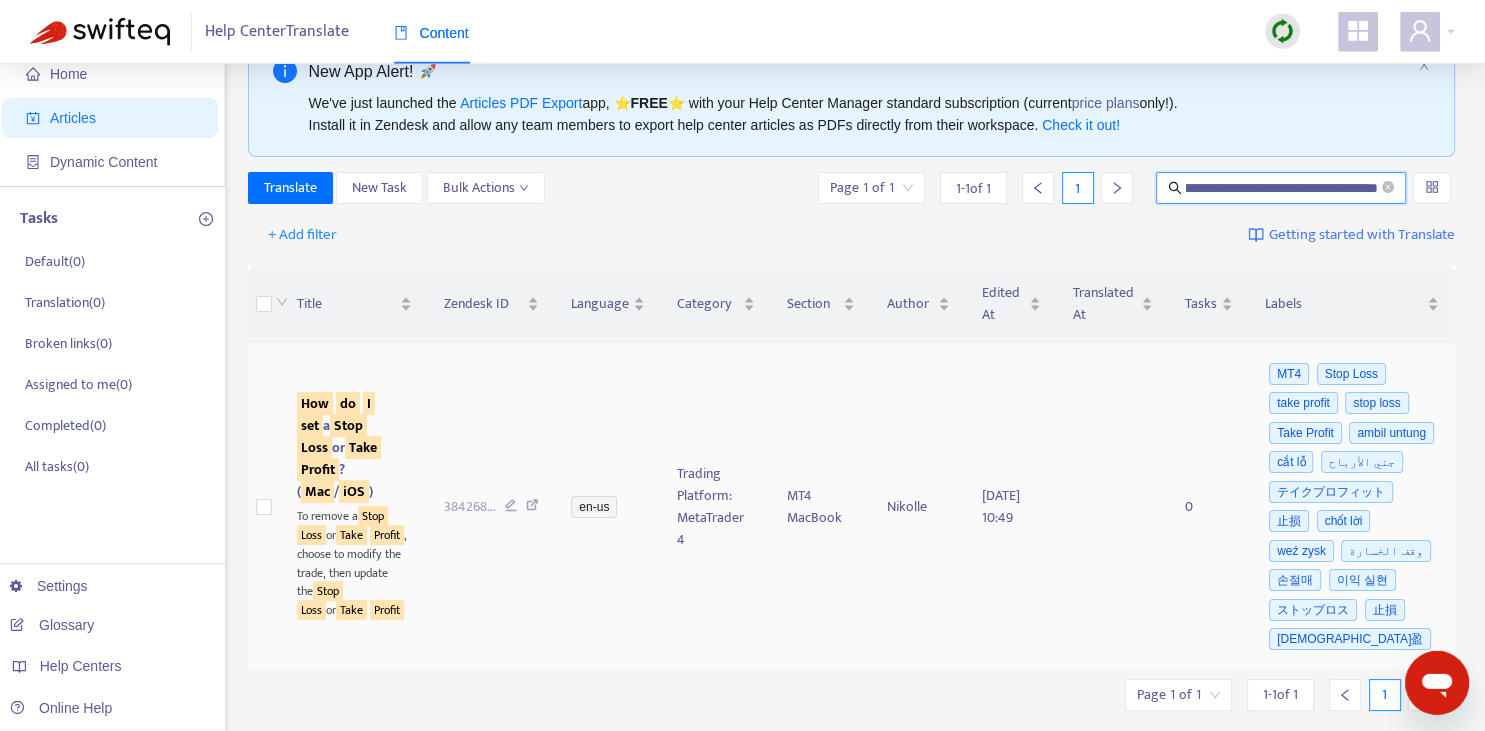 scroll, scrollTop: 140, scrollLeft: 0, axis: vertical 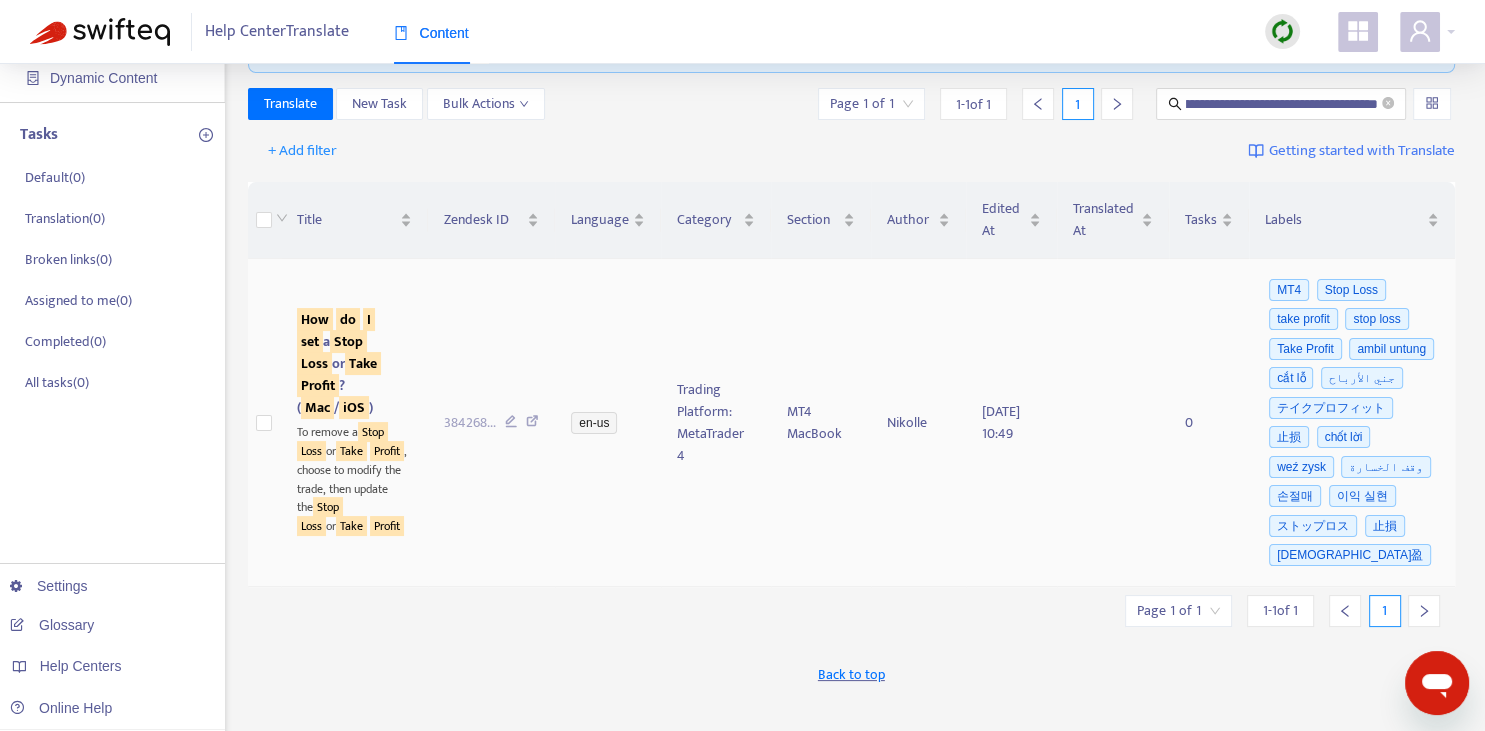 click on "Loss" at bounding box center [314, 363] 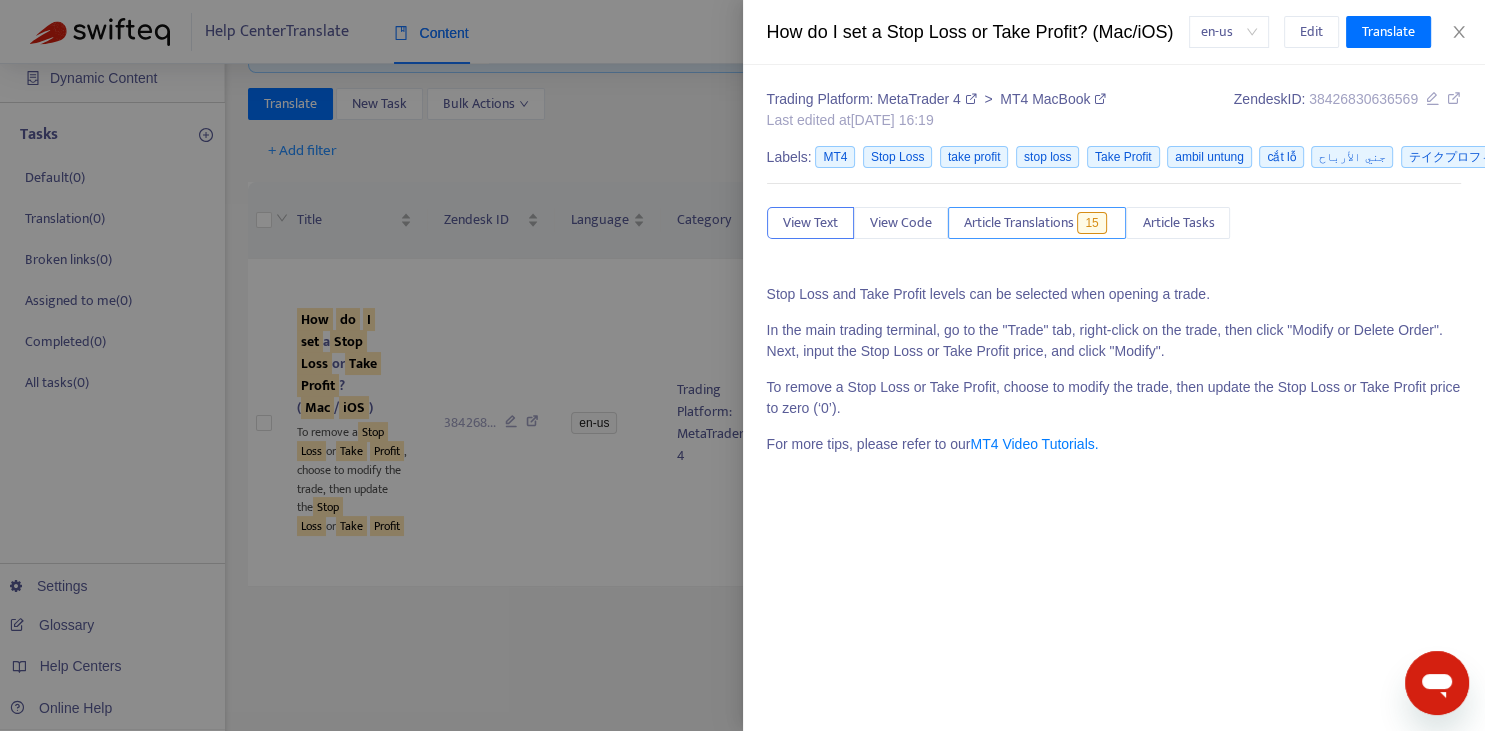 click on "Article Translations 15" at bounding box center (1037, 223) 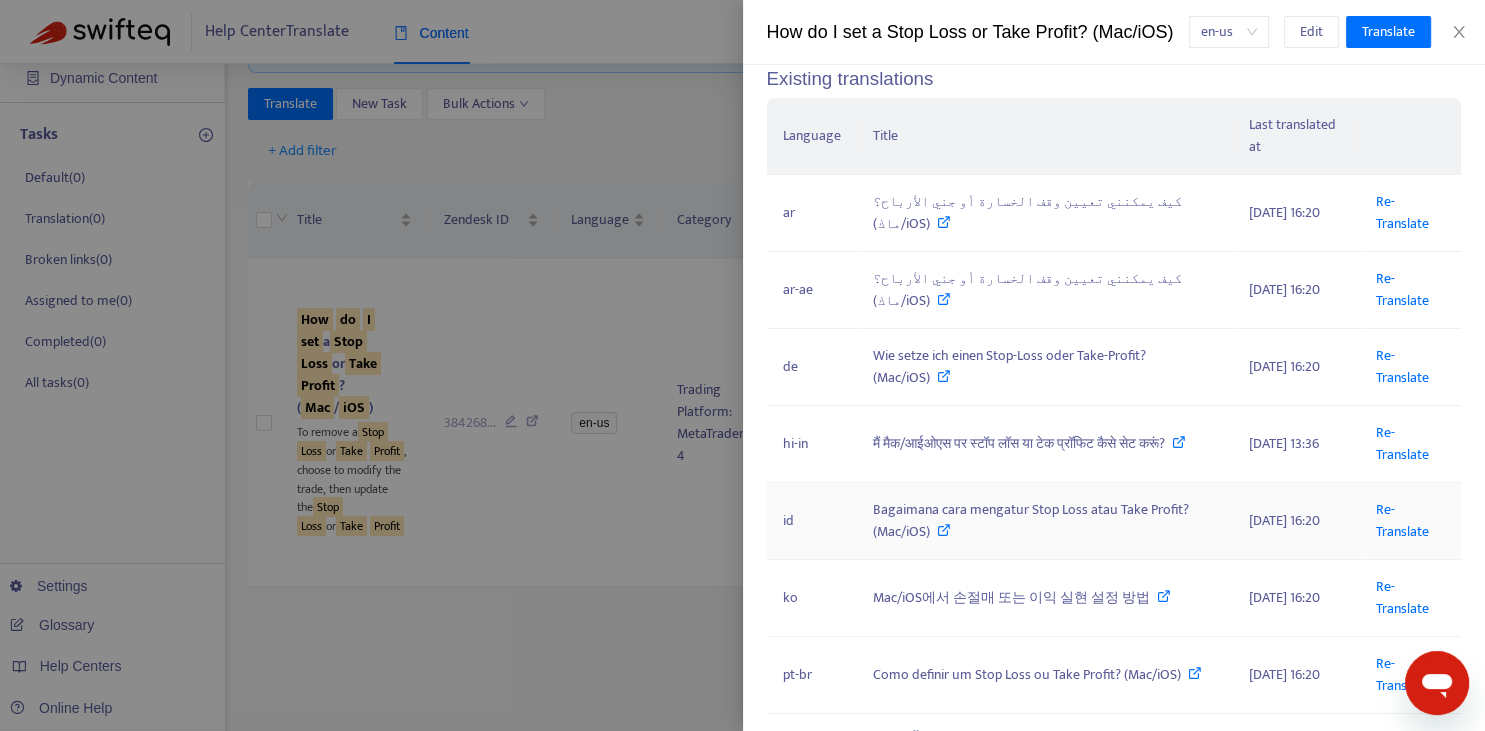 scroll, scrollTop: 221, scrollLeft: 0, axis: vertical 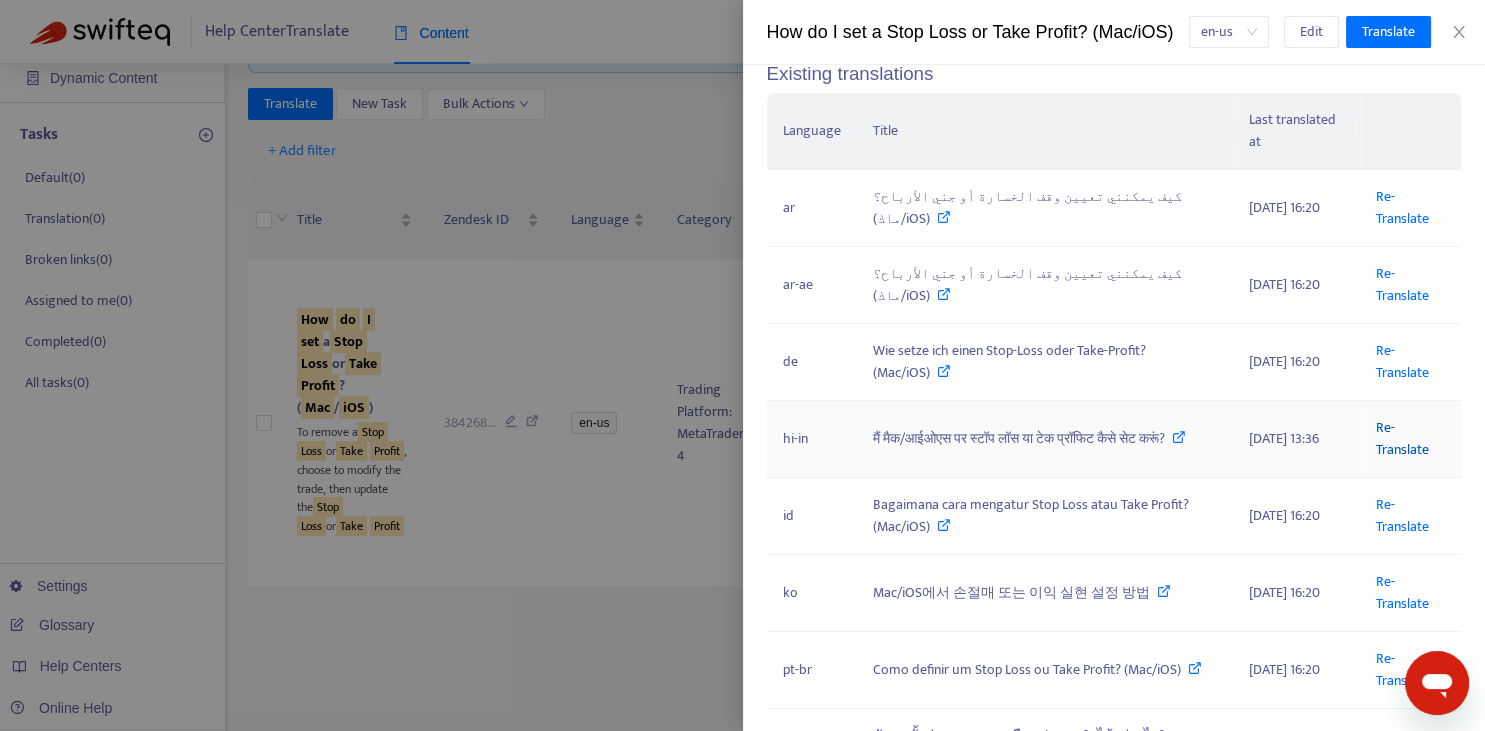 click on "Re-Translate" at bounding box center [1402, 438] 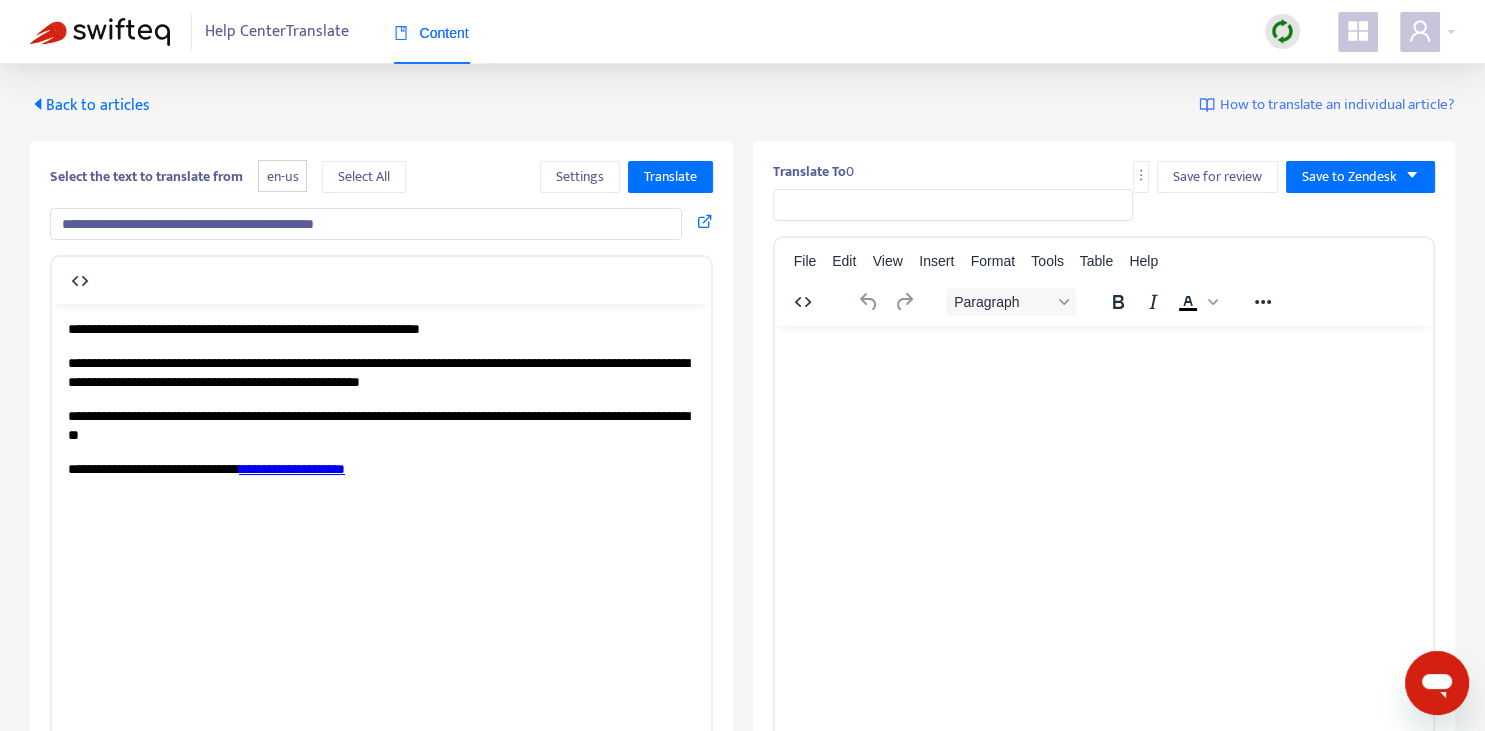 scroll, scrollTop: 0, scrollLeft: 0, axis: both 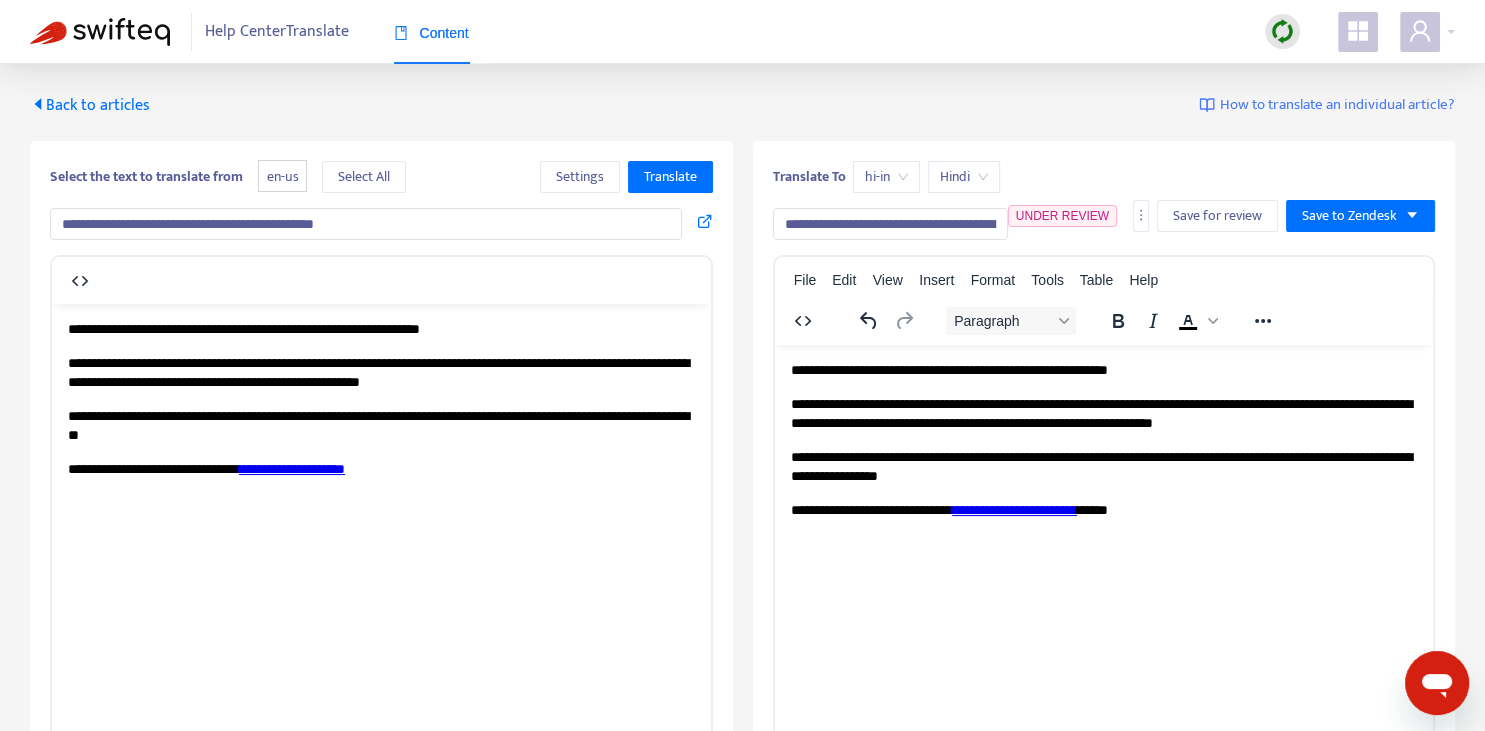 click on "**********" at bounding box center [1103, 466] 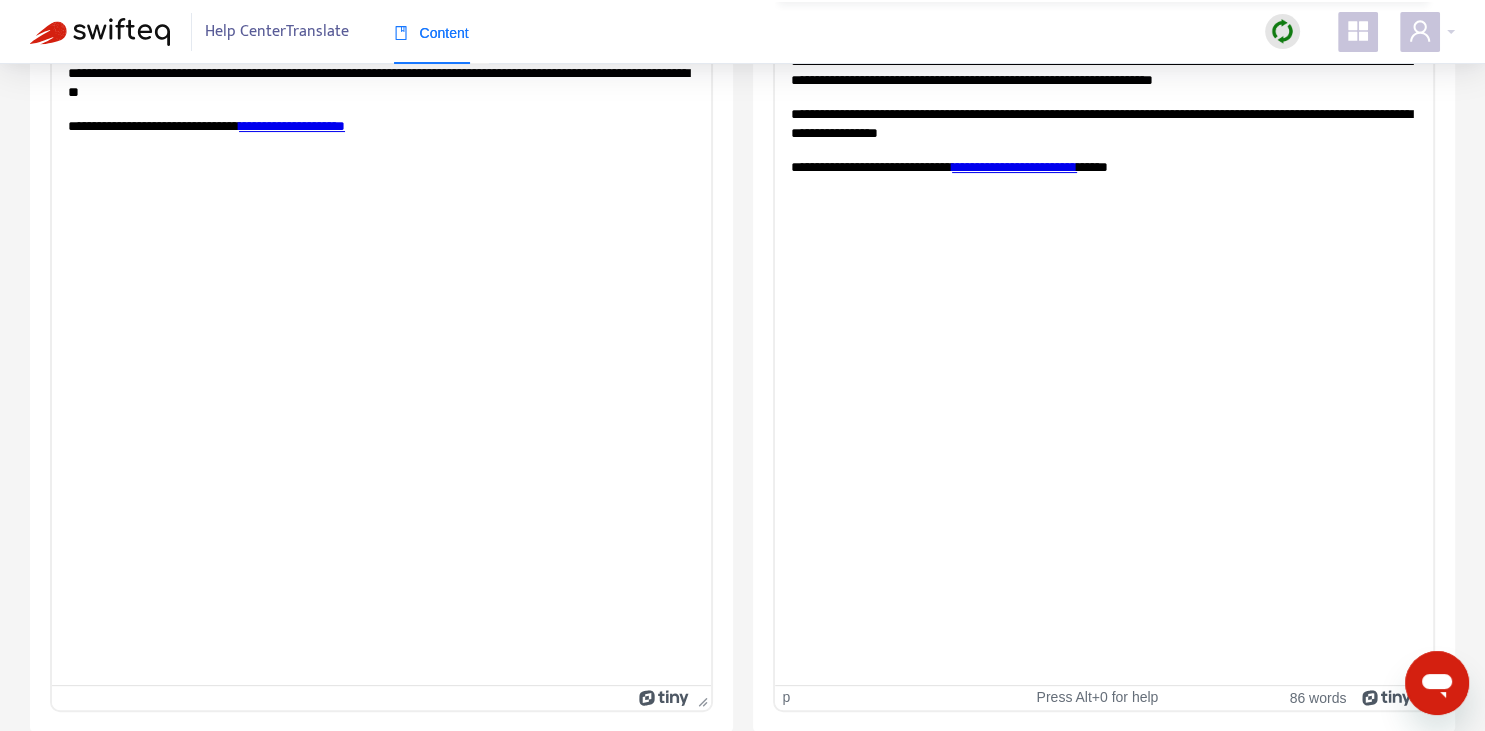 scroll, scrollTop: 0, scrollLeft: 0, axis: both 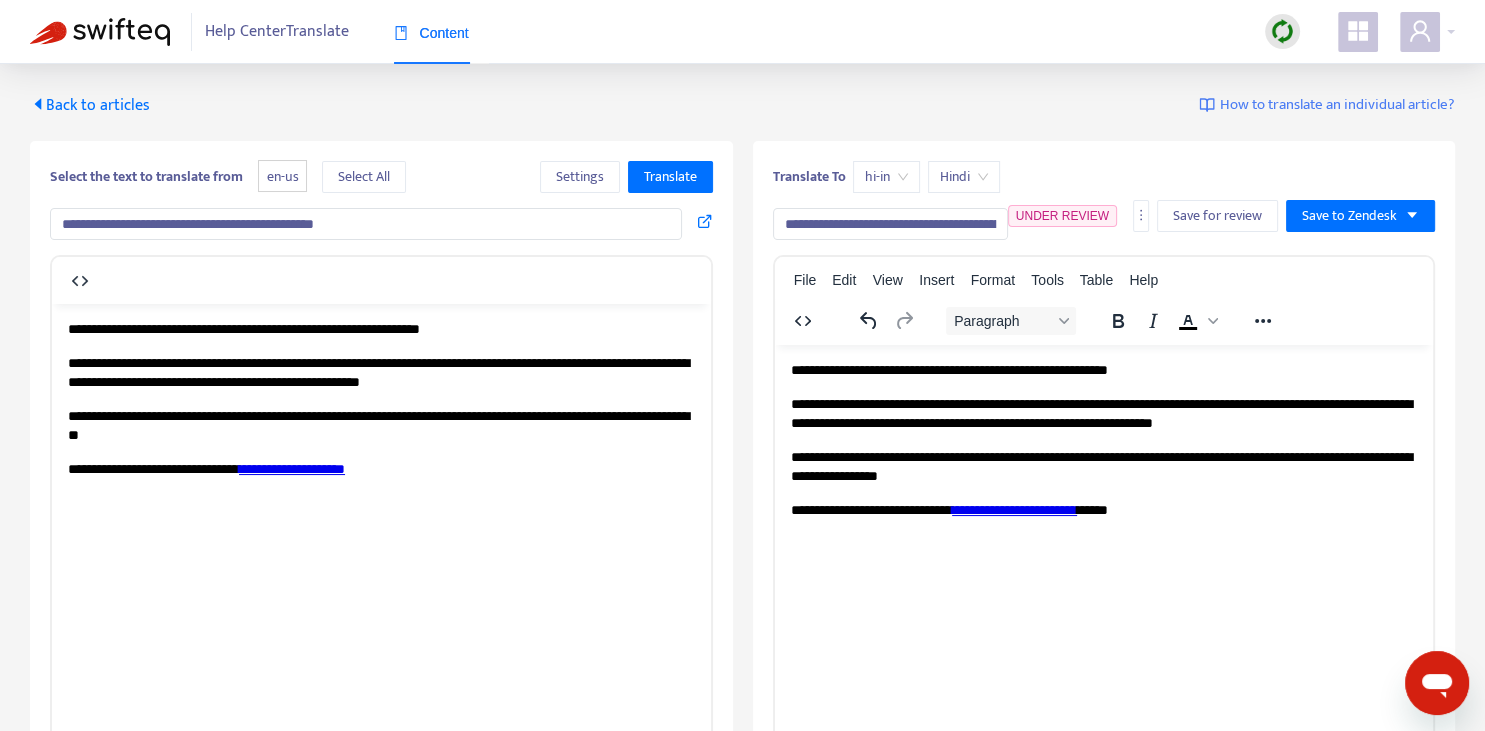 click on "**********" at bounding box center [366, 224] 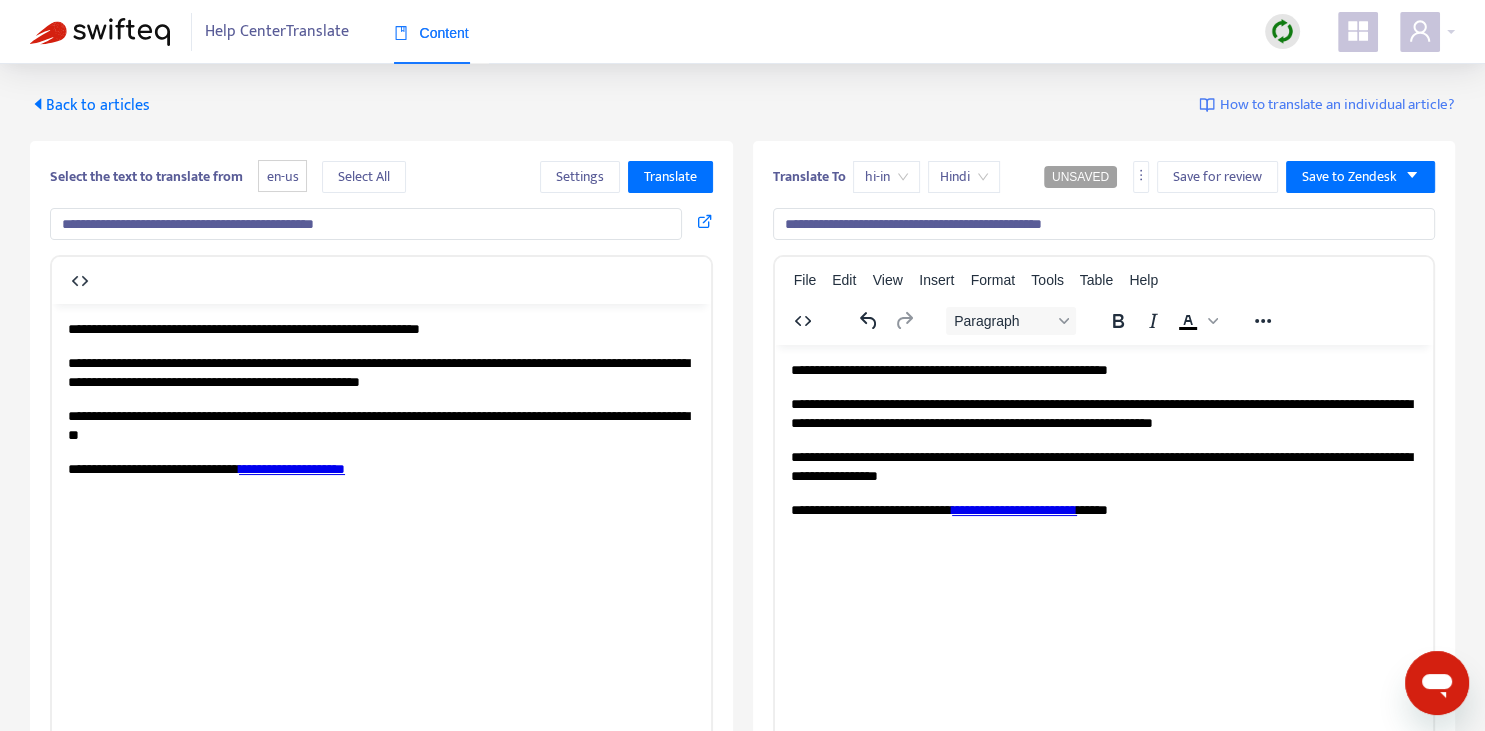 click on "**********" at bounding box center [366, 224] 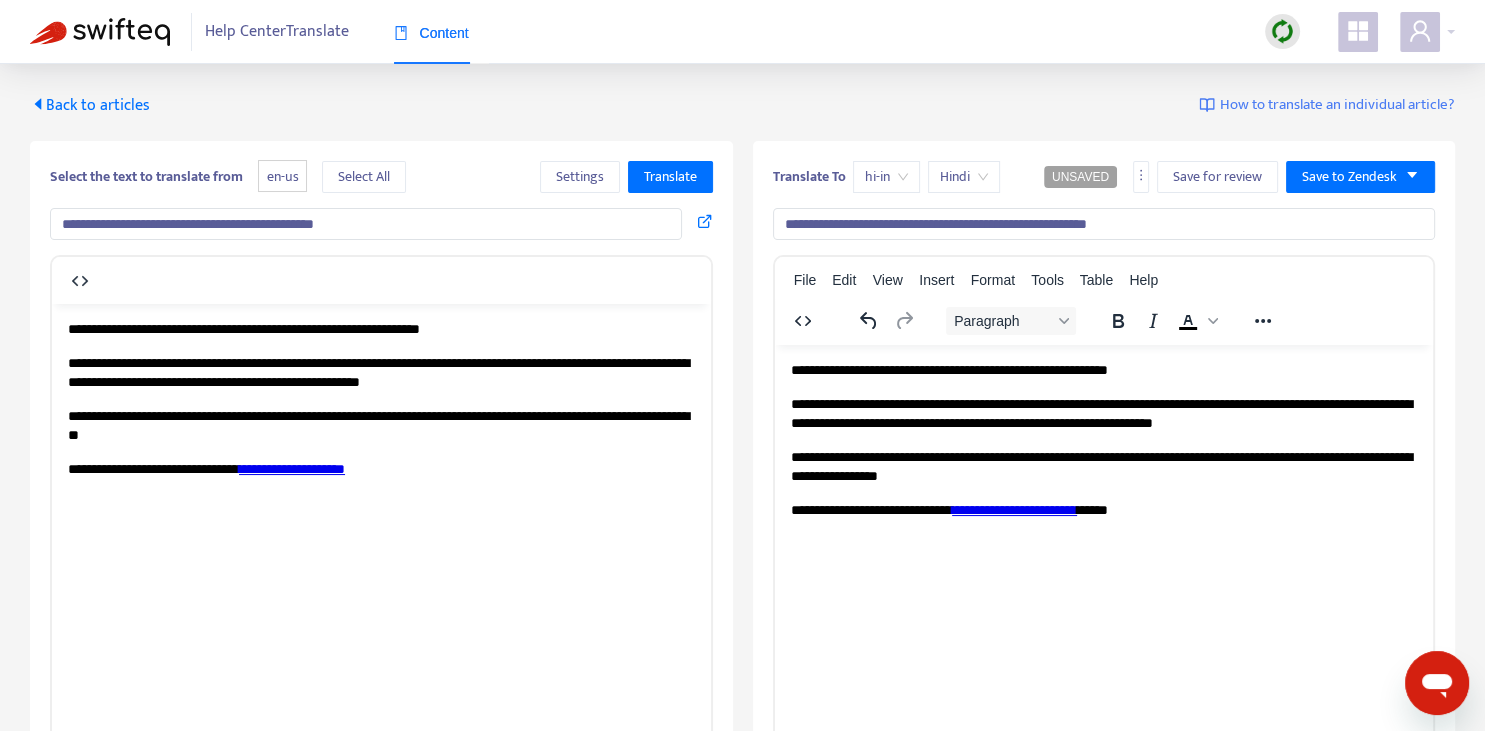 type on "**********" 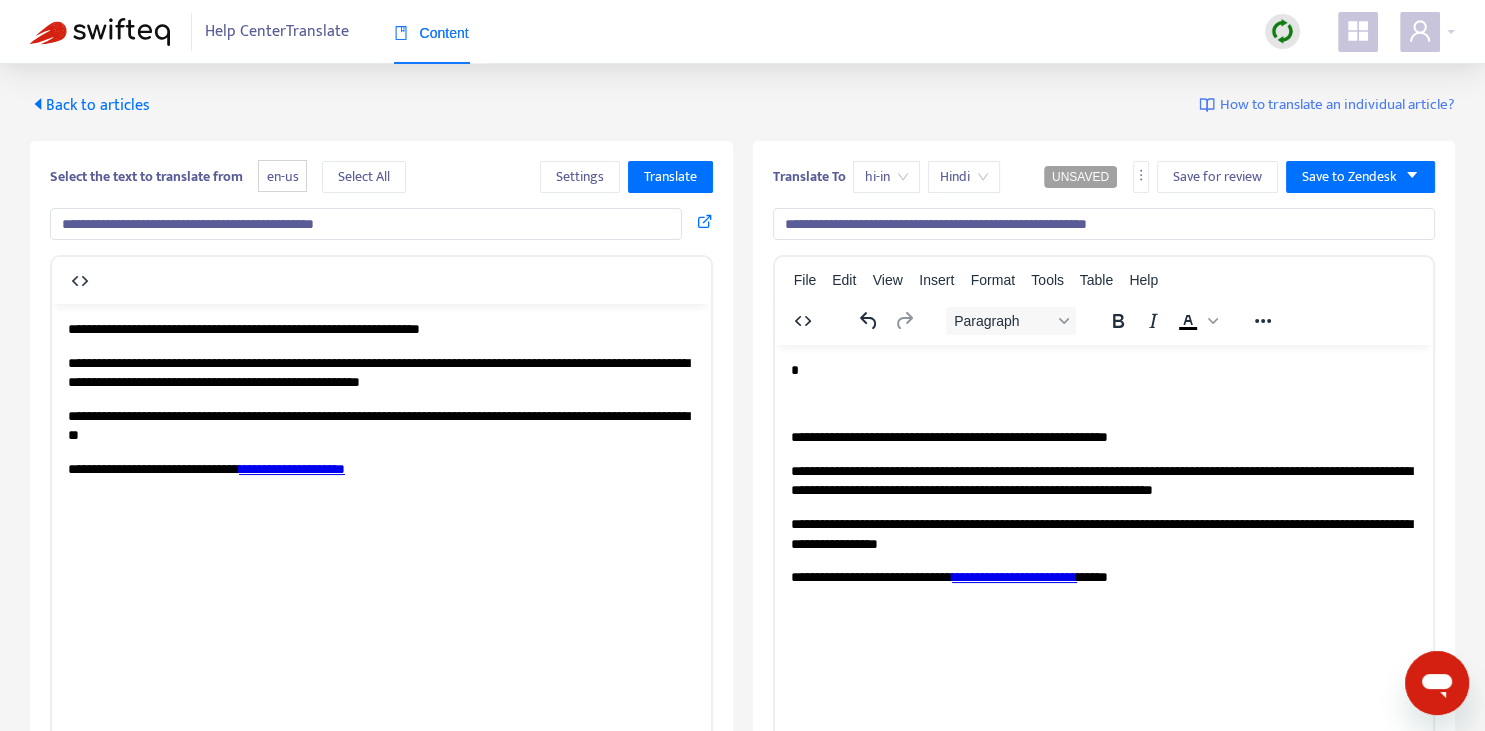 type 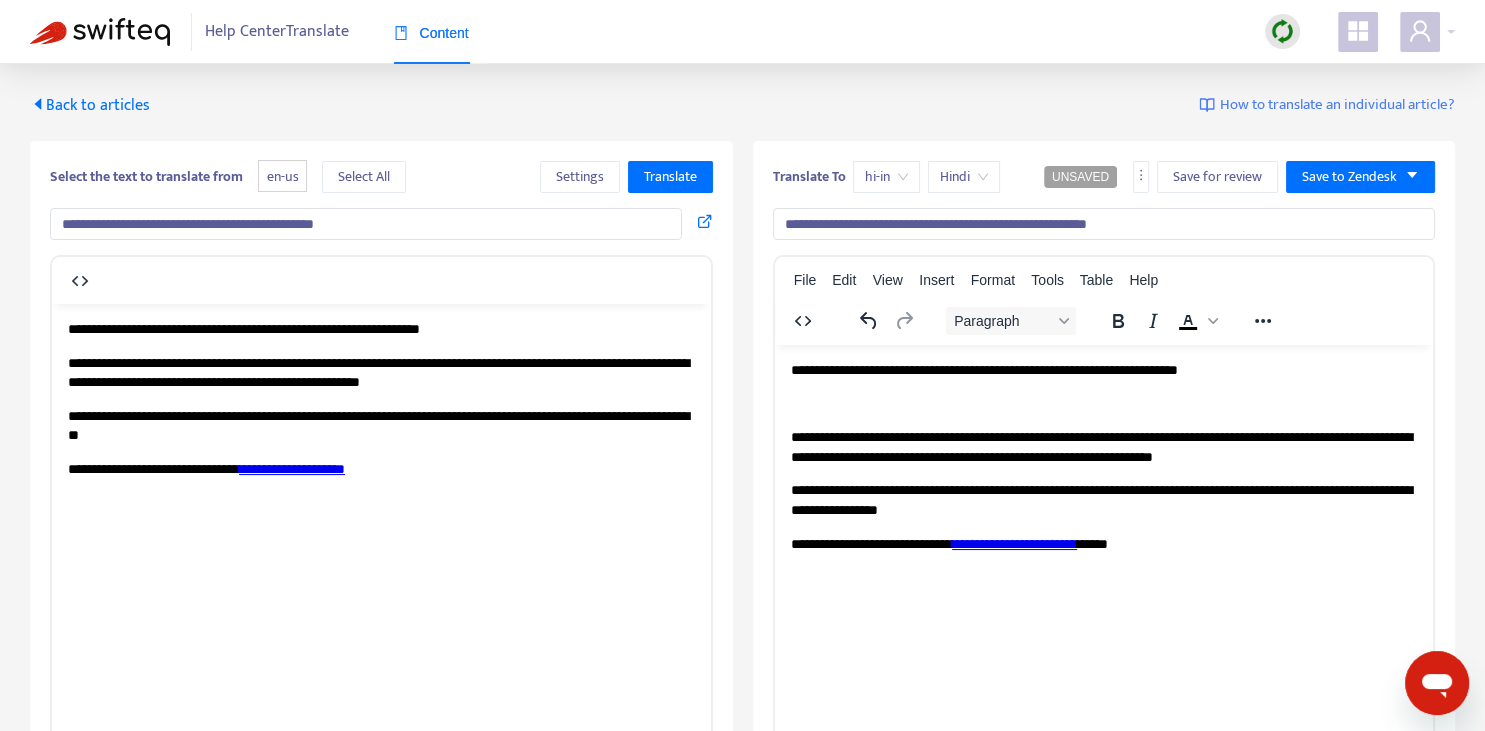 copy on "*" 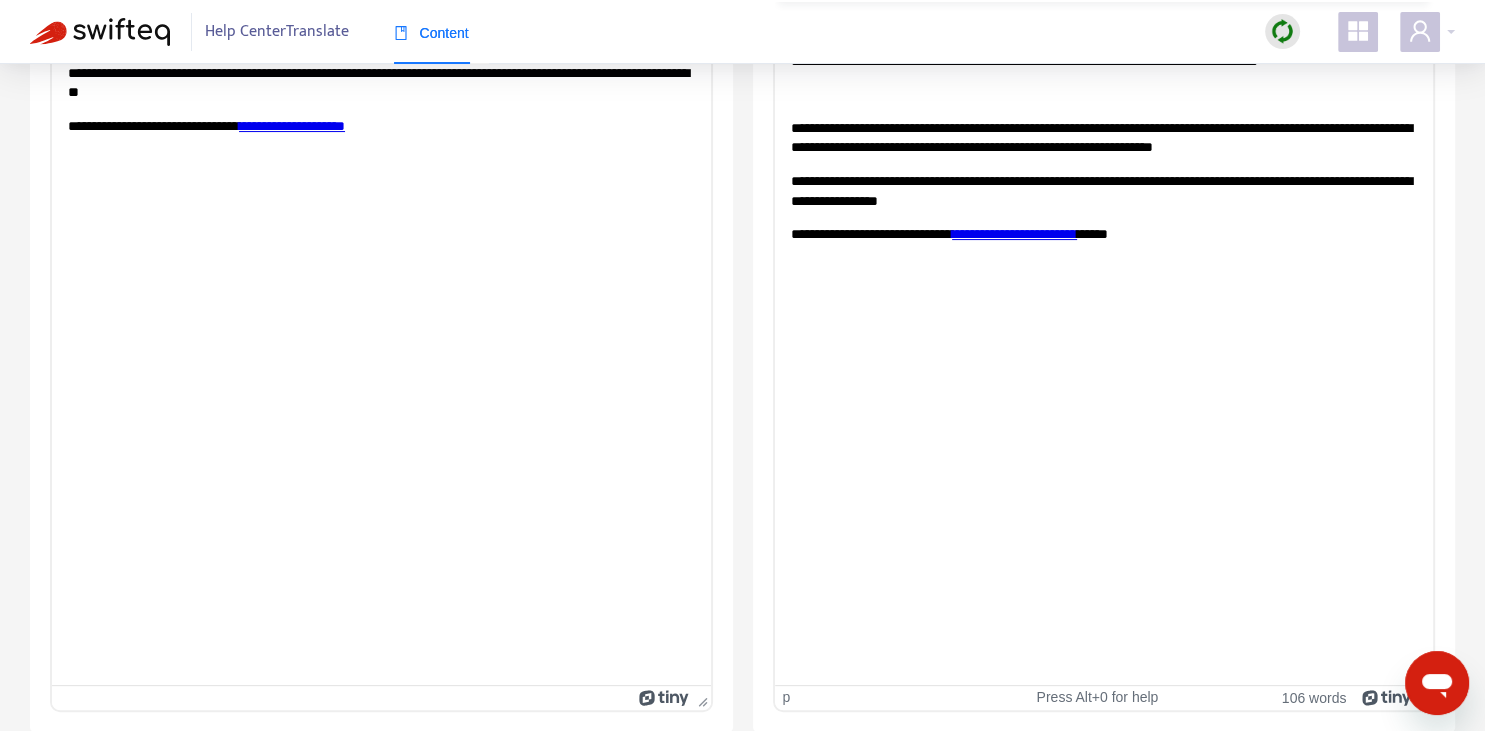 scroll, scrollTop: 0, scrollLeft: 0, axis: both 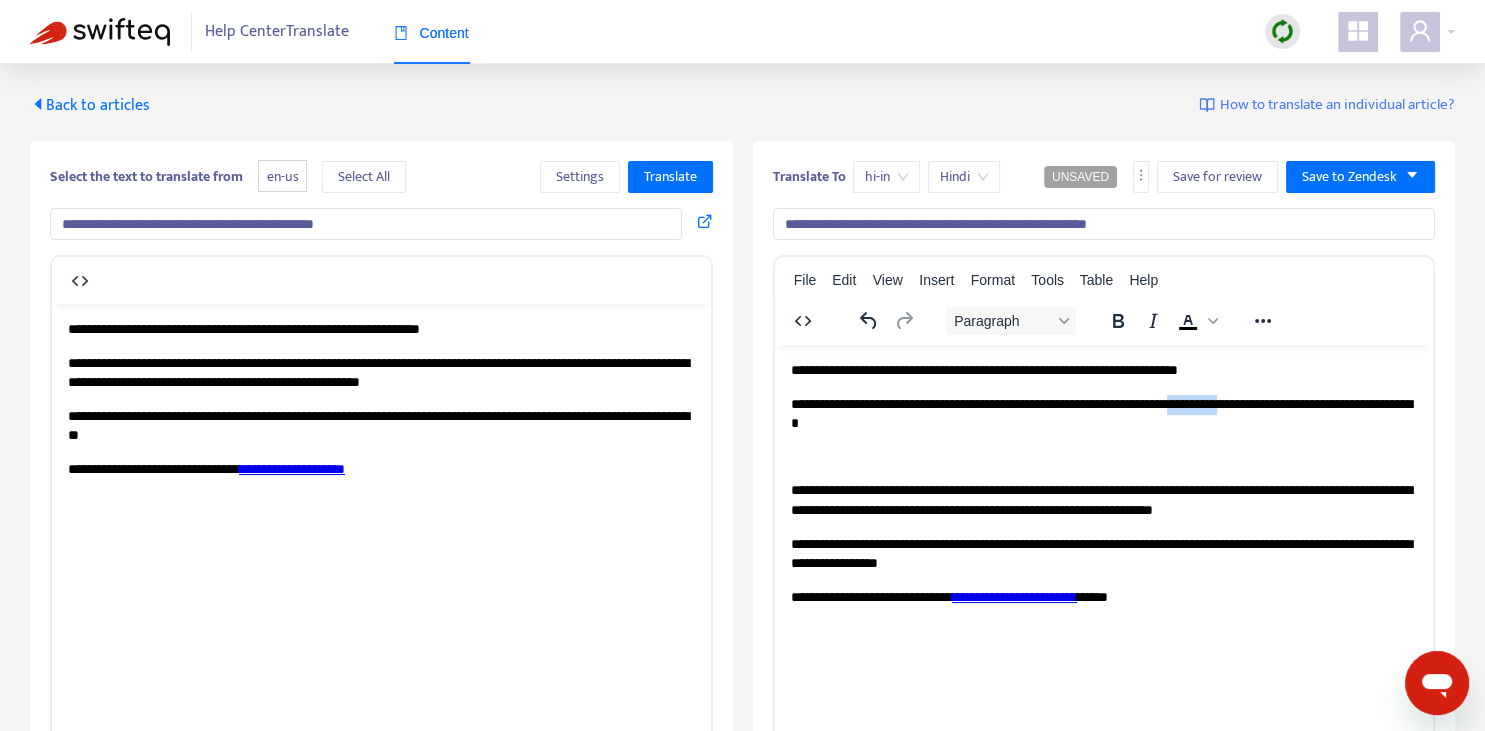 drag, startPoint x: 1189, startPoint y: 393, endPoint x: 1255, endPoint y: 397, distance: 66.1211 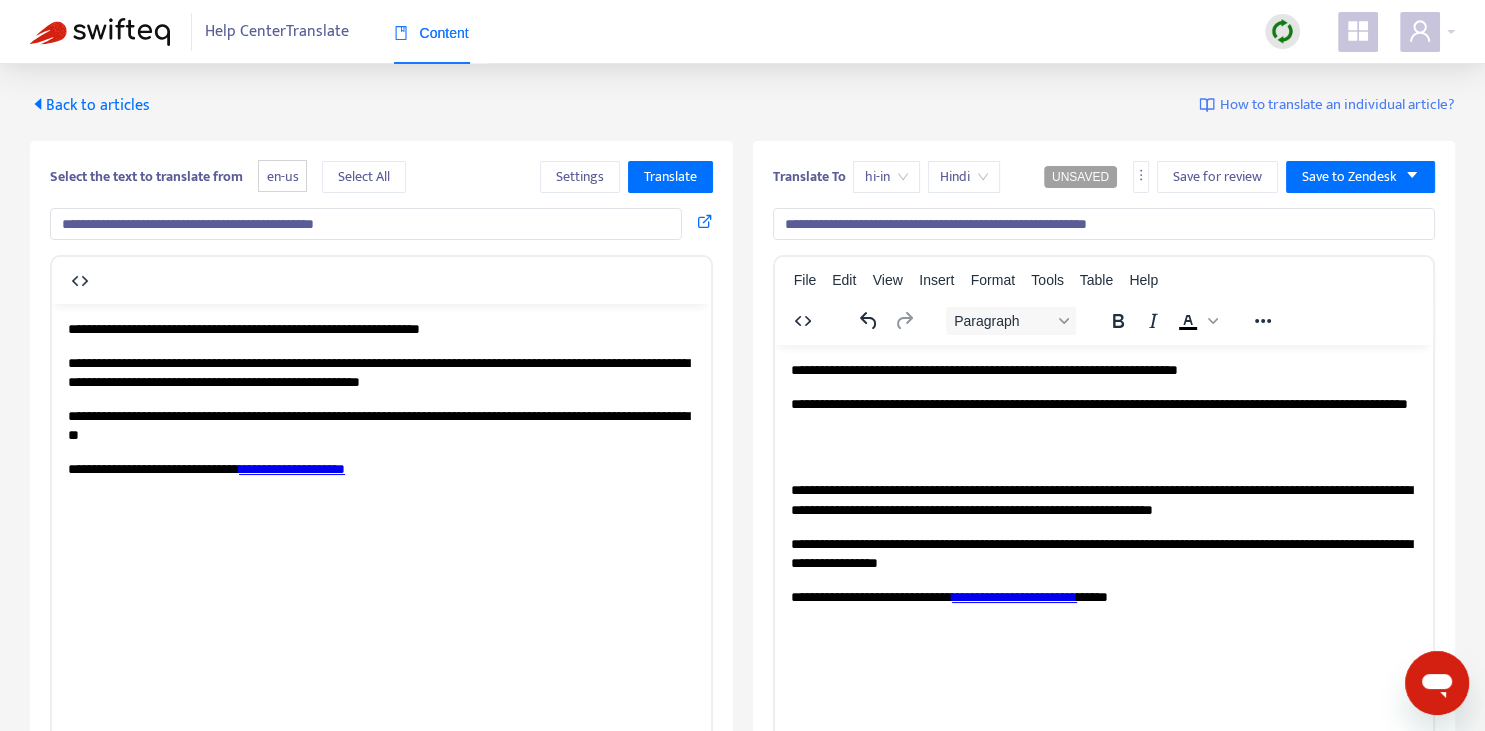 copy on "*" 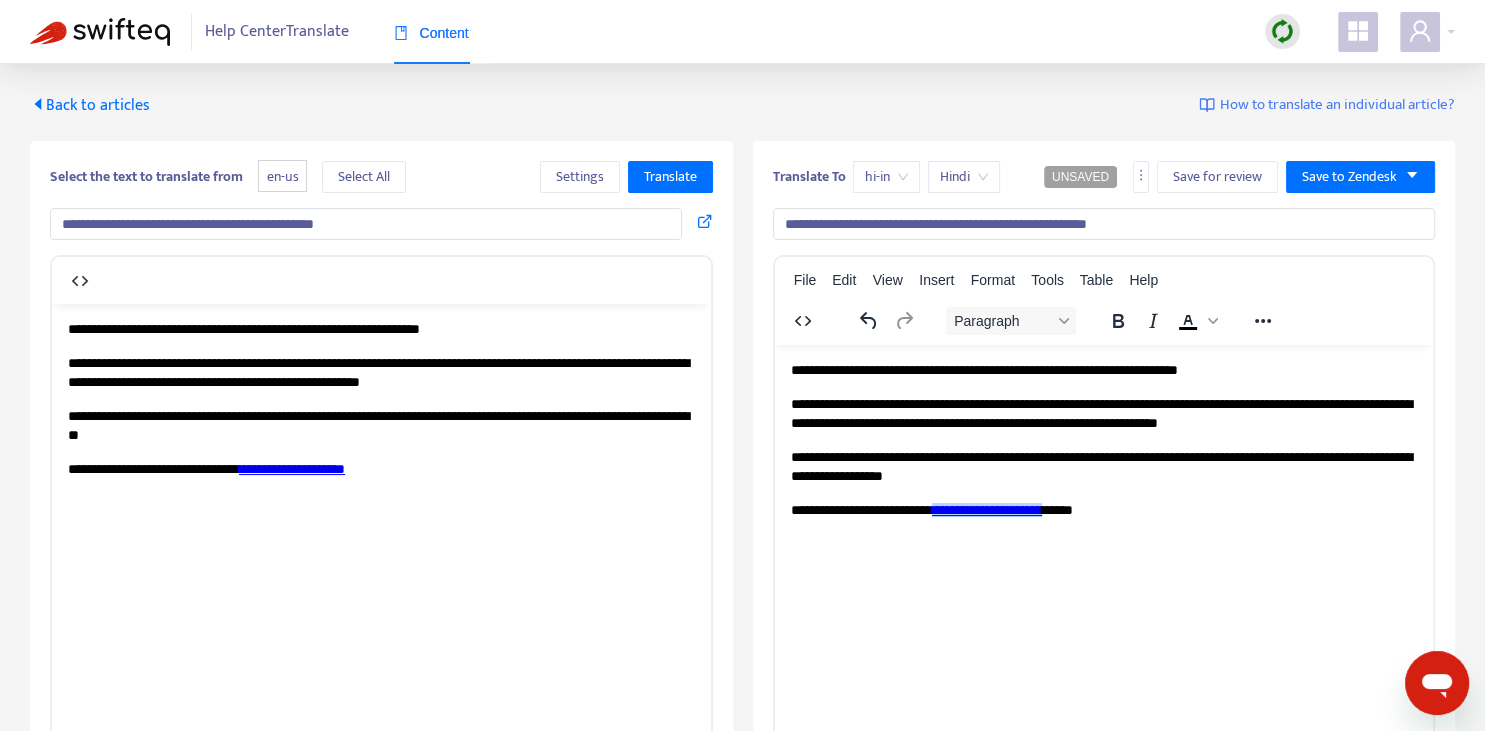 click on "**********" at bounding box center [986, 509] 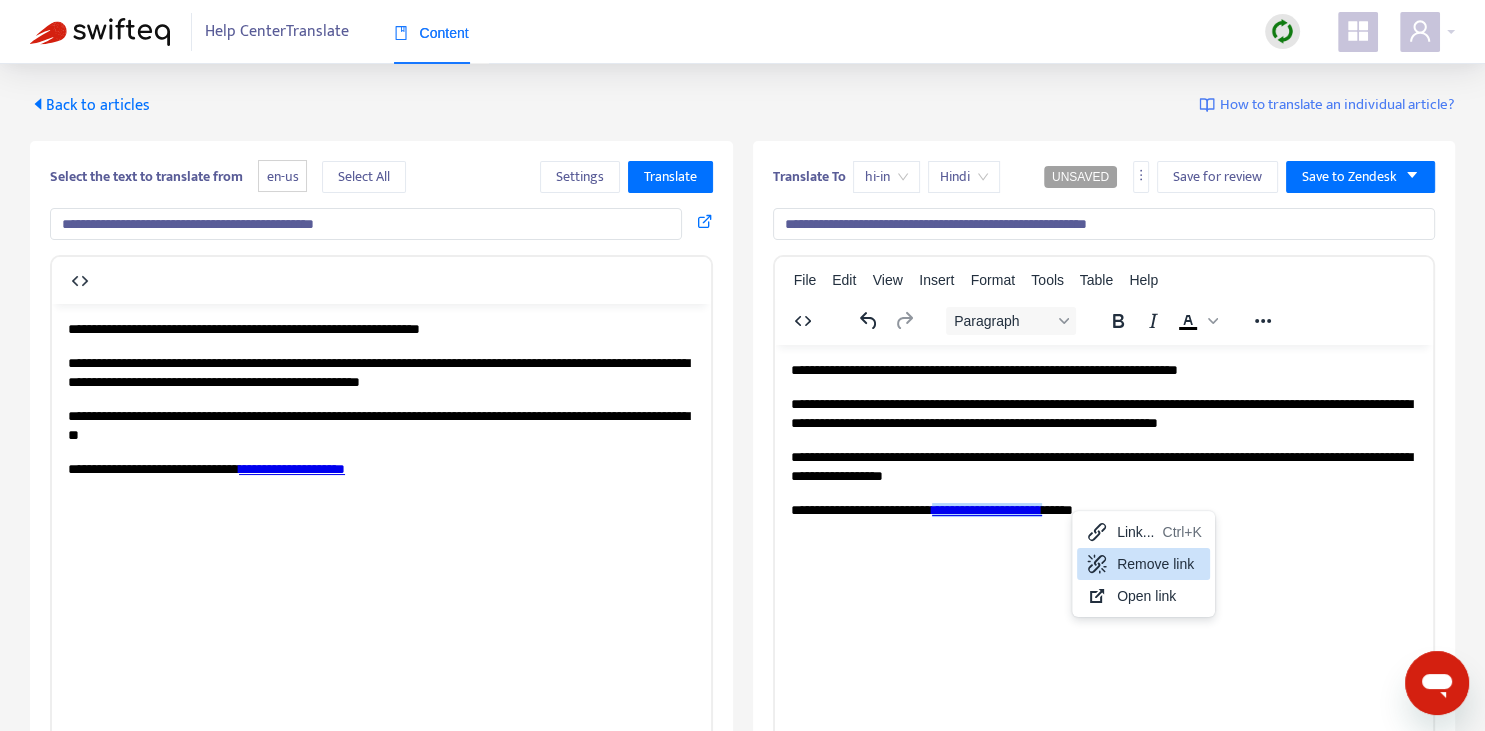 drag, startPoint x: 1122, startPoint y: 552, endPoint x: 146, endPoint y: 119, distance: 1067.7383 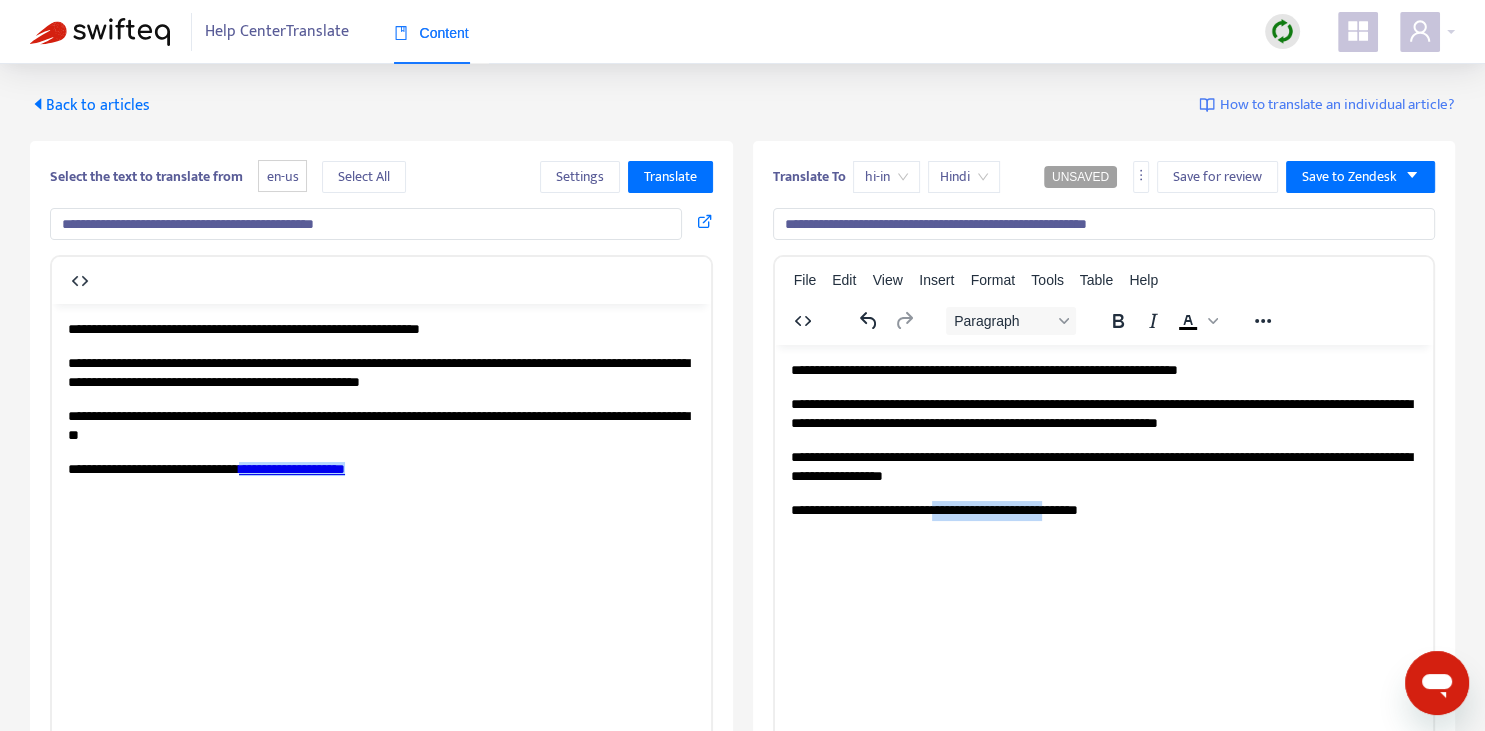 drag, startPoint x: 951, startPoint y: 509, endPoint x: 1083, endPoint y: 505, distance: 132.0606 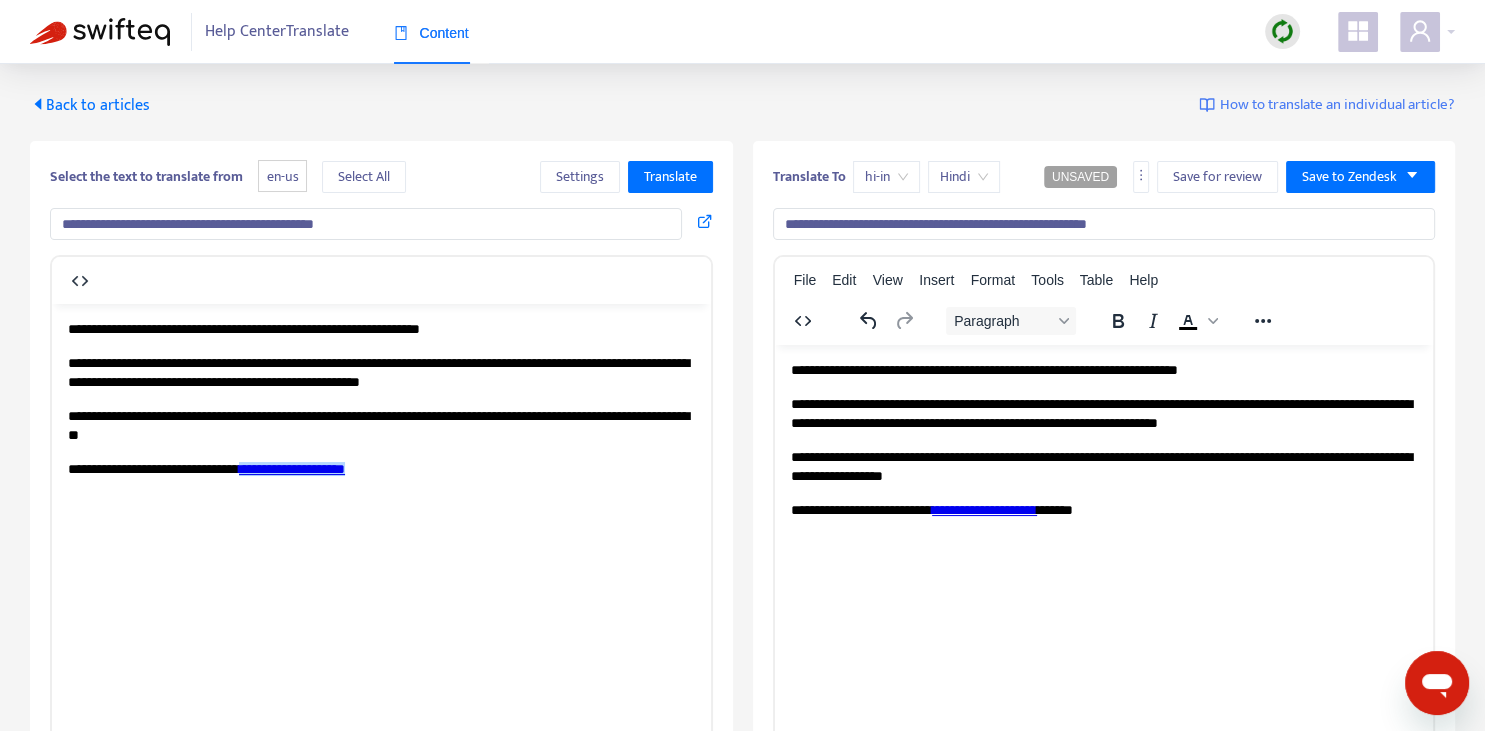 click on "**********" at bounding box center (1103, 440) 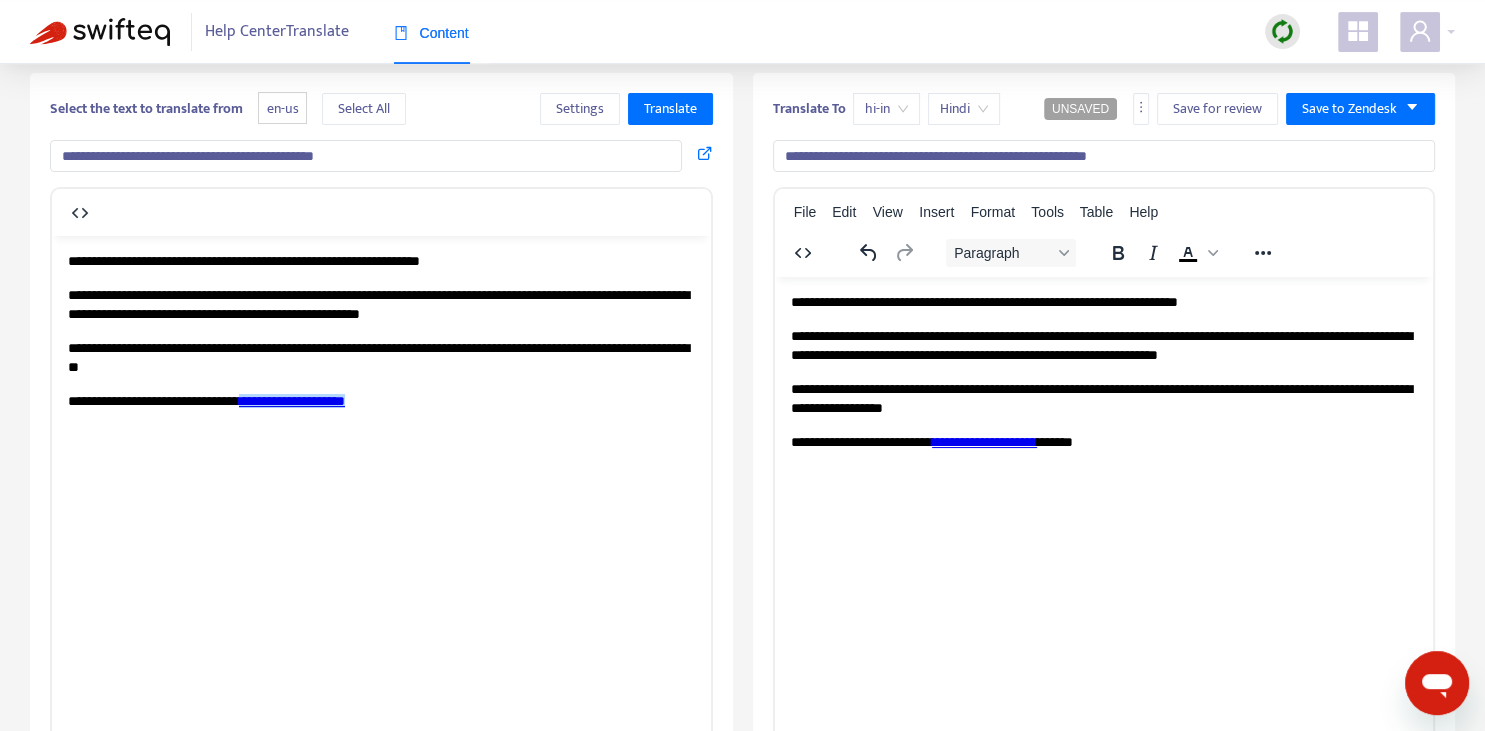 scroll, scrollTop: 70, scrollLeft: 0, axis: vertical 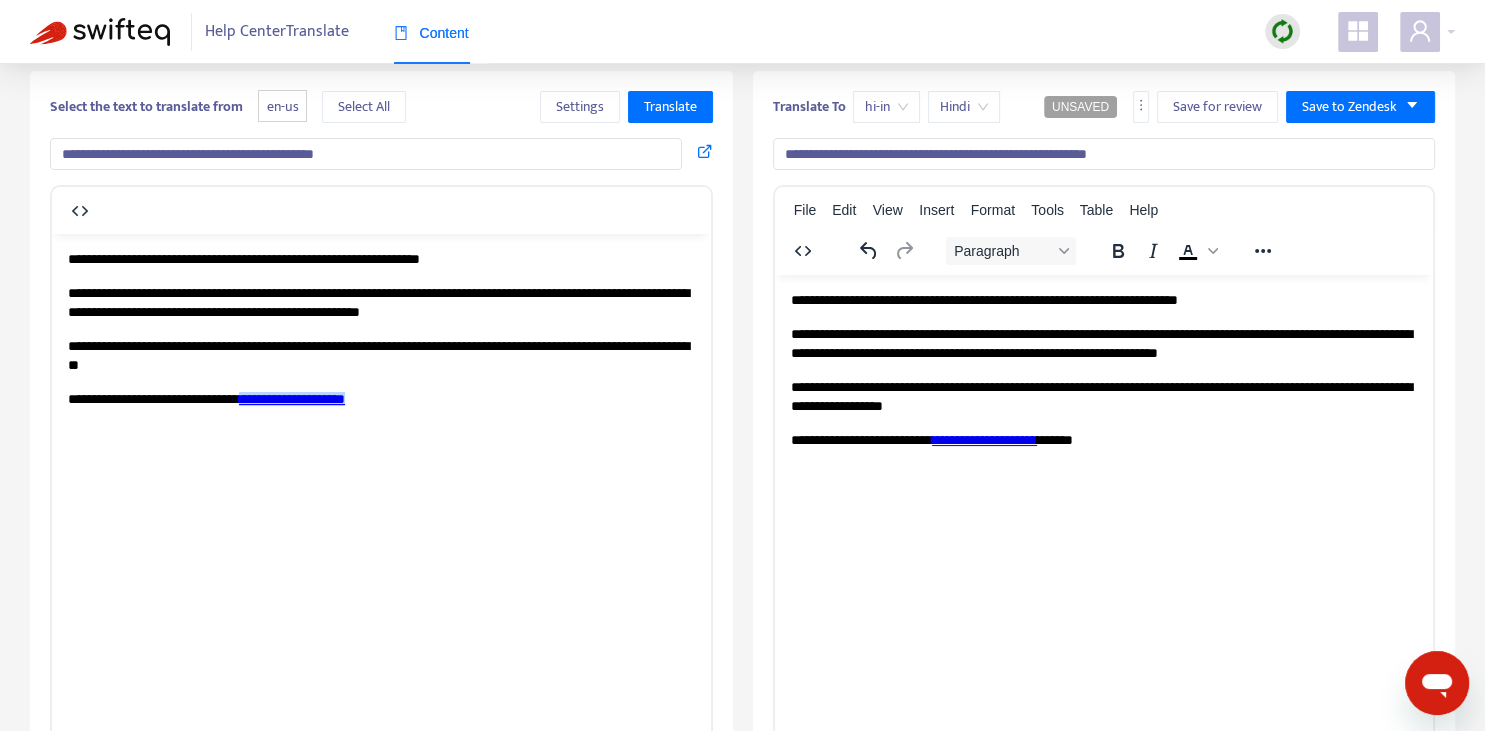 click on "**********" at bounding box center (1103, 370) 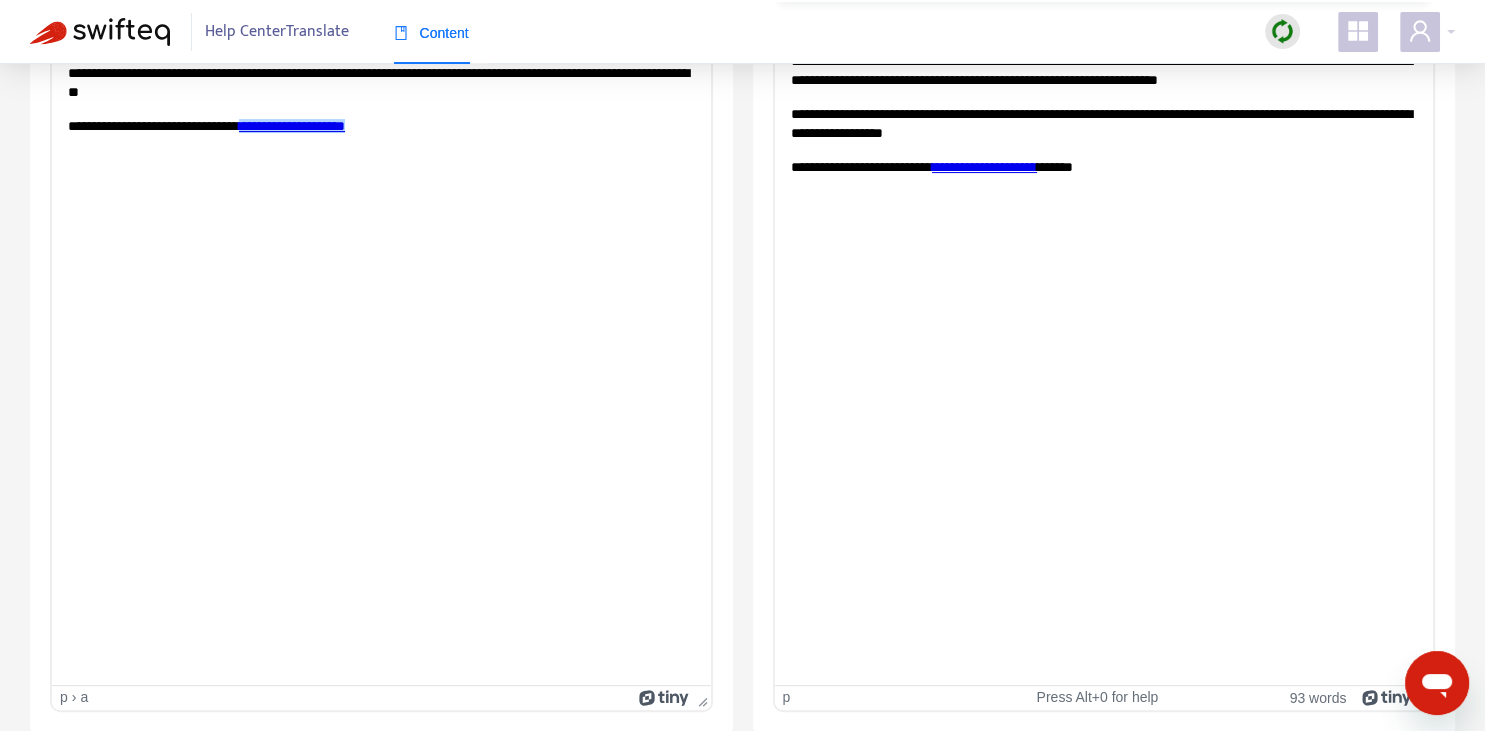 scroll, scrollTop: 61, scrollLeft: 0, axis: vertical 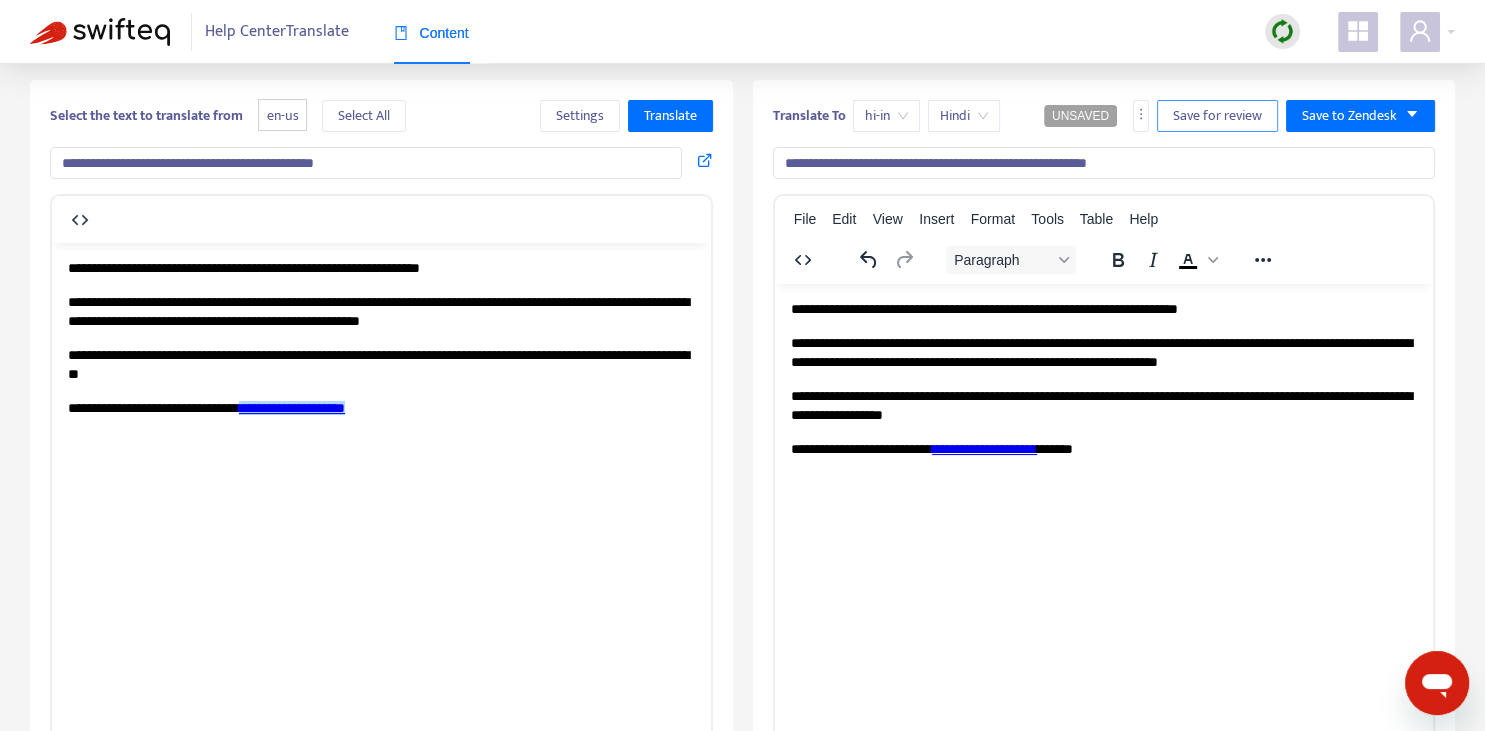 click on "Save for review" at bounding box center (1217, 116) 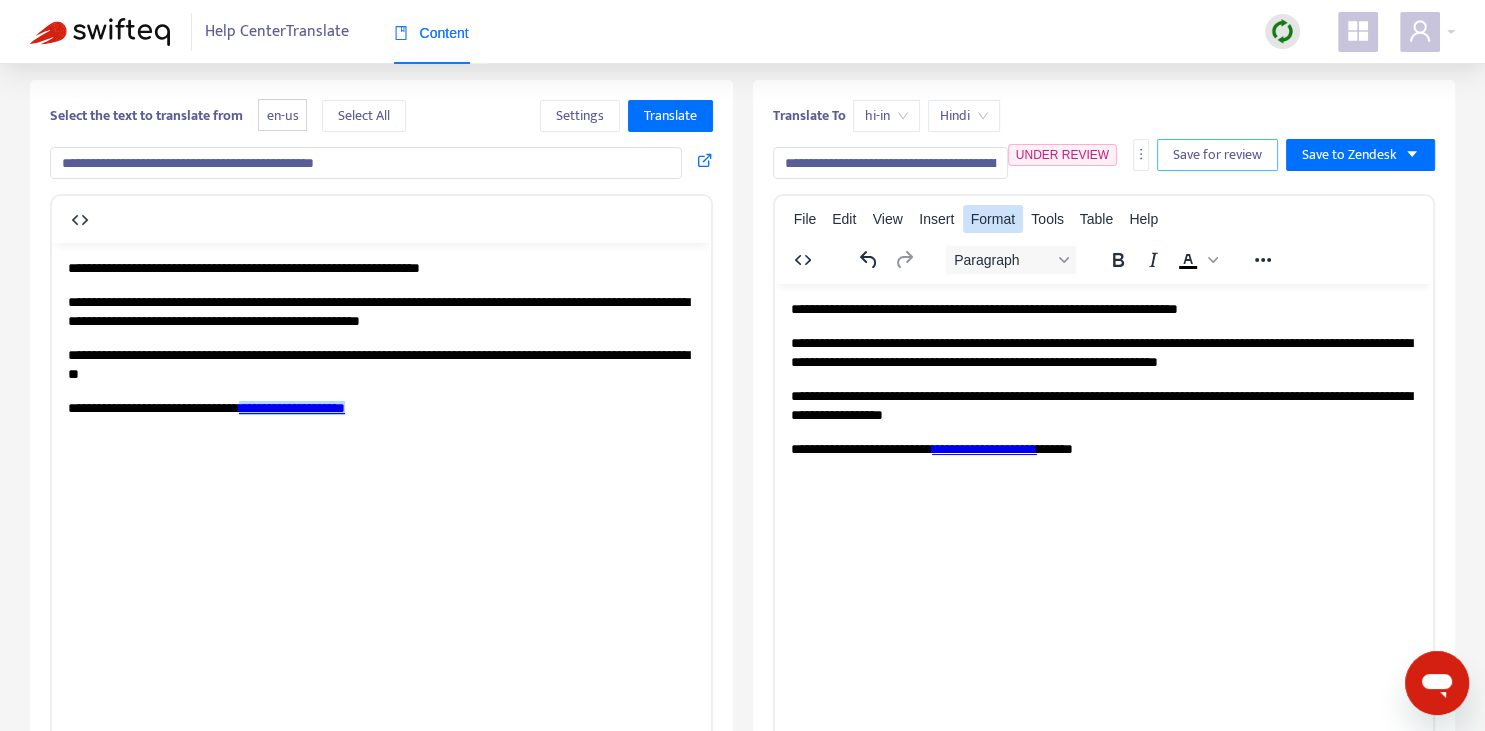 scroll, scrollTop: 0, scrollLeft: 0, axis: both 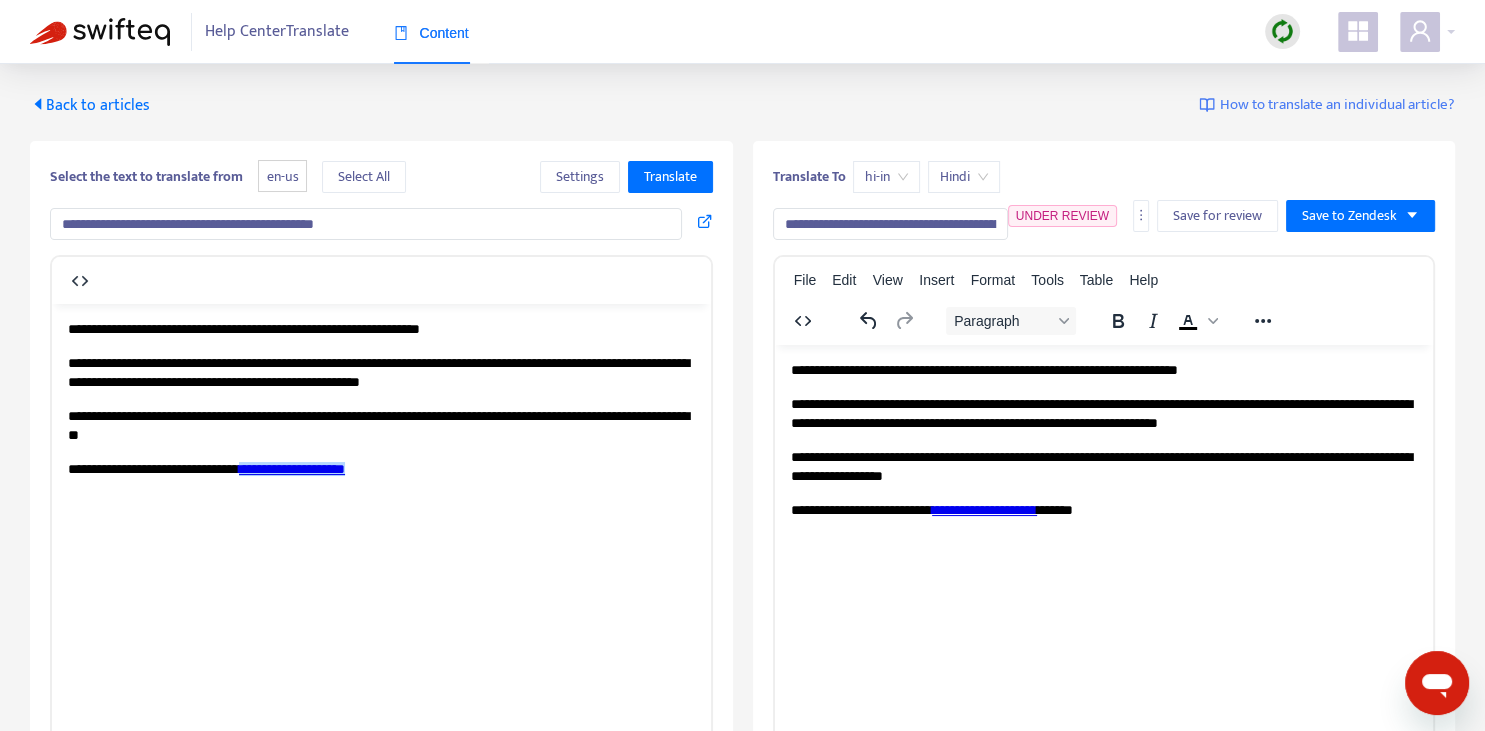 click on "Back to articles" at bounding box center [90, 105] 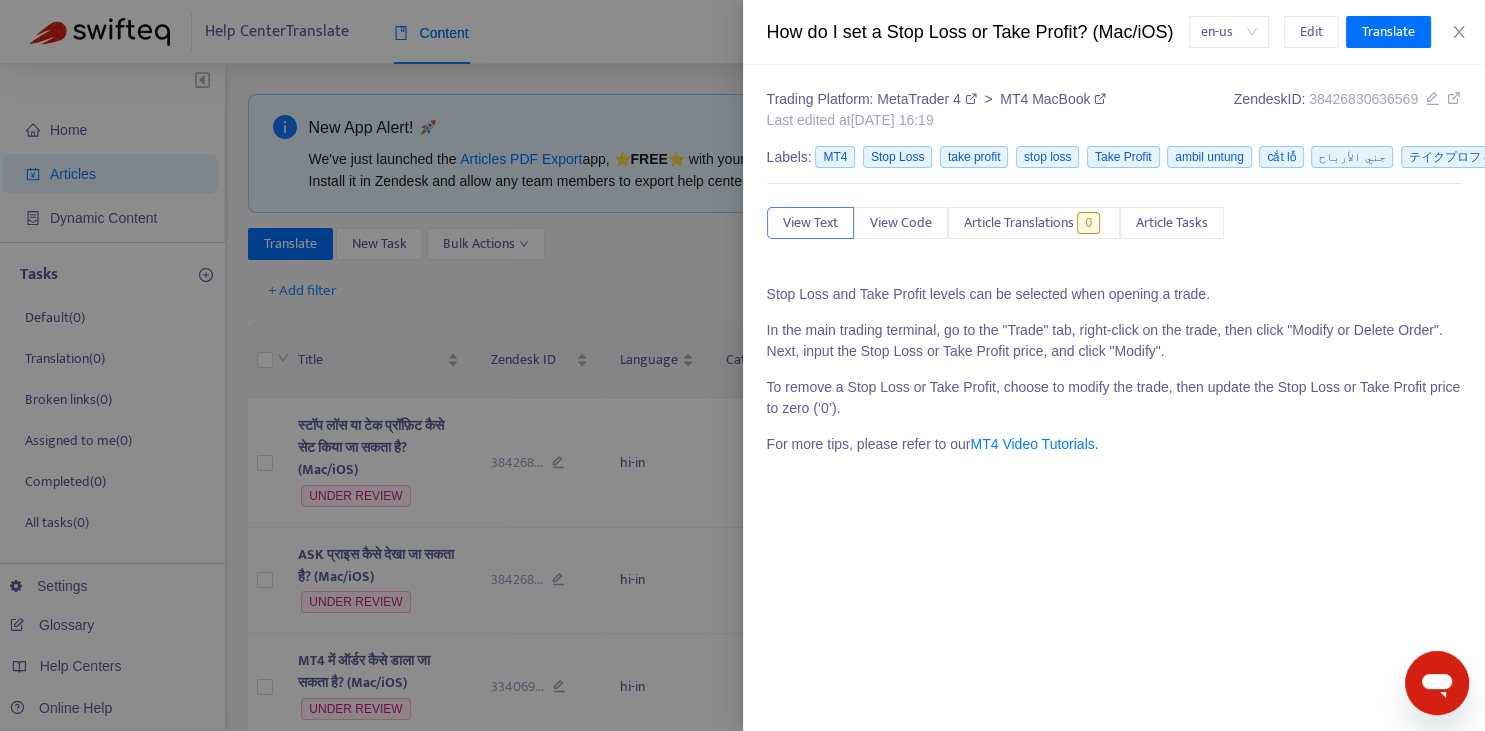 click at bounding box center (742, 365) 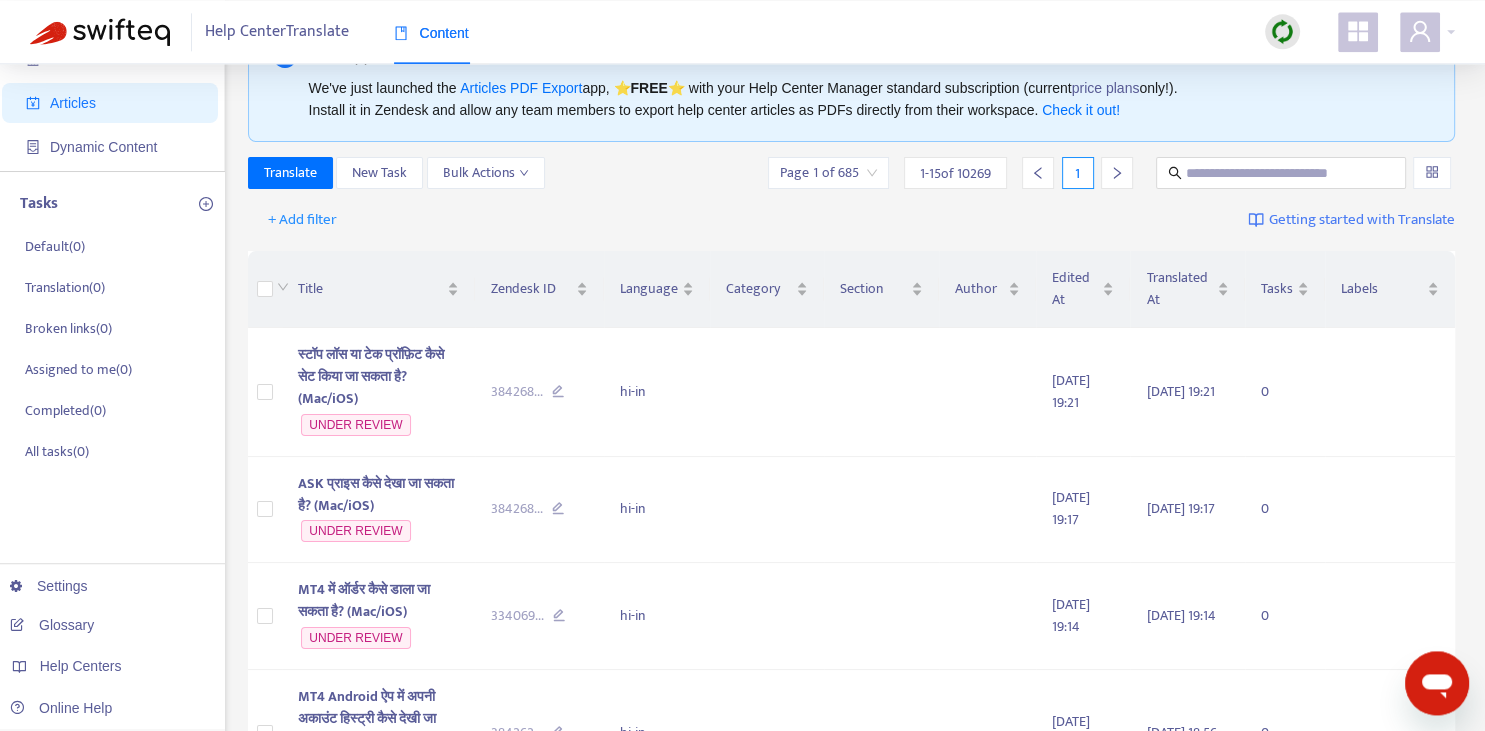 scroll, scrollTop: 70, scrollLeft: 0, axis: vertical 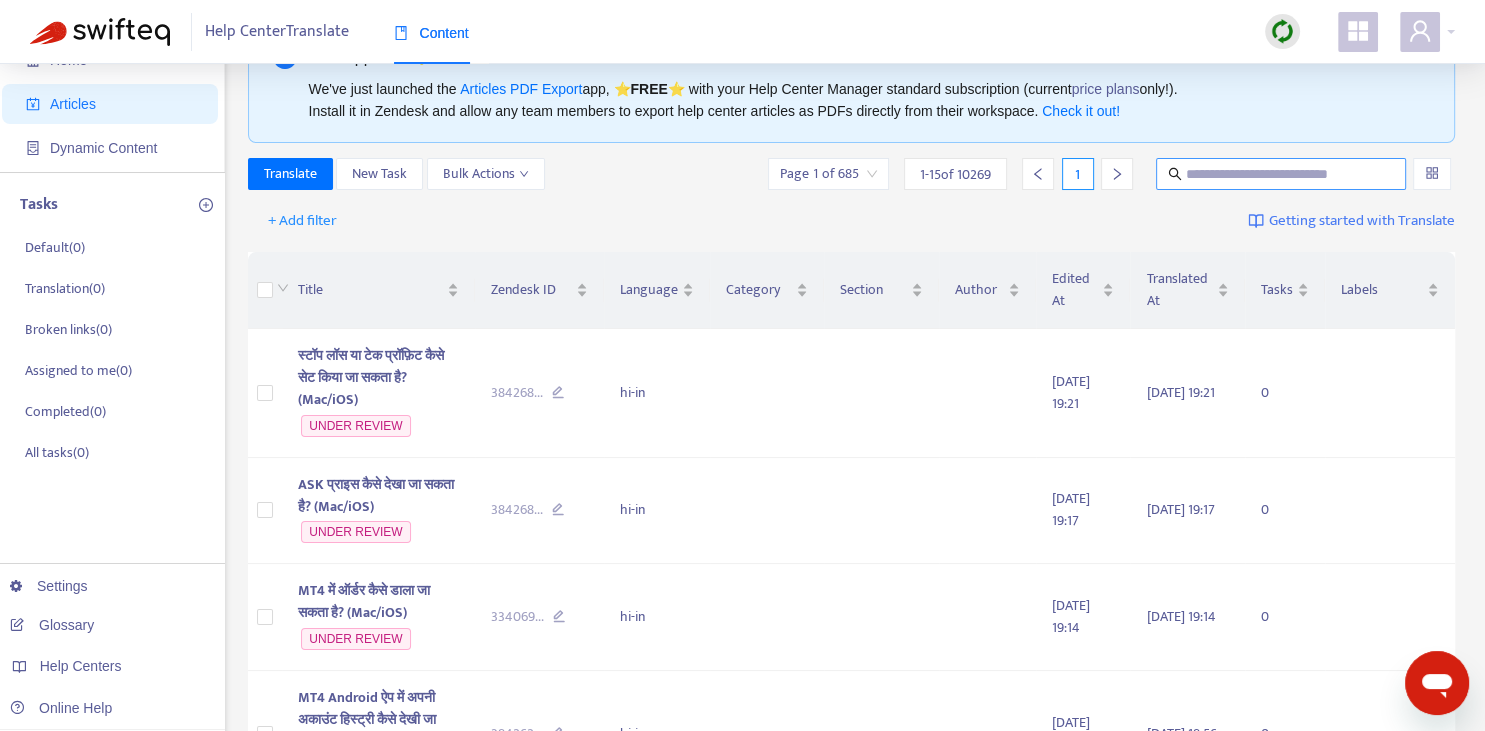 click at bounding box center [1281, 174] 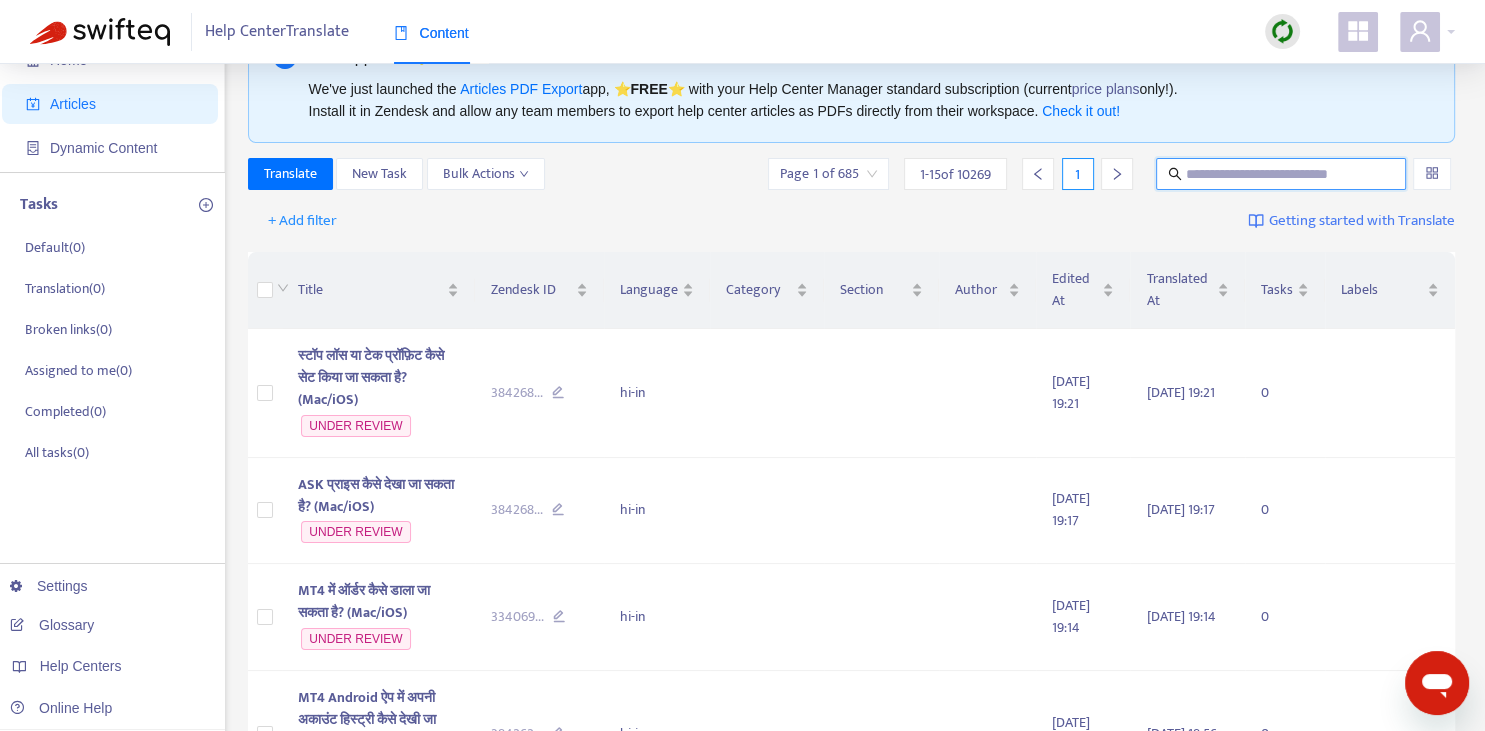 paste on "**********" 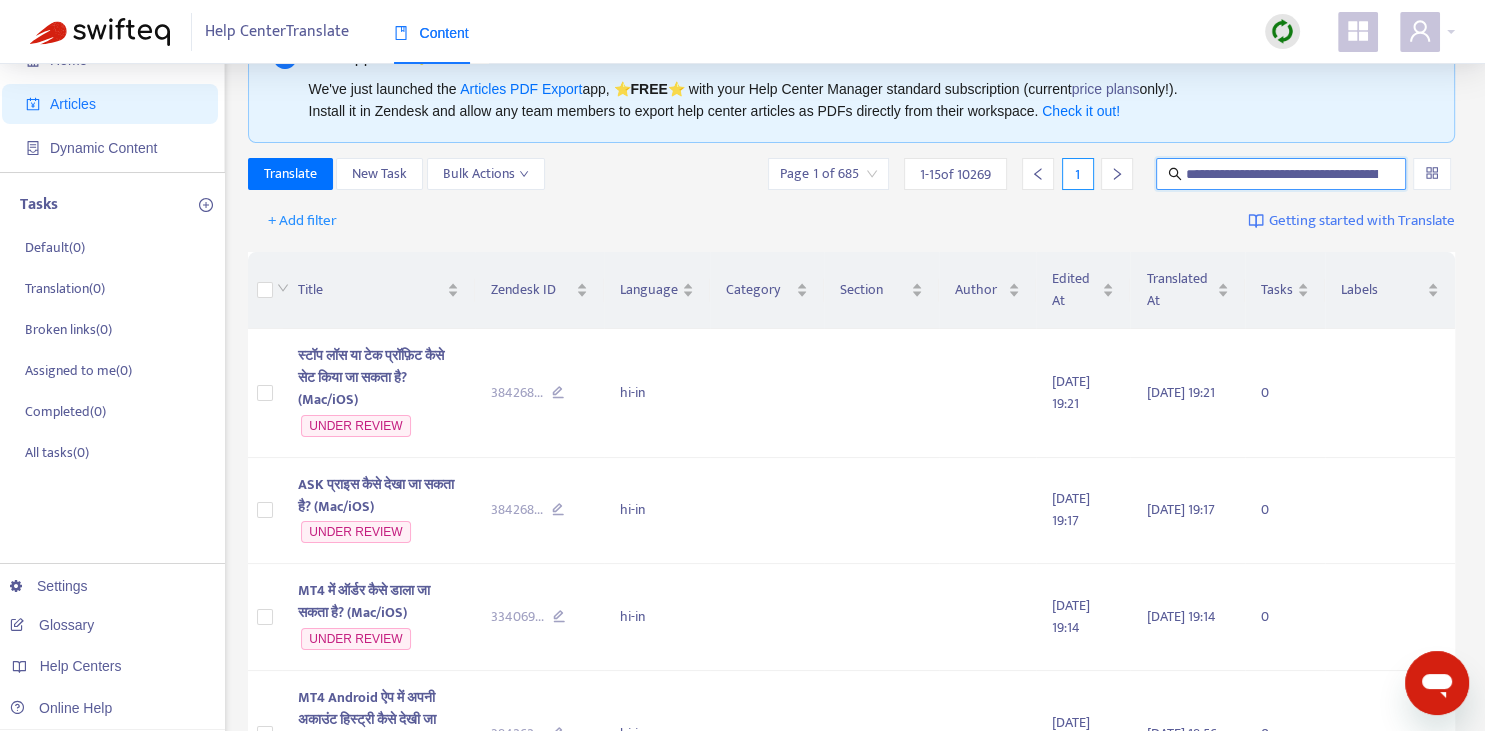 scroll, scrollTop: 0, scrollLeft: 98, axis: horizontal 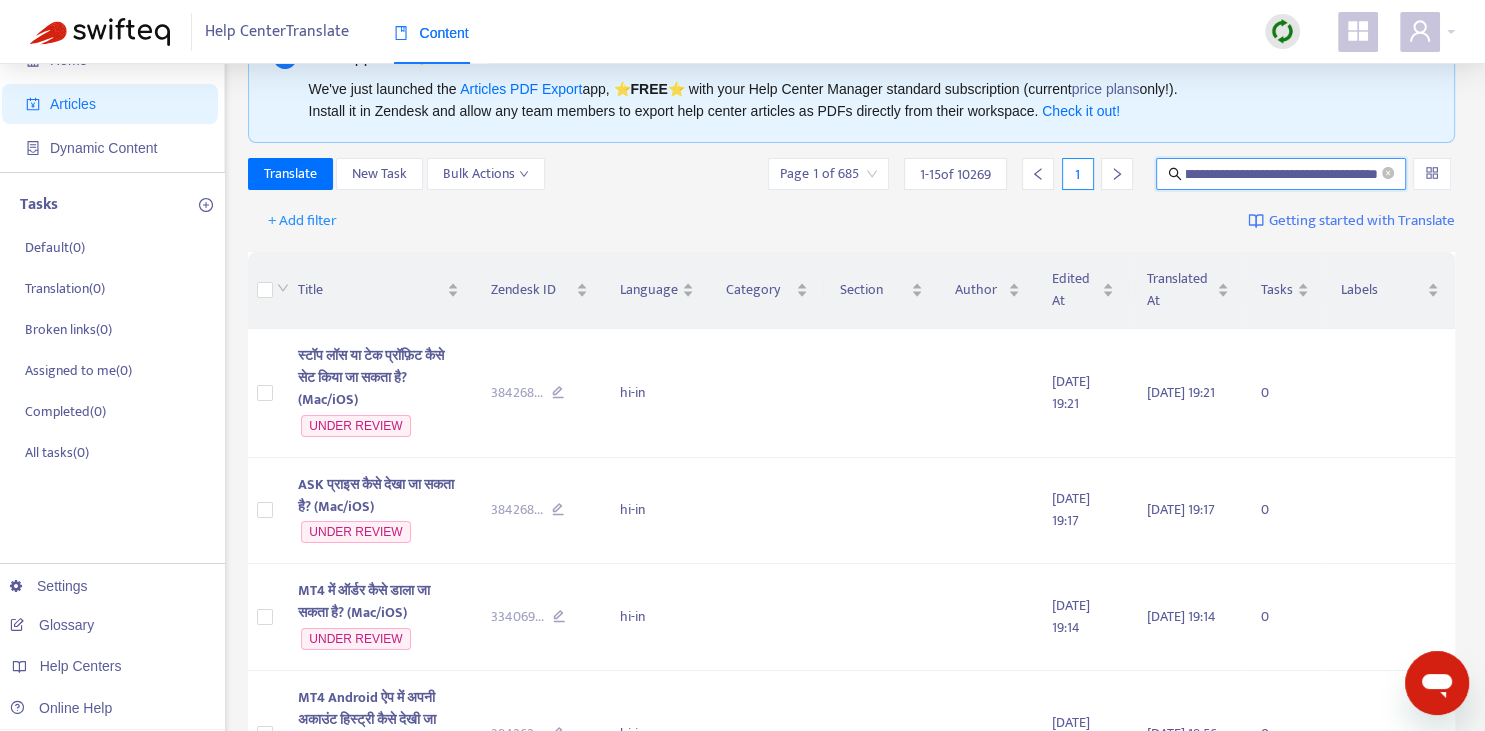 type on "**********" 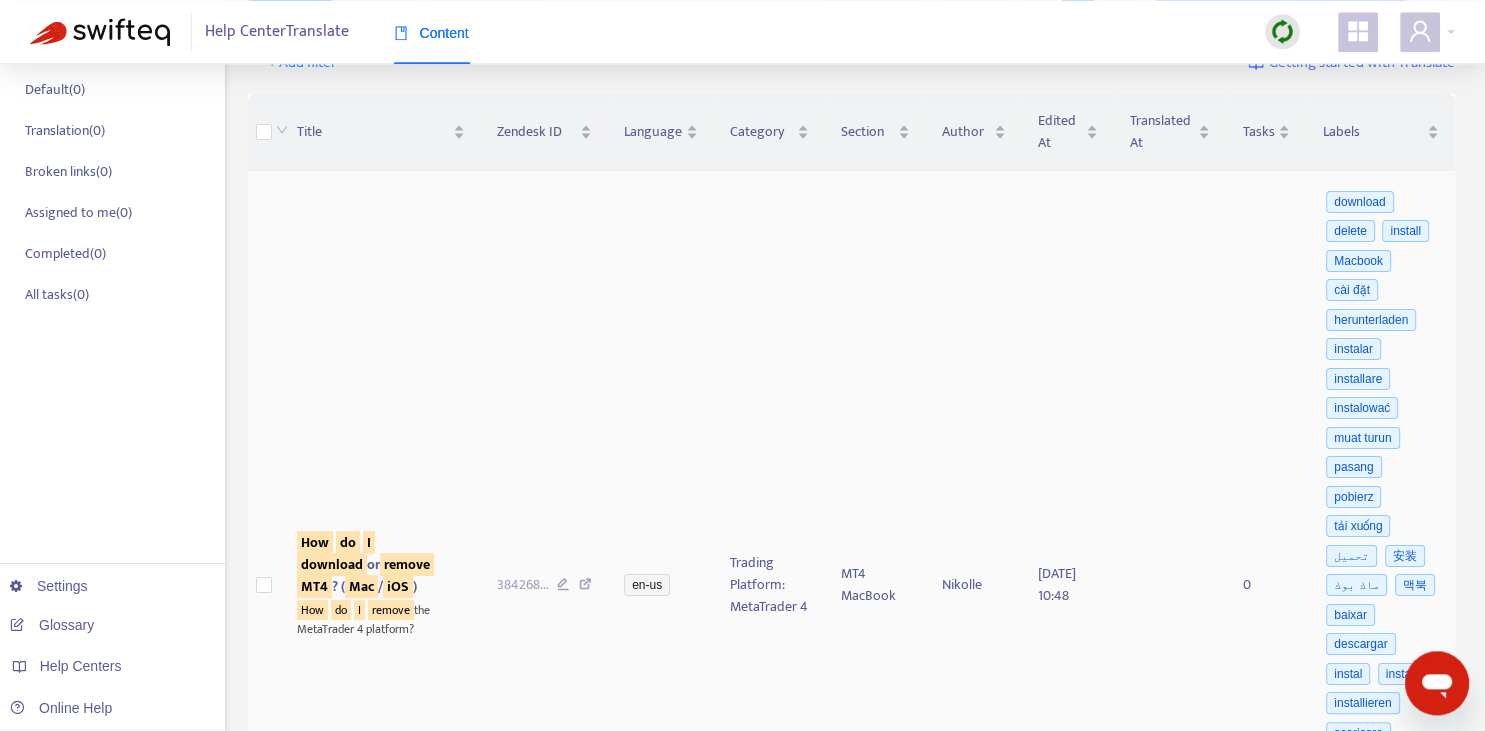 scroll, scrollTop: 281, scrollLeft: 0, axis: vertical 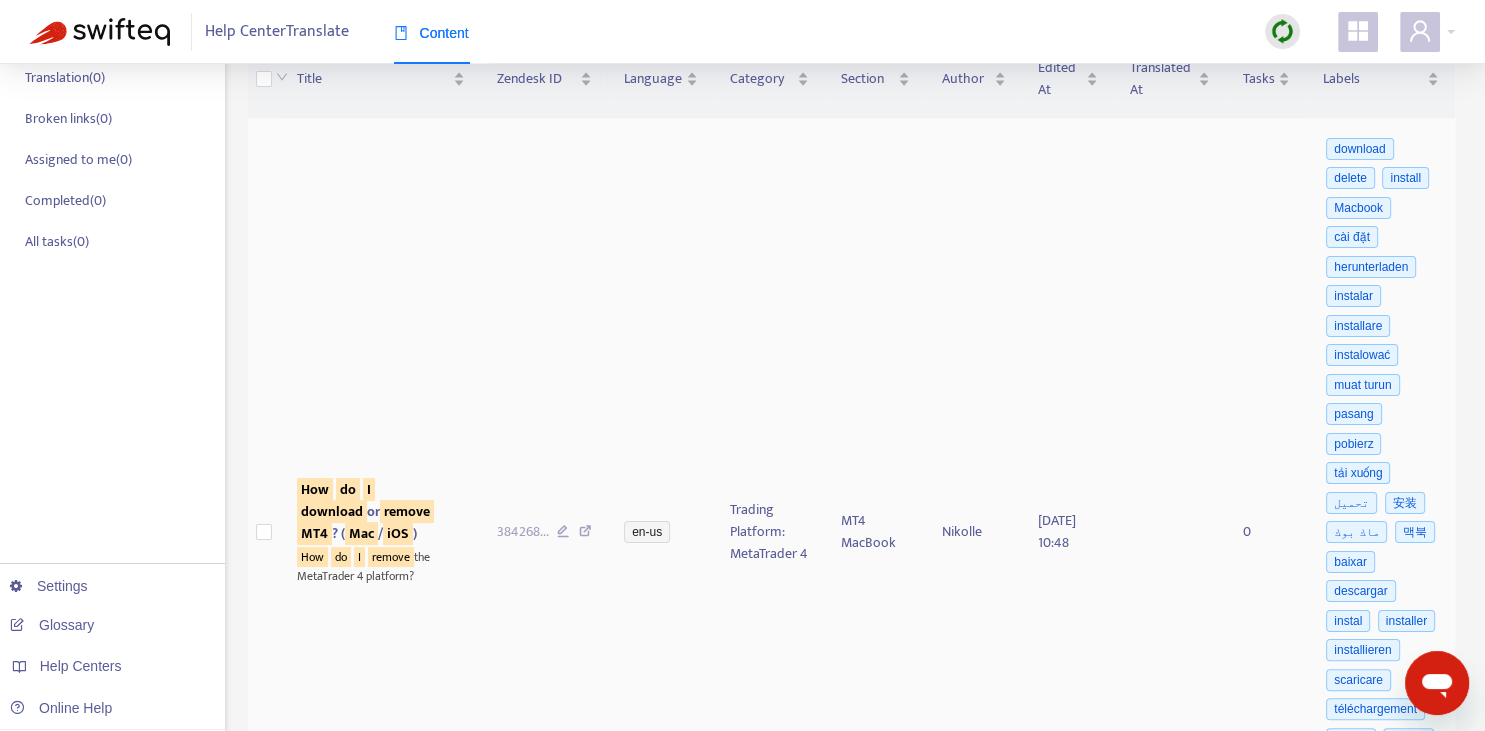 click on "download" at bounding box center [332, 511] 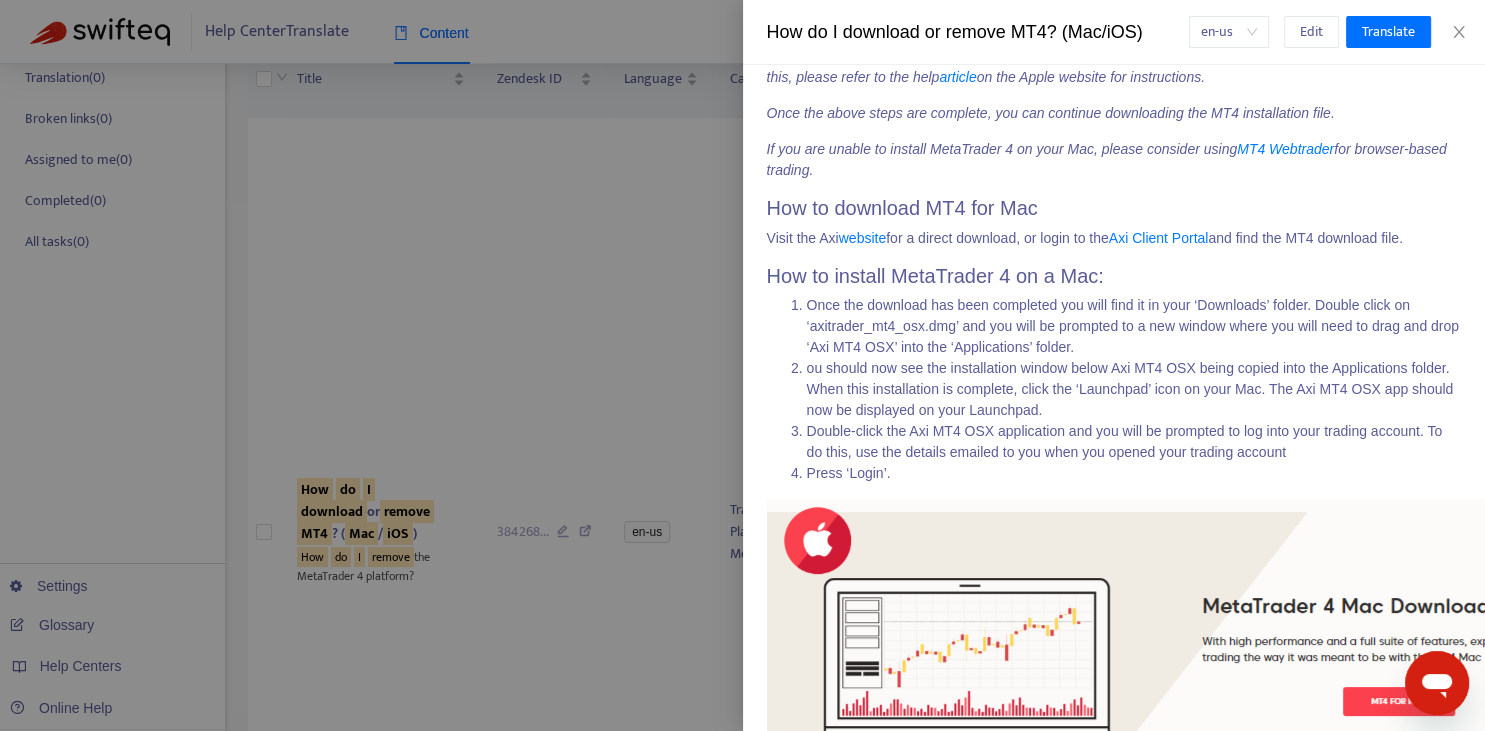 scroll, scrollTop: 0, scrollLeft: 0, axis: both 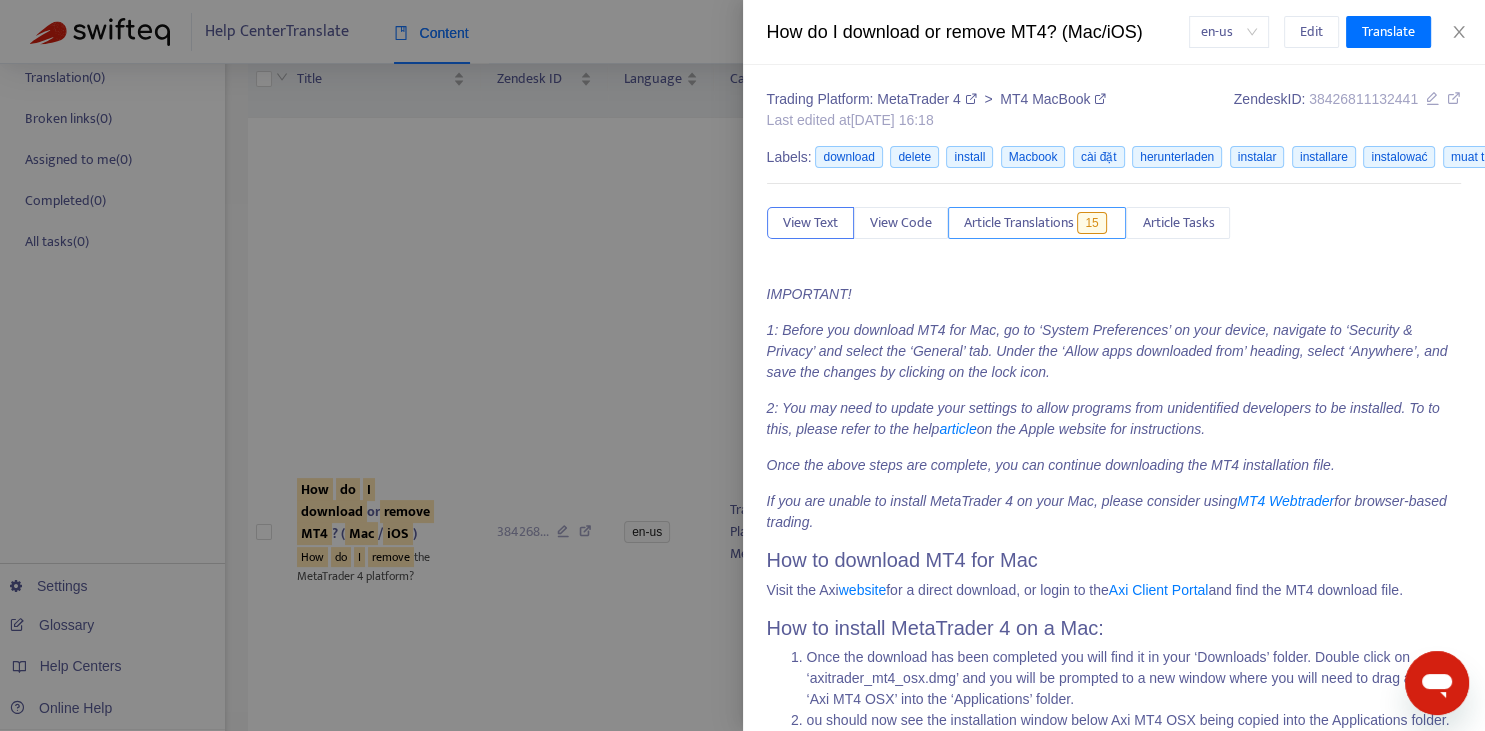 click on "Article Translations" at bounding box center (1019, 223) 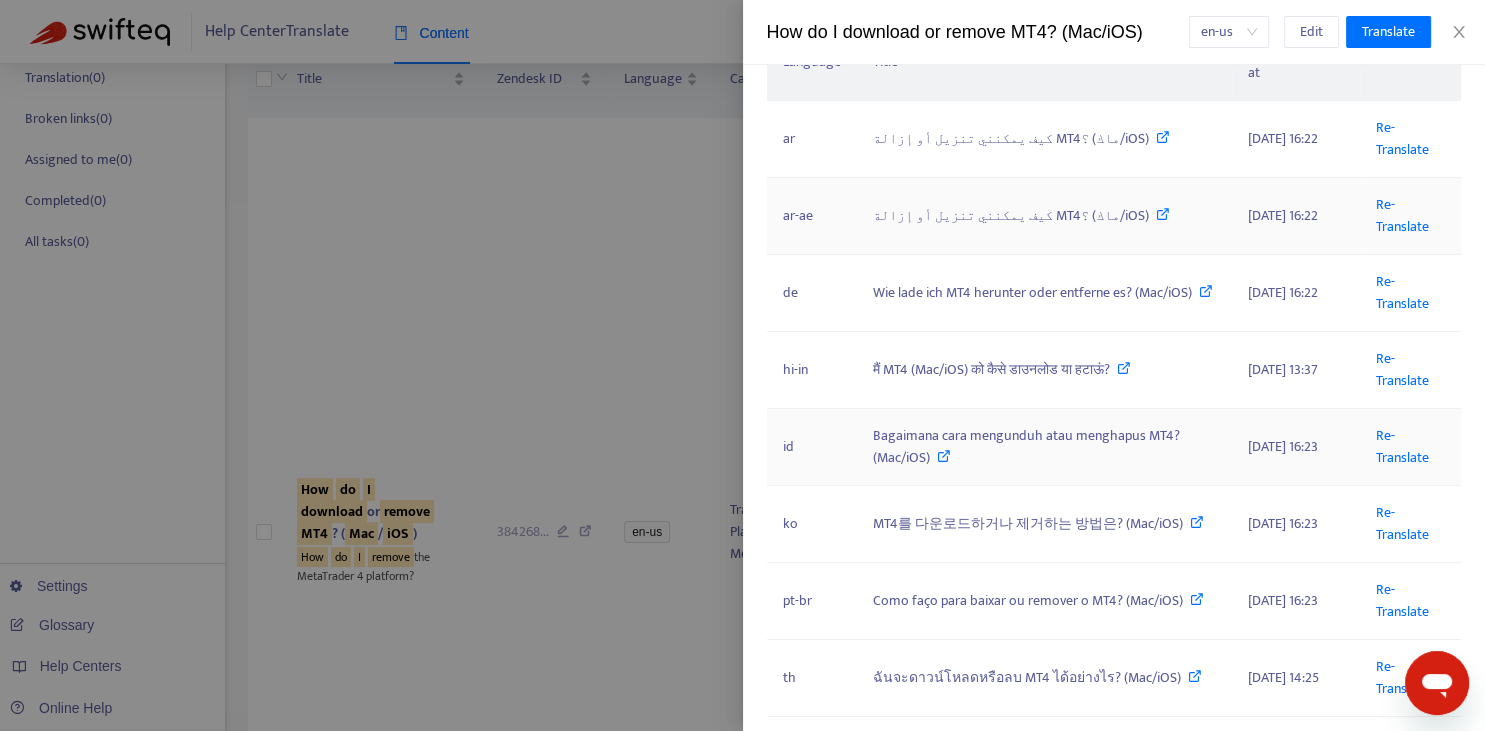 scroll, scrollTop: 294, scrollLeft: 0, axis: vertical 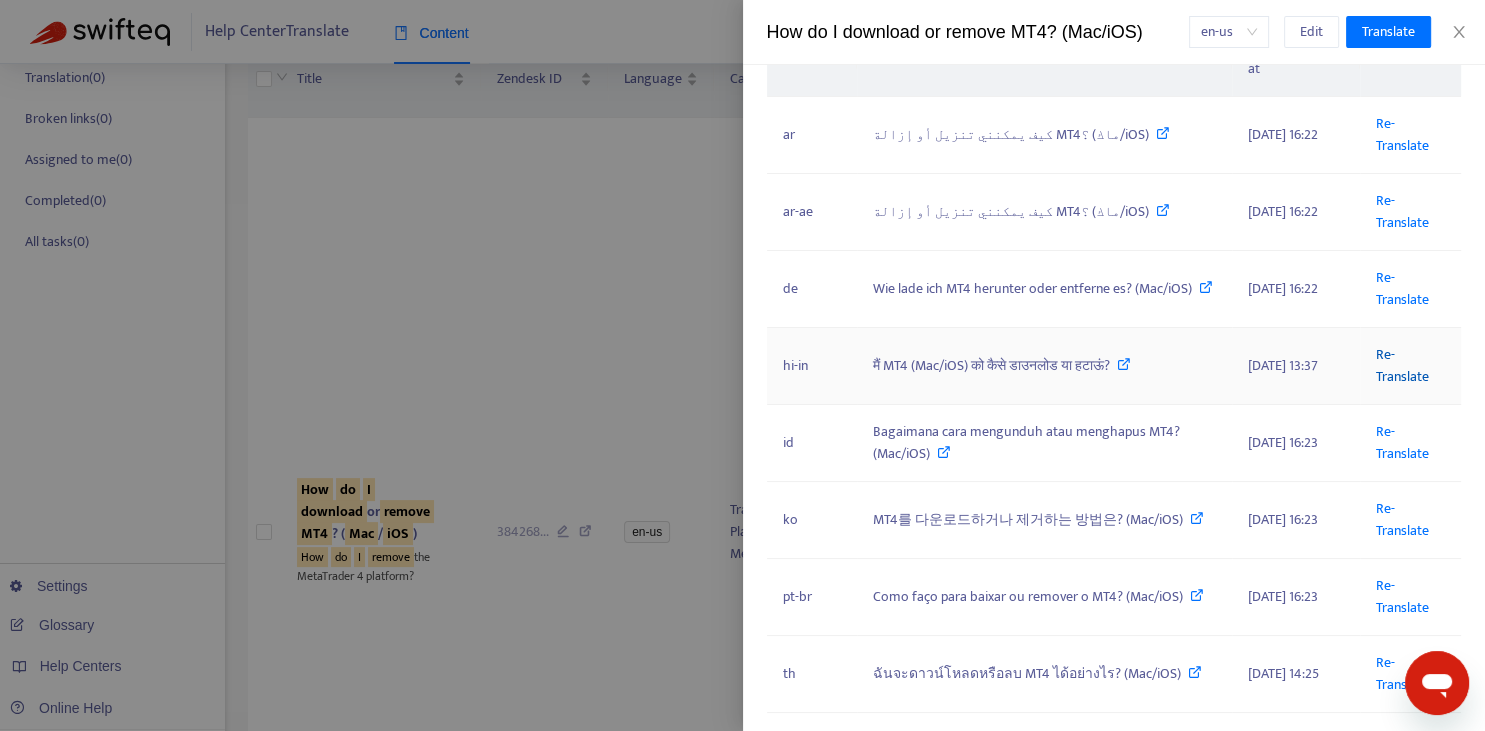 click on "Re-Translate" at bounding box center (1402, 365) 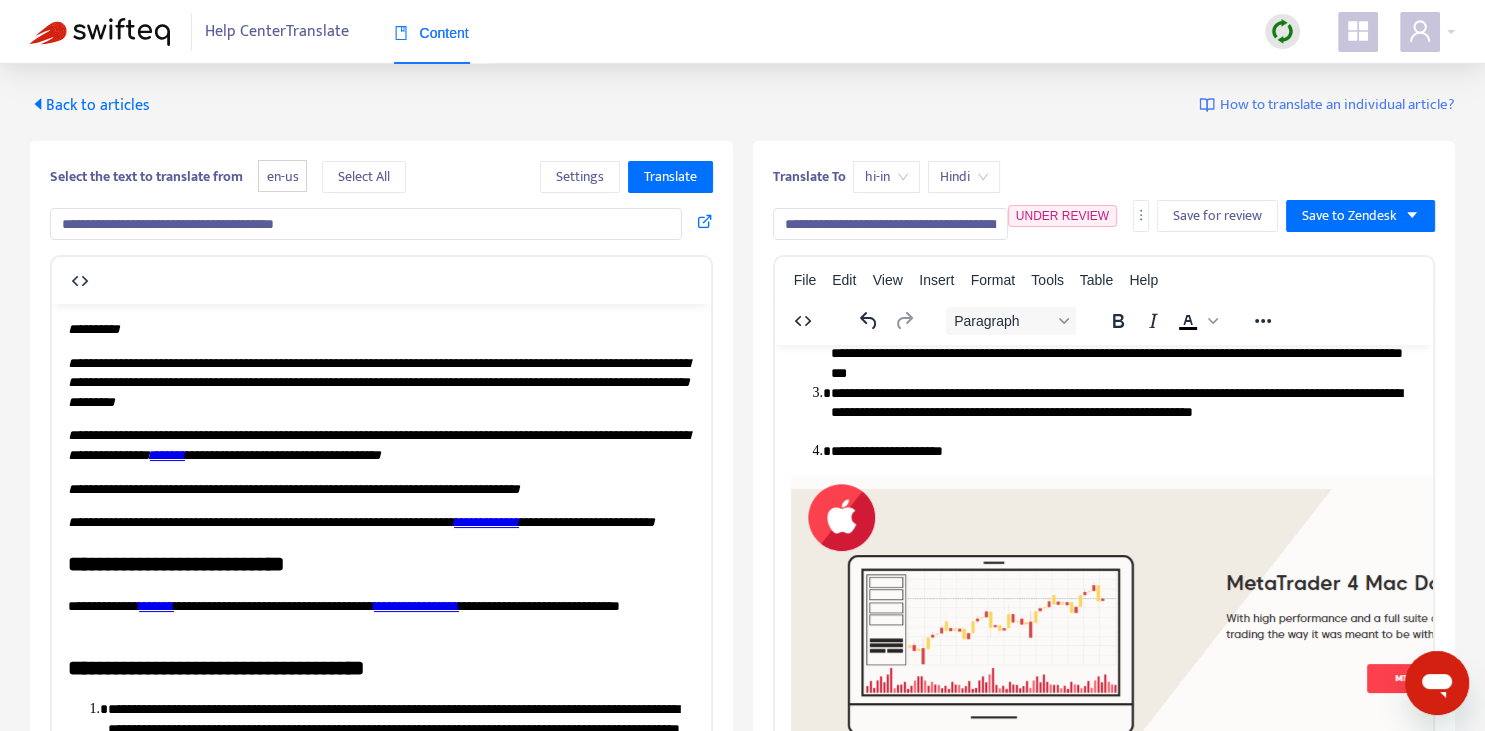 scroll, scrollTop: 343, scrollLeft: 0, axis: vertical 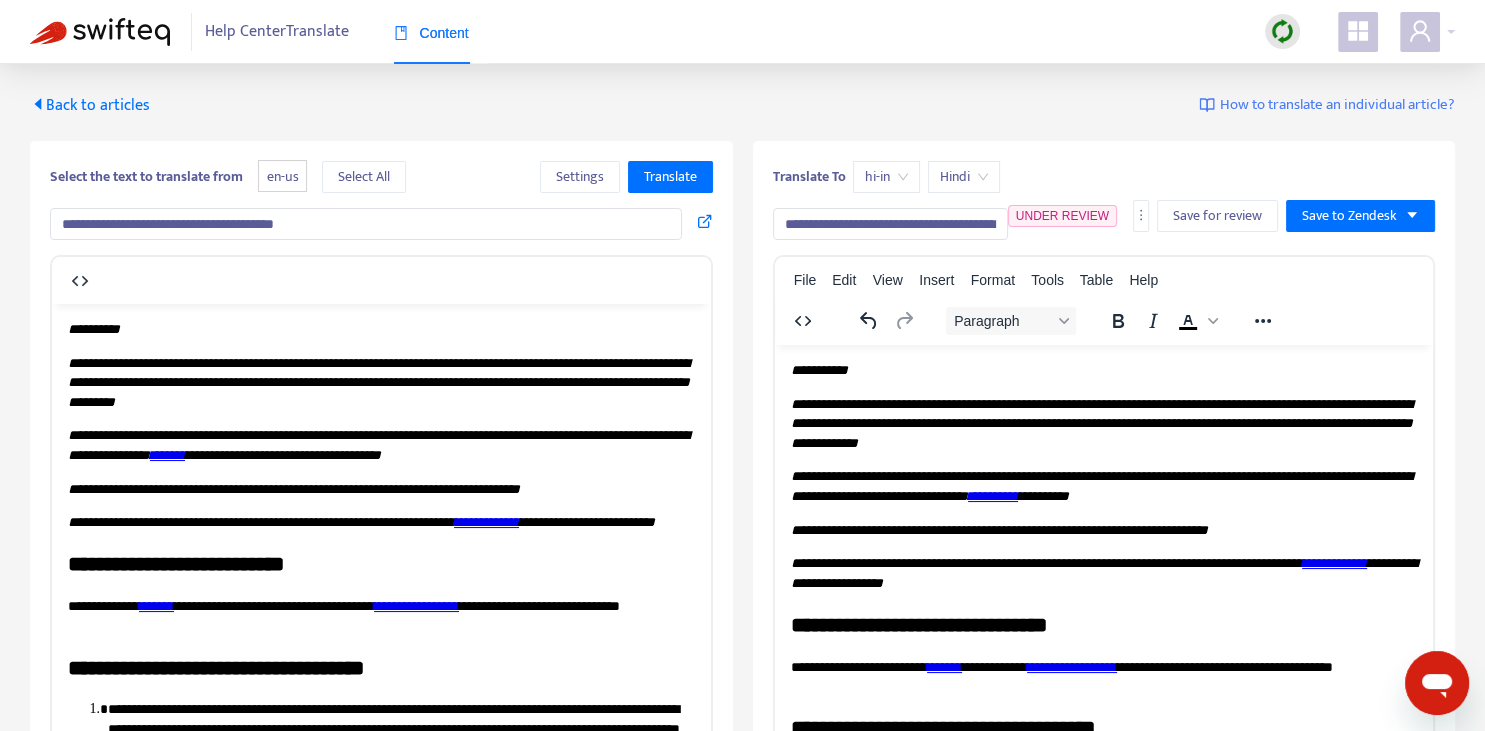 click on "**********" at bounding box center (890, 224) 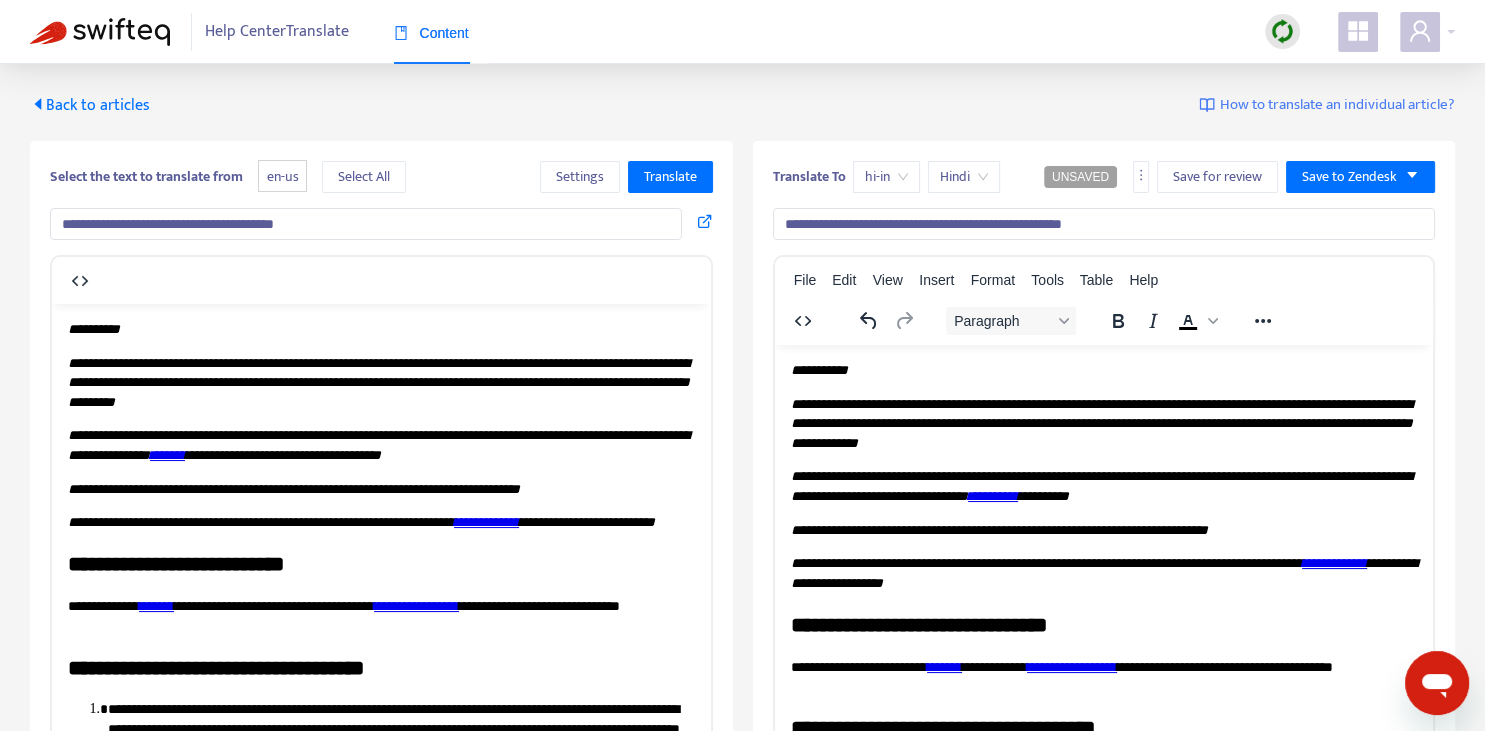 type on "**********" 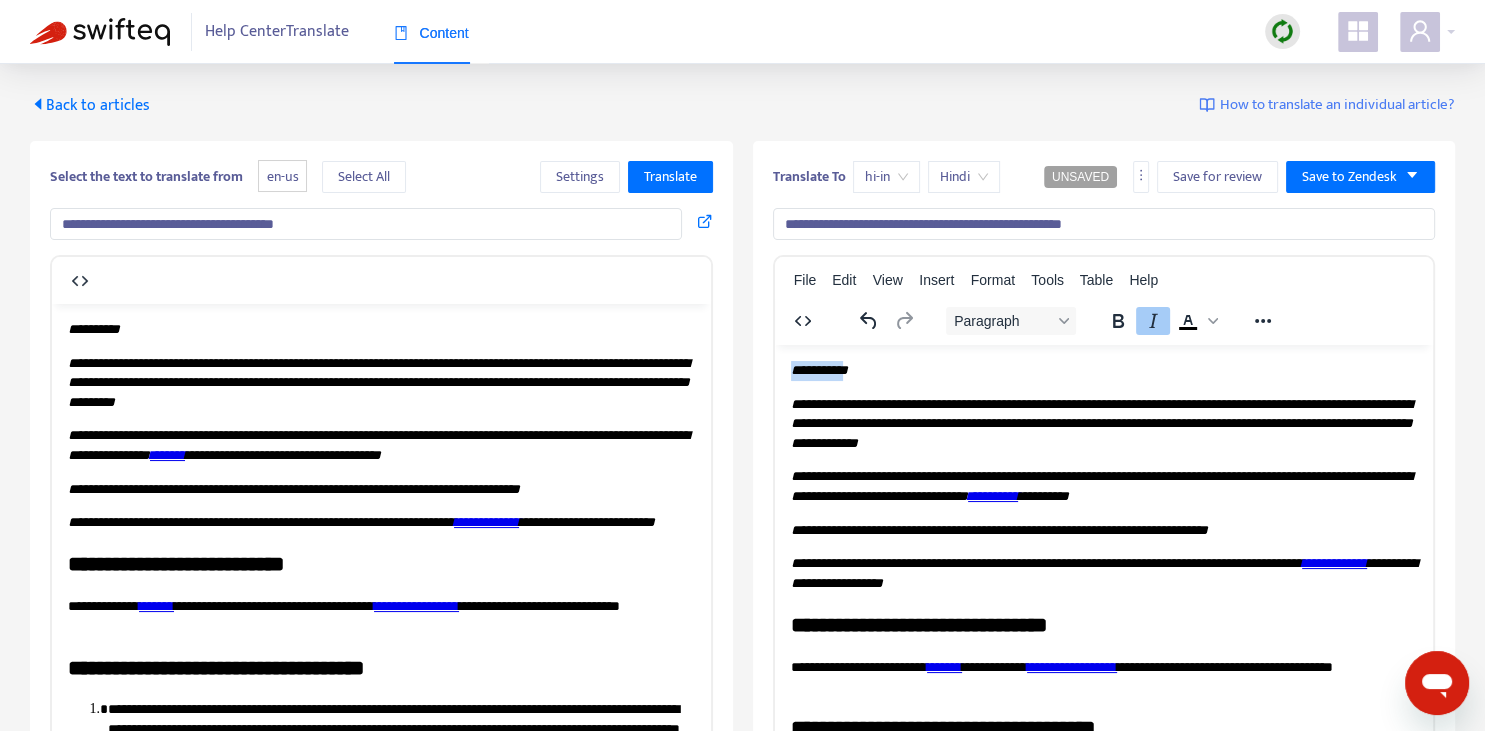 type 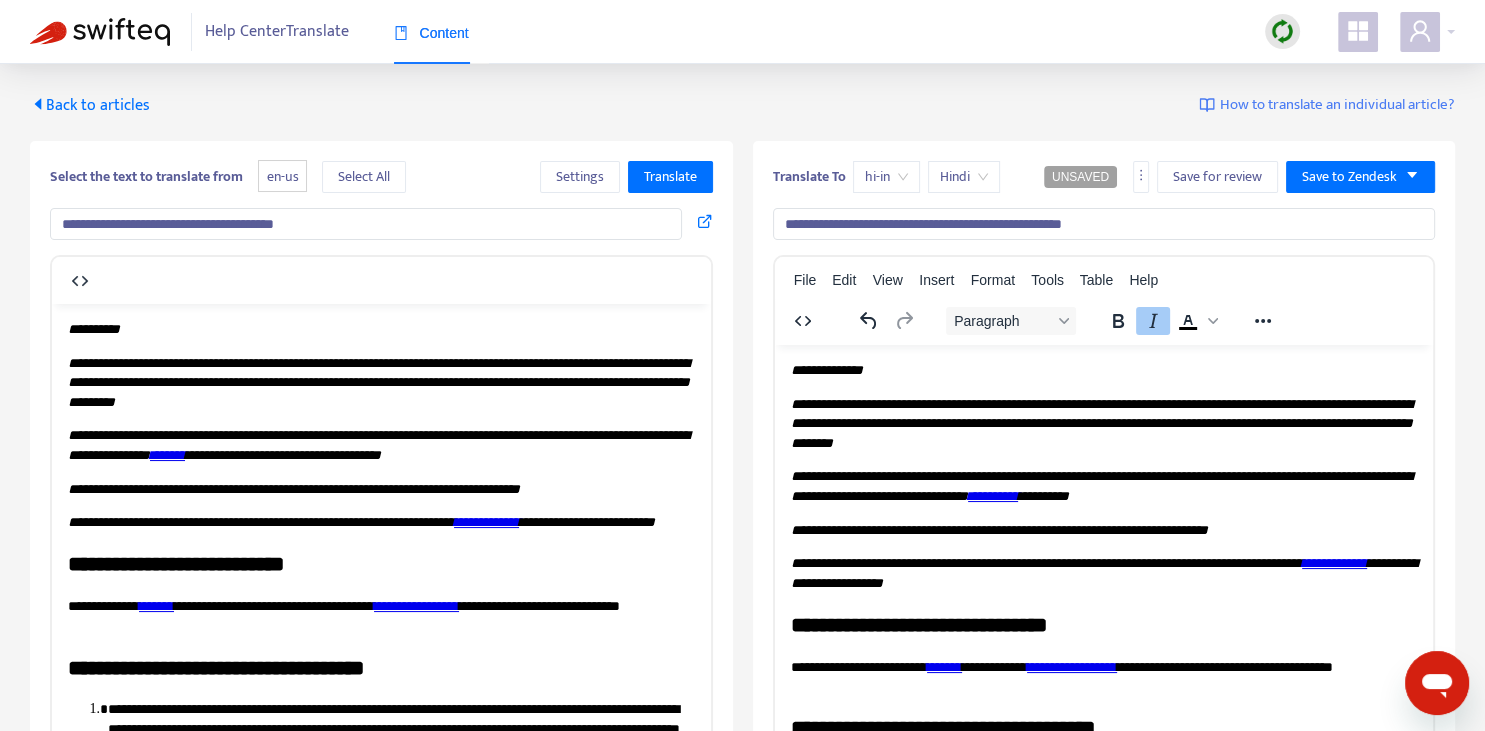 drag, startPoint x: 344, startPoint y: 360, endPoint x: 466, endPoint y: 360, distance: 122 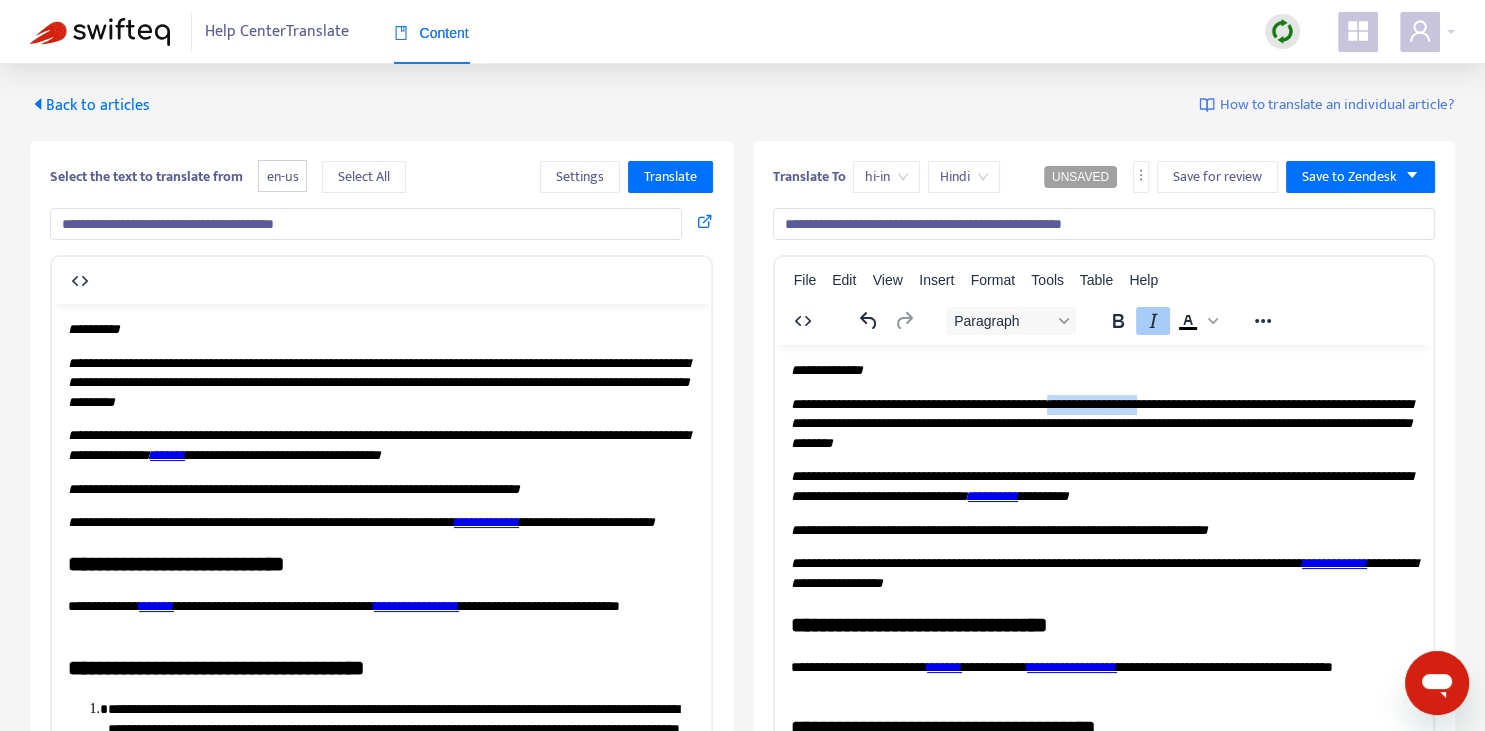 drag, startPoint x: 1129, startPoint y: 397, endPoint x: 1210, endPoint y: 397, distance: 81 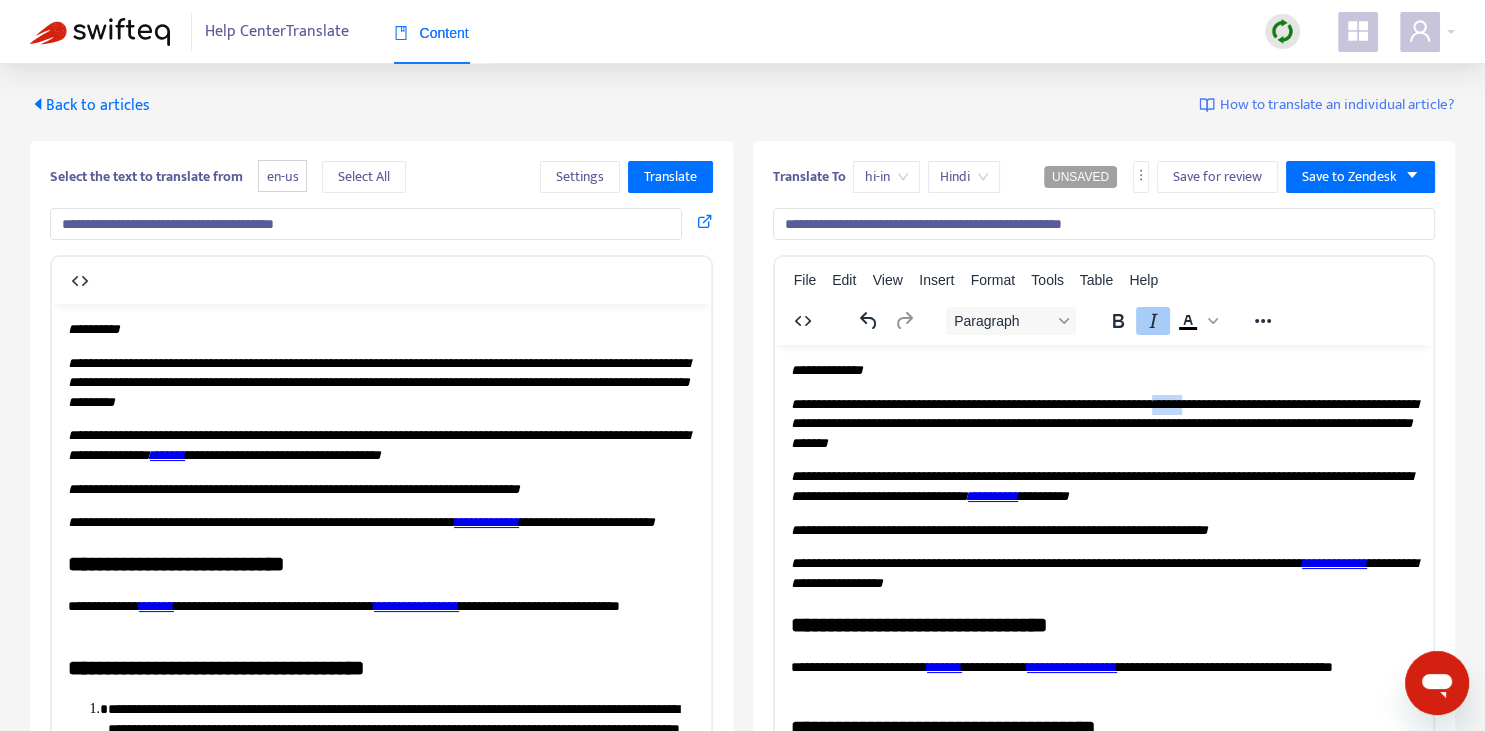 drag, startPoint x: 1264, startPoint y: 397, endPoint x: 1300, endPoint y: 397, distance: 36 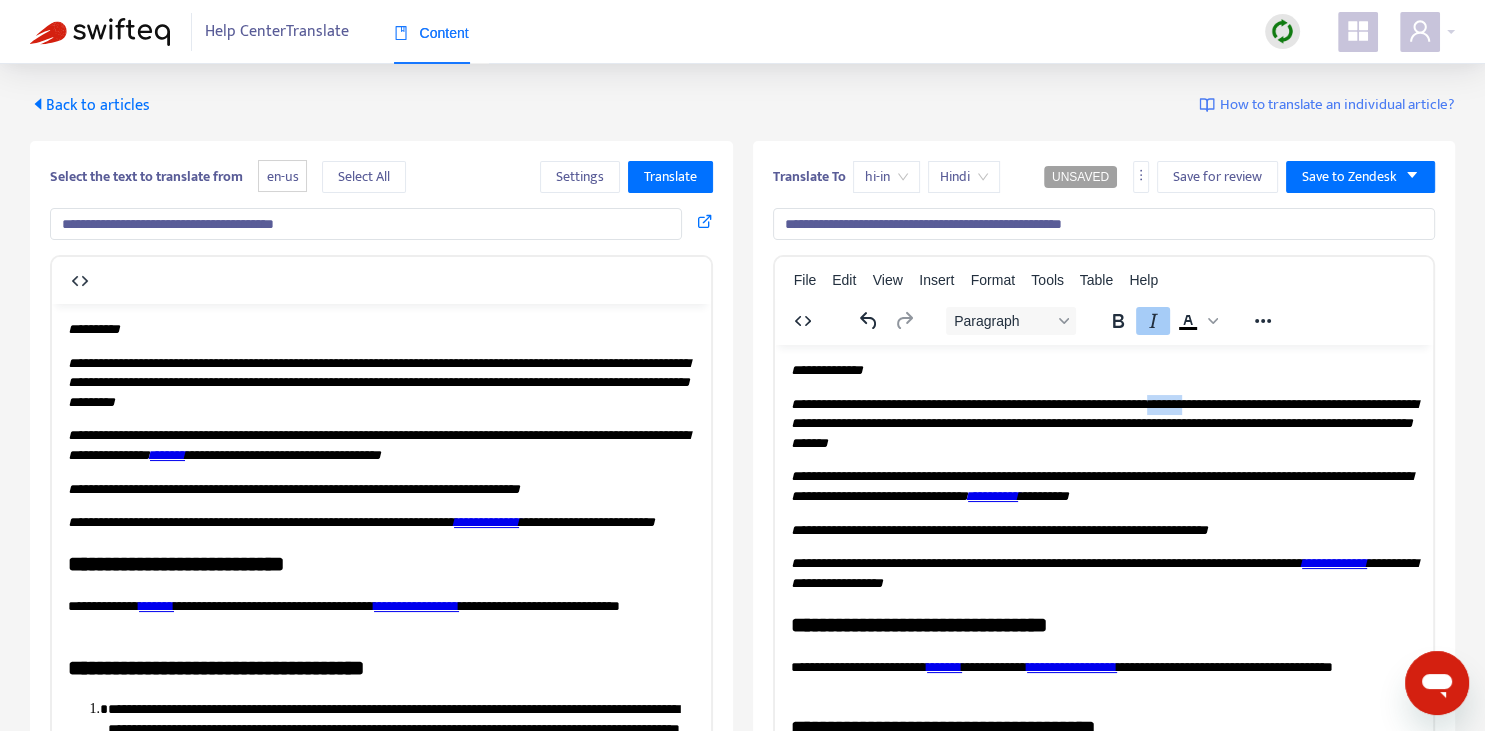 drag, startPoint x: 1260, startPoint y: 396, endPoint x: 1300, endPoint y: 396, distance: 40 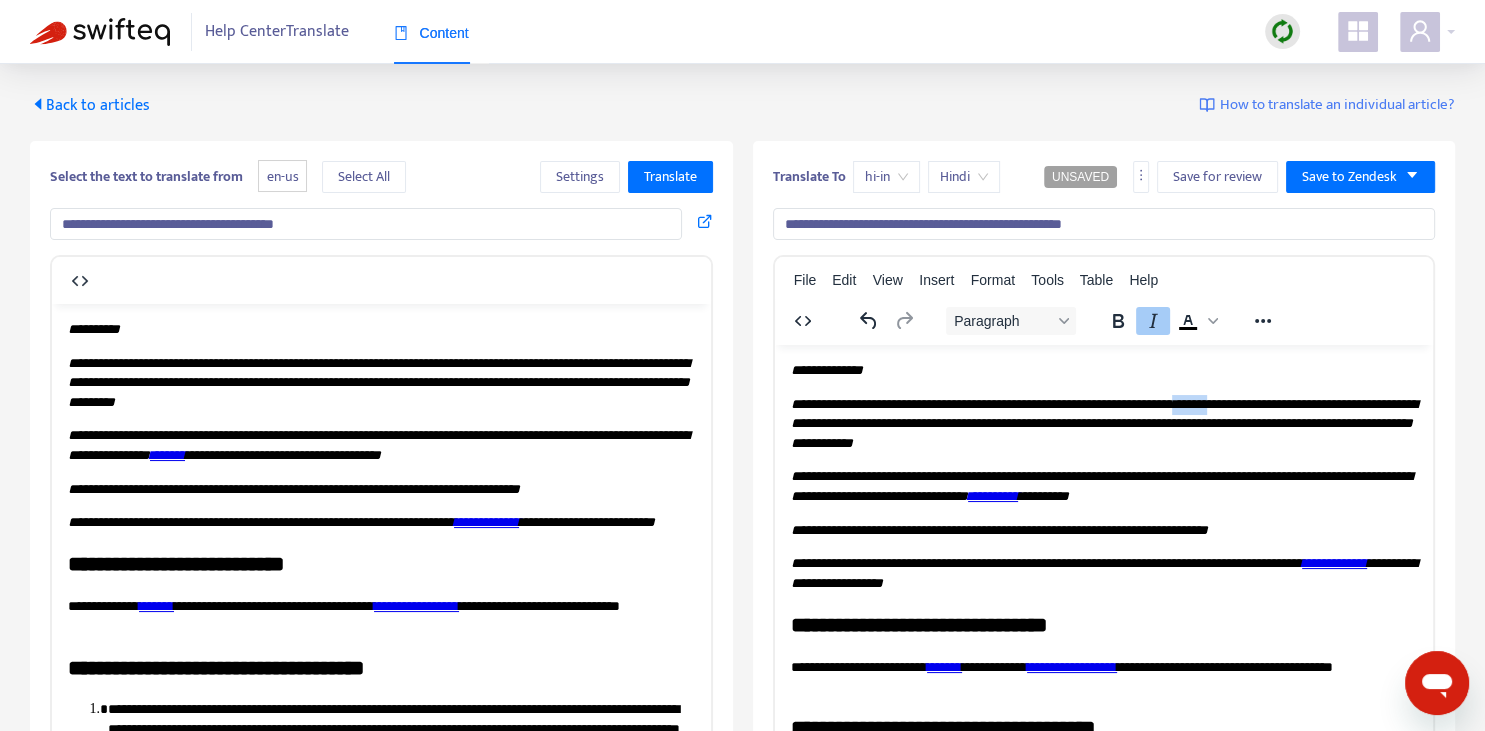 drag, startPoint x: 1279, startPoint y: 401, endPoint x: 1316, endPoint y: 402, distance: 37.01351 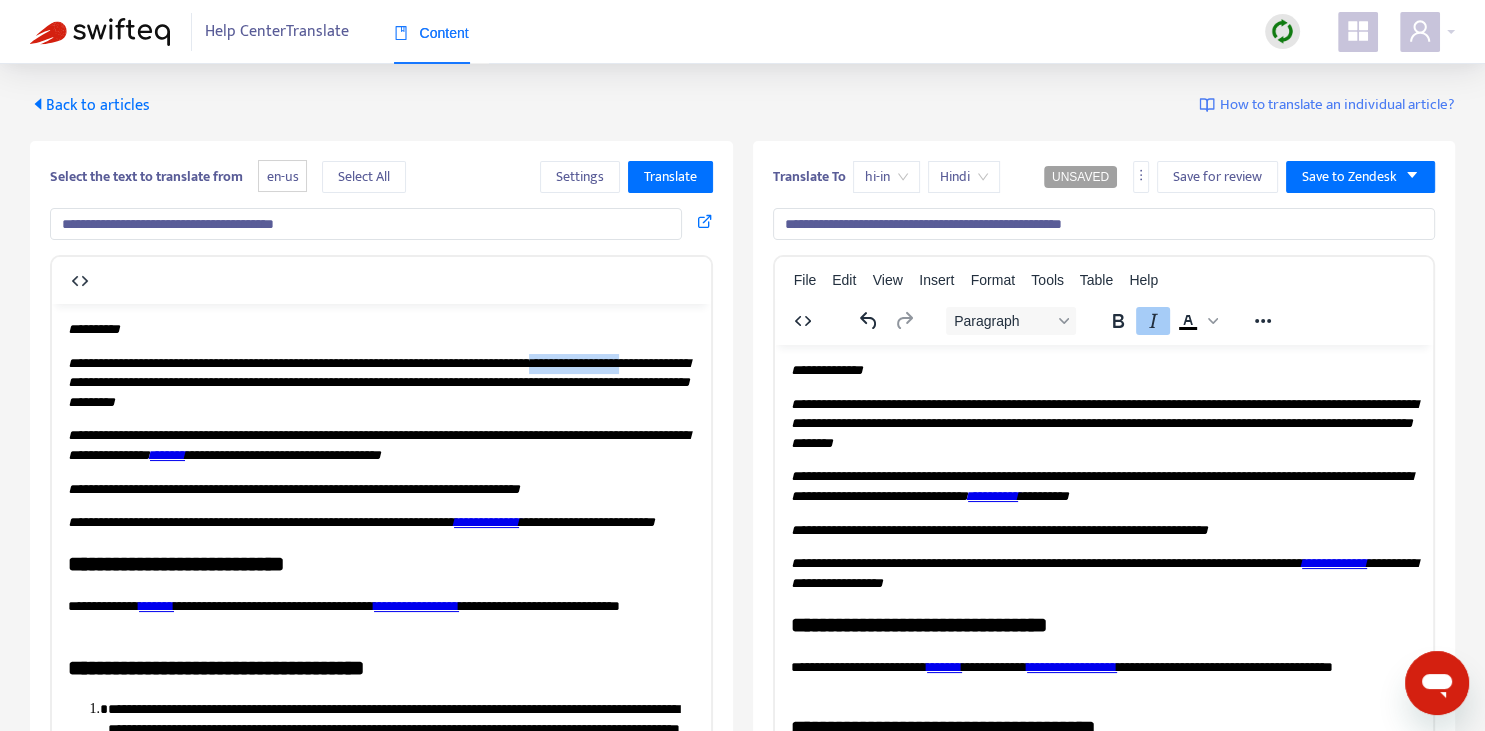 drag, startPoint x: 71, startPoint y: 377, endPoint x: 181, endPoint y: 388, distance: 110.54863 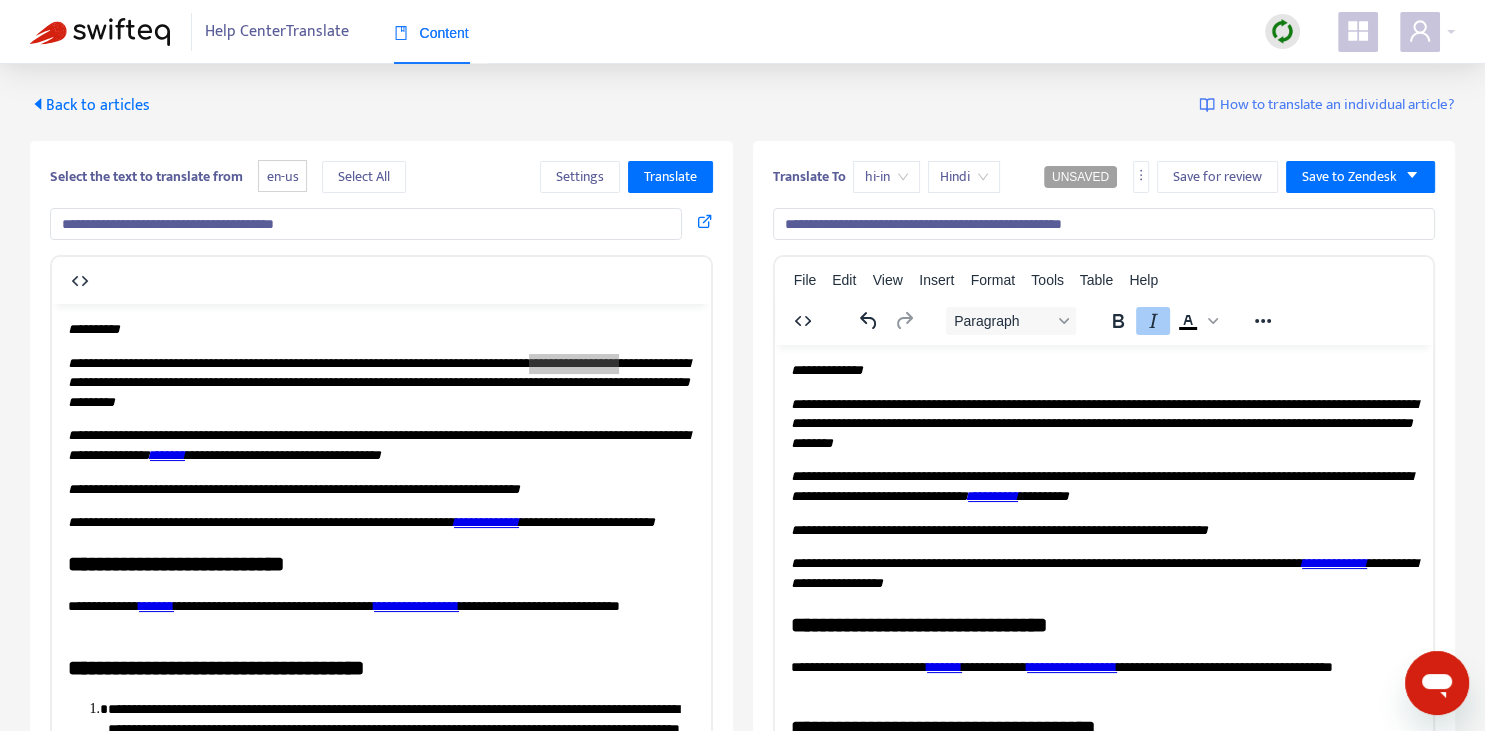 click on "**********" at bounding box center [1103, 422] 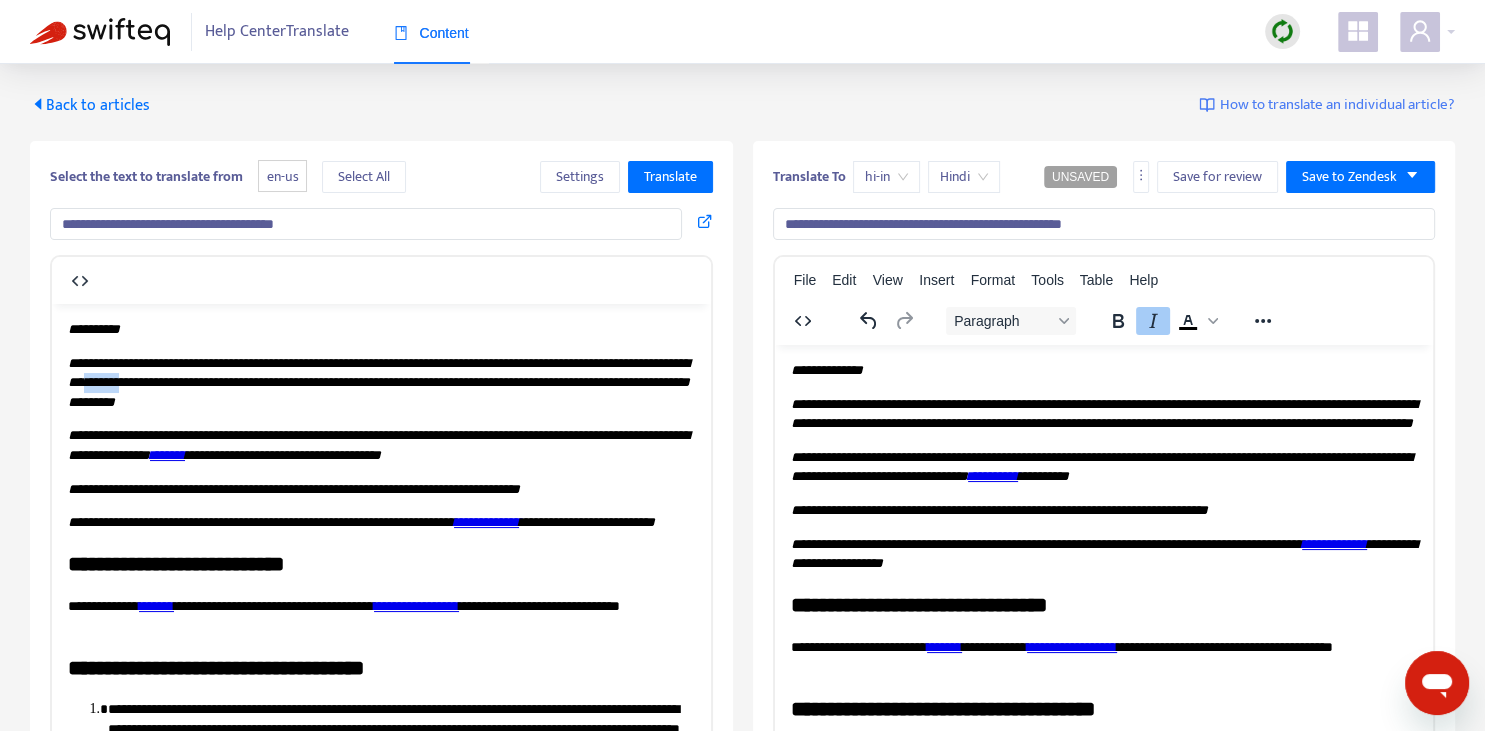 copy on "*******" 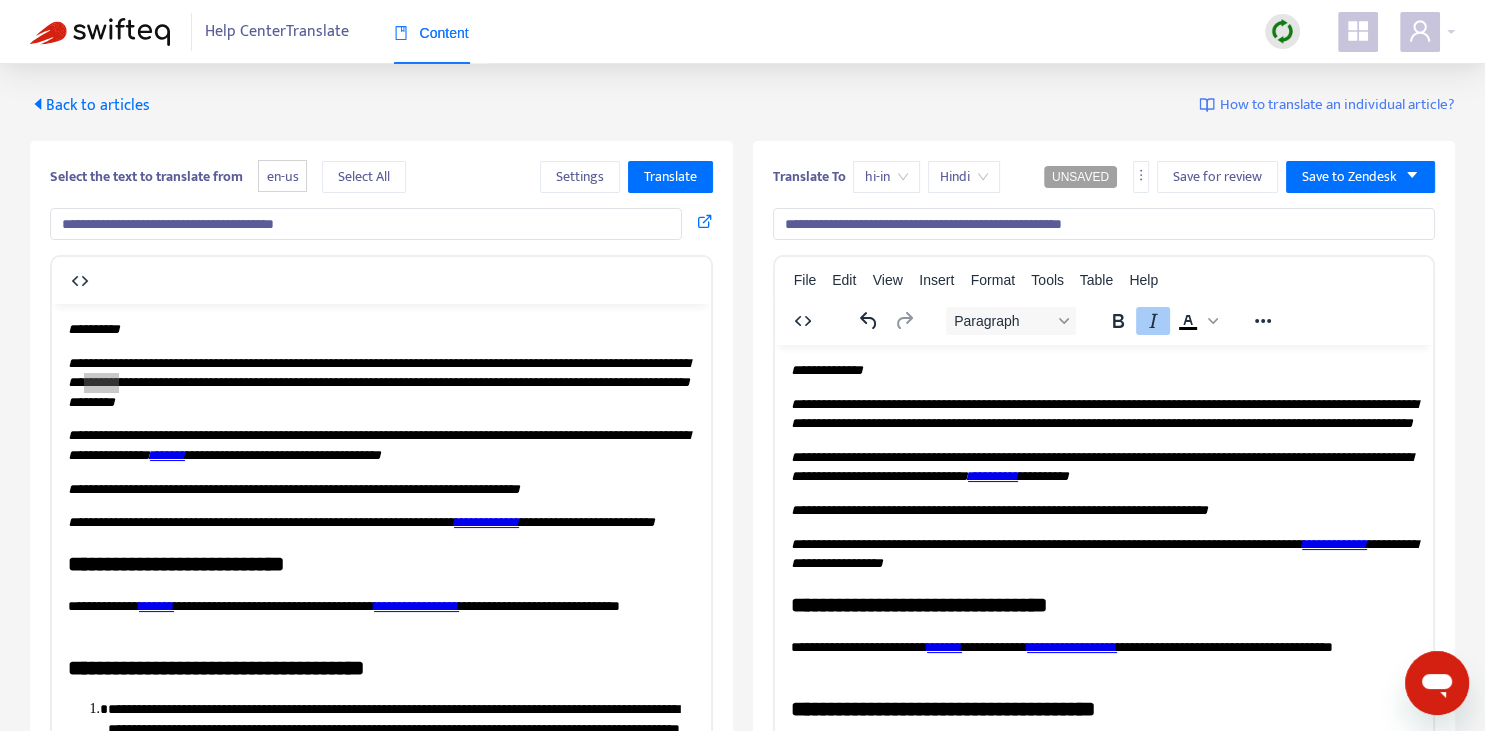 click on "**********" at bounding box center [1103, 413] 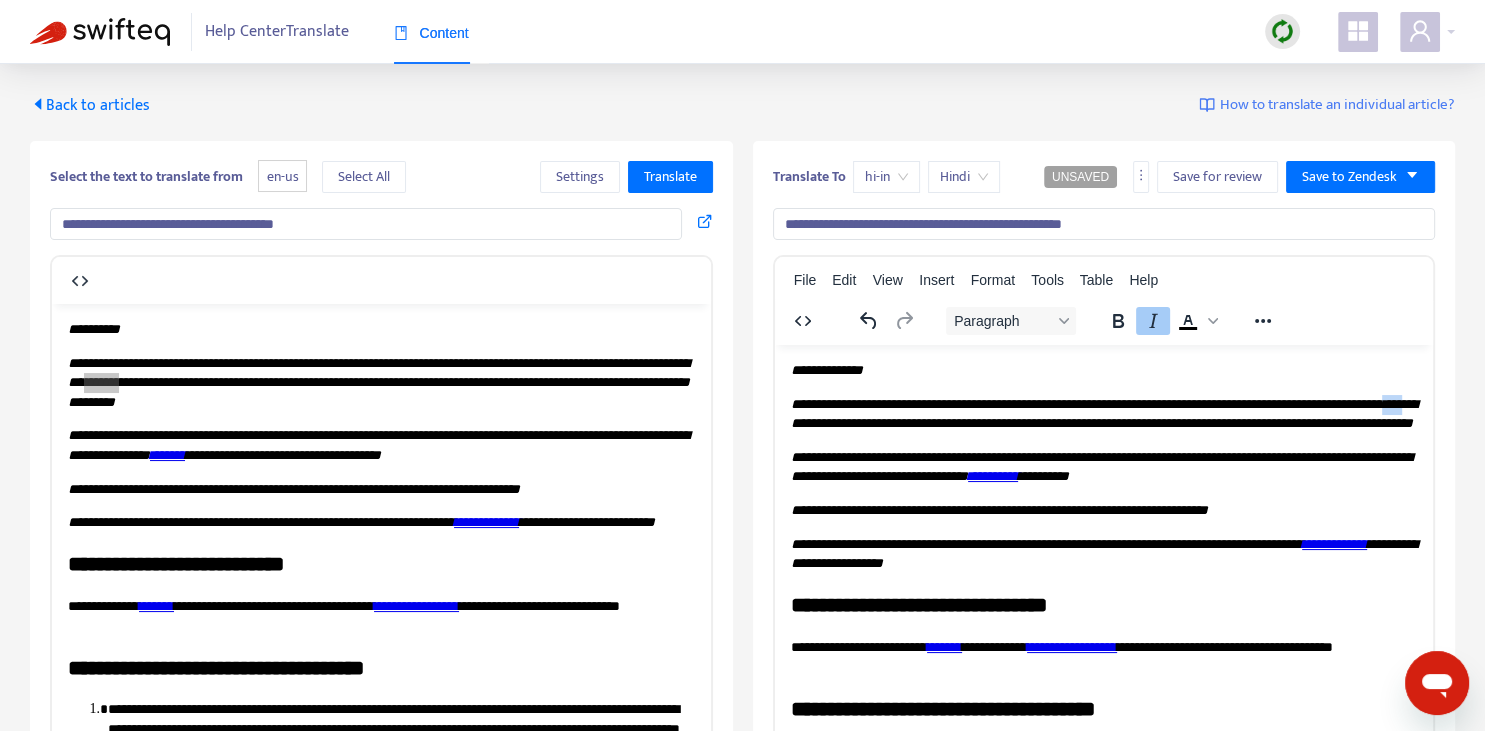 click on "**********" at bounding box center [1103, 413] 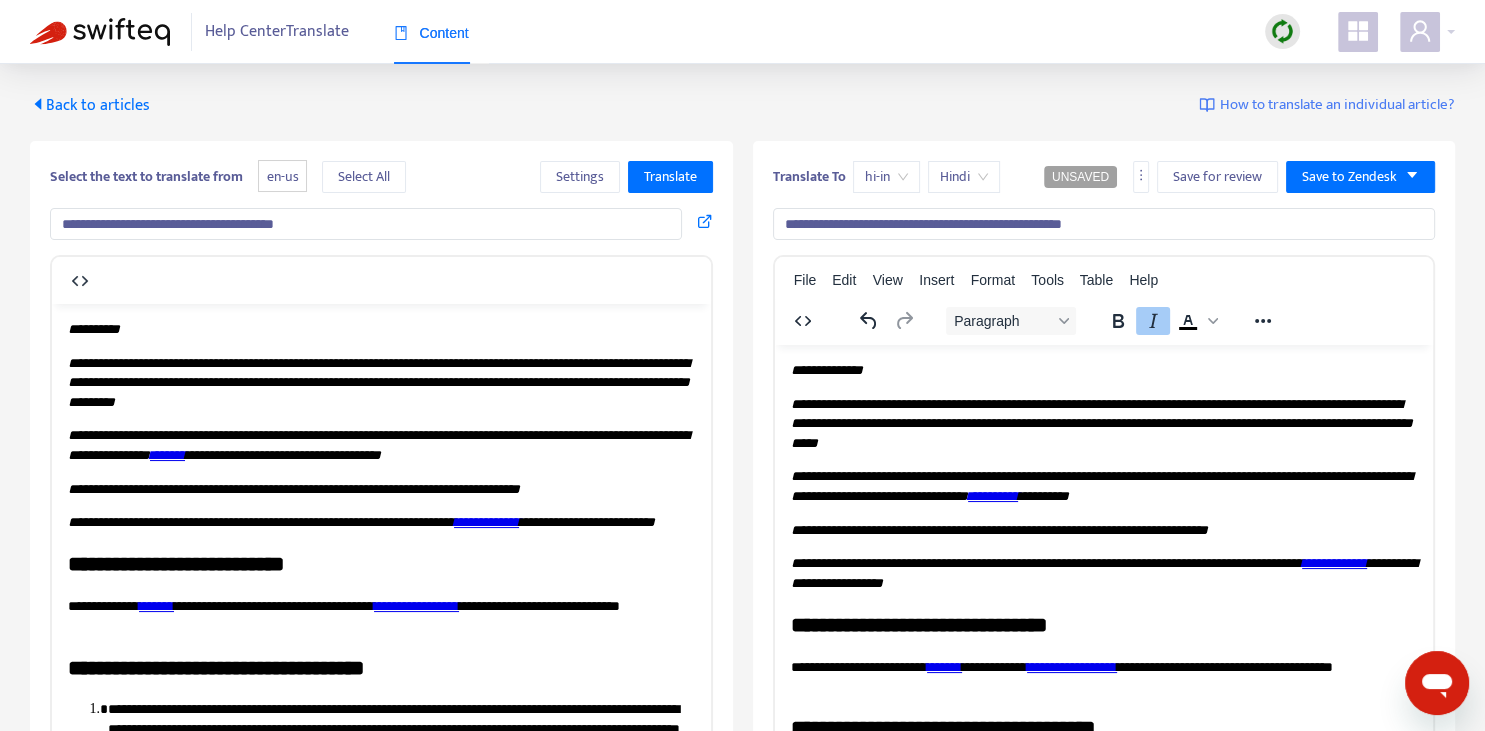 click on "**********" at bounding box center (1101, 422) 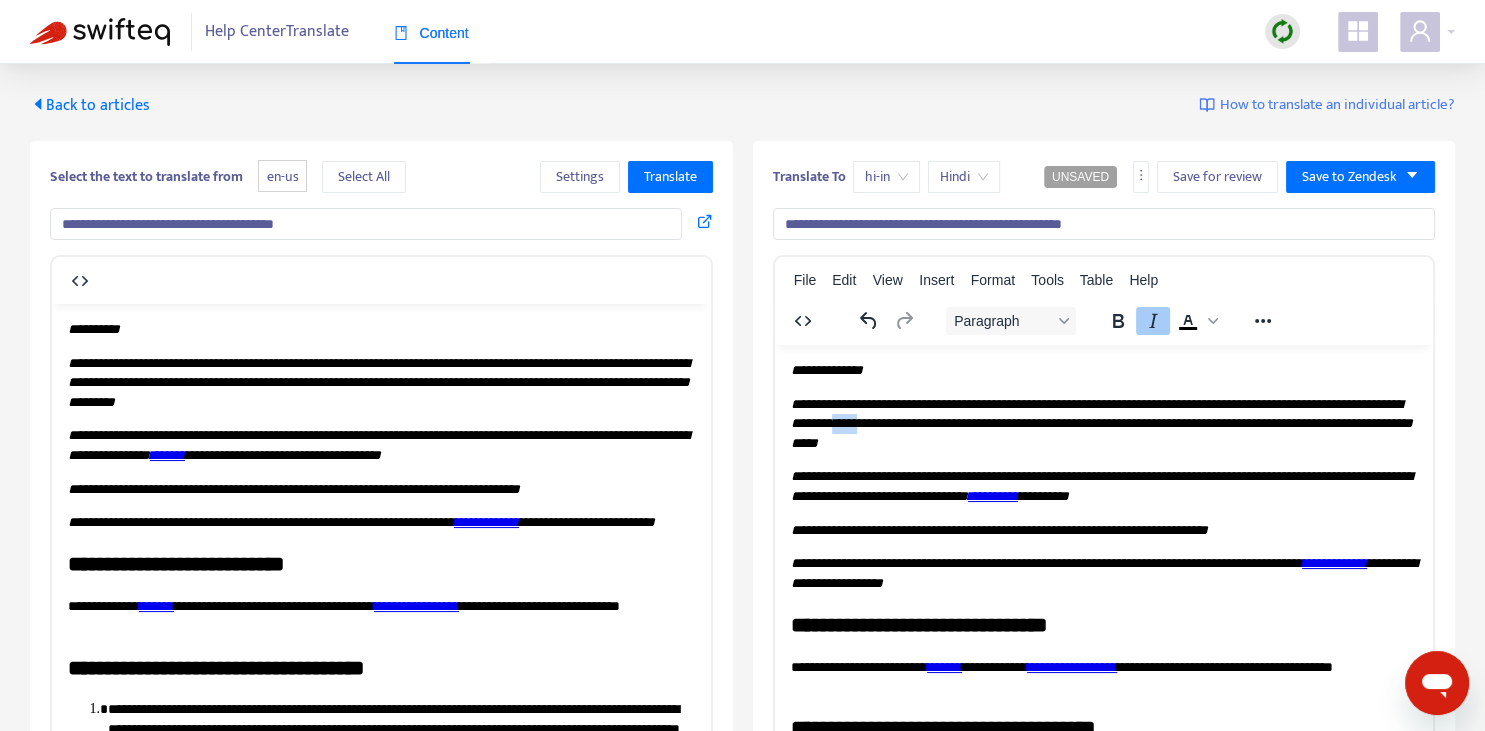 click on "**********" at bounding box center (1101, 422) 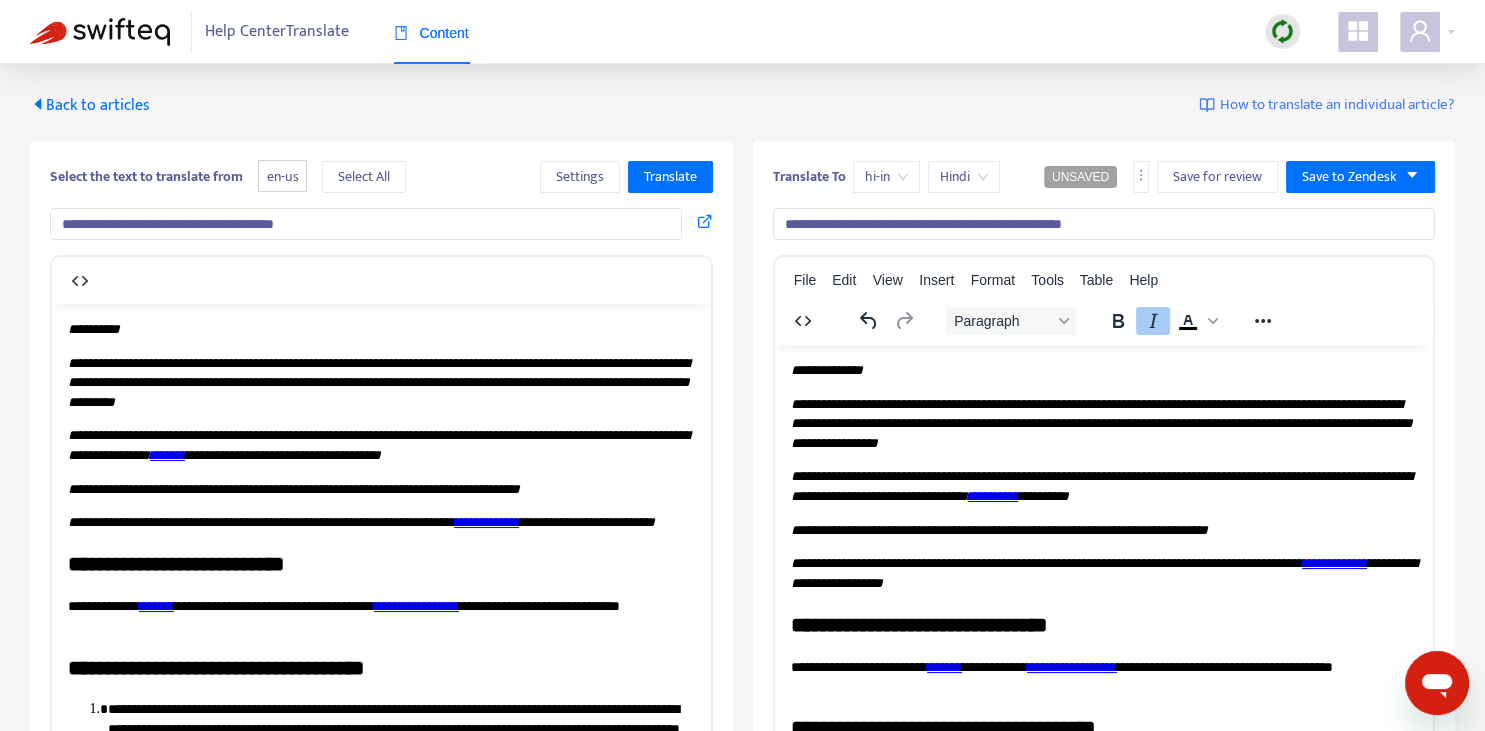 click on "**********" at bounding box center [1101, 422] 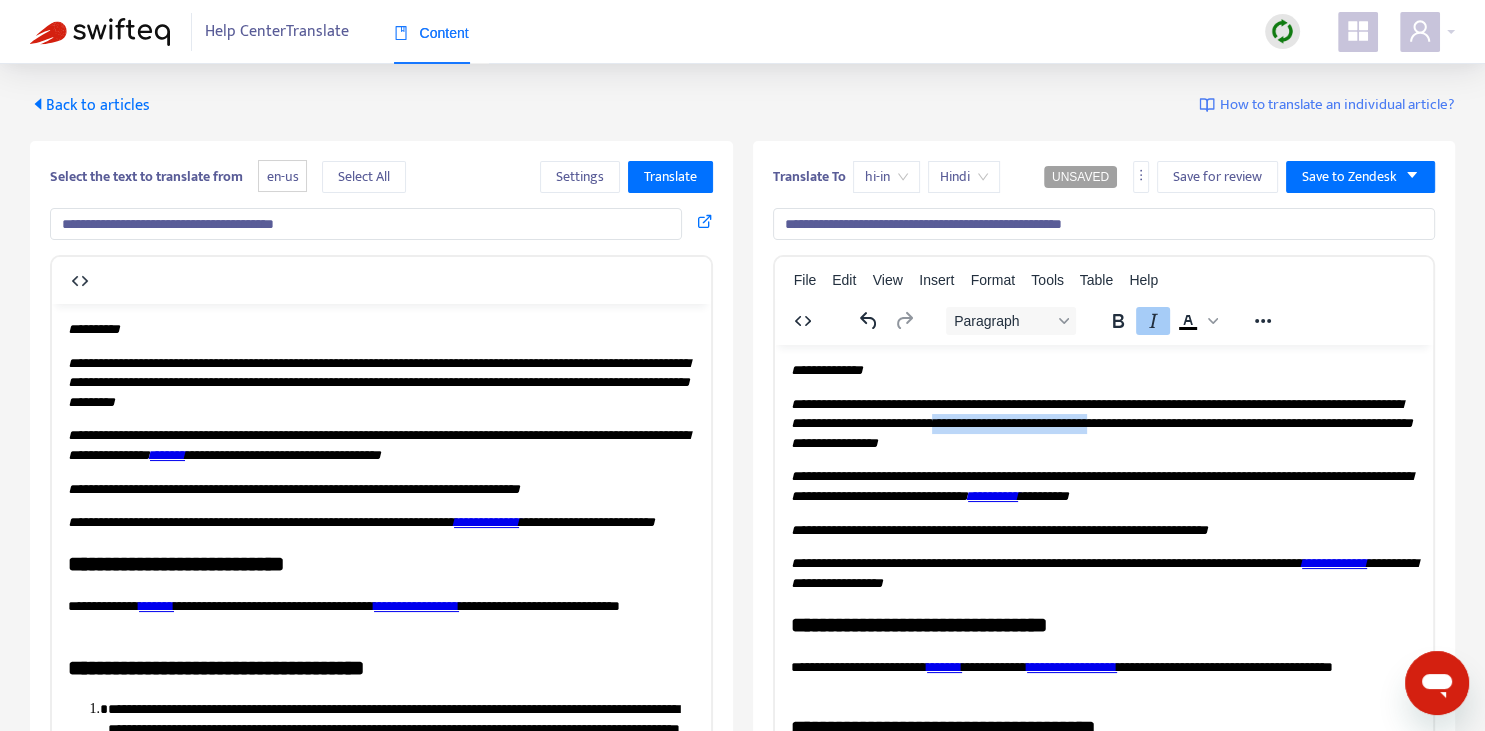 drag, startPoint x: 1123, startPoint y: 417, endPoint x: 1309, endPoint y: 419, distance: 186.01076 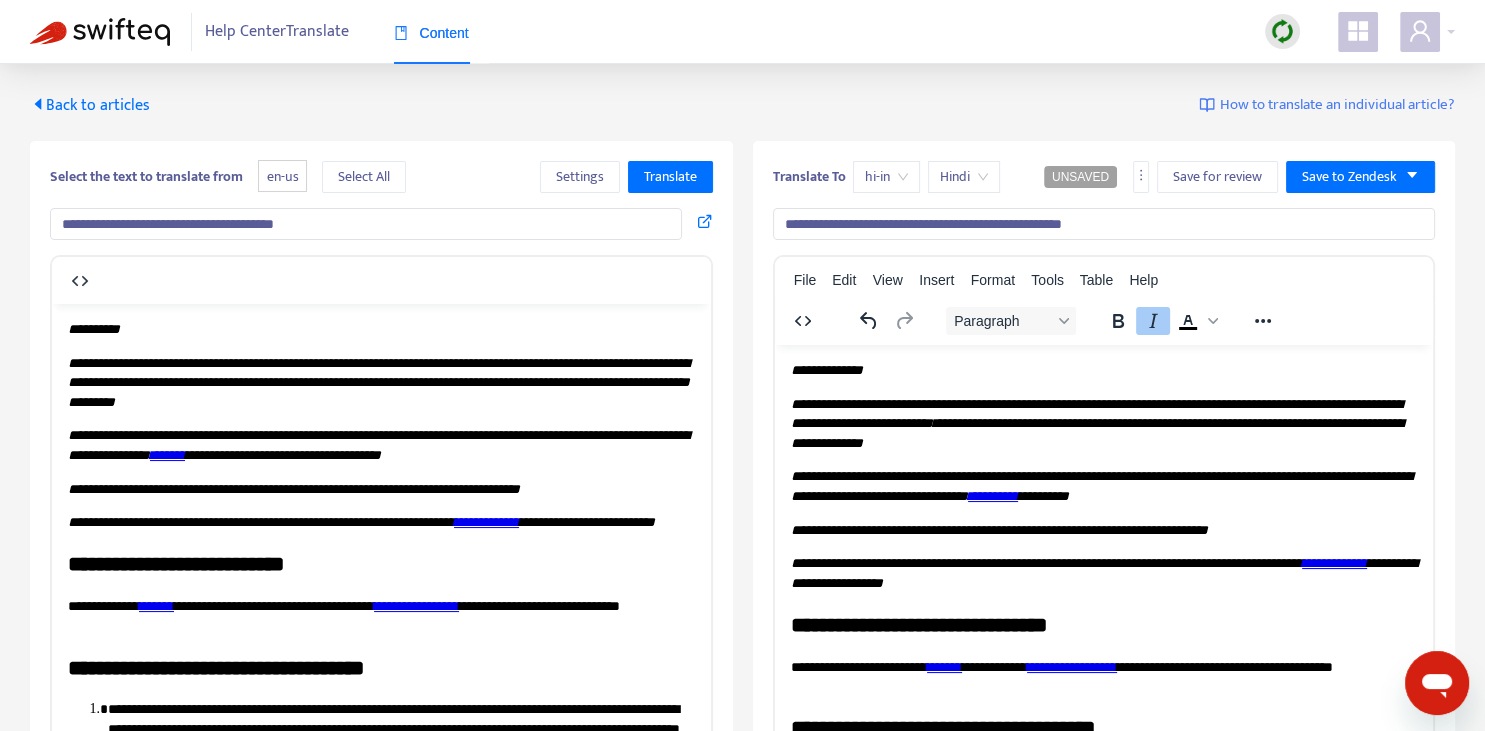 click on "**********" at bounding box center [1096, 422] 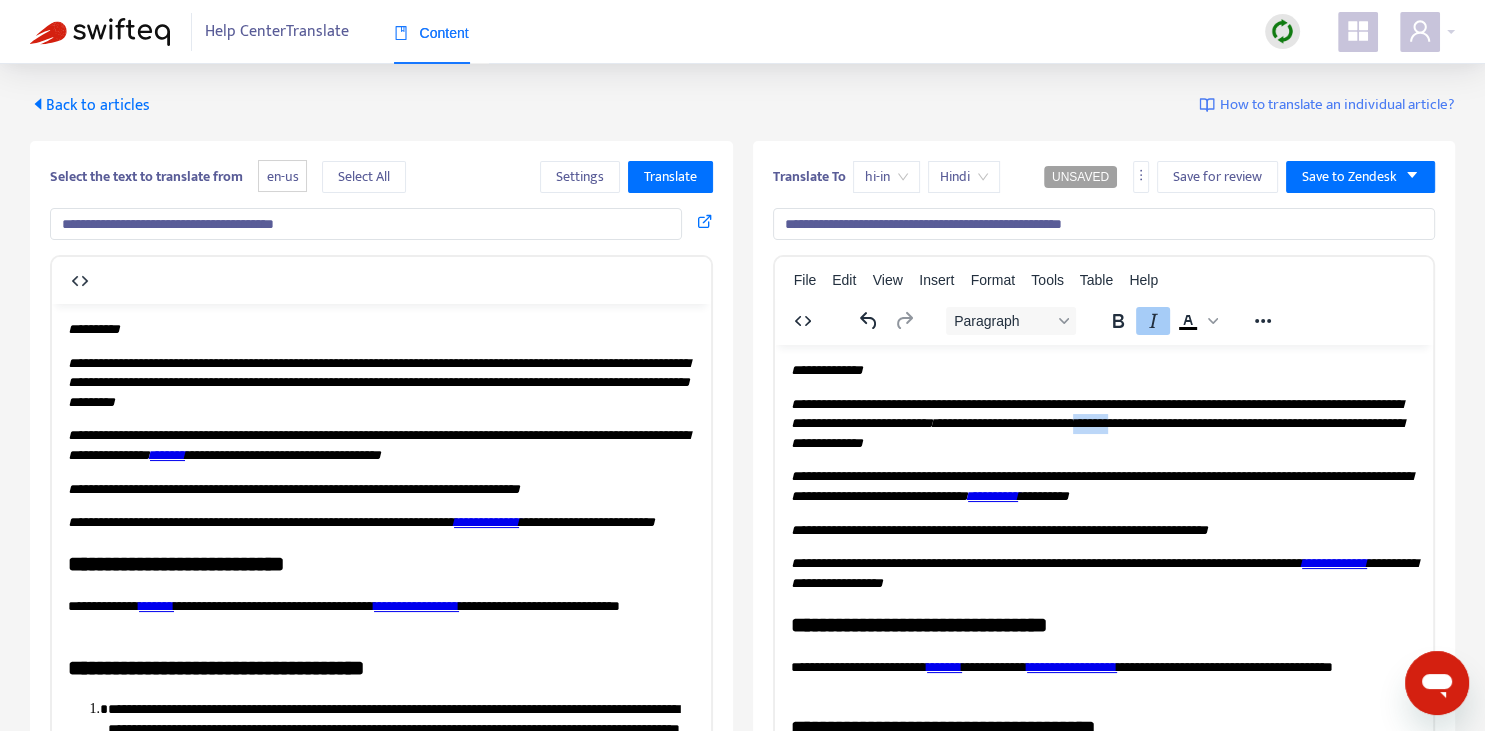 click on "**********" at bounding box center [1096, 422] 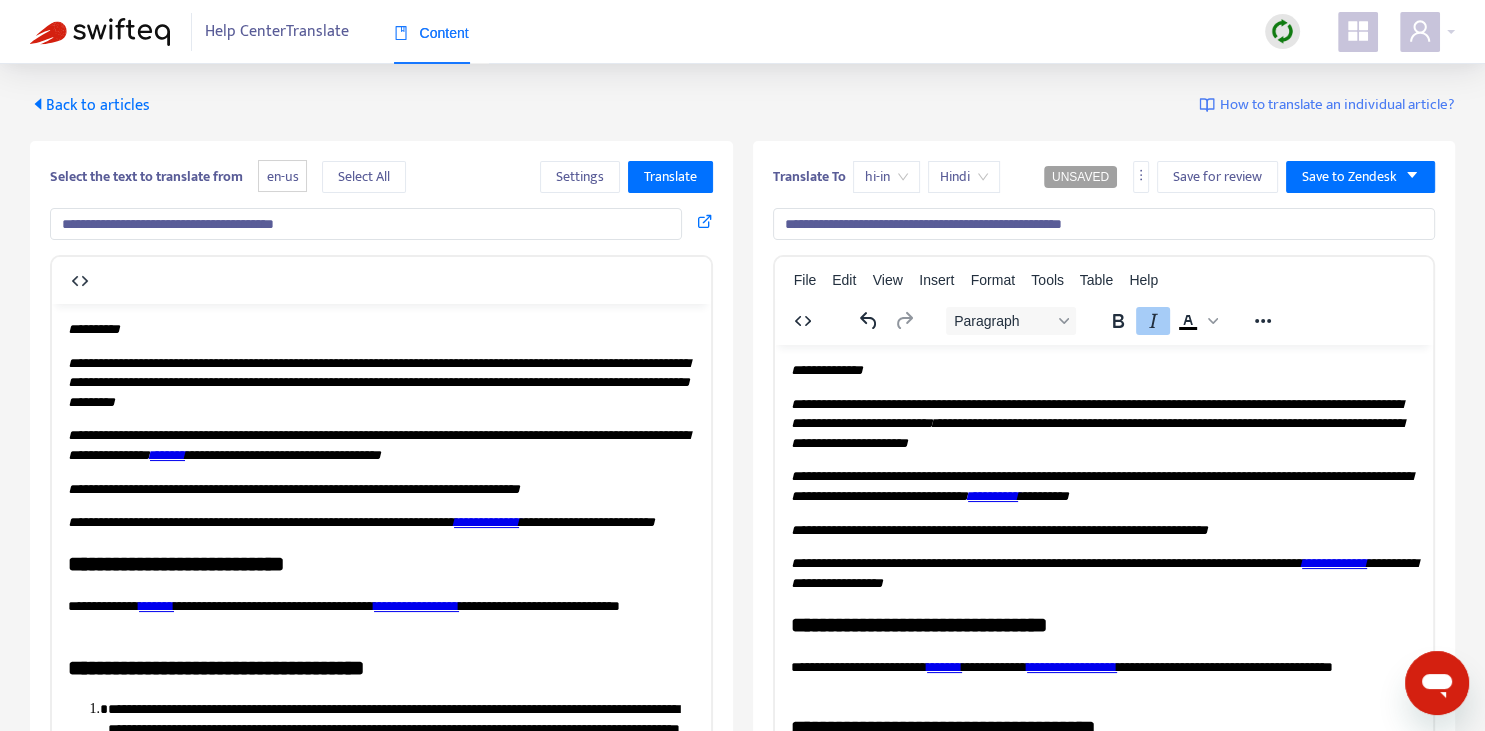 click on "**********" at bounding box center (1096, 422) 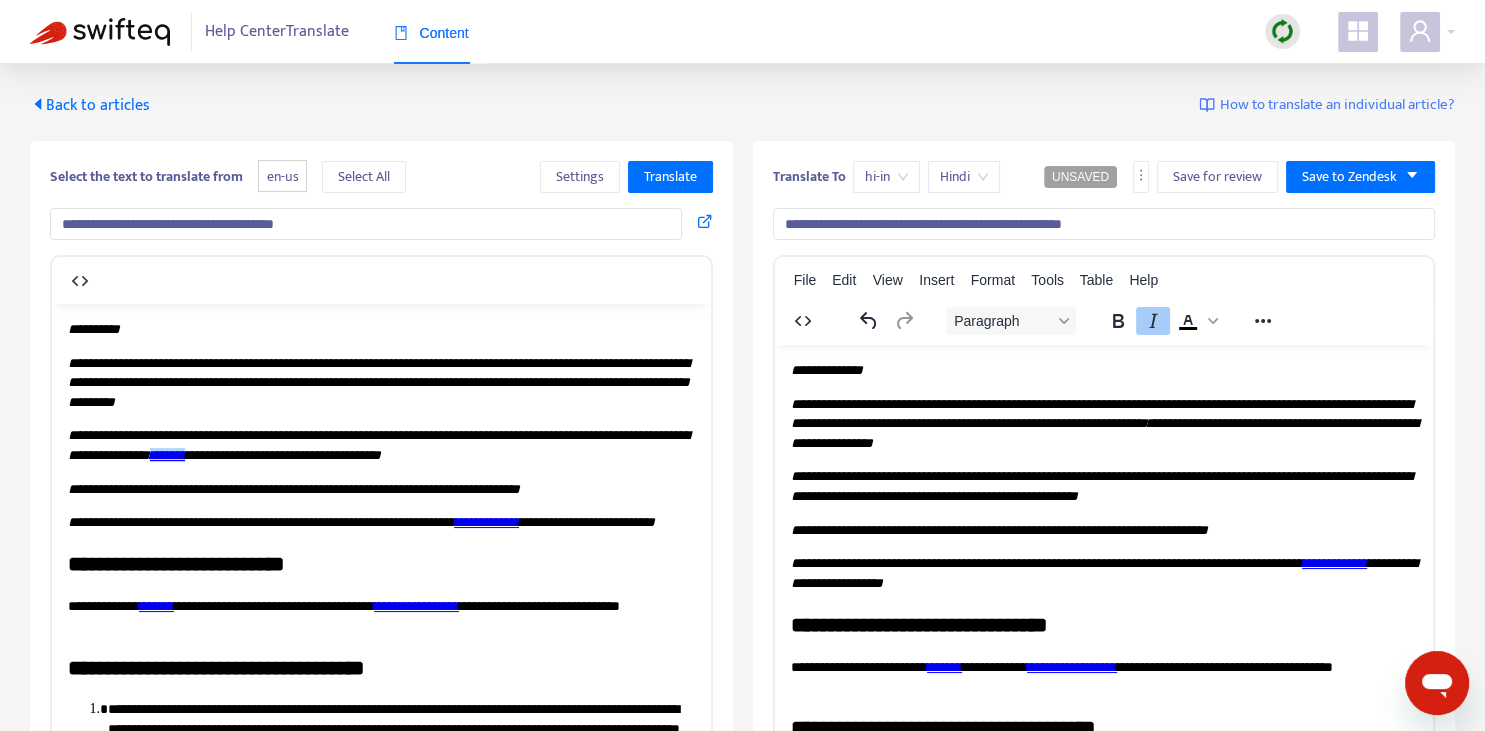 click on "**********" at bounding box center [1100, 485] 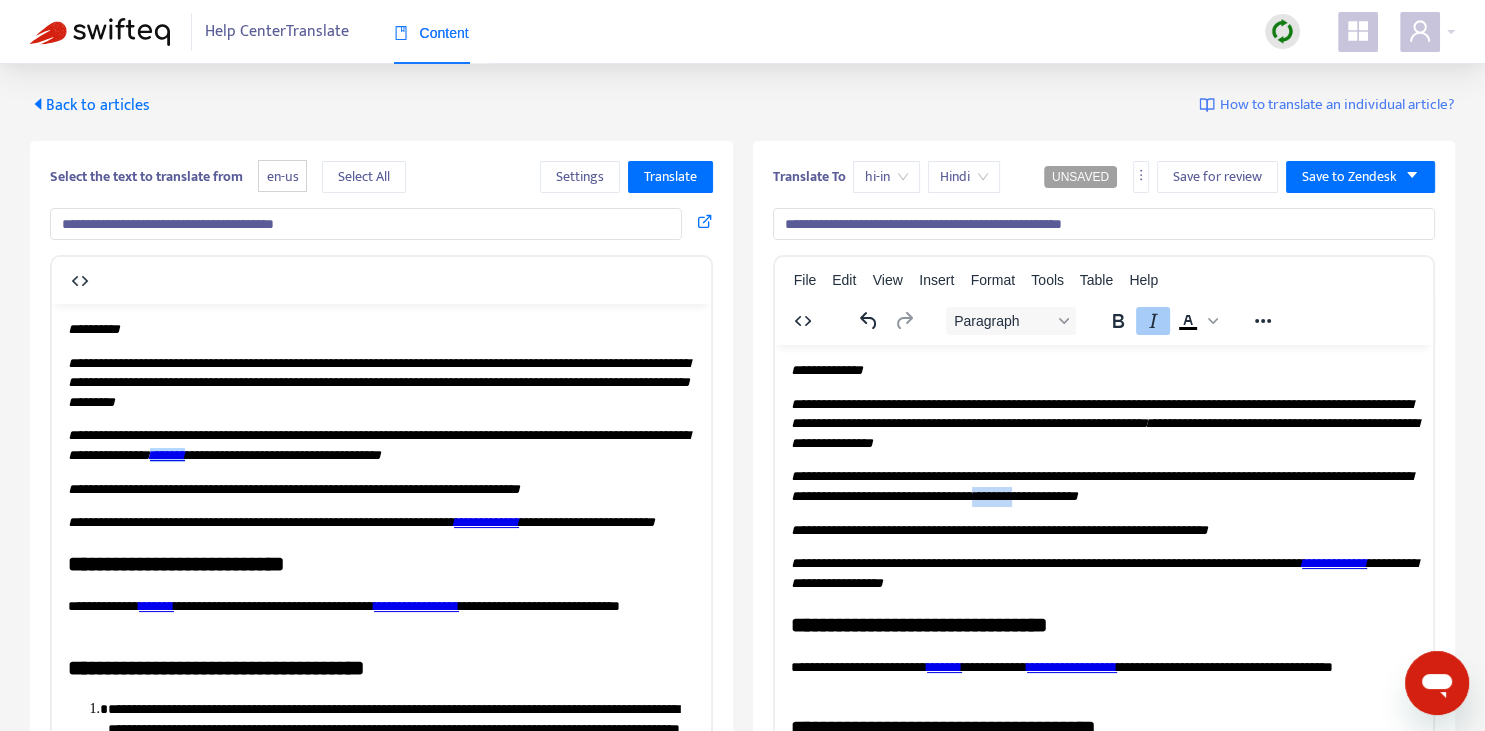 click on "**********" at bounding box center [1100, 485] 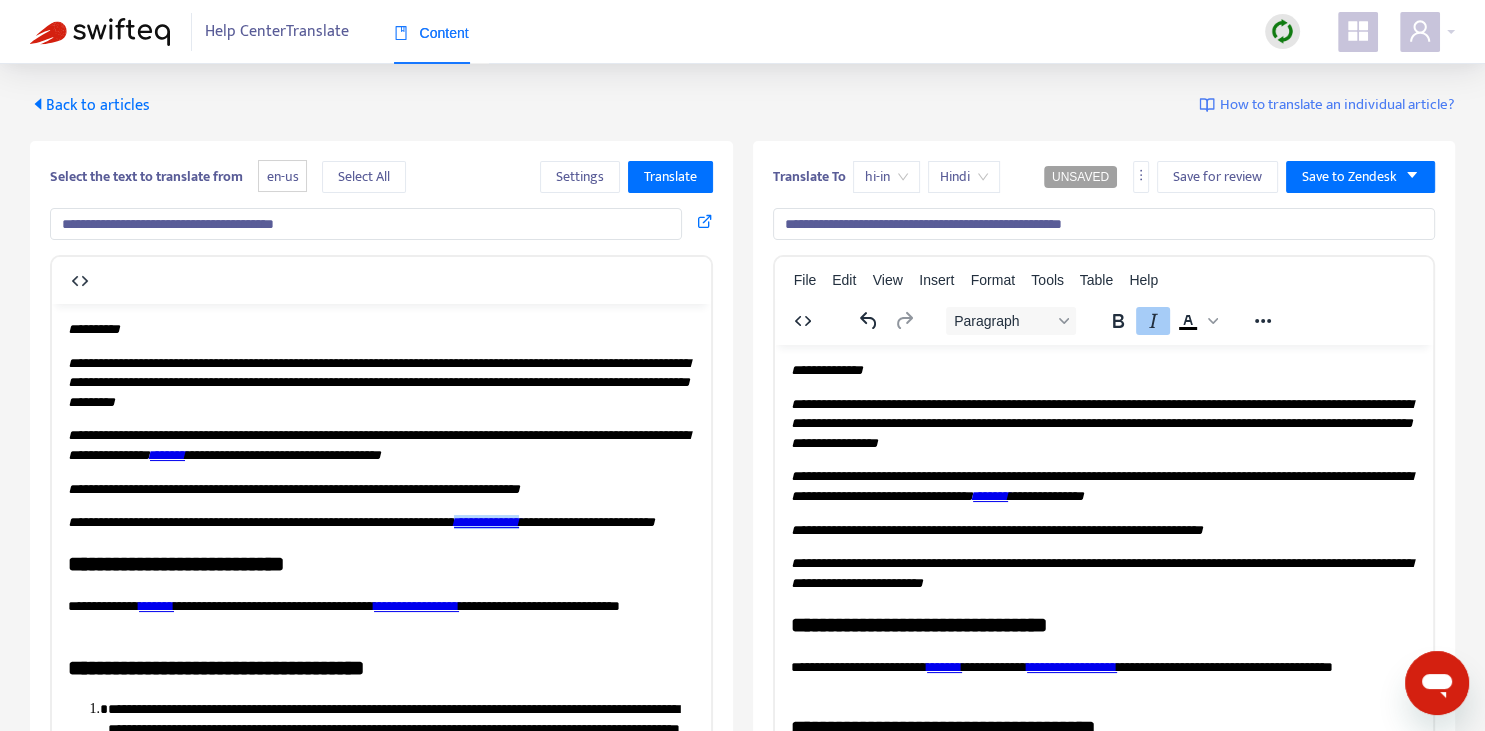 click on "**********" at bounding box center (486, 521) 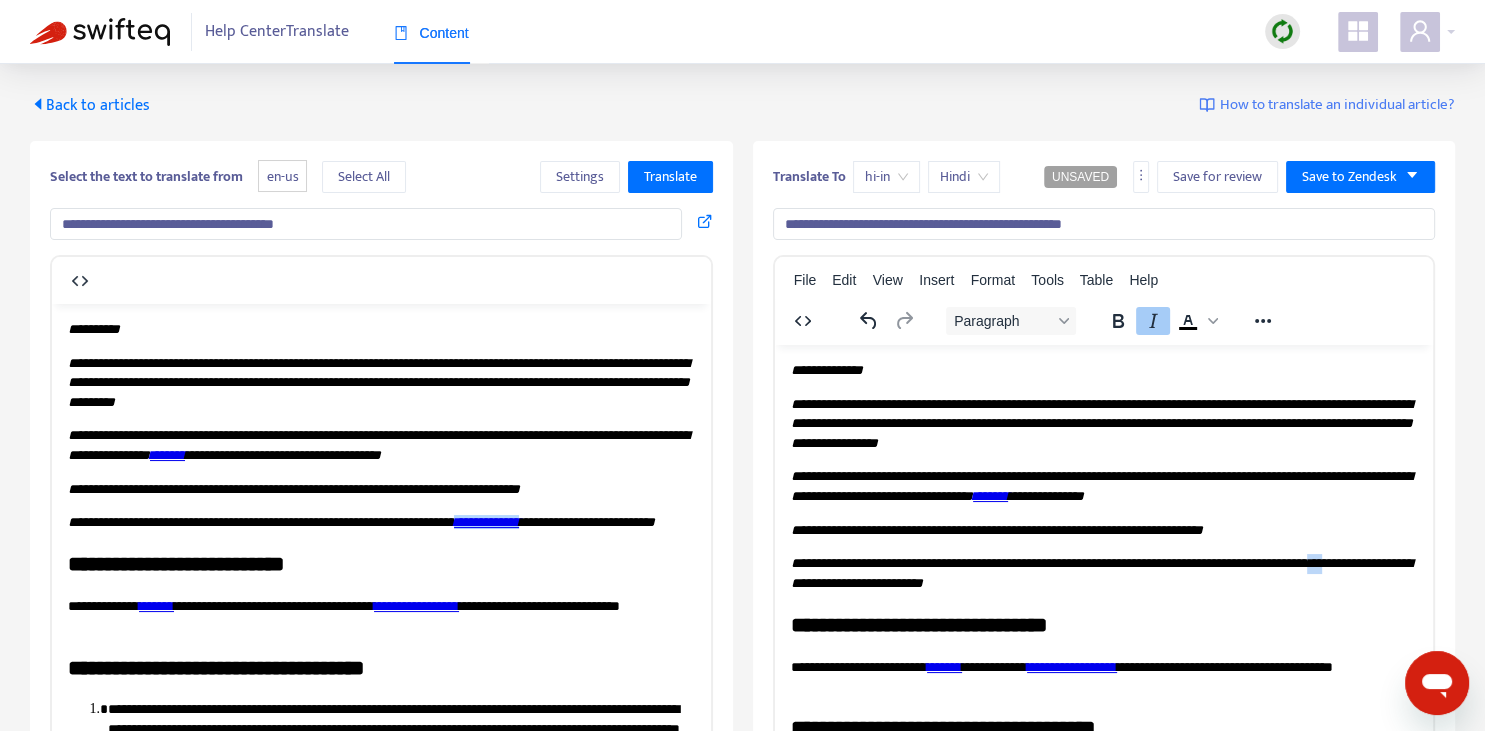 click on "**********" at bounding box center (1100, 572) 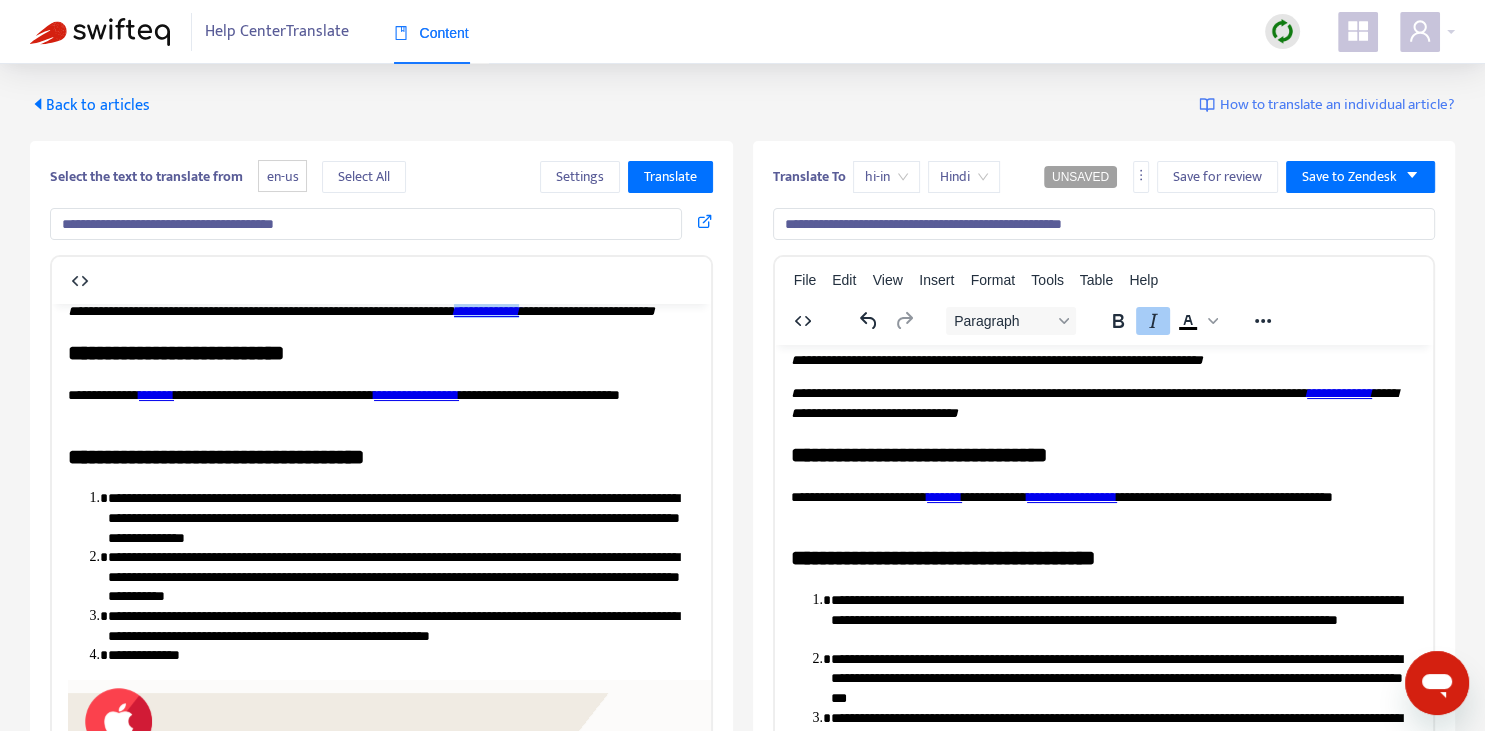 scroll, scrollTop: 213, scrollLeft: 0, axis: vertical 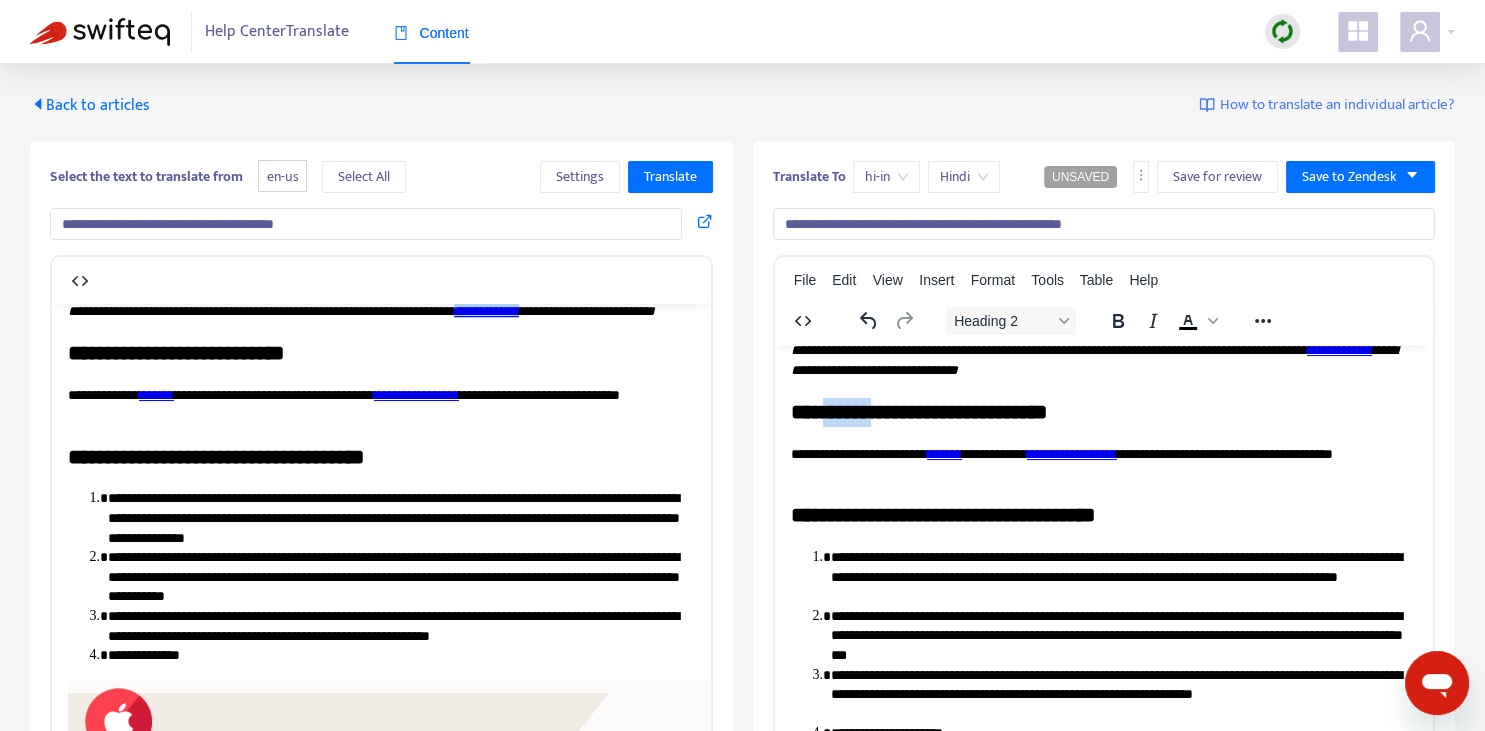drag, startPoint x: 836, startPoint y: 409, endPoint x: 893, endPoint y: 409, distance: 57 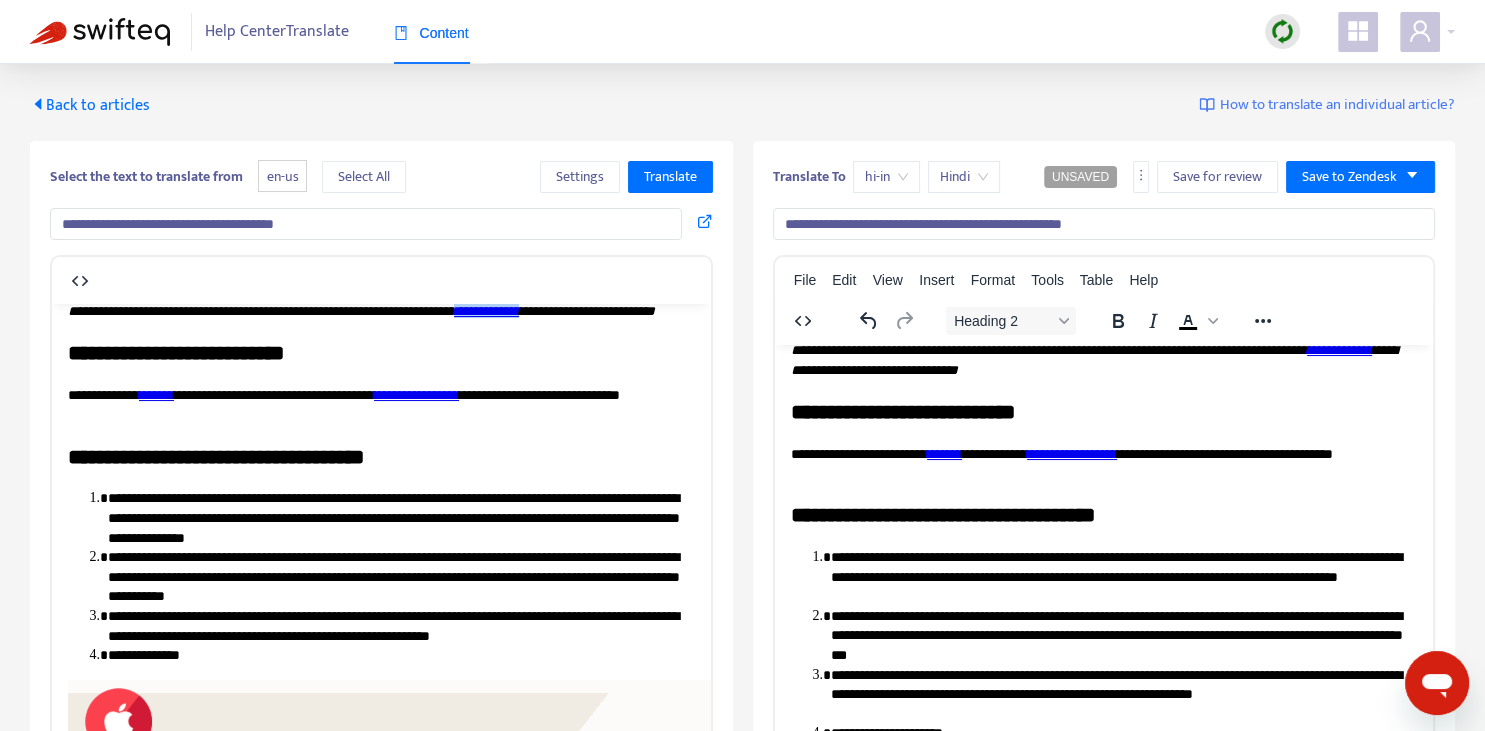click on "**********" at bounding box center [1103, 411] 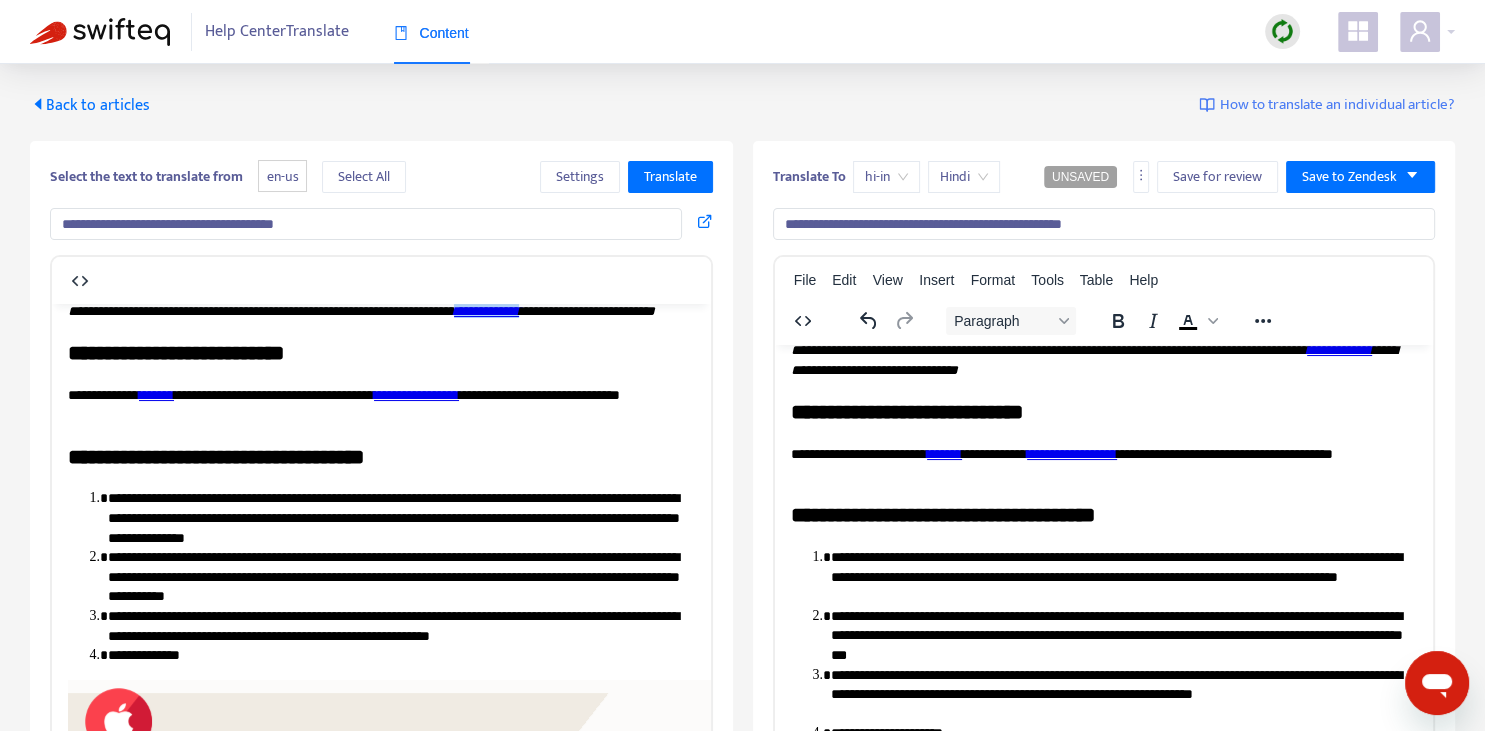 click on "**********" at bounding box center [1103, 463] 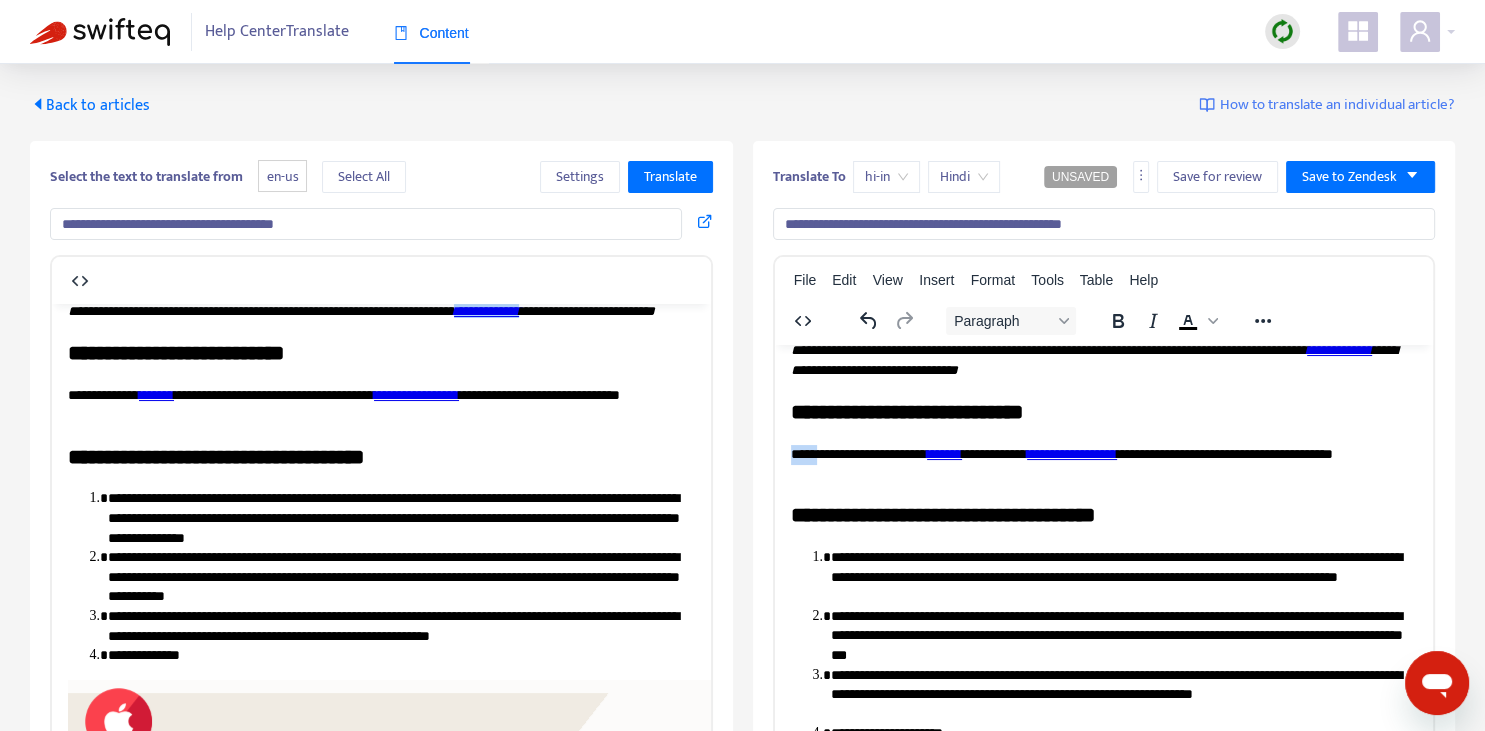 click on "**********" at bounding box center (1103, 463) 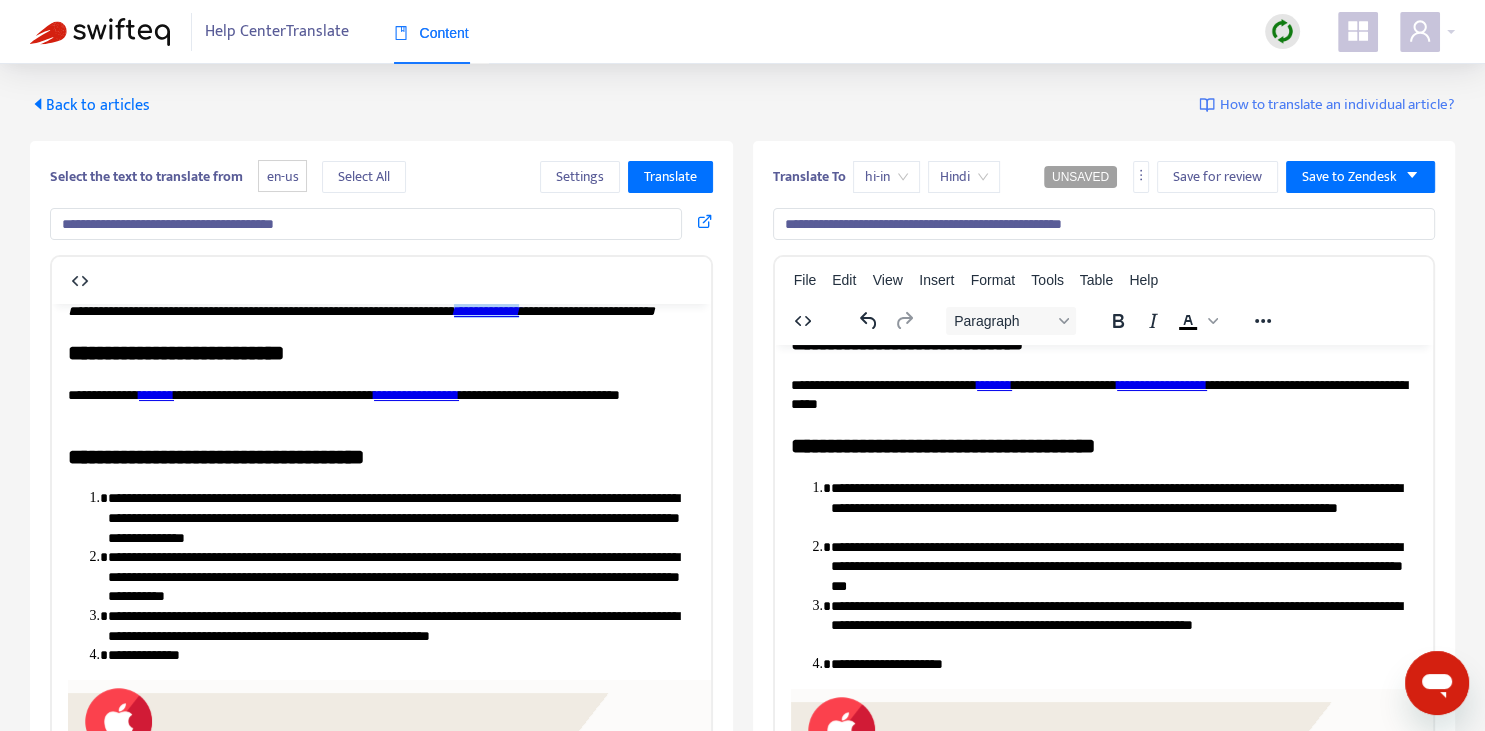 scroll, scrollTop: 284, scrollLeft: 0, axis: vertical 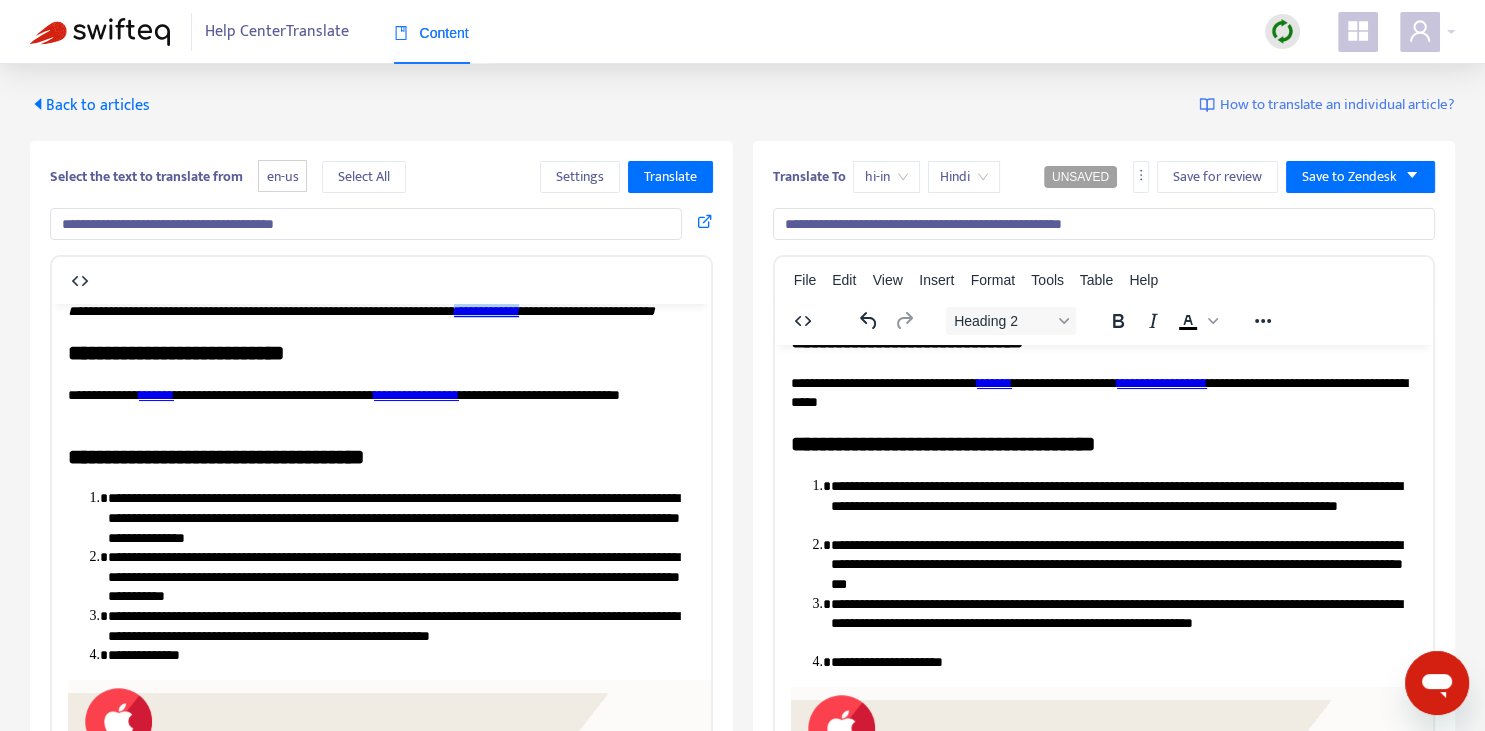 click on "**********" at bounding box center [1103, 443] 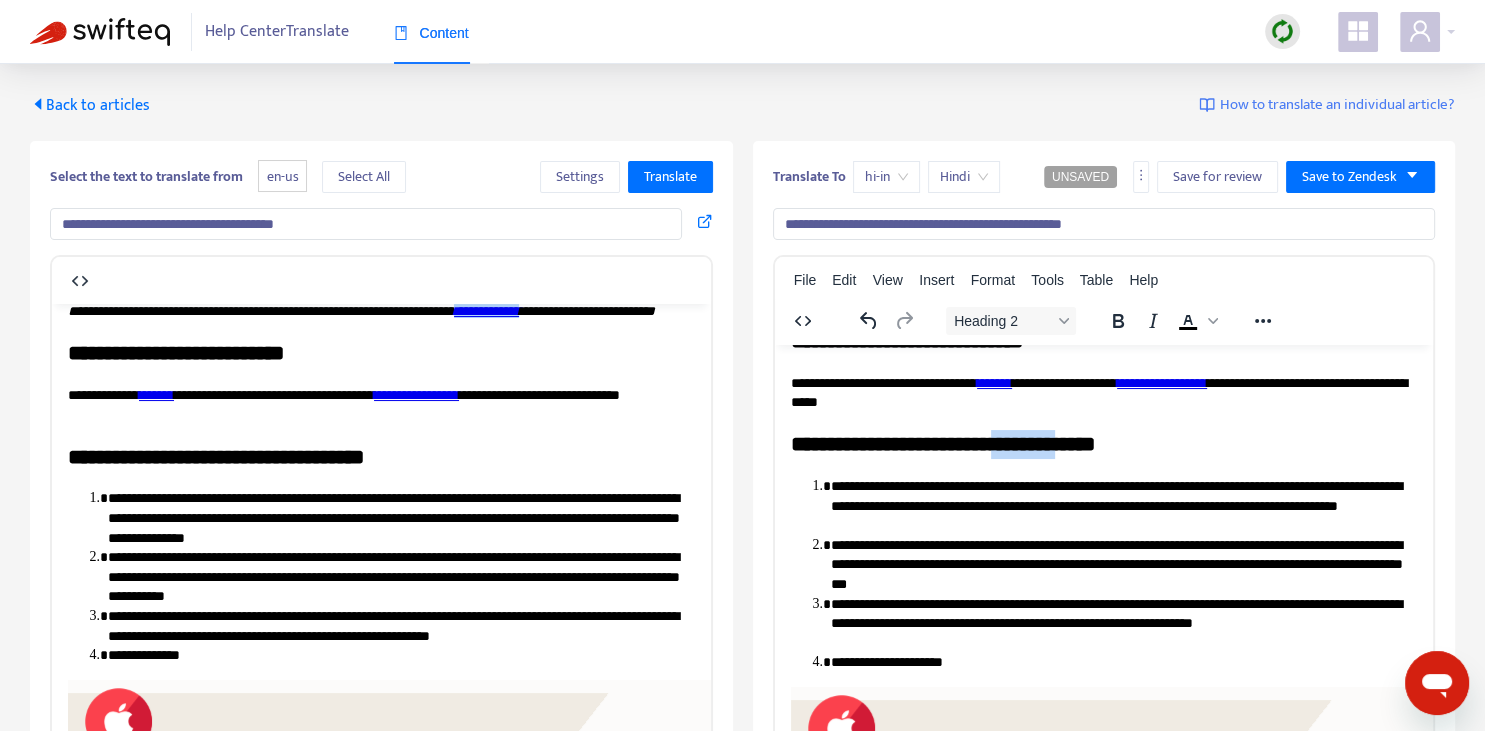 click on "**********" at bounding box center [1103, 443] 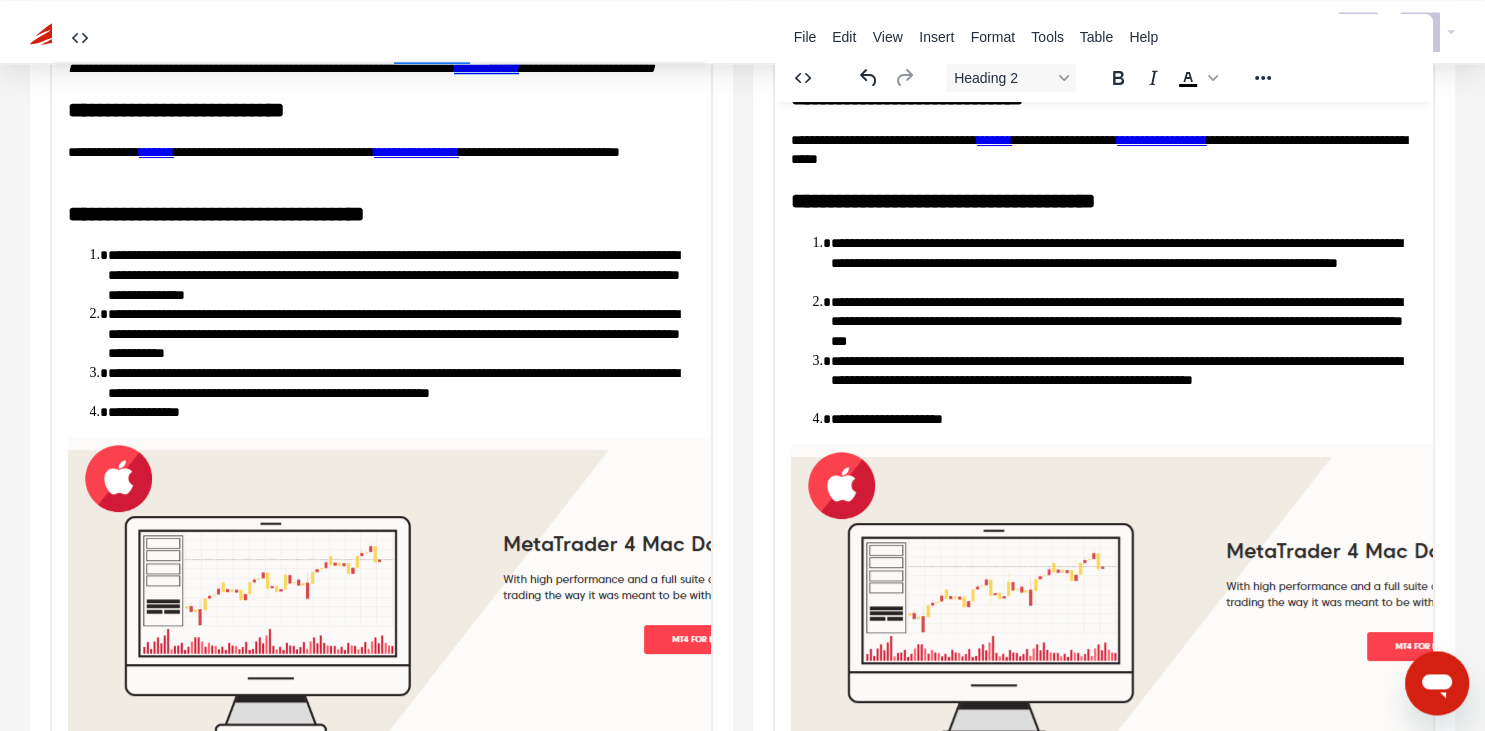scroll, scrollTop: 281, scrollLeft: 0, axis: vertical 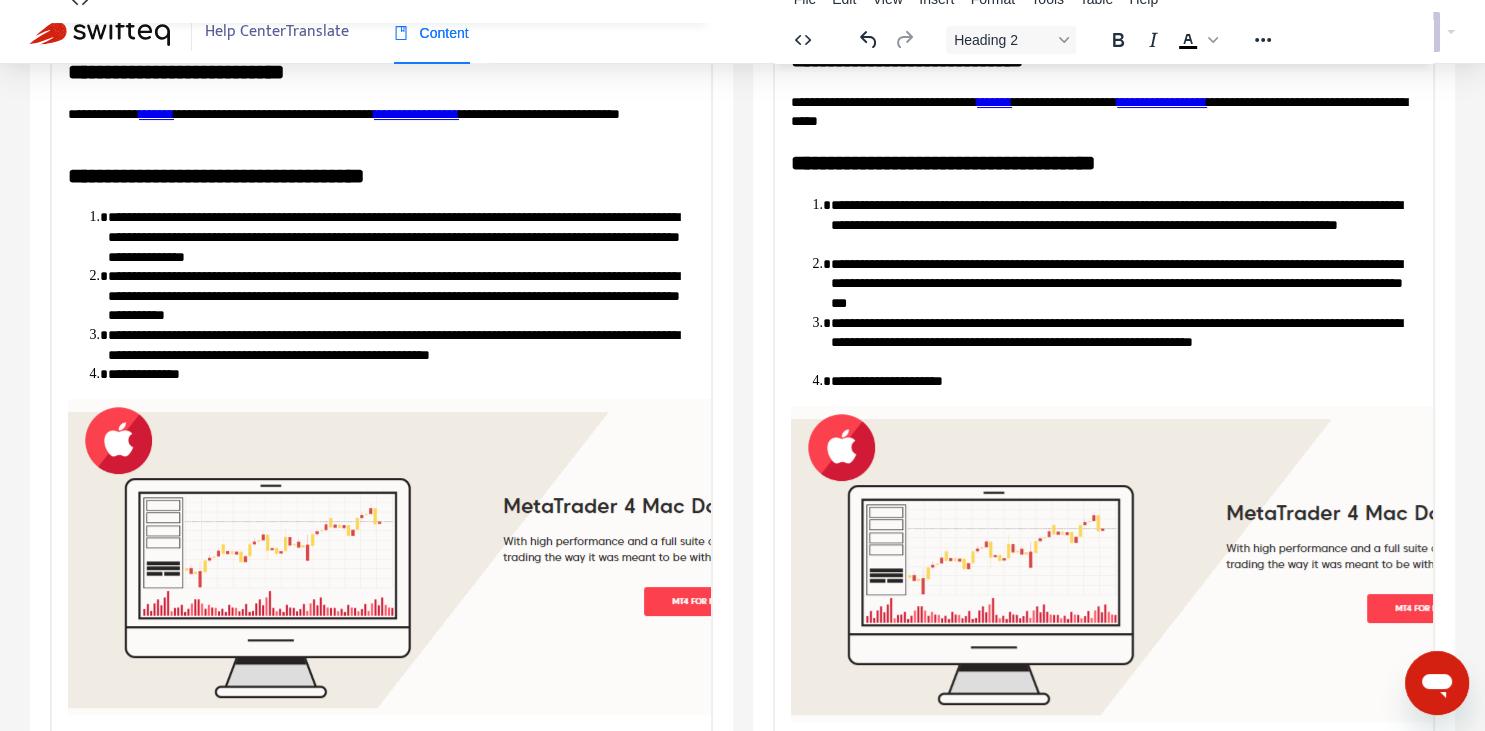 click on "**********" at bounding box center (1123, 224) 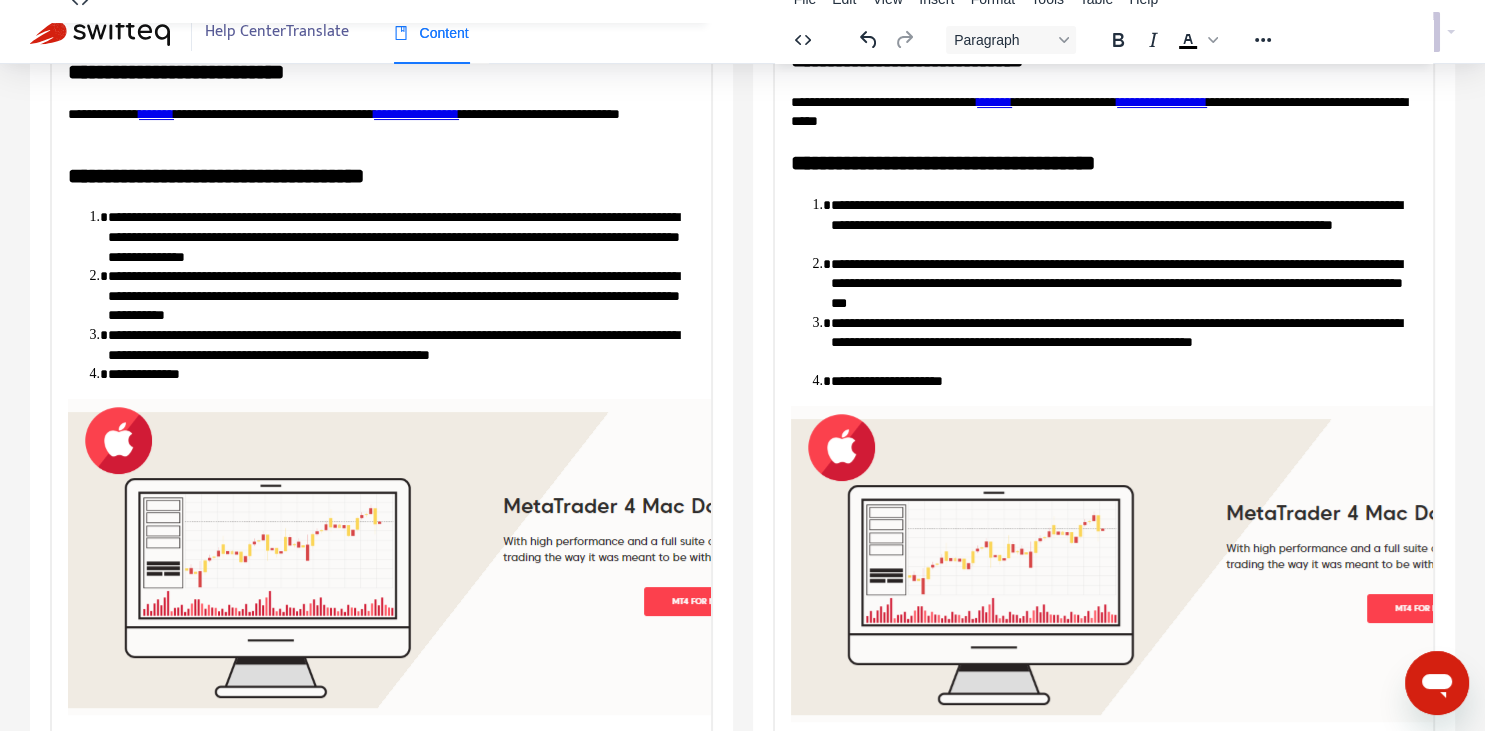 click on "**********" at bounding box center [401, 236] 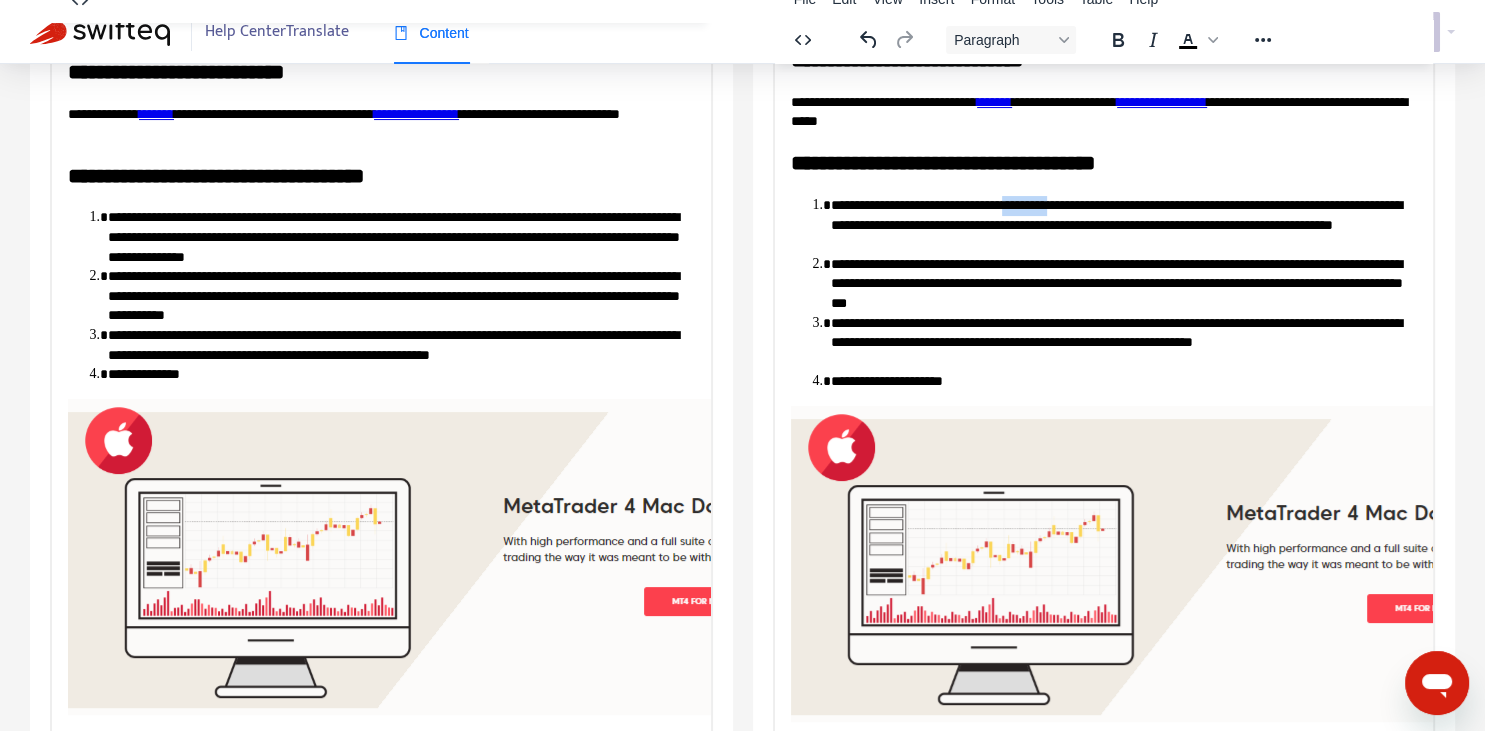 click on "**********" at bounding box center (1123, 224) 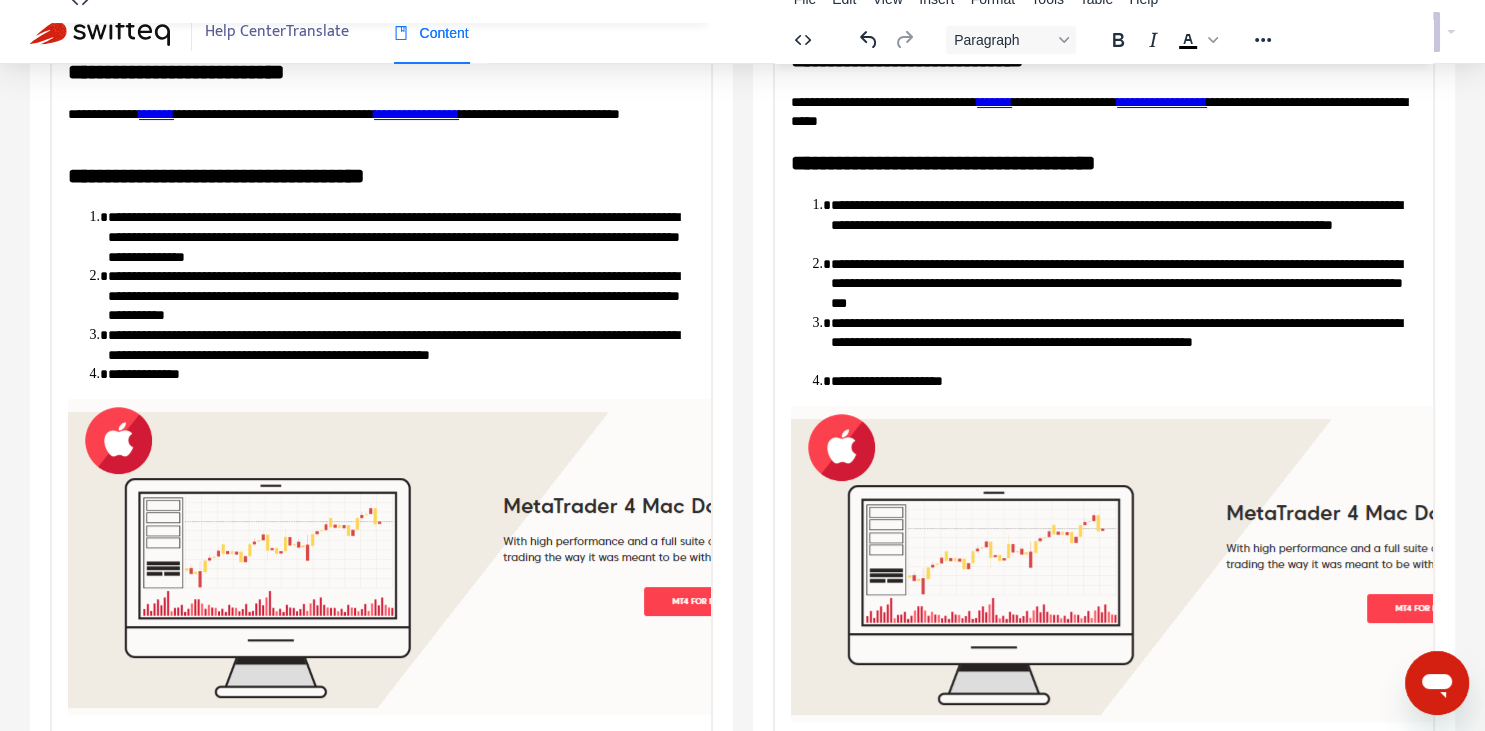 click on "**********" at bounding box center [1123, 224] 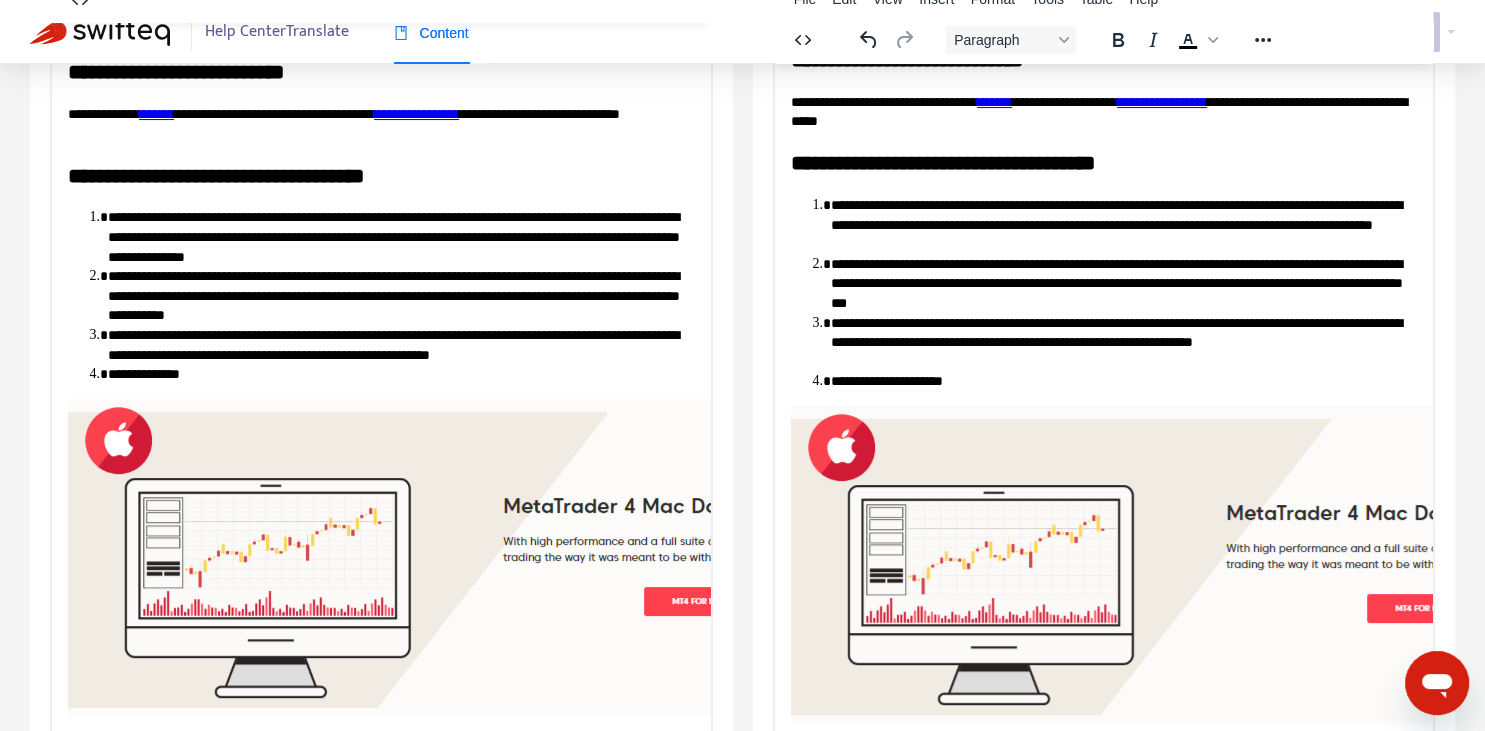 click on "**********" at bounding box center [1123, 224] 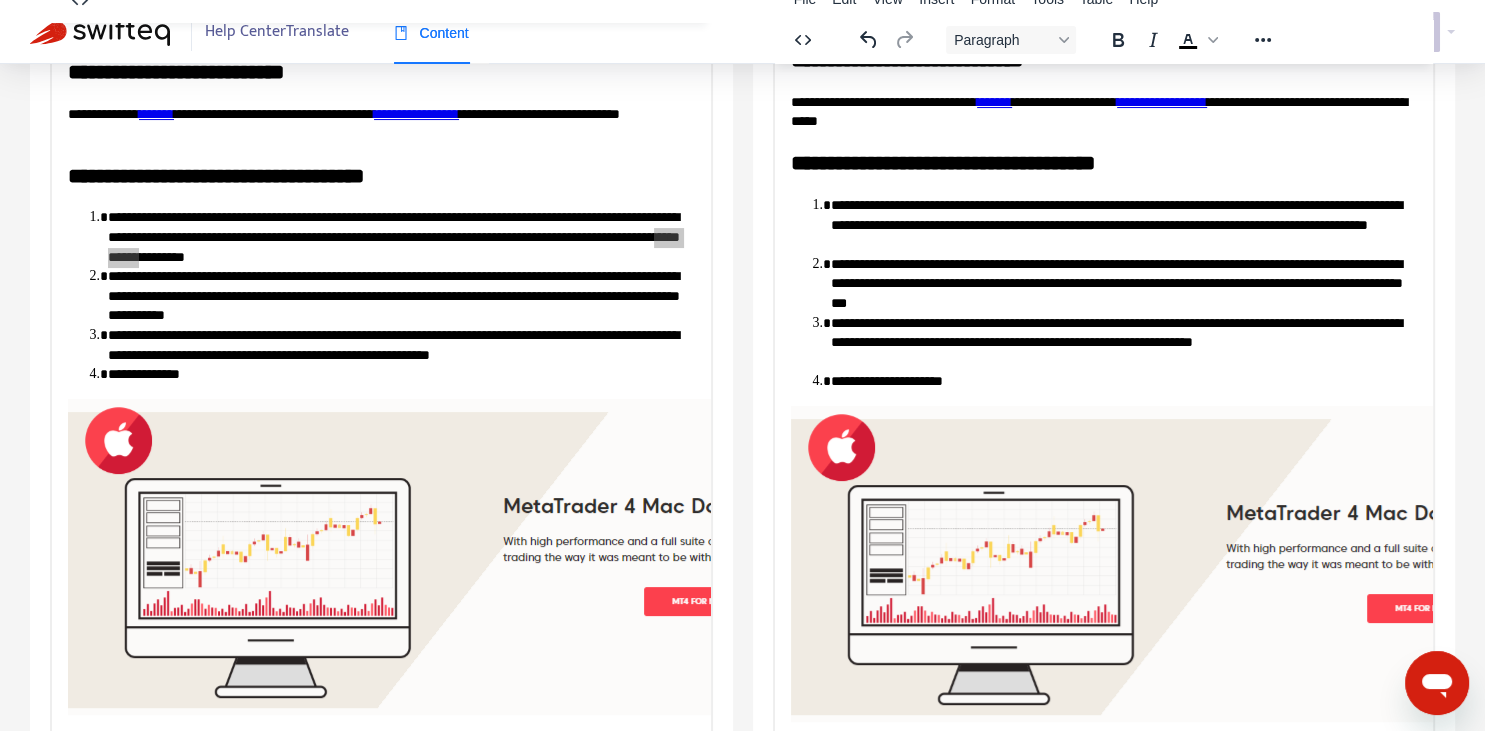 click on "**********" at bounding box center (1123, 224) 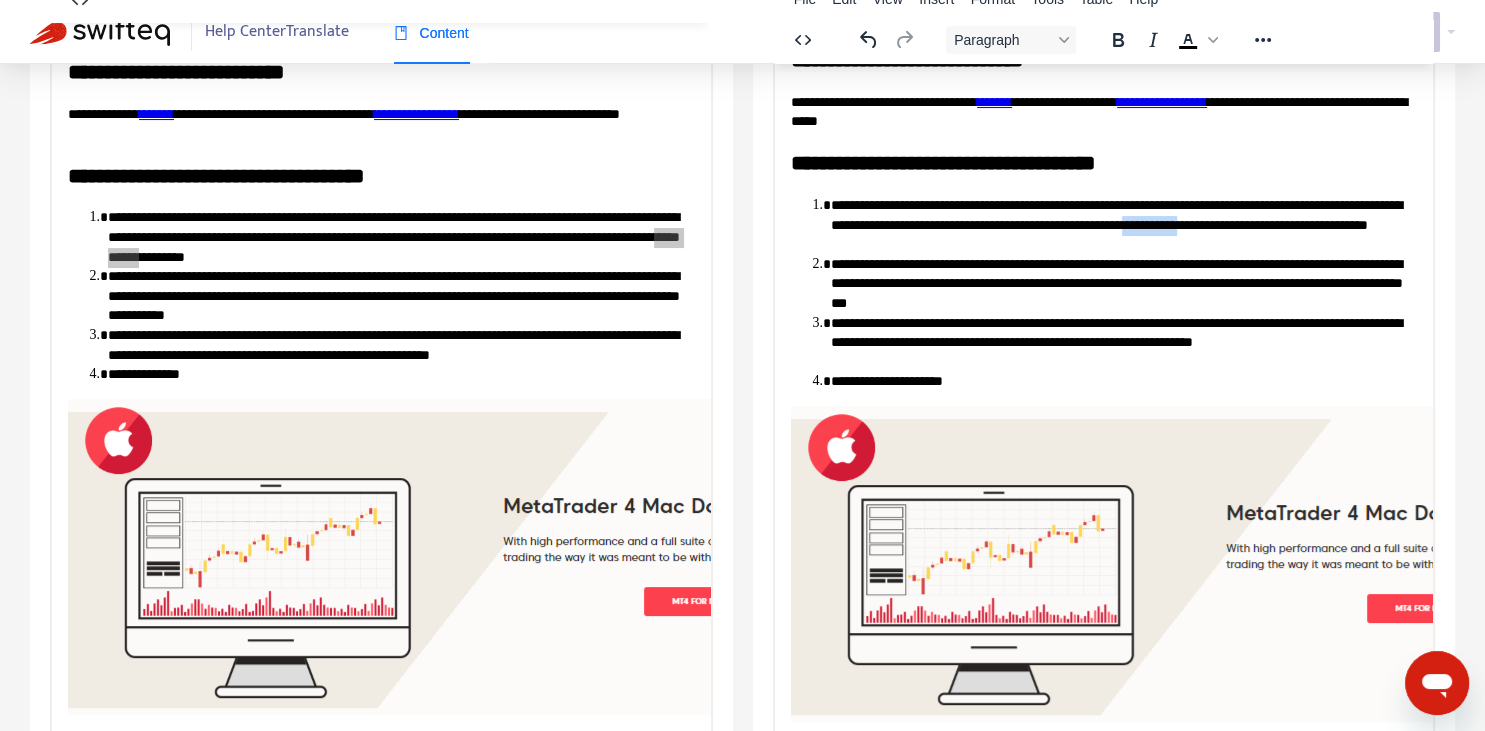 click on "**********" at bounding box center [1123, 224] 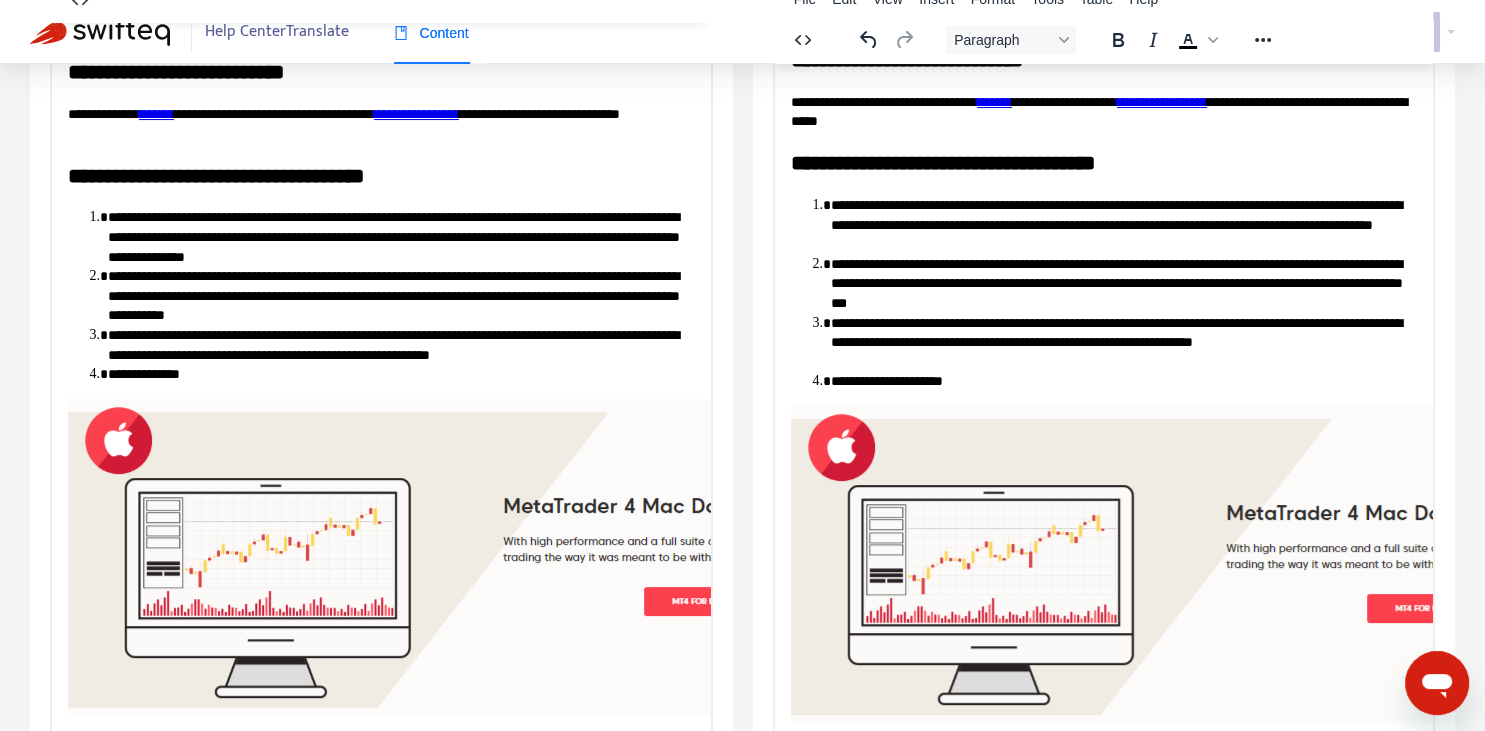 click on "**********" at bounding box center (1123, 224) 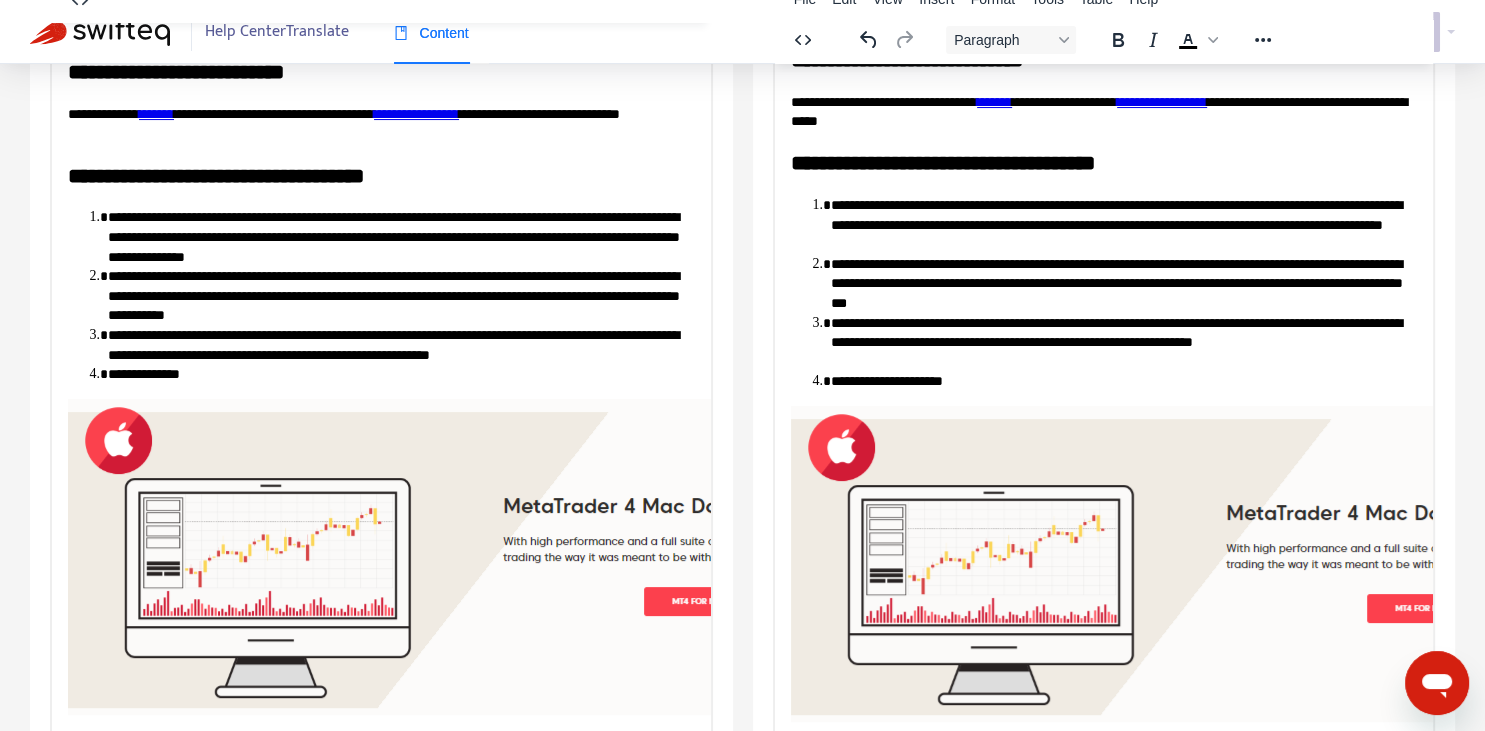 click on "**********" at bounding box center (1123, 224) 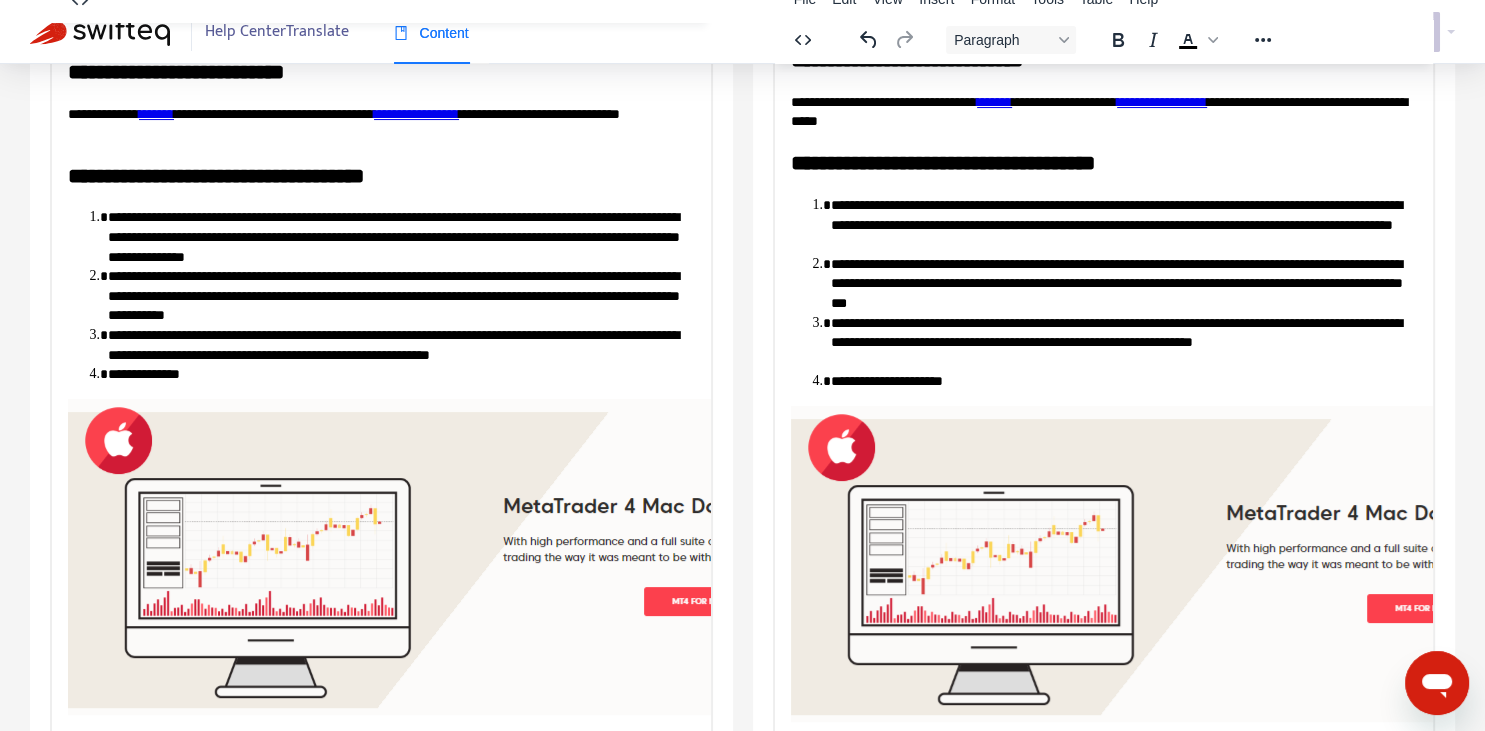 click on "**********" at bounding box center [1103, 293] 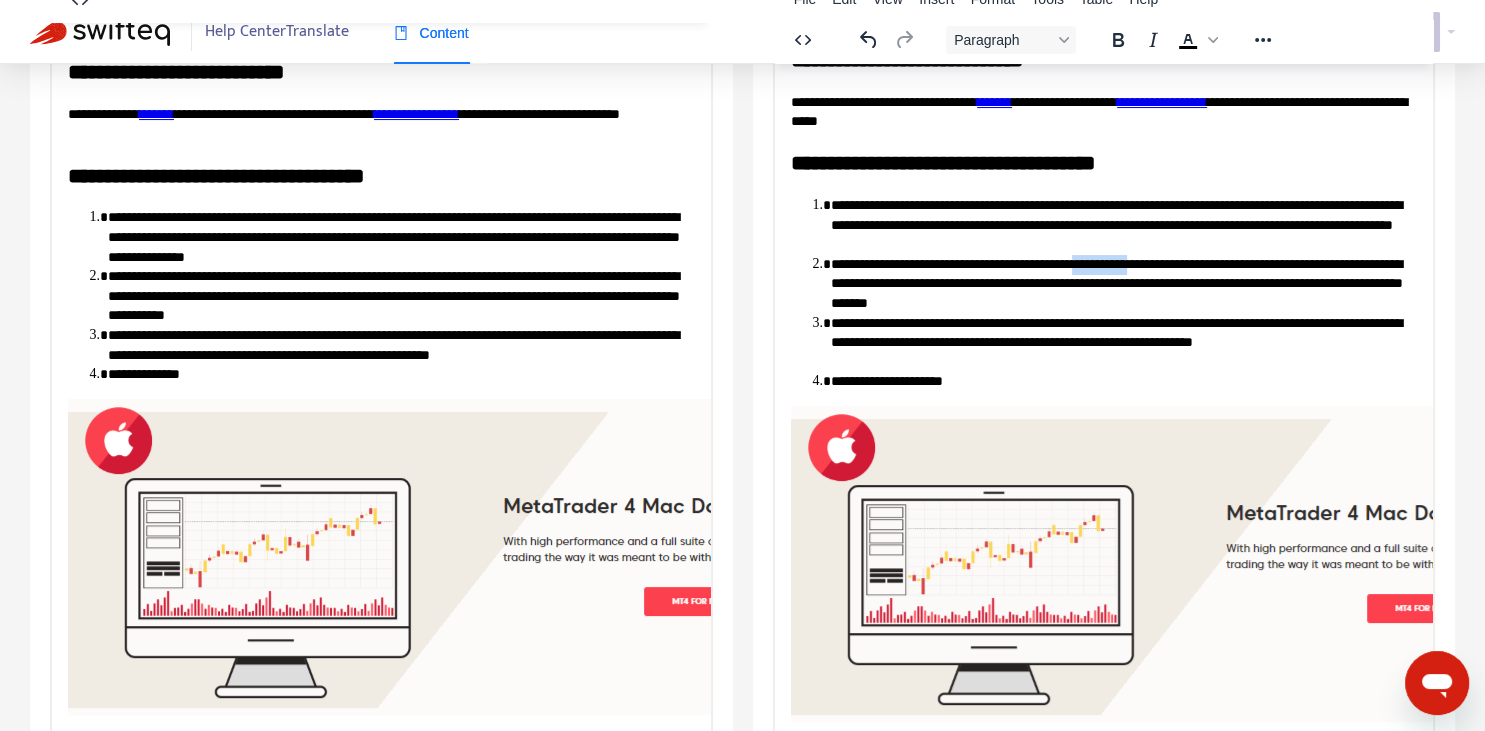 copy on "**********" 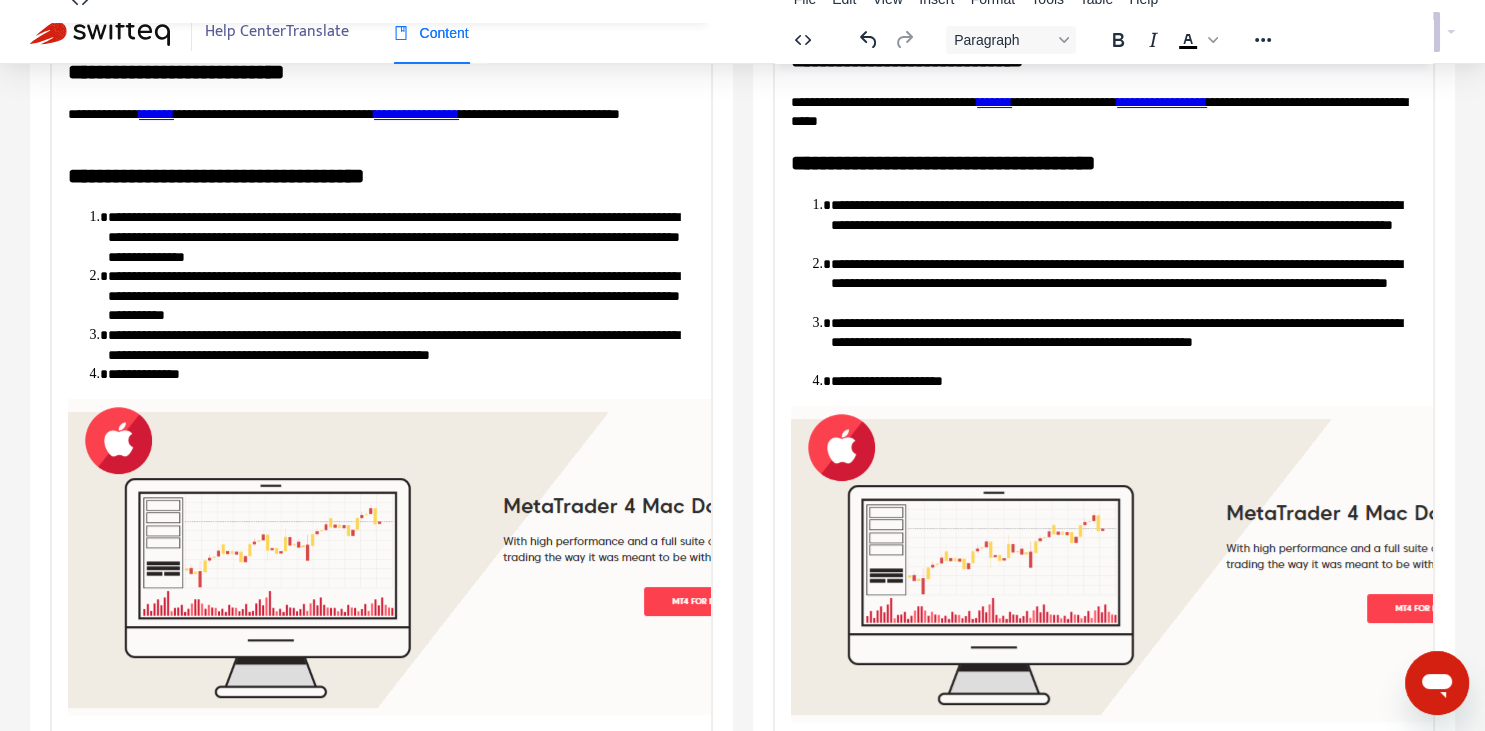 click on "**********" at bounding box center [1123, 283] 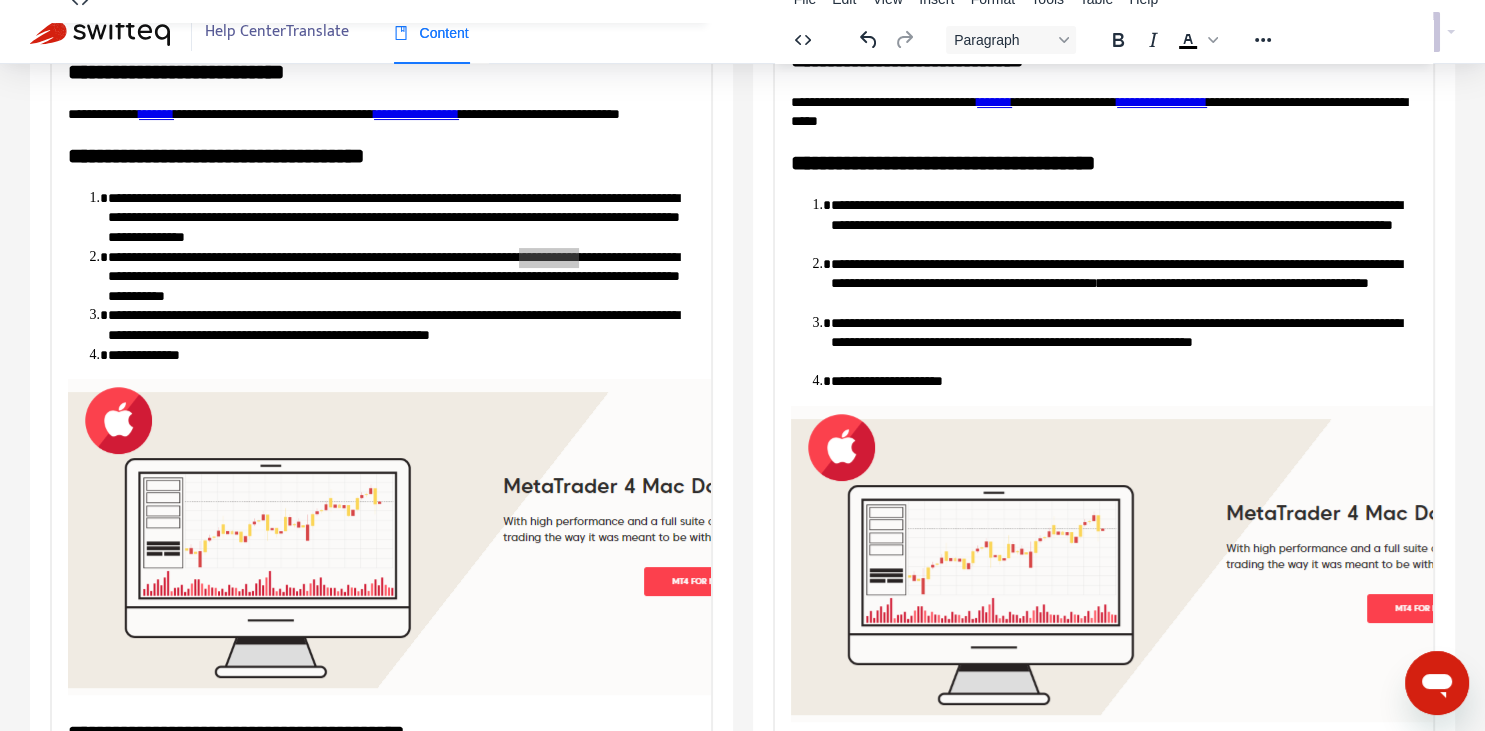 scroll, scrollTop: 152, scrollLeft: 0, axis: vertical 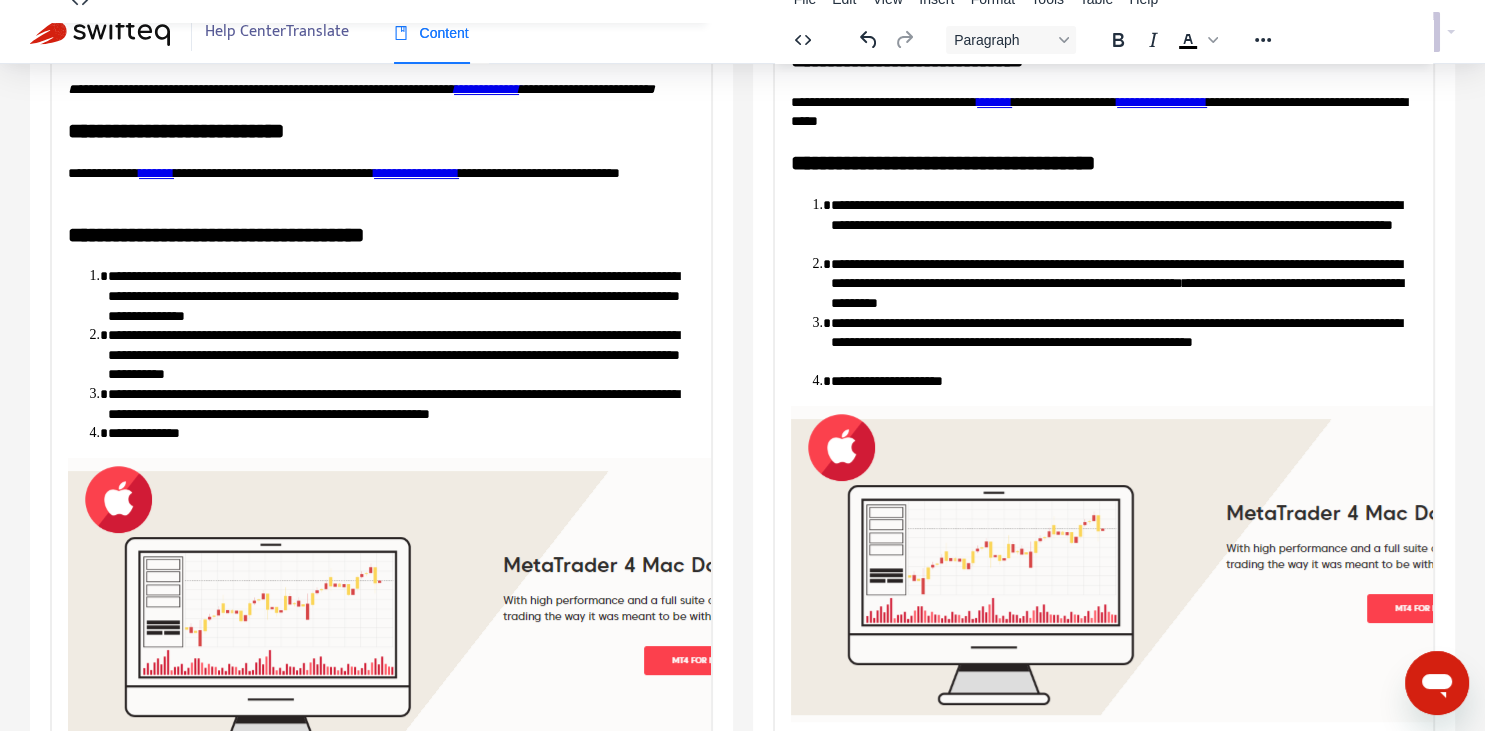 click on "**********" at bounding box center [1123, 283] 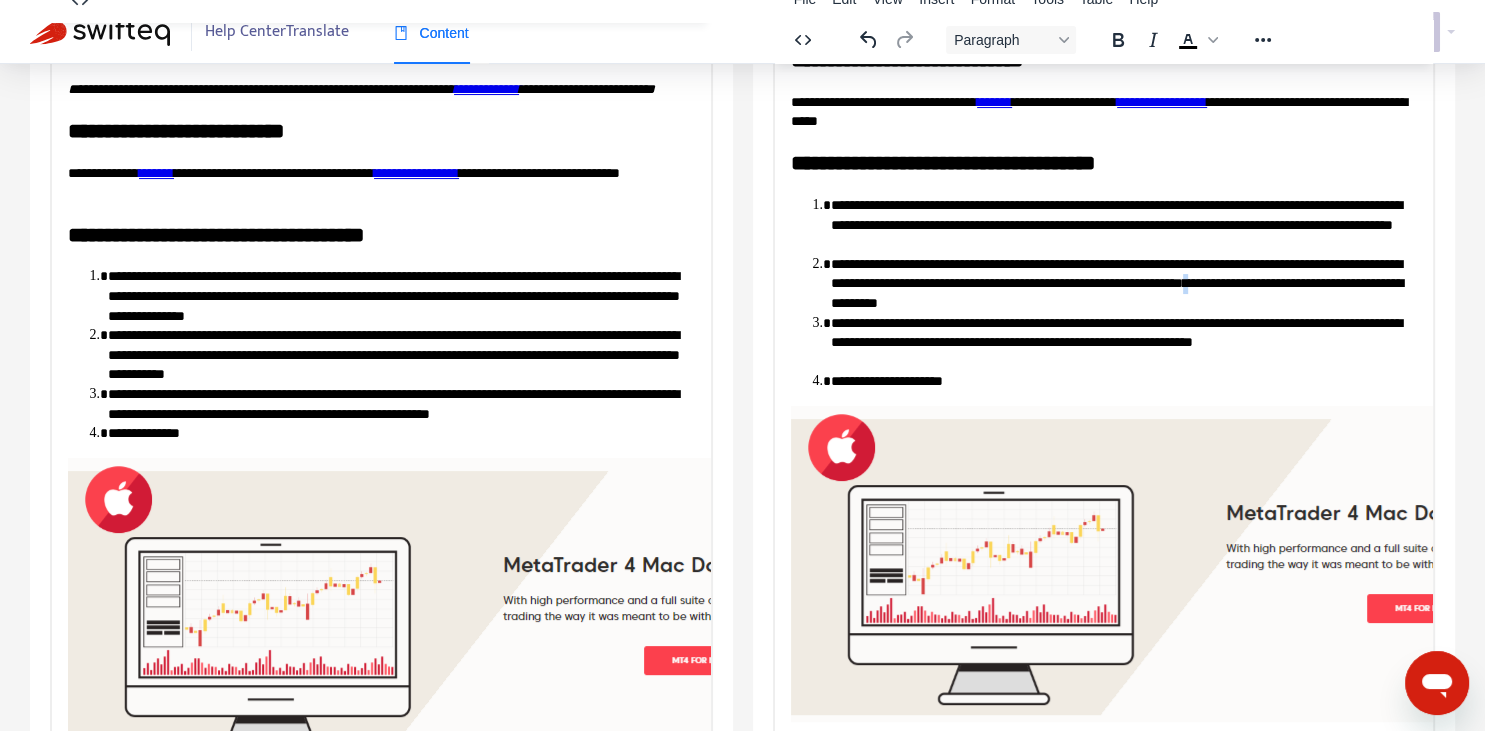 copy on "*" 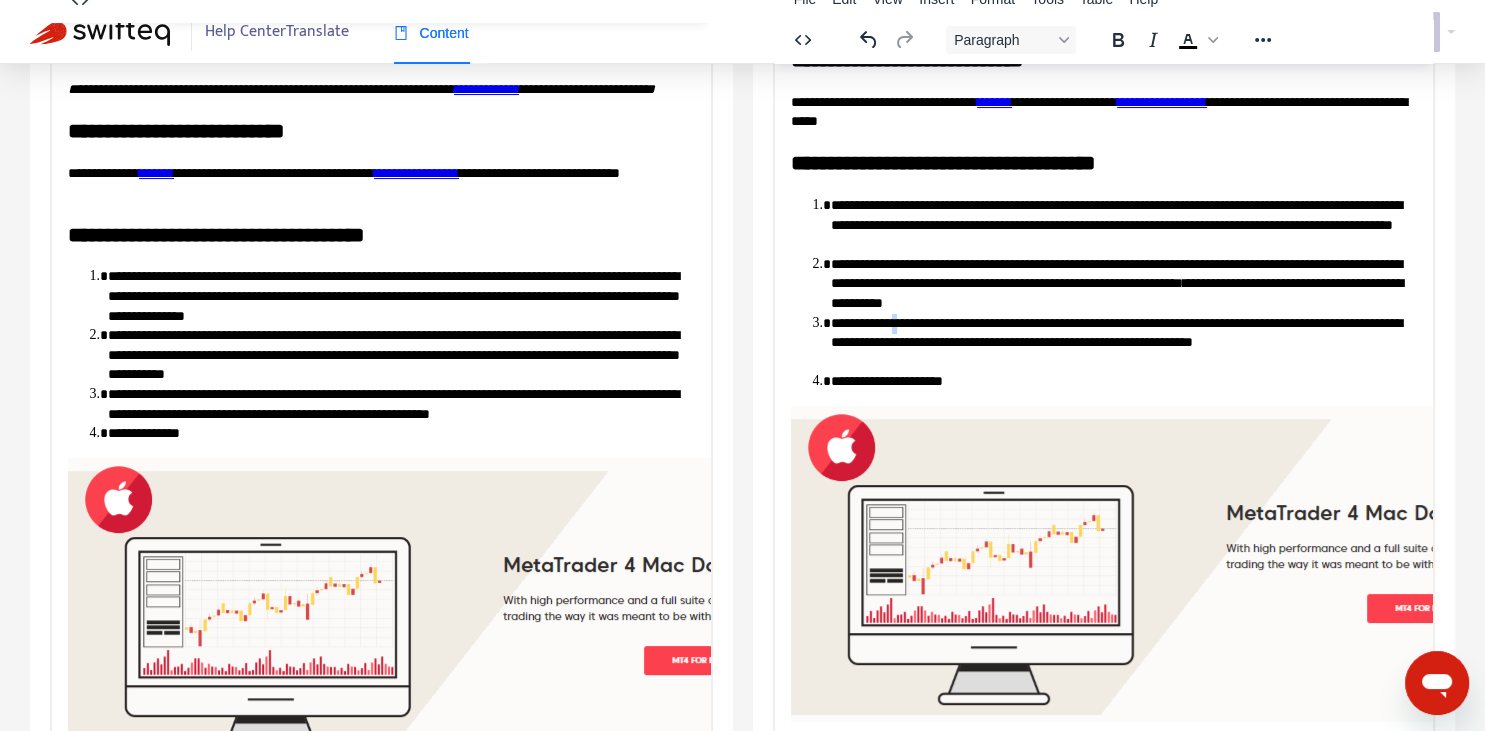 drag, startPoint x: 929, startPoint y: 324, endPoint x: 918, endPoint y: 319, distance: 12.083046 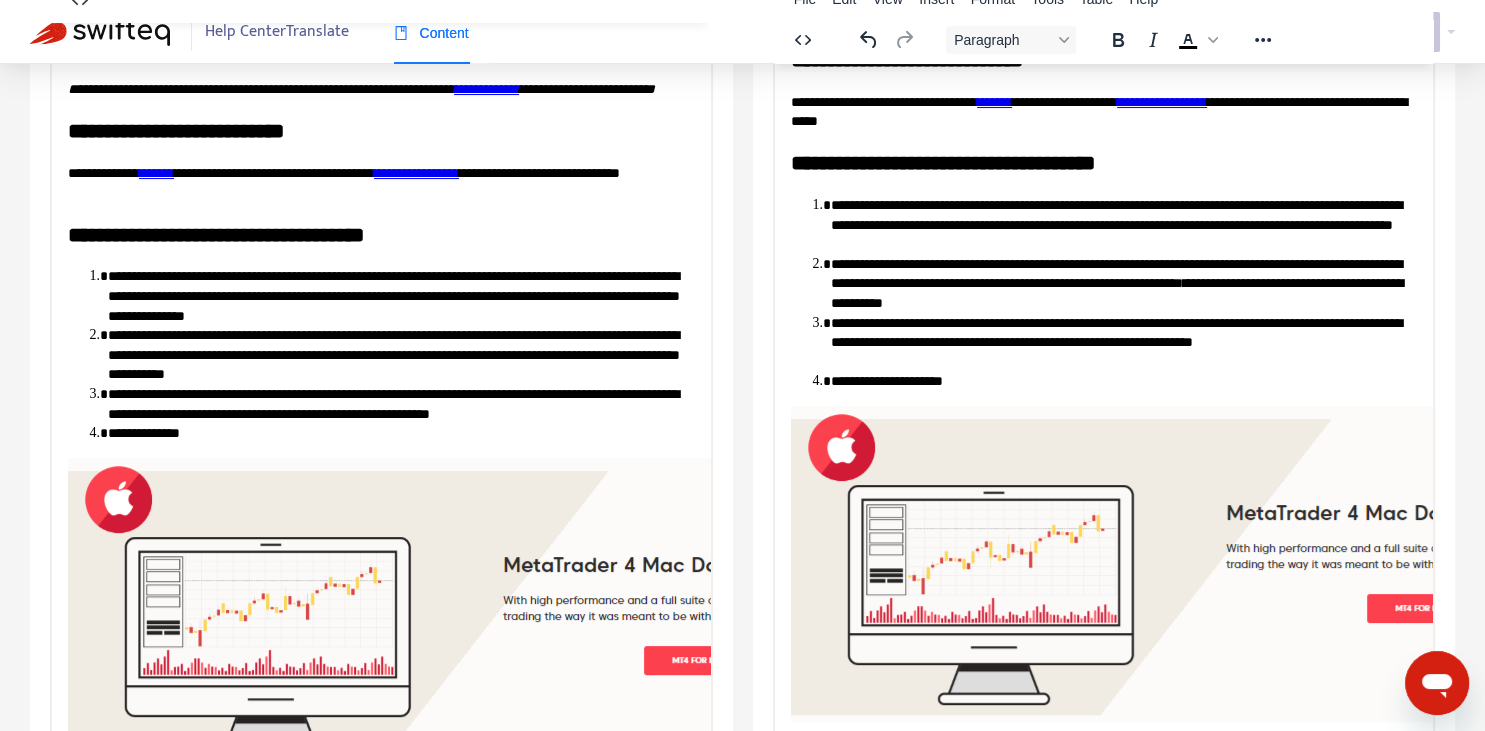 click on "**********" at bounding box center [1123, 342] 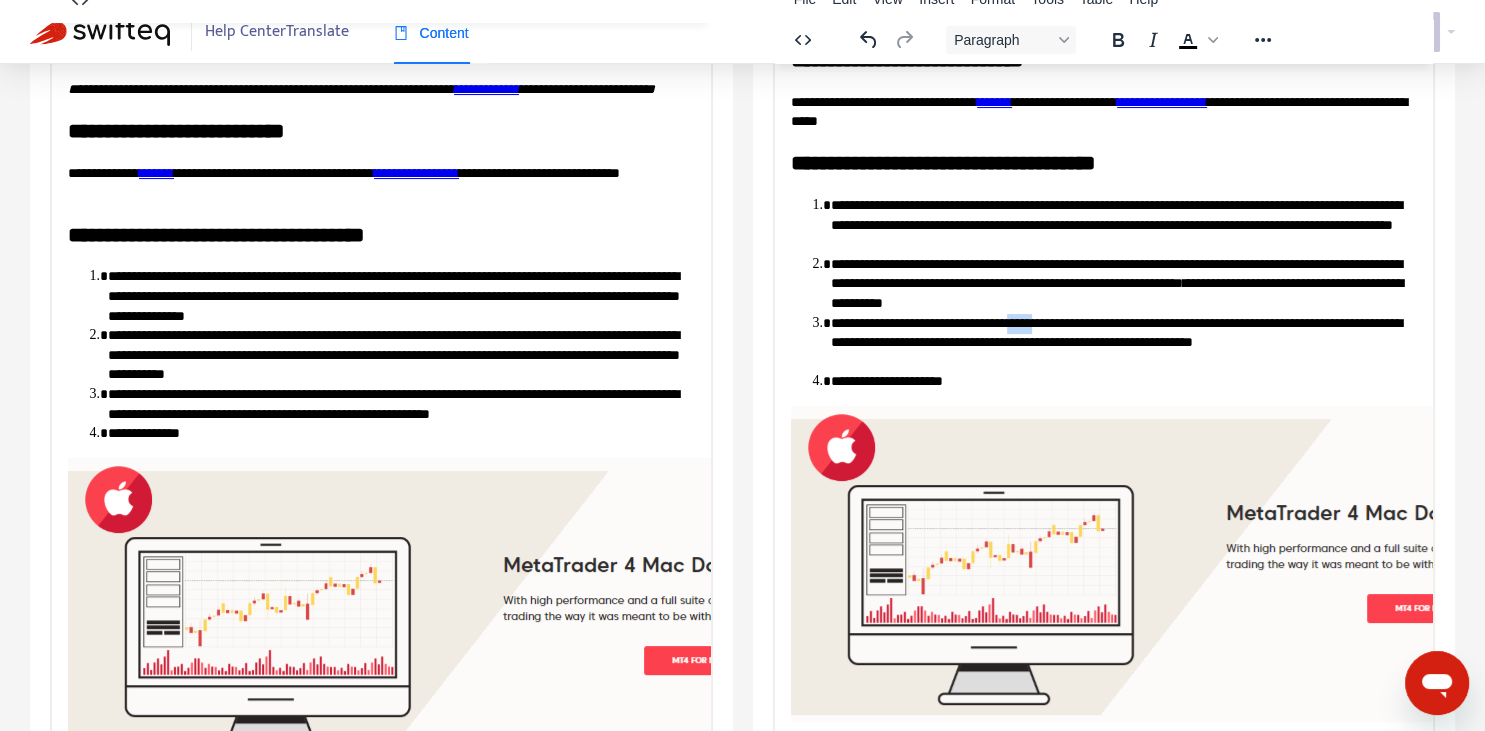 click on "**********" at bounding box center (1123, 342) 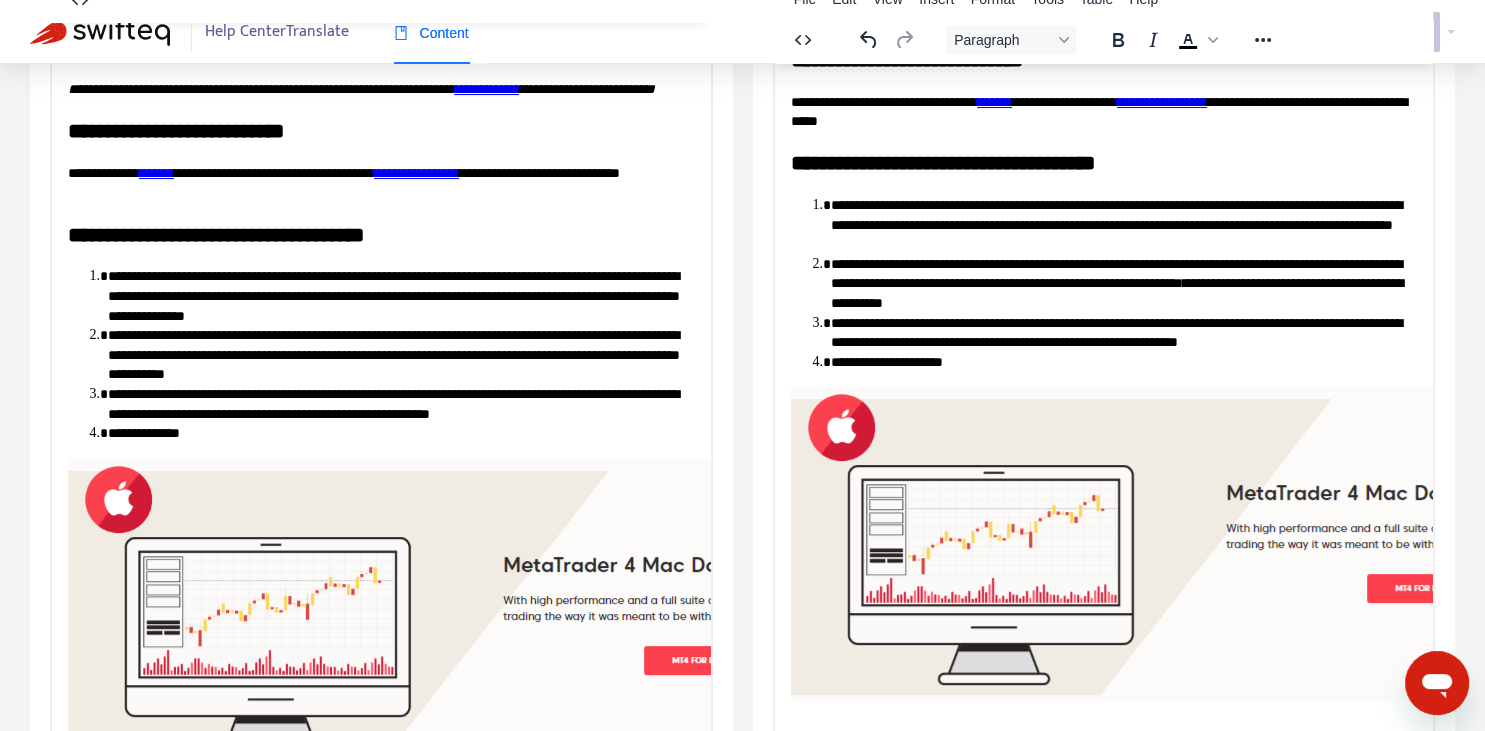 click on "**********" at bounding box center [1123, 362] 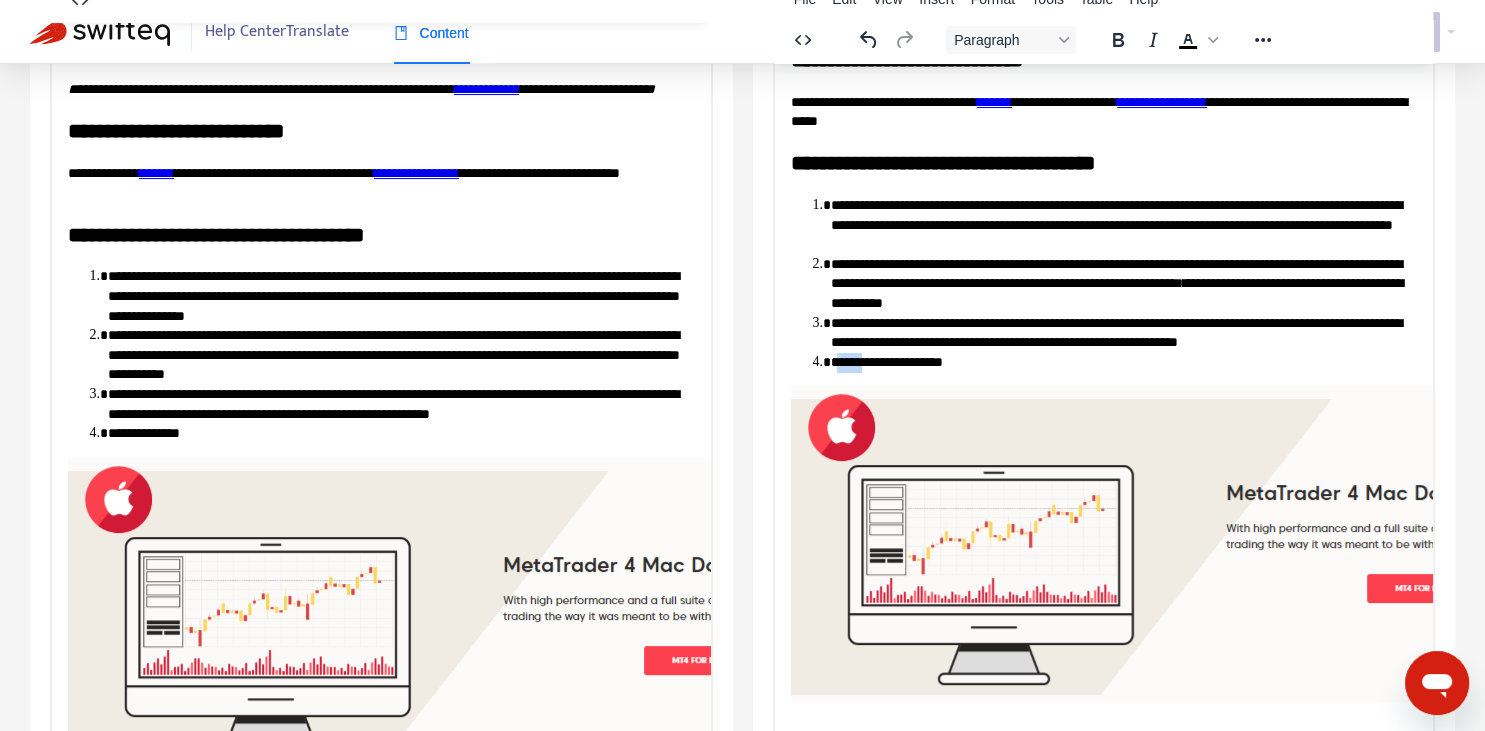 click on "**********" at bounding box center (1123, 362) 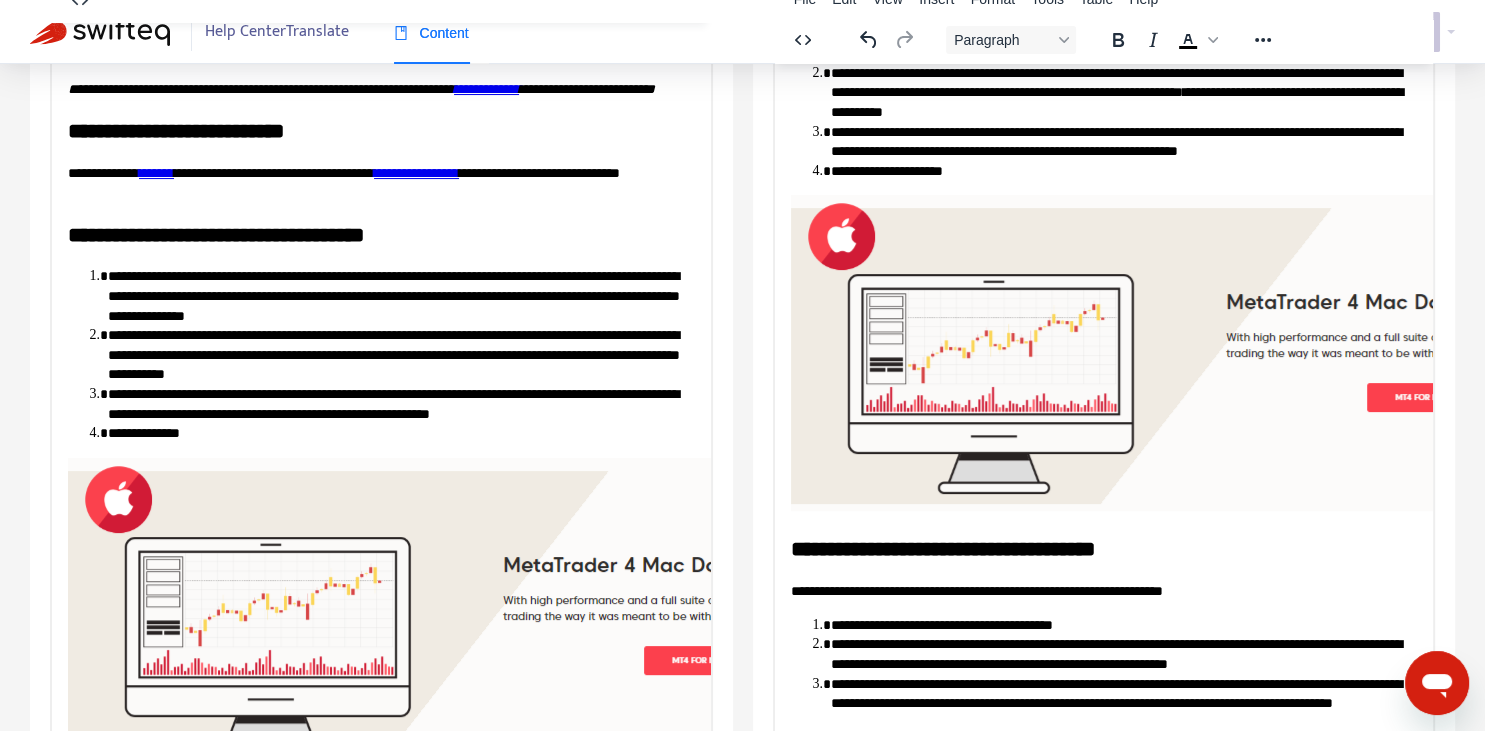 scroll, scrollTop: 343, scrollLeft: 0, axis: vertical 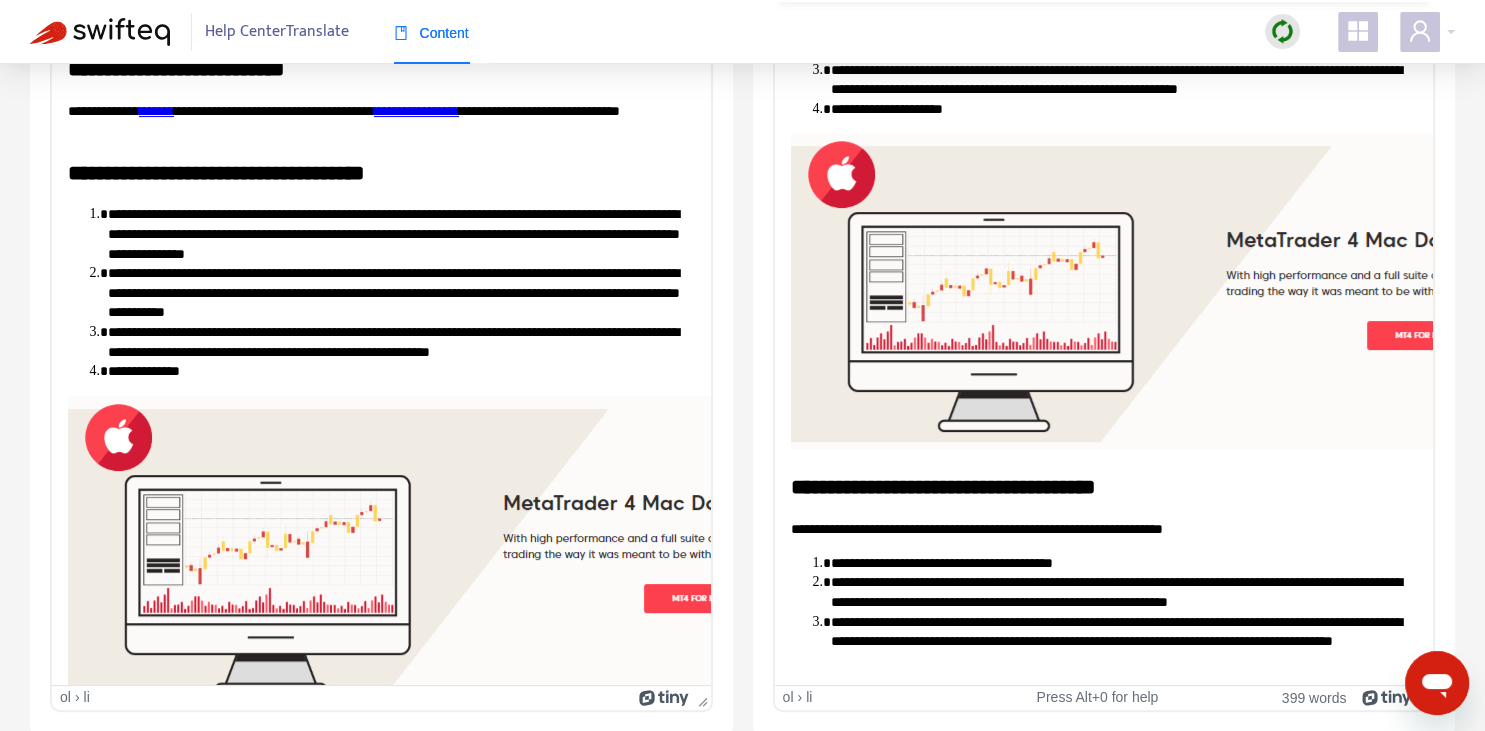 click on "**********" at bounding box center (1123, 109) 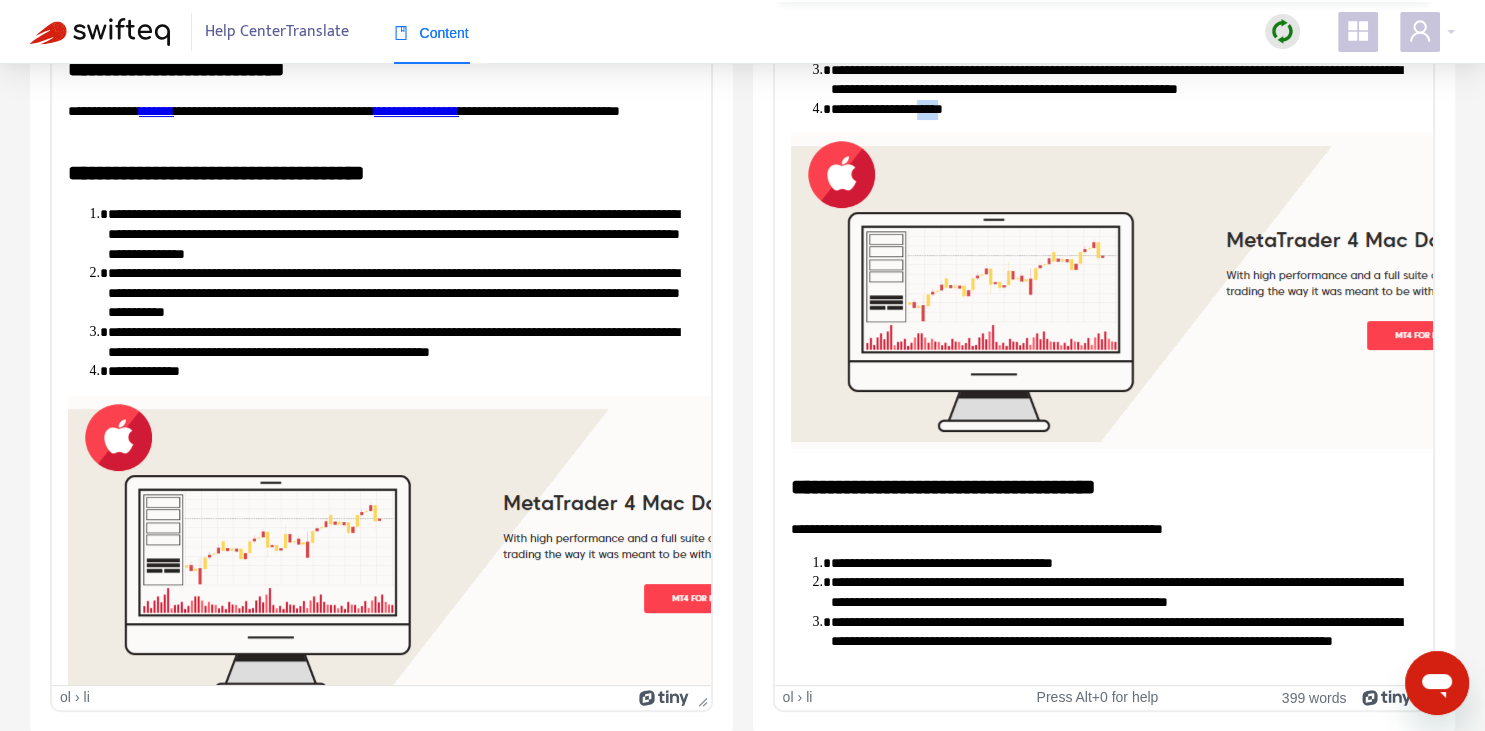 click on "**********" at bounding box center [1123, 109] 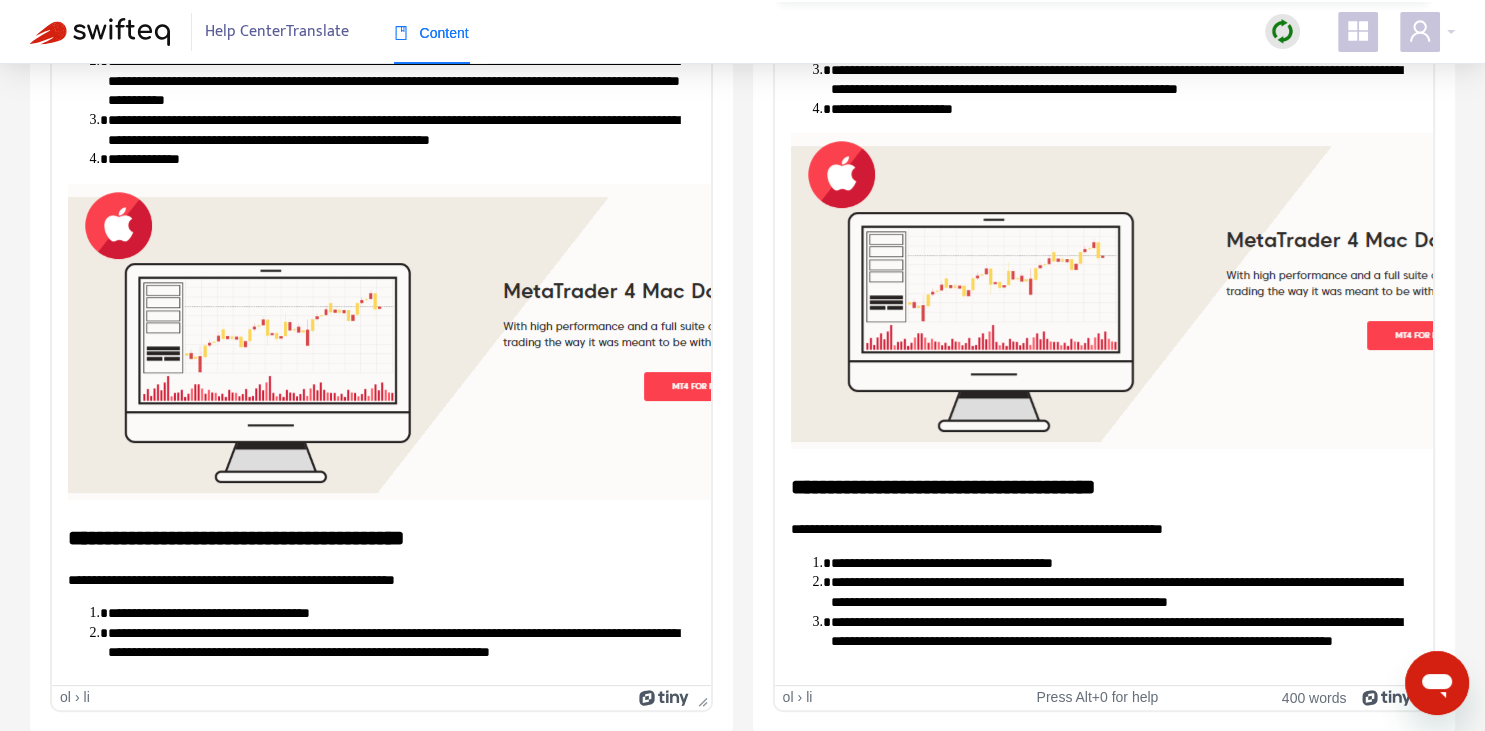 scroll, scrollTop: 454, scrollLeft: 0, axis: vertical 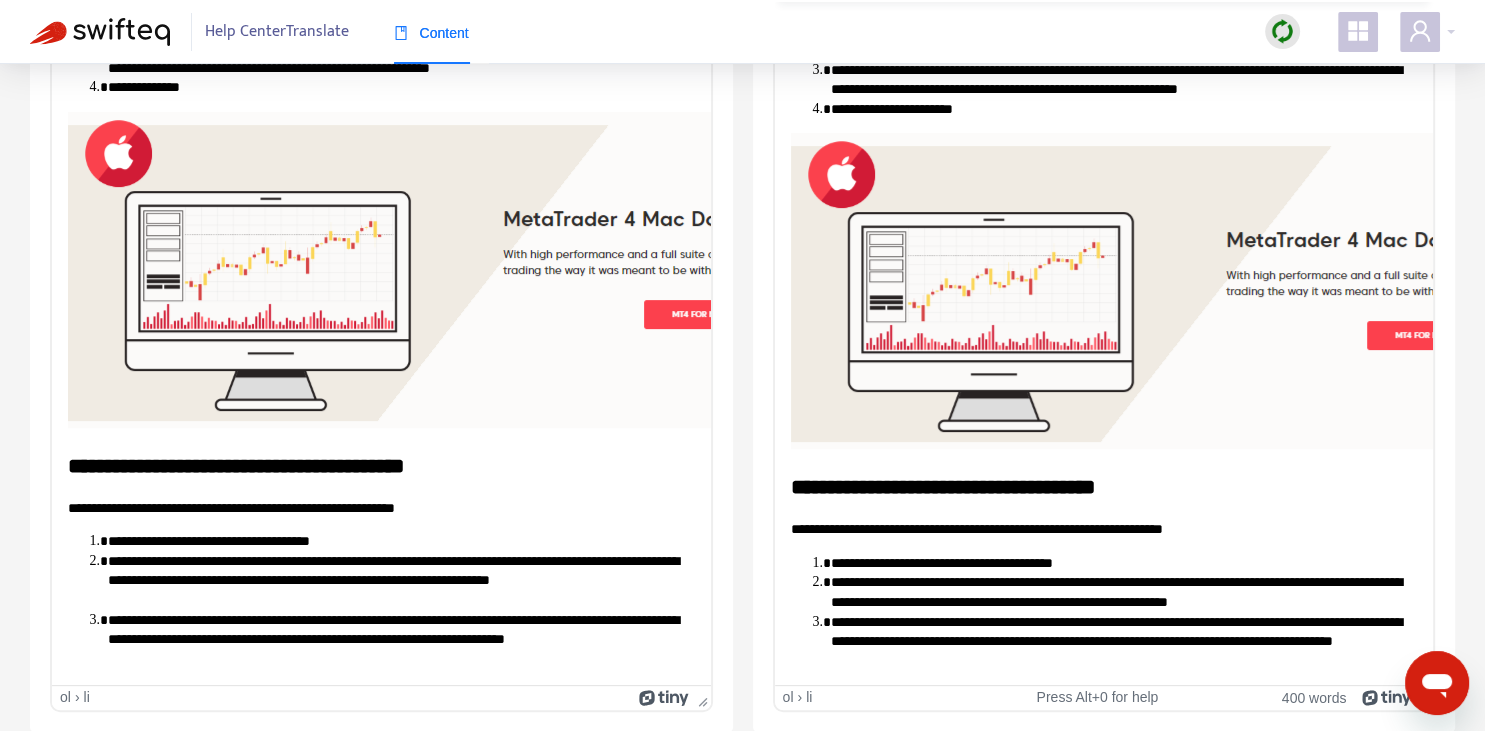 click on "**********" at bounding box center [1103, 486] 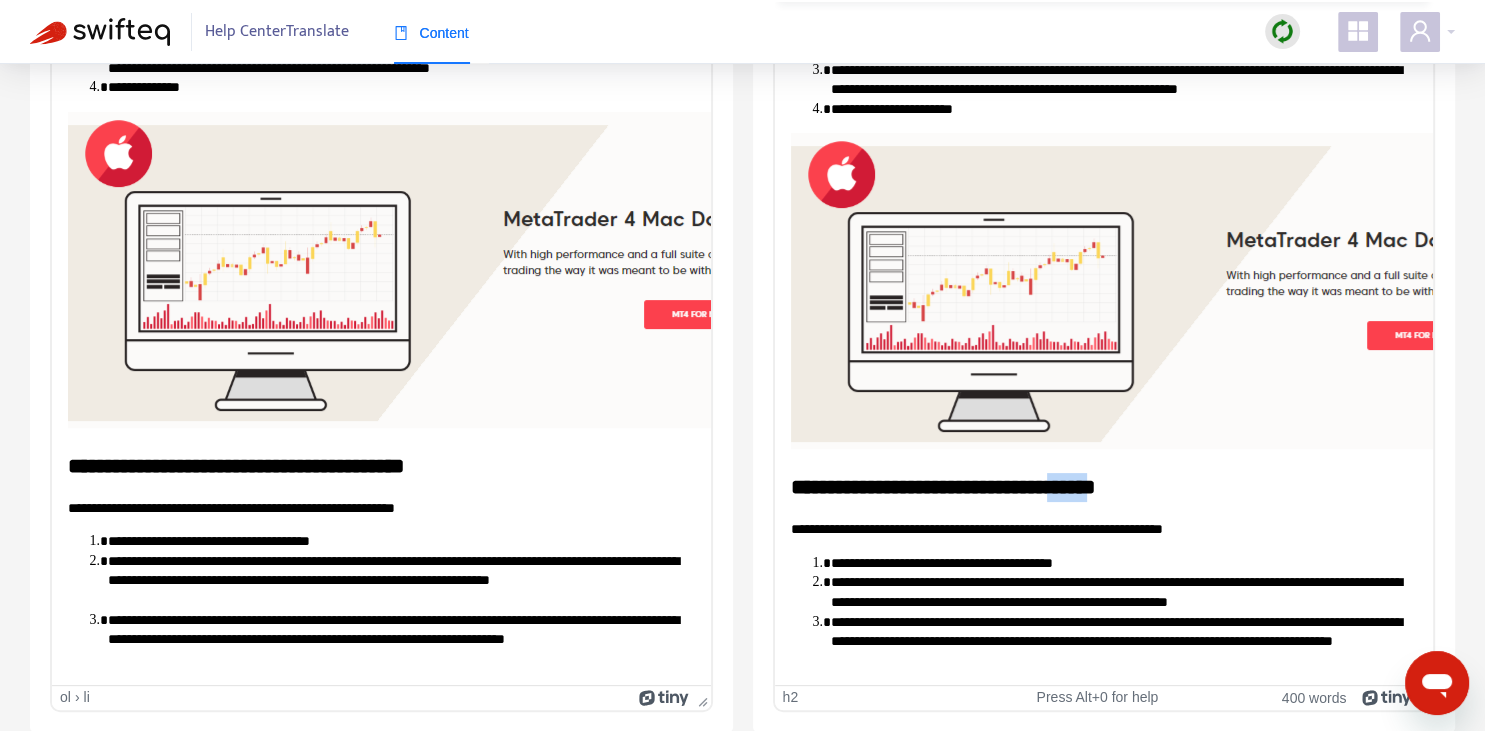 click on "**********" at bounding box center (1103, 486) 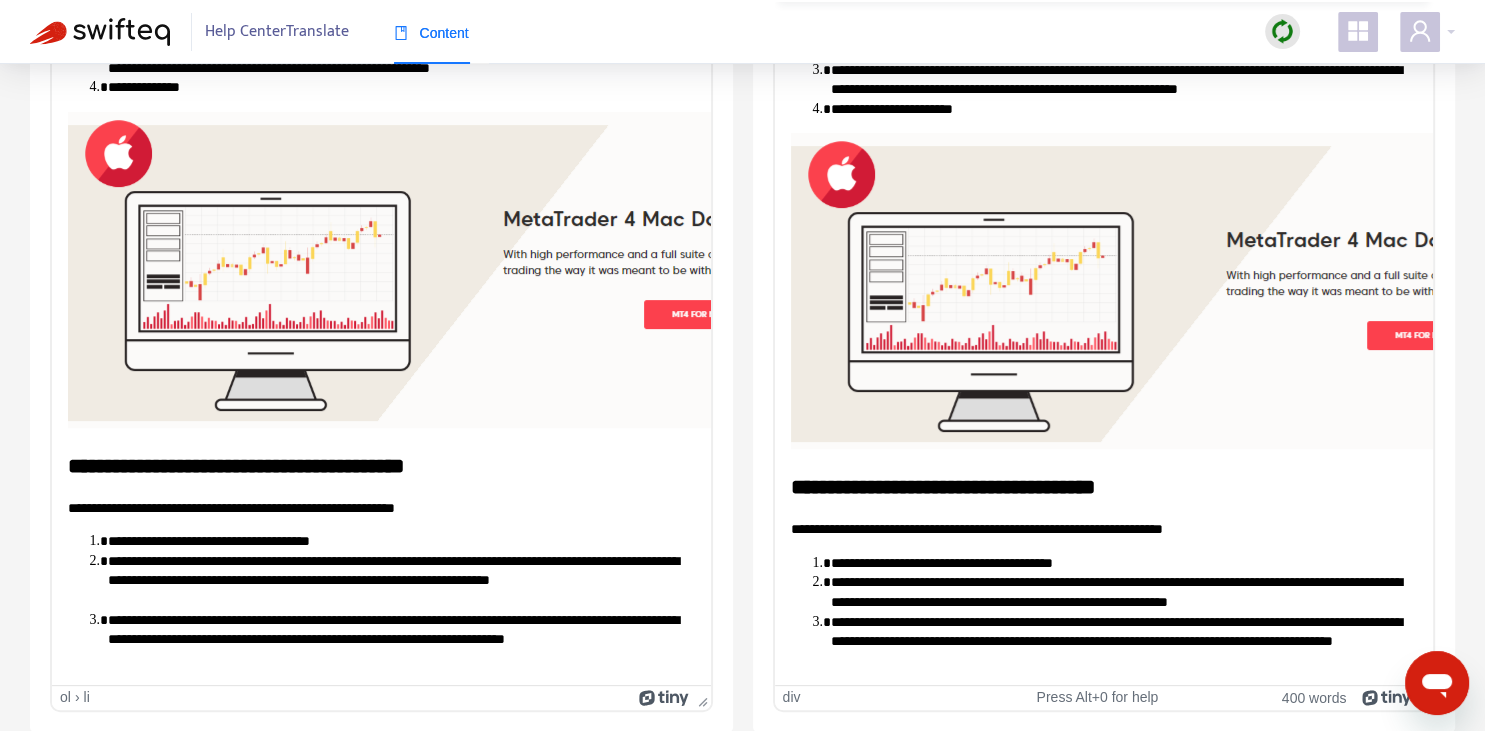 click on "**********" at bounding box center [1103, 529] 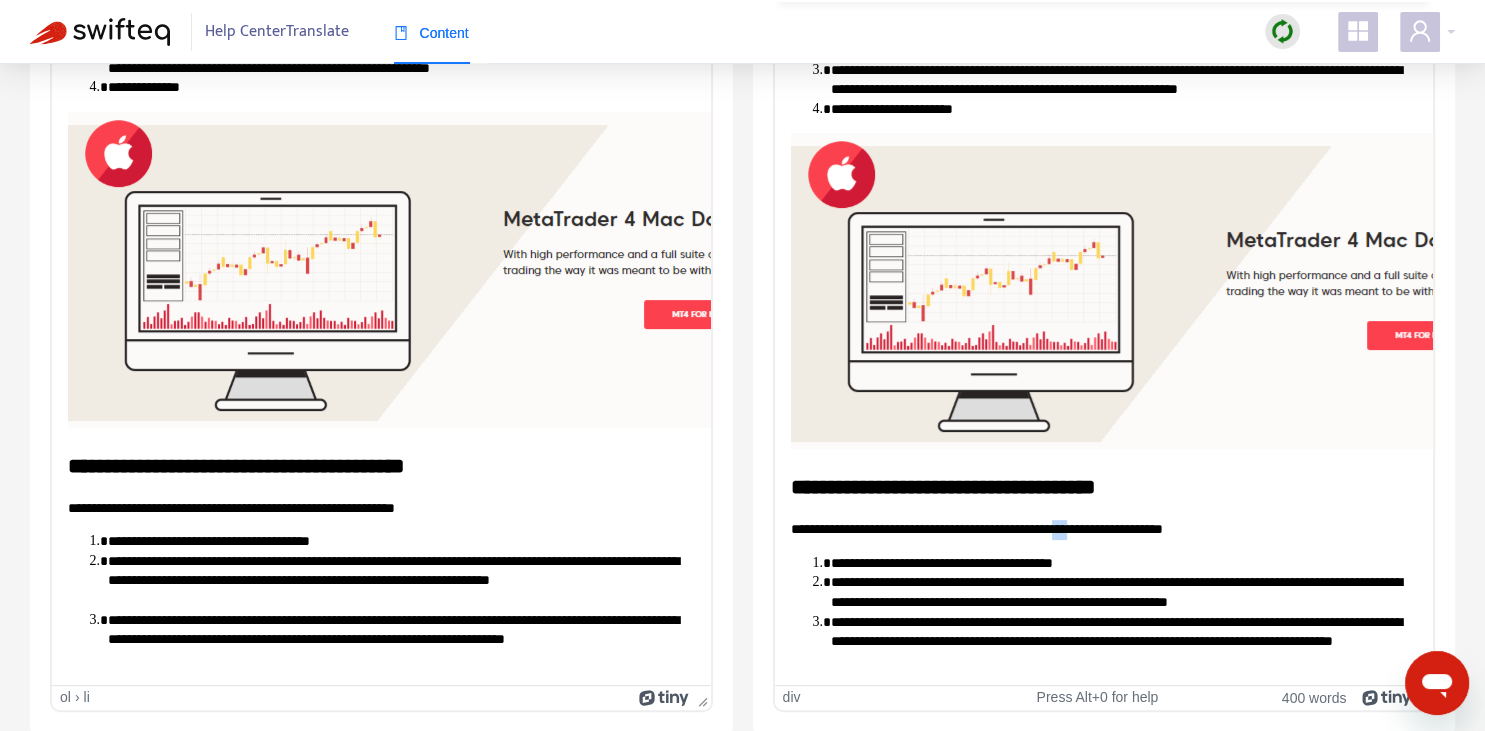click on "**********" at bounding box center [1103, 529] 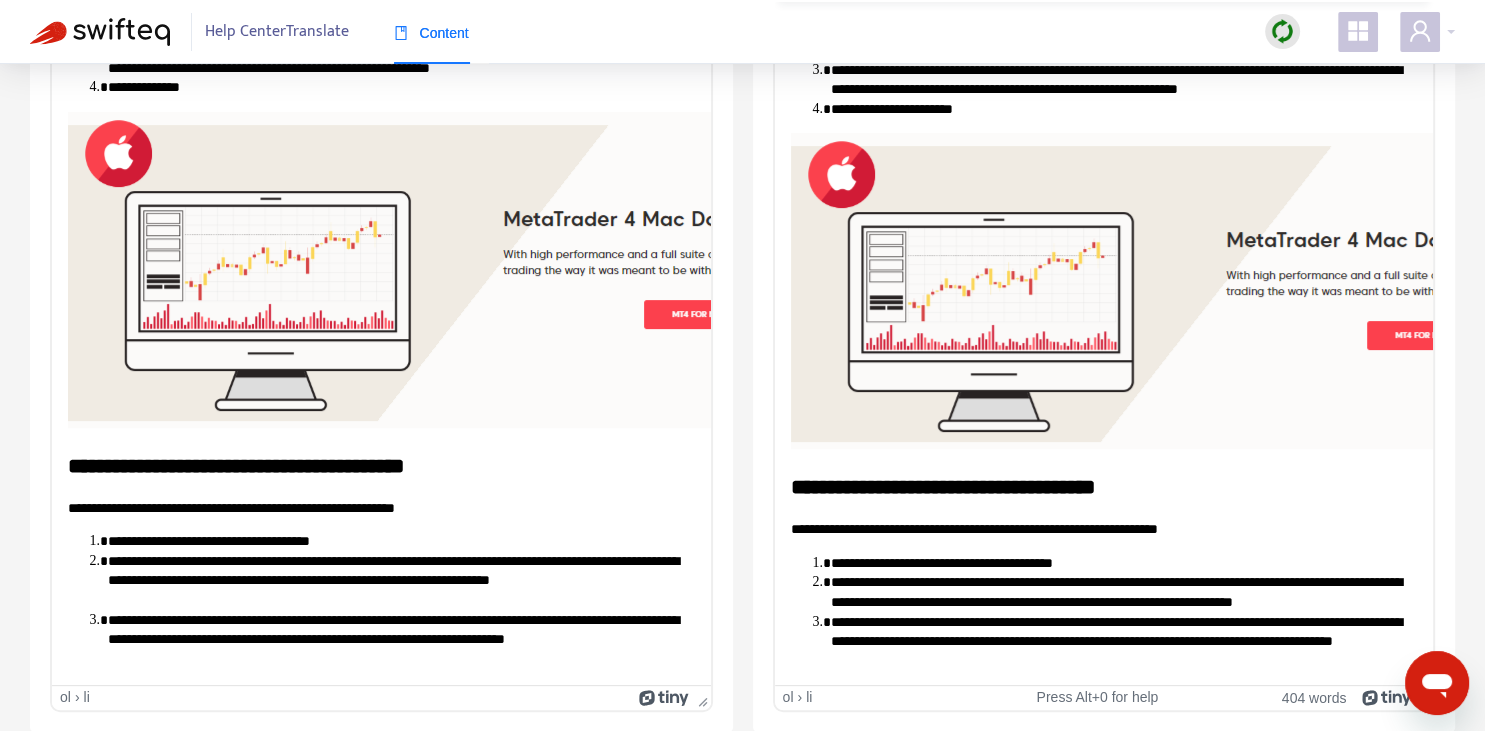 click on "**********" at bounding box center [1123, 641] 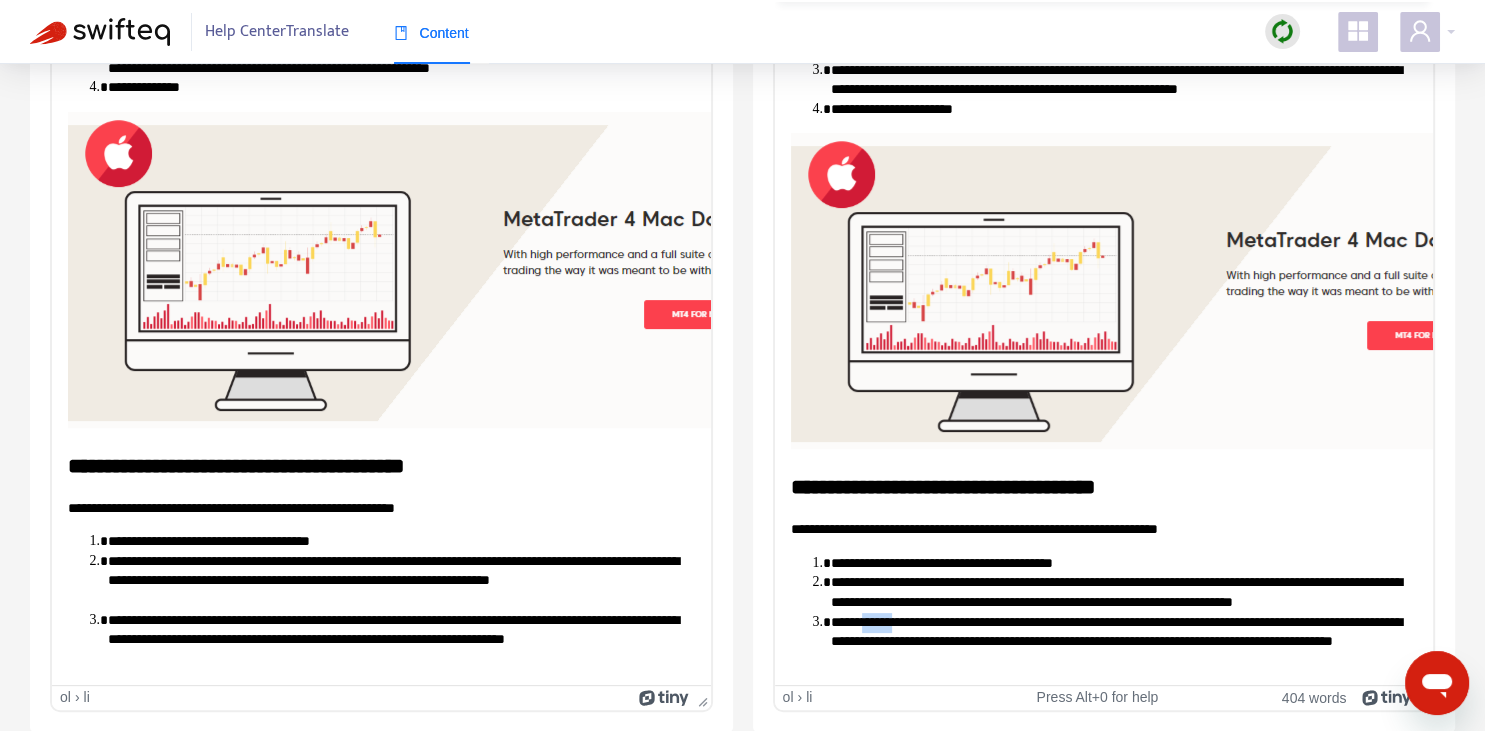 click on "**********" at bounding box center [1123, 641] 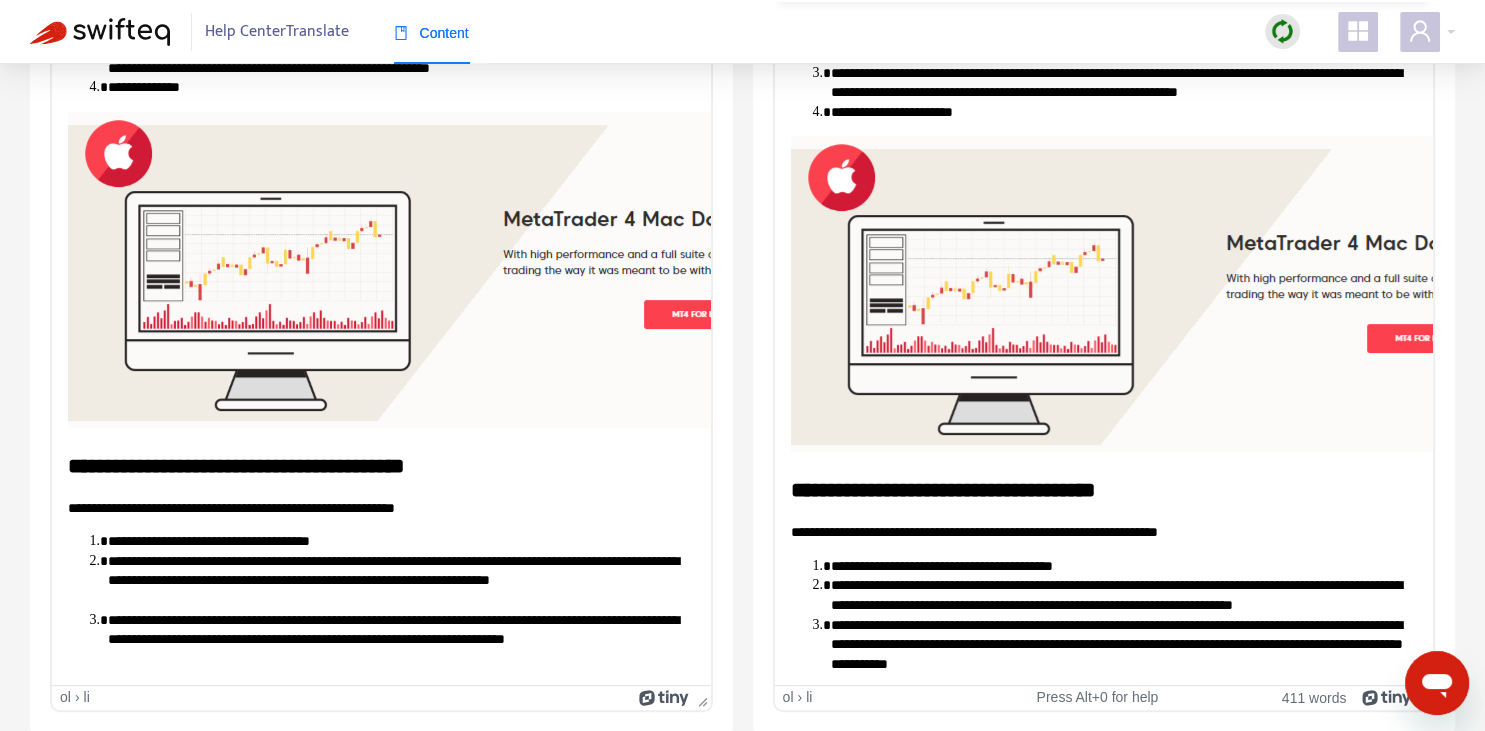 scroll, scrollTop: 475, scrollLeft: 0, axis: vertical 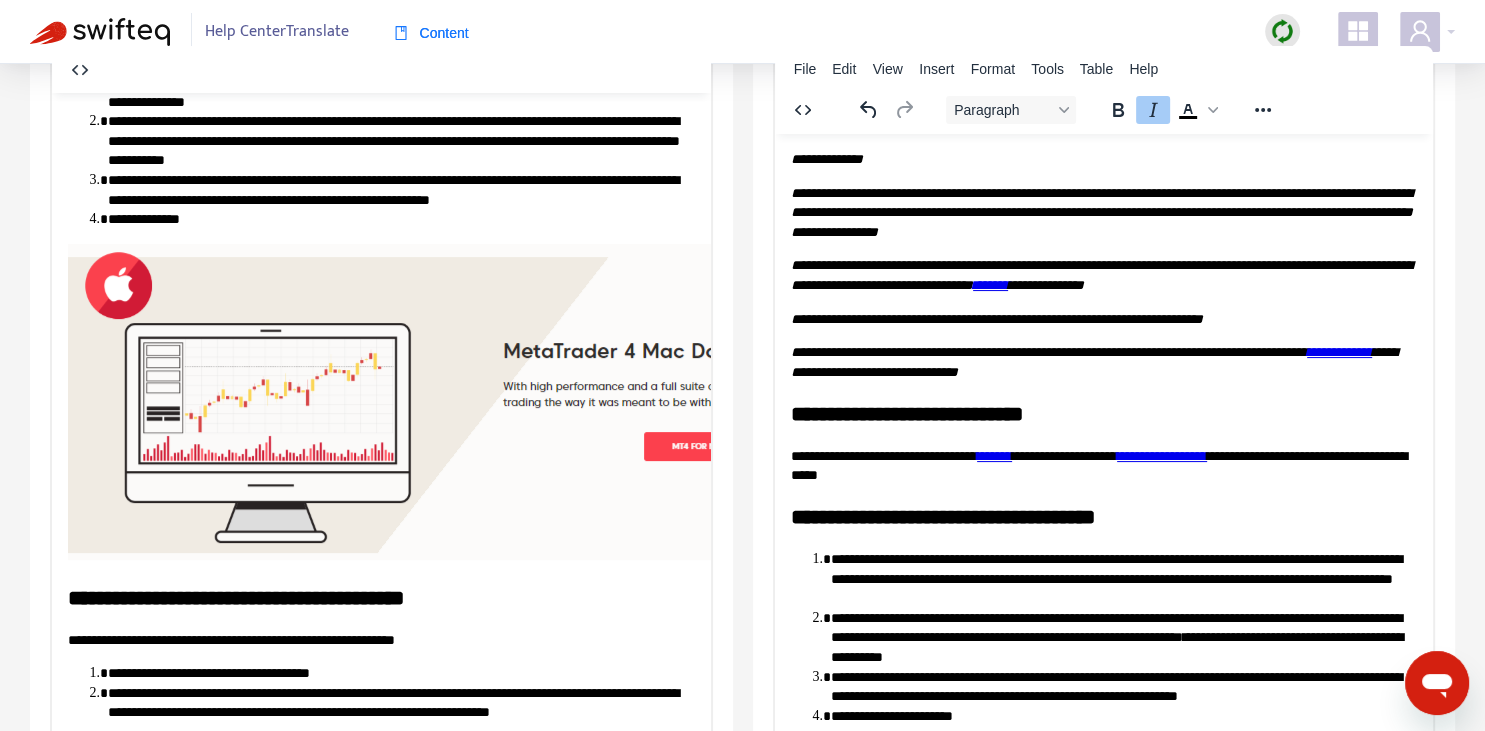 click on "**********" at bounding box center (1101, 211) 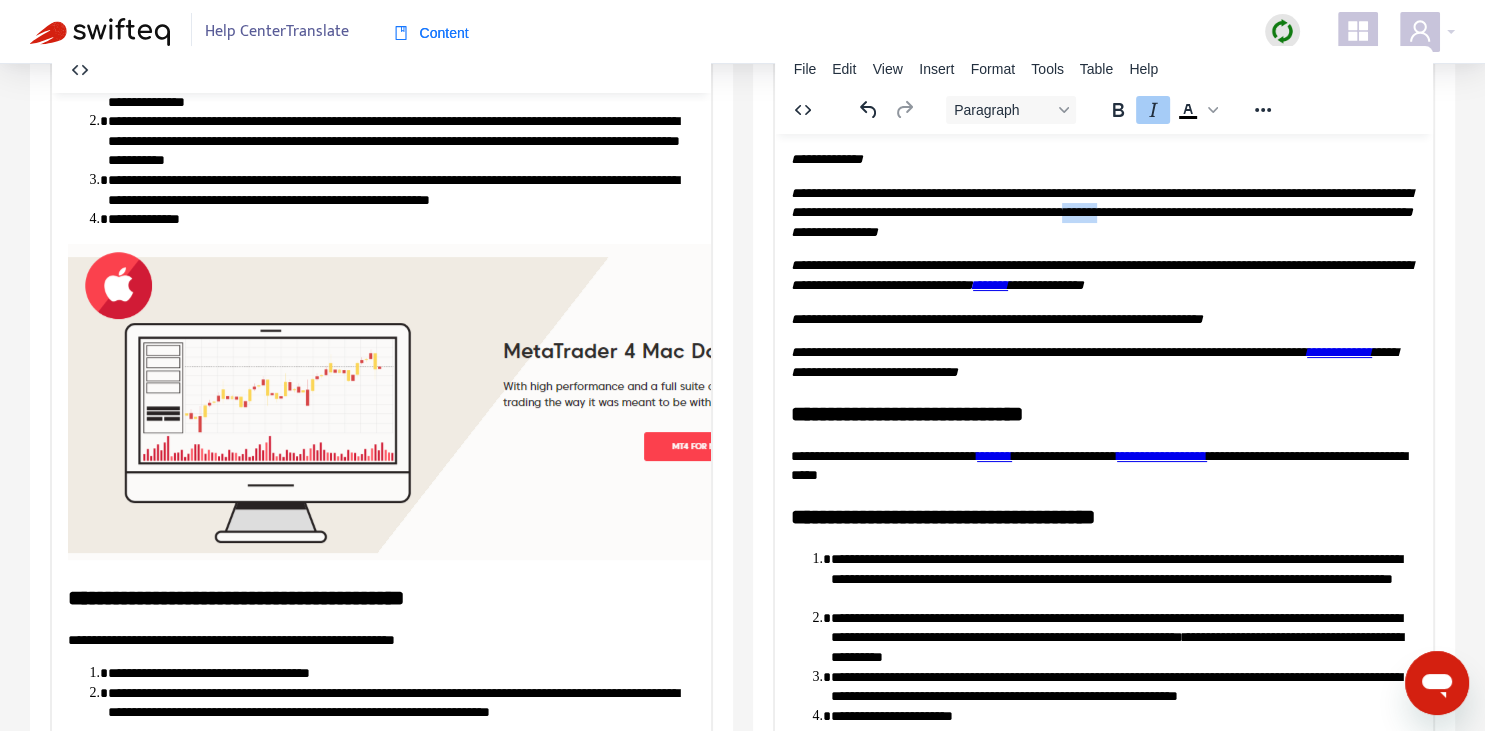 click on "**********" at bounding box center (1101, 211) 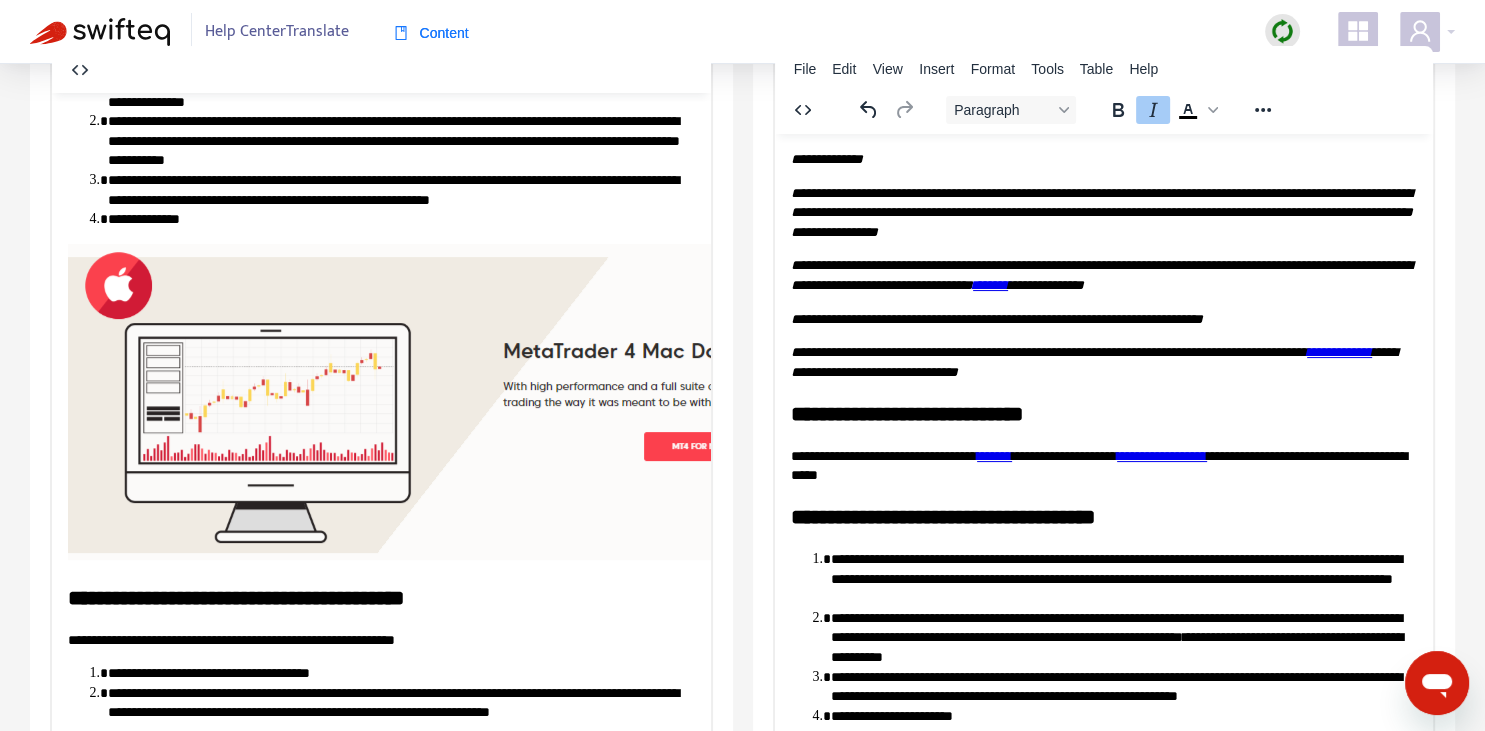 click on "**********" at bounding box center [1101, 211] 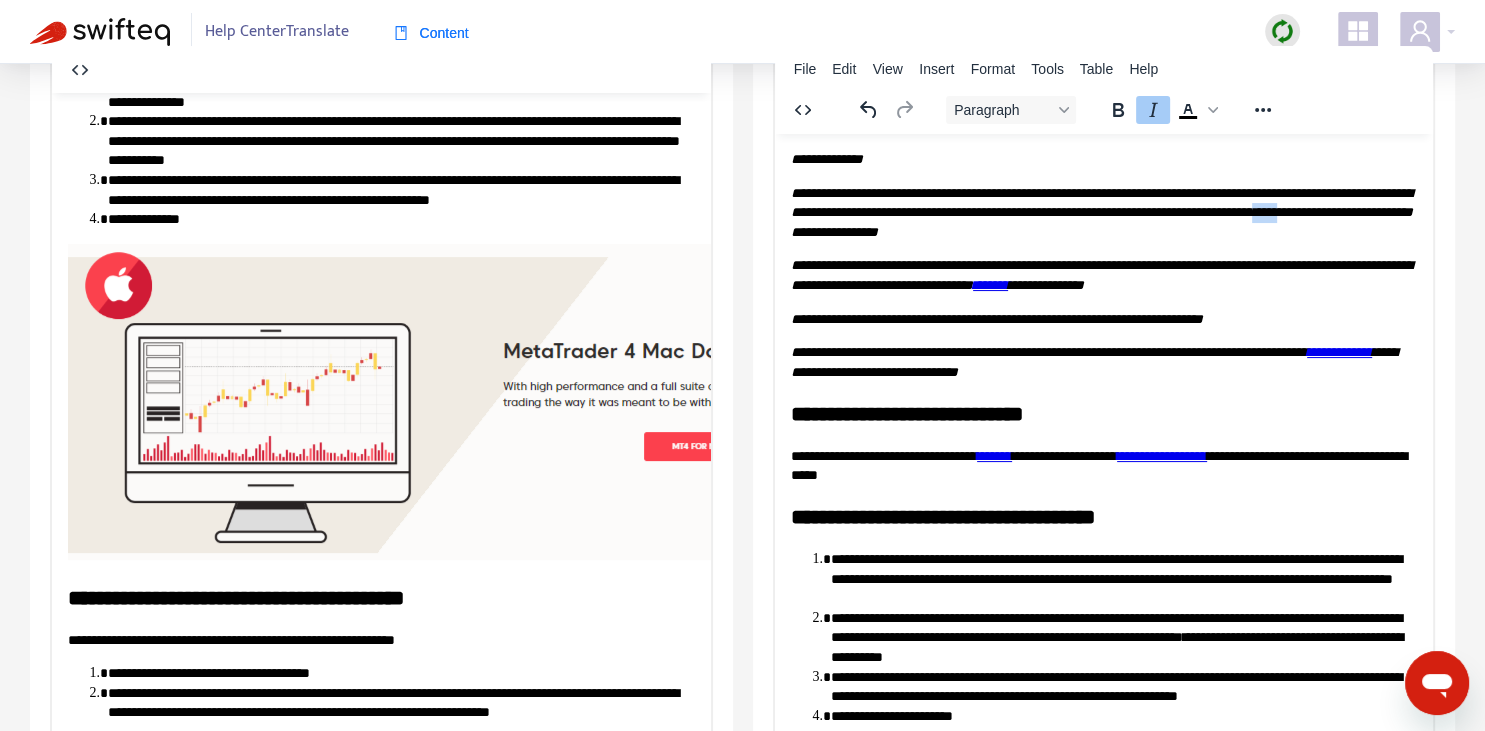click on "**********" at bounding box center (1101, 211) 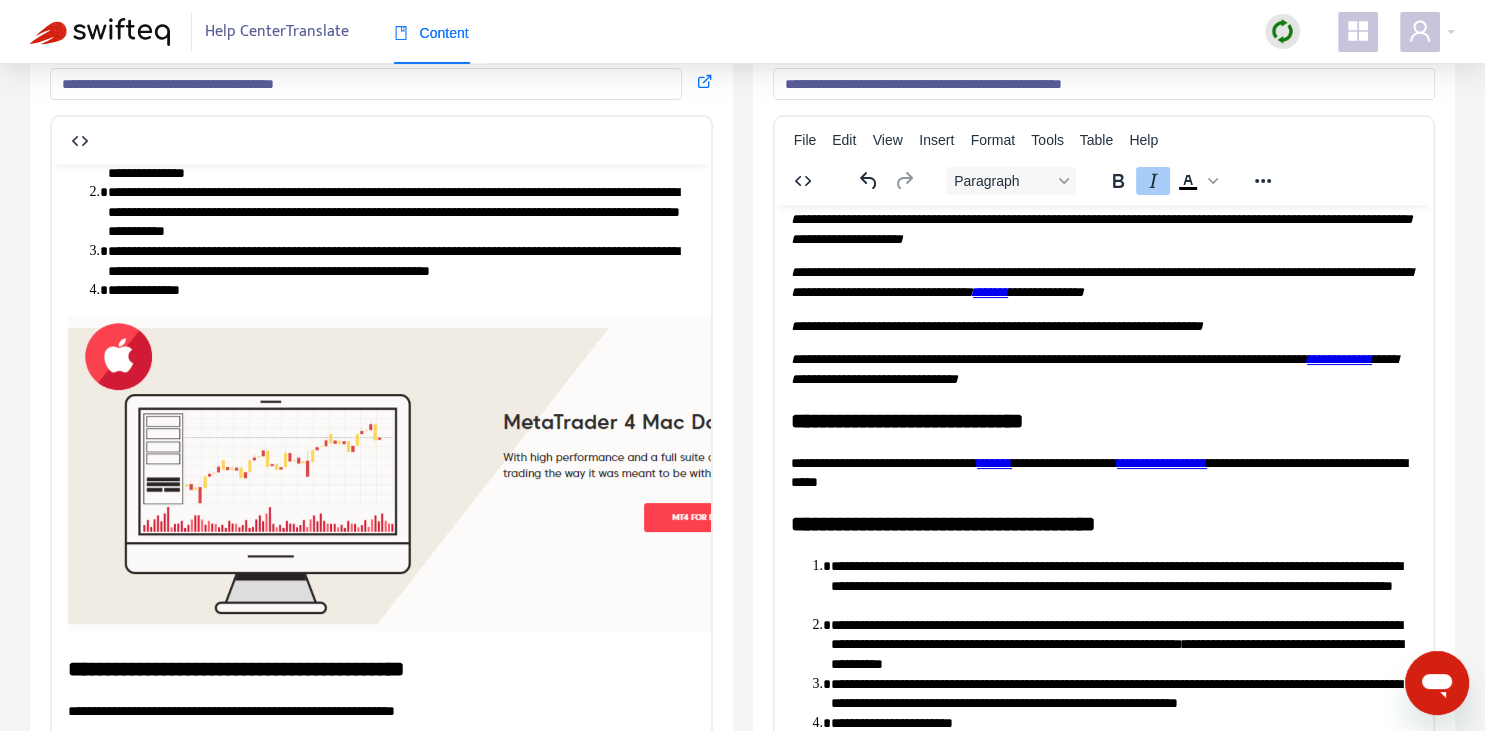 scroll, scrollTop: 70, scrollLeft: 0, axis: vertical 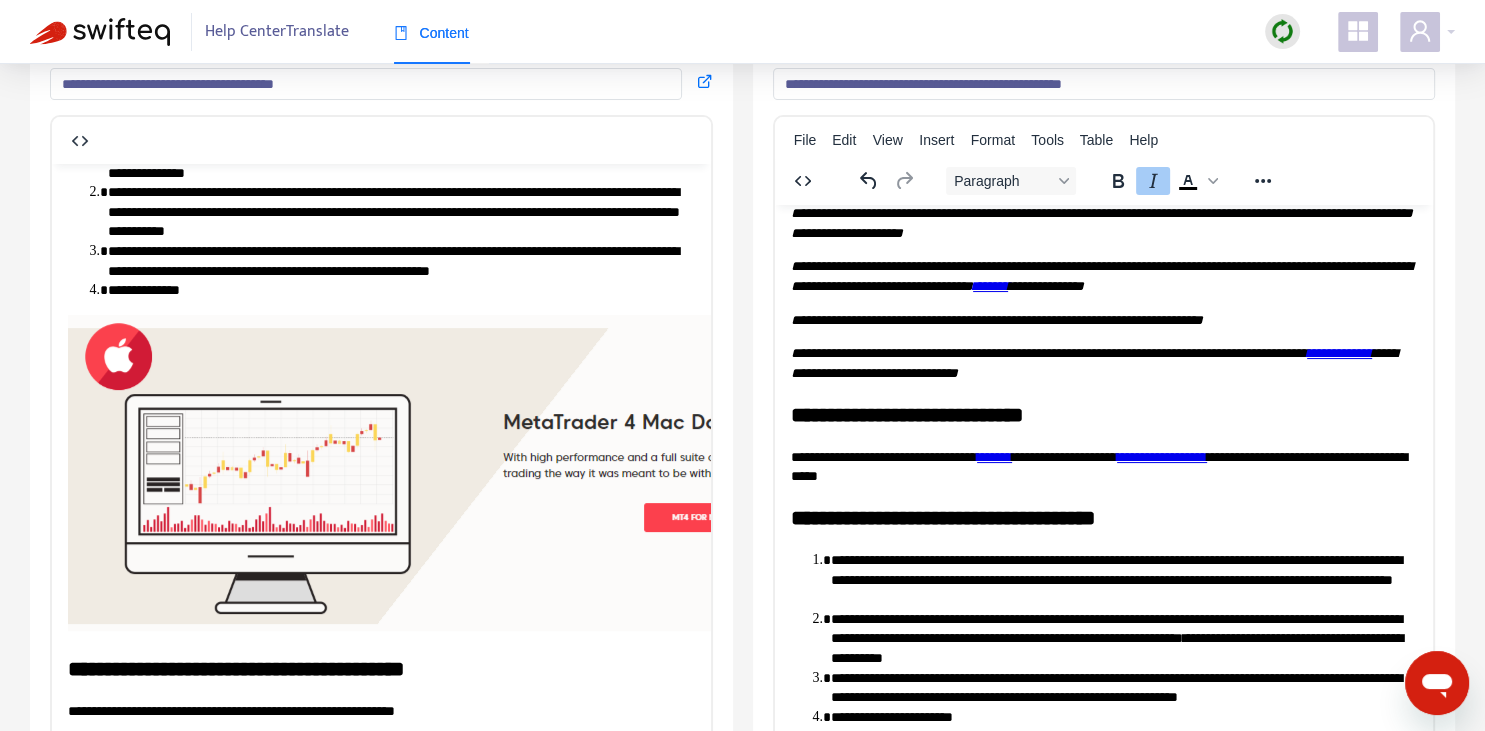 click on "**********" at bounding box center (1100, 275) 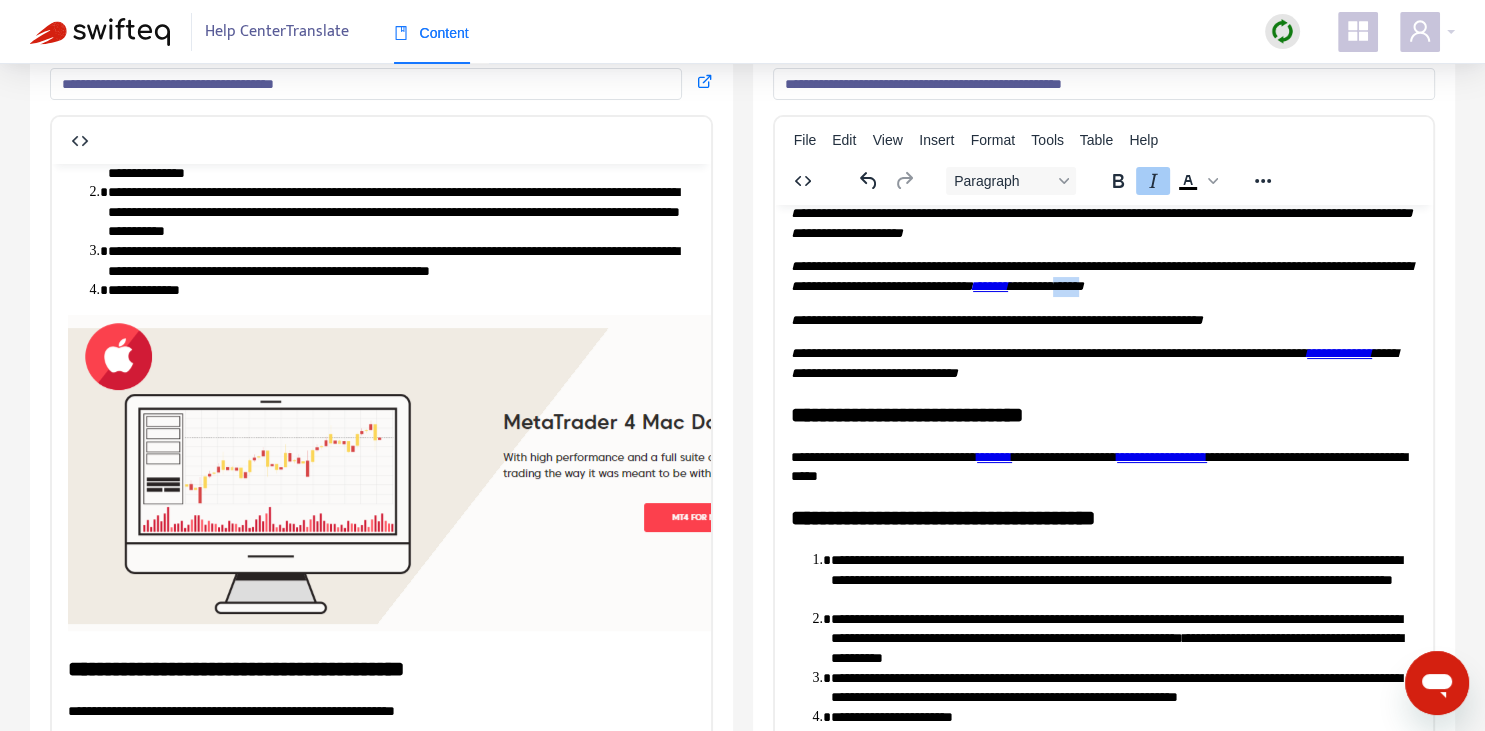 click on "**********" at bounding box center [1100, 275] 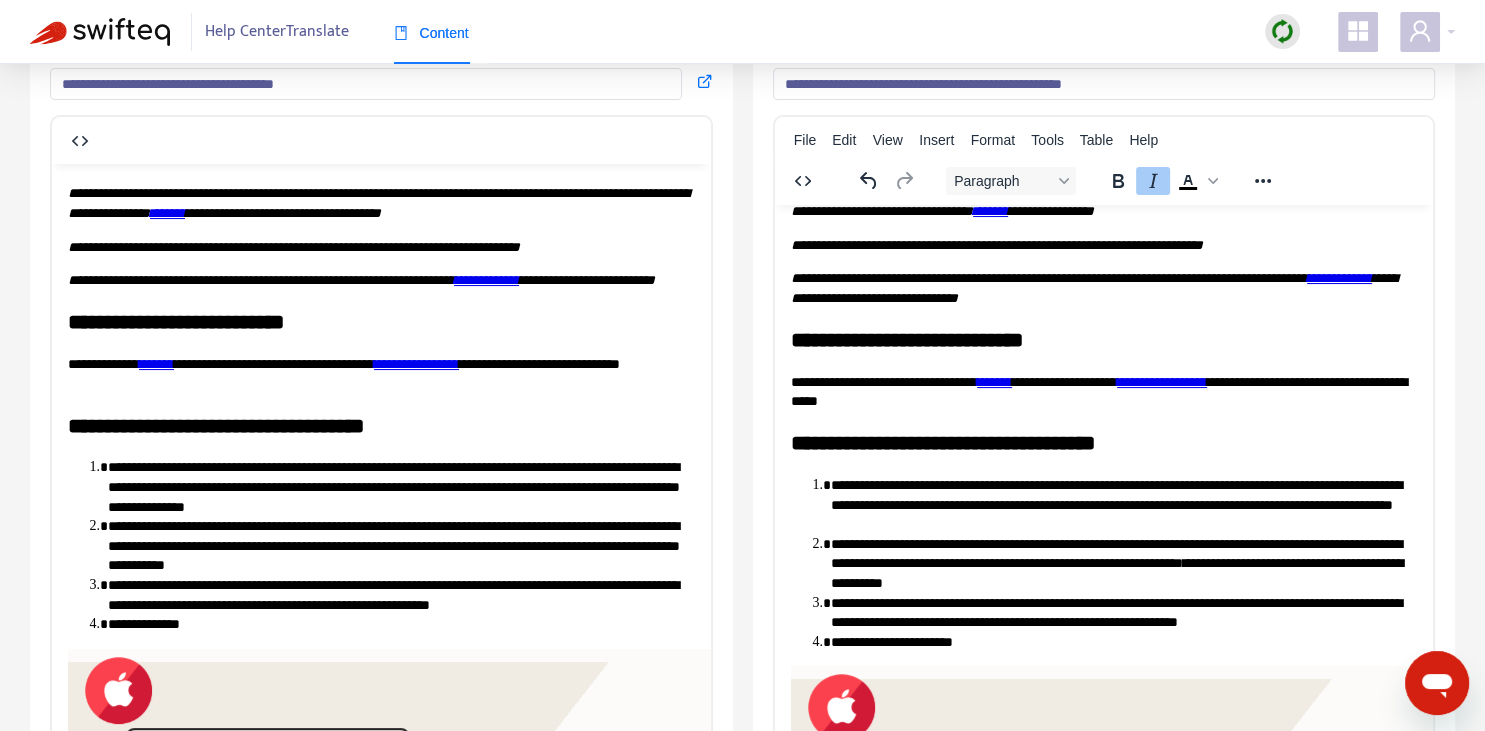 scroll, scrollTop: 140, scrollLeft: 0, axis: vertical 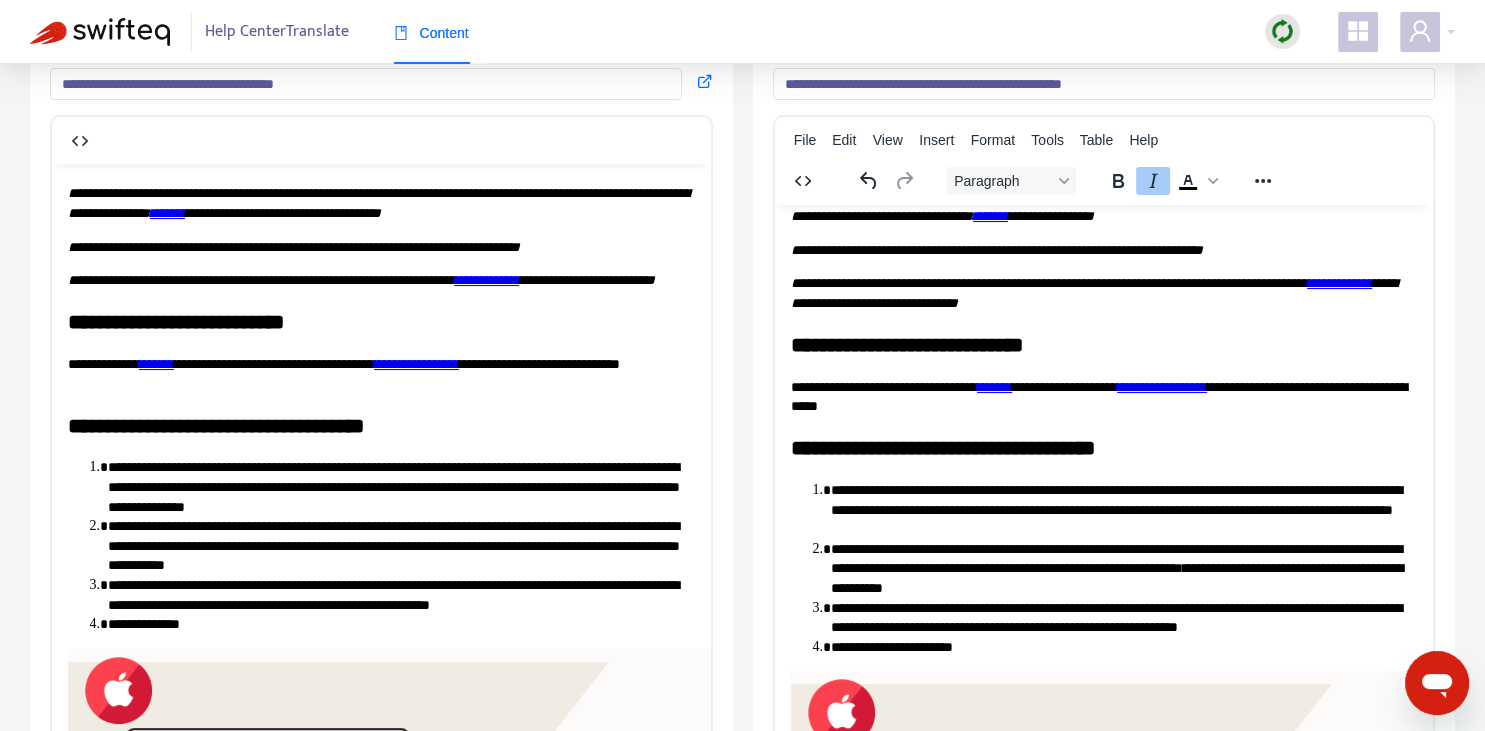 click on "**********" at bounding box center (1093, 292) 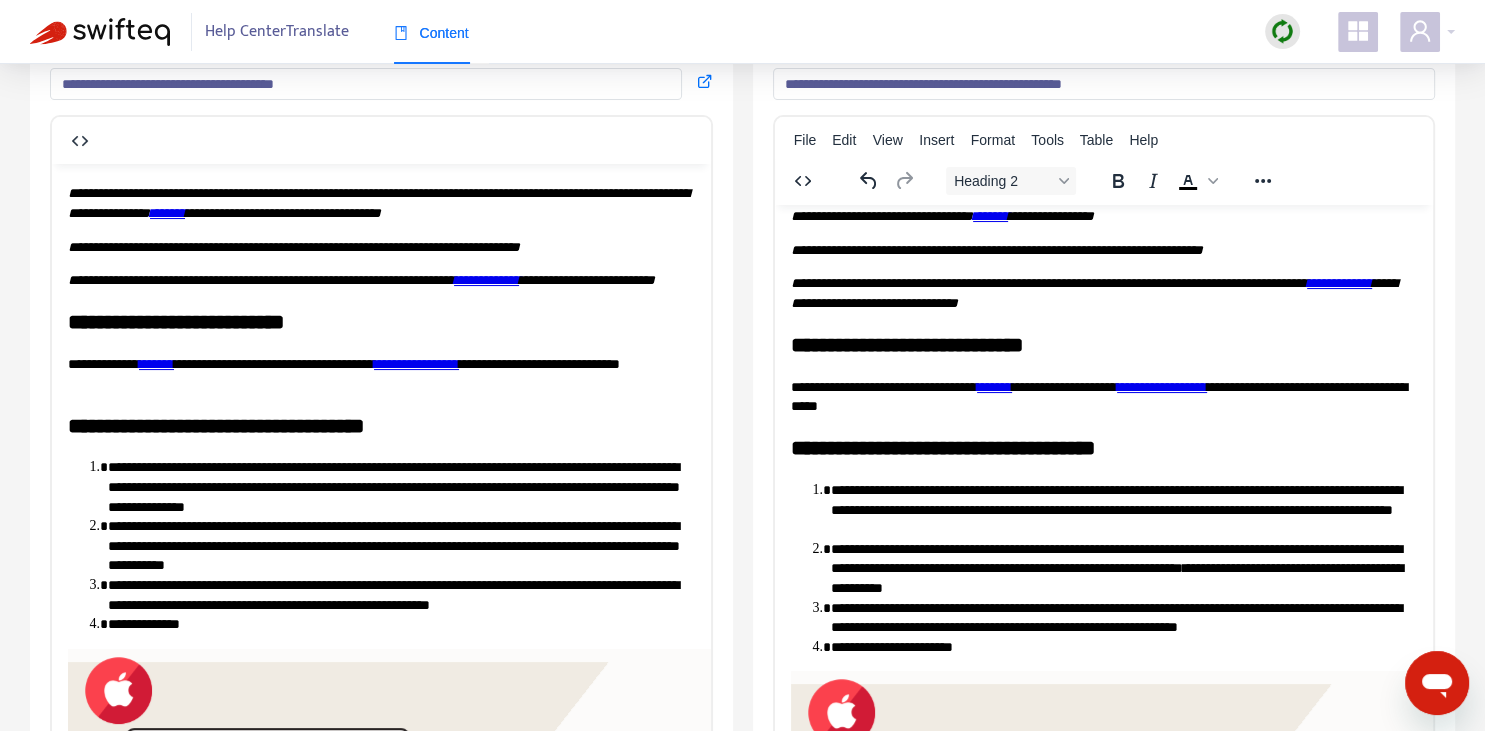 click on "**********" at bounding box center (1103, 344) 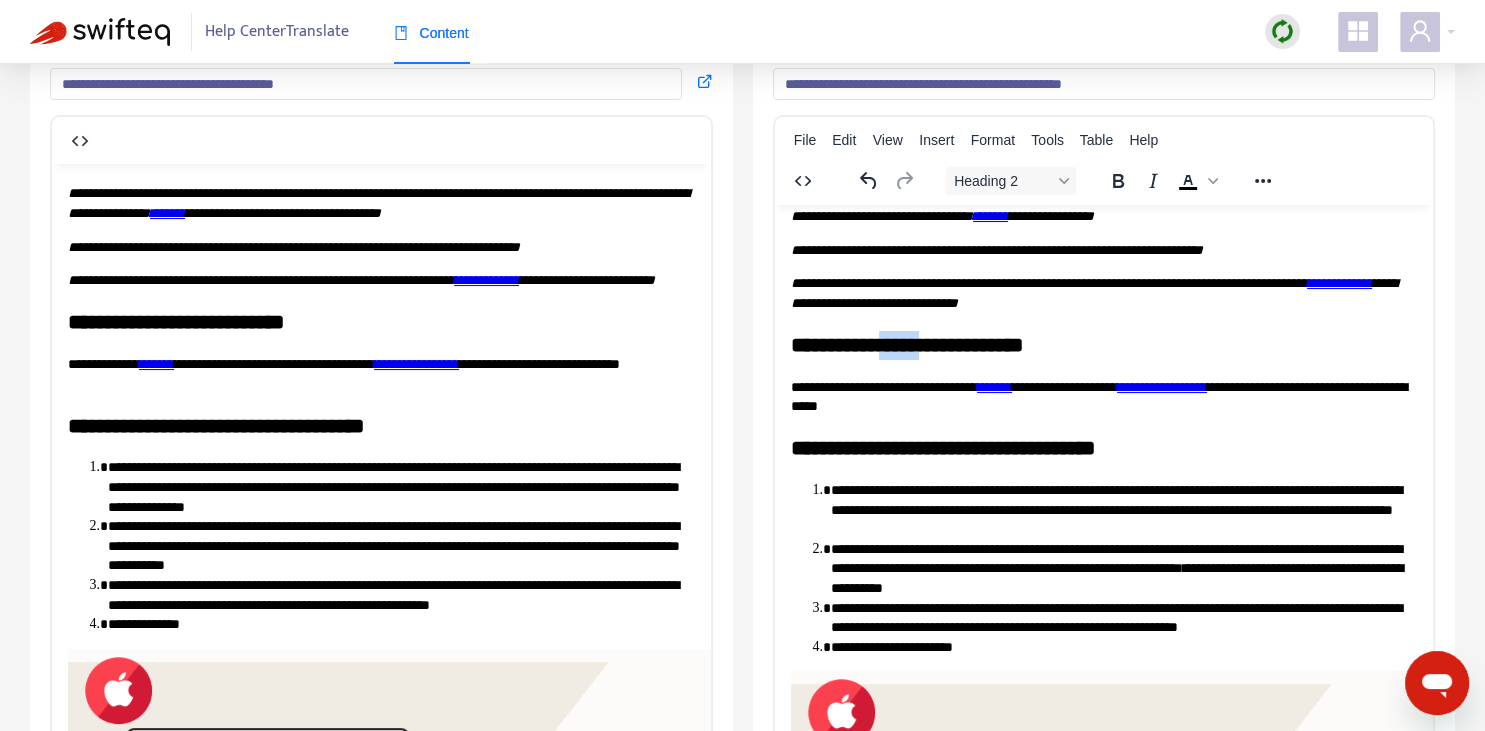 click on "**********" at bounding box center (1103, 344) 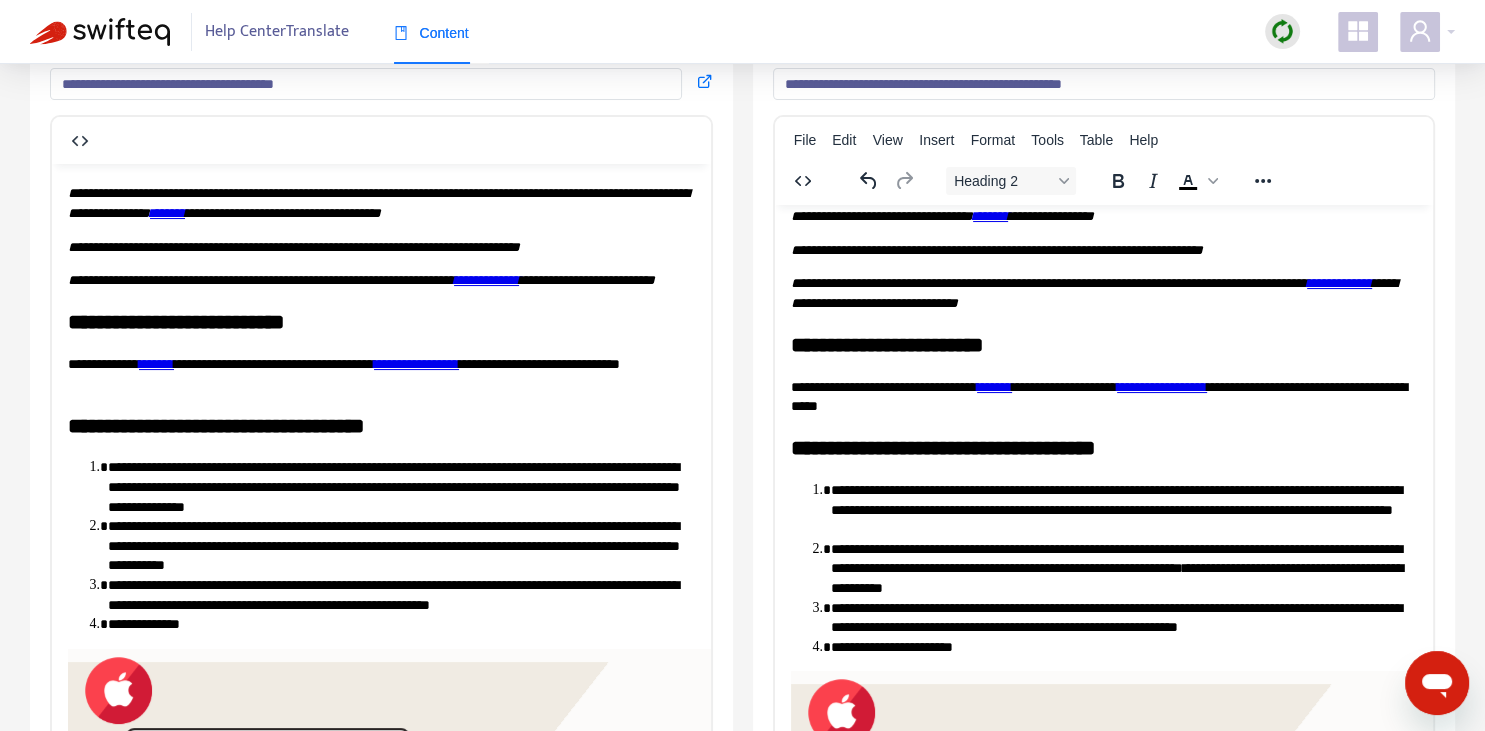 click on "**********" at bounding box center (1103, 344) 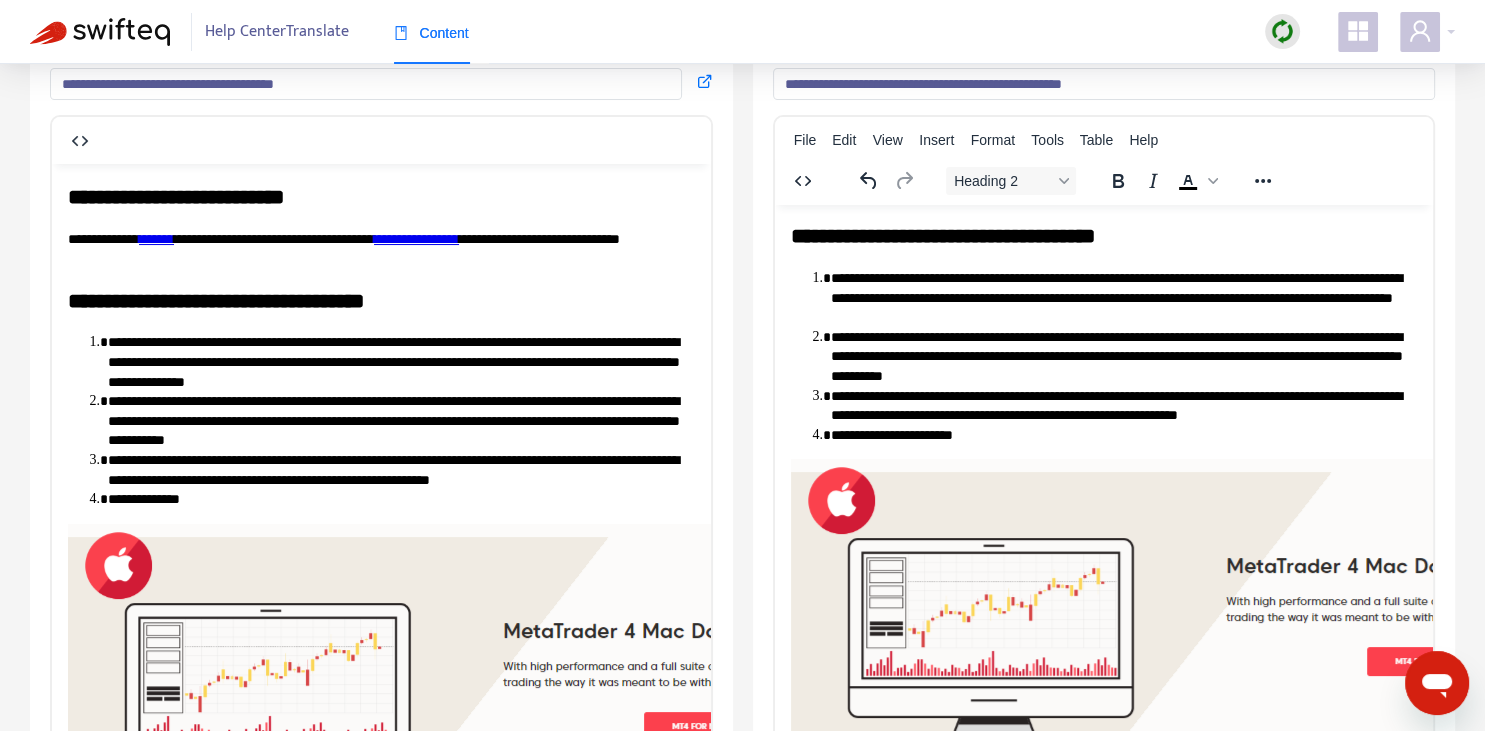 scroll, scrollTop: 243, scrollLeft: 0, axis: vertical 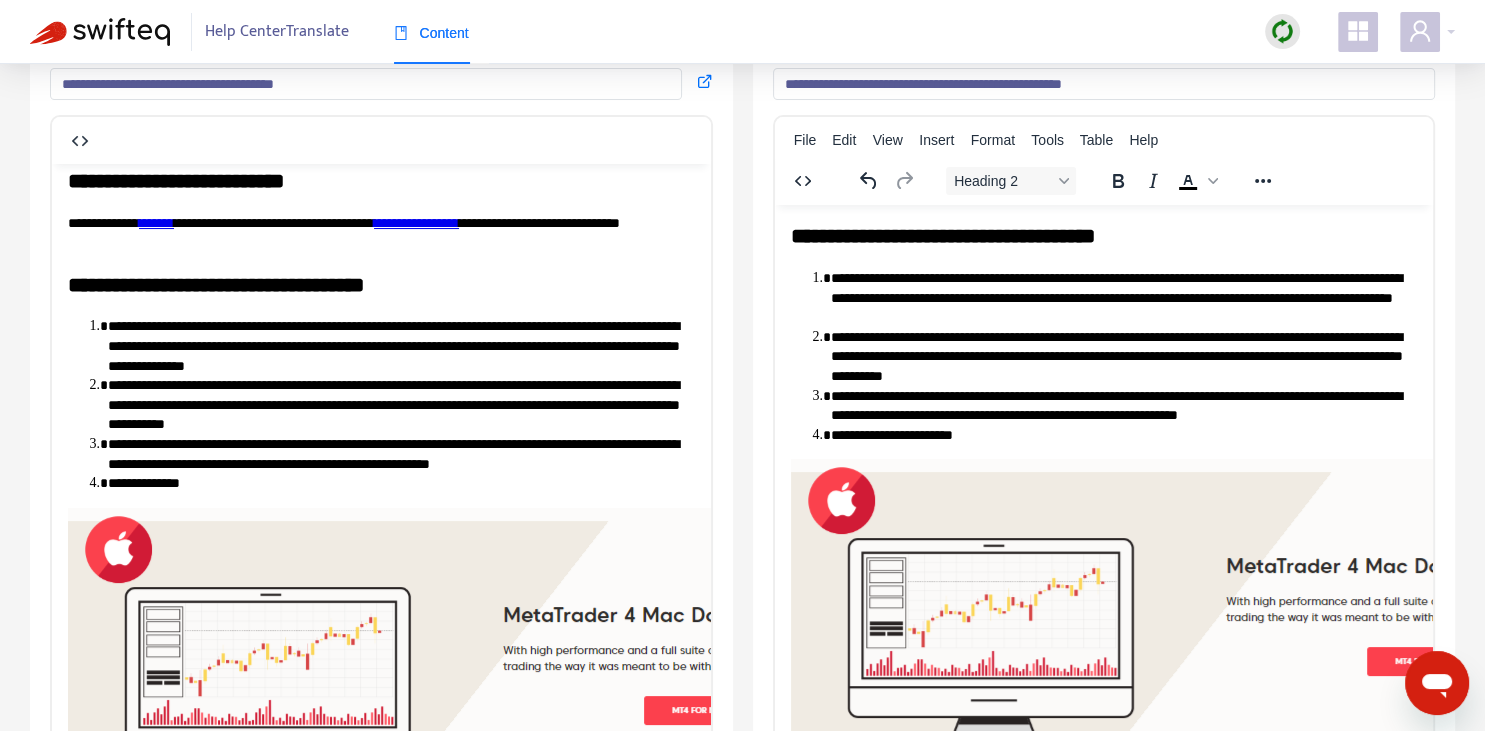 click on "**********" at bounding box center [1103, 235] 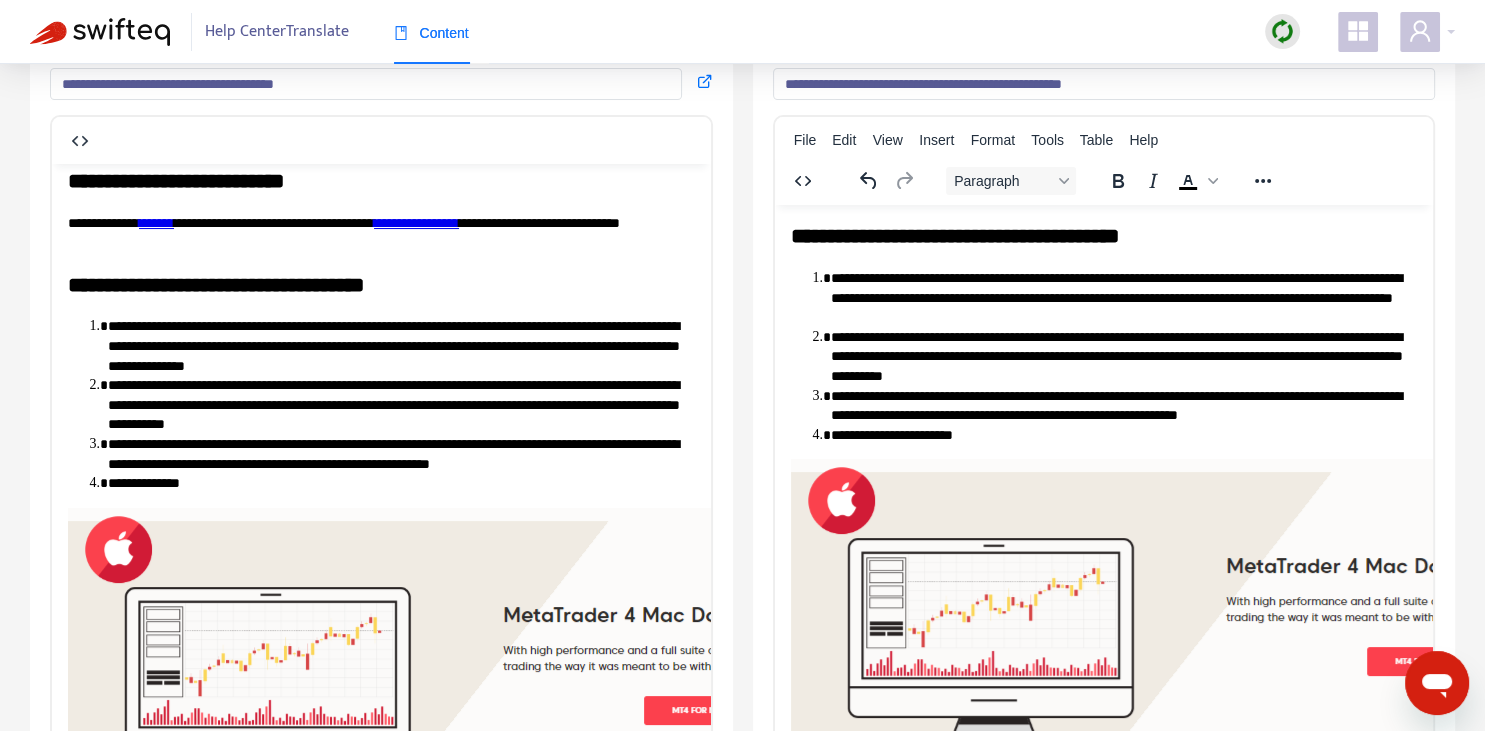 click on "**********" at bounding box center [1123, 297] 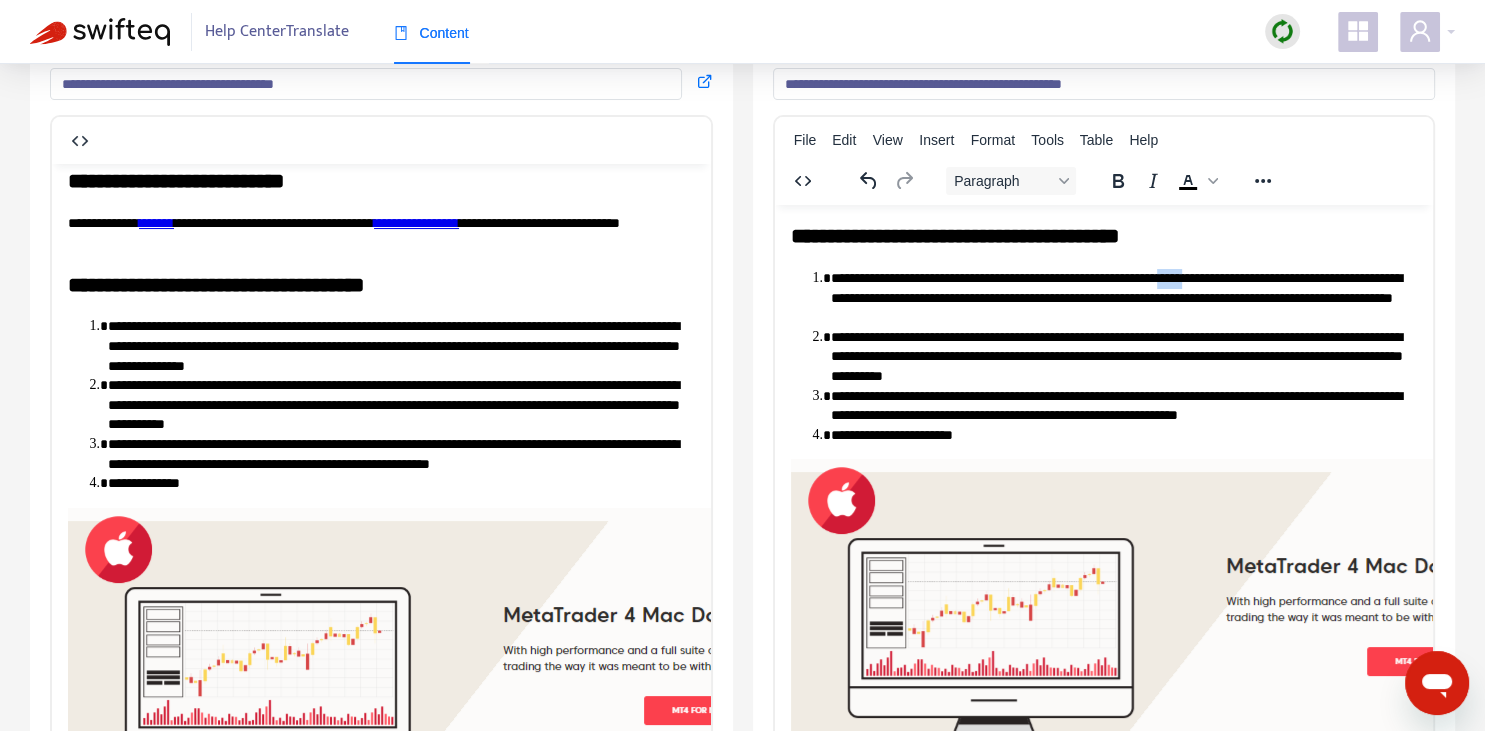 click on "**********" at bounding box center (1123, 297) 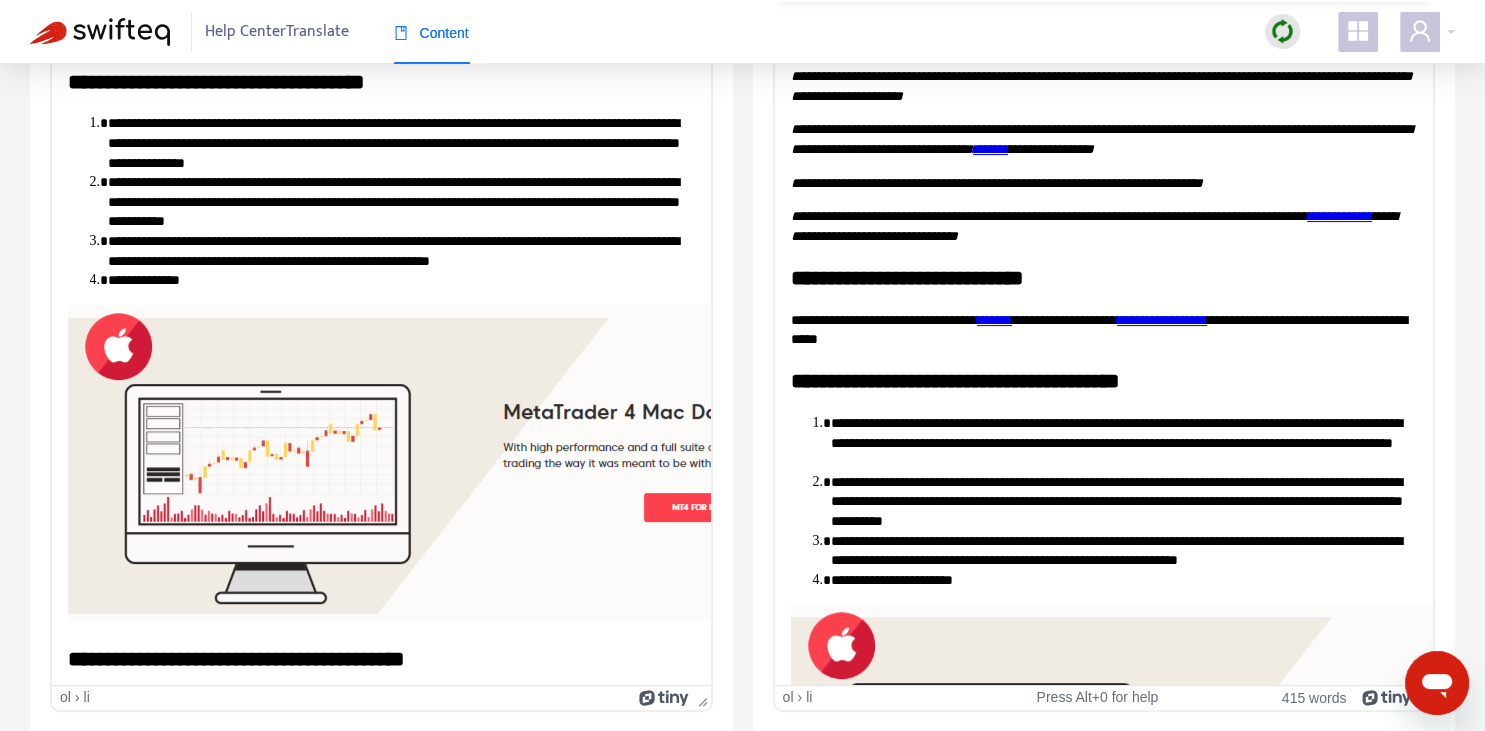 scroll, scrollTop: 0, scrollLeft: 0, axis: both 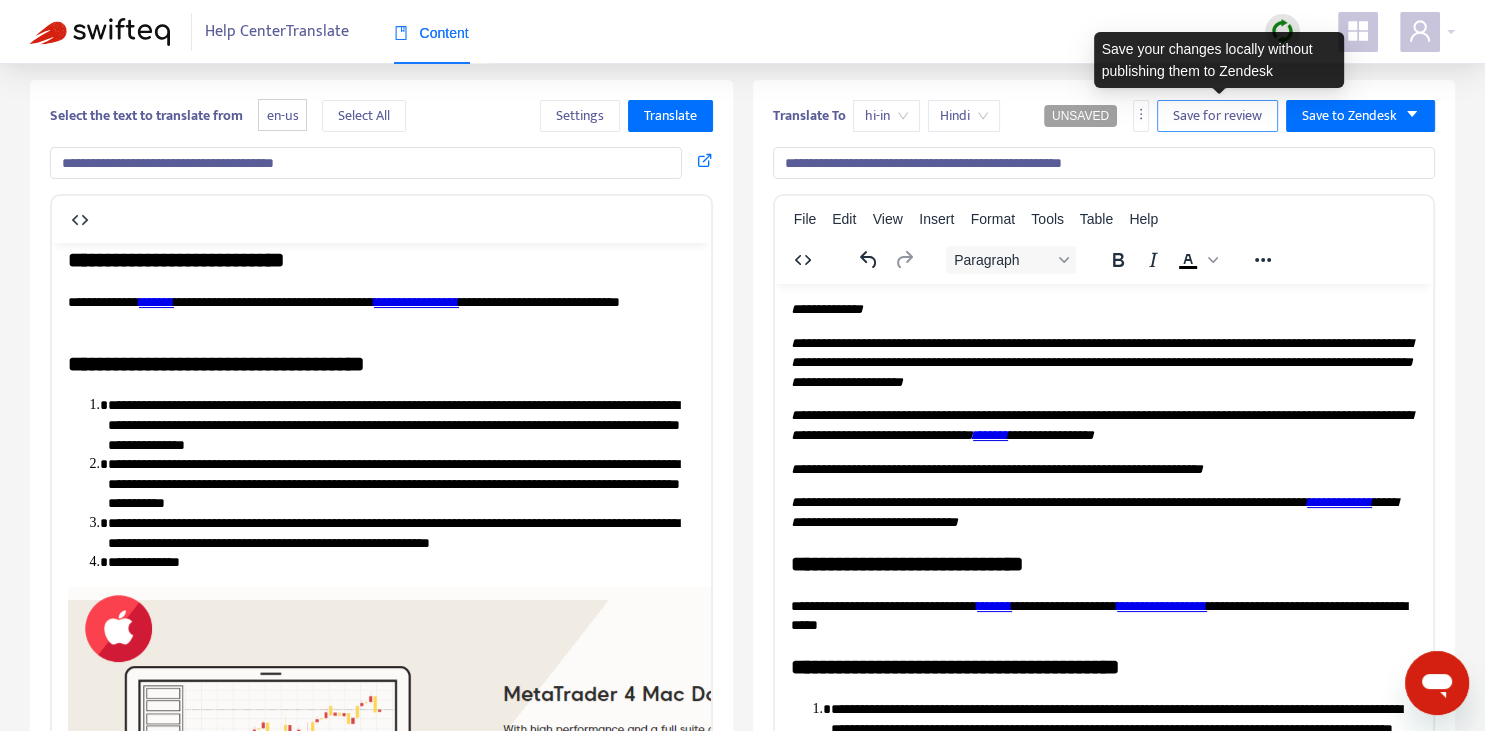 click on "Save for review" at bounding box center [1217, 116] 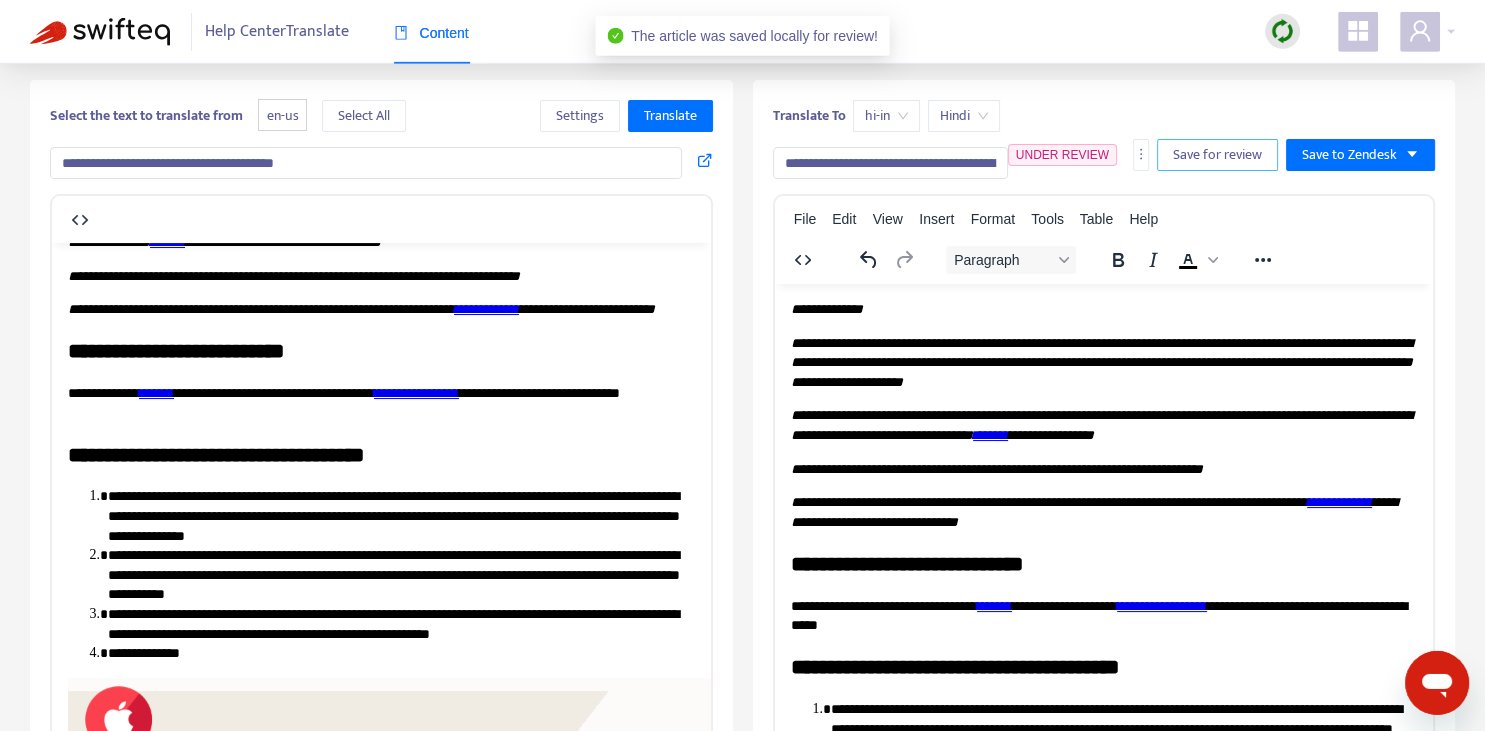 scroll, scrollTop: 0, scrollLeft: 0, axis: both 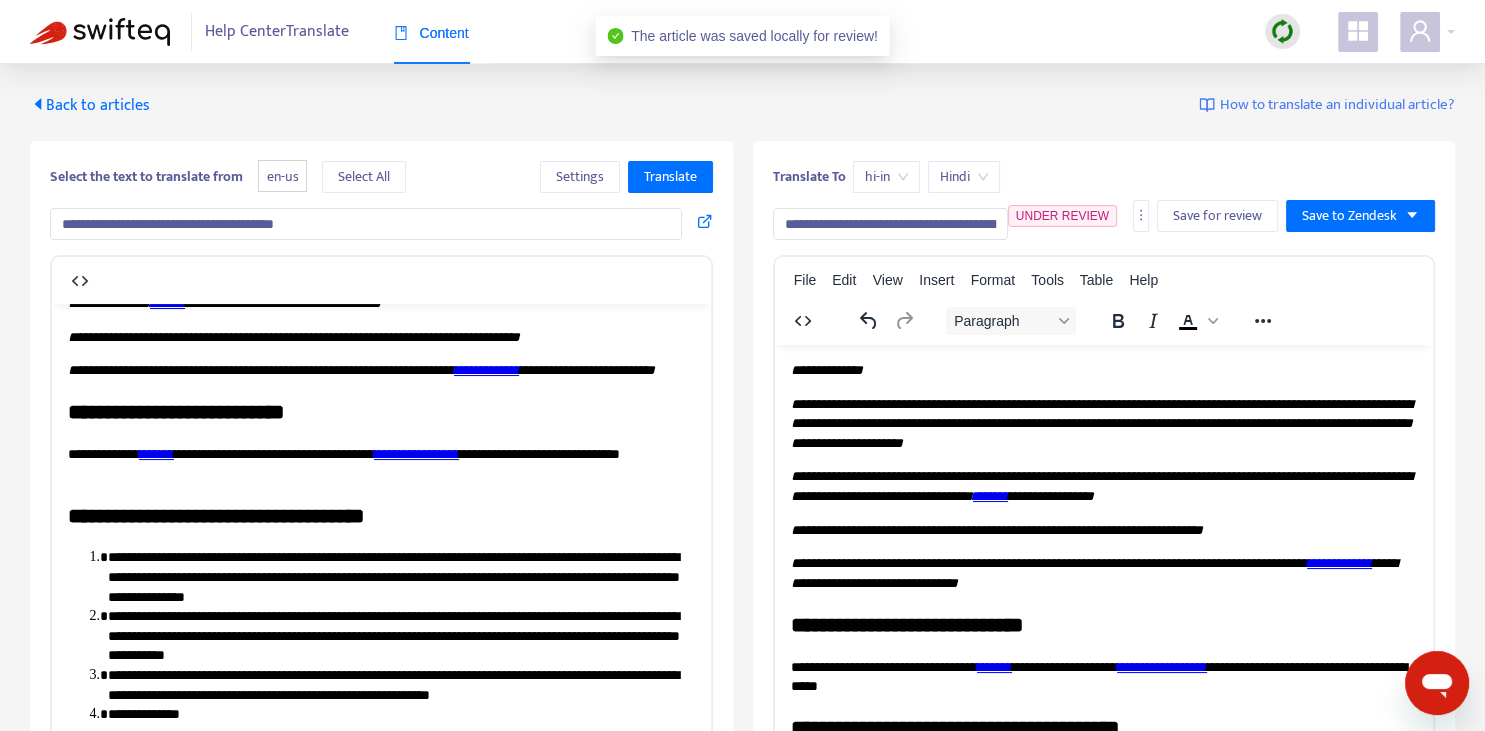 click on "Back to articles" at bounding box center [90, 105] 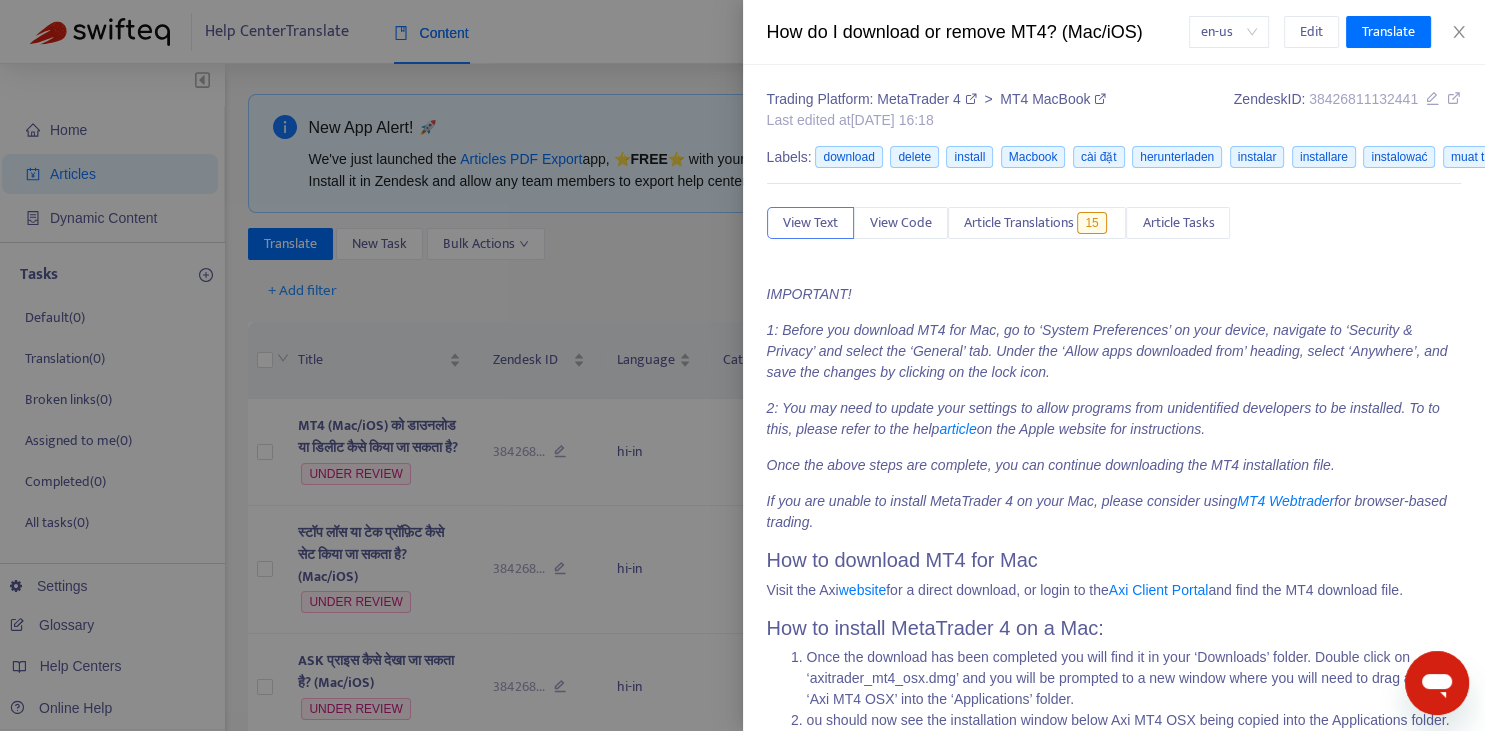 click at bounding box center (742, 365) 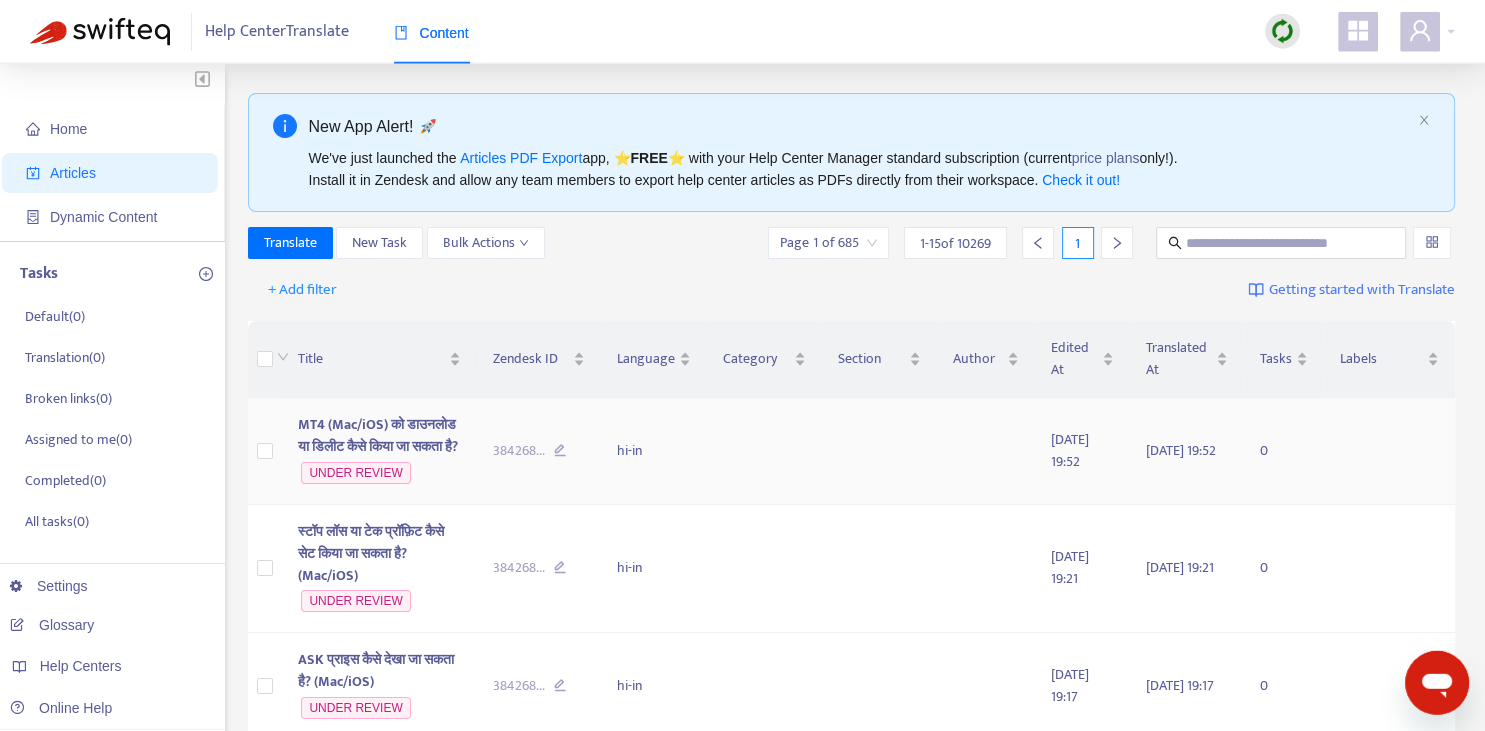 scroll, scrollTop: 0, scrollLeft: 0, axis: both 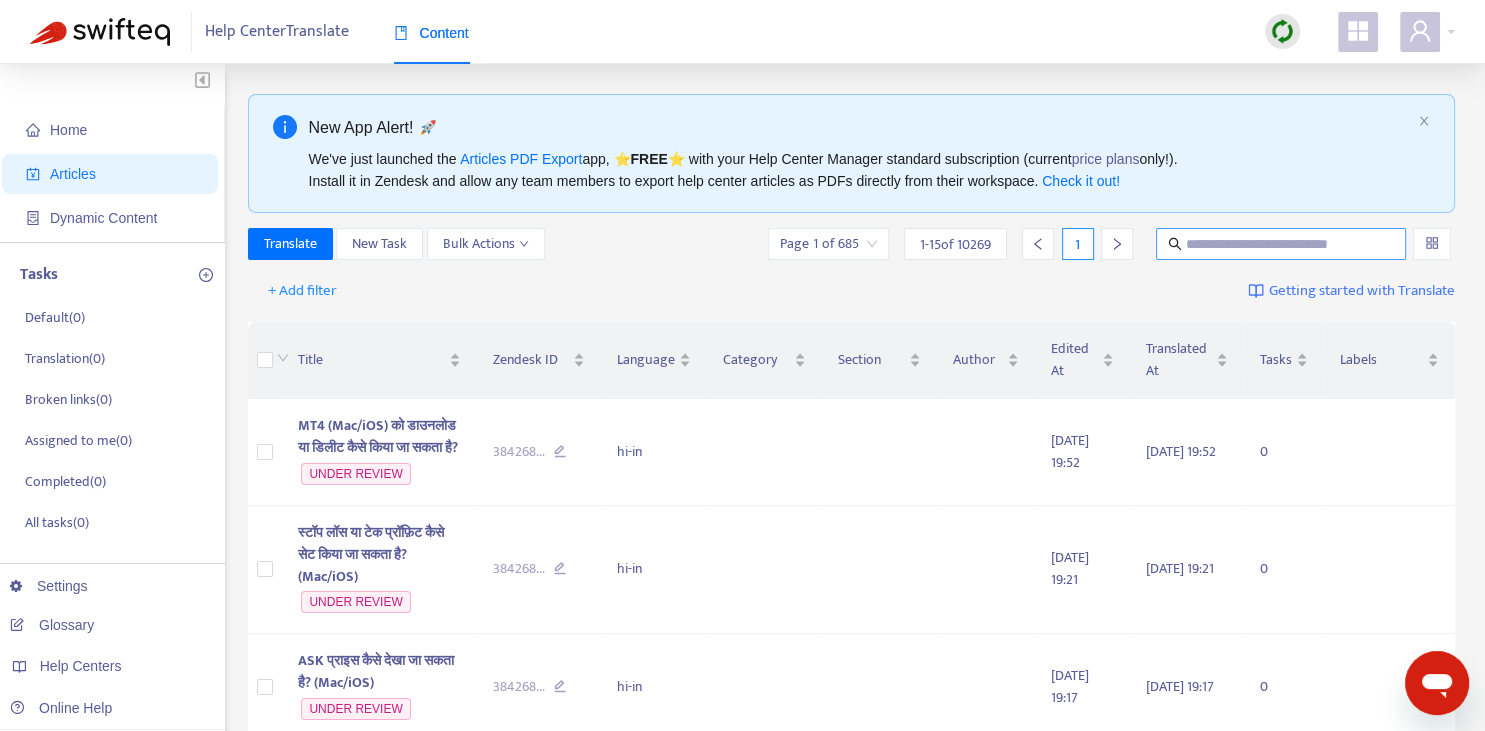 click at bounding box center [1281, 244] 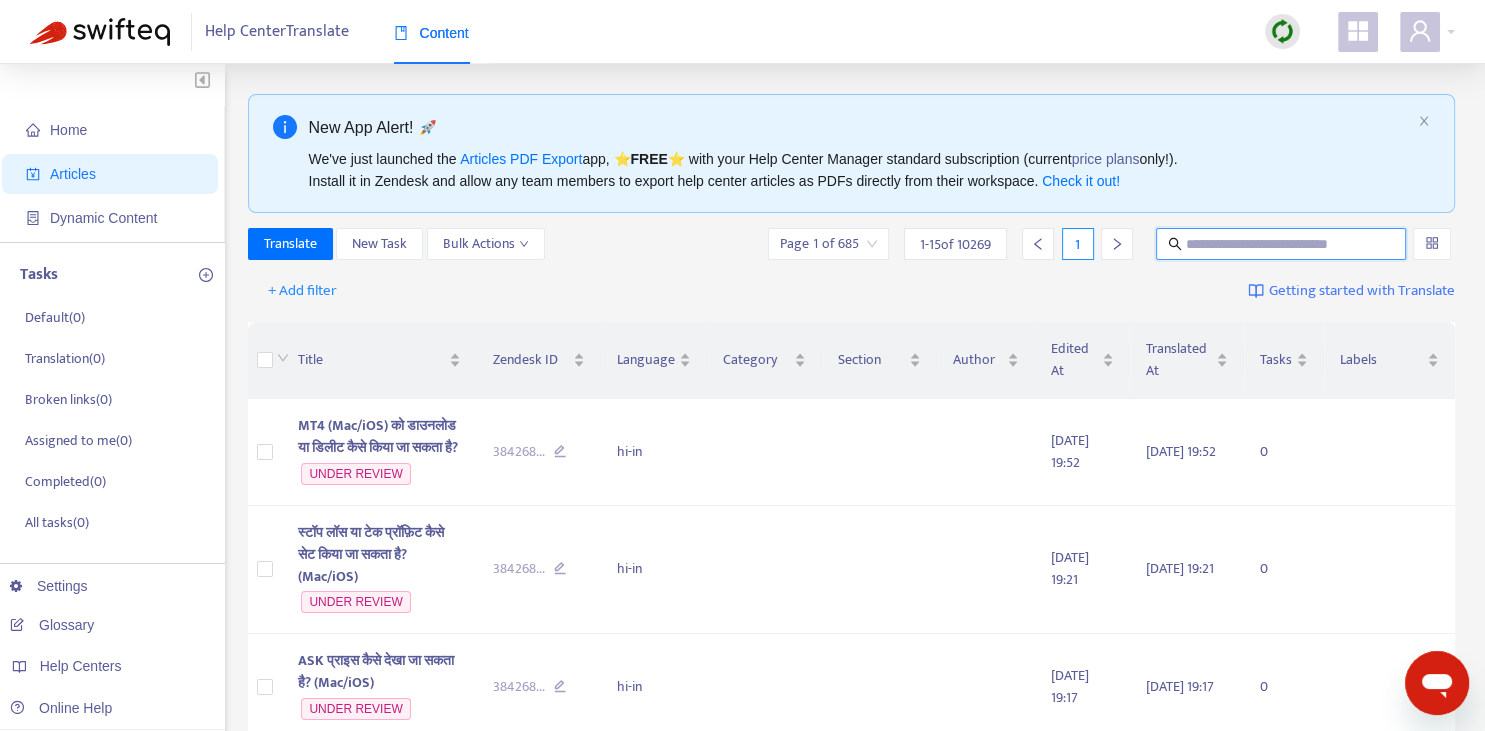 paste on "**********" 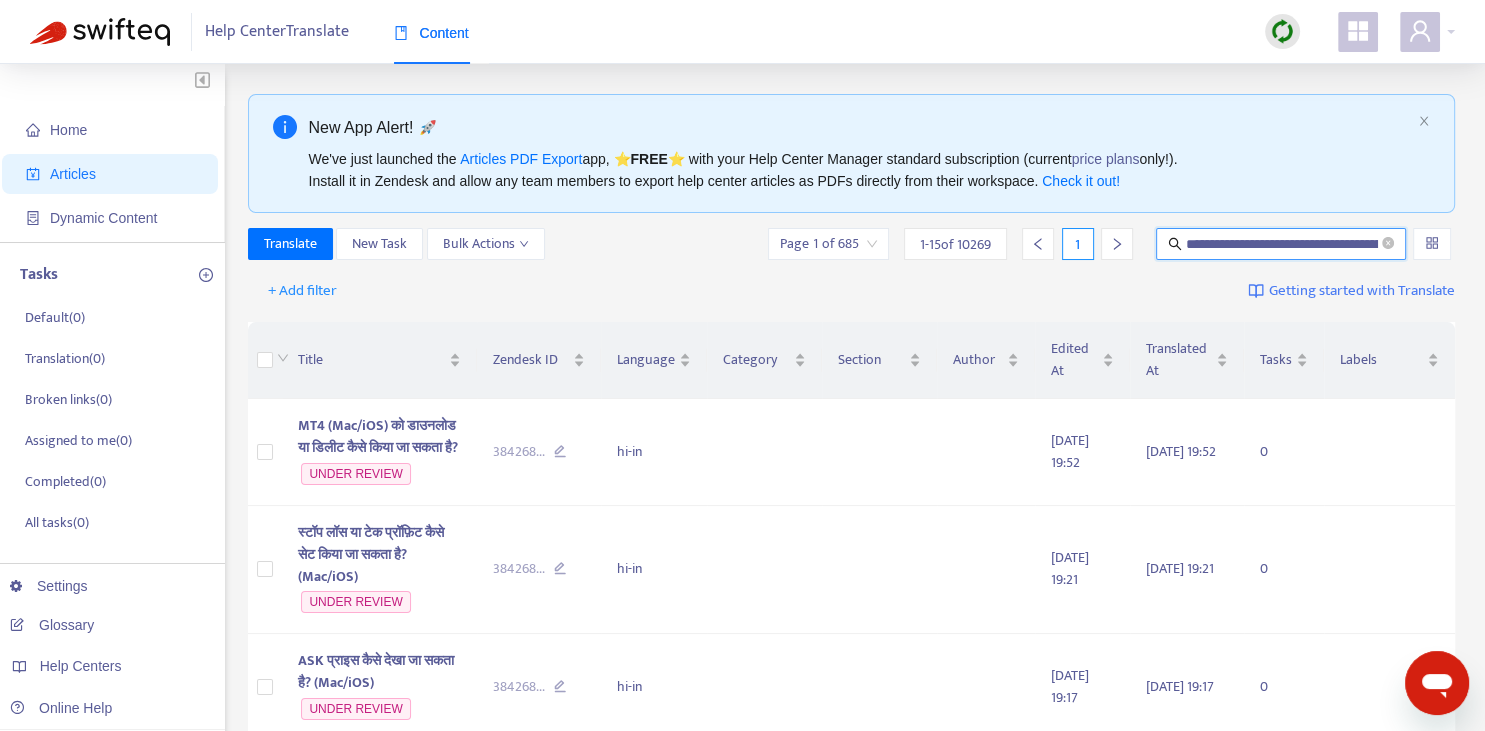scroll, scrollTop: 0, scrollLeft: 153, axis: horizontal 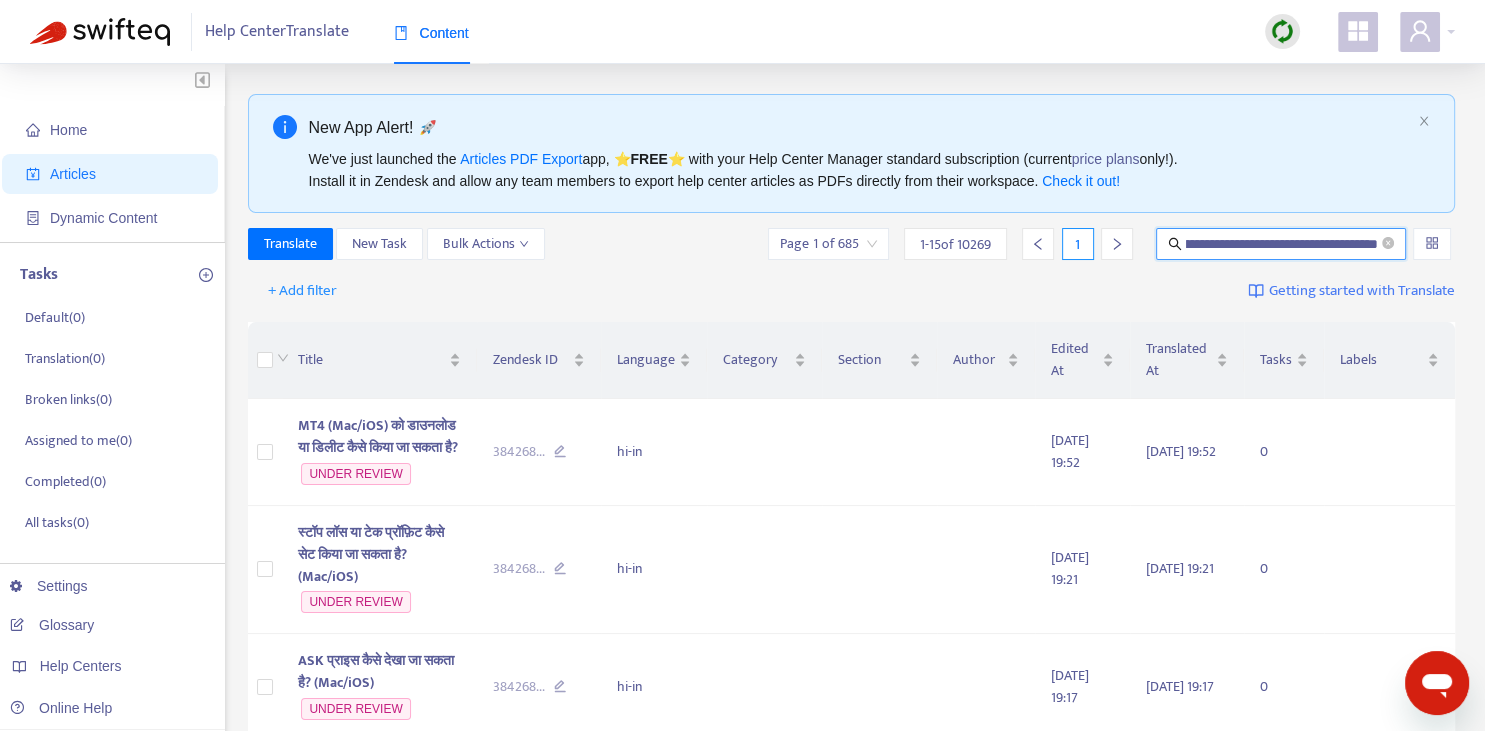 type on "**********" 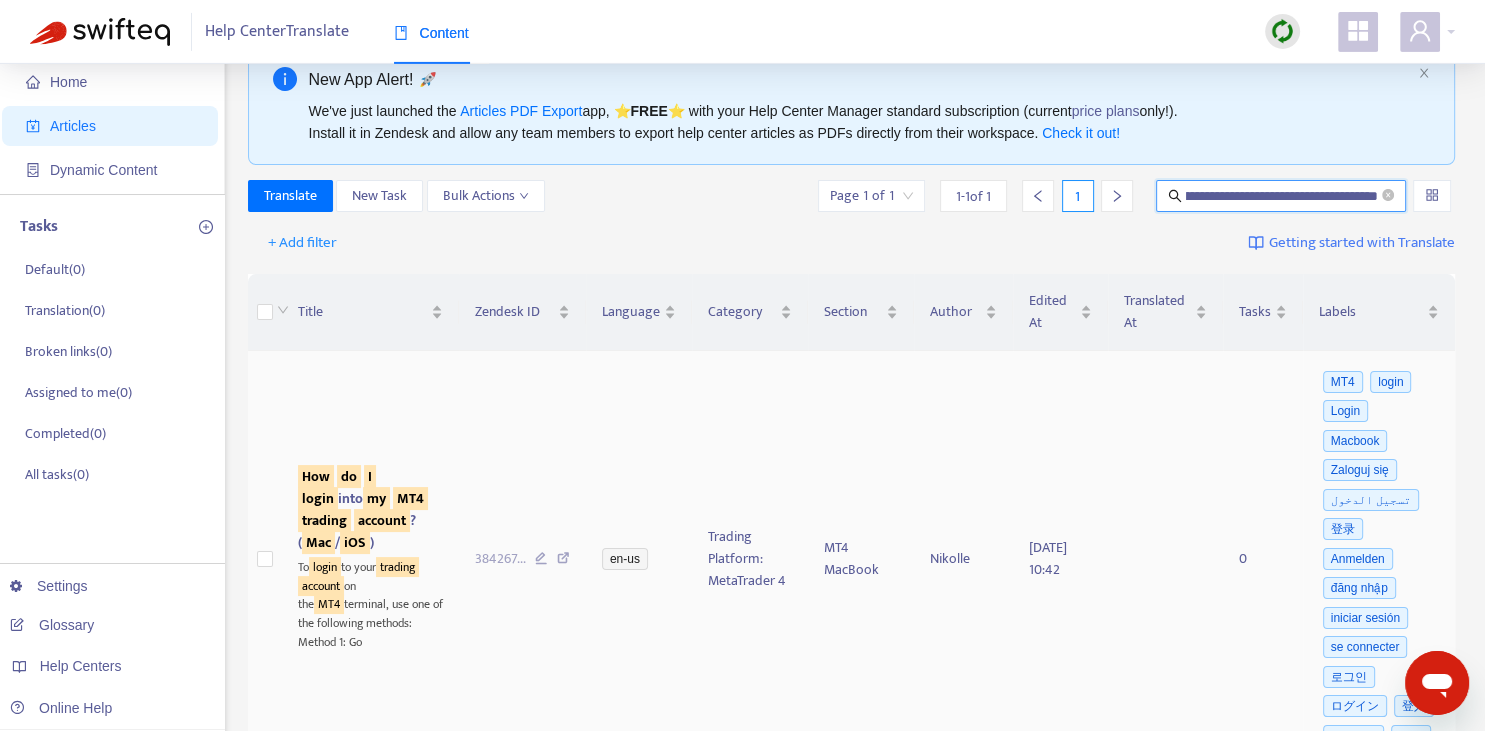 scroll, scrollTop: 140, scrollLeft: 0, axis: vertical 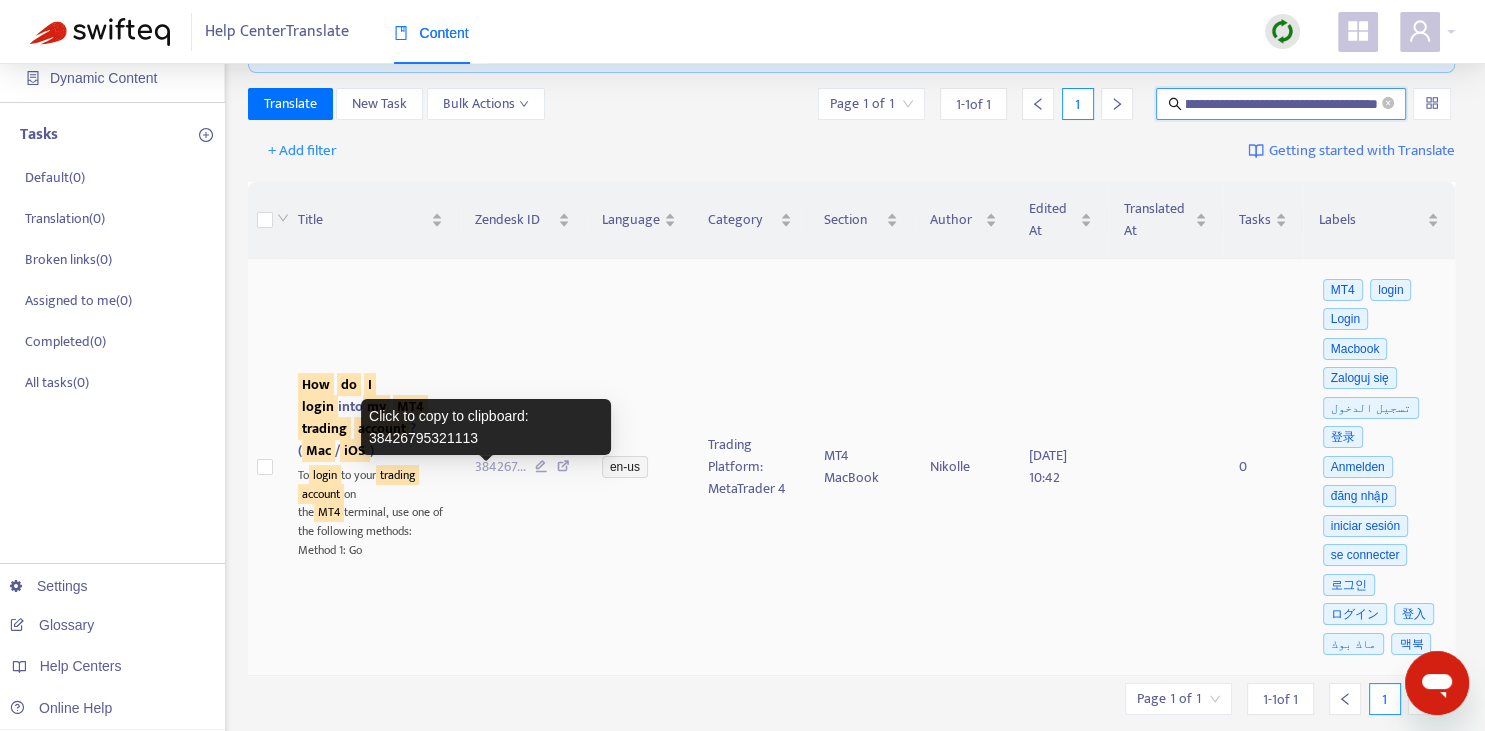 click on "Click to copy to clipboard: 38426795321113" at bounding box center [486, 427] 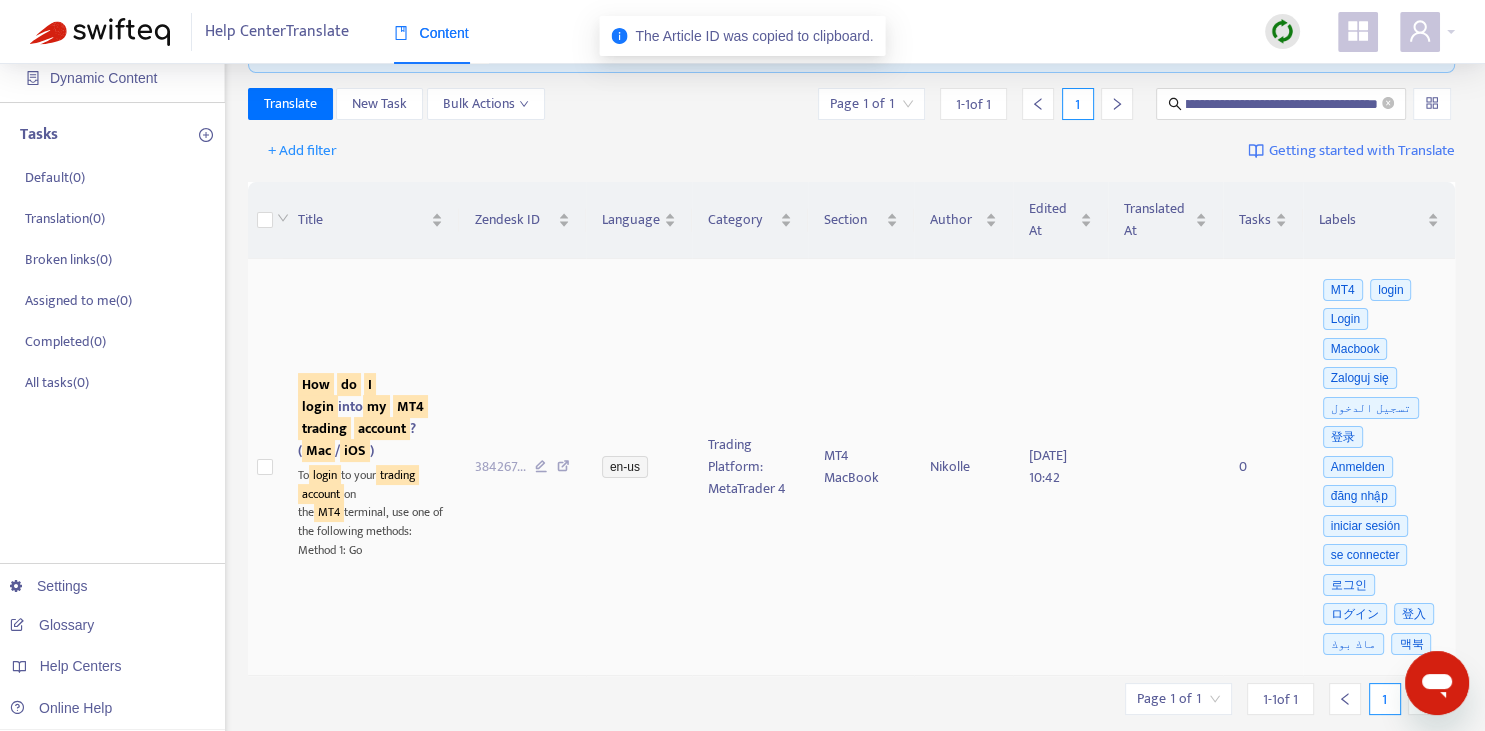 click on "How   do   I   login  into  my   MT4   trading   account ? ( Mac / iOS )" at bounding box center [363, 417] 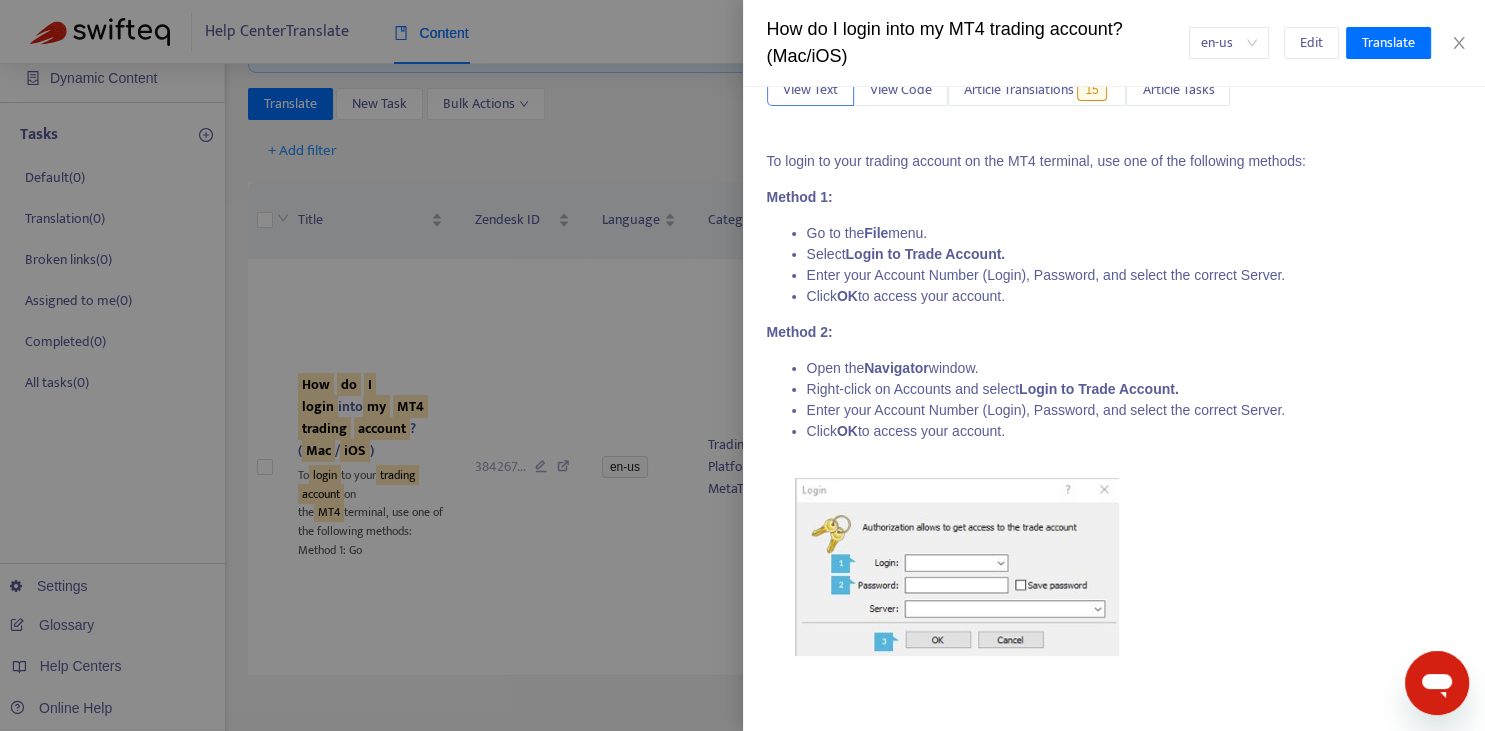 scroll, scrollTop: 0, scrollLeft: 0, axis: both 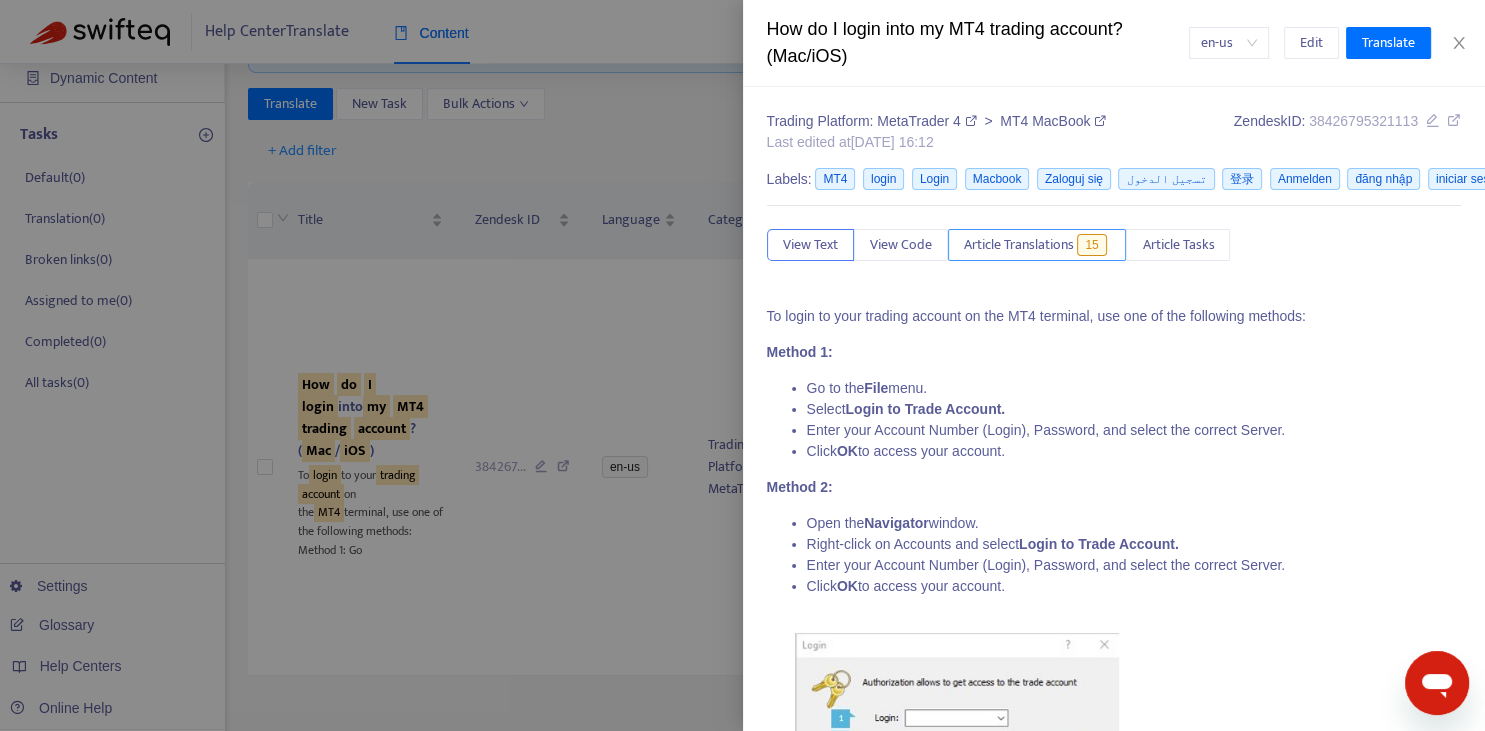 click on "Article Translations" at bounding box center [1019, 245] 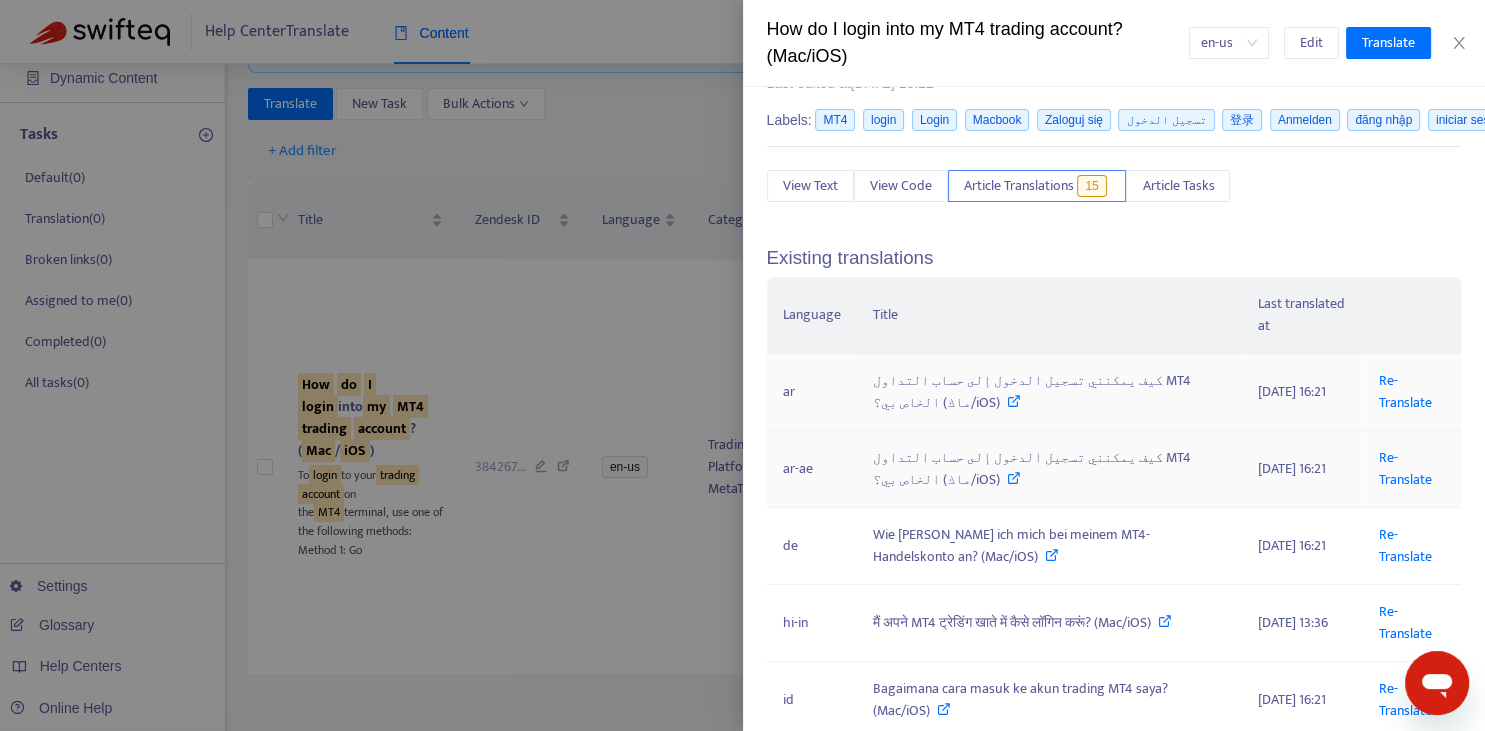 scroll, scrollTop: 147, scrollLeft: 0, axis: vertical 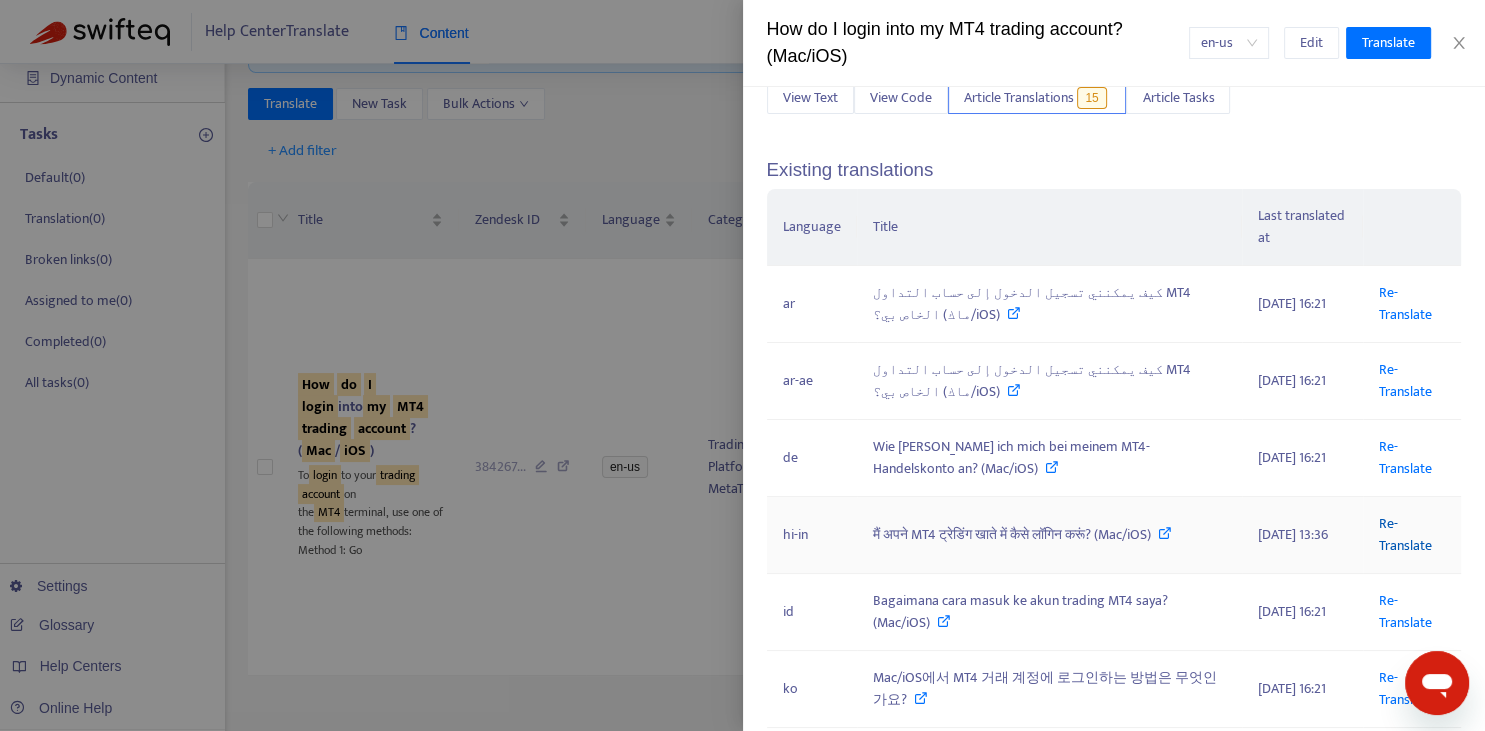 click on "Re-Translate" at bounding box center (1405, 534) 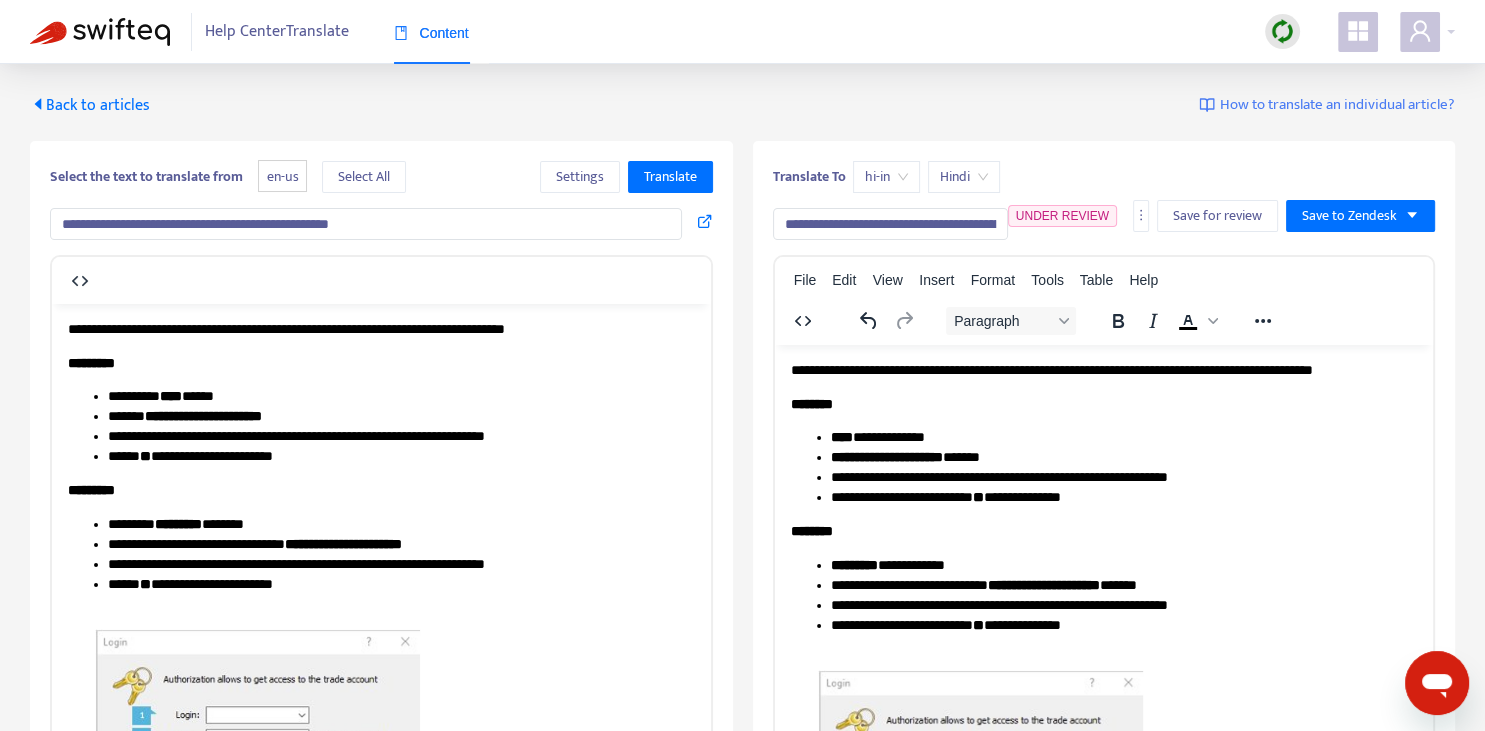 scroll, scrollTop: 343, scrollLeft: 0, axis: vertical 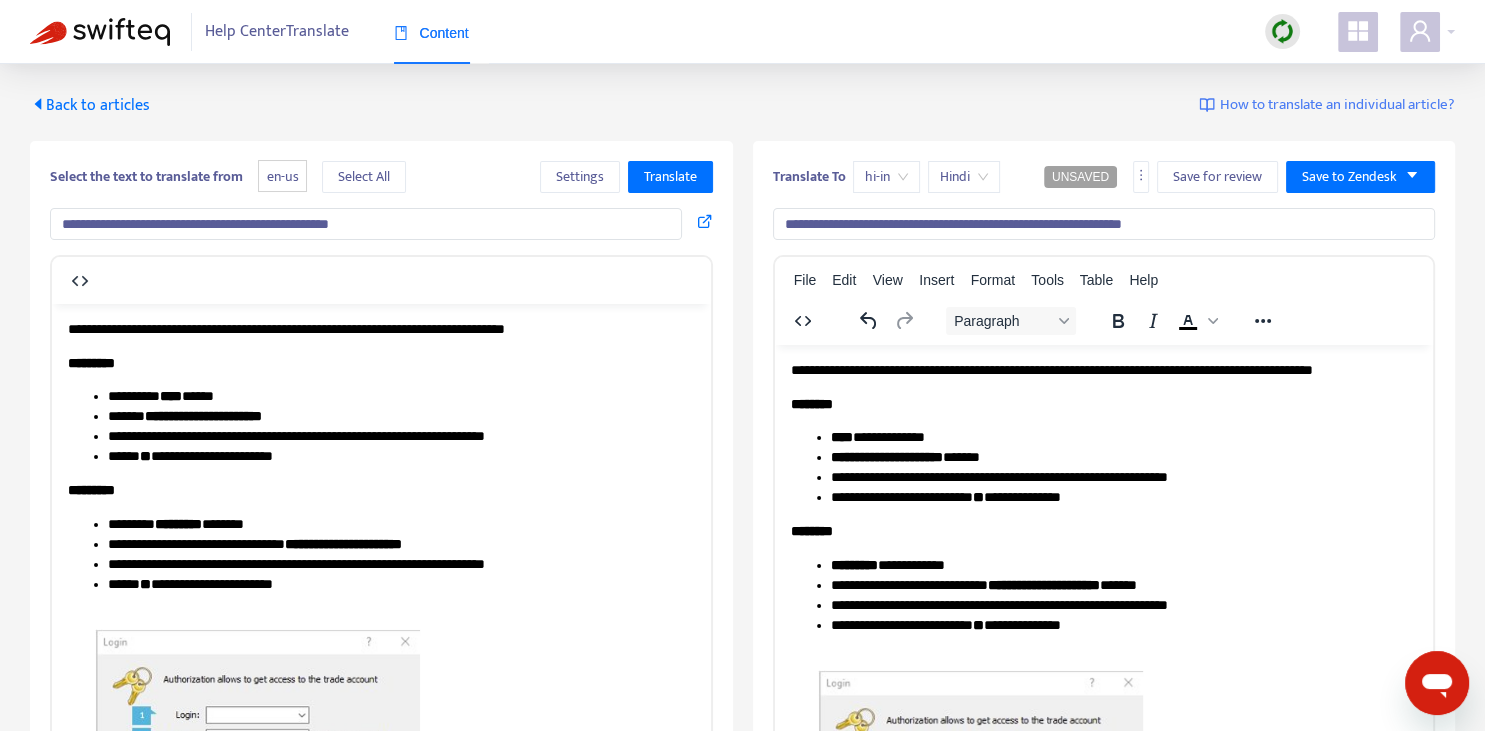 type on "**********" 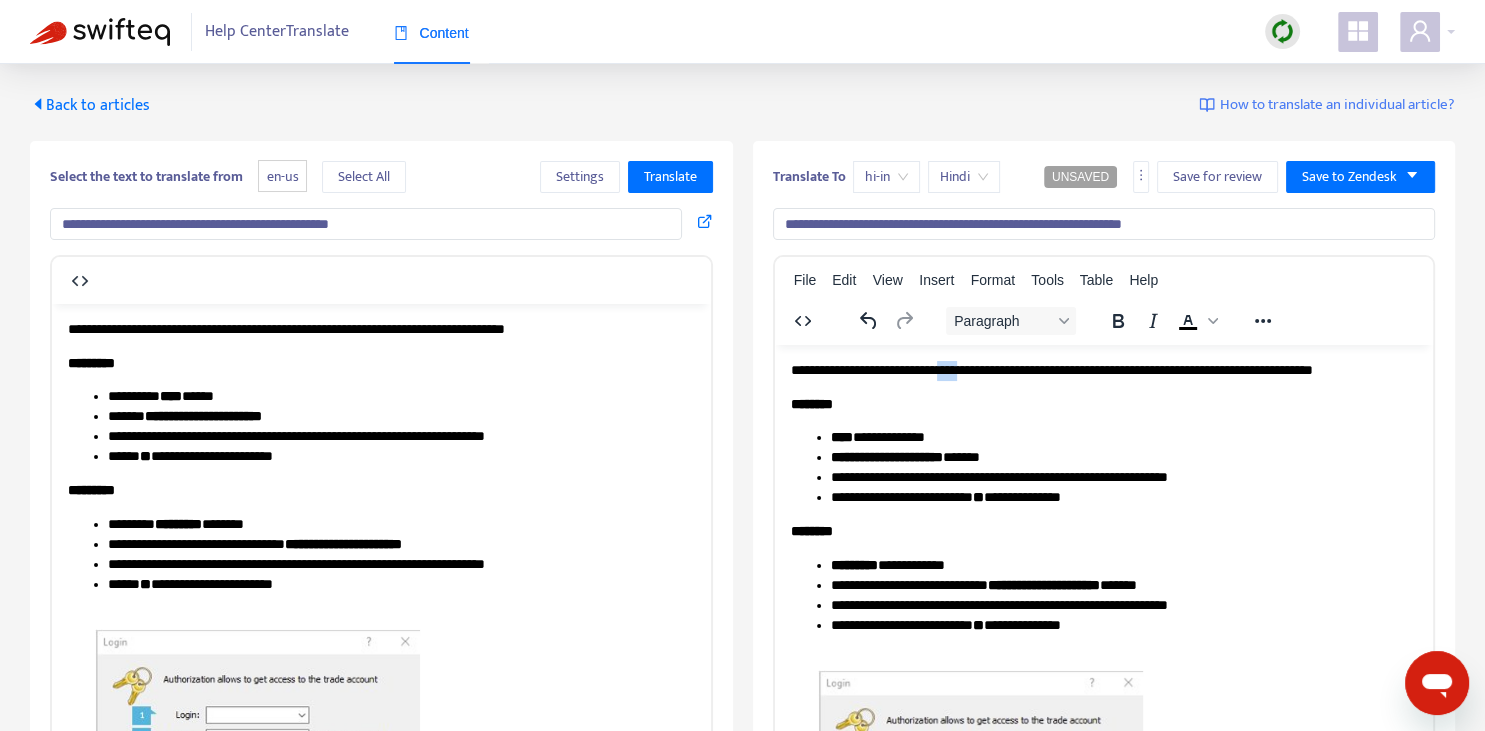 type 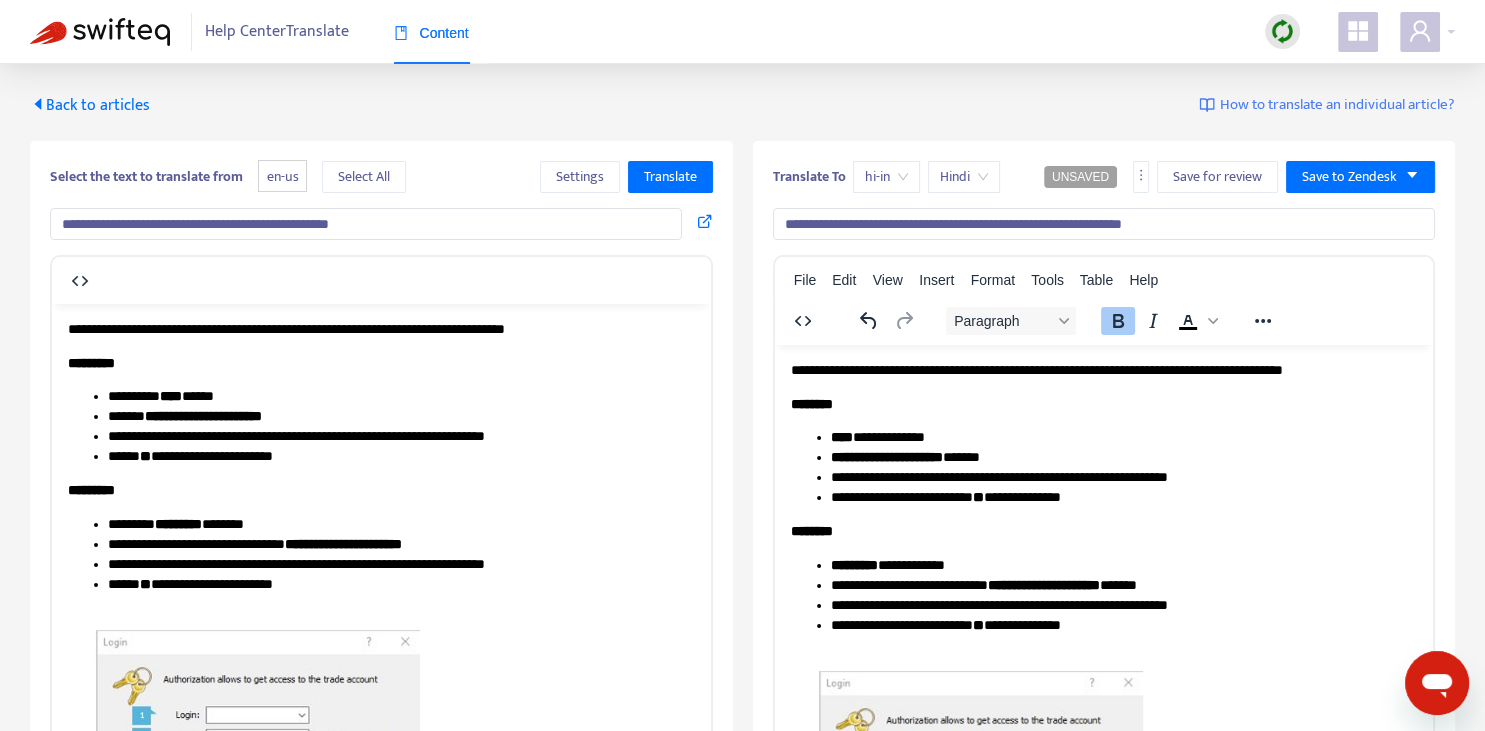 click on "********" at bounding box center (811, 403) 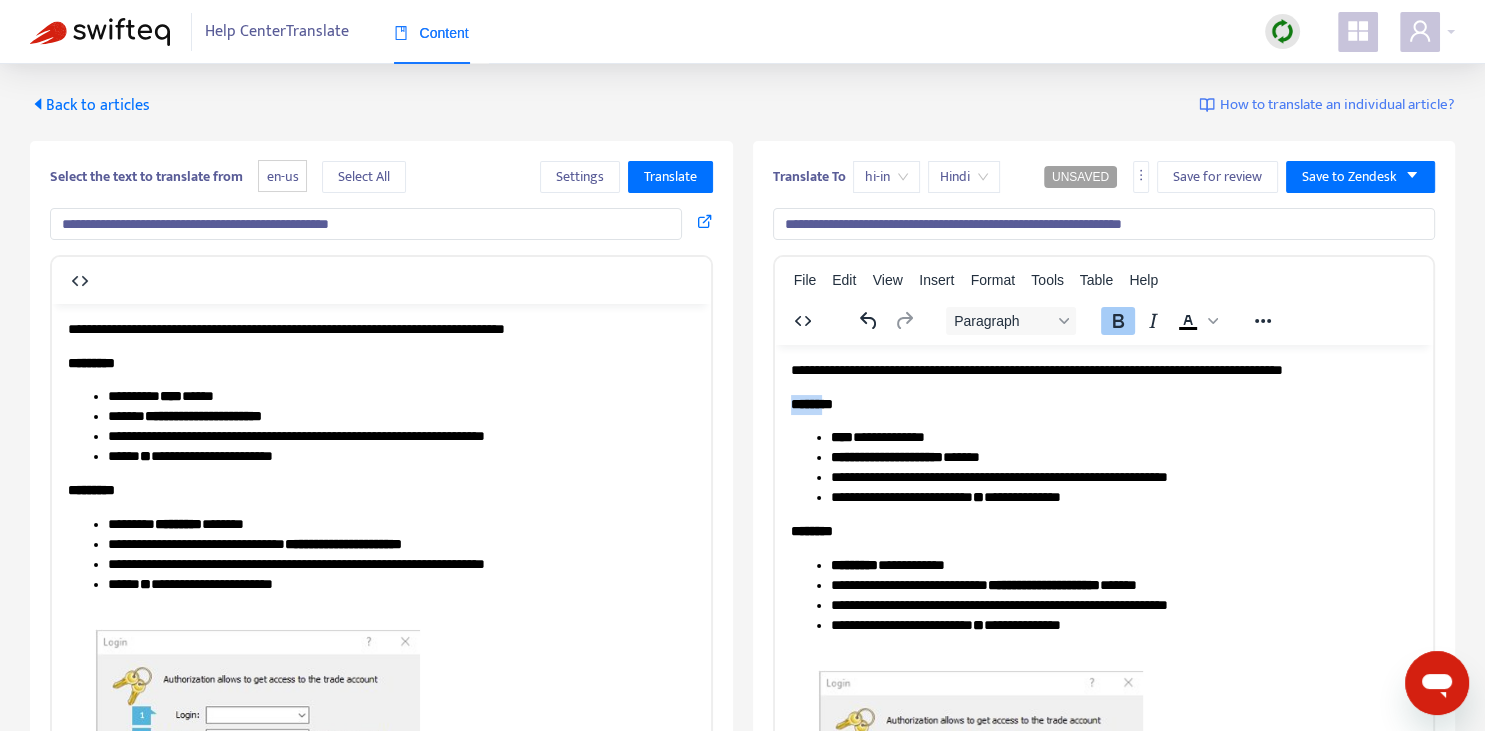 click on "********" at bounding box center [811, 403] 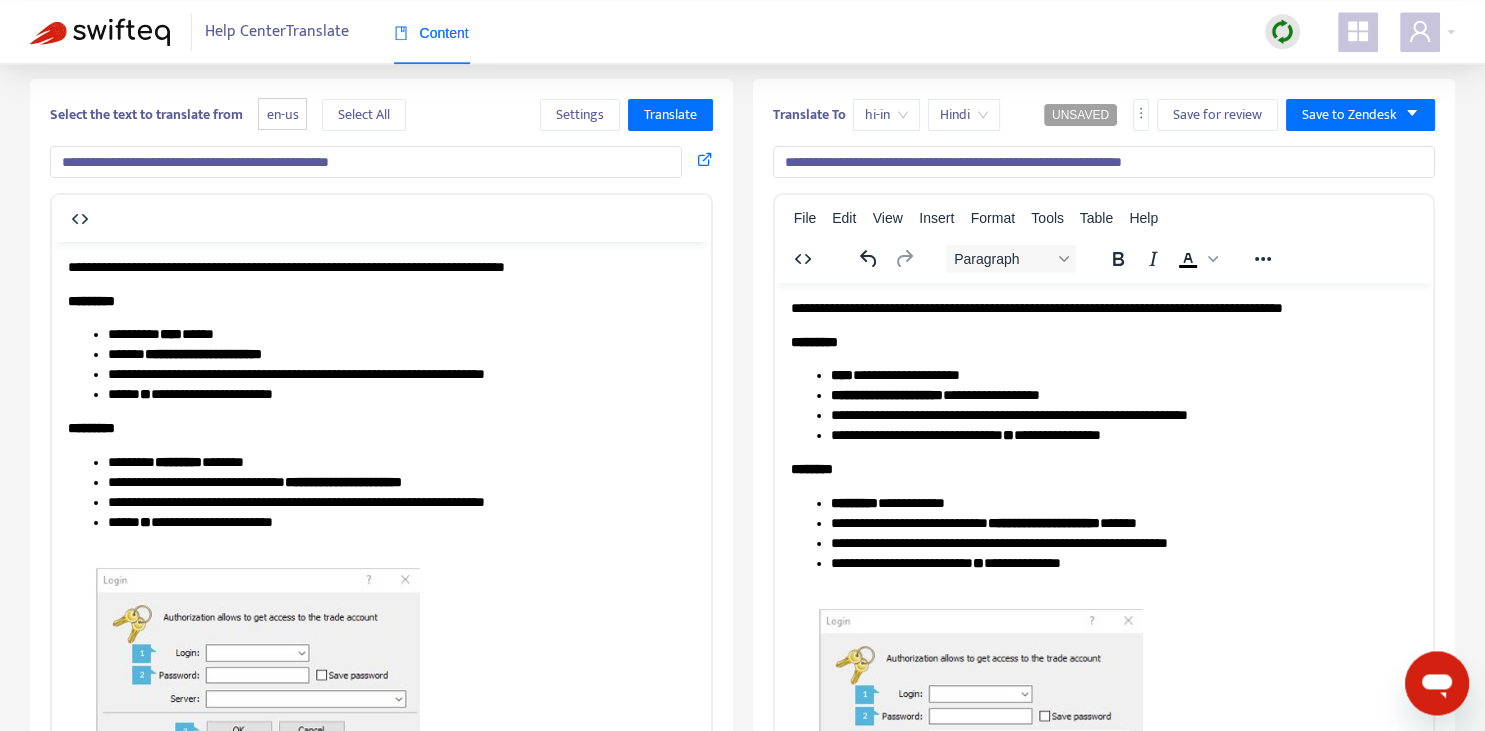 scroll, scrollTop: 70, scrollLeft: 0, axis: vertical 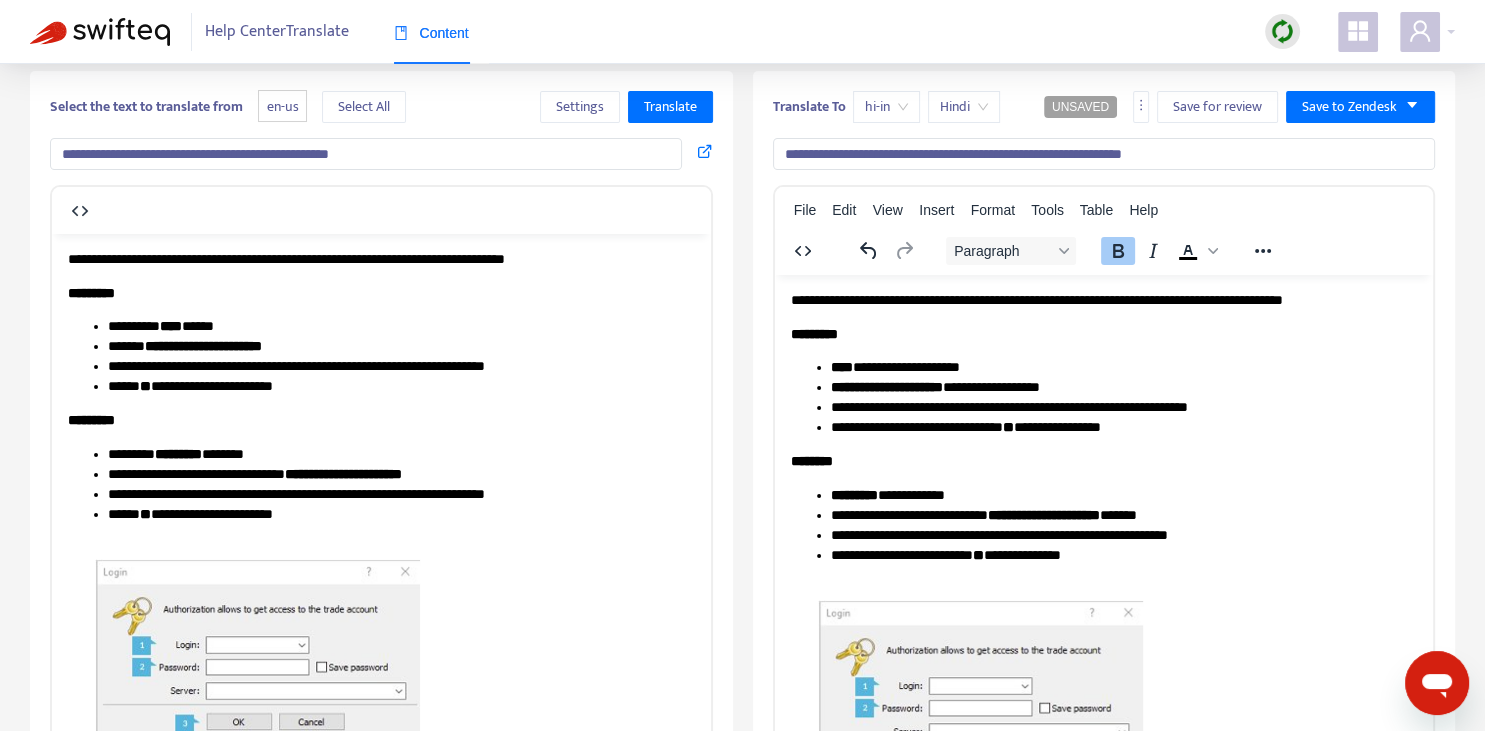 click on "********" at bounding box center [811, 460] 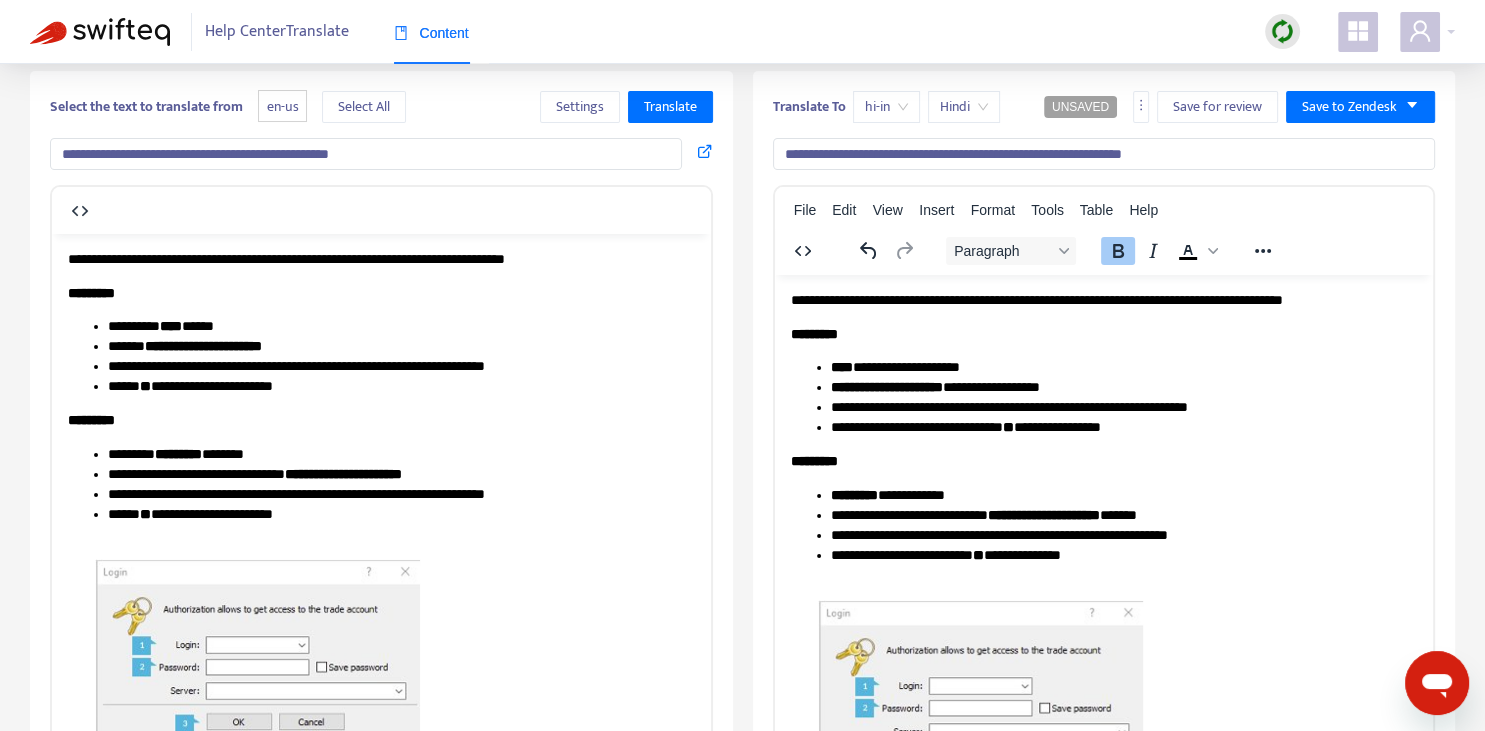 click on "**********" at bounding box center [1123, 495] 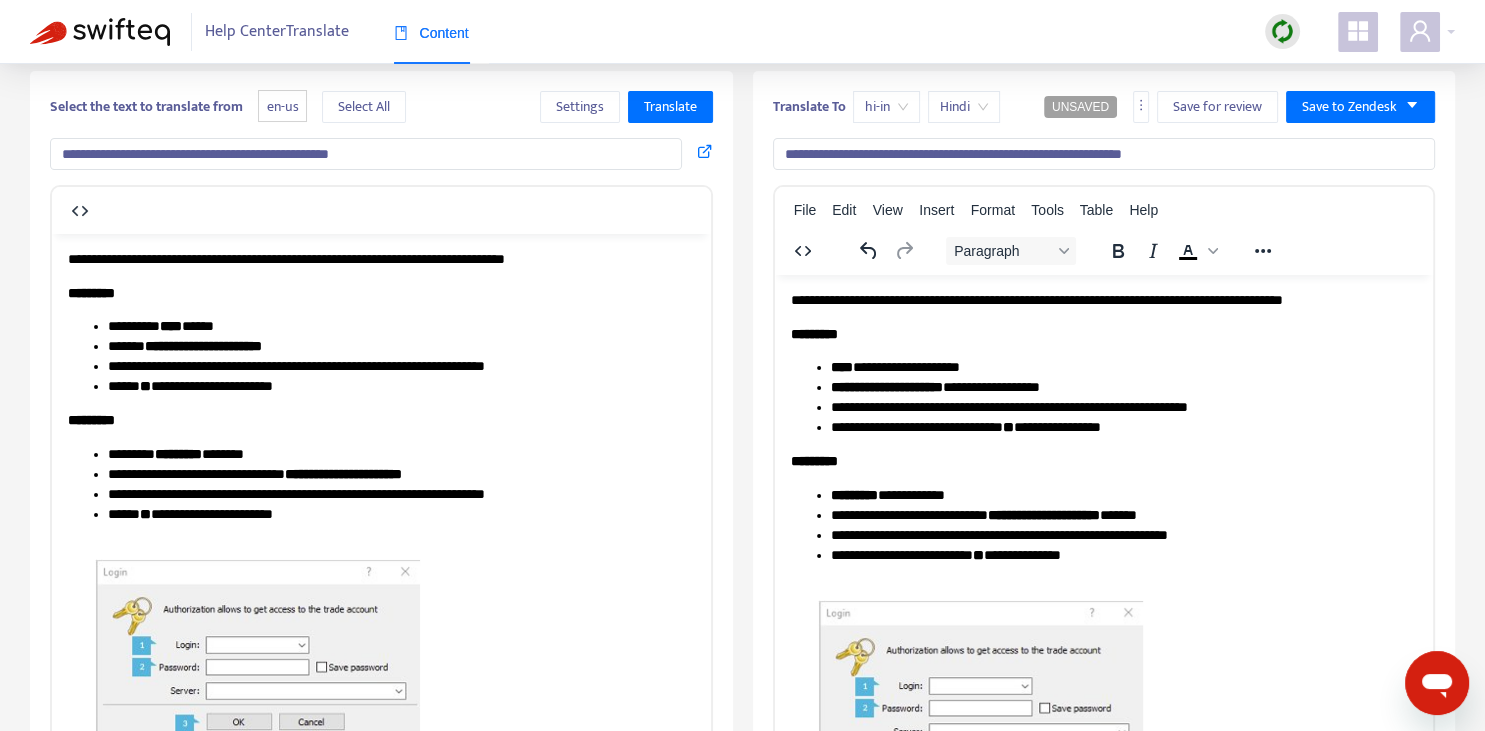 click on "**********" at bounding box center (1123, 495) 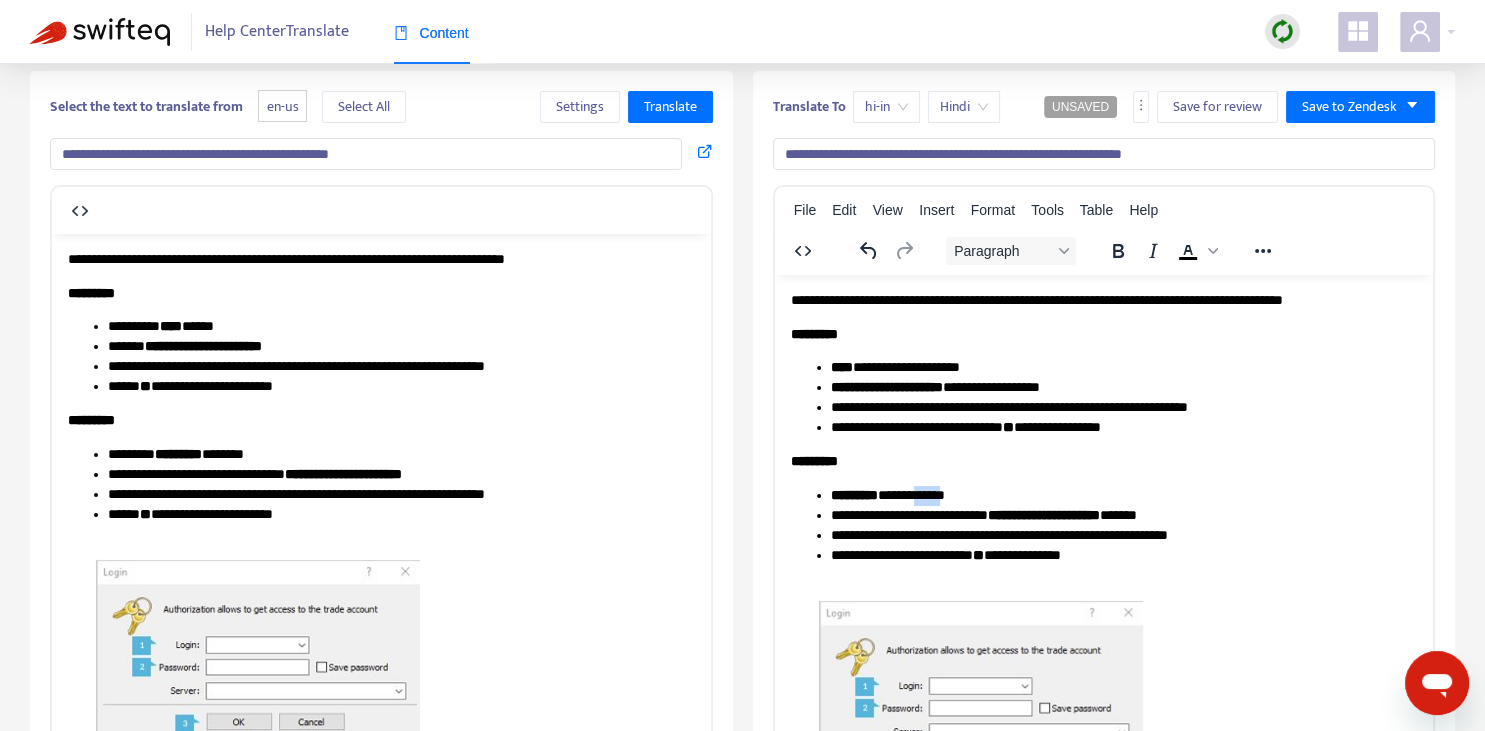 click on "**********" at bounding box center (1123, 495) 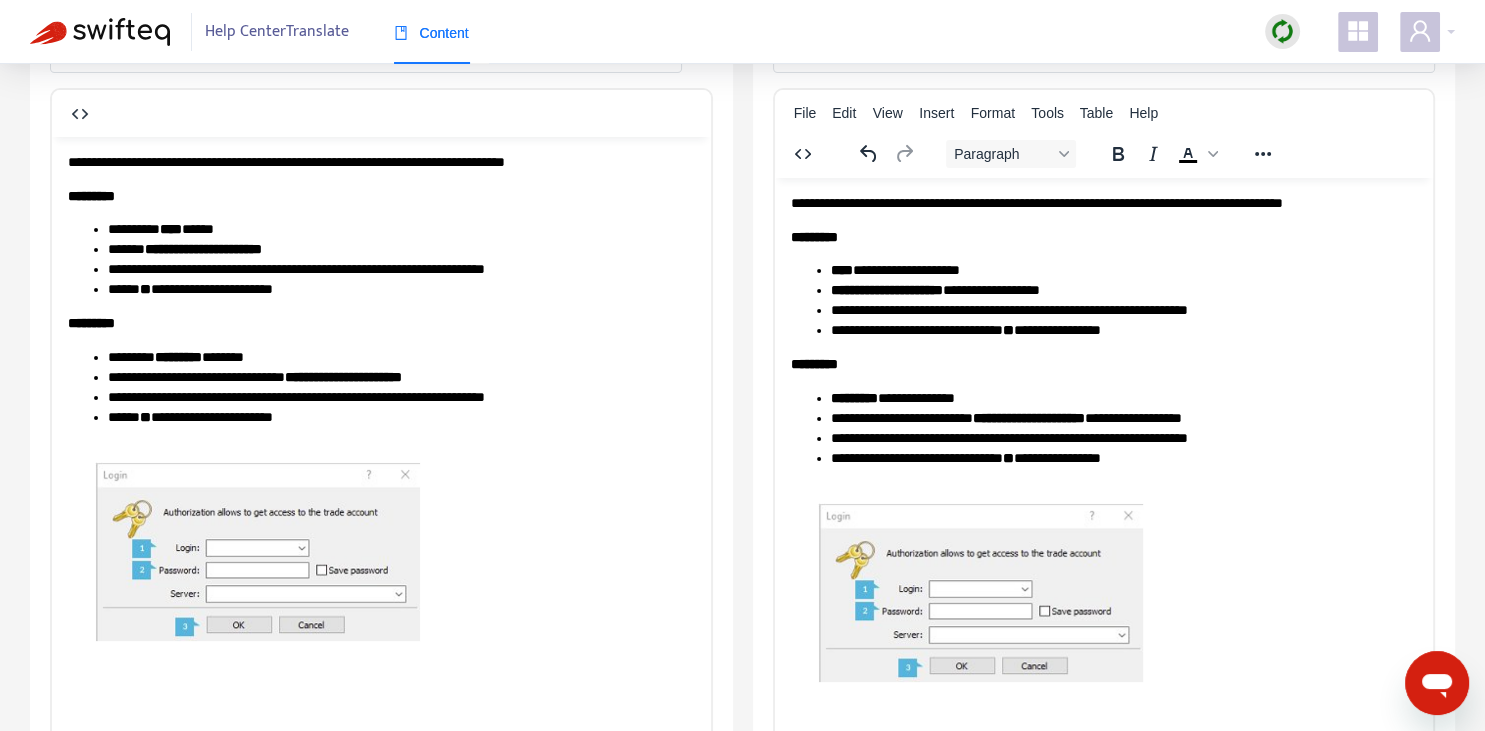 scroll, scrollTop: 0, scrollLeft: 0, axis: both 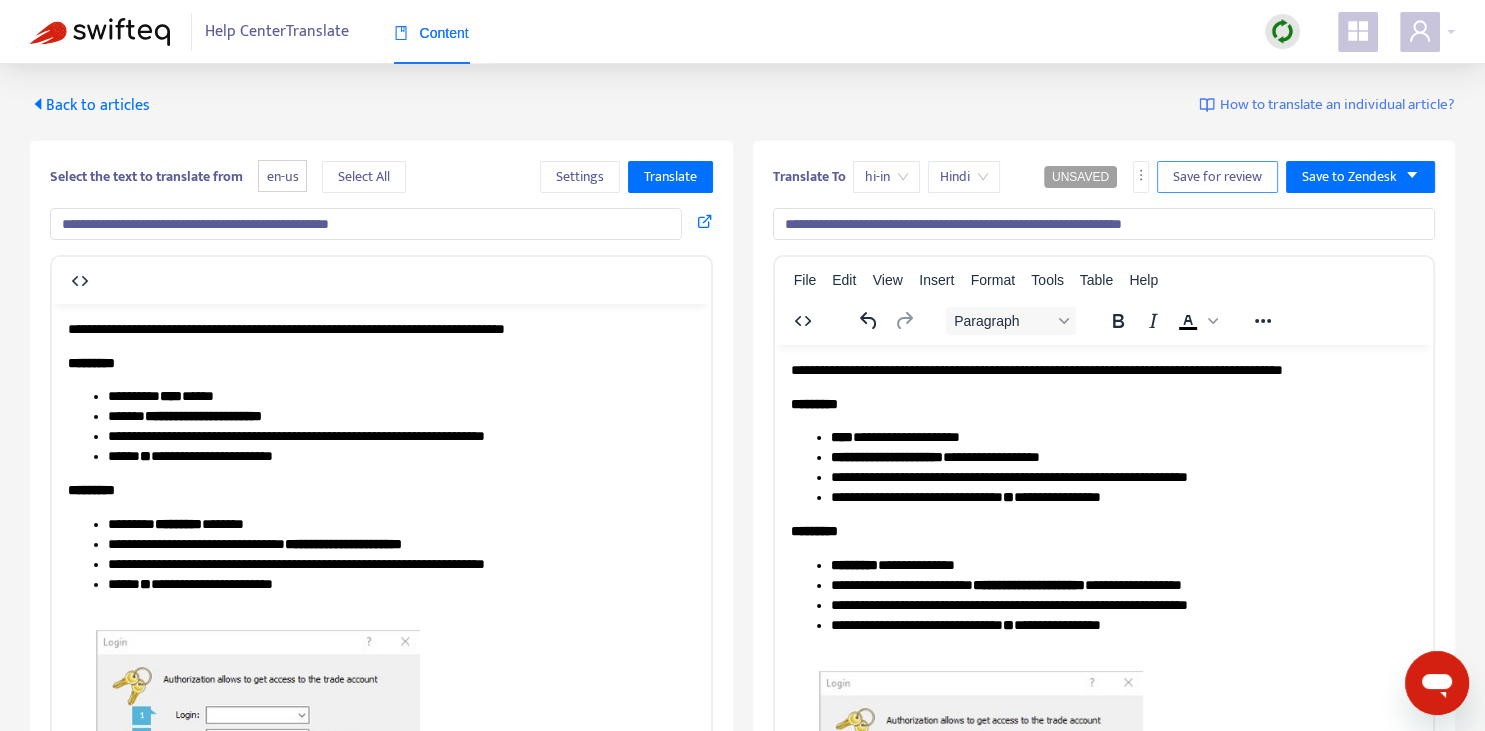 click on "Save for review" at bounding box center (1217, 177) 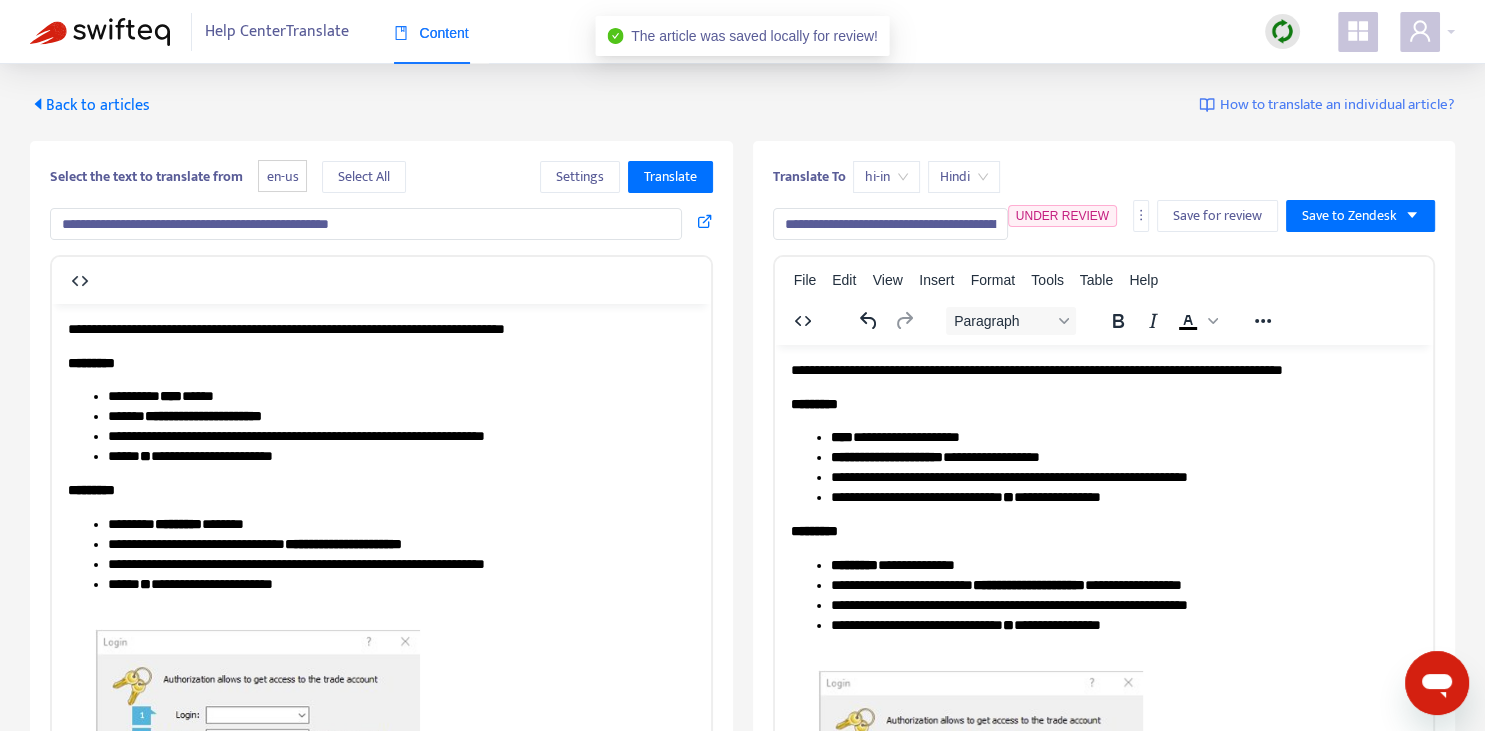 click on "Back to articles" at bounding box center [90, 105] 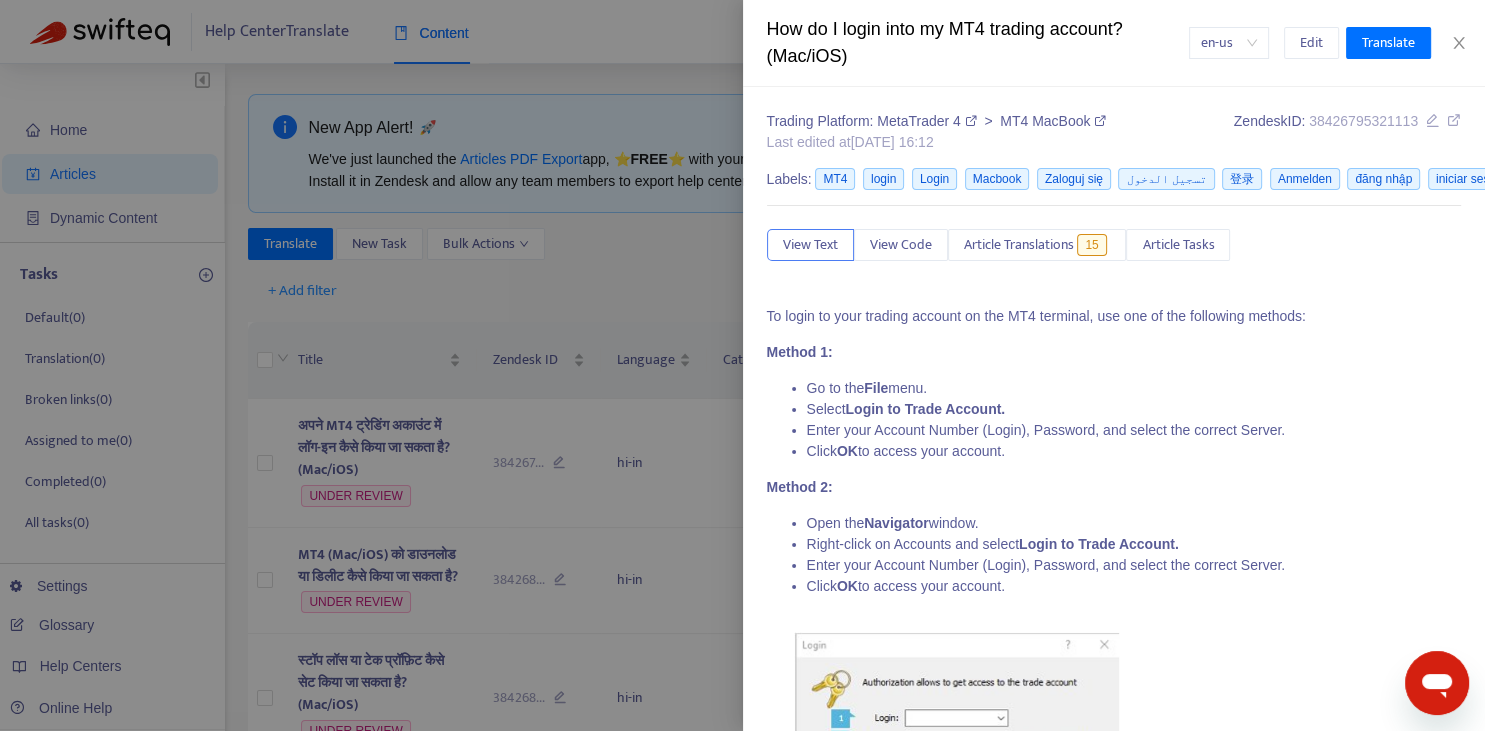 click at bounding box center (742, 365) 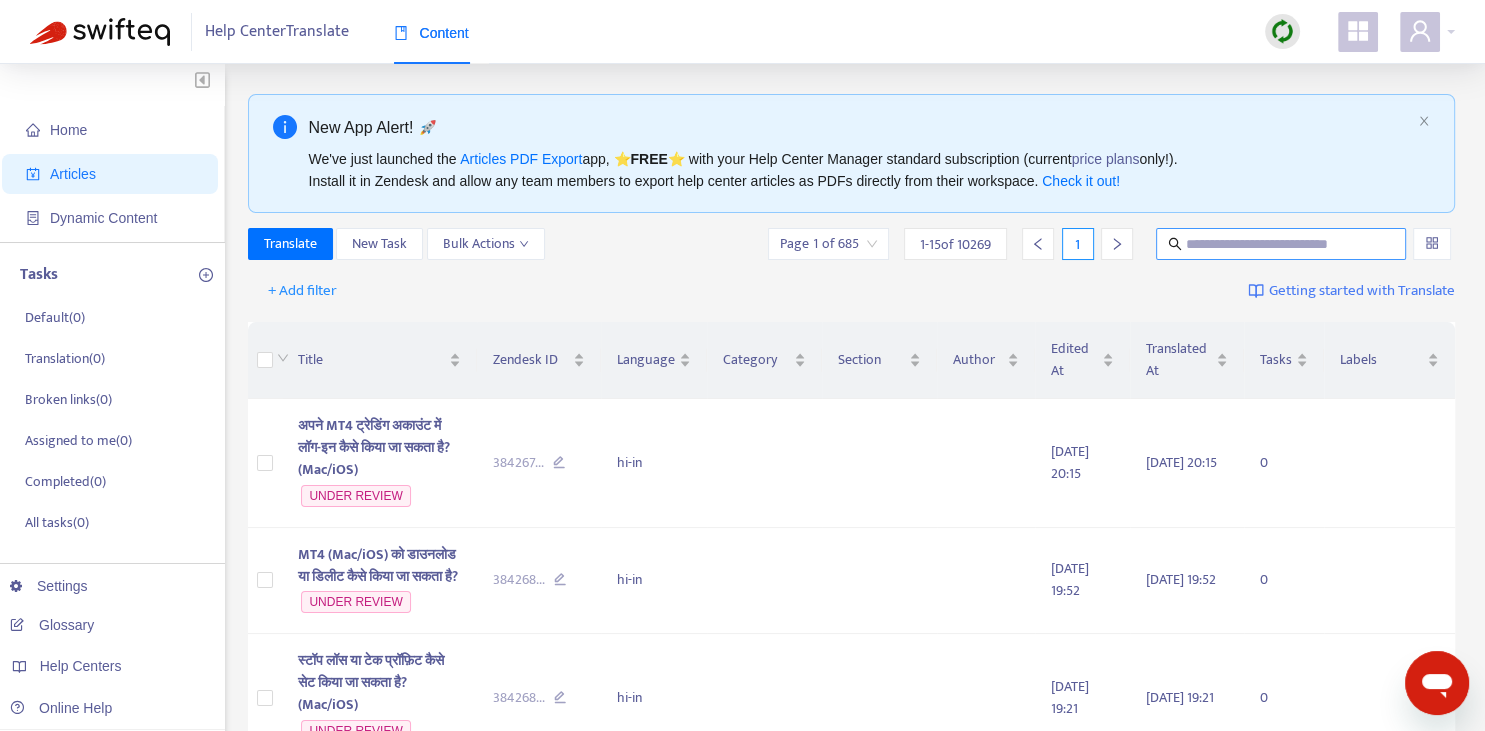click at bounding box center [1282, 244] 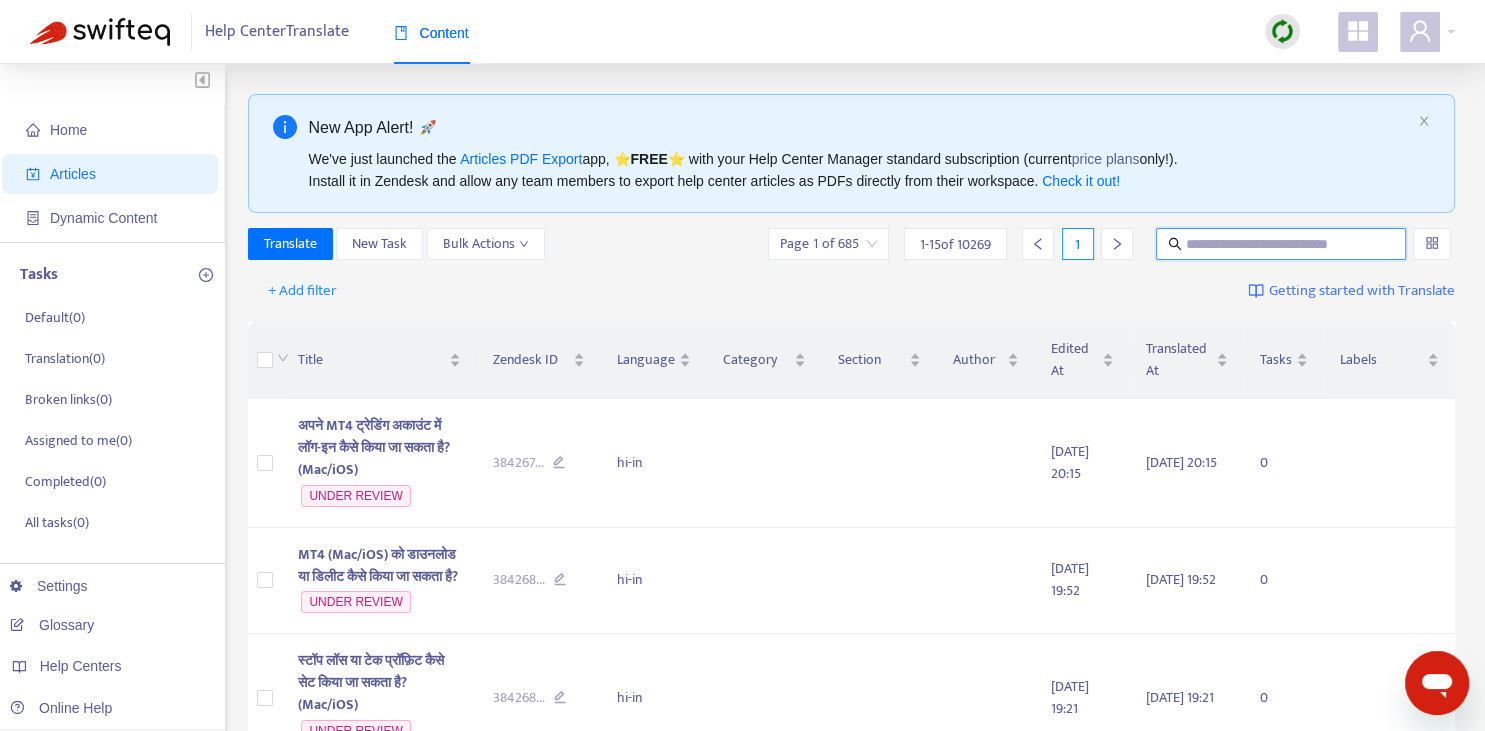 paste on "**********" 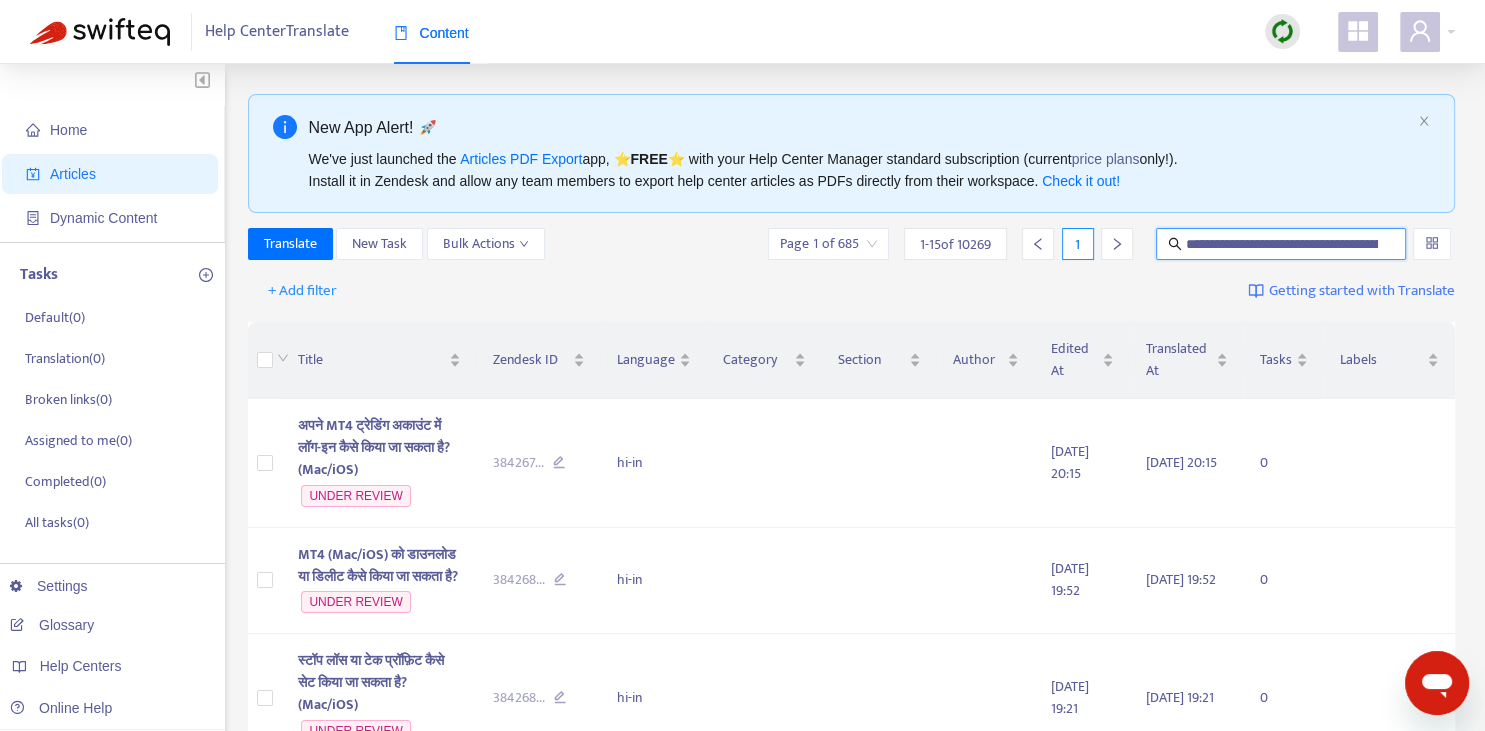 scroll, scrollTop: 0, scrollLeft: 94, axis: horizontal 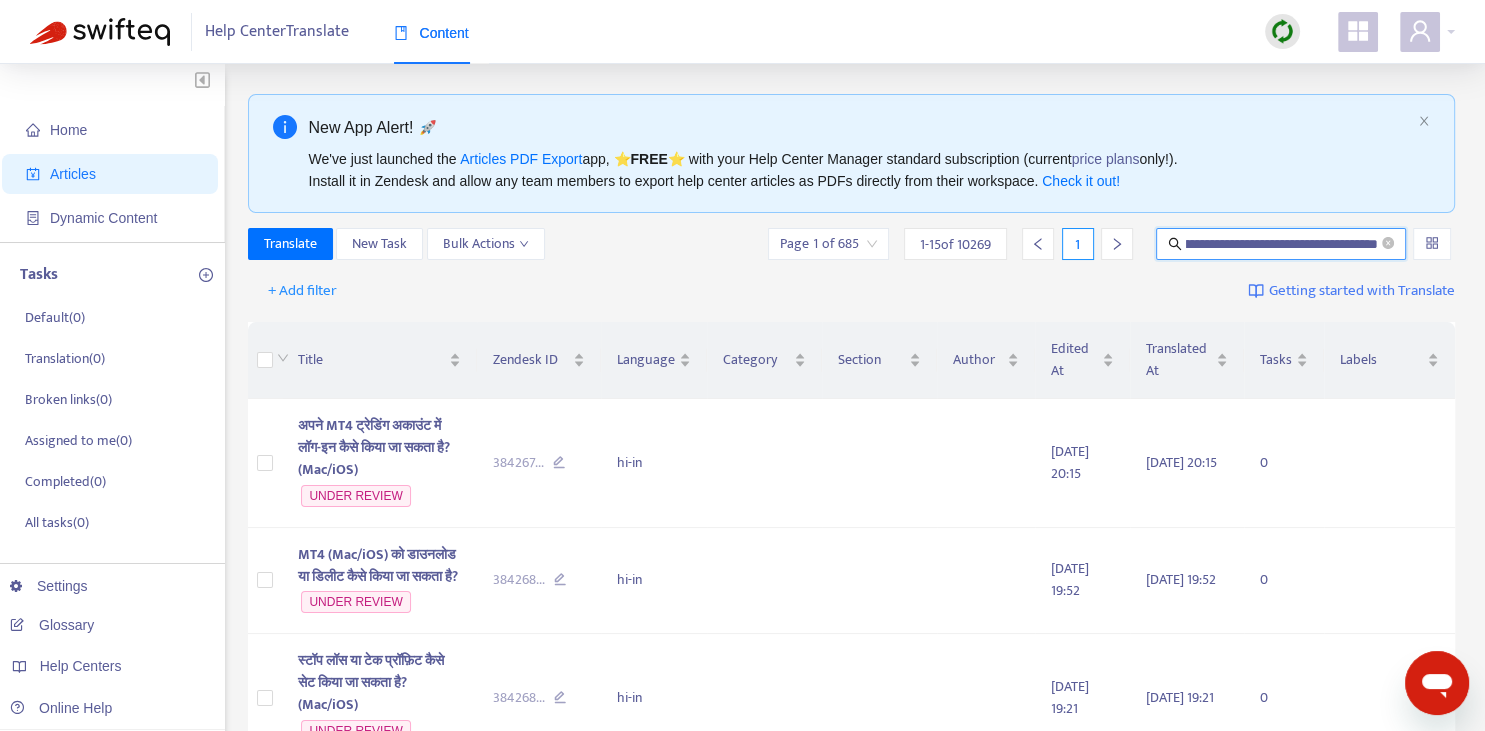 type on "**********" 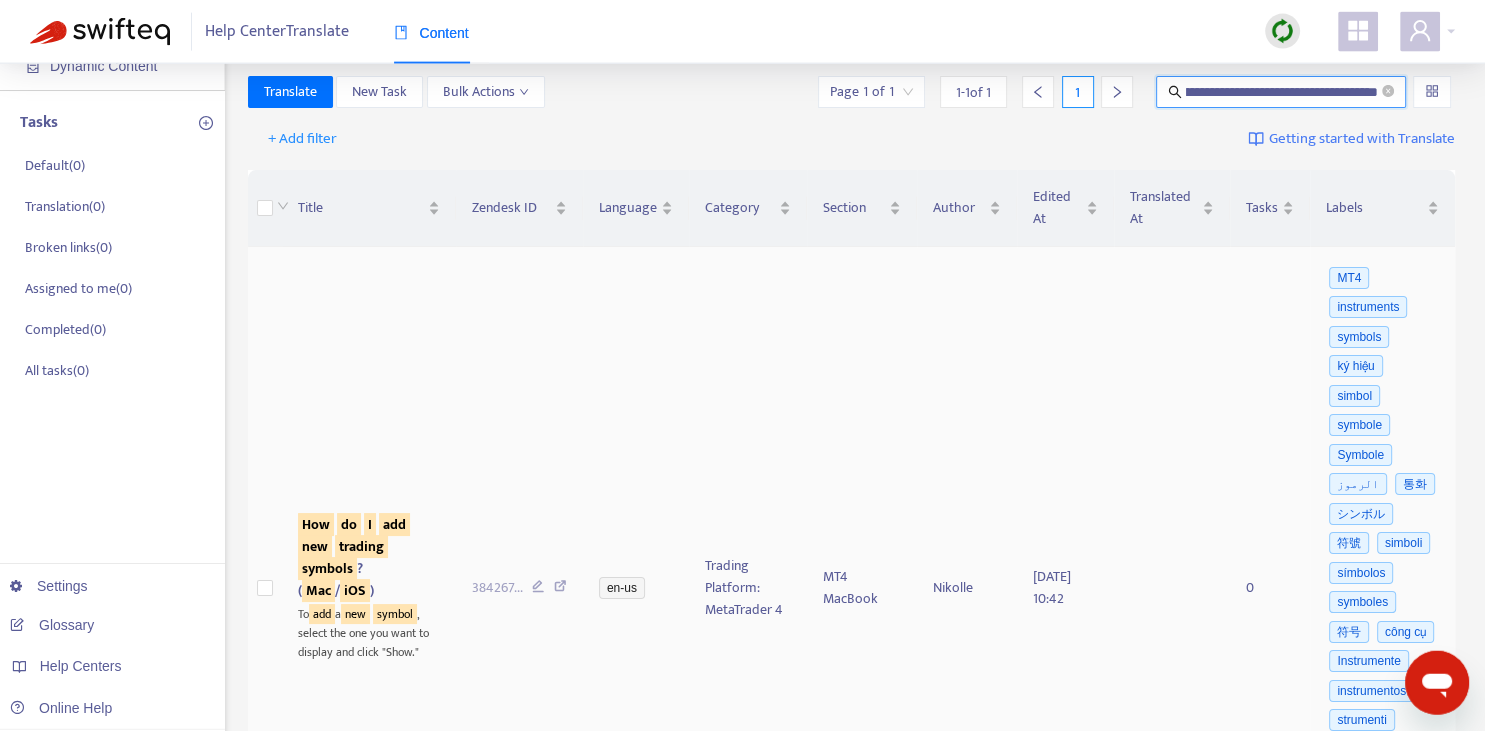 scroll, scrollTop: 211, scrollLeft: 0, axis: vertical 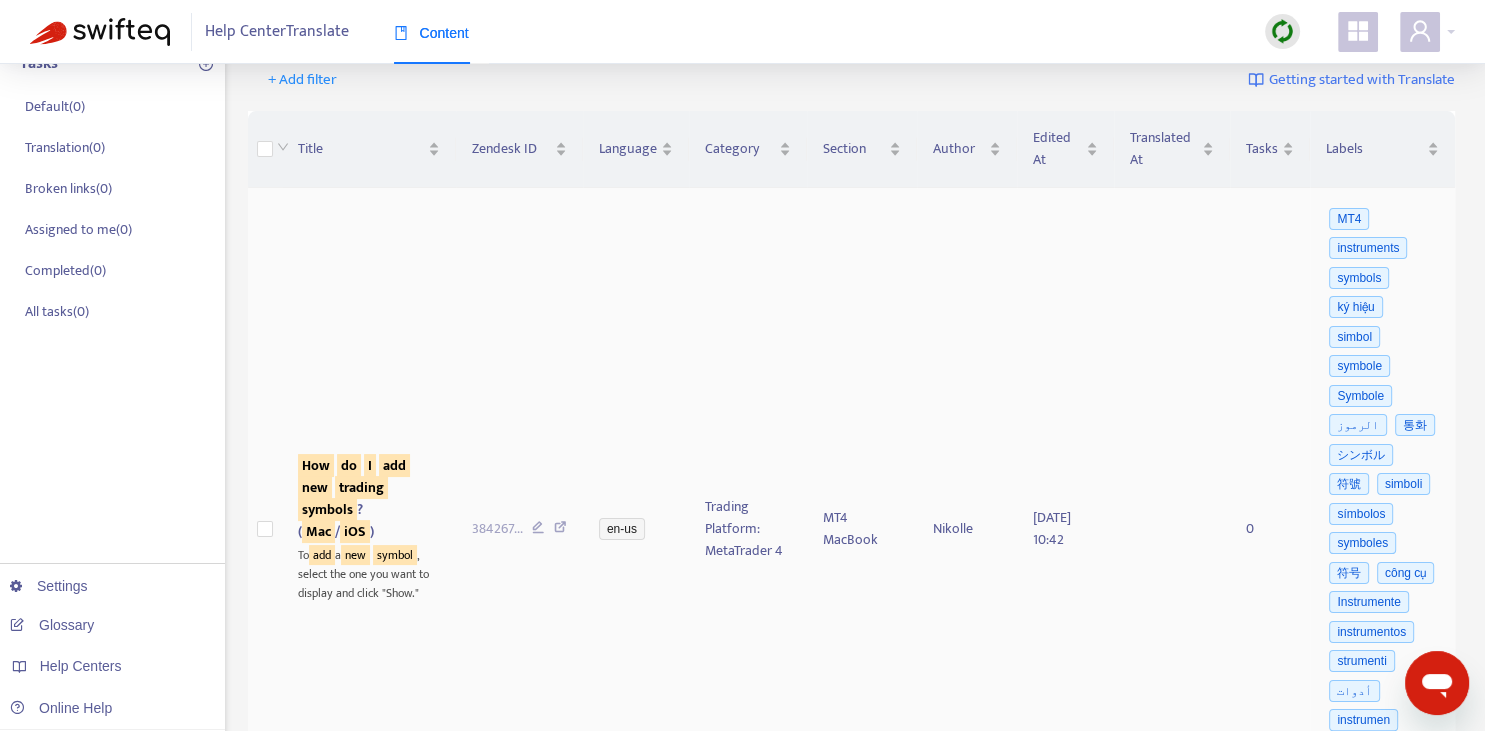 click on "Mac" at bounding box center (318, 531) 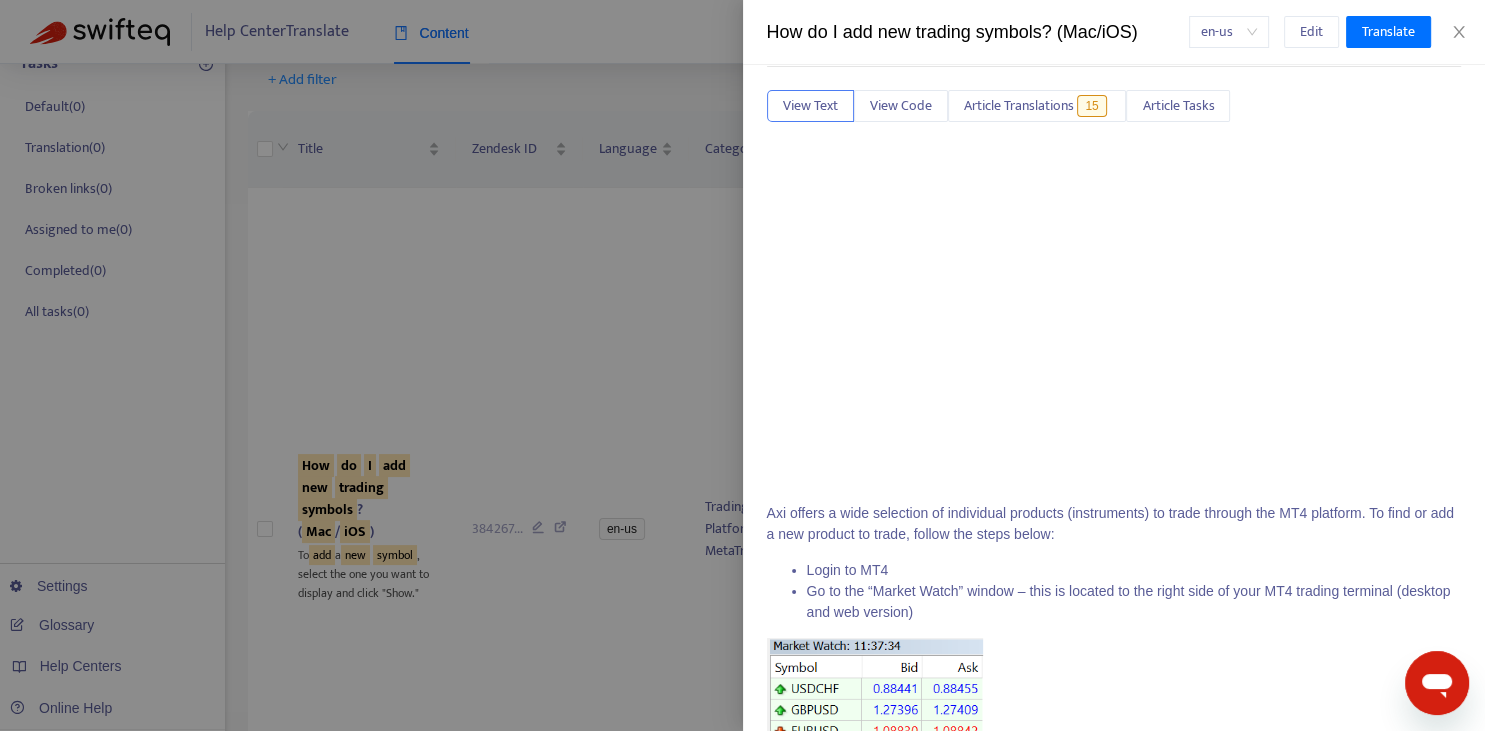 scroll, scrollTop: 0, scrollLeft: 0, axis: both 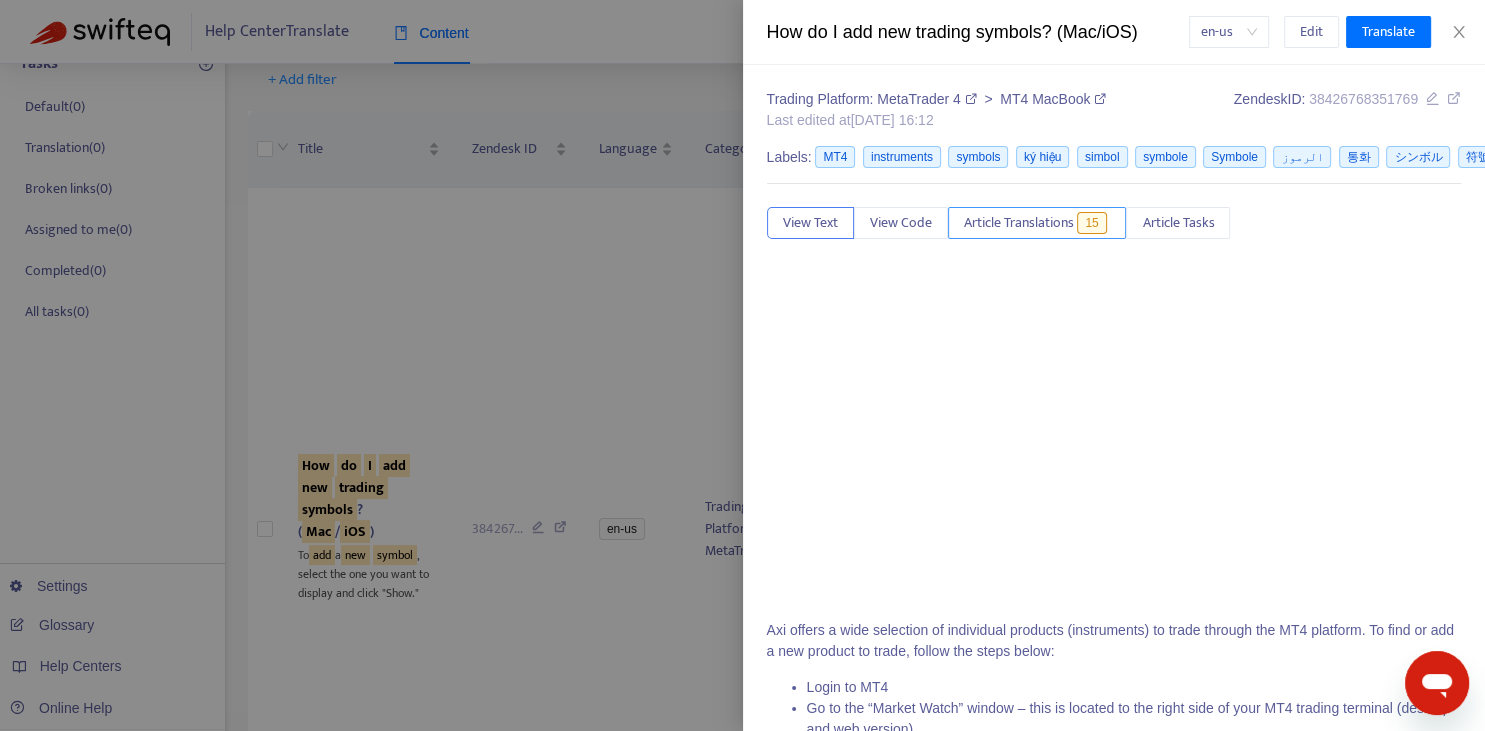 click on "Article Translations" at bounding box center (1019, 223) 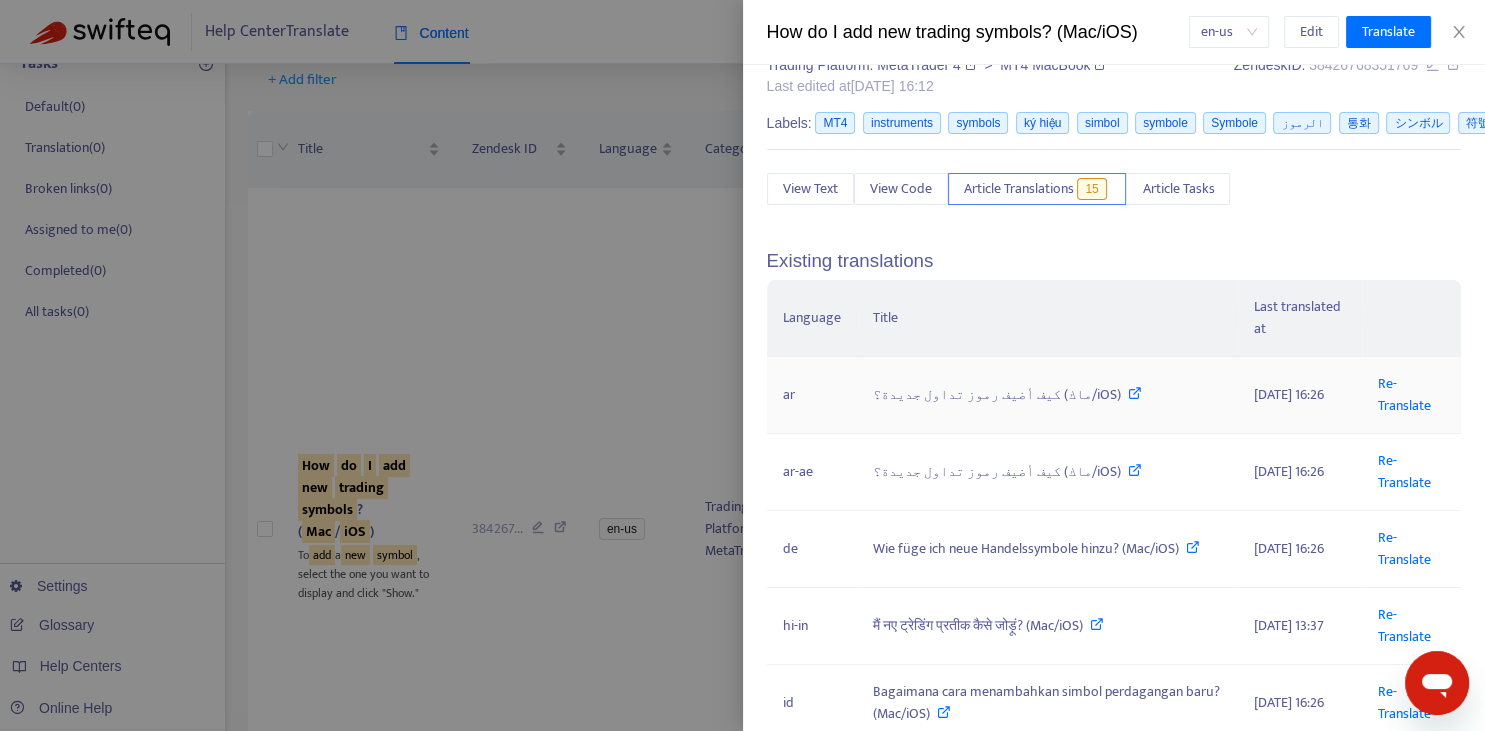 scroll, scrollTop: 74, scrollLeft: 0, axis: vertical 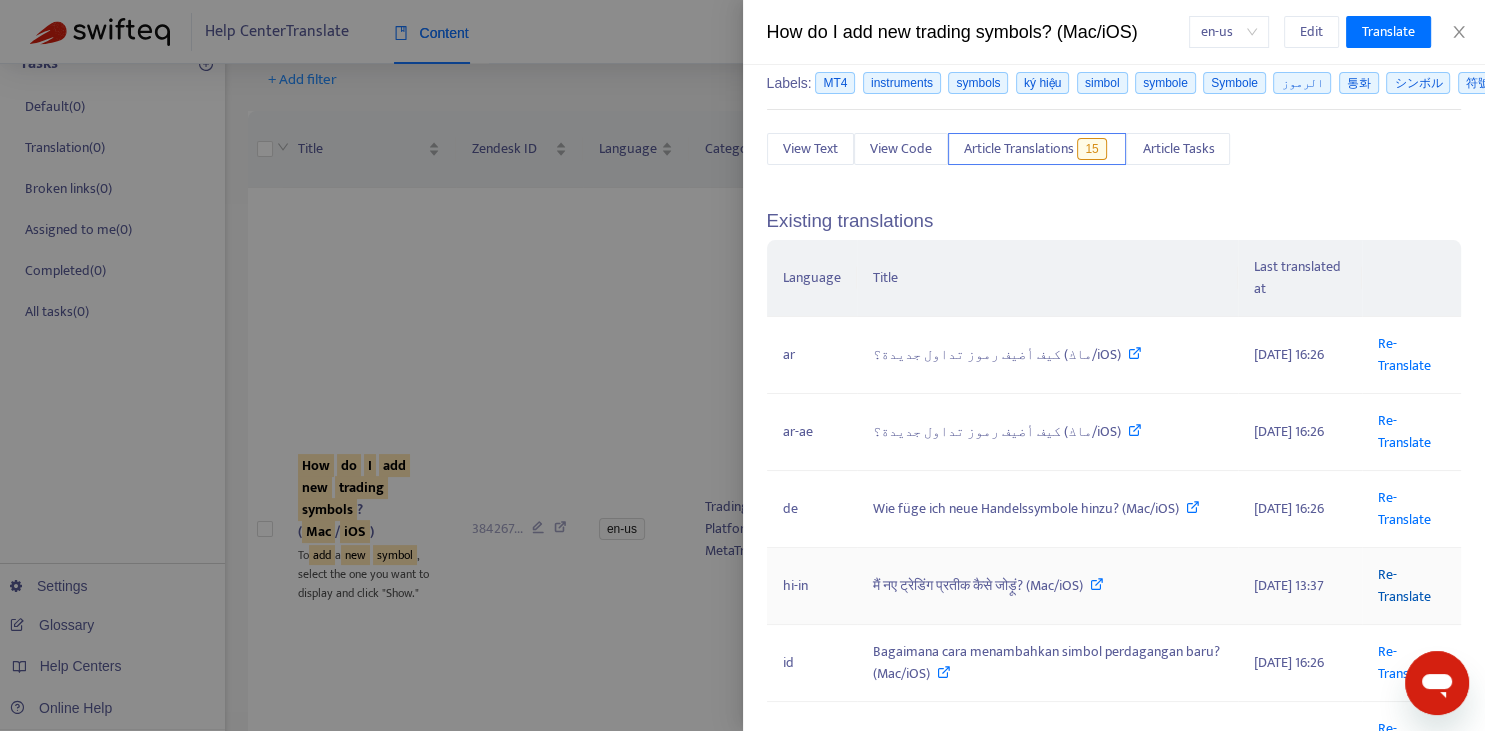 click on "Re-Translate" at bounding box center [1404, 585] 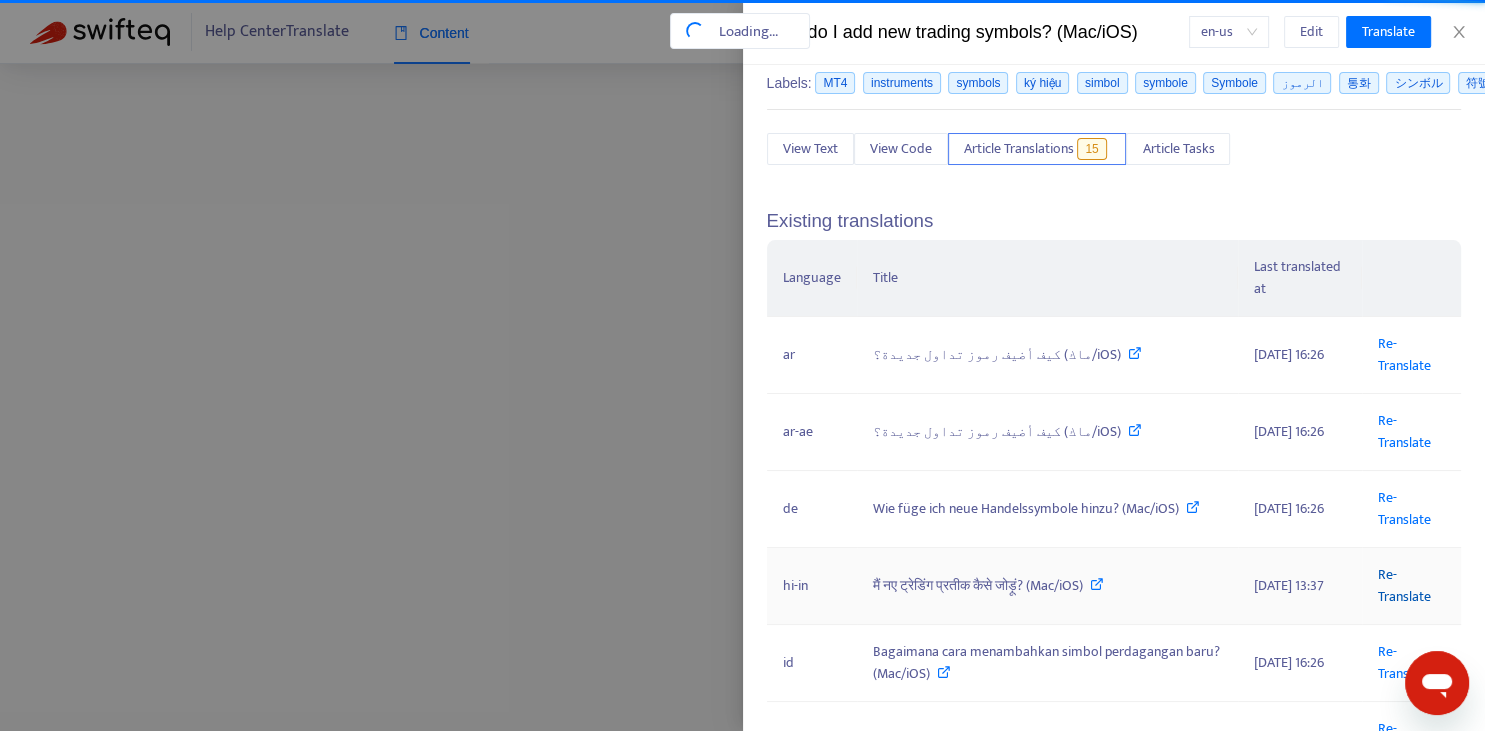 scroll, scrollTop: 0, scrollLeft: 94, axis: horizontal 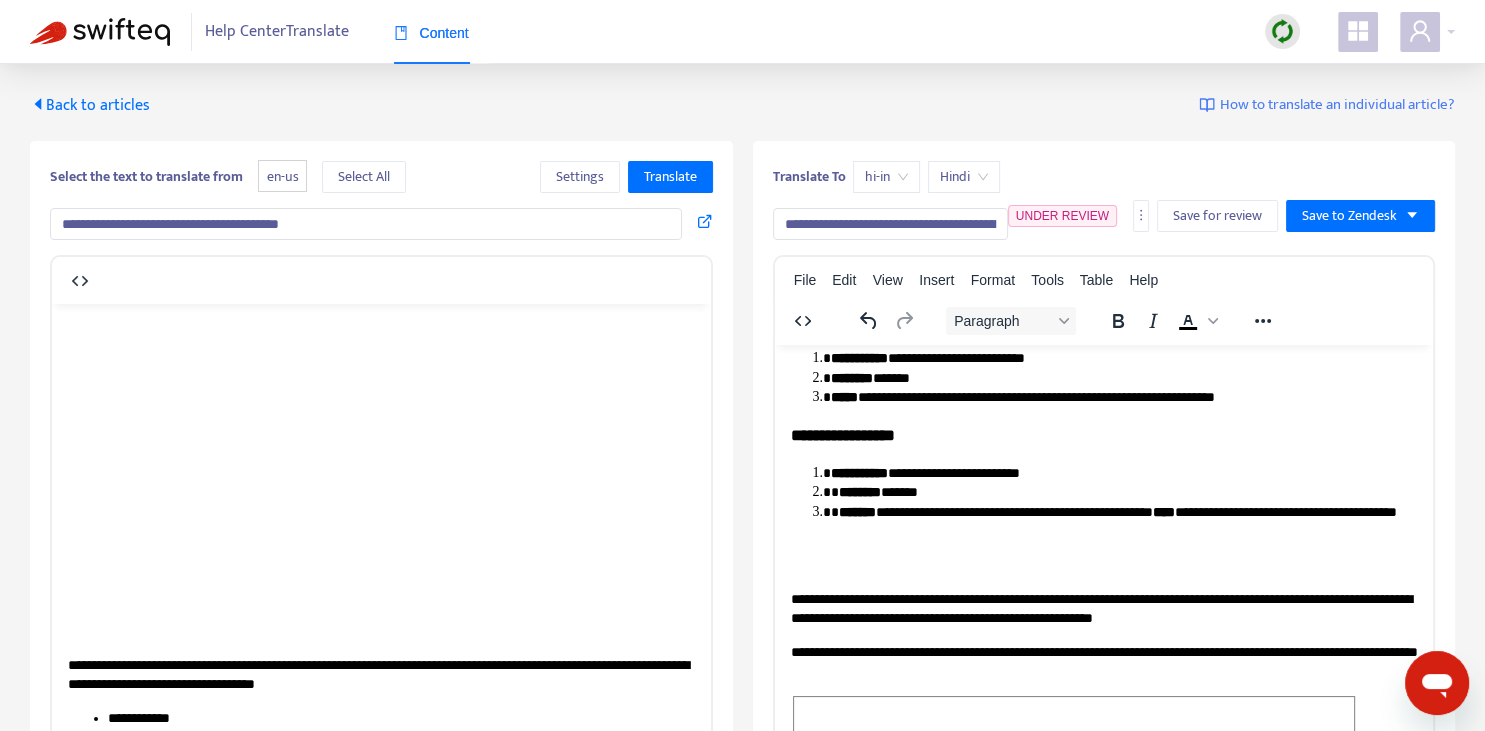 click on "**********" at bounding box center [890, 224] 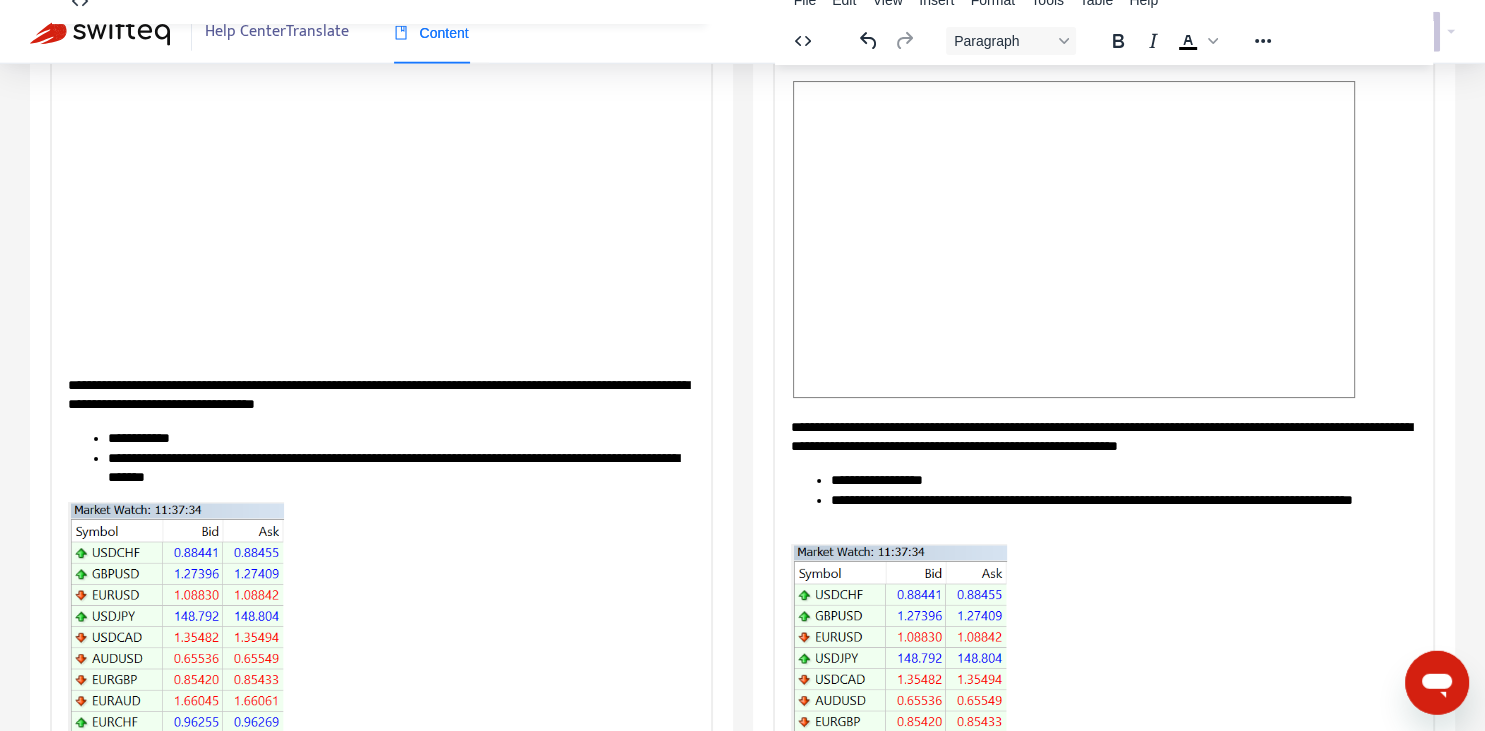 scroll, scrollTop: 281, scrollLeft: 0, axis: vertical 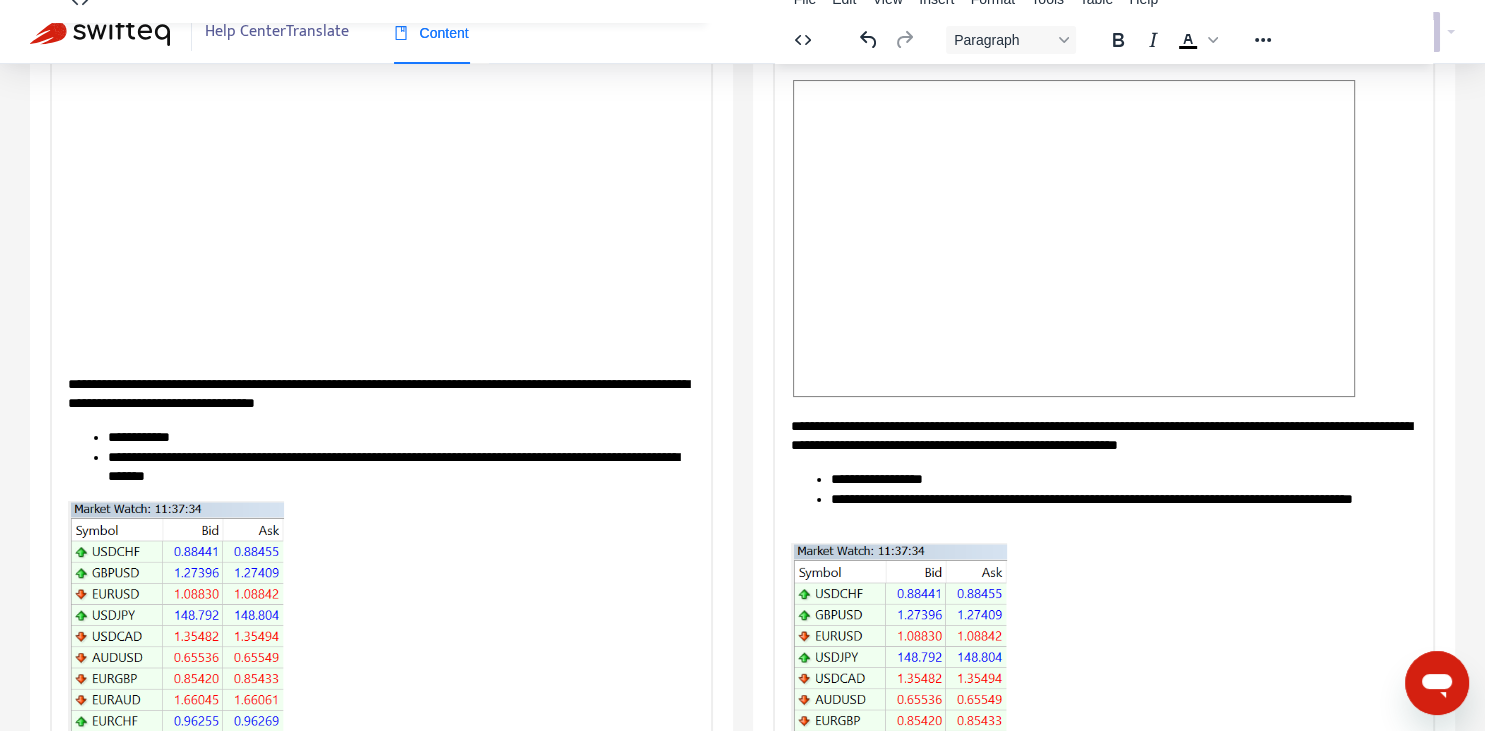 type on "**********" 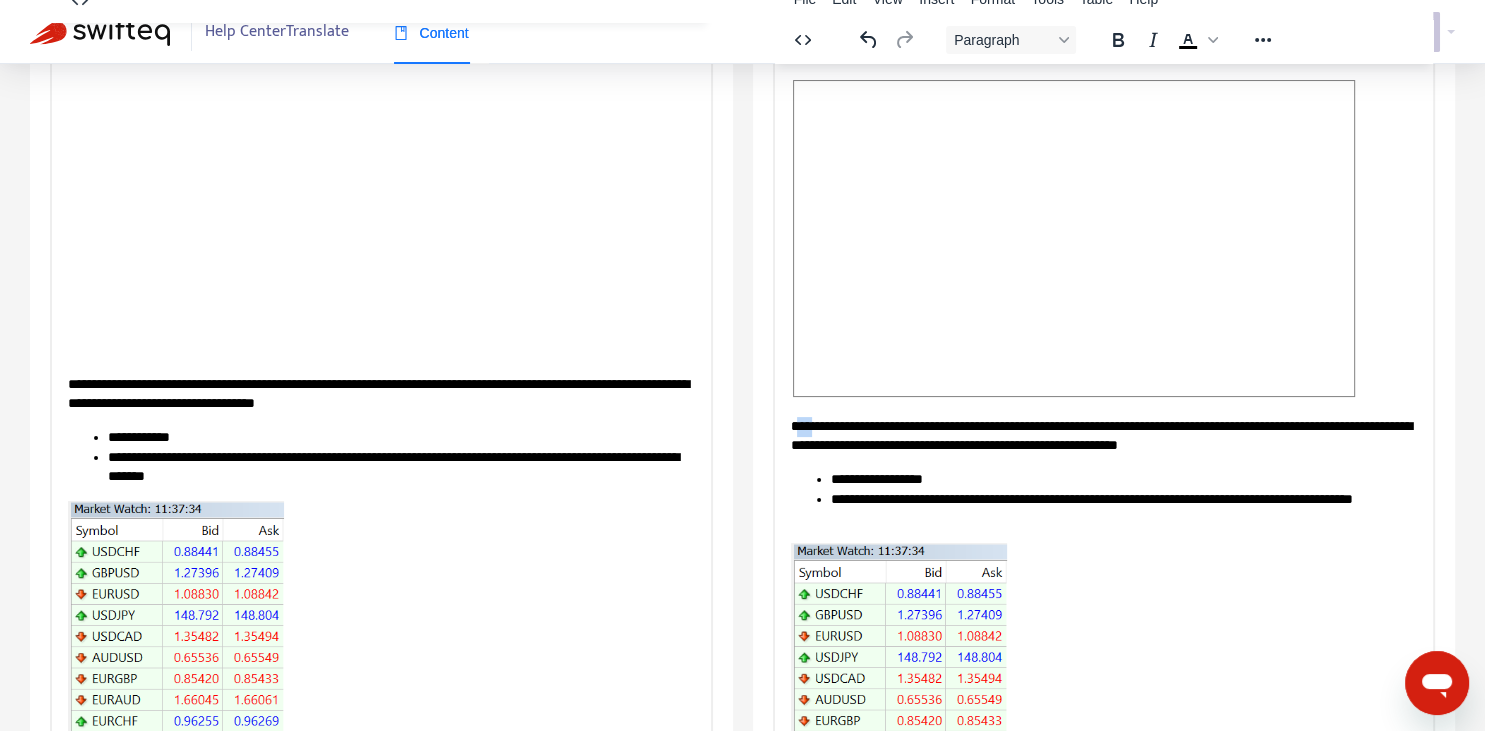 type 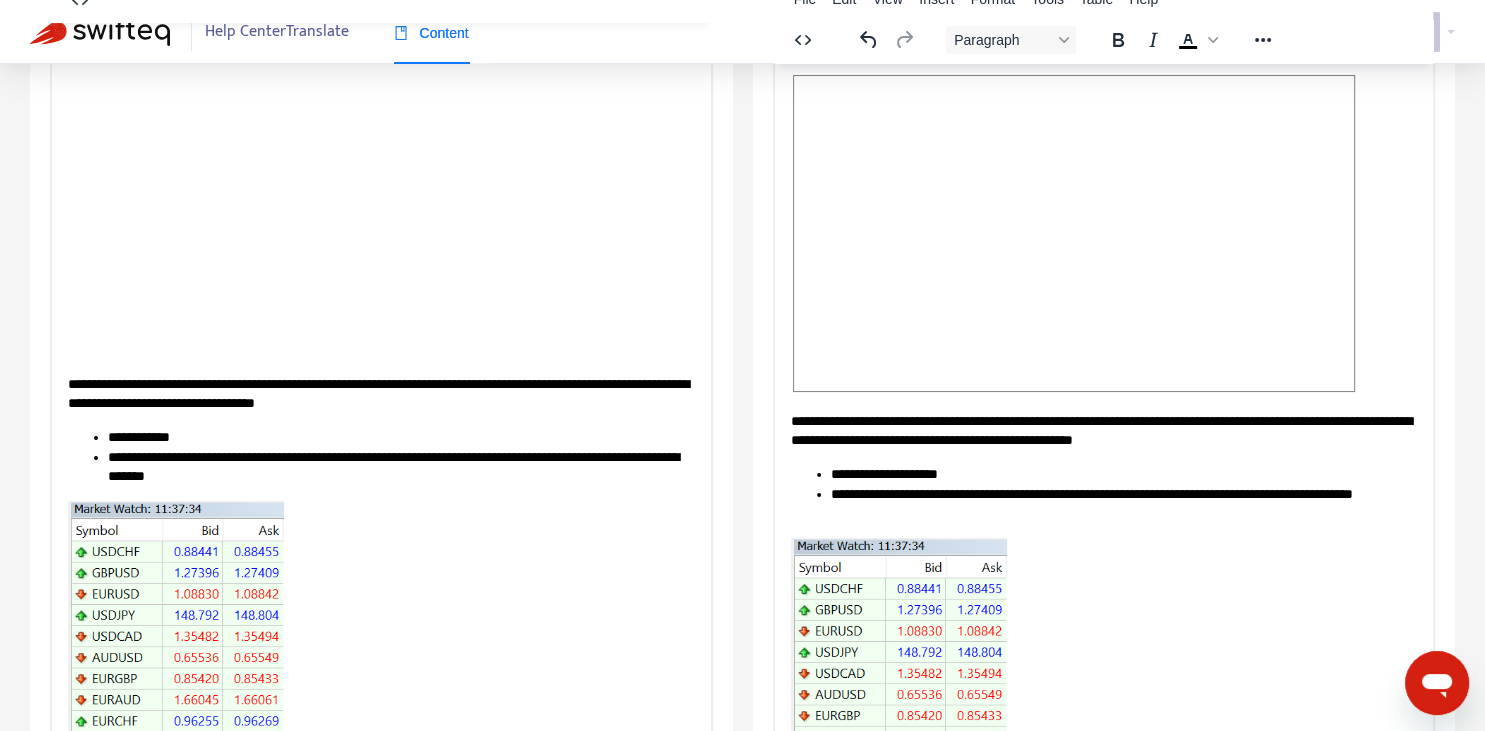 scroll, scrollTop: 70, scrollLeft: 0, axis: vertical 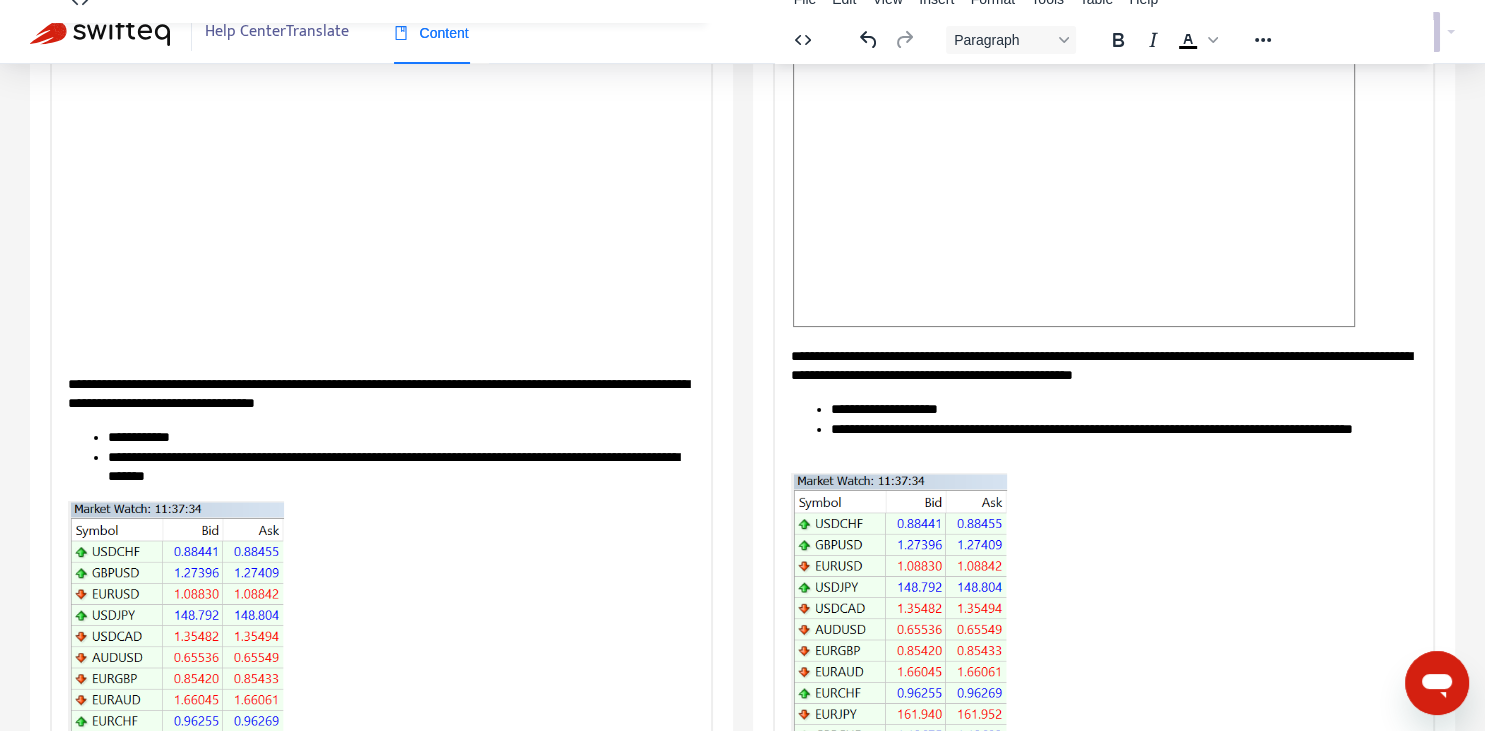 drag, startPoint x: 175, startPoint y: 447, endPoint x: 260, endPoint y: 454, distance: 85.28775 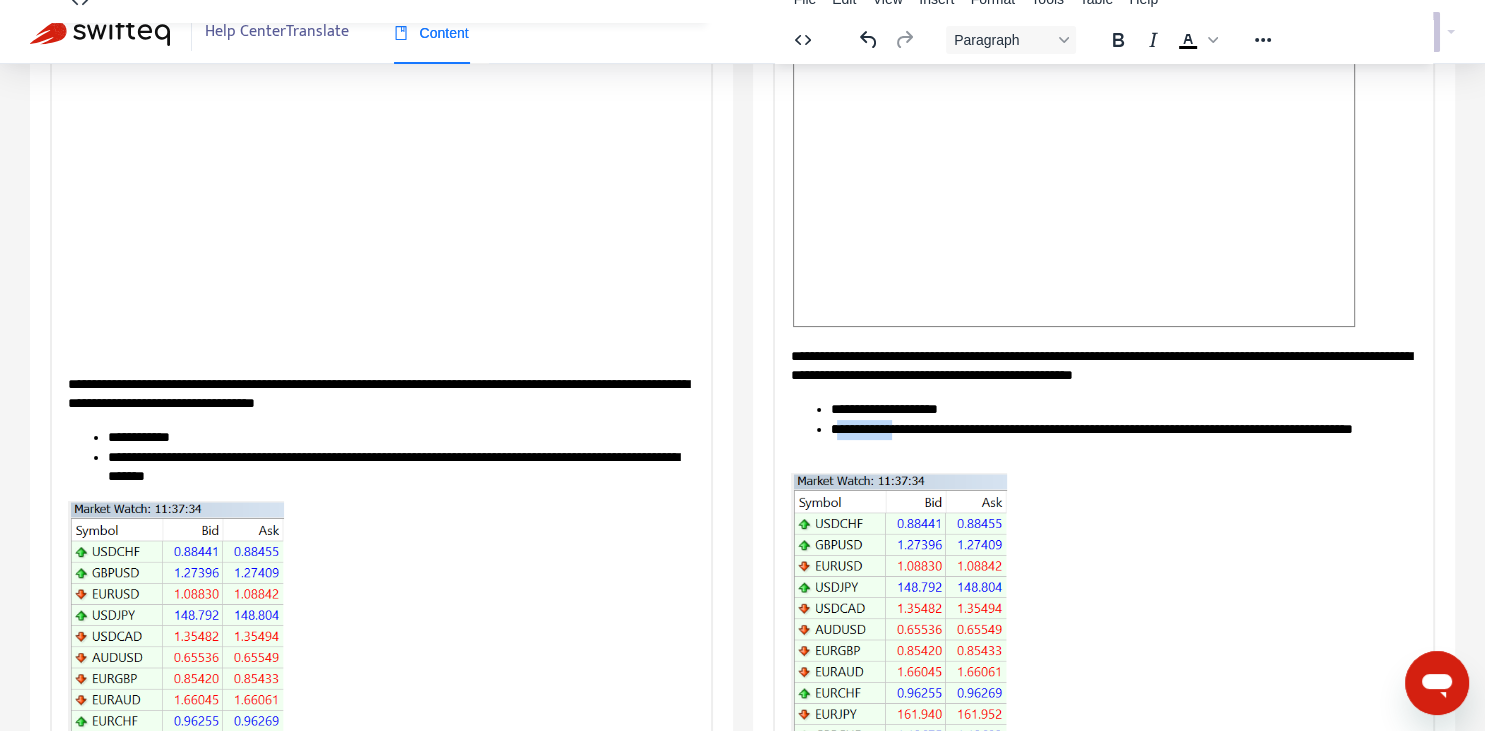 drag, startPoint x: 836, startPoint y: 428, endPoint x: 893, endPoint y: 430, distance: 57.035076 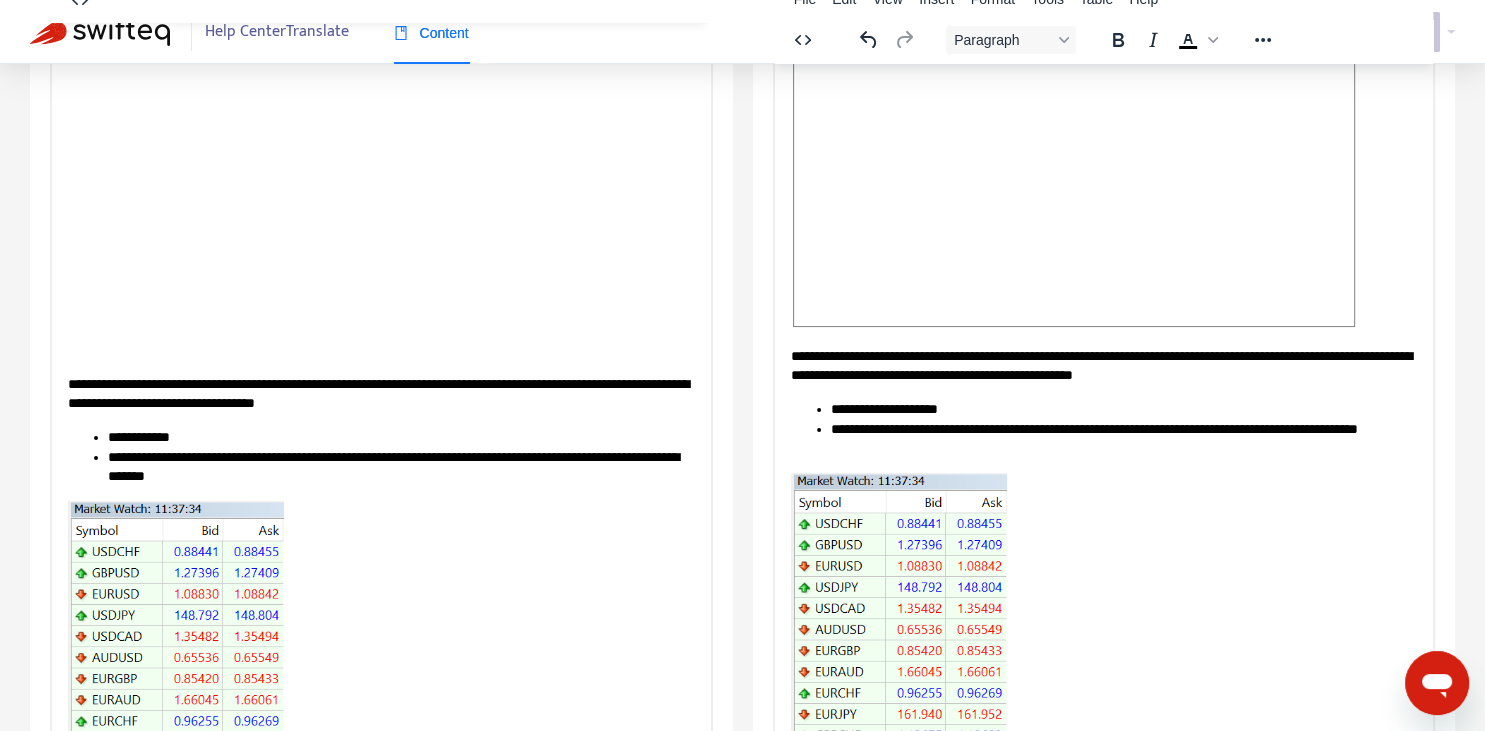 click on "**********" at bounding box center (1123, 439) 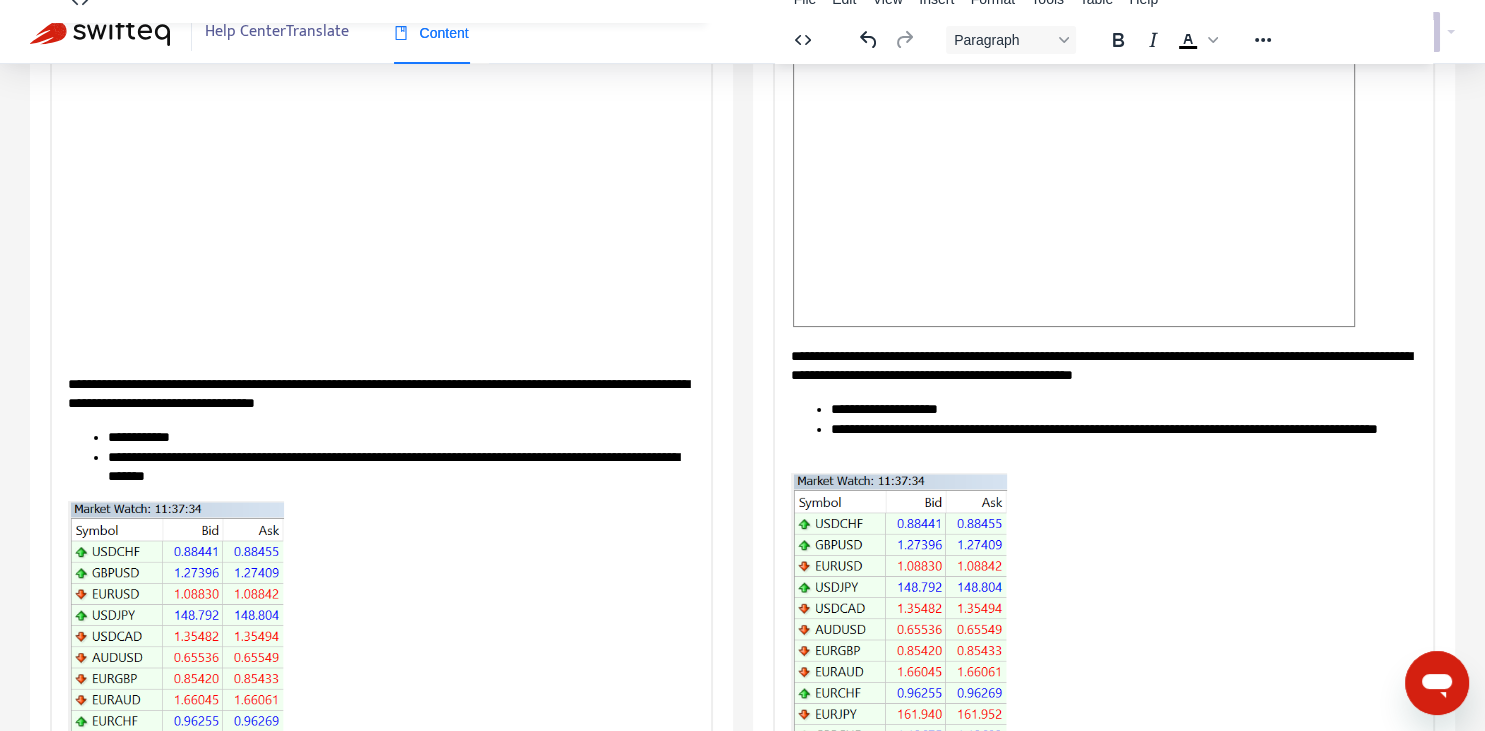 click on "**********" at bounding box center (1123, 409) 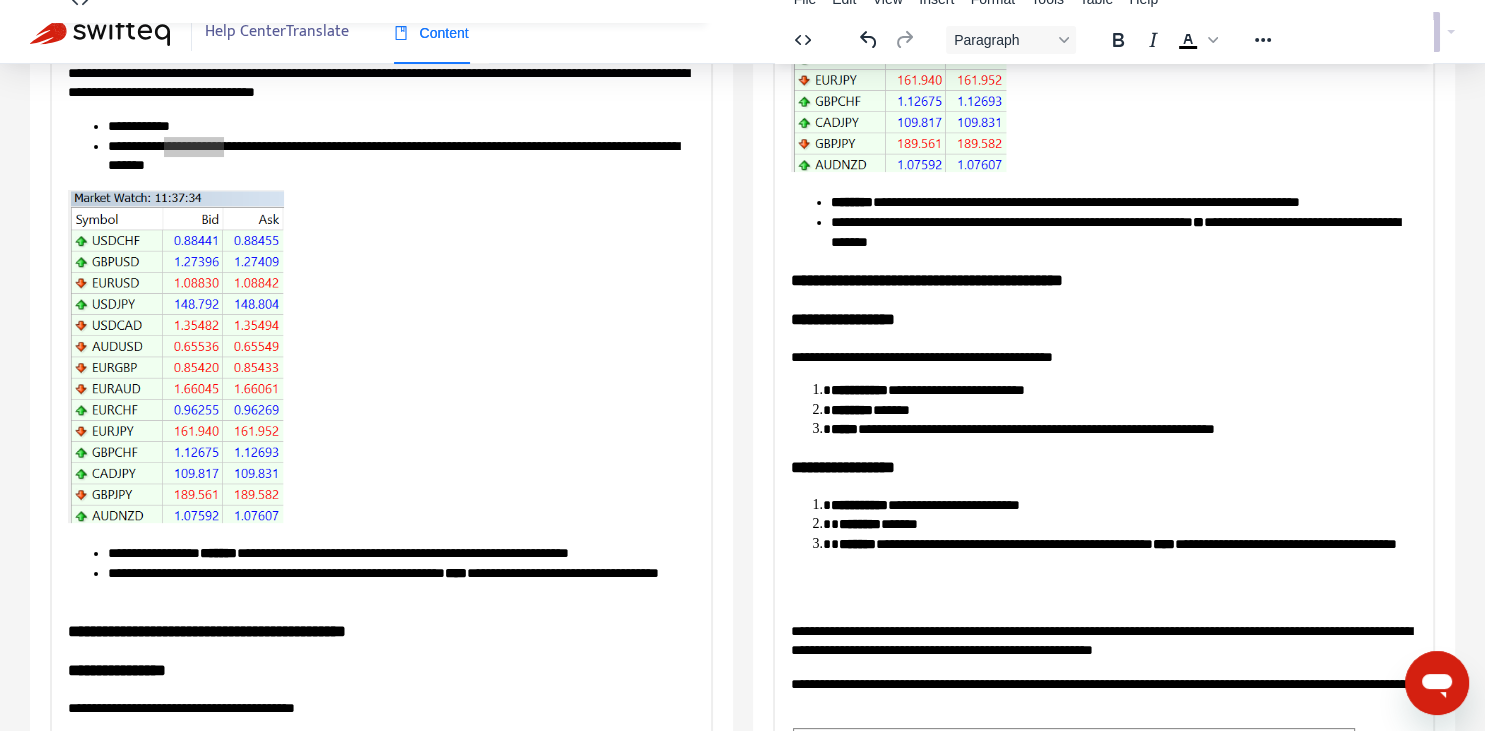 scroll, scrollTop: 492, scrollLeft: 0, axis: vertical 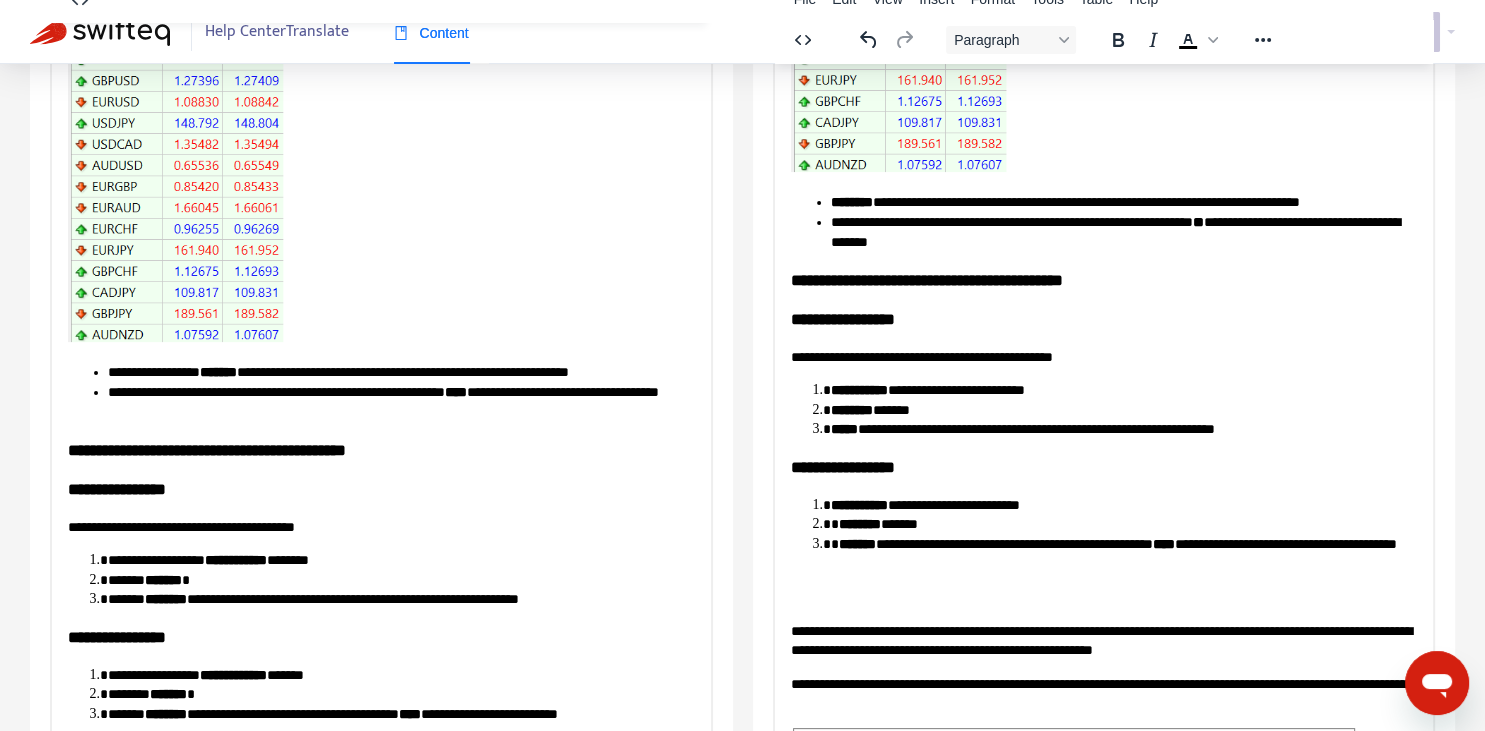 drag, startPoint x: 828, startPoint y: 192, endPoint x: 1025, endPoint y: 192, distance: 197 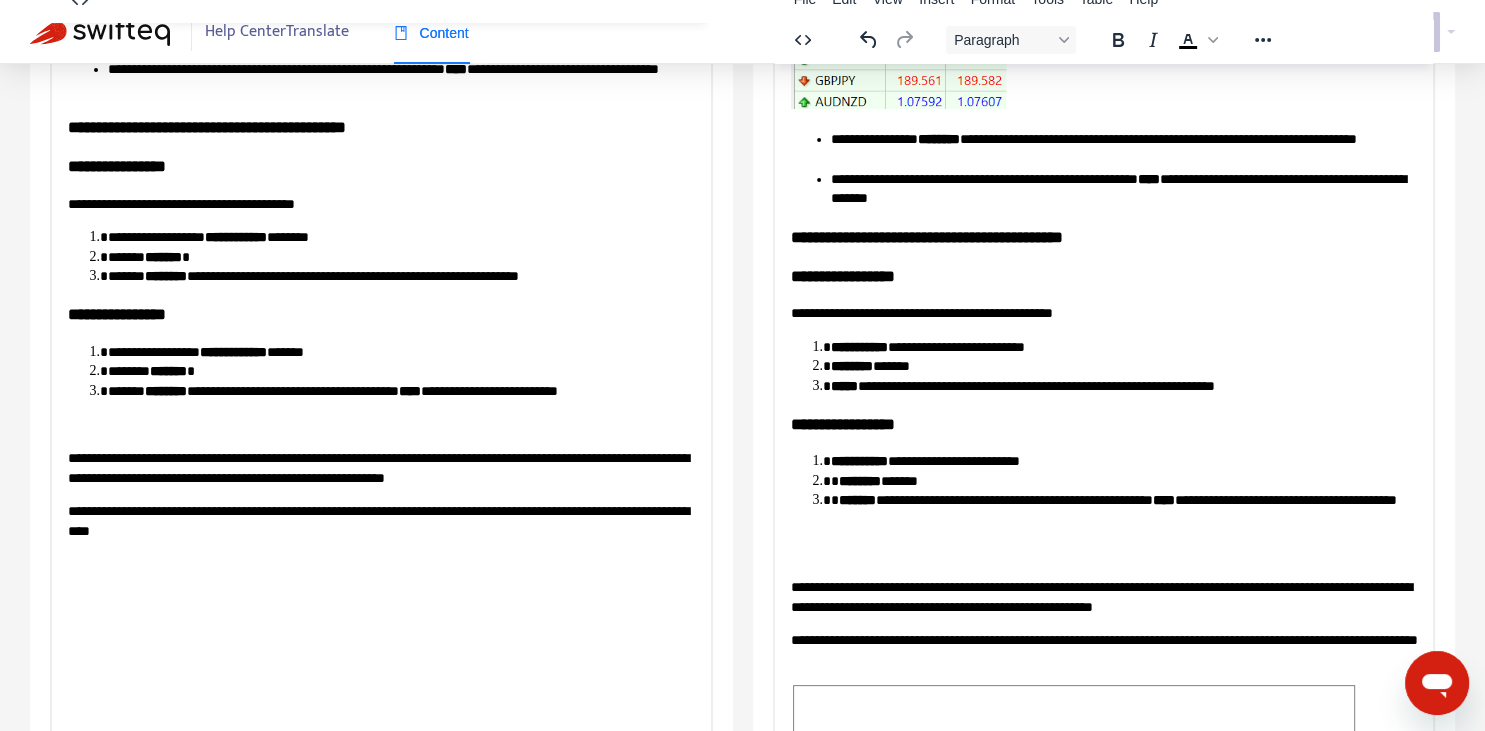 scroll, scrollTop: 774, scrollLeft: 0, axis: vertical 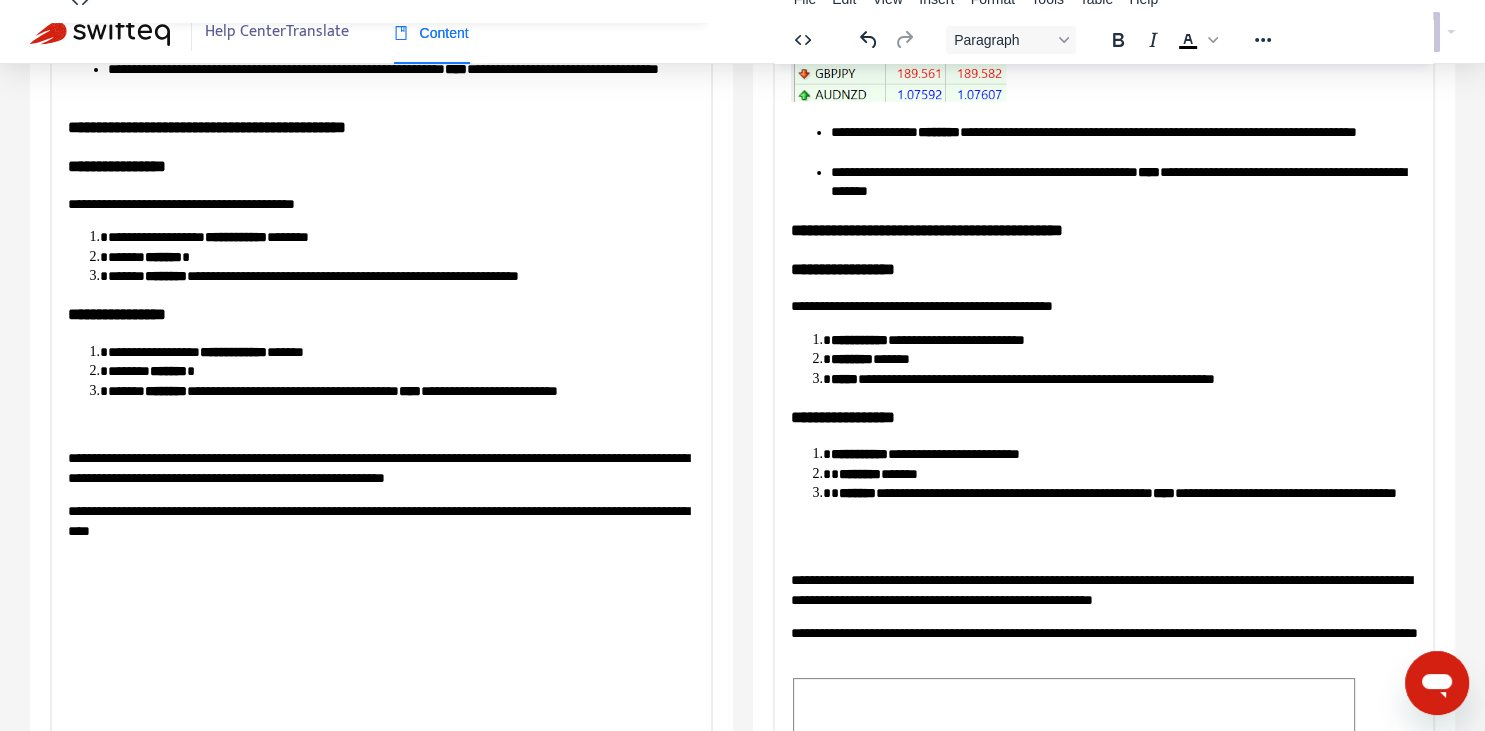click on "**********" at bounding box center [1103, 152] 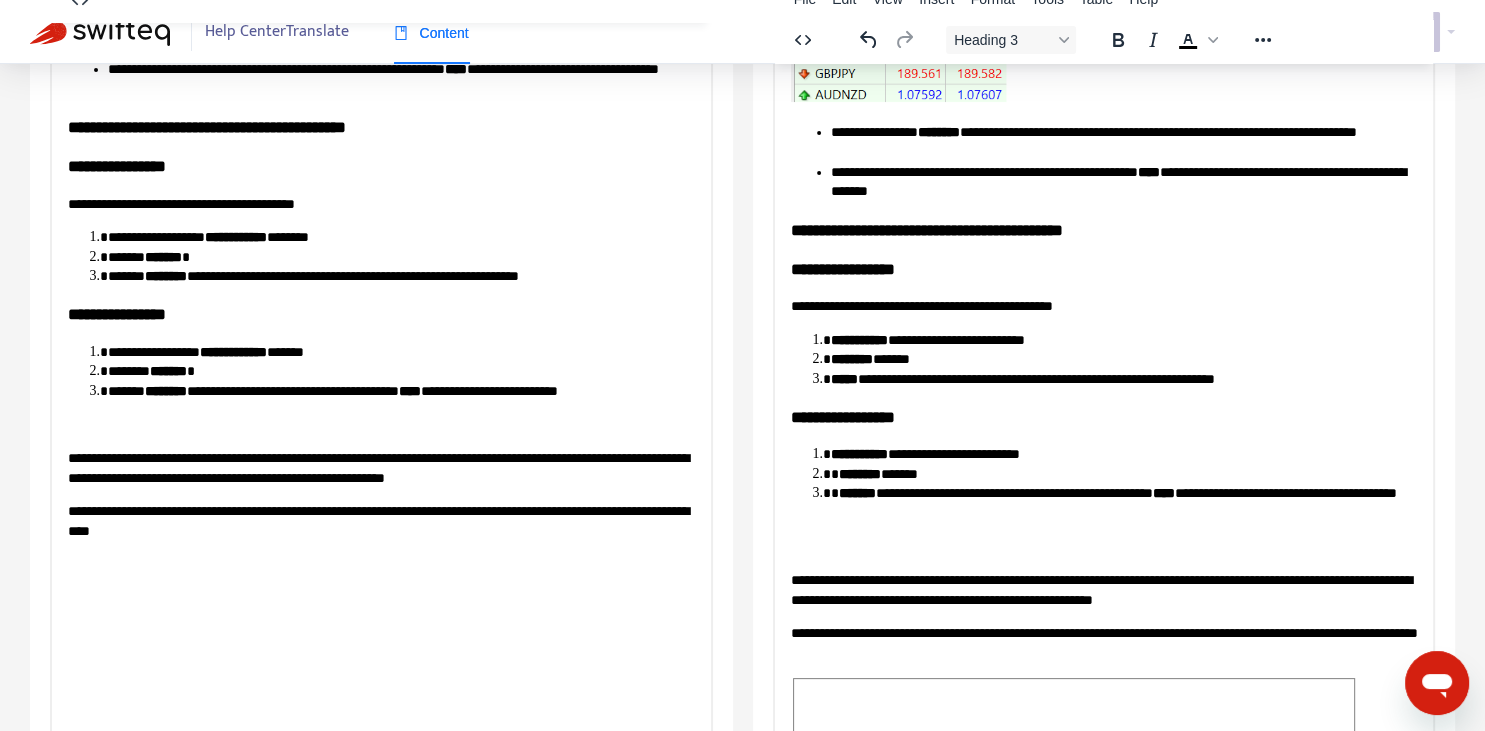 click on "**********" at bounding box center [1103, 152] 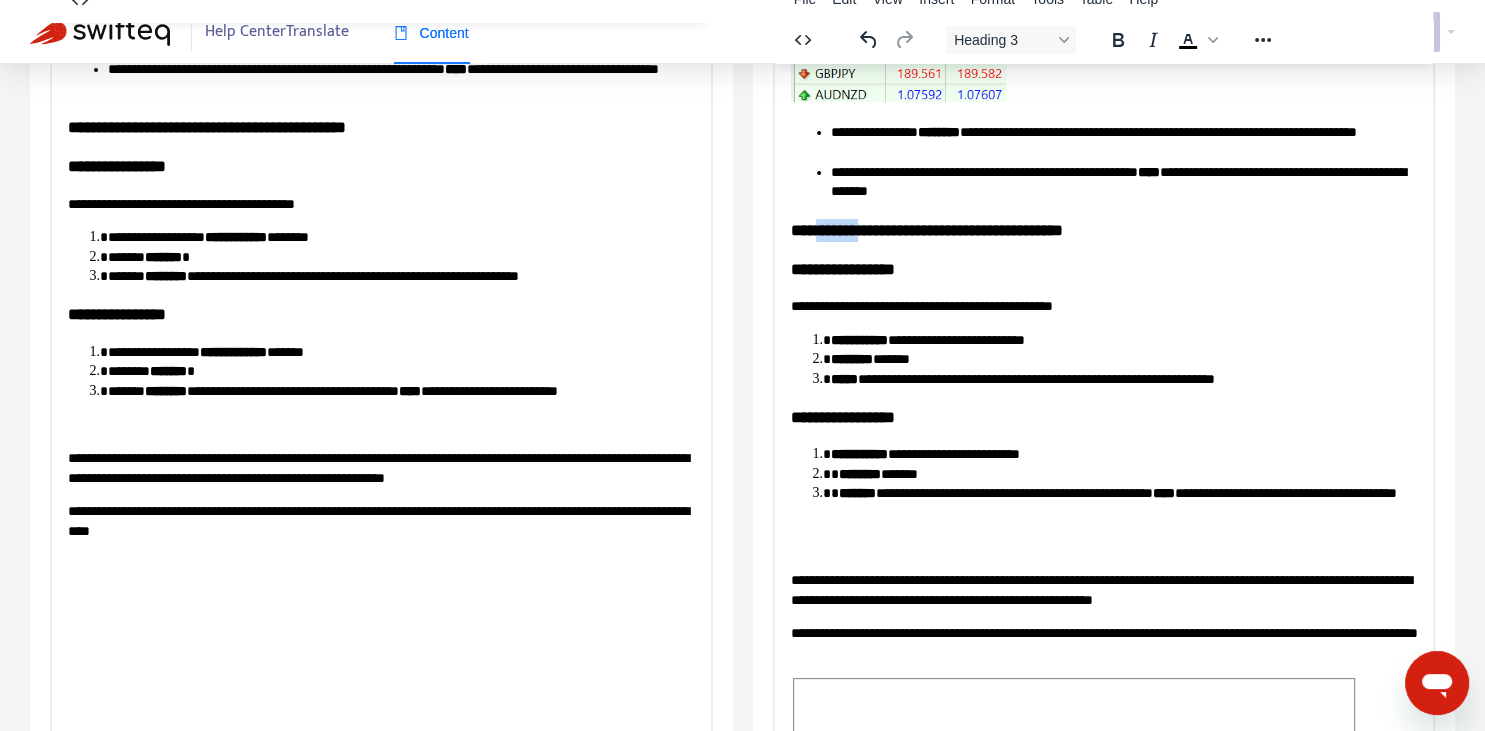 click on "**********" at bounding box center [1103, 229] 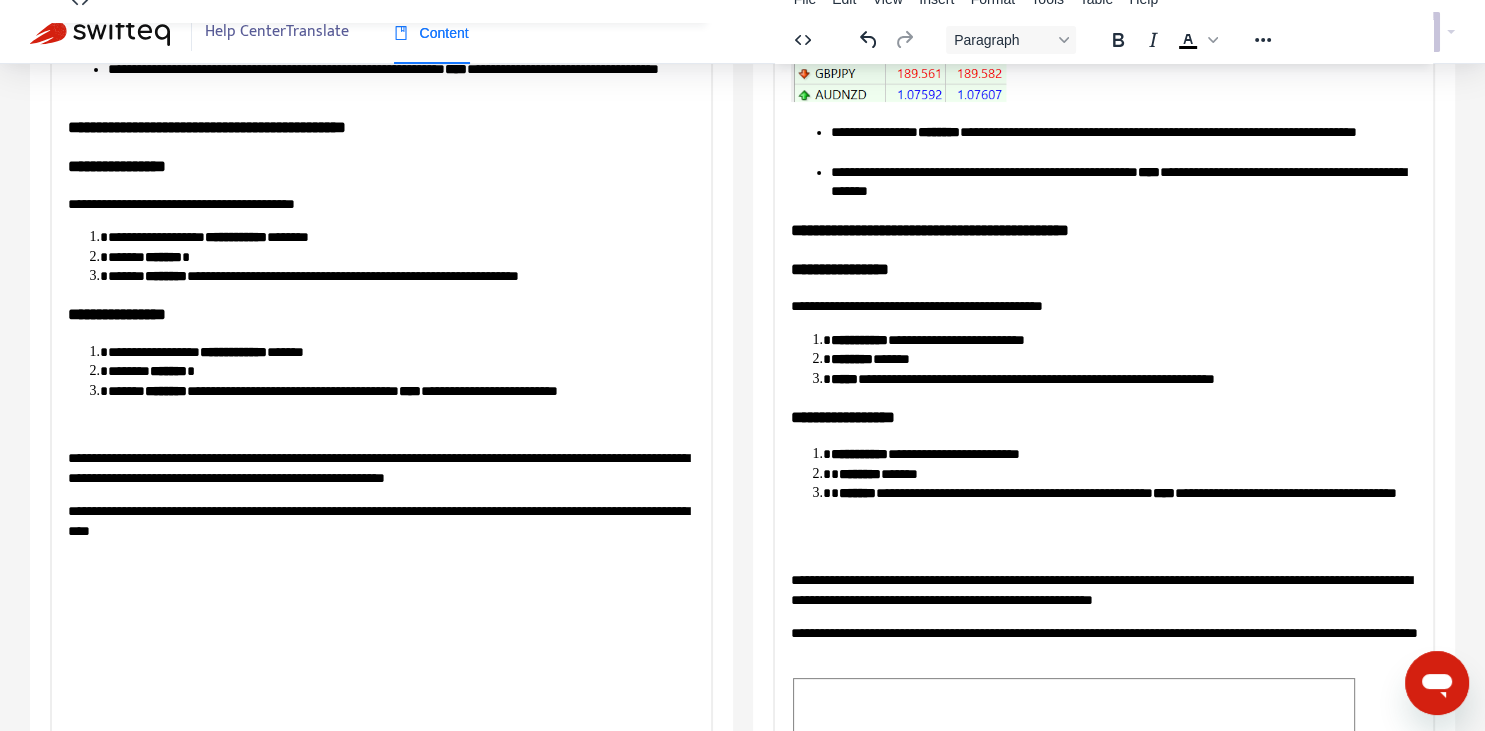 click on "**********" at bounding box center [858, 339] 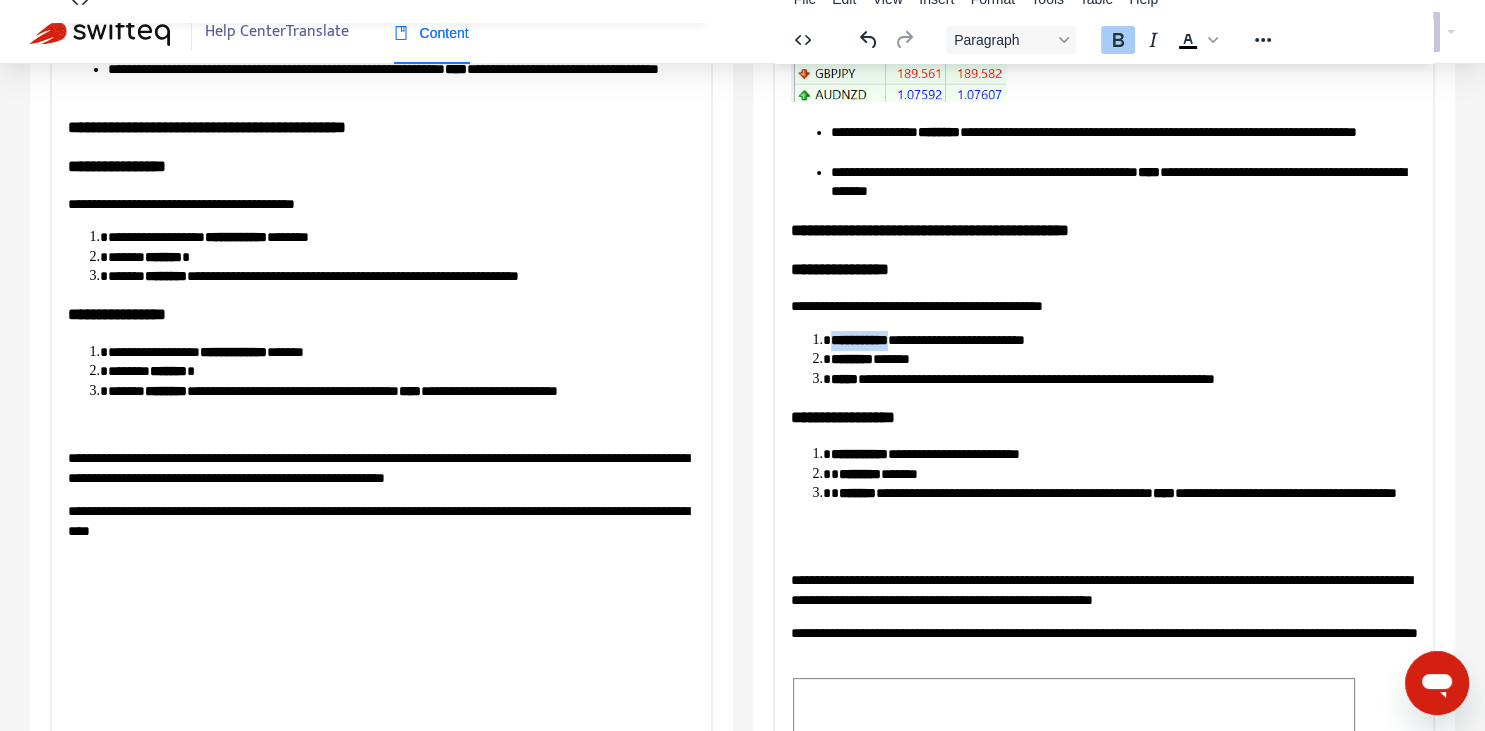 drag, startPoint x: 830, startPoint y: 334, endPoint x: 890, endPoint y: 334, distance: 60 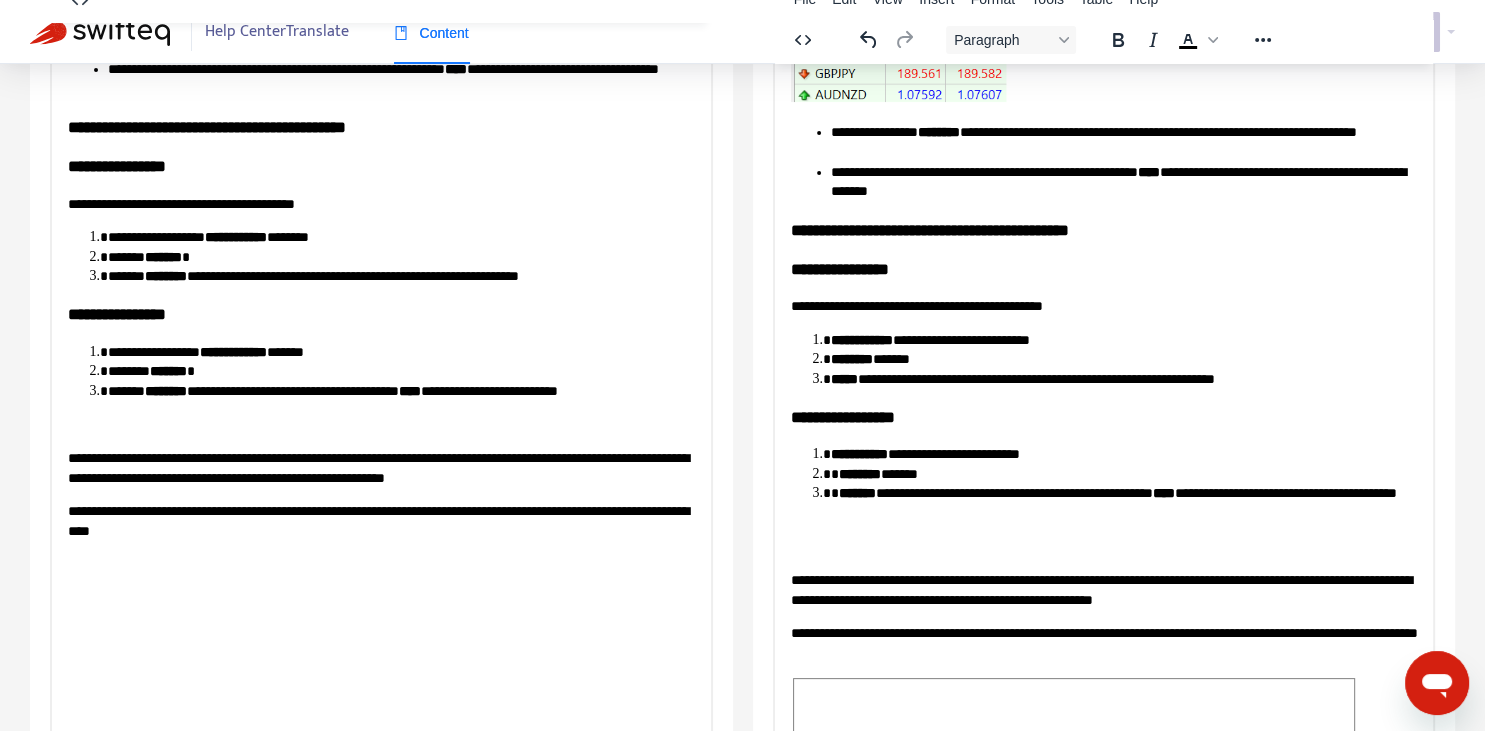 click on "**********" at bounding box center (1123, 340) 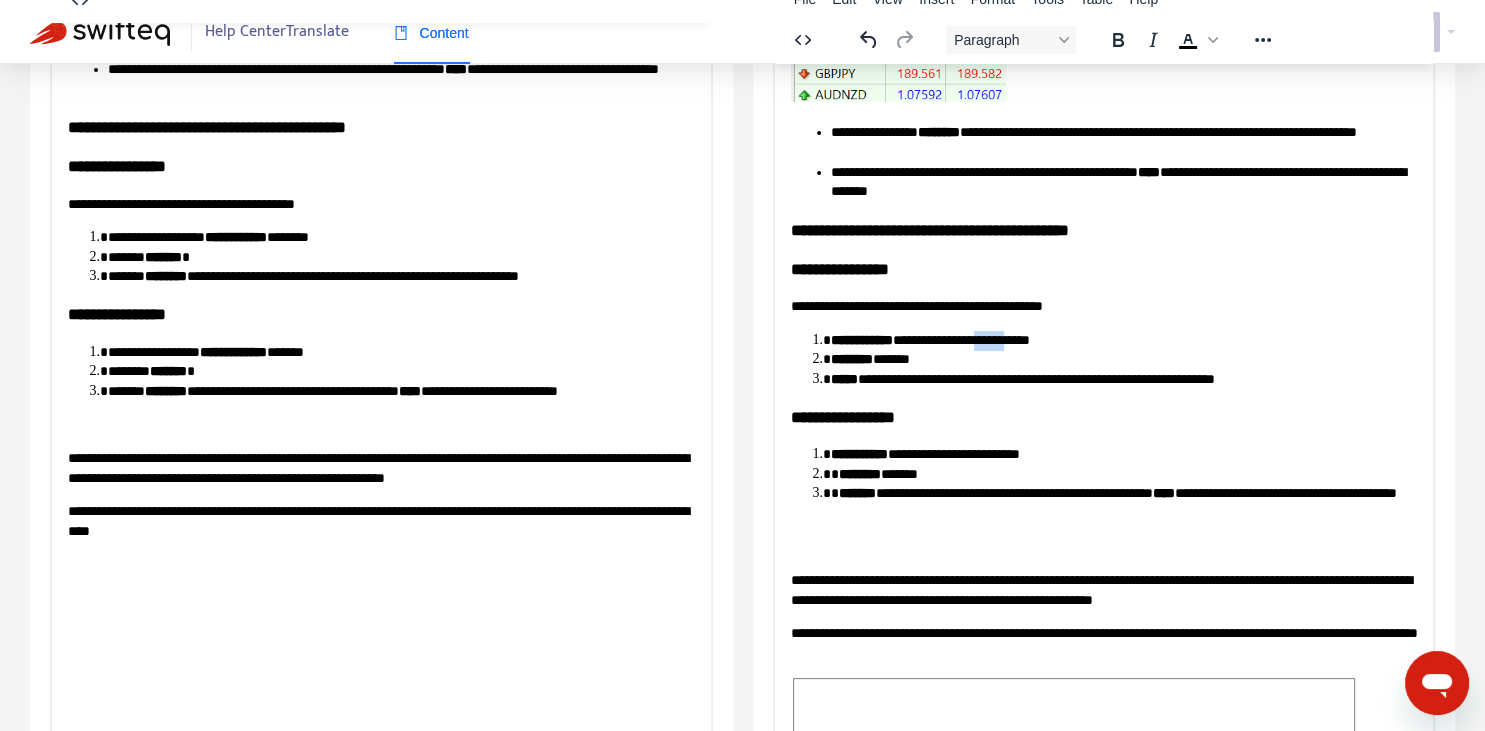 click on "**********" at bounding box center (1123, 340) 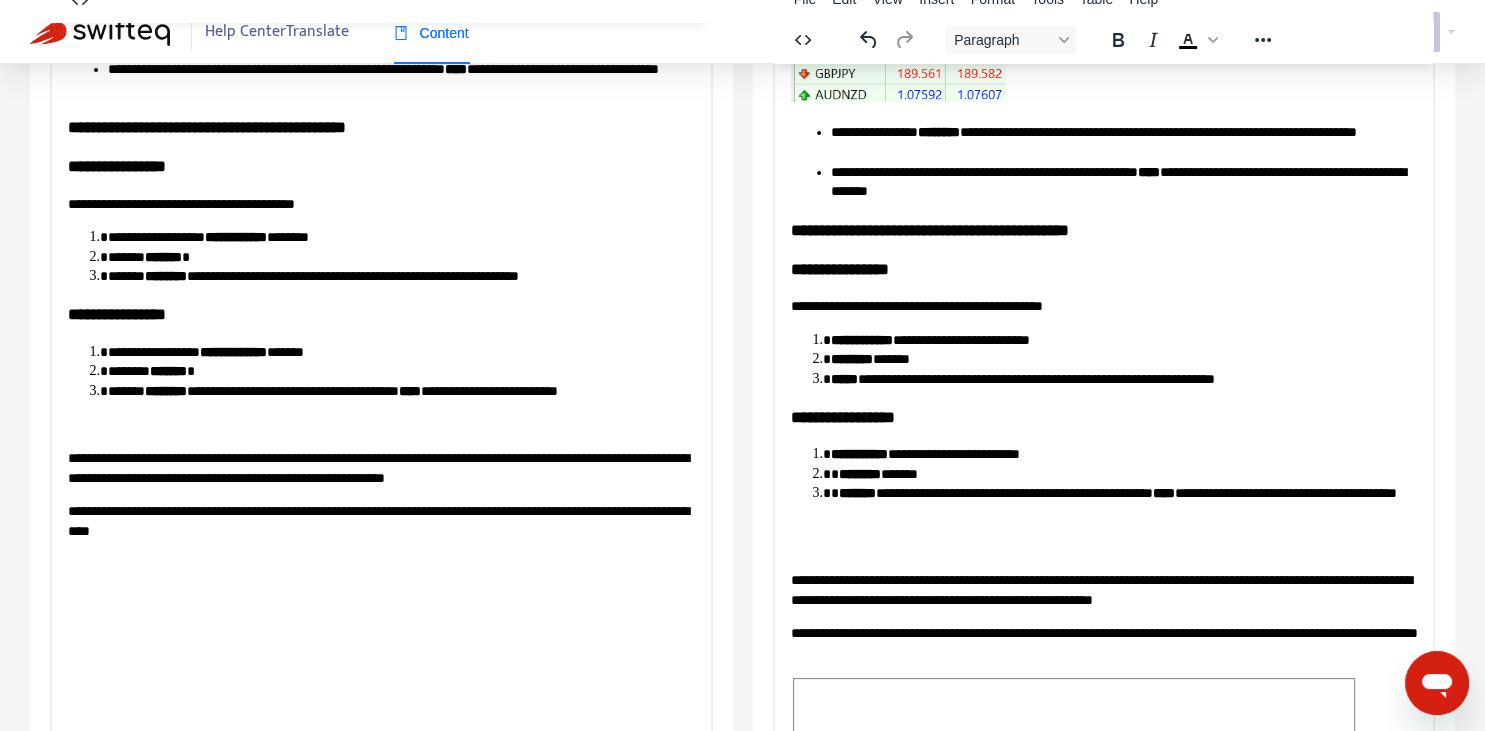 click on "**********" at bounding box center (1123, 340) 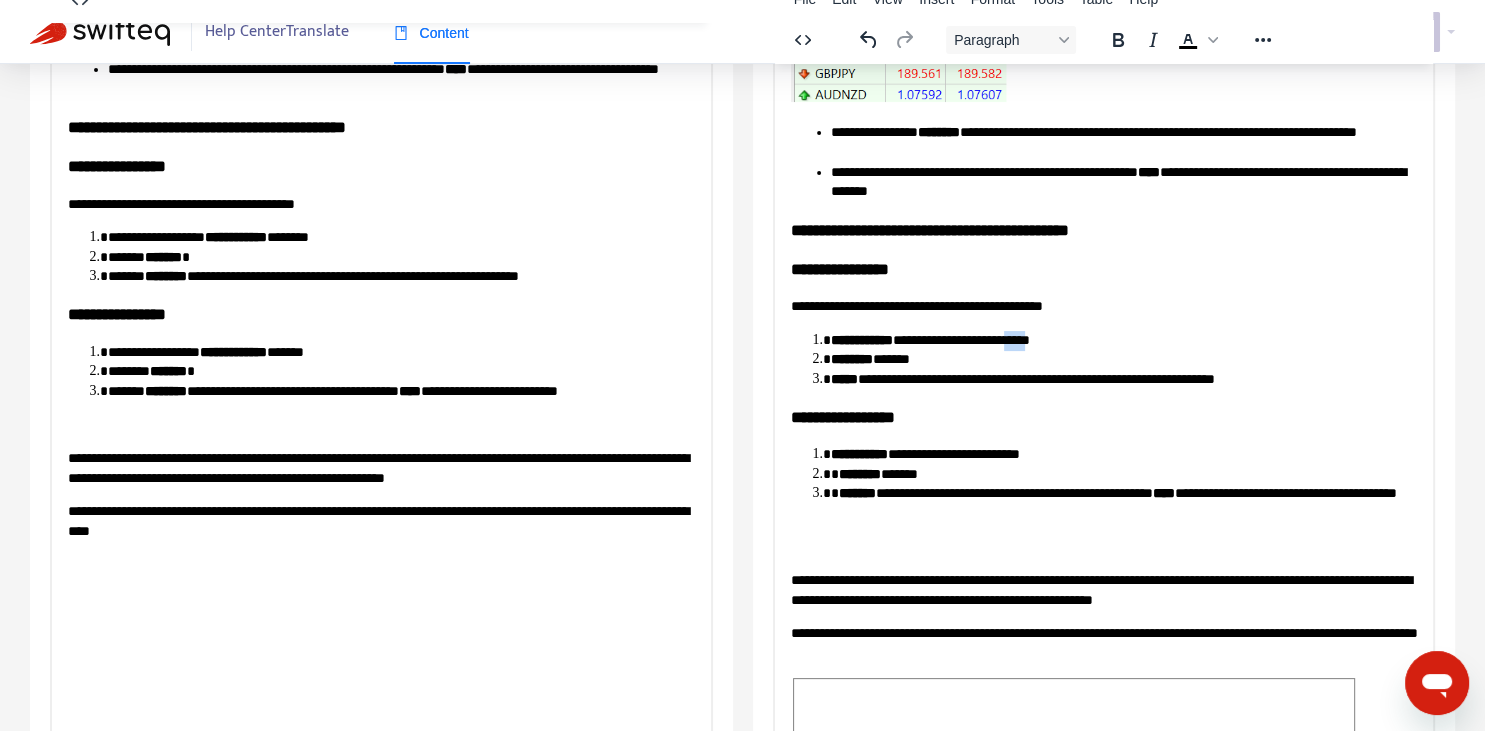 click on "**********" at bounding box center (1123, 340) 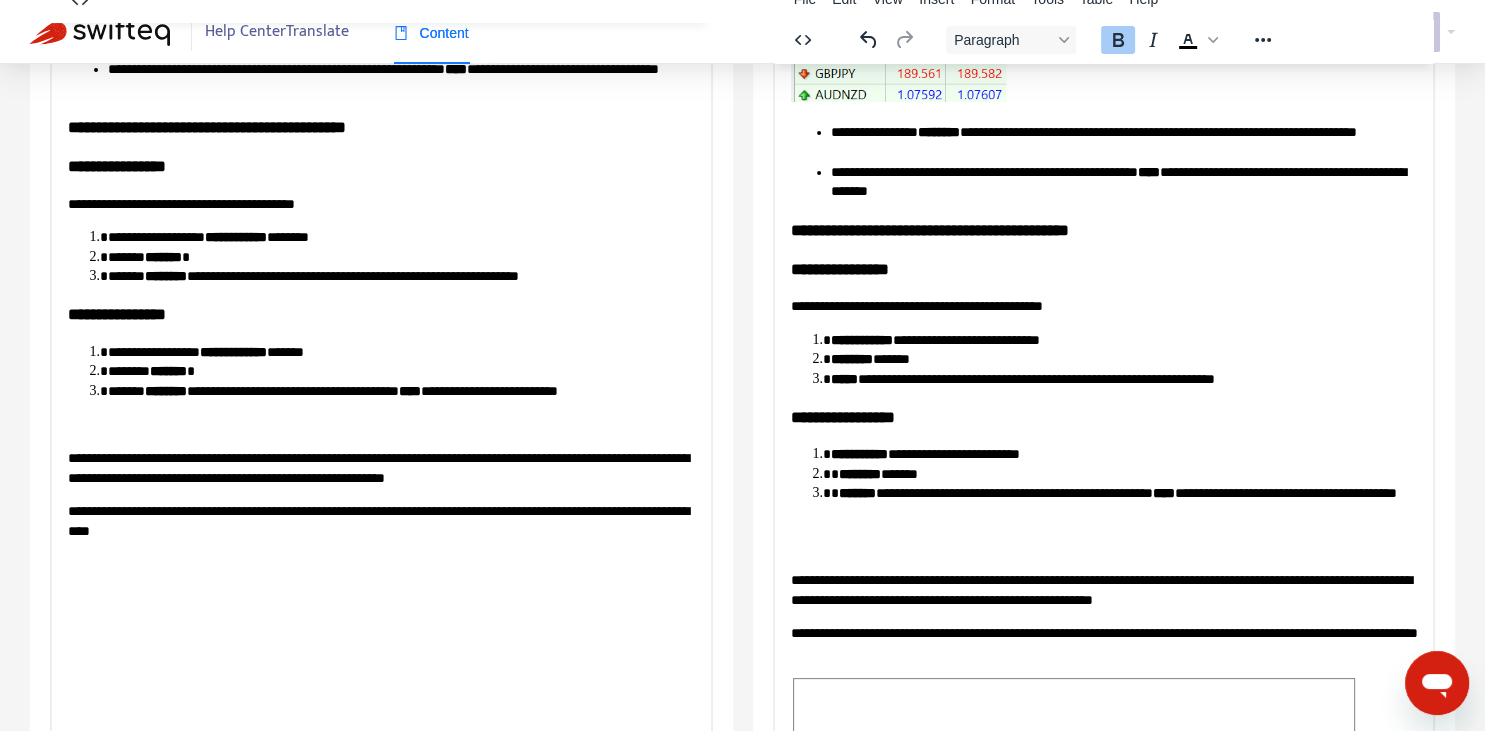 click on "********" at bounding box center [851, 358] 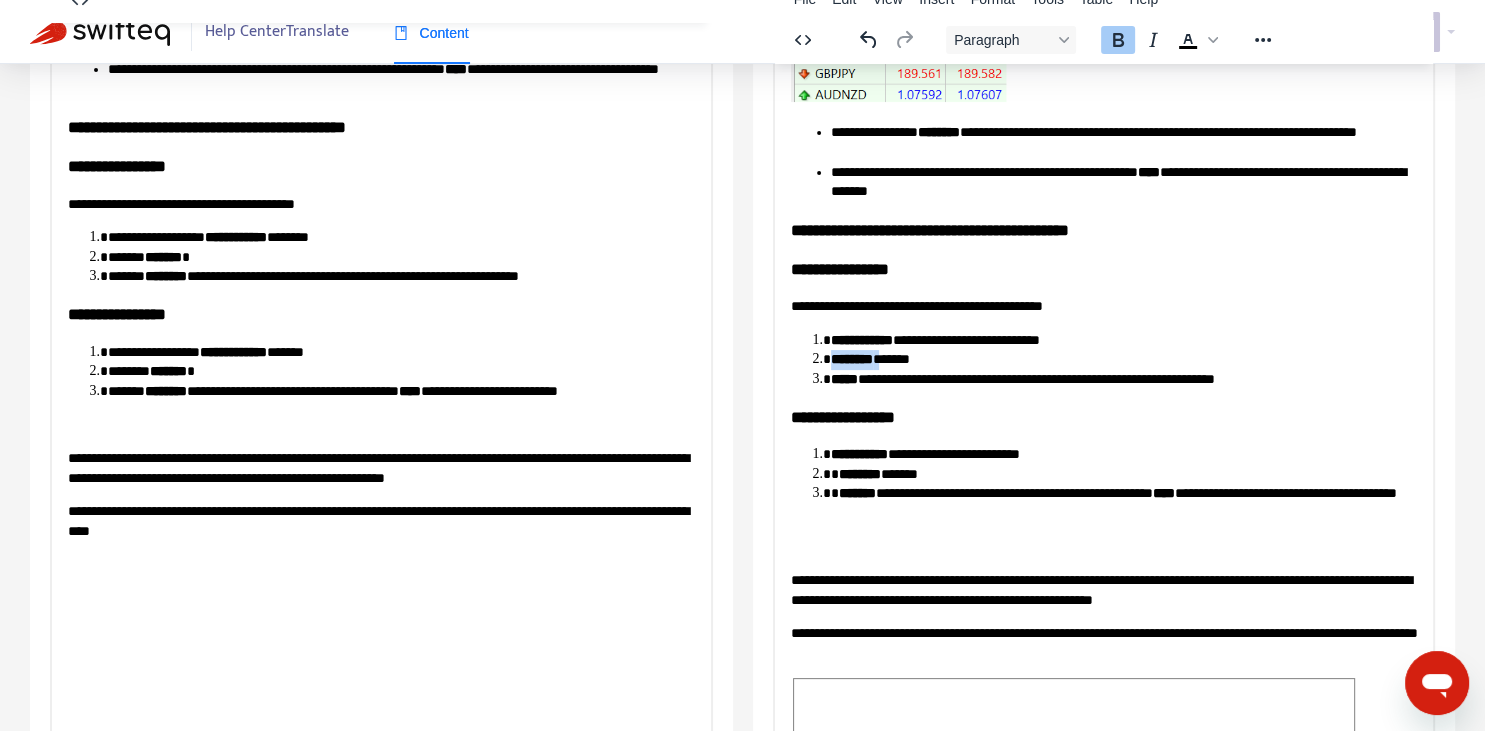 click on "********" at bounding box center [851, 358] 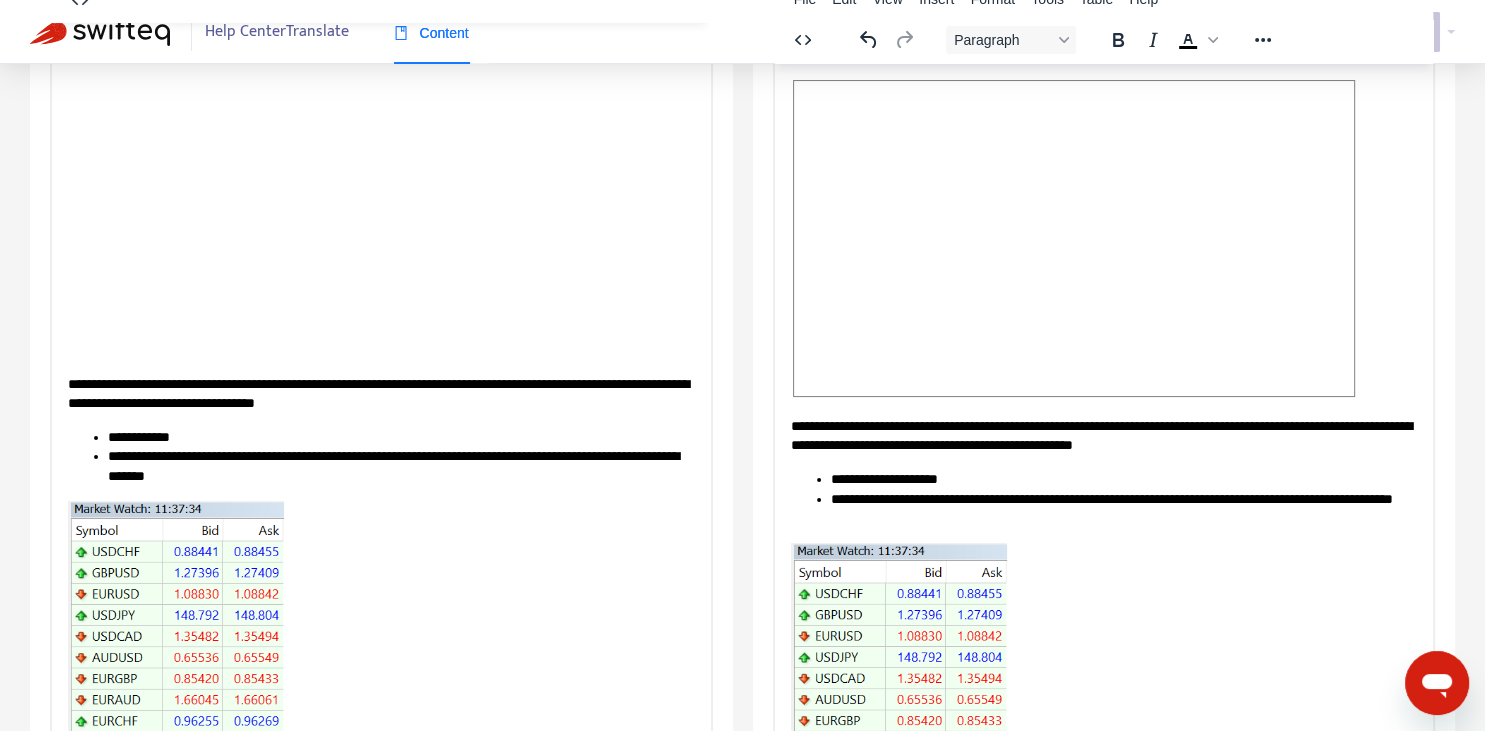 scroll, scrollTop: 774, scrollLeft: 0, axis: vertical 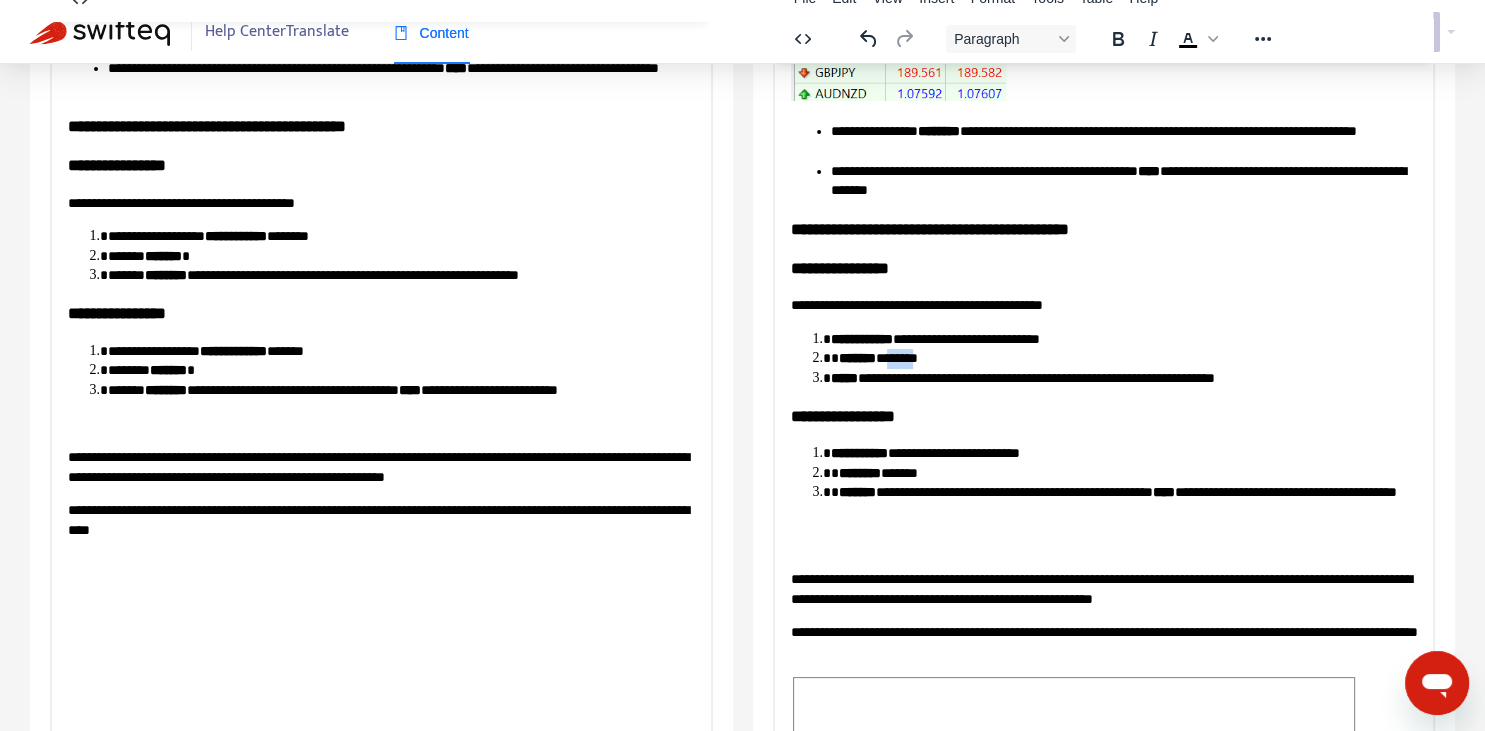 type 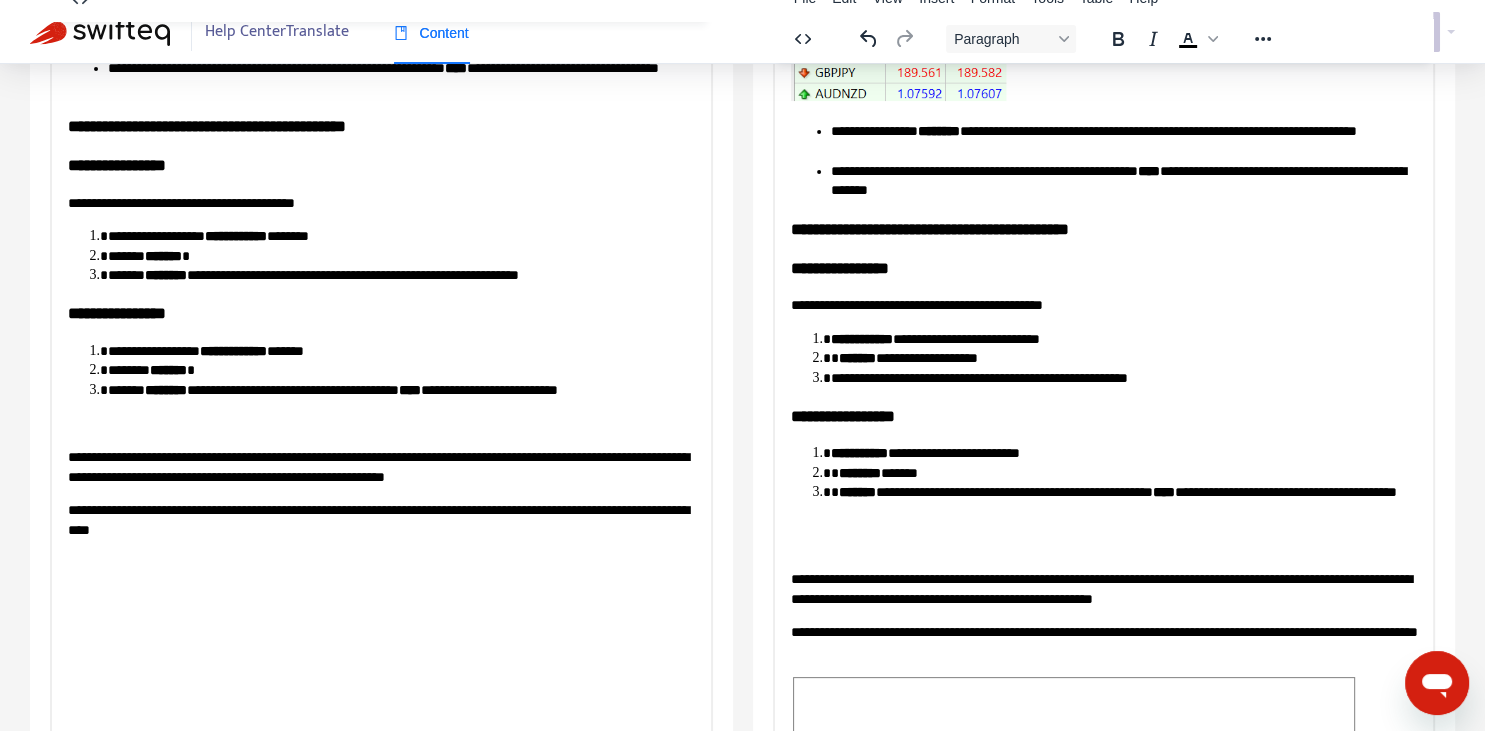 scroll, scrollTop: 915, scrollLeft: 0, axis: vertical 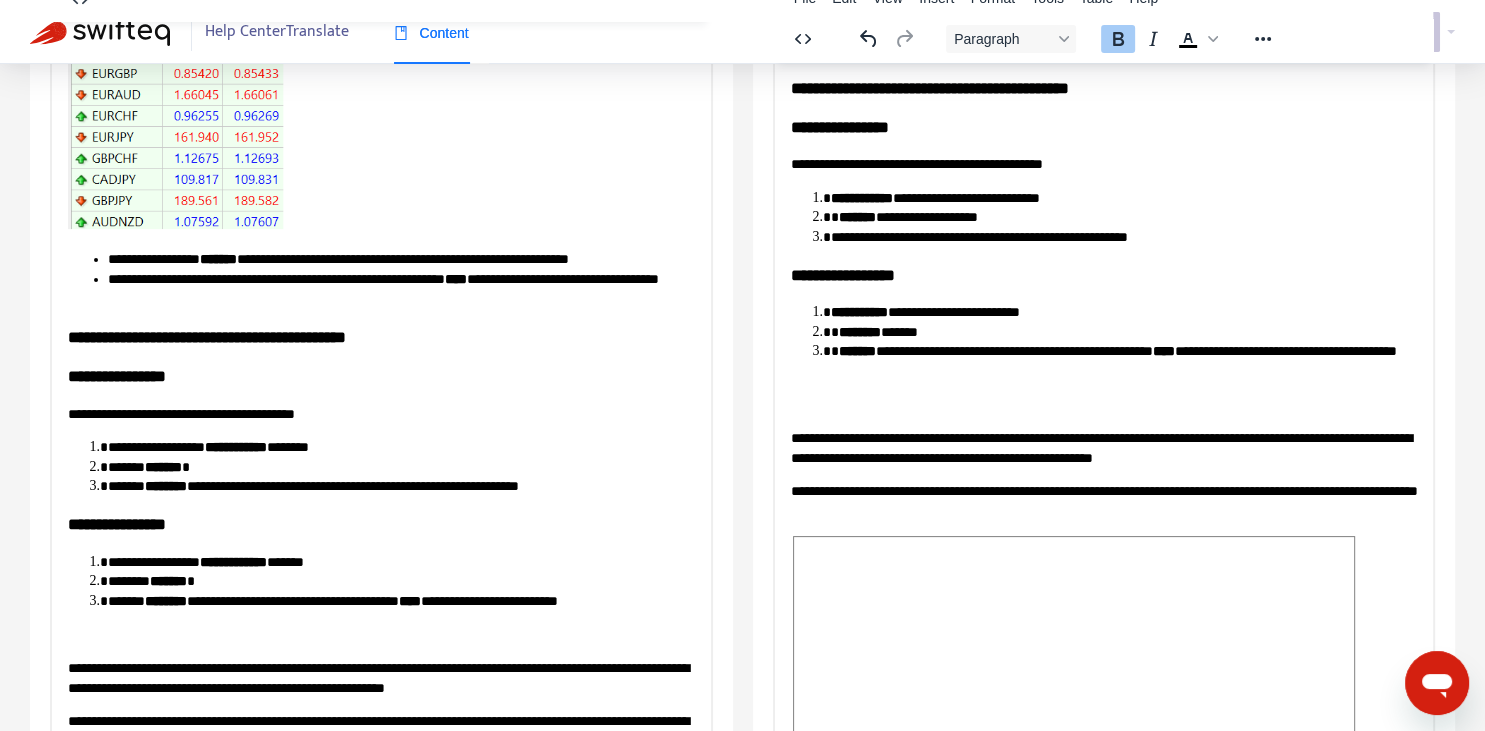 click on "**********" at bounding box center [1123, 217] 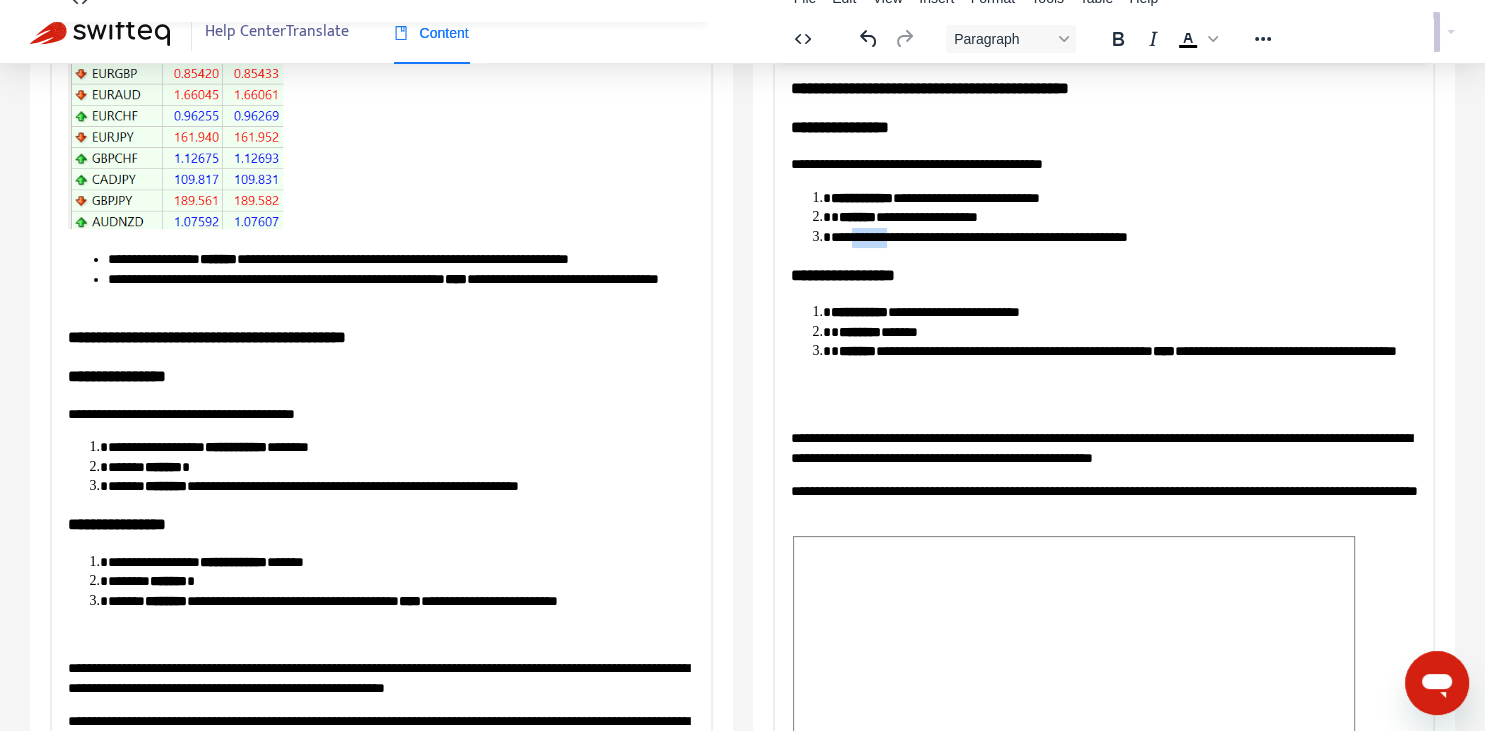 click on "**********" at bounding box center (1123, 237) 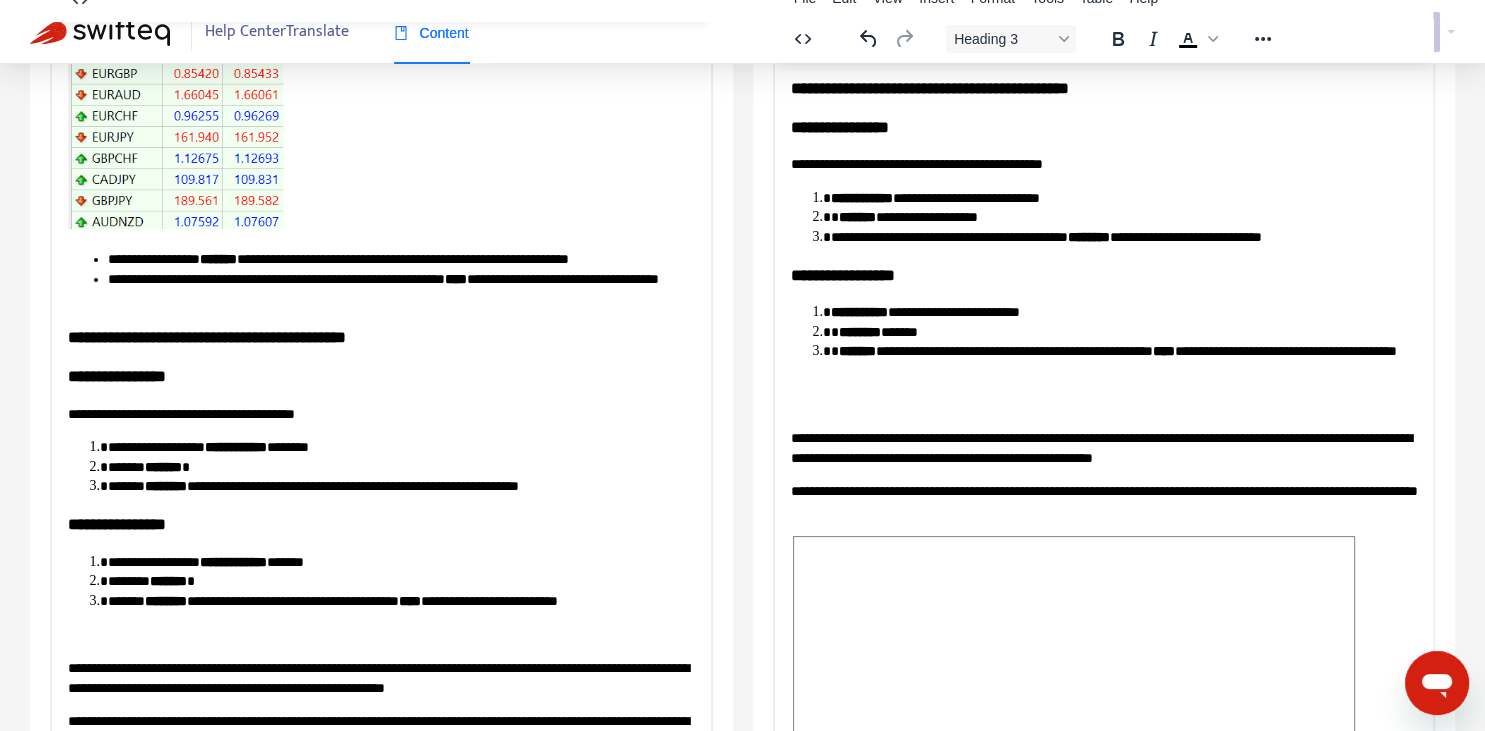 click on "**********" at bounding box center [1103, 274] 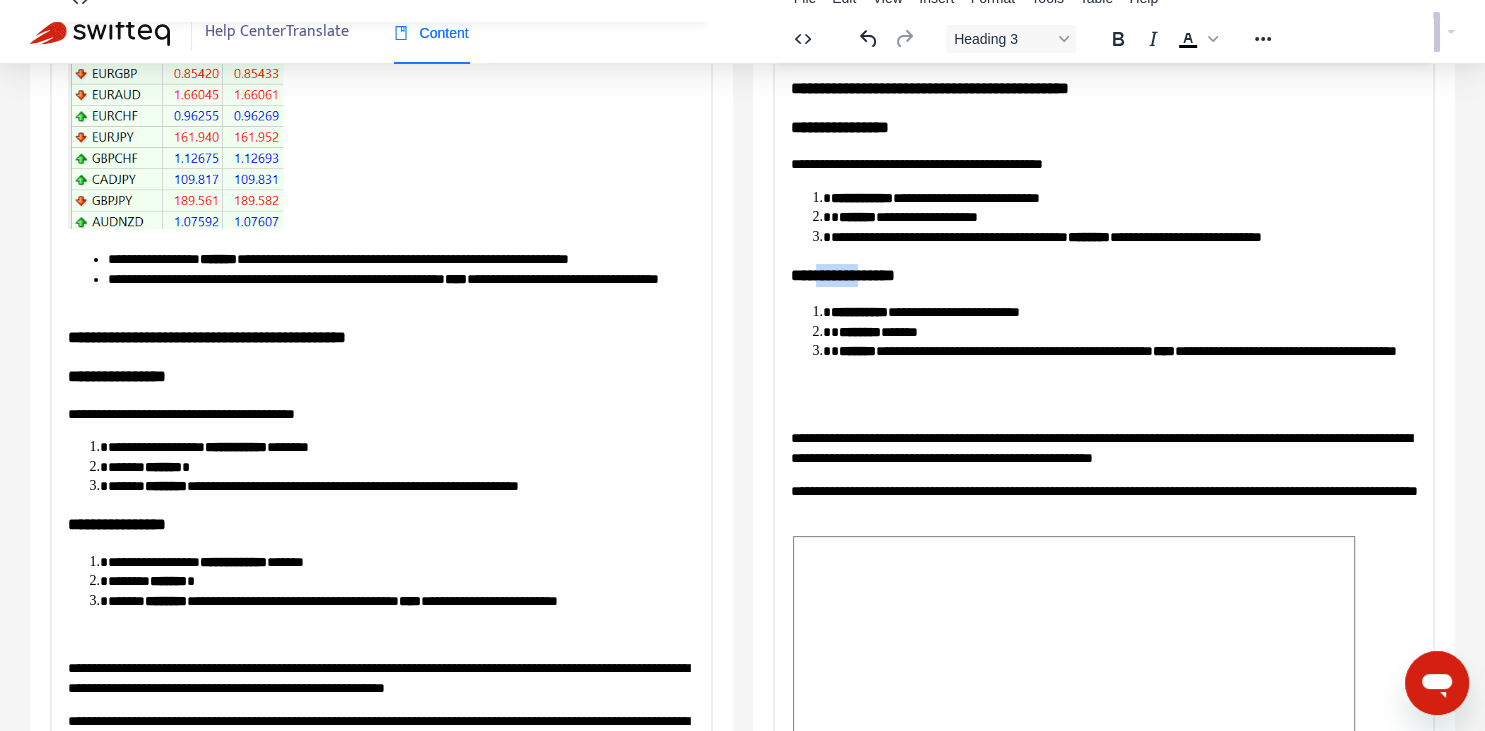 click on "**********" at bounding box center [1103, 274] 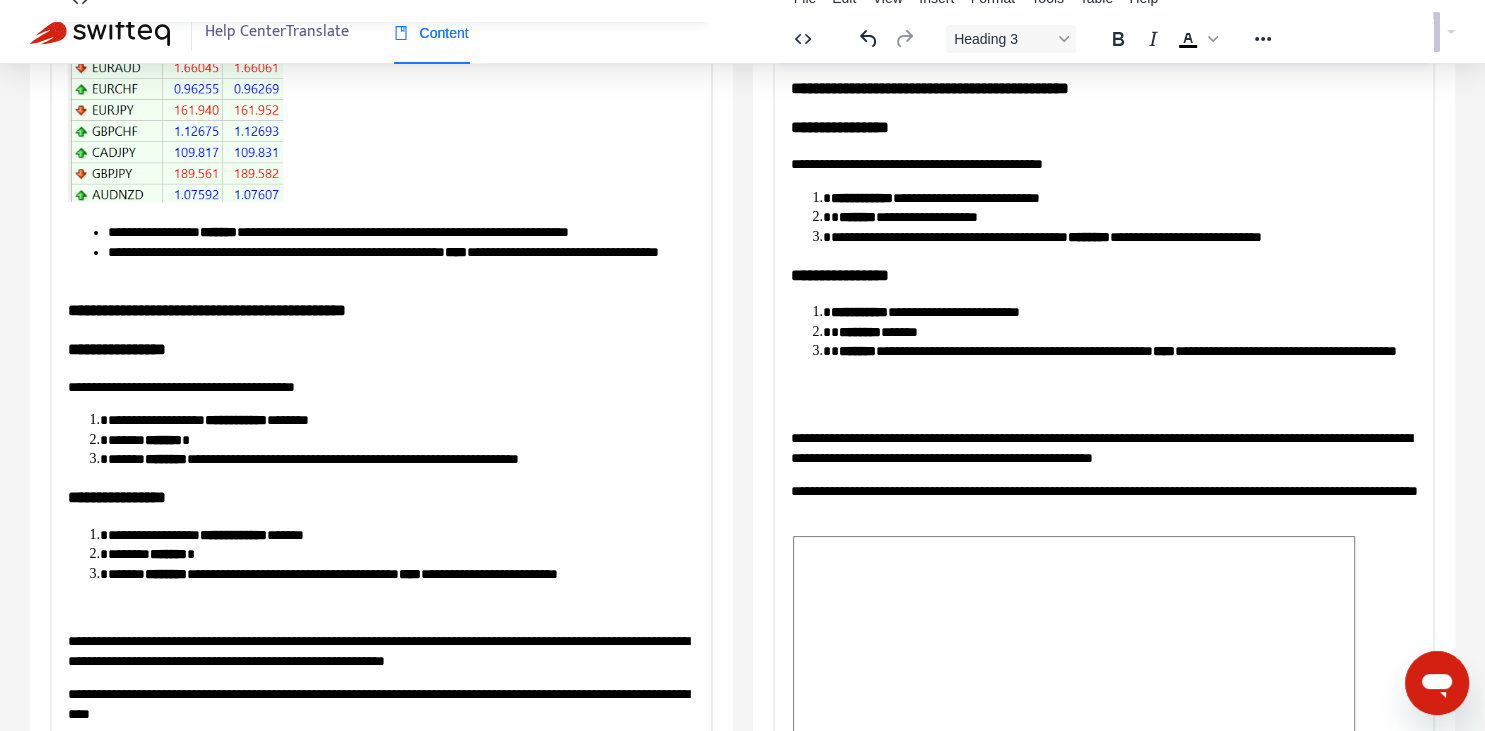 scroll, scrollTop: 674, scrollLeft: 0, axis: vertical 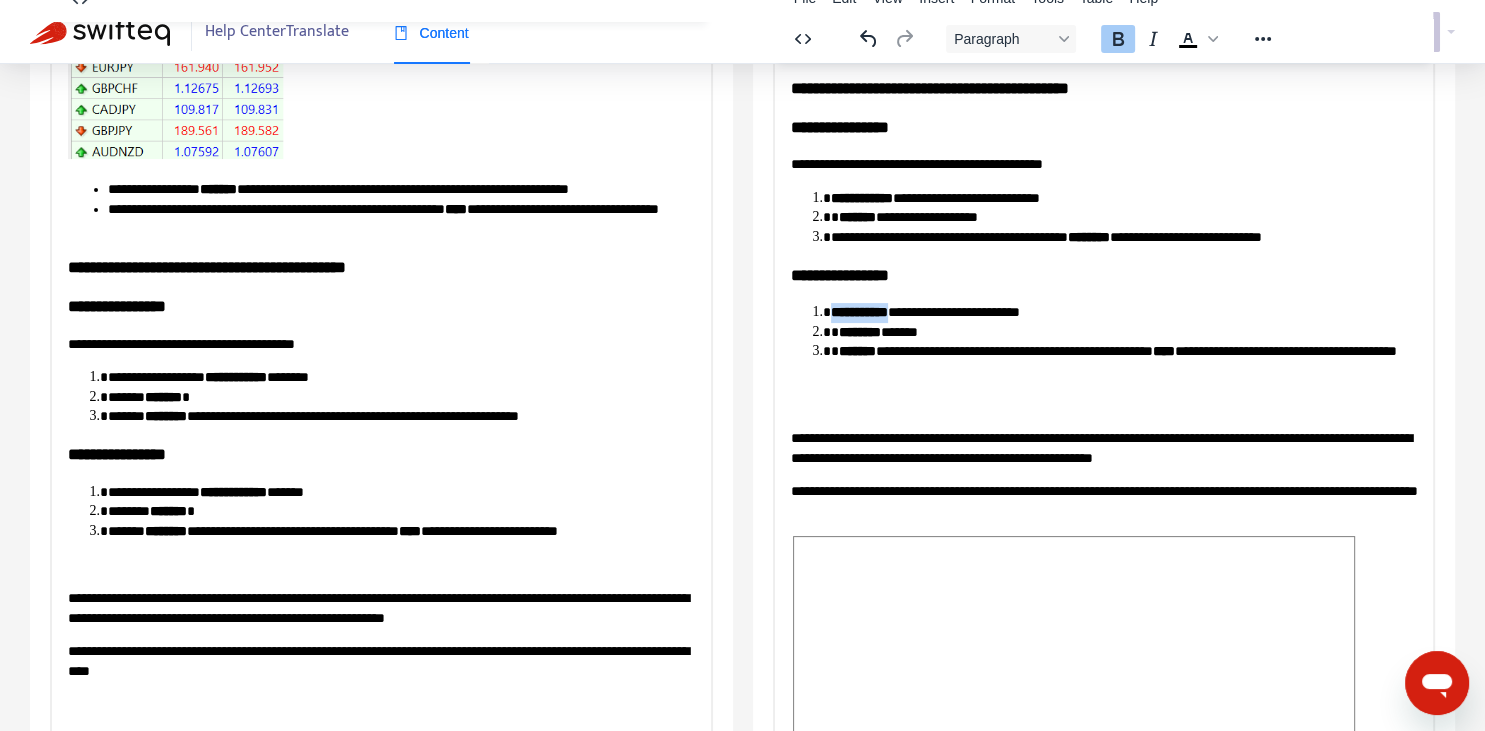 drag, startPoint x: 832, startPoint y: 306, endPoint x: 893, endPoint y: 305, distance: 61.008198 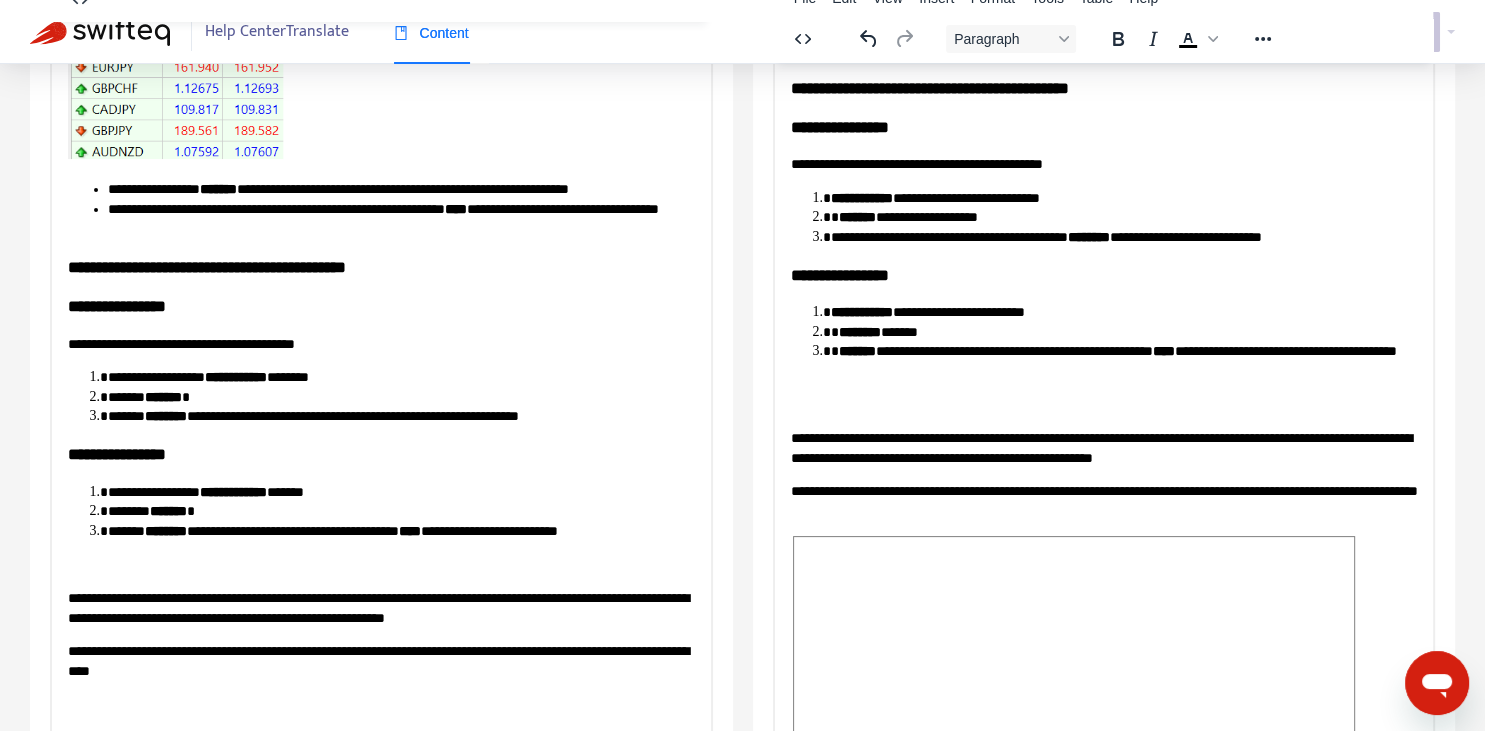 click on "********" at bounding box center (859, 331) 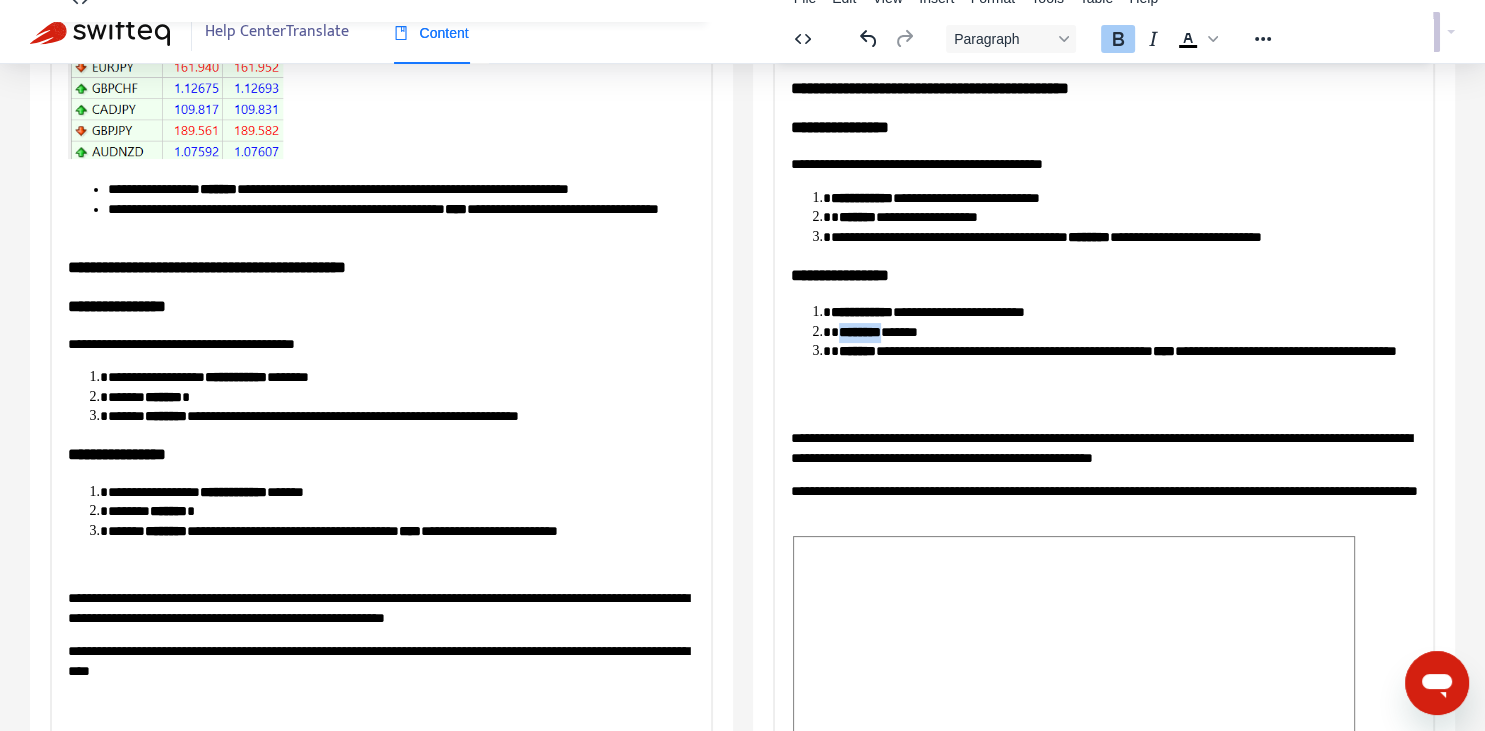 click on "********" at bounding box center [859, 331] 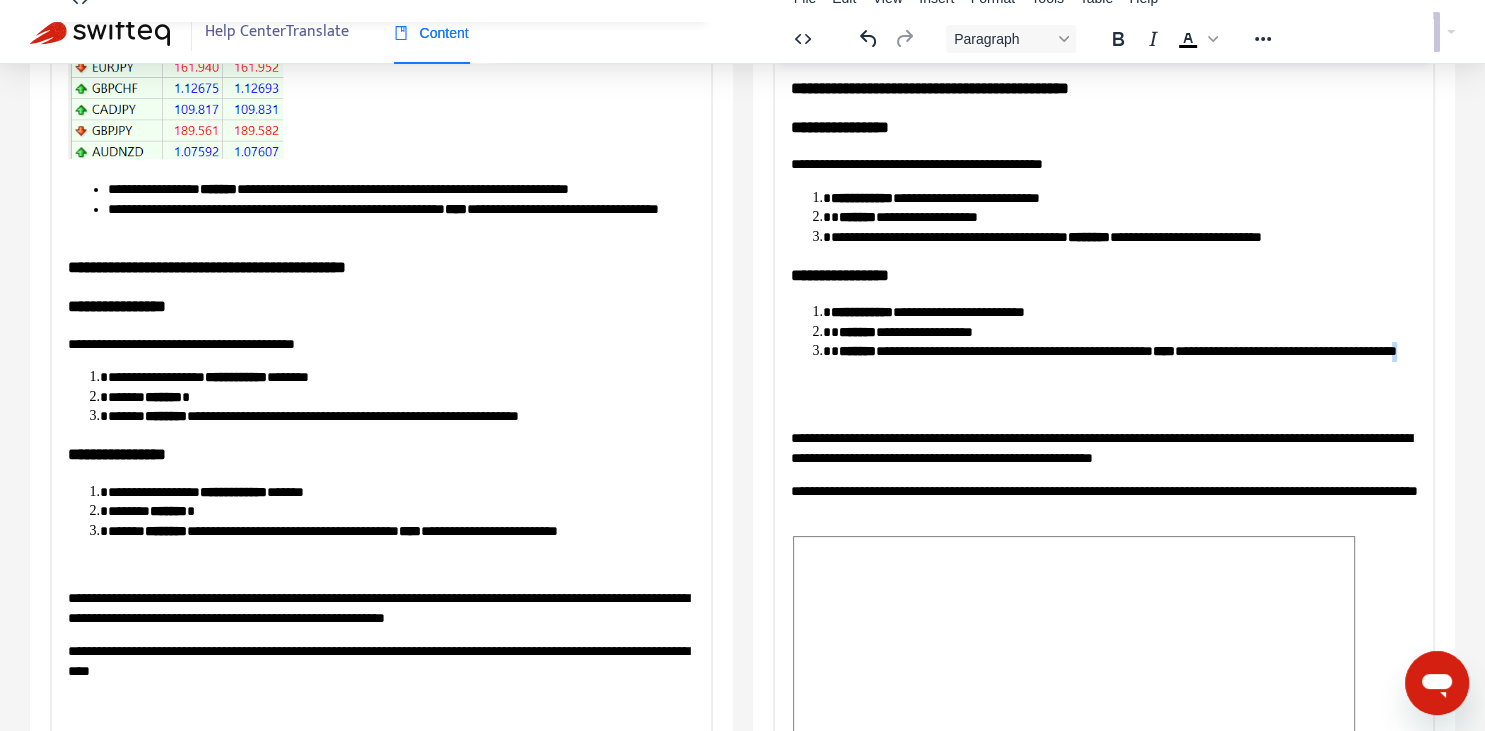 copy on "*" 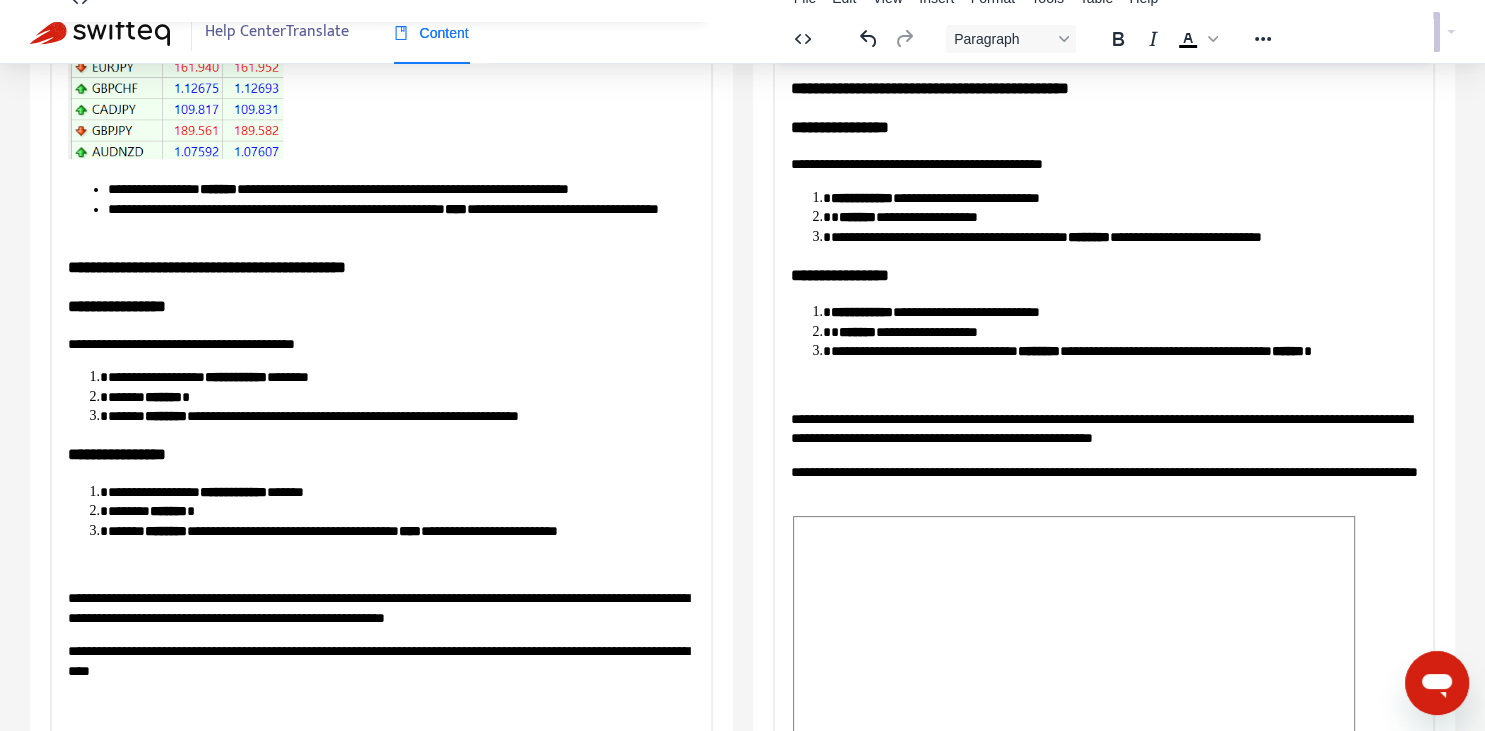 click on "**********" at bounding box center [1123, 351] 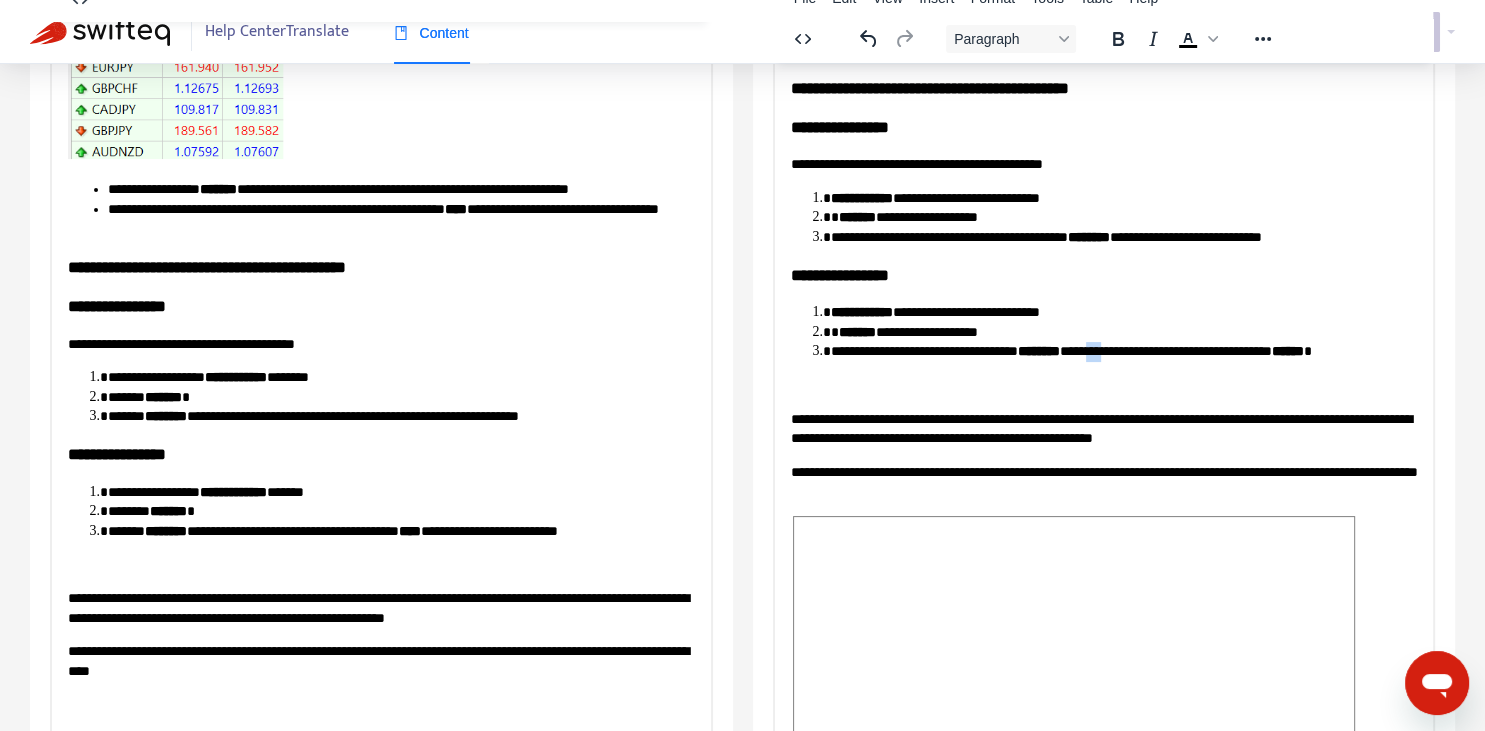 click on "**********" at bounding box center [1123, 351] 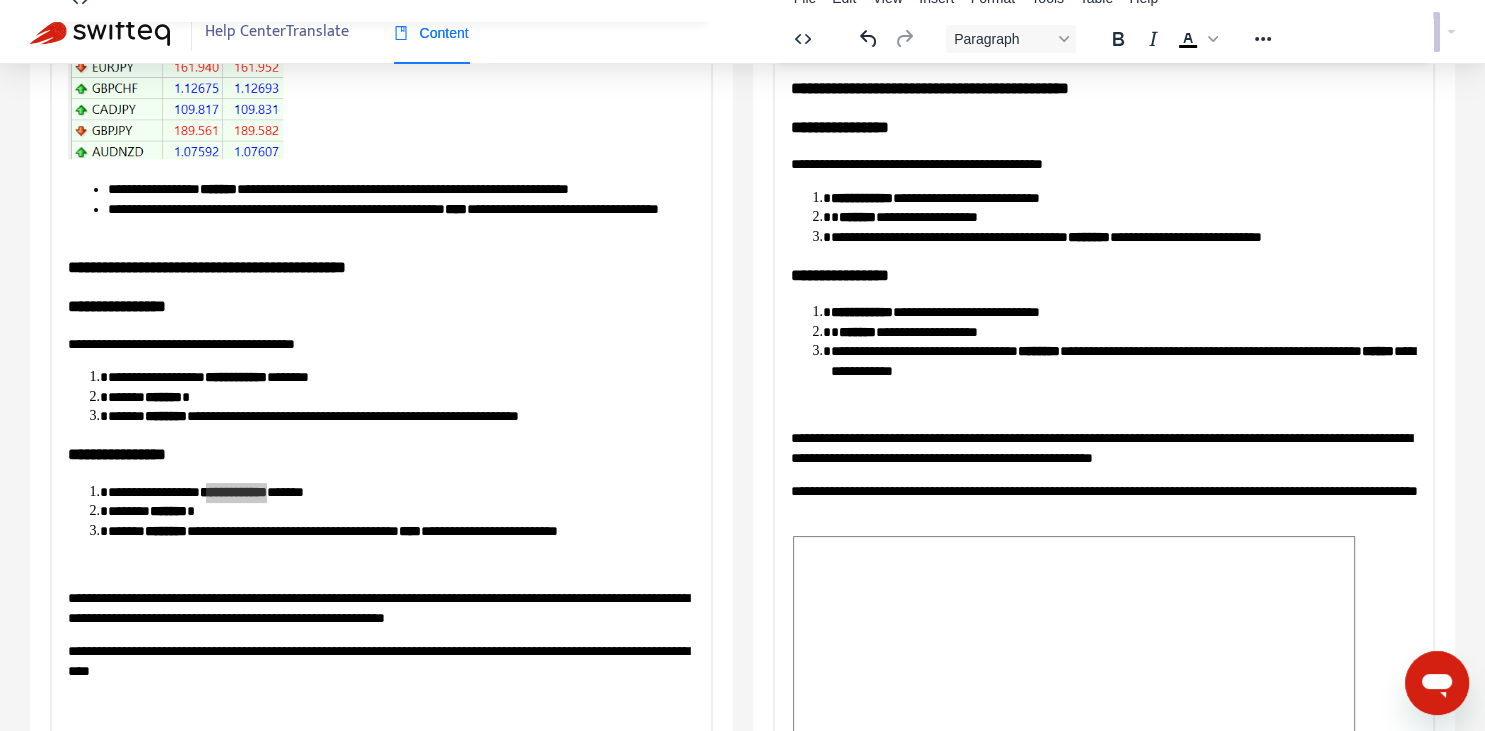 copy on "*" 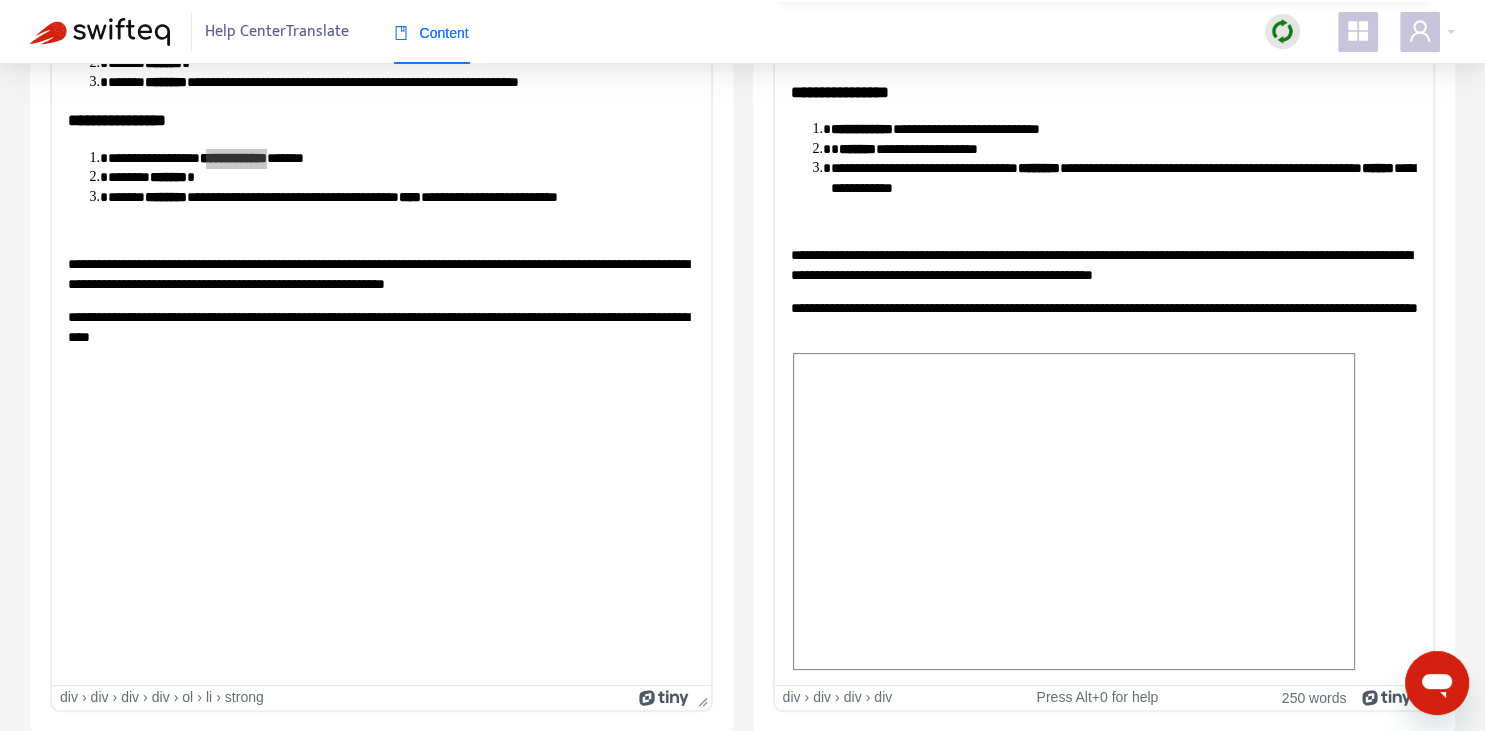 scroll, scrollTop: 956, scrollLeft: 0, axis: vertical 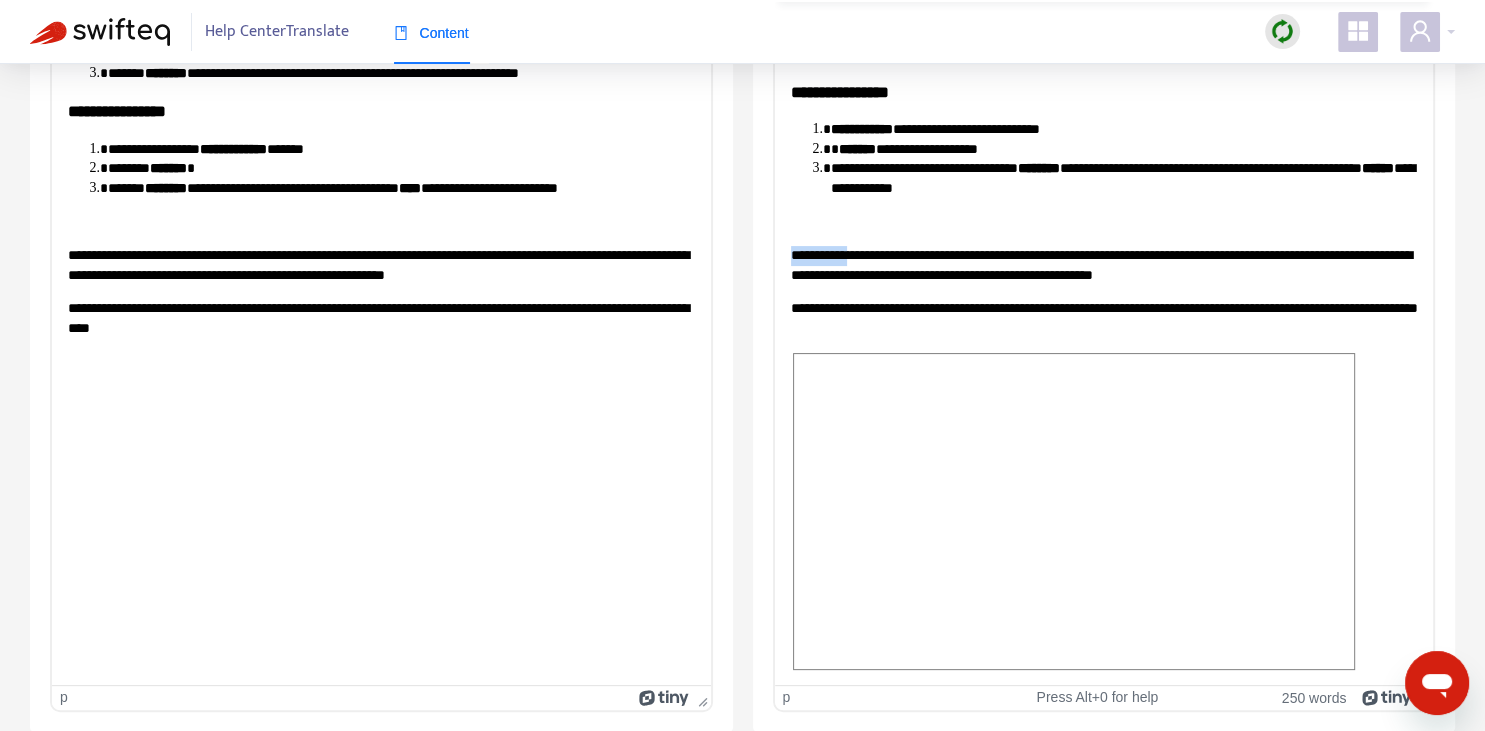 drag, startPoint x: 793, startPoint y: 247, endPoint x: 846, endPoint y: 247, distance: 53 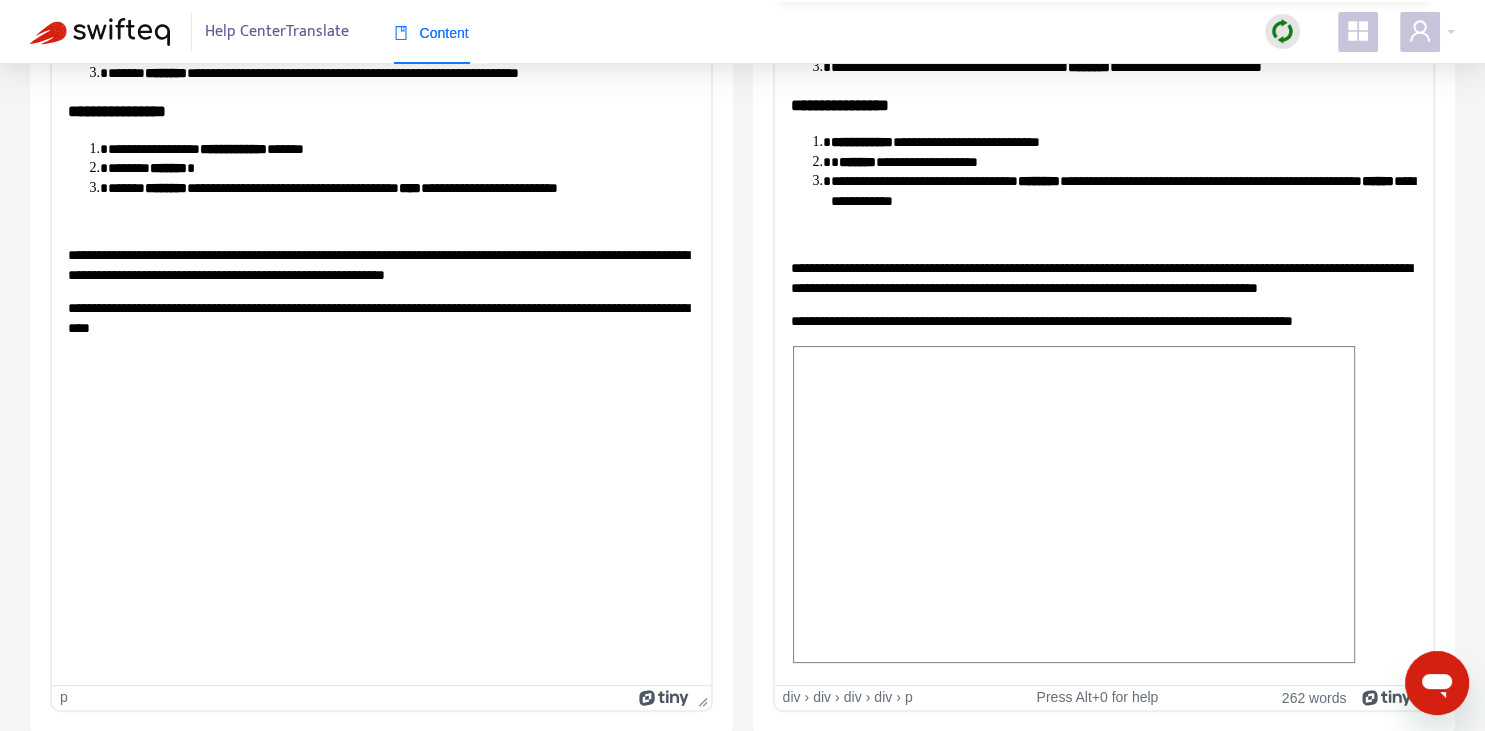 scroll, scrollTop: 1017, scrollLeft: 0, axis: vertical 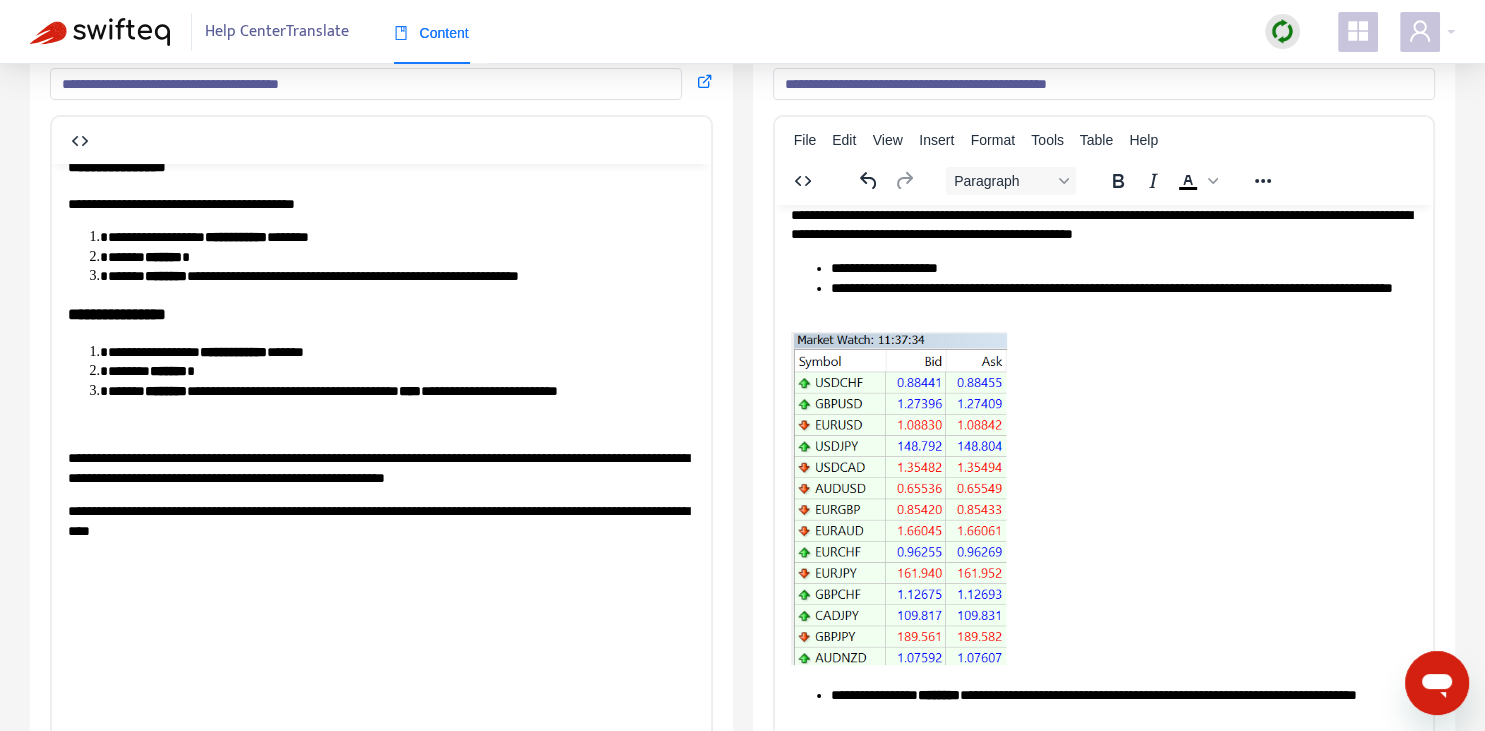 click on "**********" at bounding box center [1123, 298] 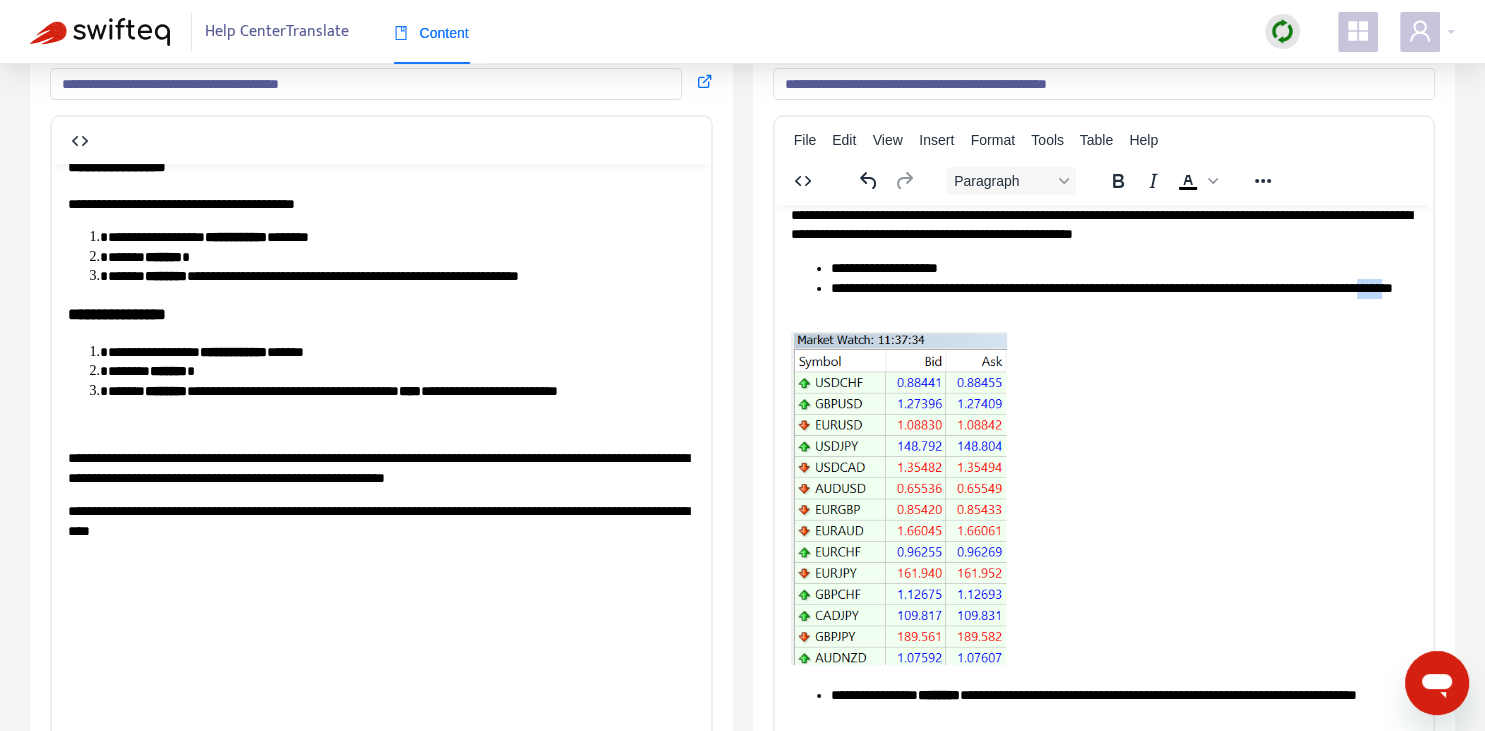 click on "**********" at bounding box center [1123, 298] 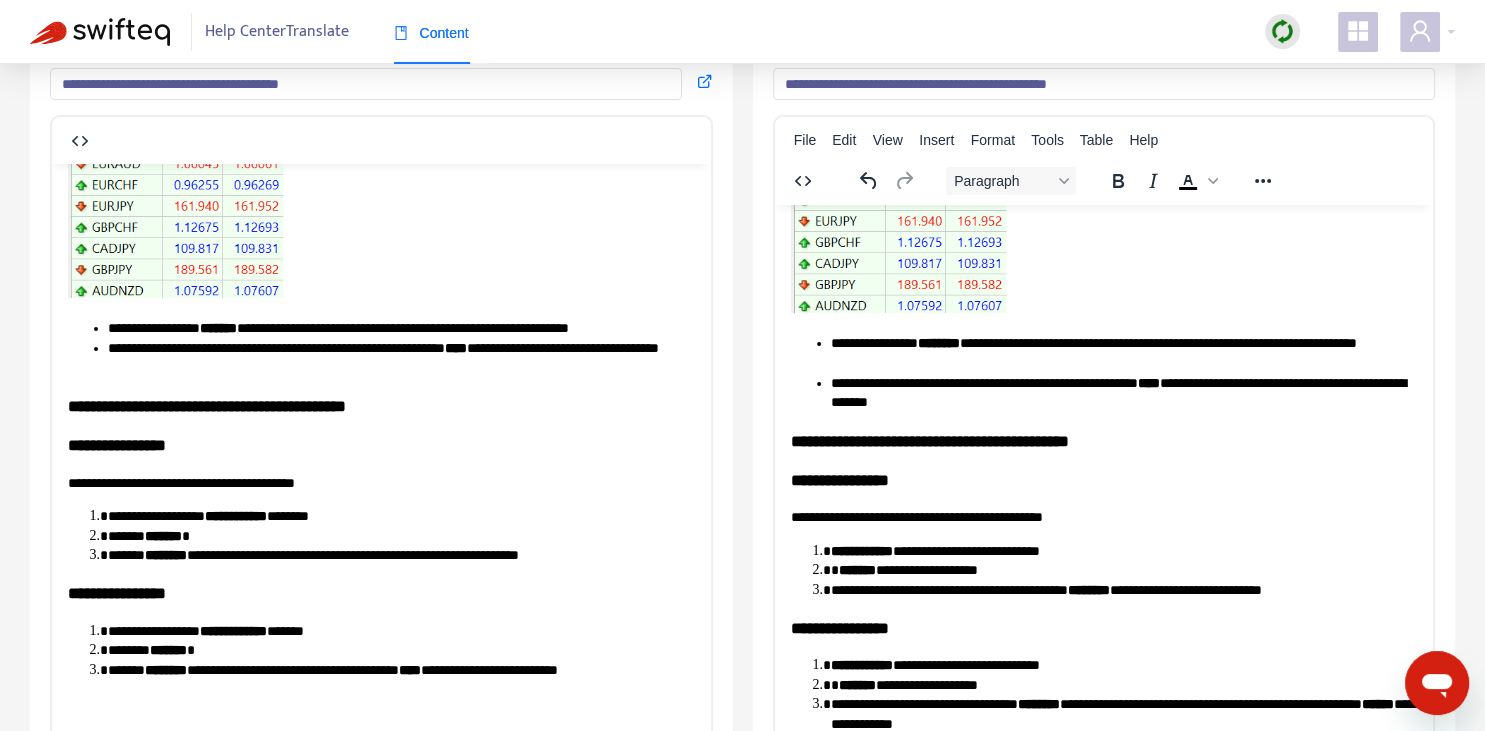 scroll, scrollTop: 674, scrollLeft: 0, axis: vertical 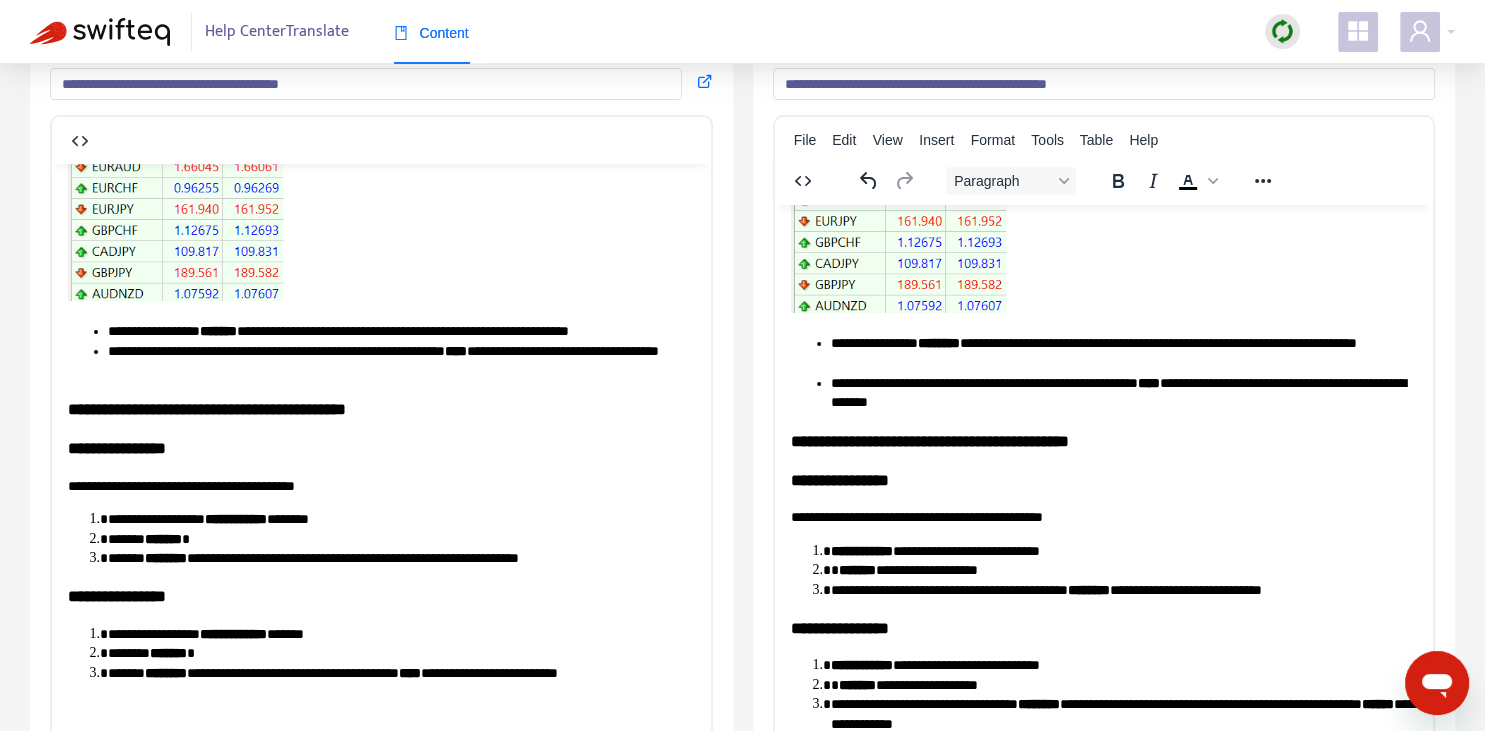click on "**********" at bounding box center [1123, 393] 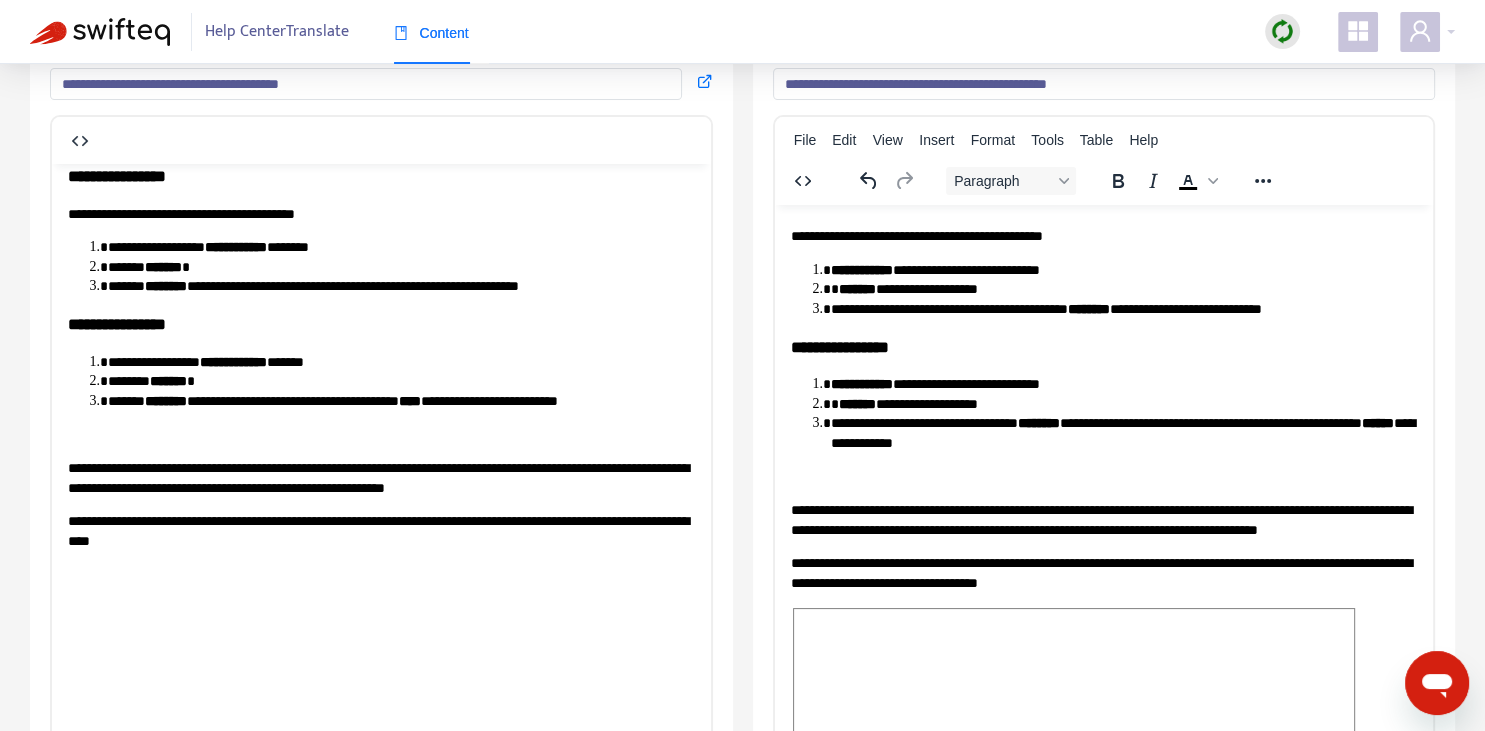 scroll, scrollTop: 956, scrollLeft: 0, axis: vertical 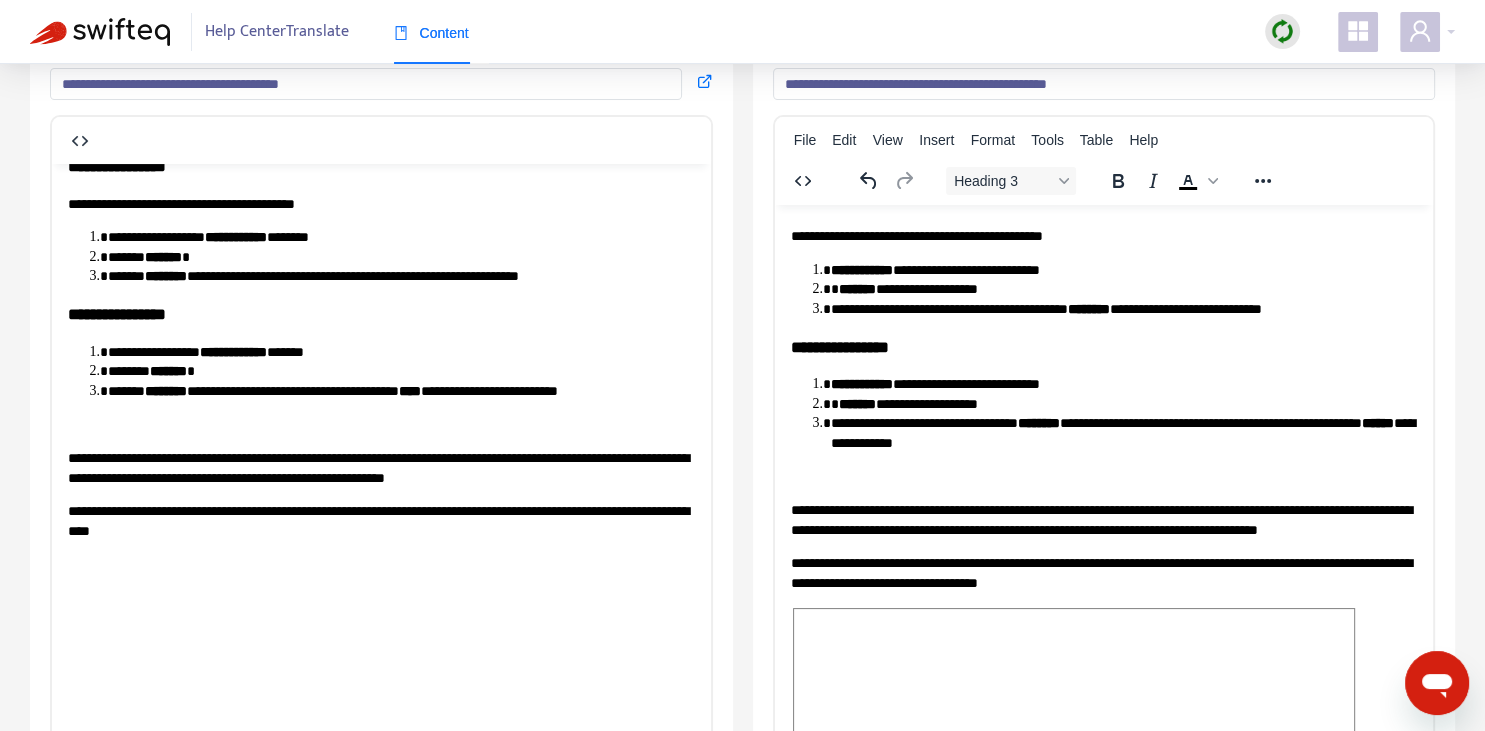 click on "**********" at bounding box center (1103, 346) 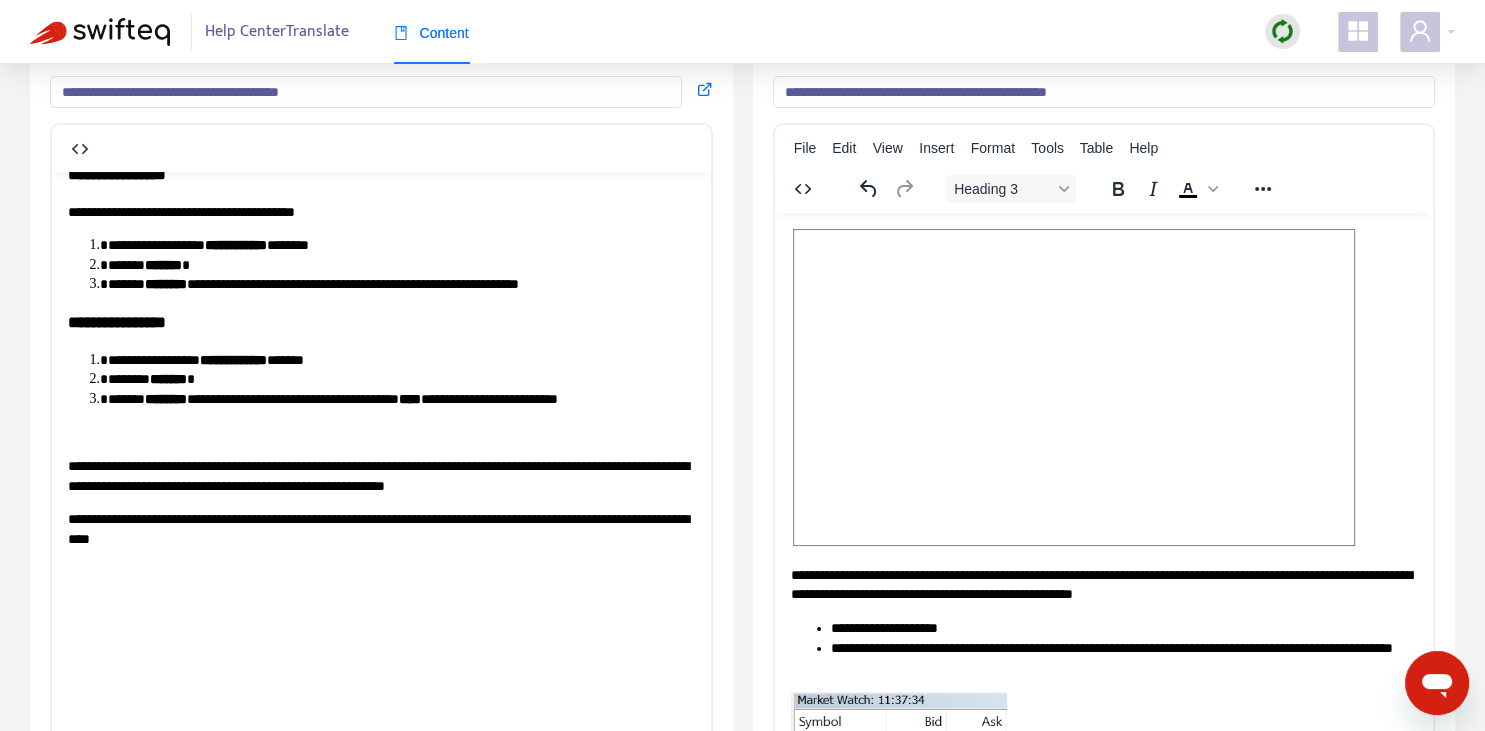 scroll, scrollTop: 0, scrollLeft: 0, axis: both 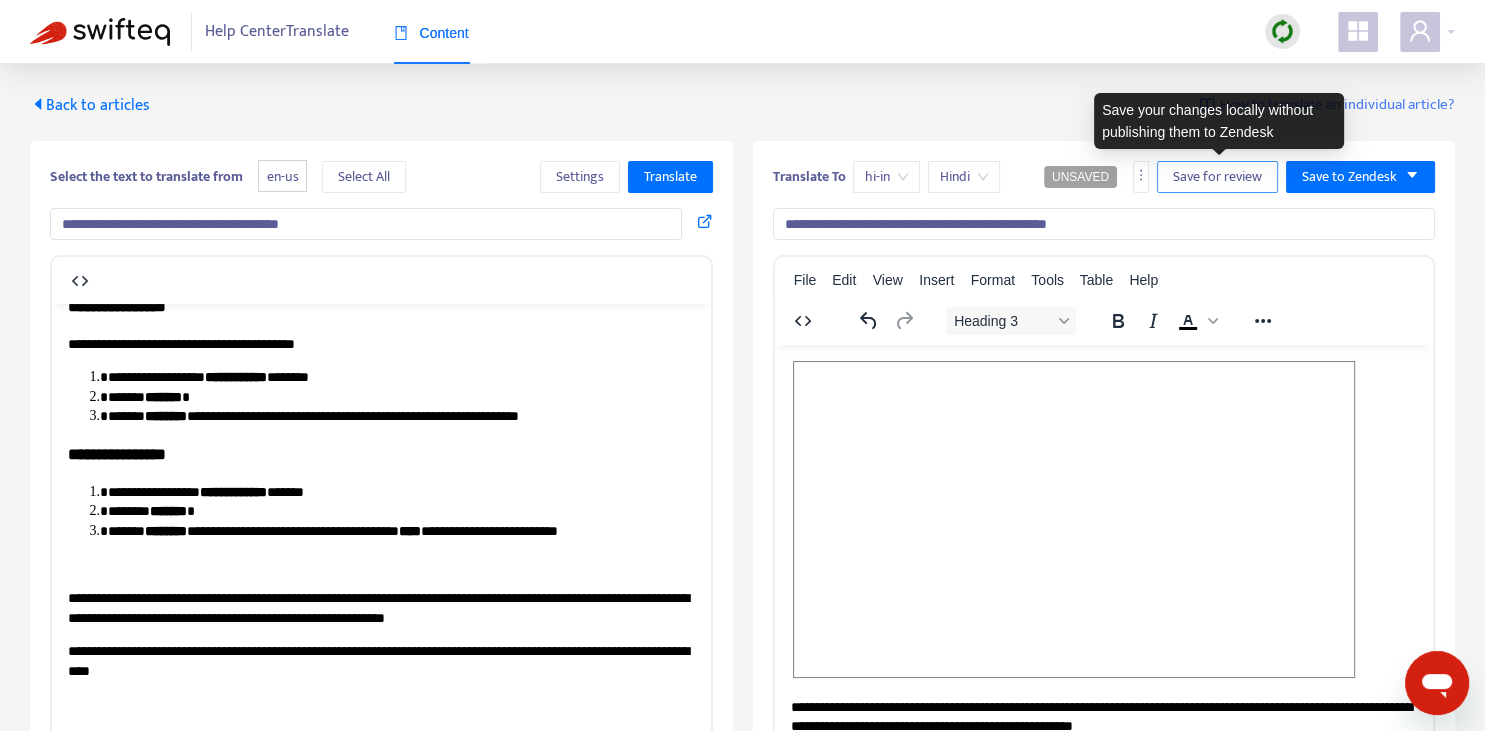 click on "Save for review" at bounding box center [1217, 177] 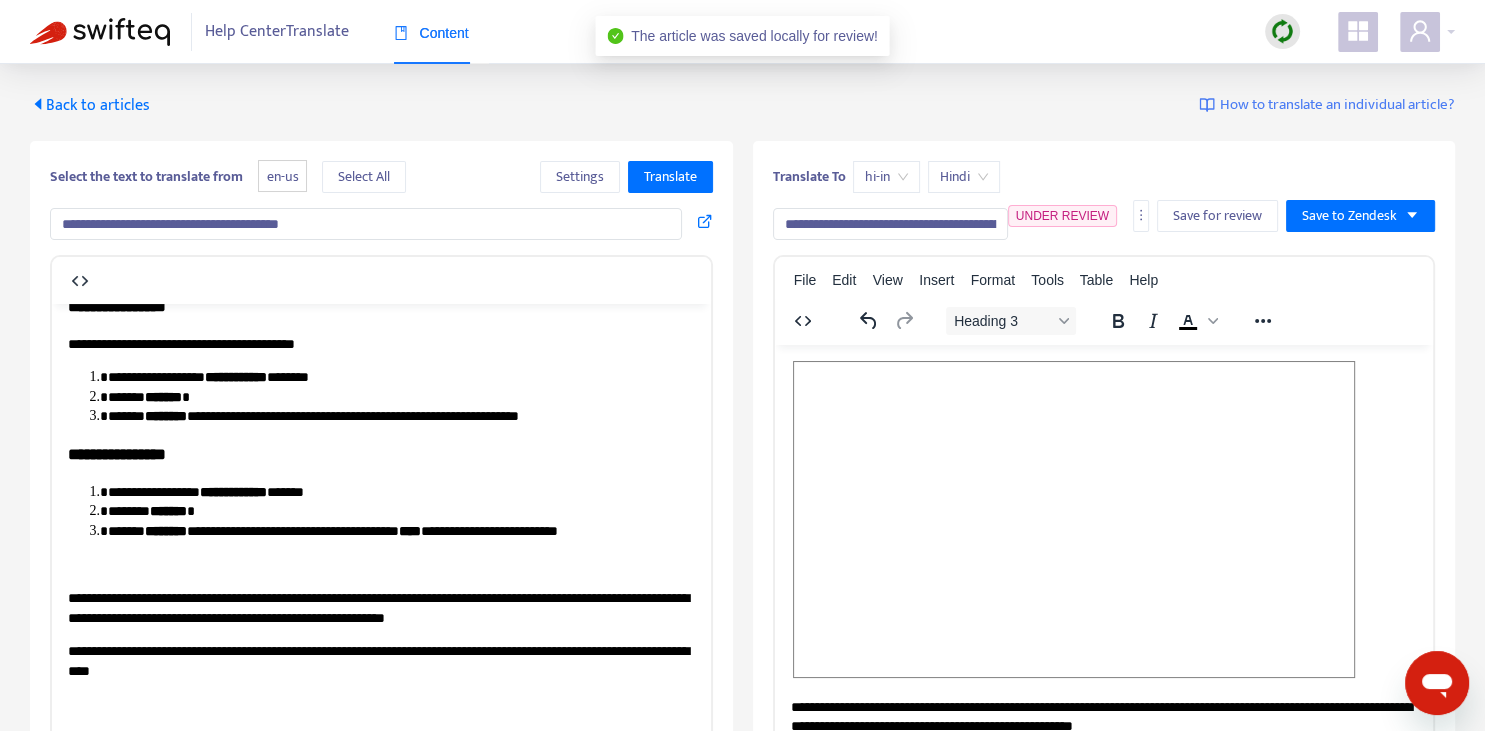 click on "Back to articles" at bounding box center [90, 105] 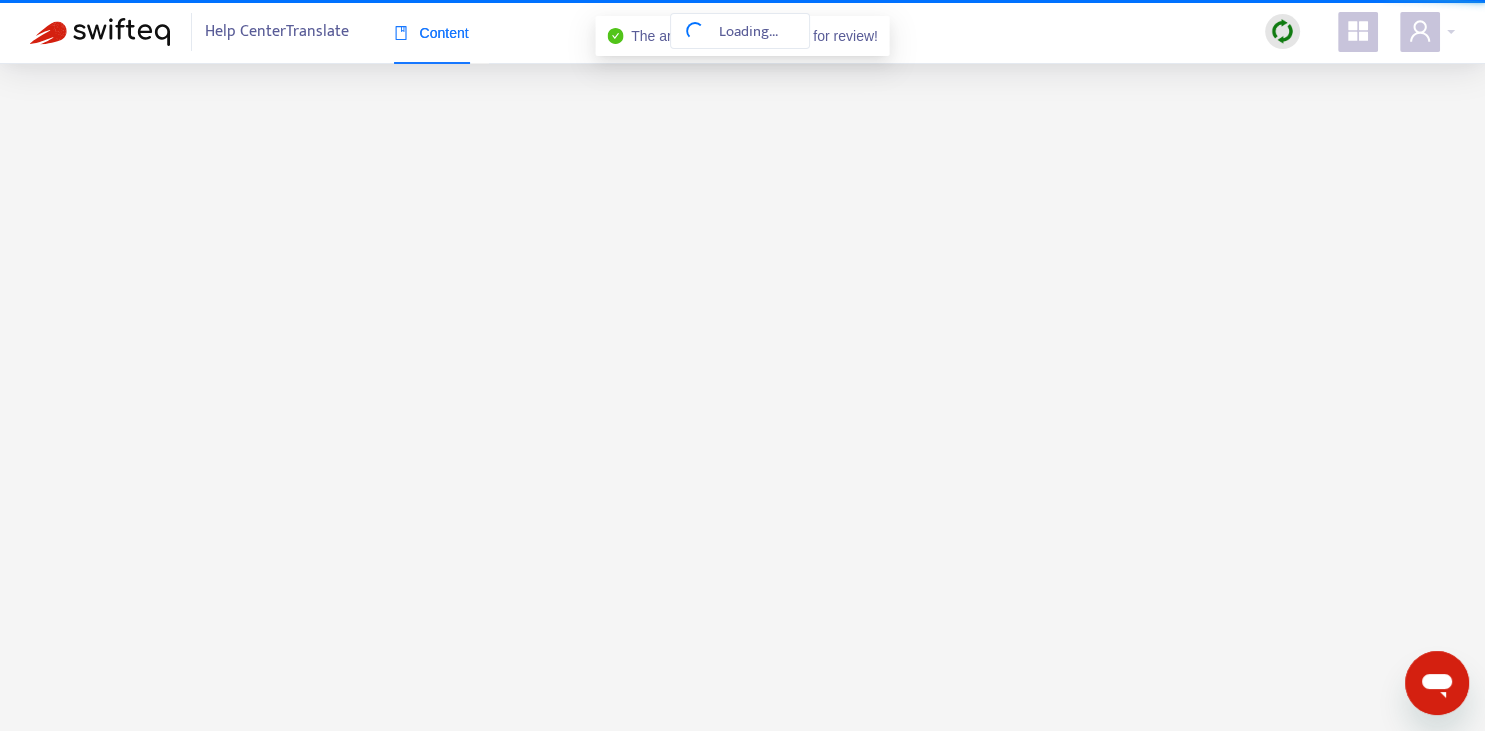 scroll, scrollTop: 955, scrollLeft: 0, axis: vertical 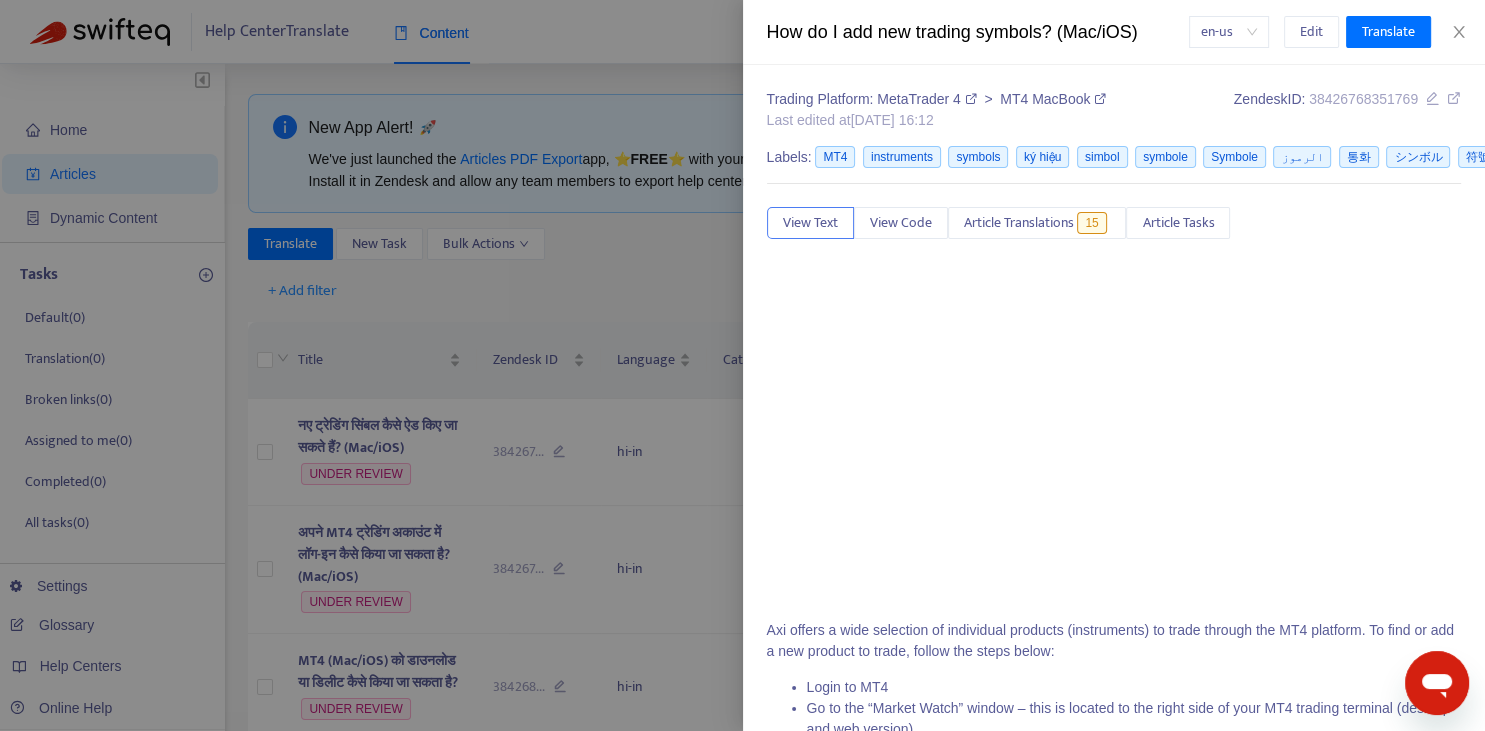 click at bounding box center (742, 365) 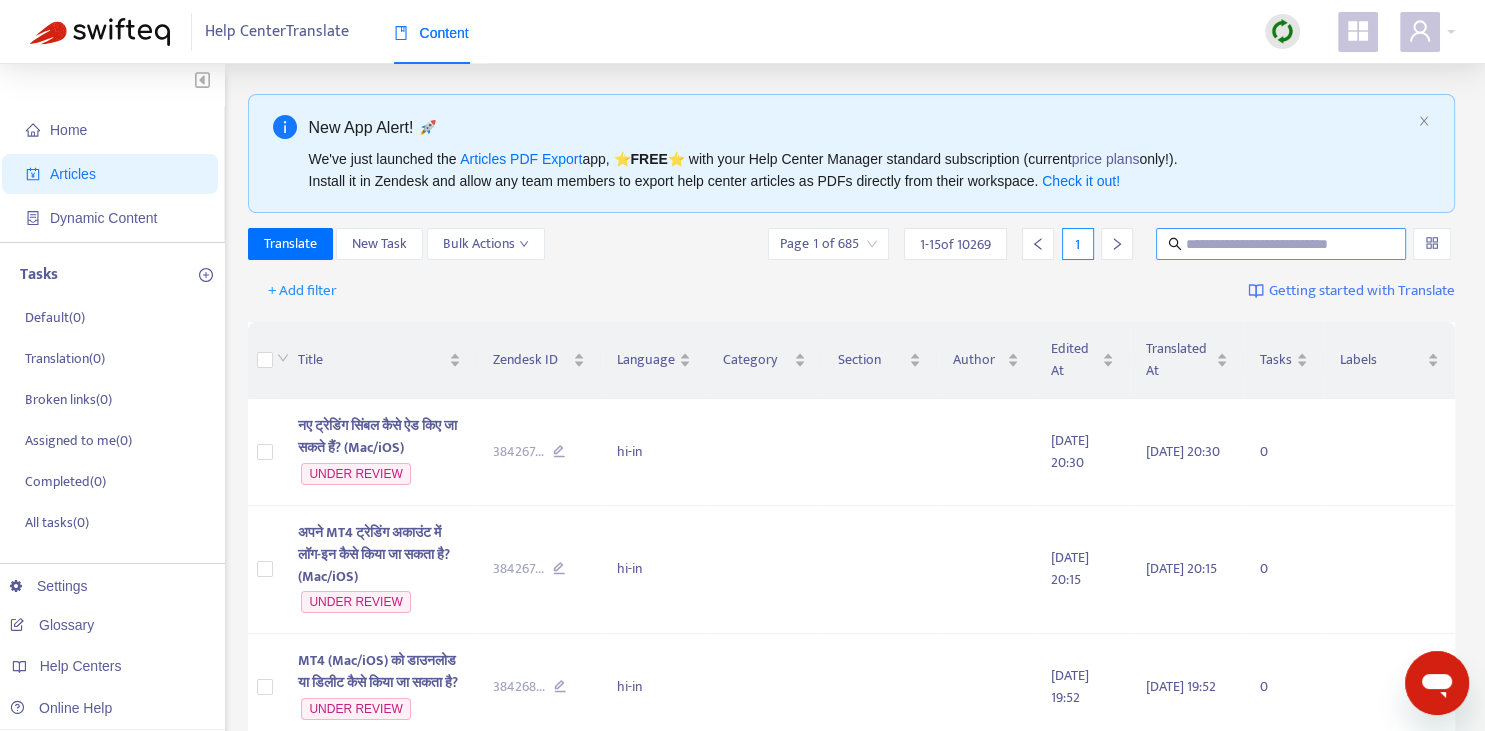 click at bounding box center [1281, 244] 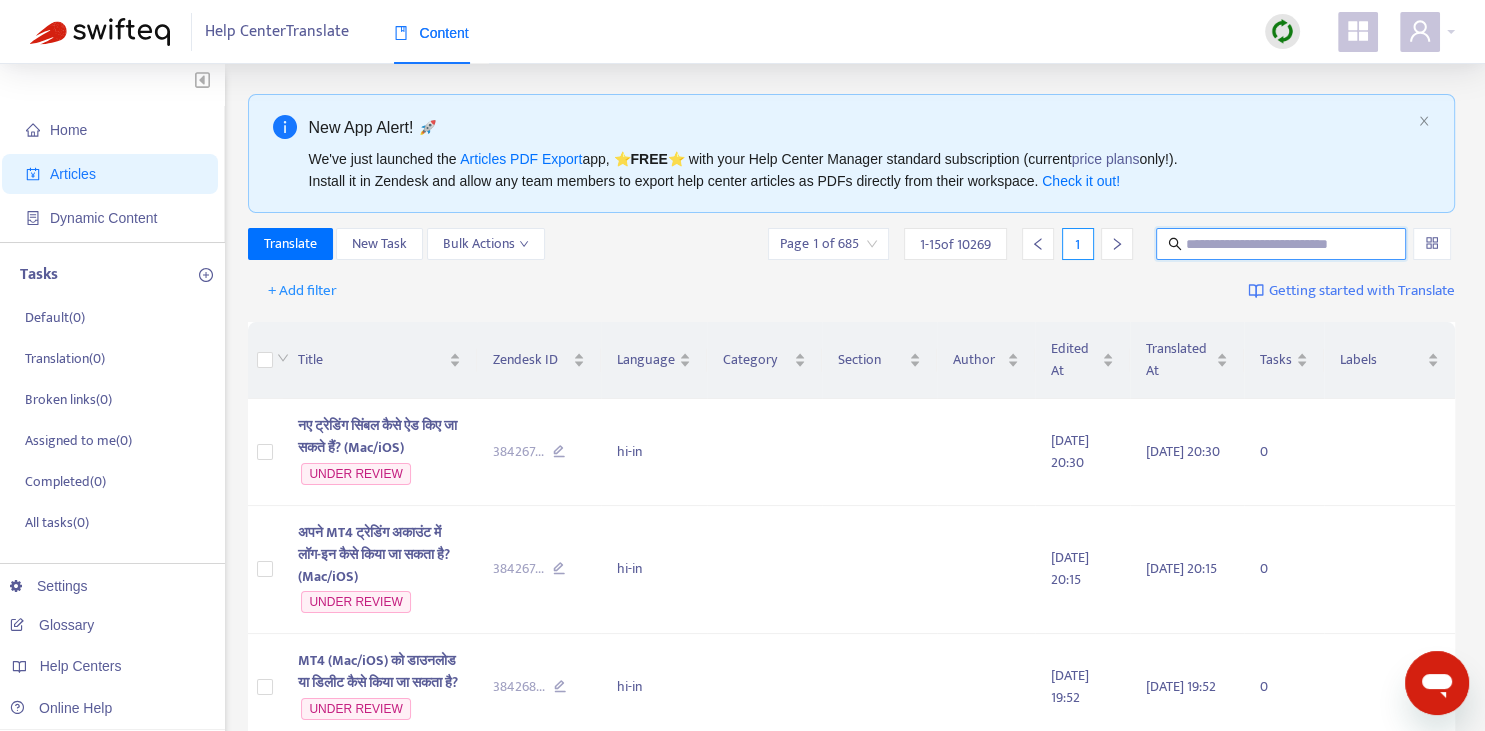 click at bounding box center (1282, 244) 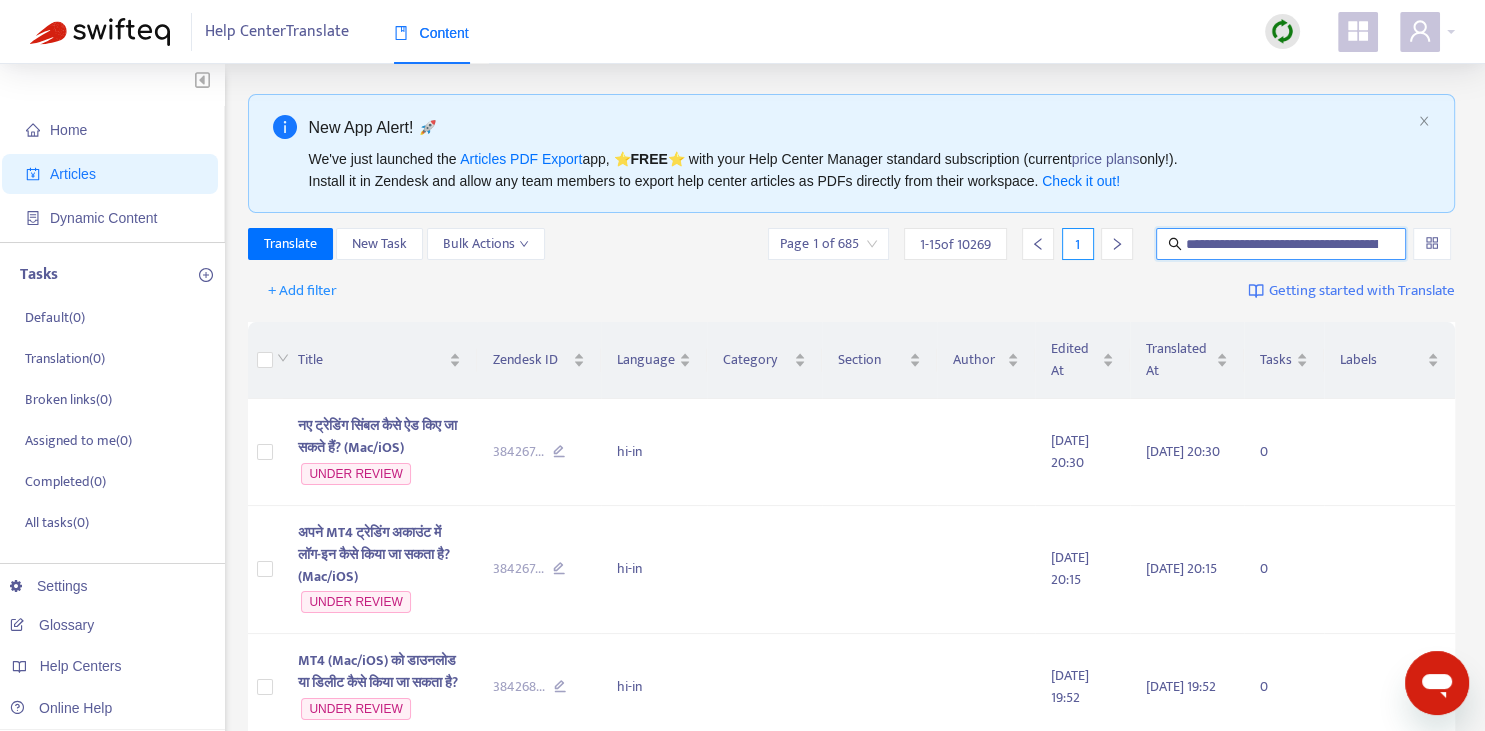 scroll, scrollTop: 0, scrollLeft: 121, axis: horizontal 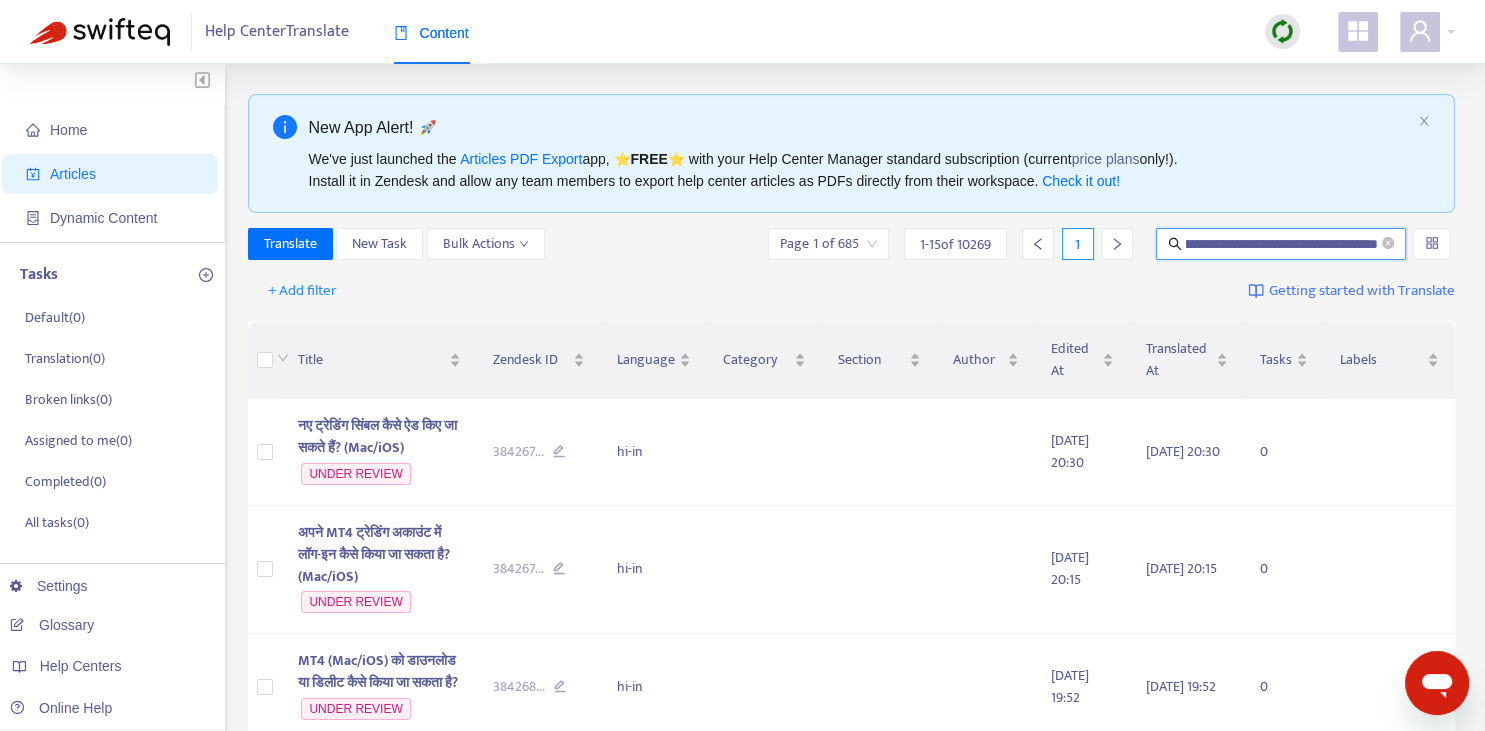 type on "**********" 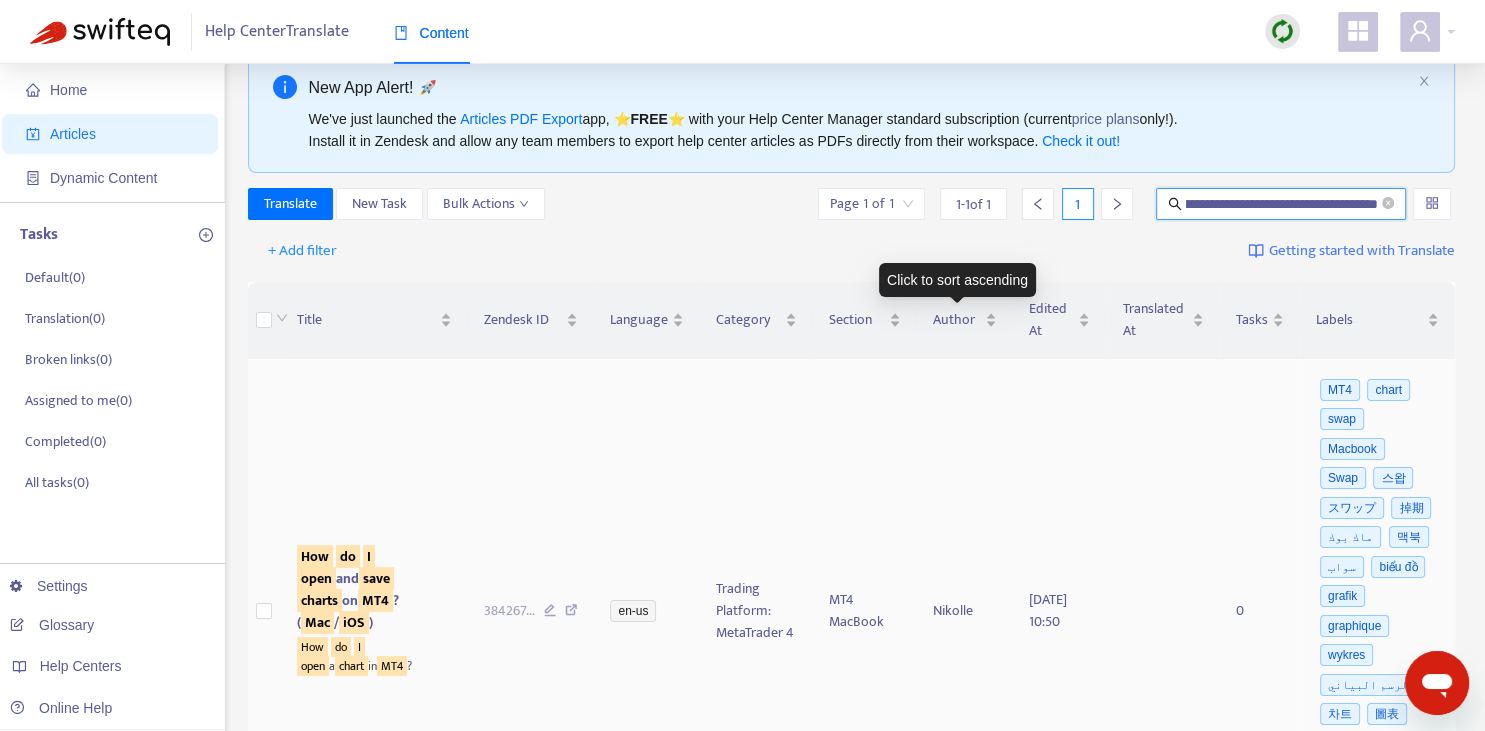 scroll, scrollTop: 140, scrollLeft: 0, axis: vertical 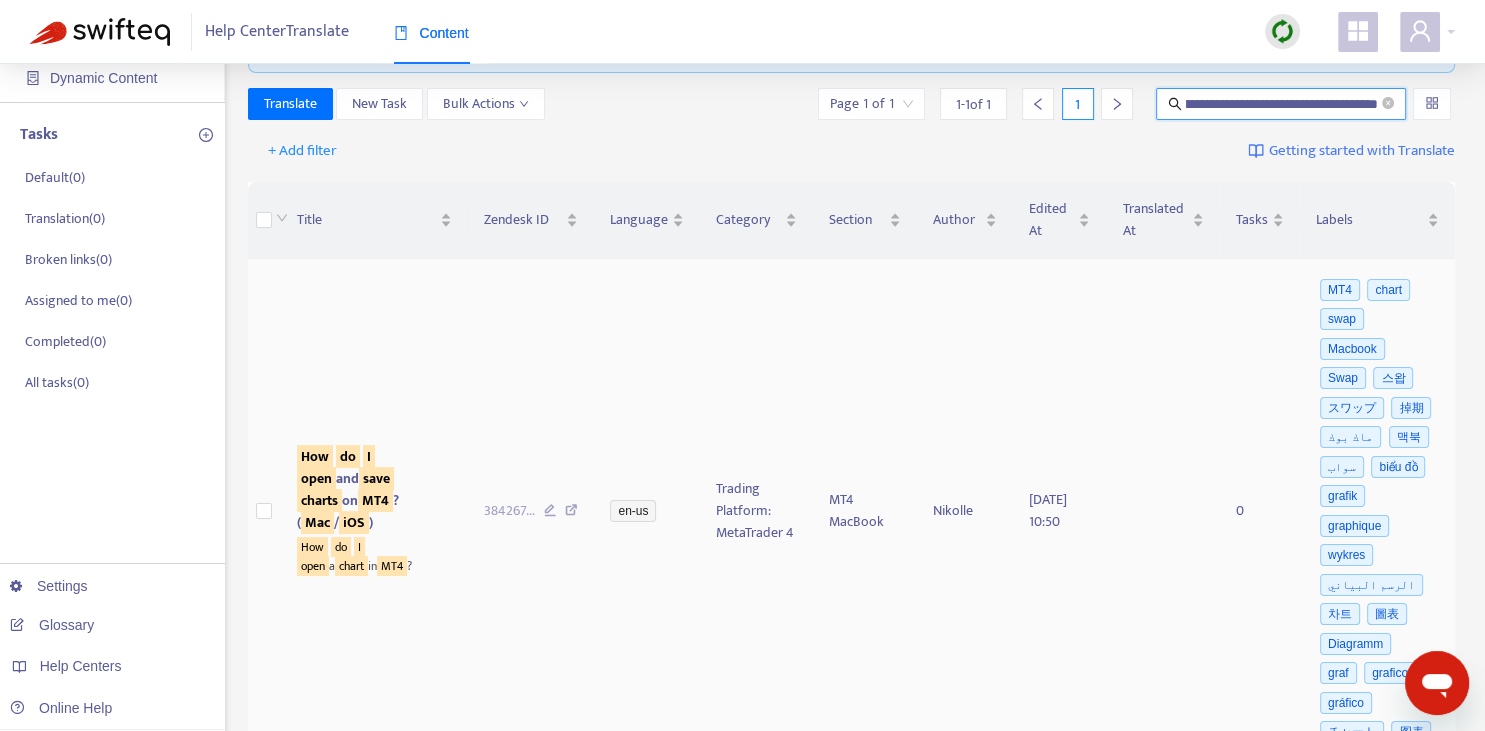 click on "save" at bounding box center (376, 478) 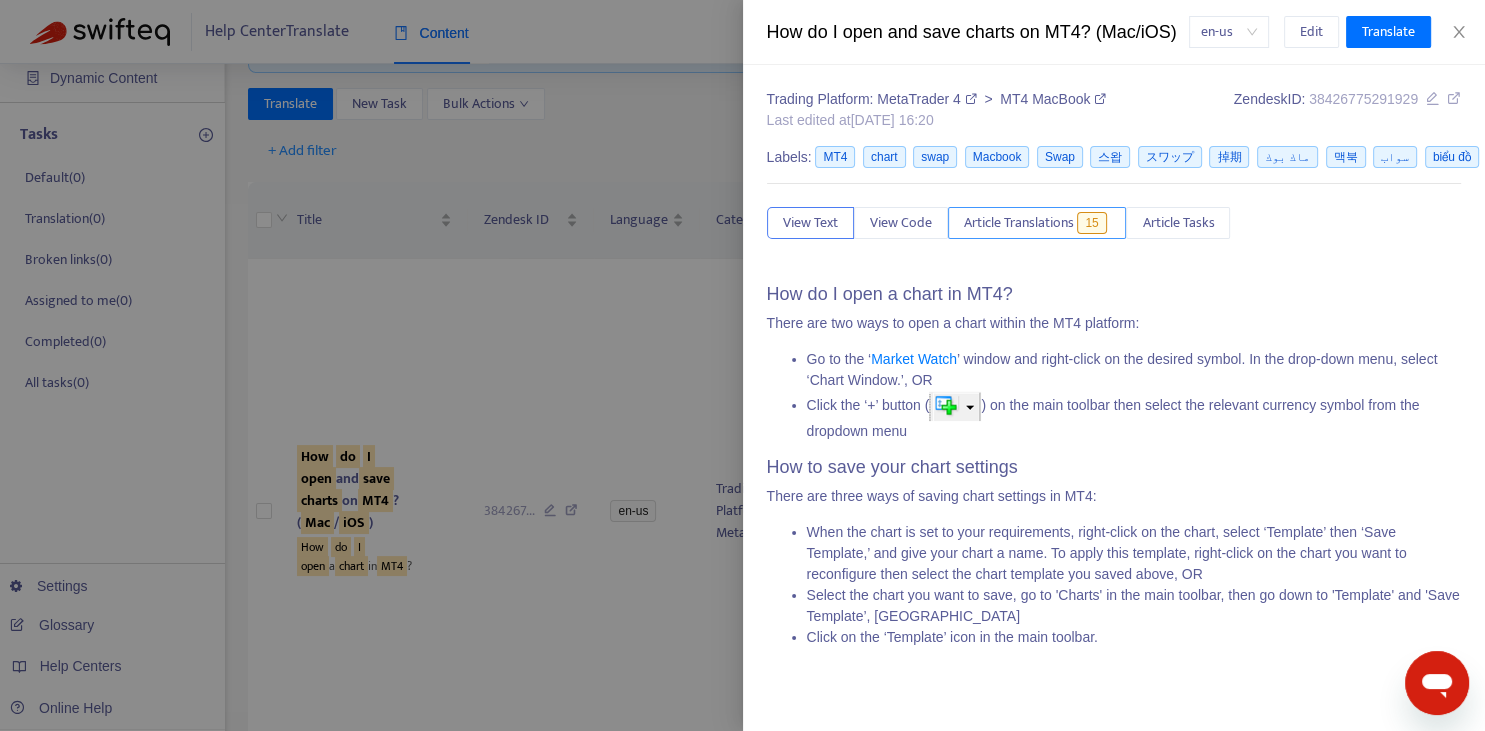 click on "Article Translations" at bounding box center (1019, 223) 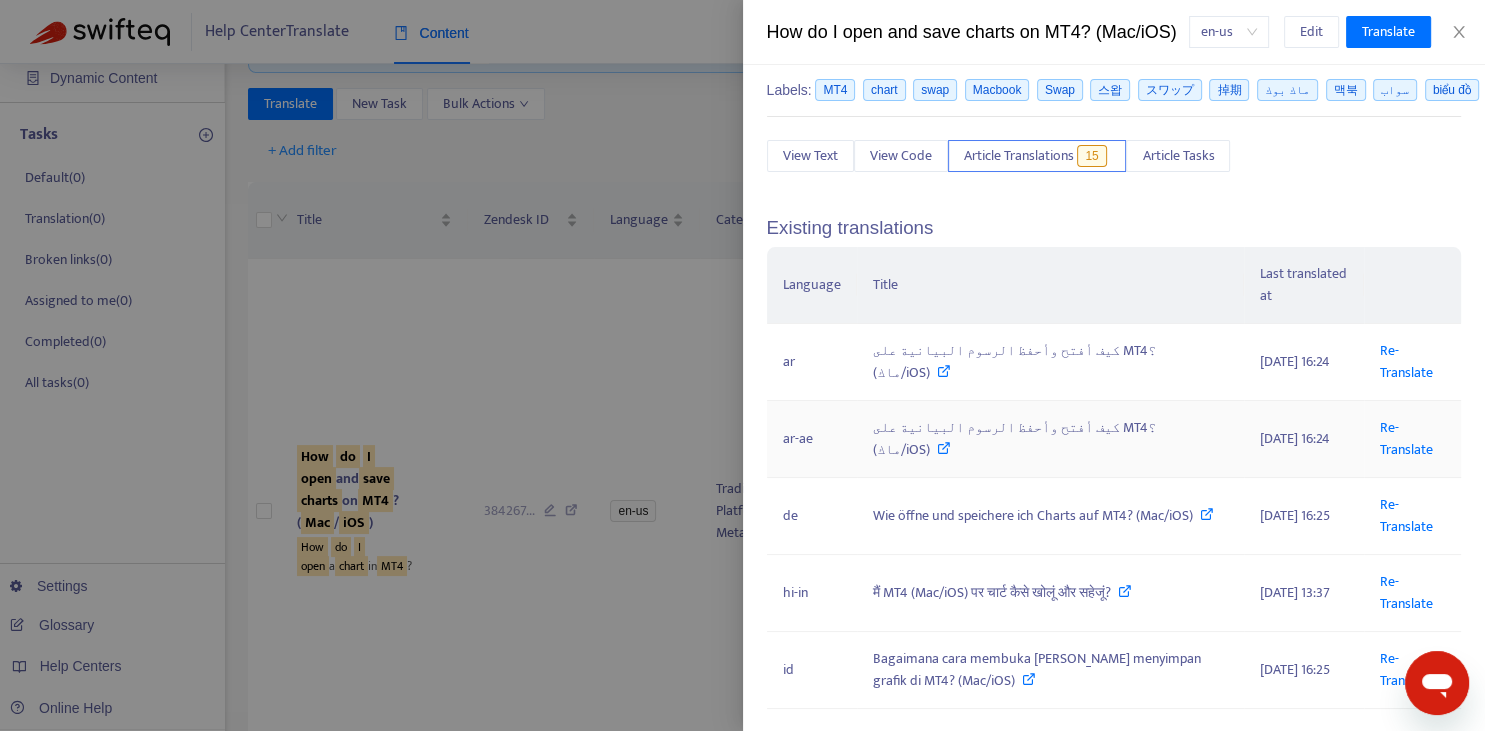 scroll, scrollTop: 74, scrollLeft: 0, axis: vertical 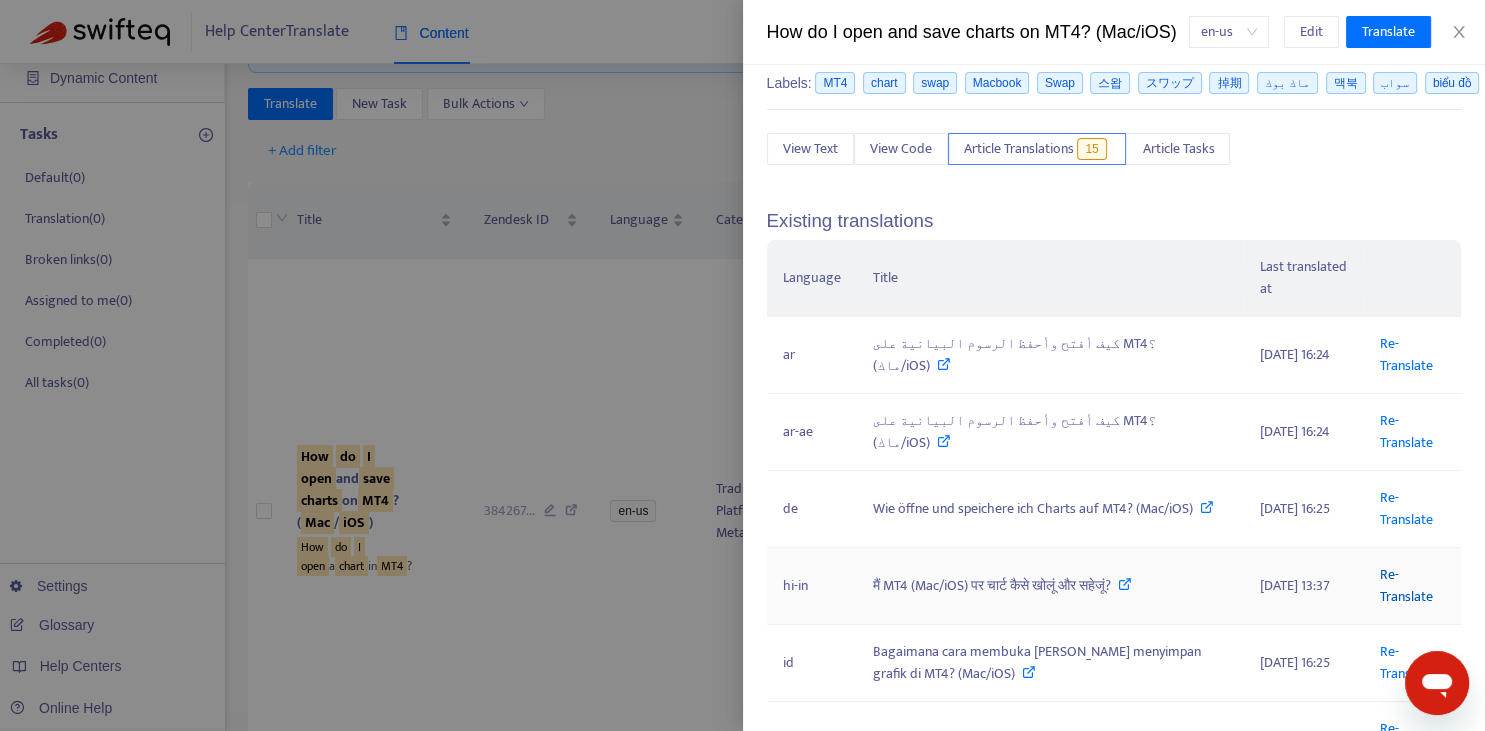 click on "Re-Translate" at bounding box center (1406, 585) 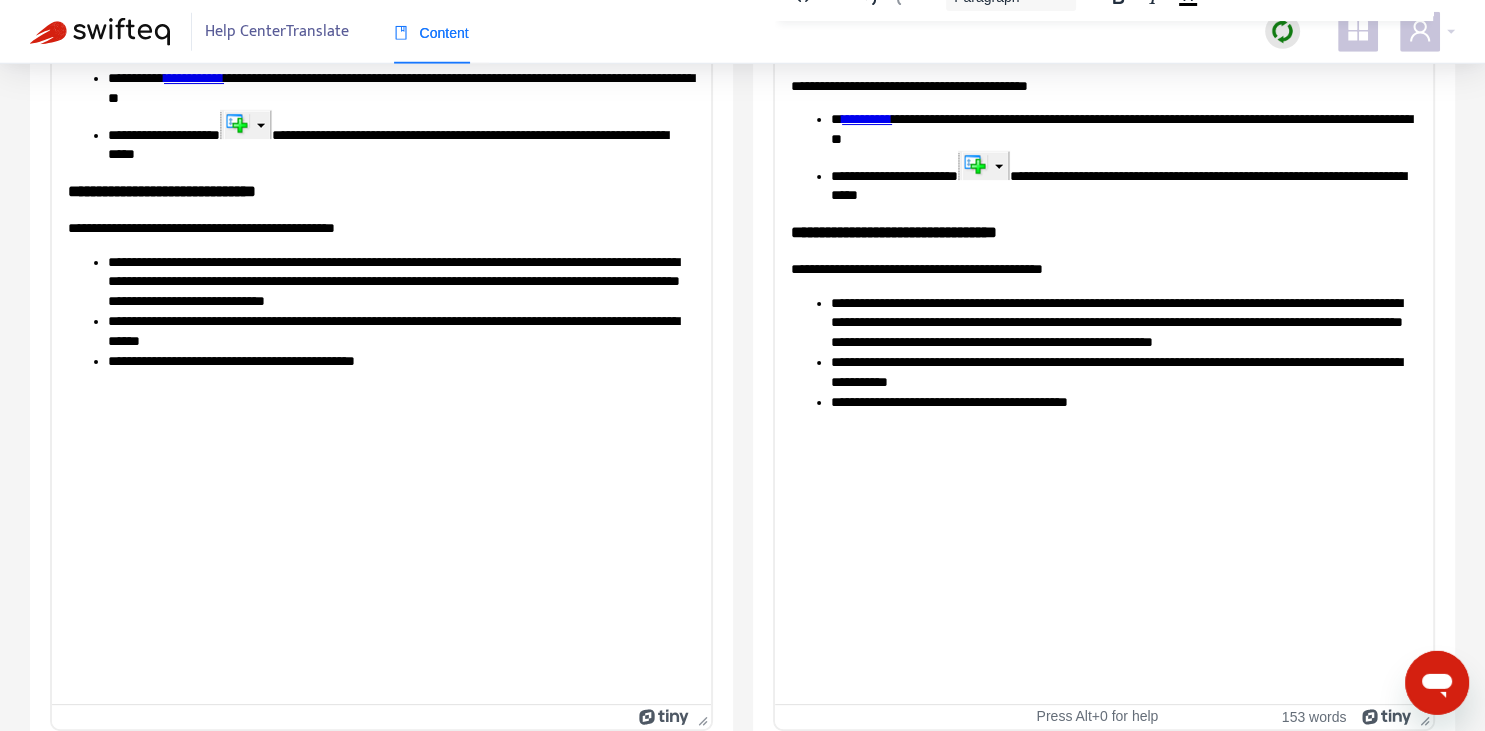 scroll, scrollTop: 343, scrollLeft: 0, axis: vertical 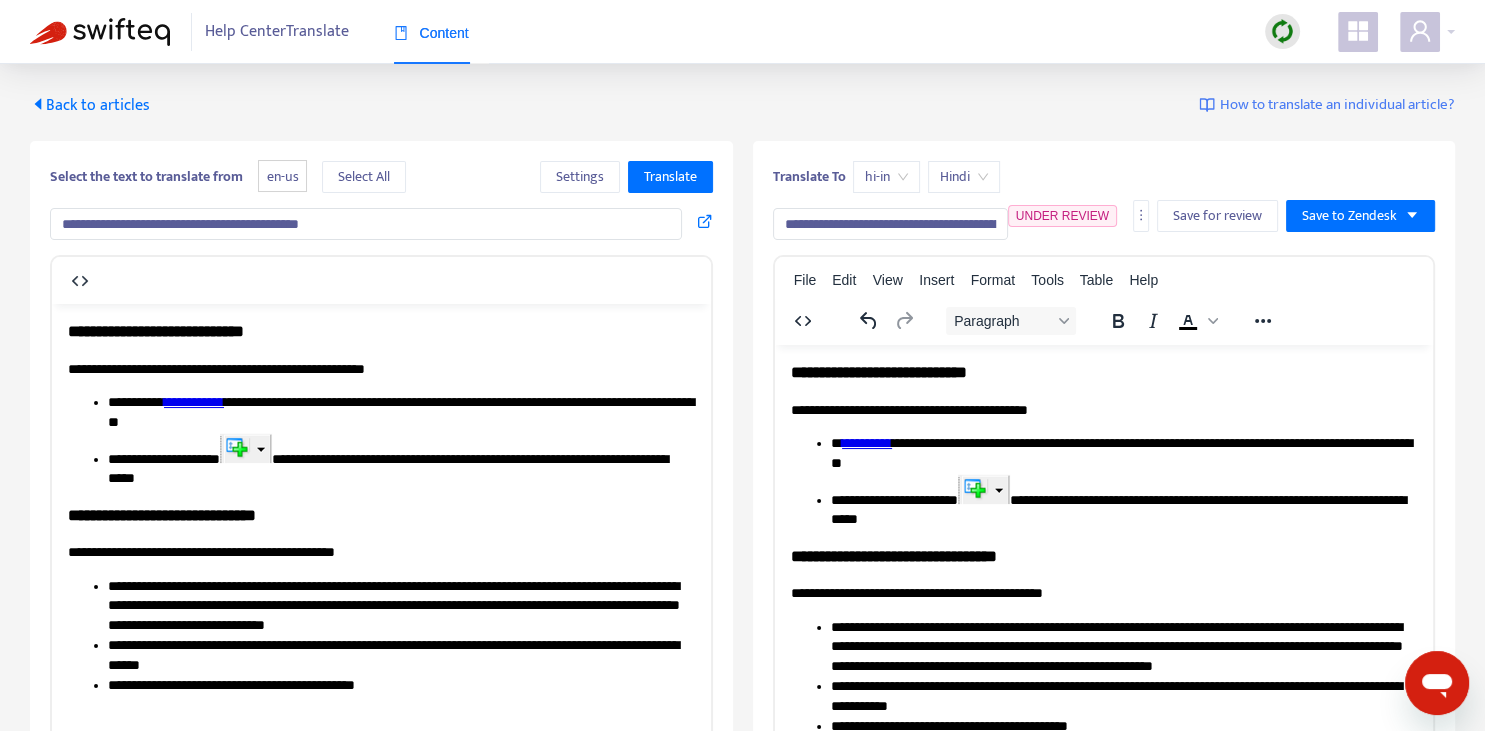 click on "**********" at bounding box center (890, 224) 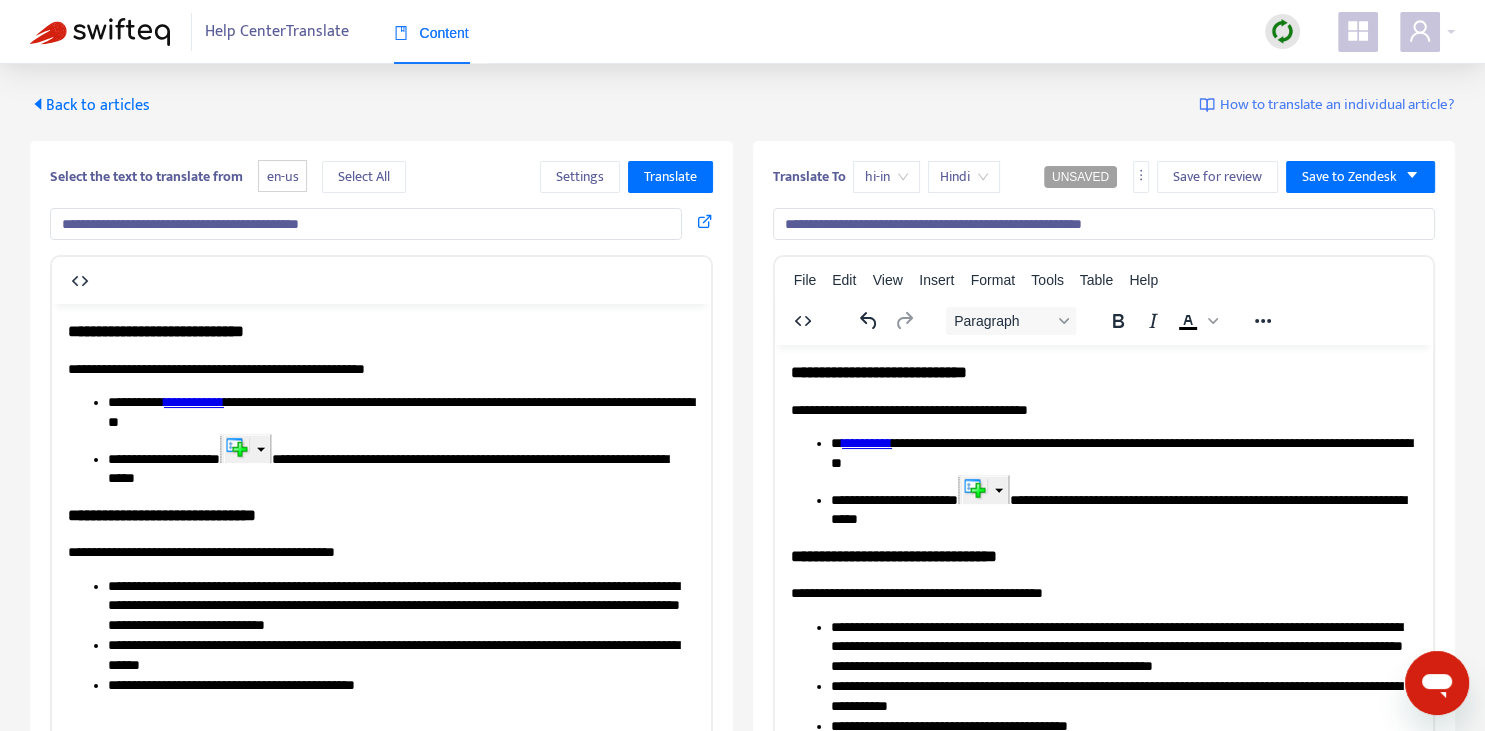 type on "**********" 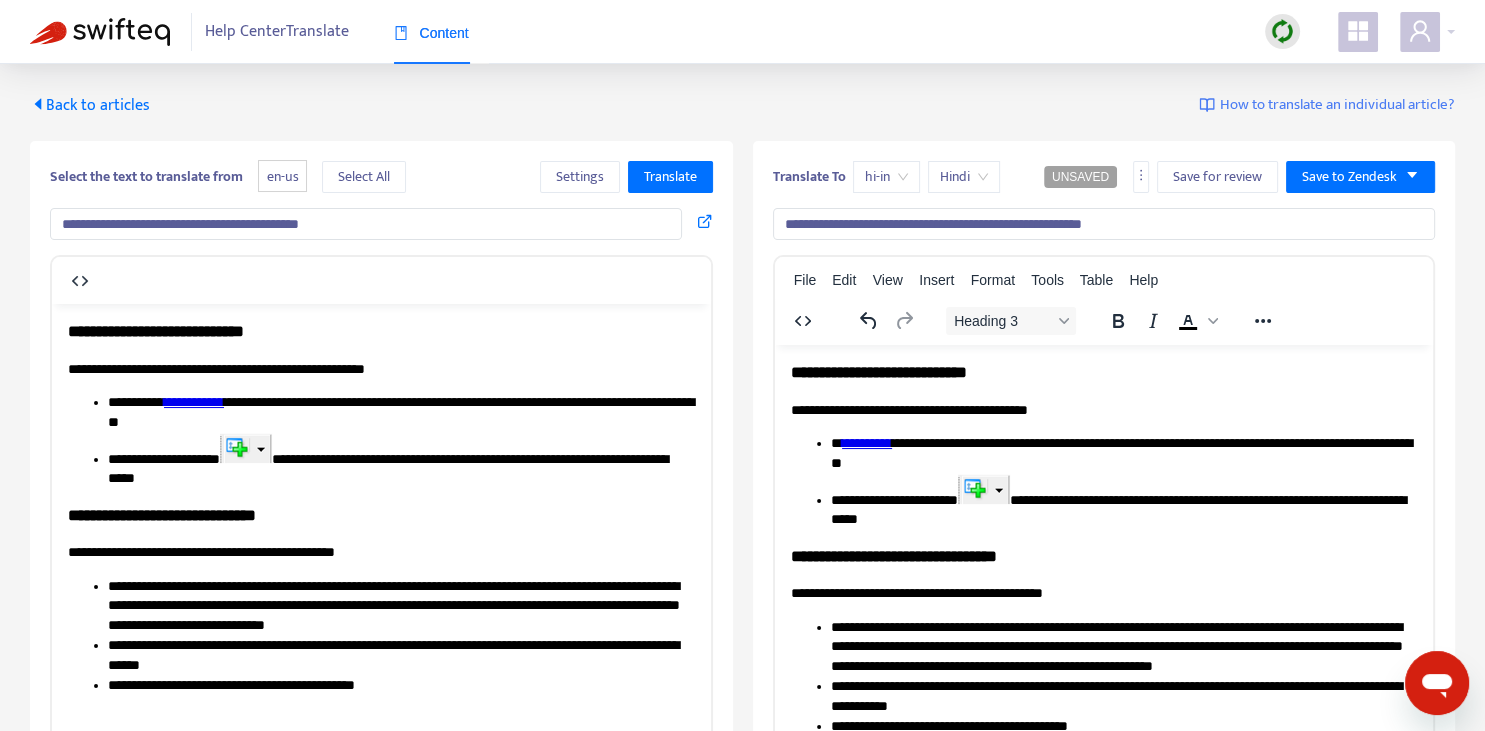 click on "**********" at bounding box center [1103, 371] 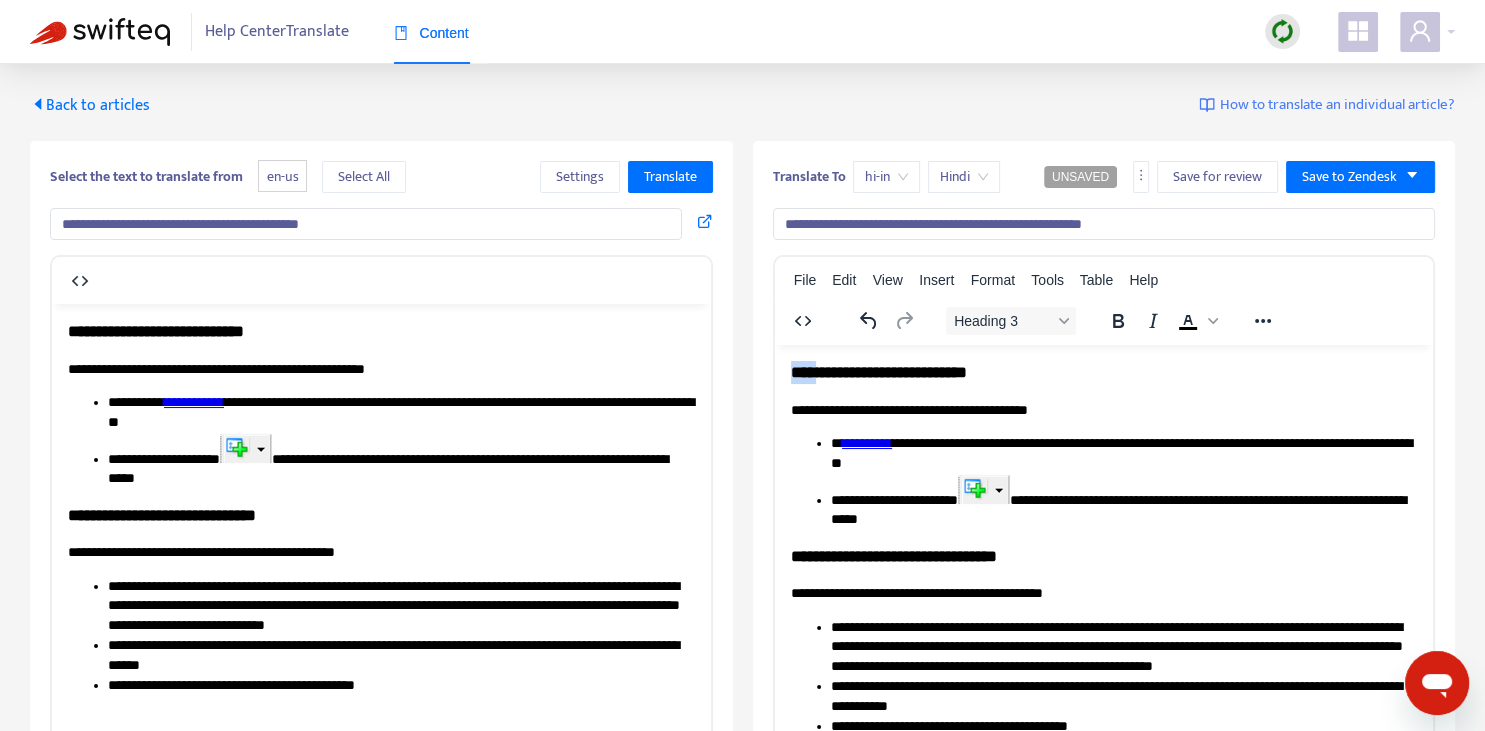 type 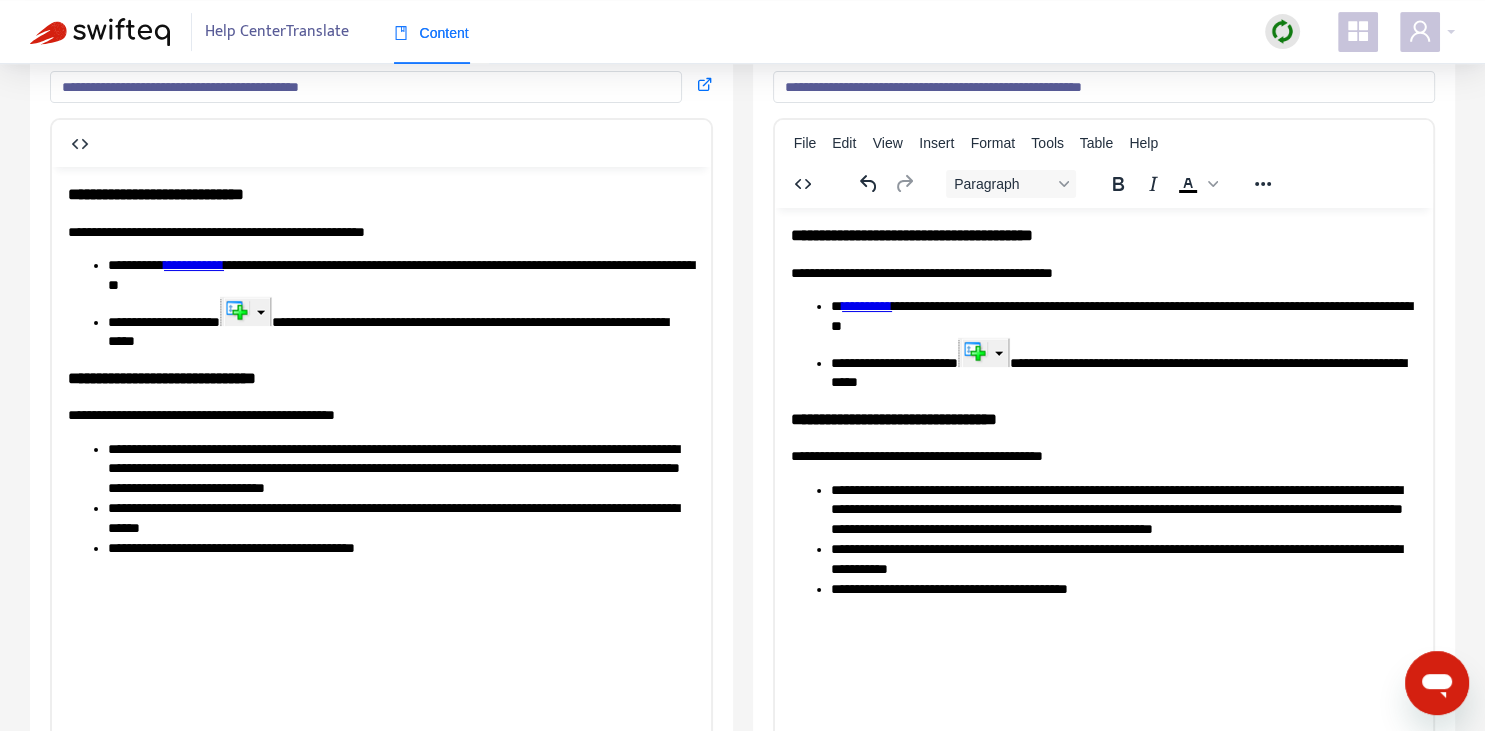 scroll, scrollTop: 140, scrollLeft: 0, axis: vertical 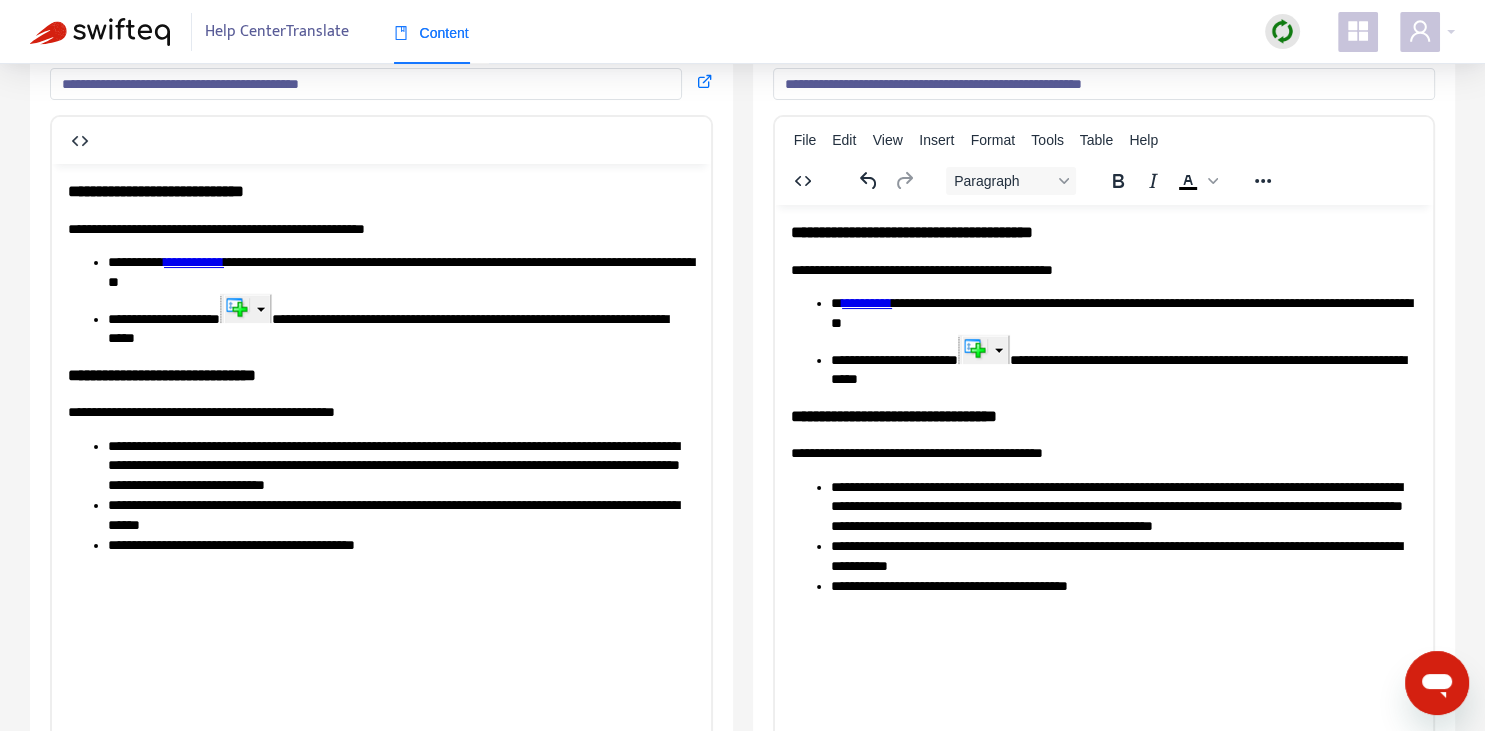 click on "**********" at bounding box center [194, 261] 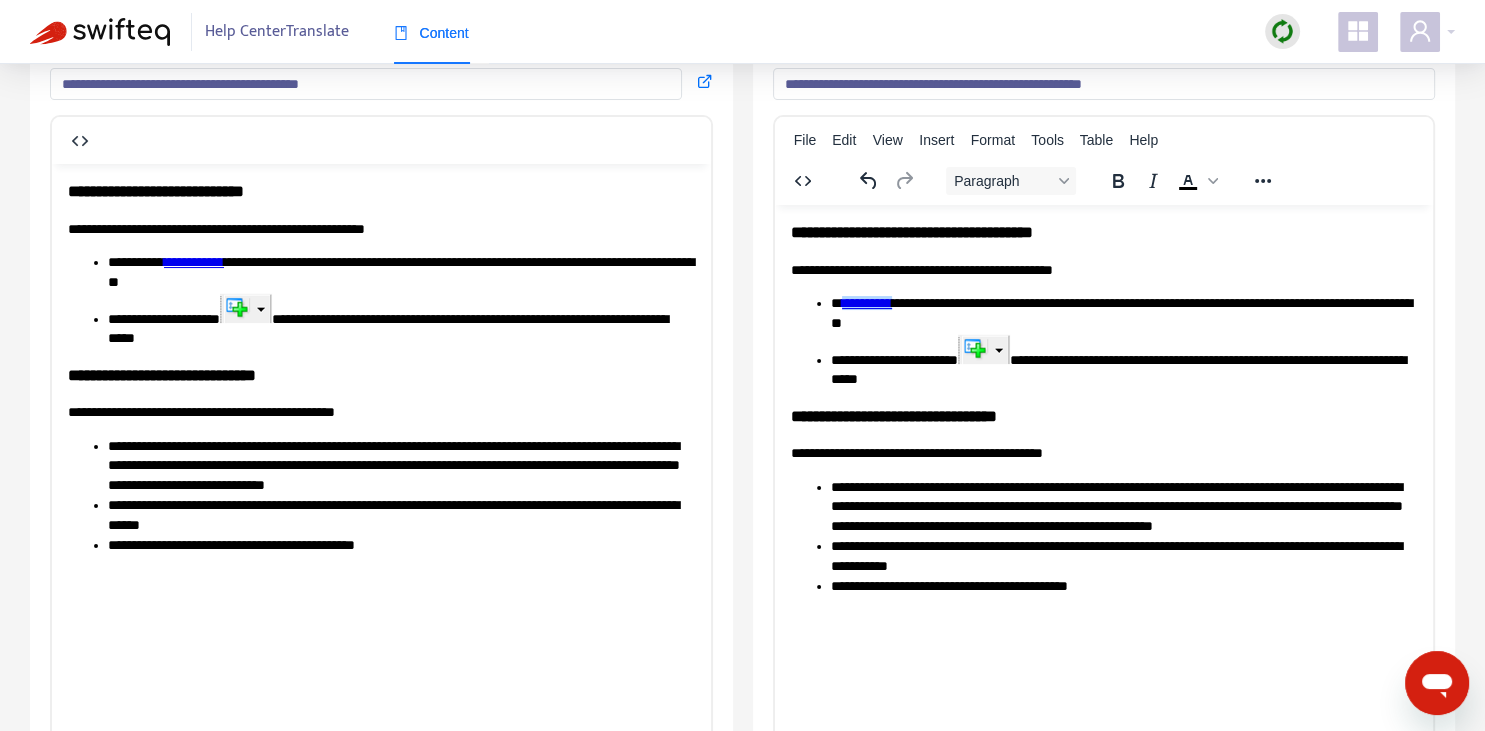 click on "**********" at bounding box center [866, 302] 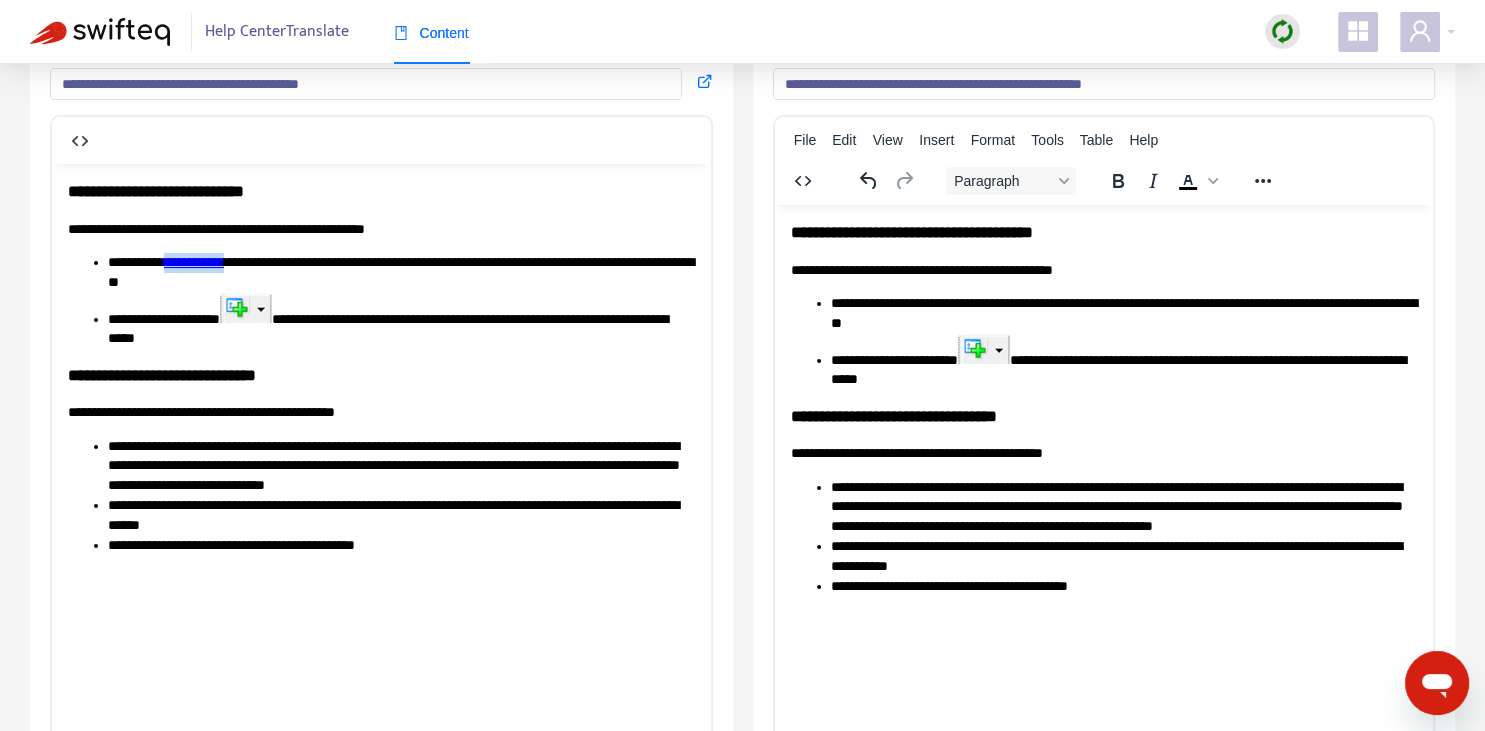click on "**********" at bounding box center (194, 261) 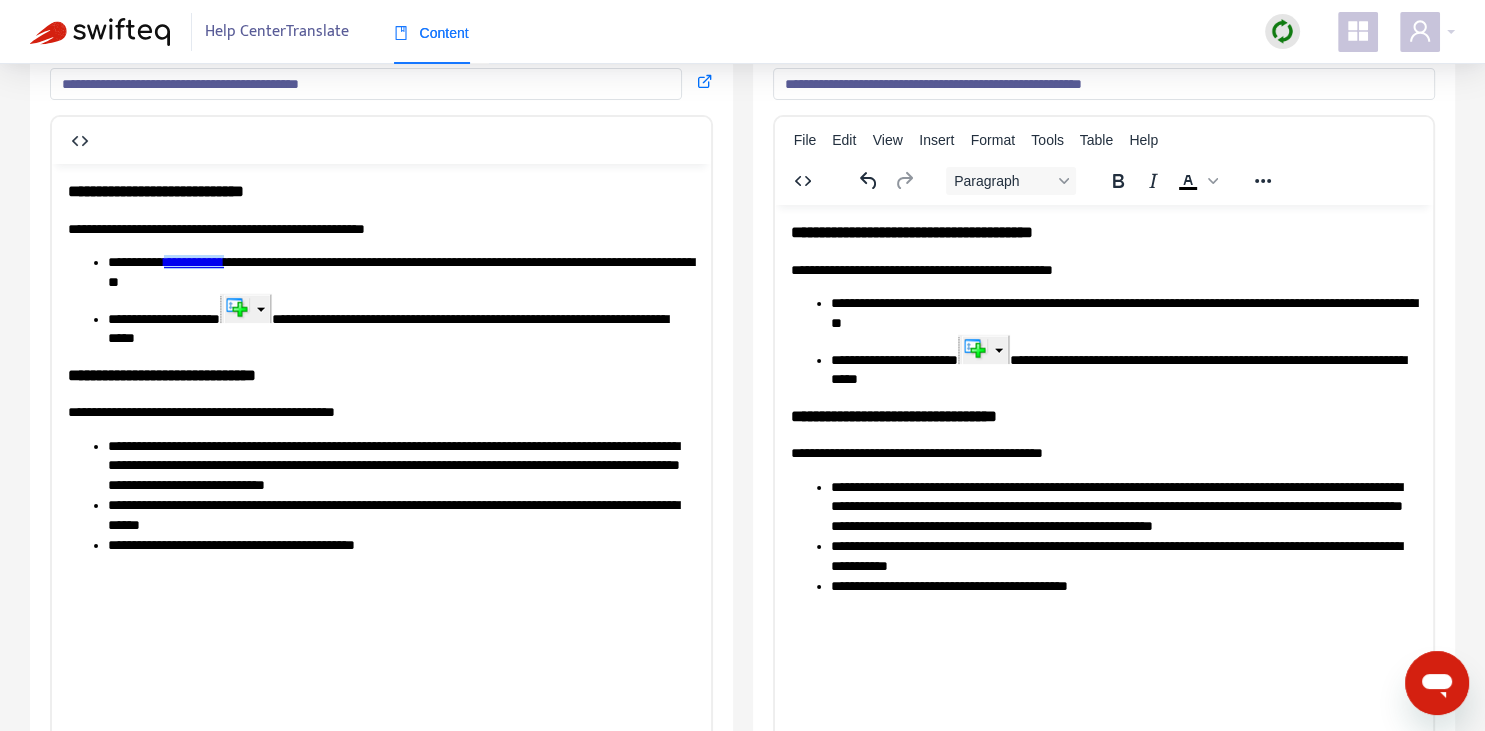 click on "**********" at bounding box center [1123, 313] 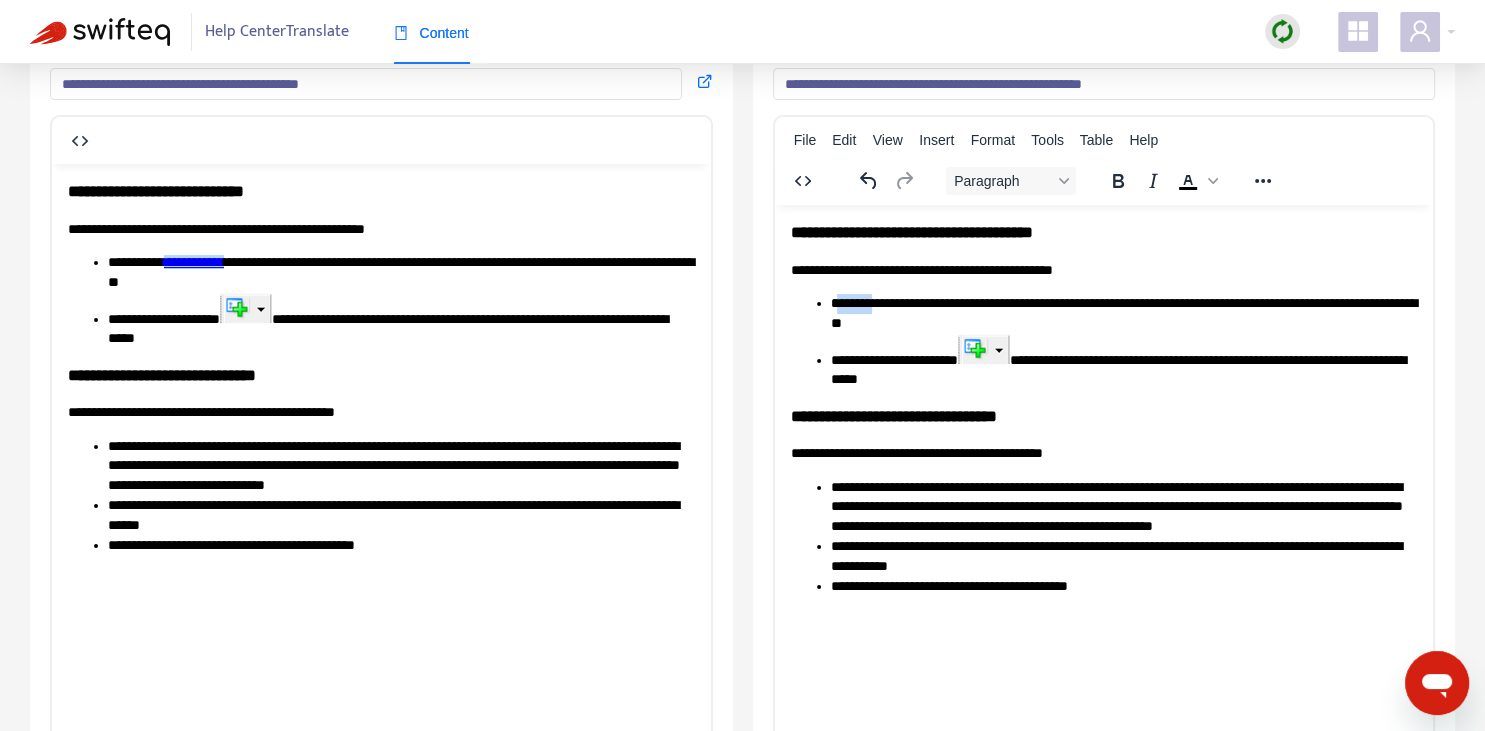 click on "**********" at bounding box center (1123, 313) 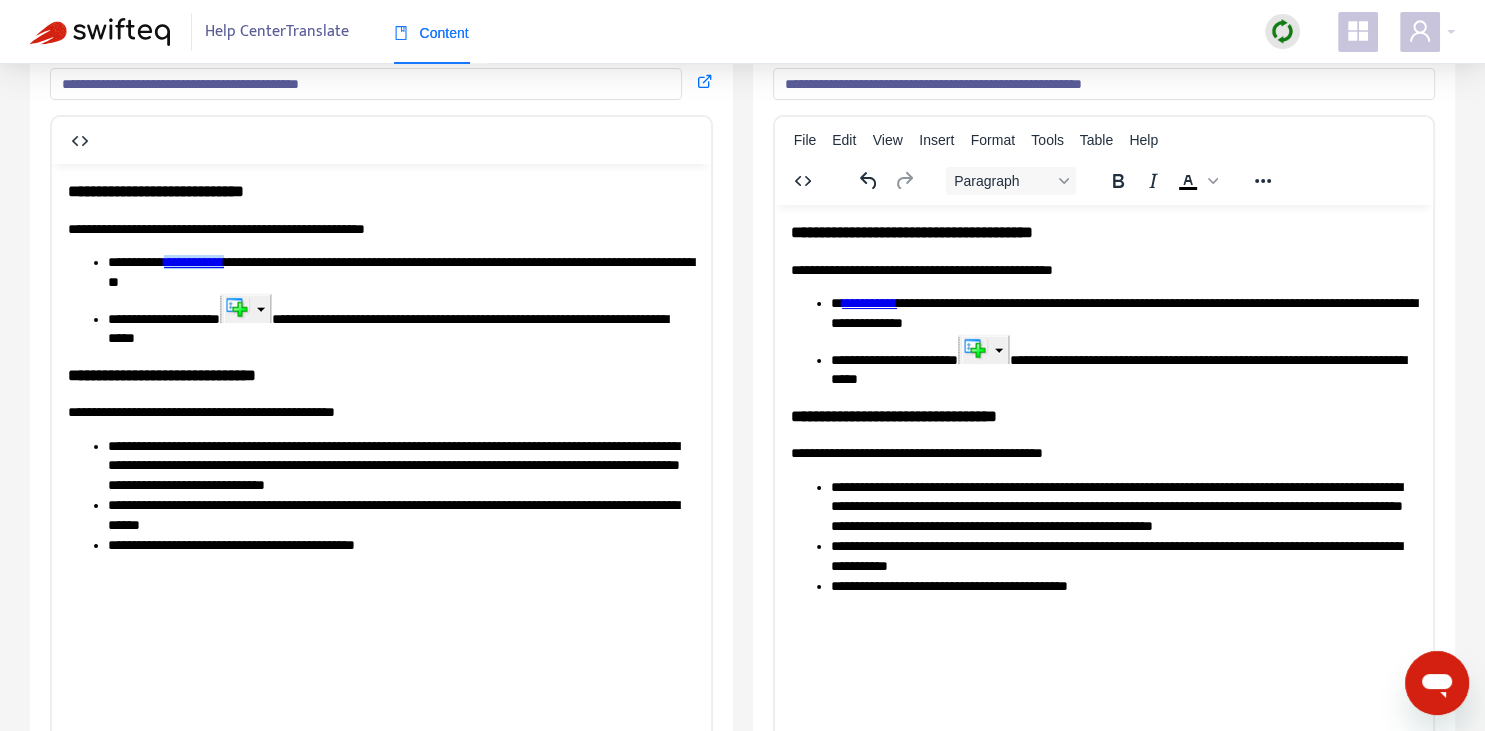 click on "**********" at bounding box center [1123, 360] 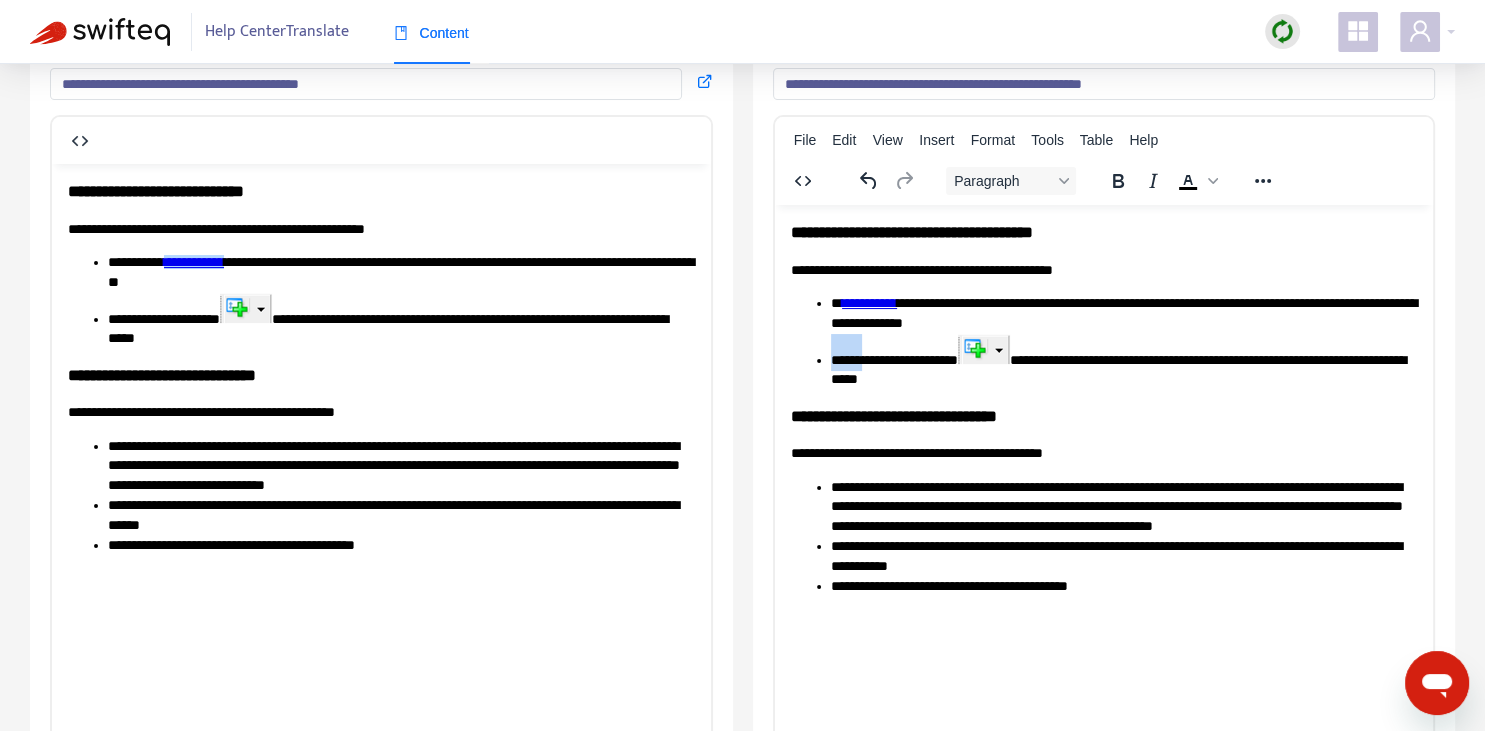 click on "**********" at bounding box center (1123, 360) 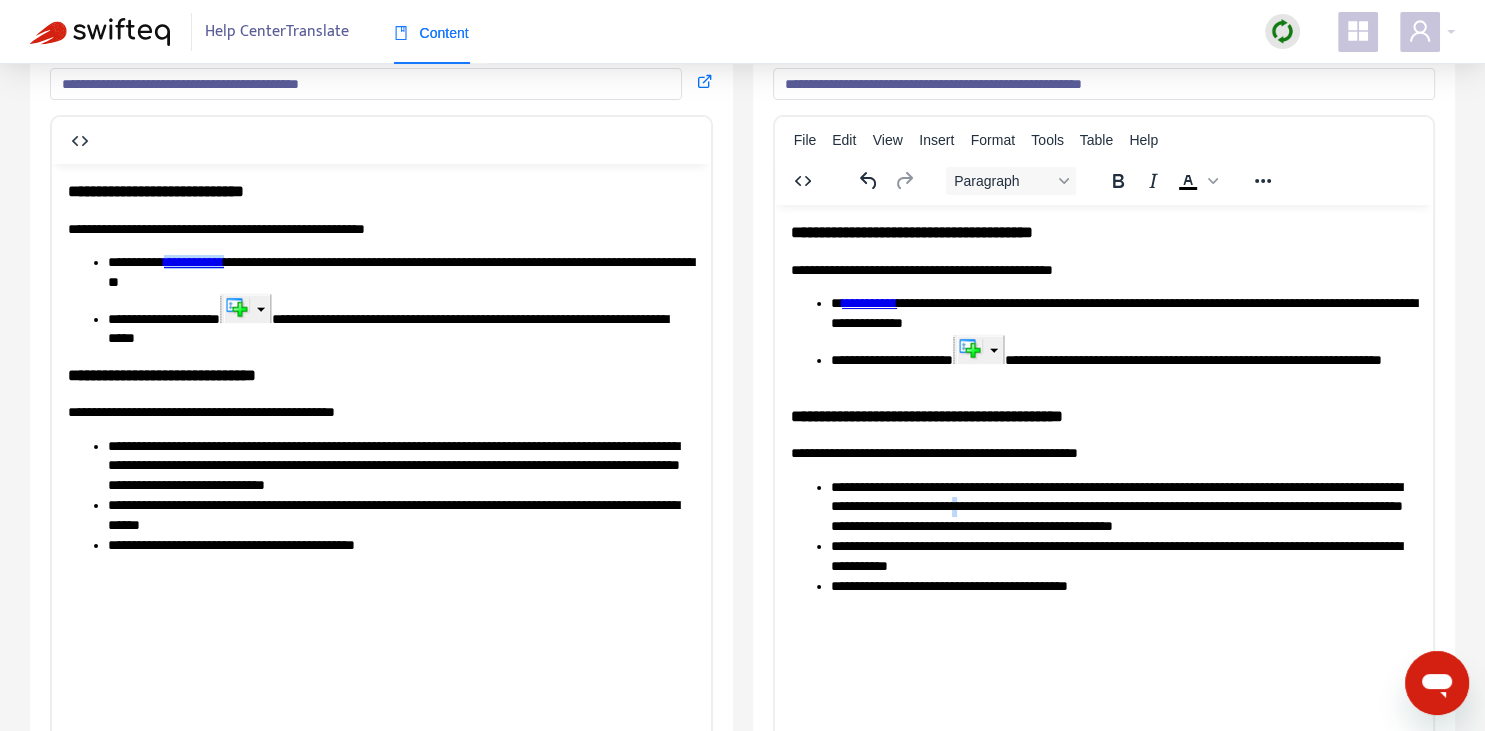 copy on "*" 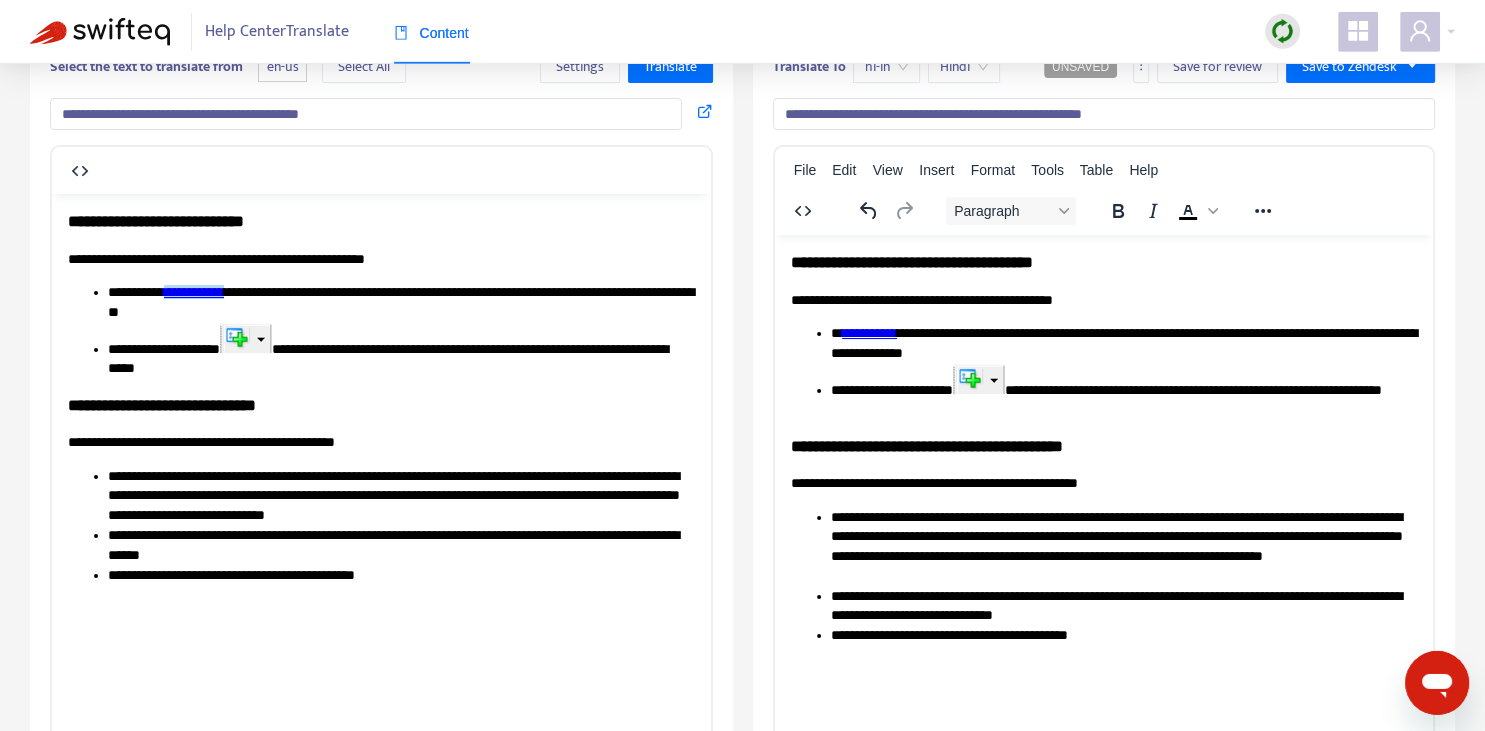 scroll, scrollTop: 140, scrollLeft: 0, axis: vertical 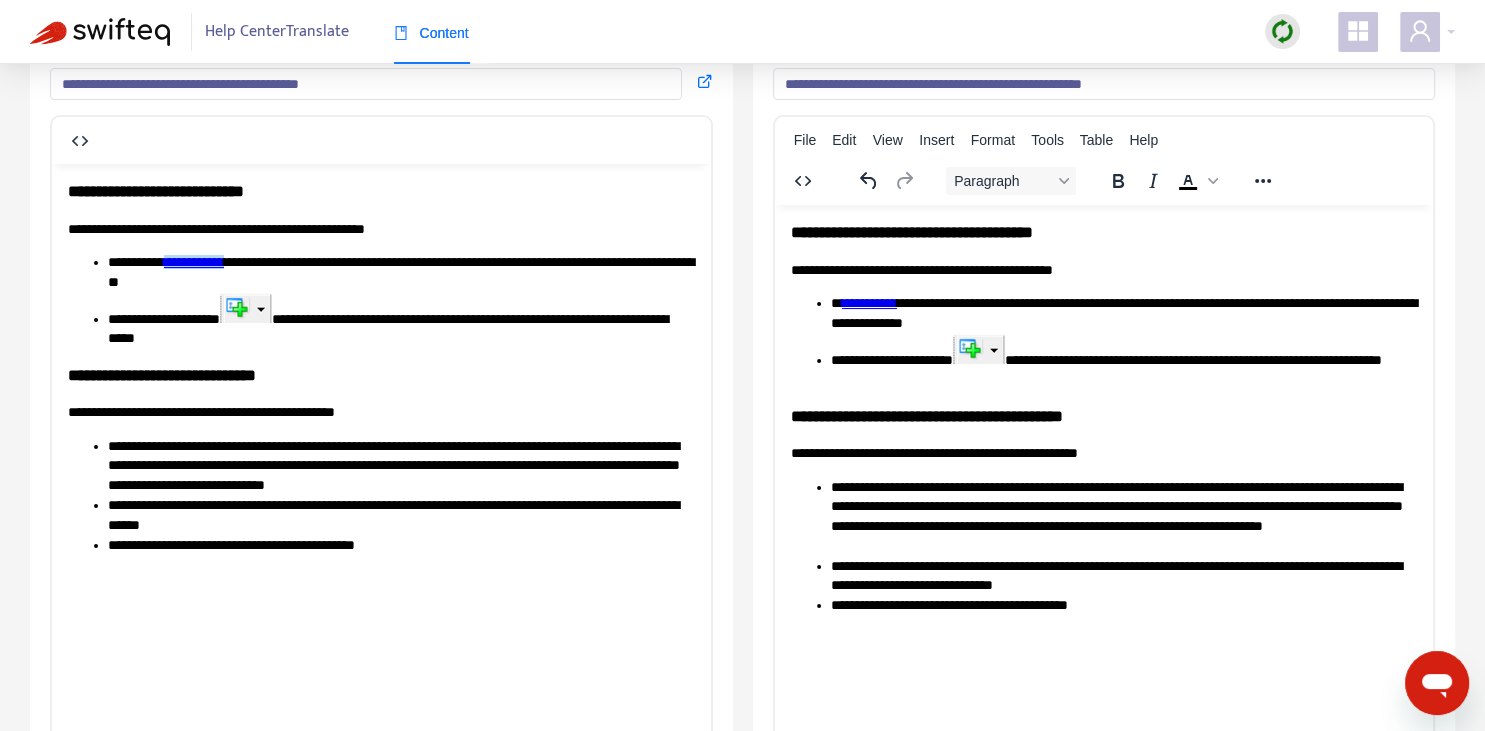 click on "**********" at bounding box center [1123, 360] 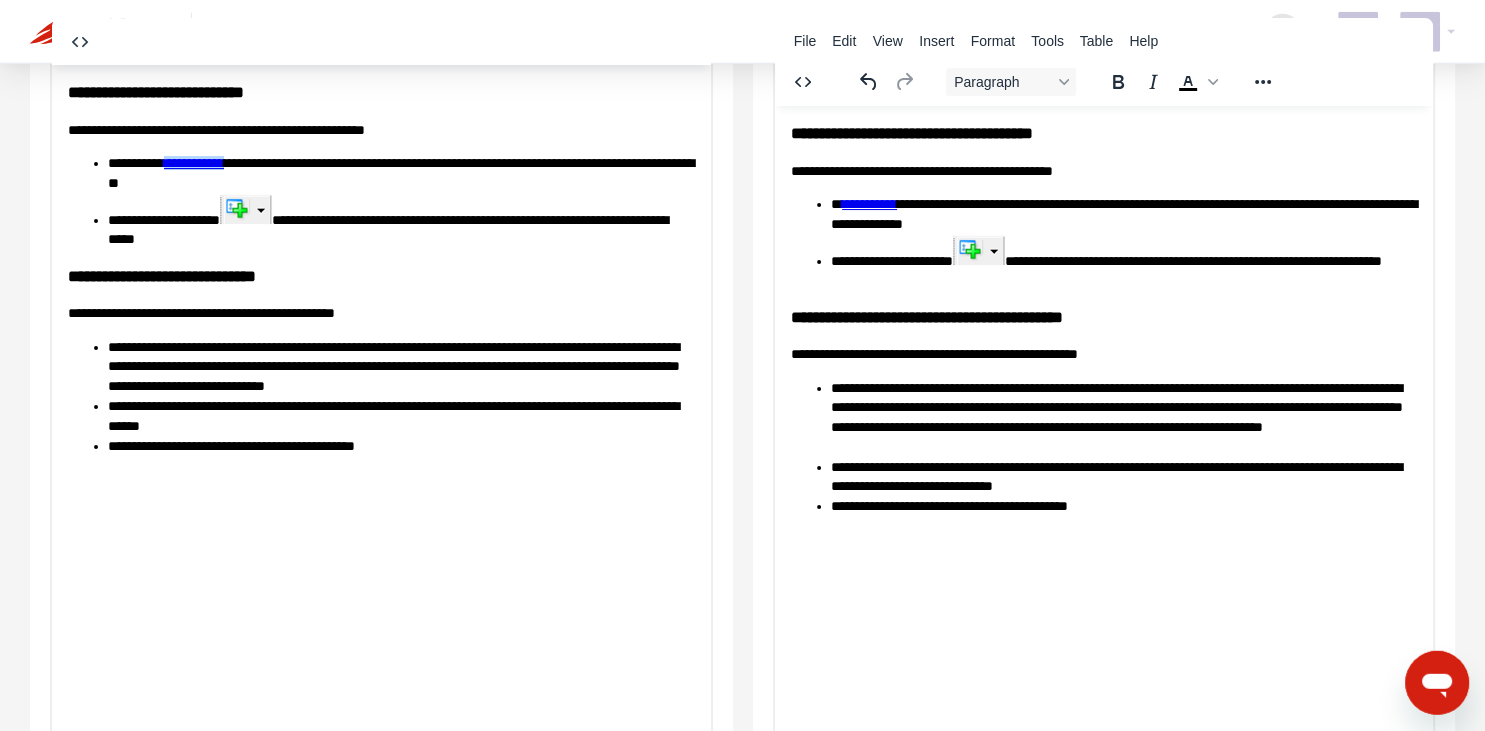 scroll, scrollTop: 281, scrollLeft: 0, axis: vertical 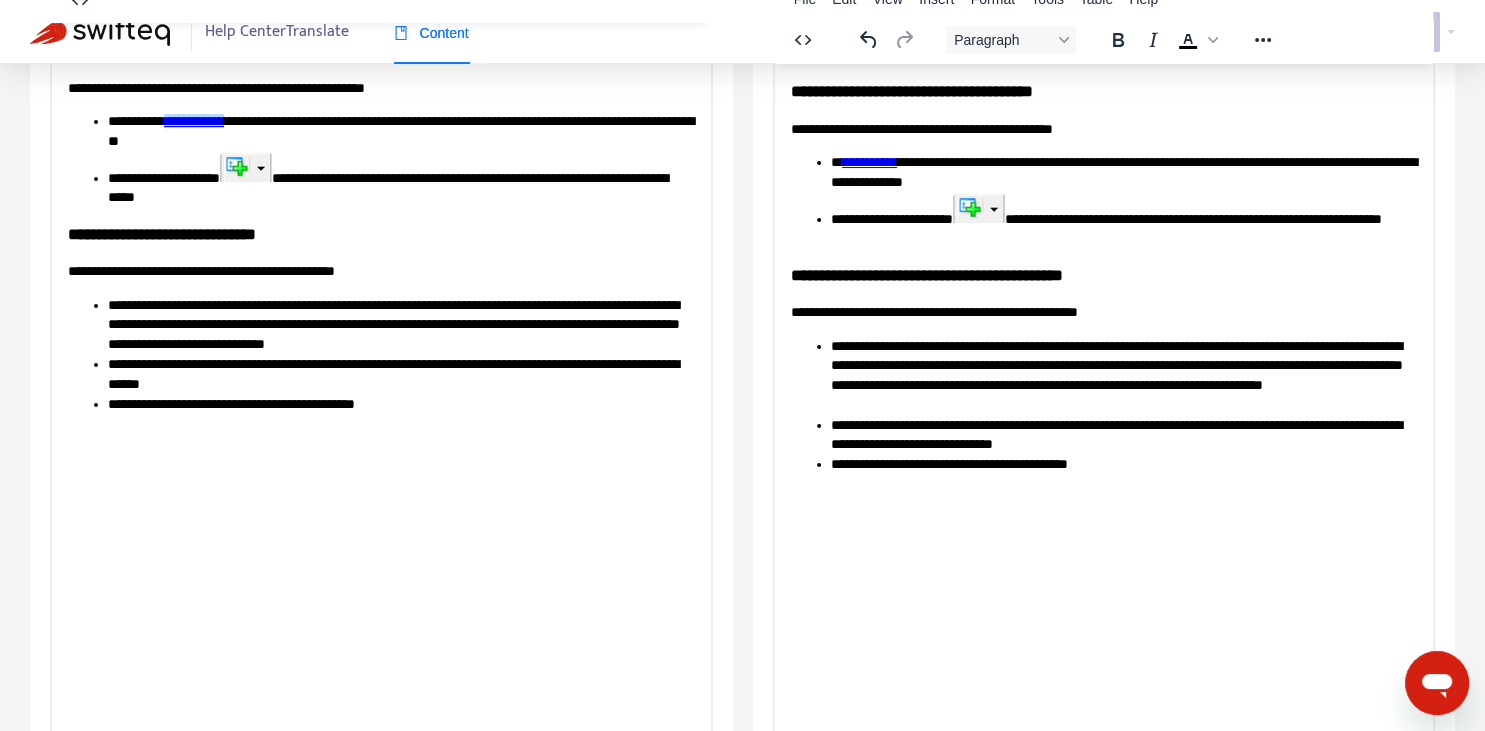click on "**********" at bounding box center (1103, 276) 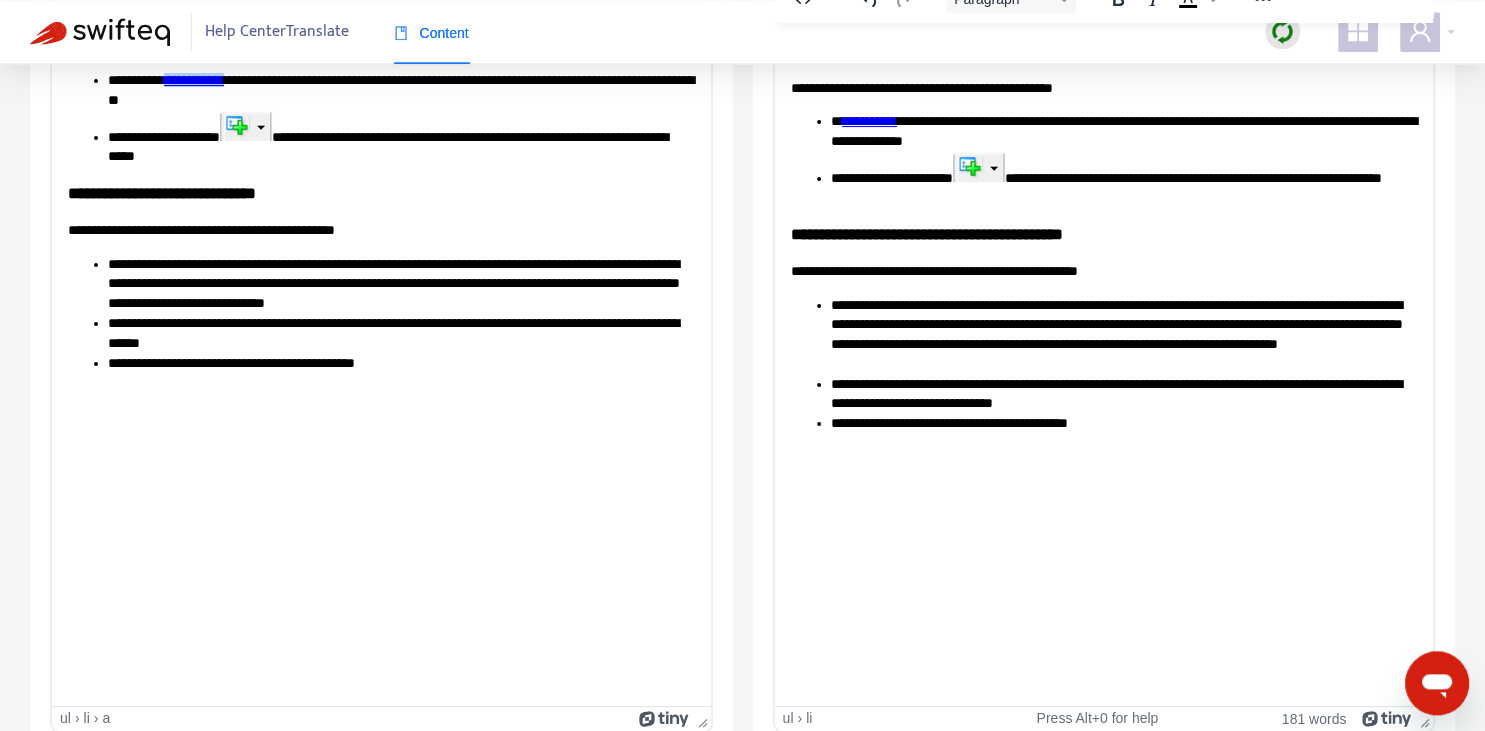 scroll, scrollTop: 343, scrollLeft: 0, axis: vertical 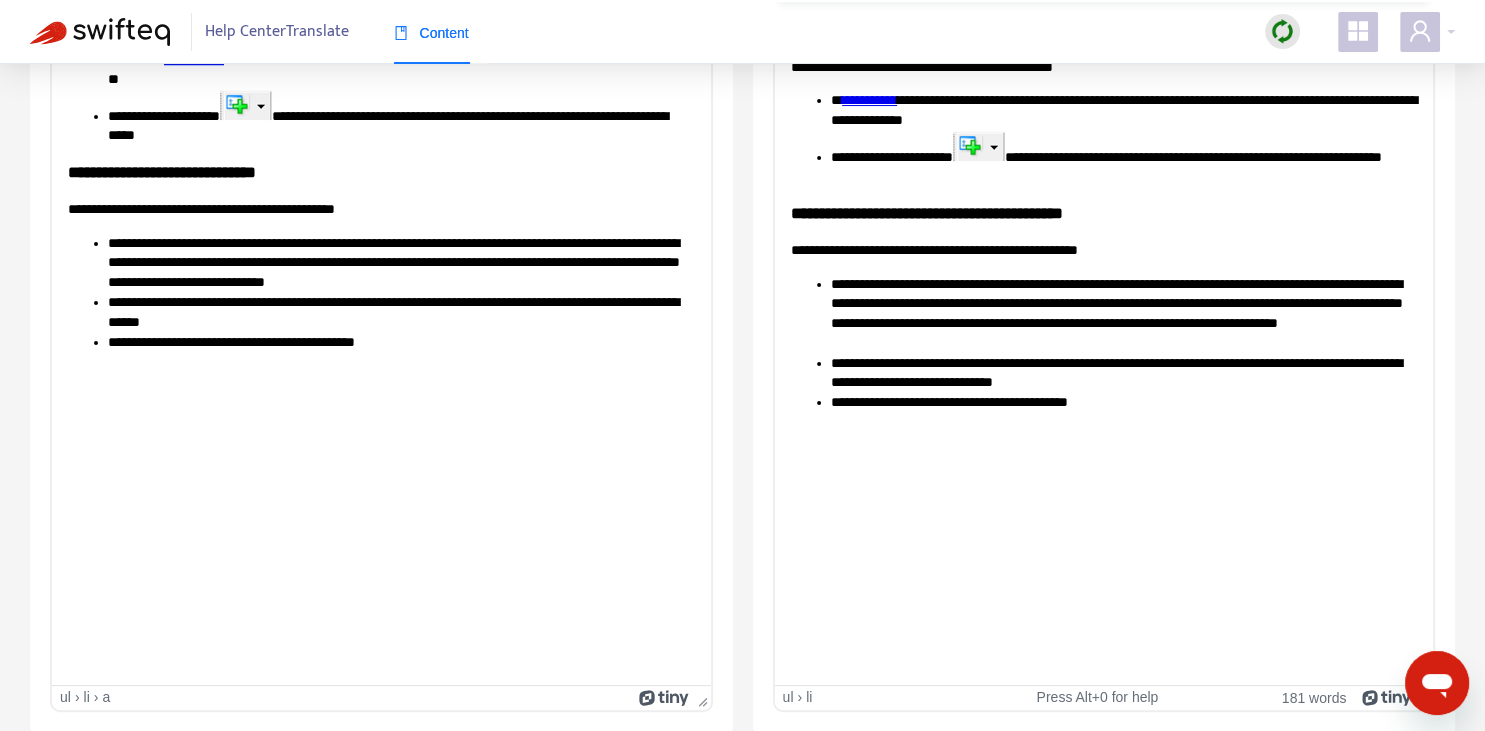 click on "**********" at bounding box center [1123, 313] 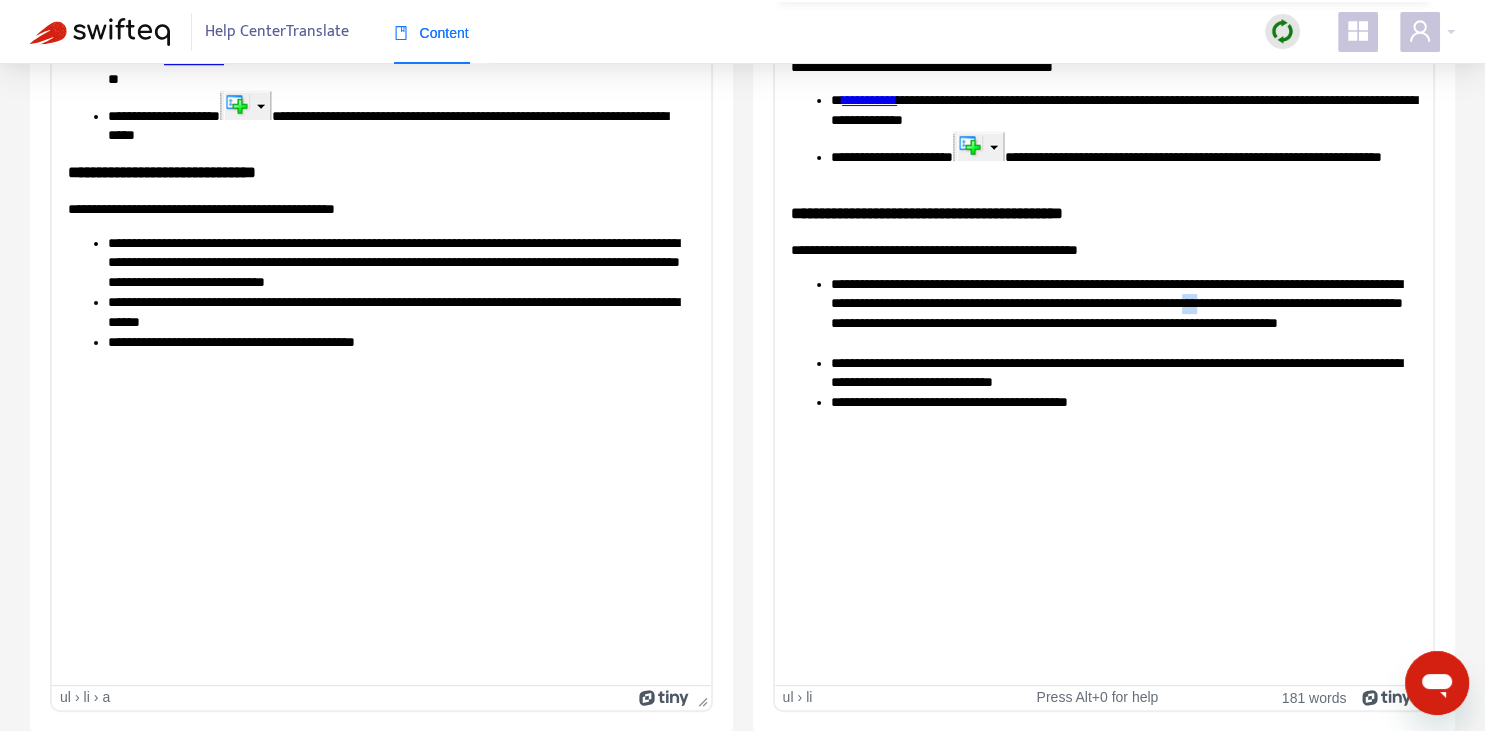 click on "**********" at bounding box center [1123, 313] 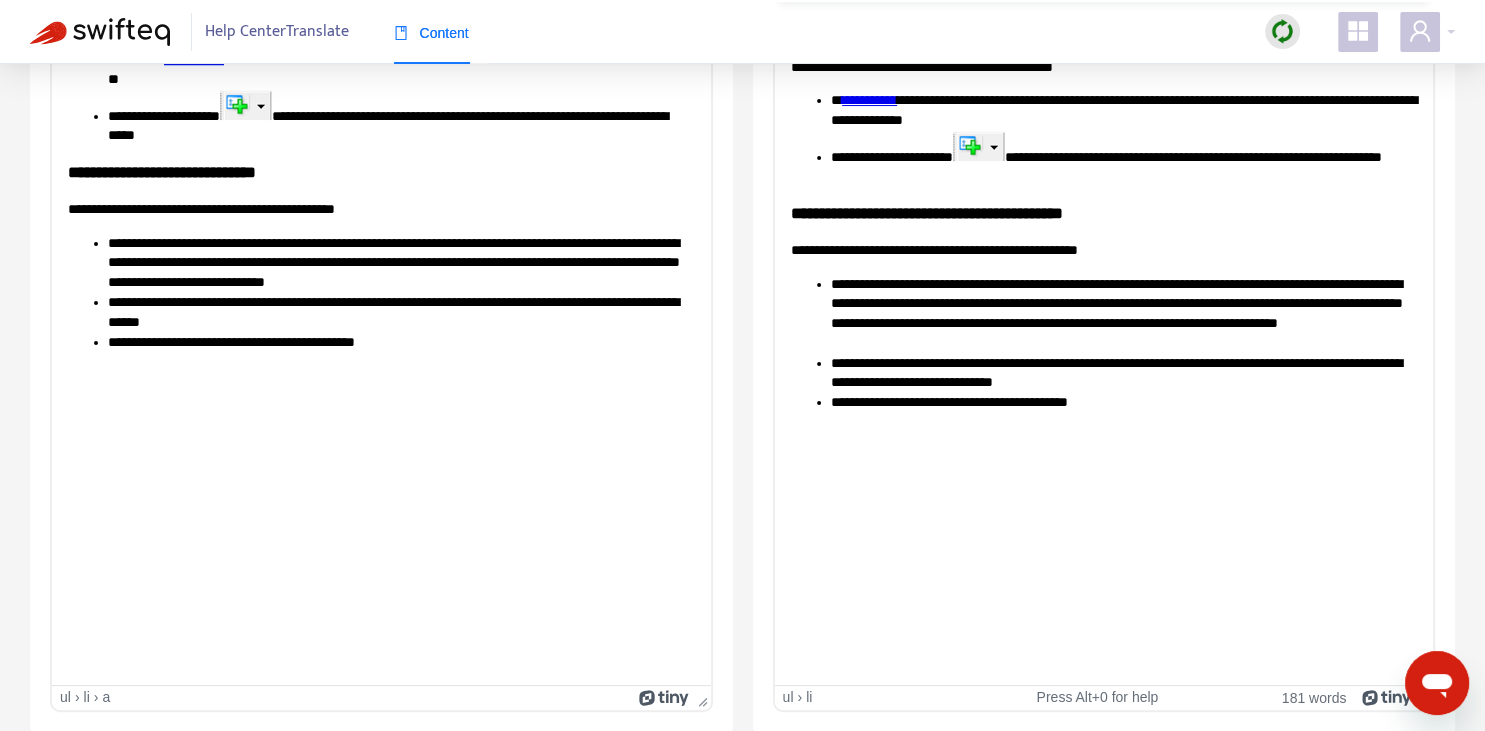 click on "**********" at bounding box center (1123, 313) 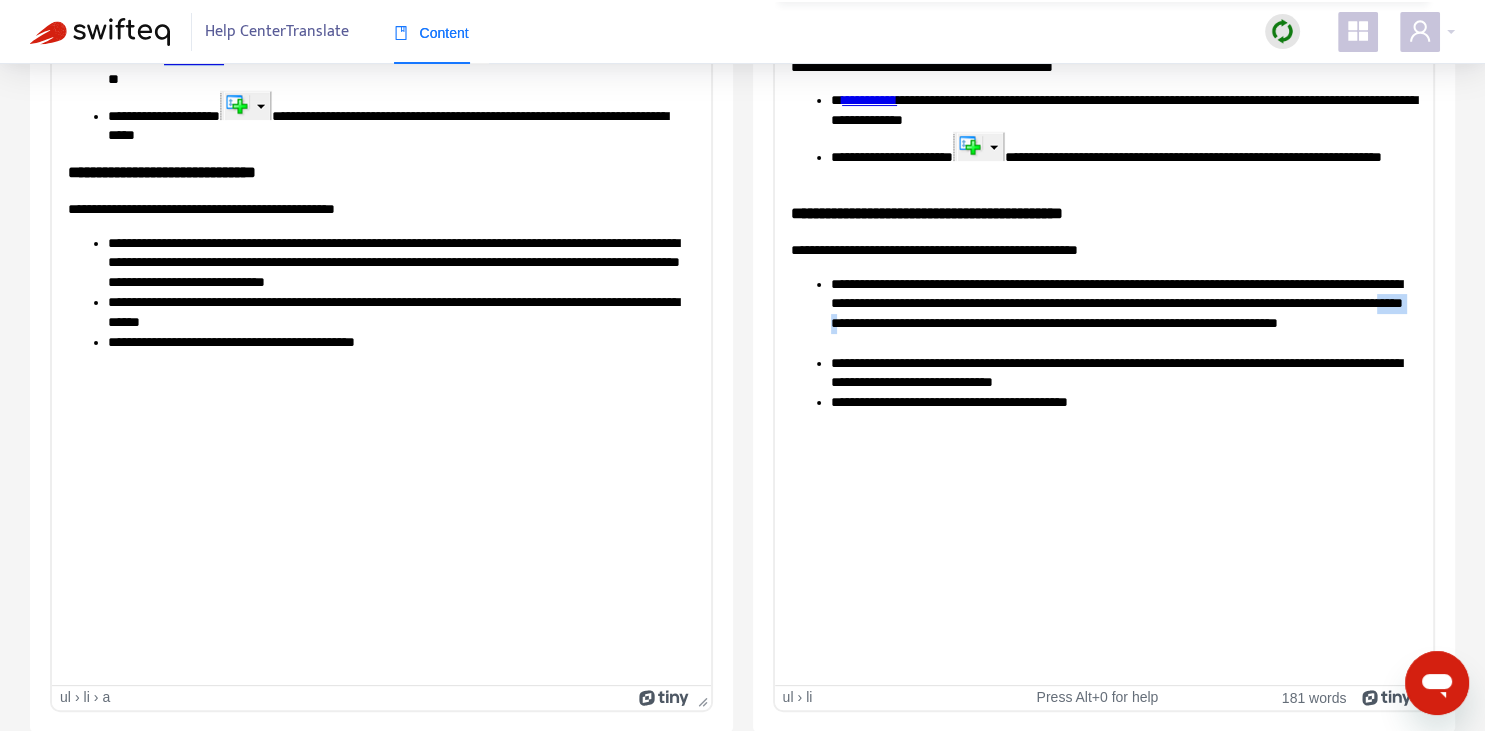 click on "**********" at bounding box center [1123, 313] 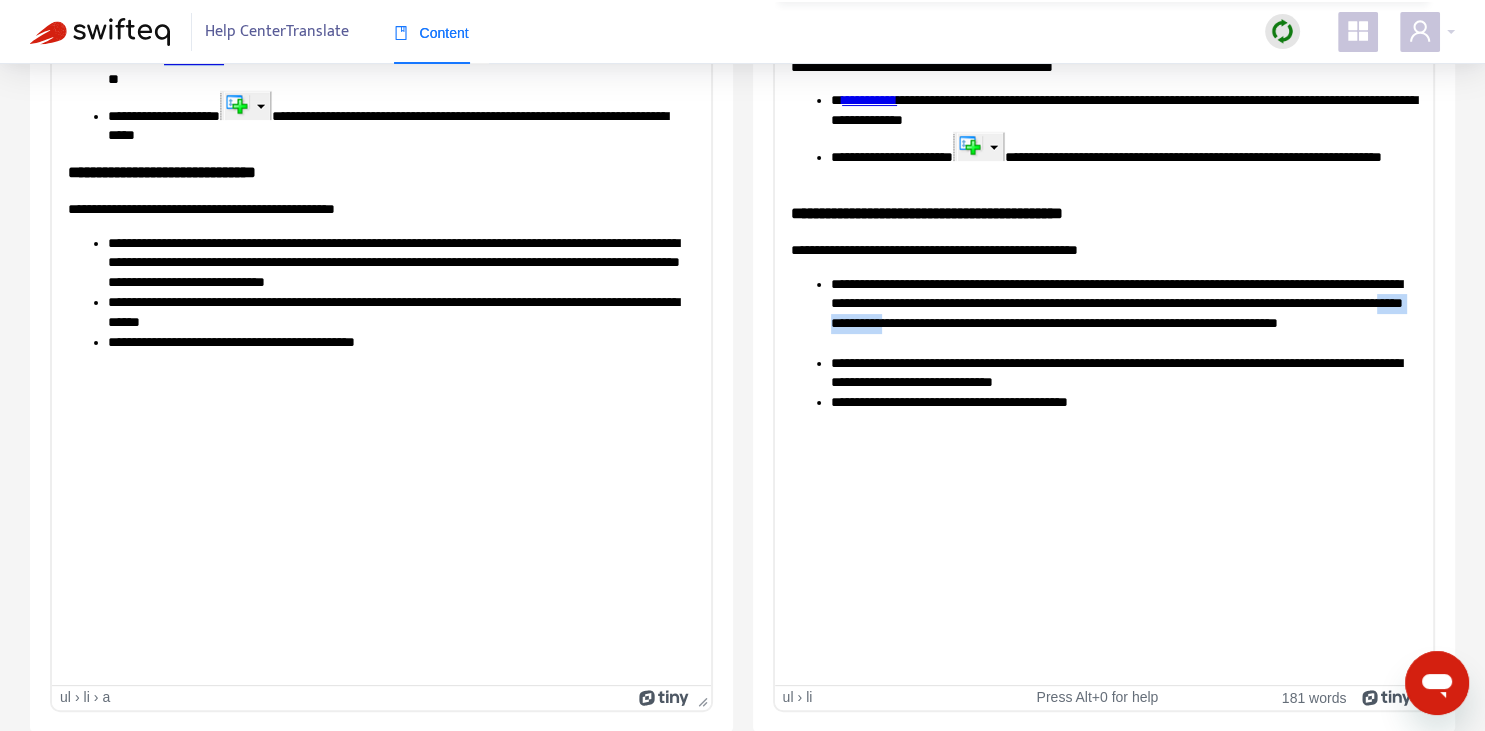 copy on "**********" 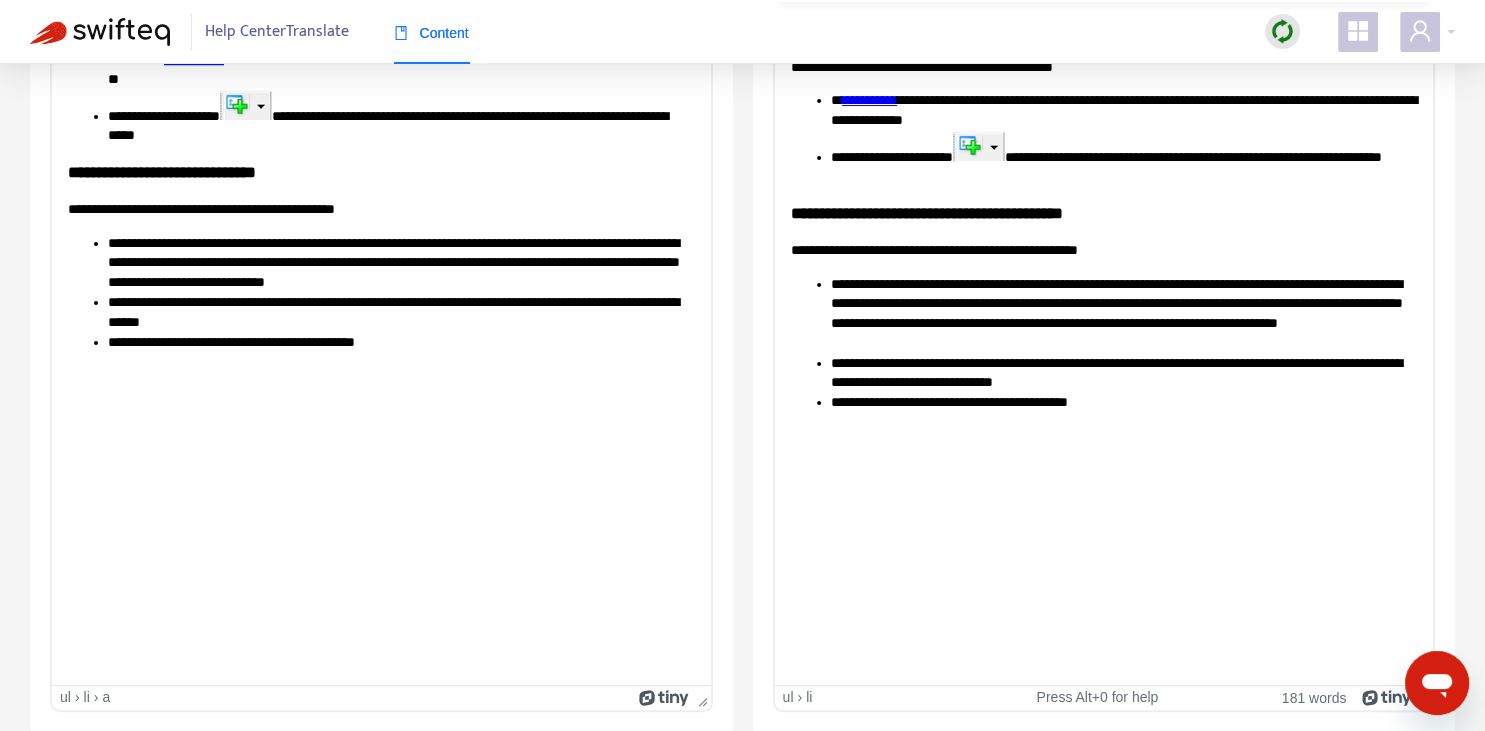 click on "**********" at bounding box center (1123, 313) 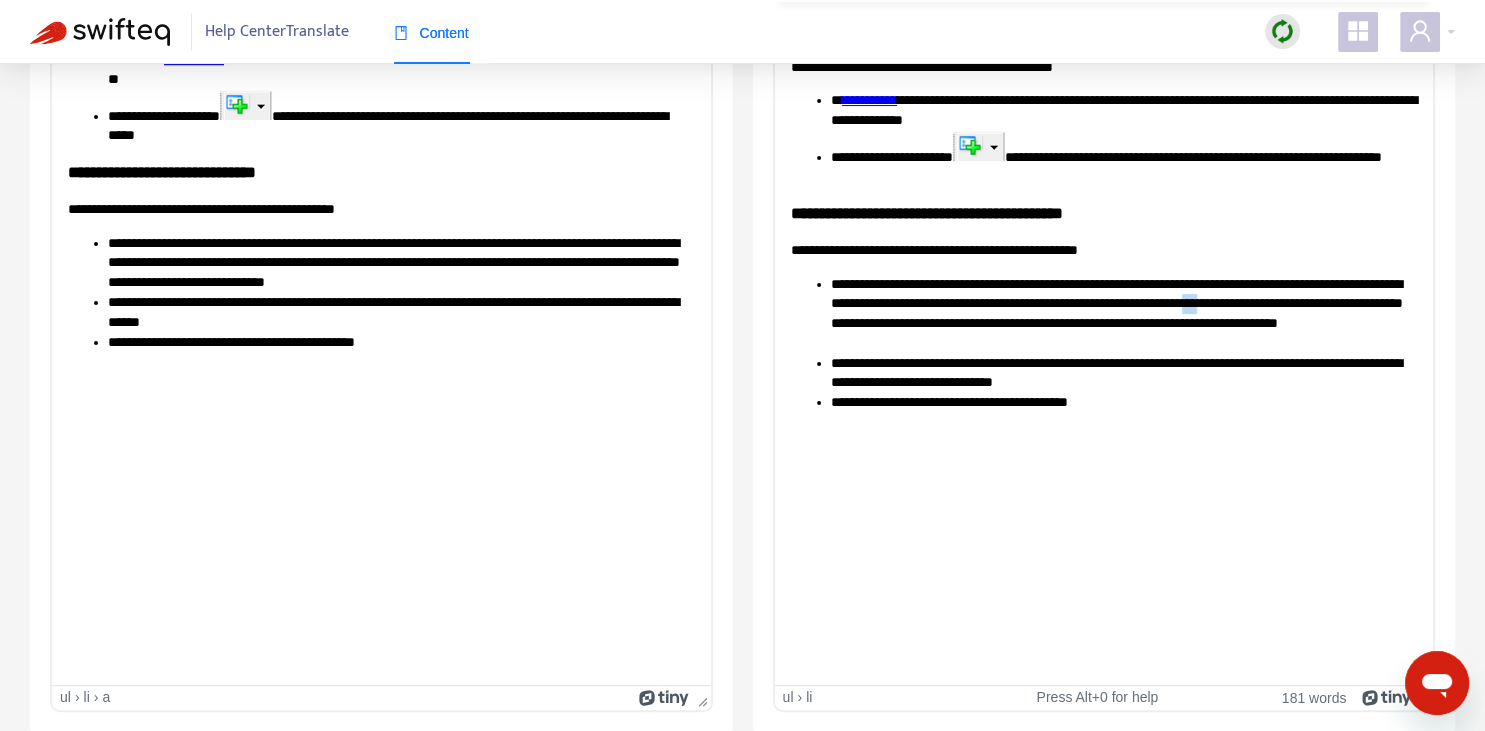 click on "**********" at bounding box center [1123, 313] 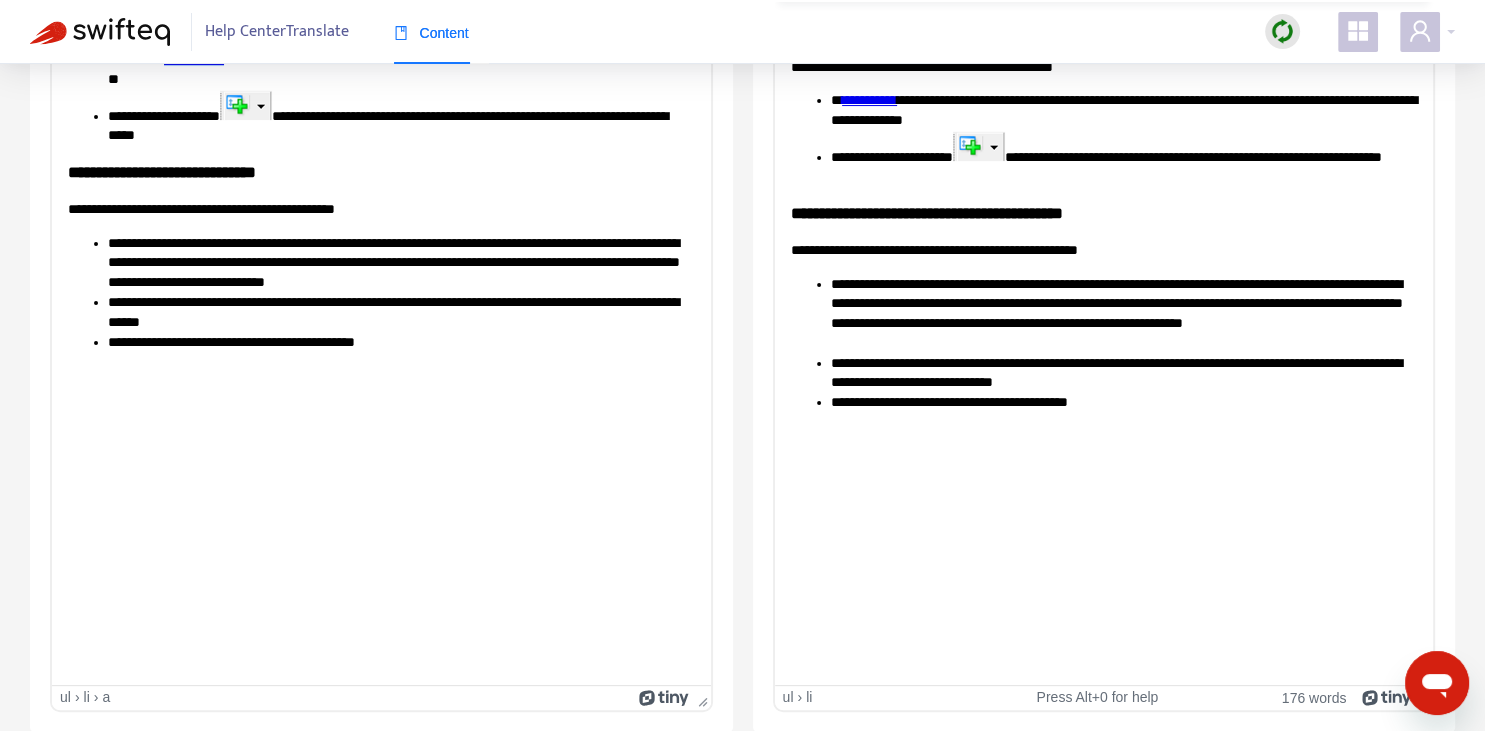 click on "**********" at bounding box center [1123, 313] 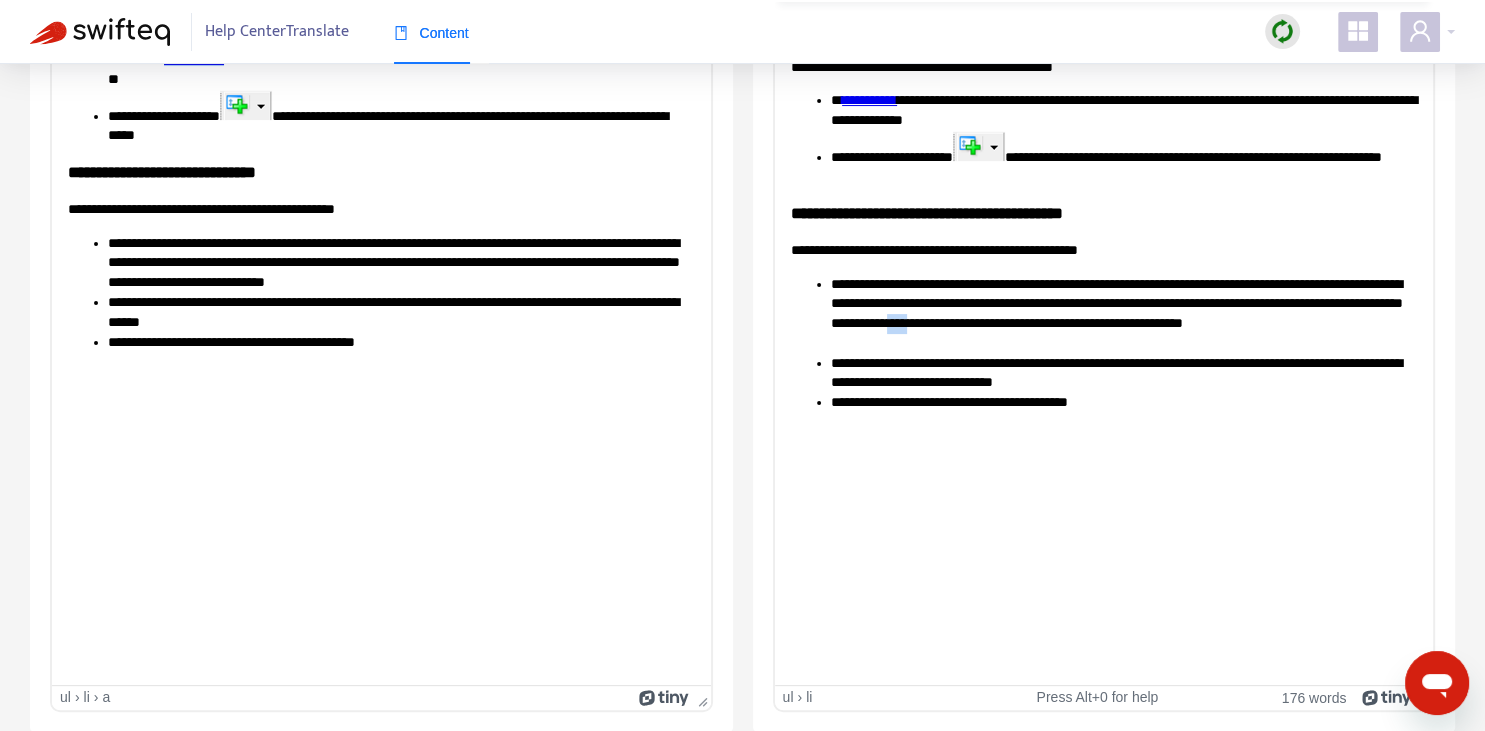 click on "**********" at bounding box center [1123, 313] 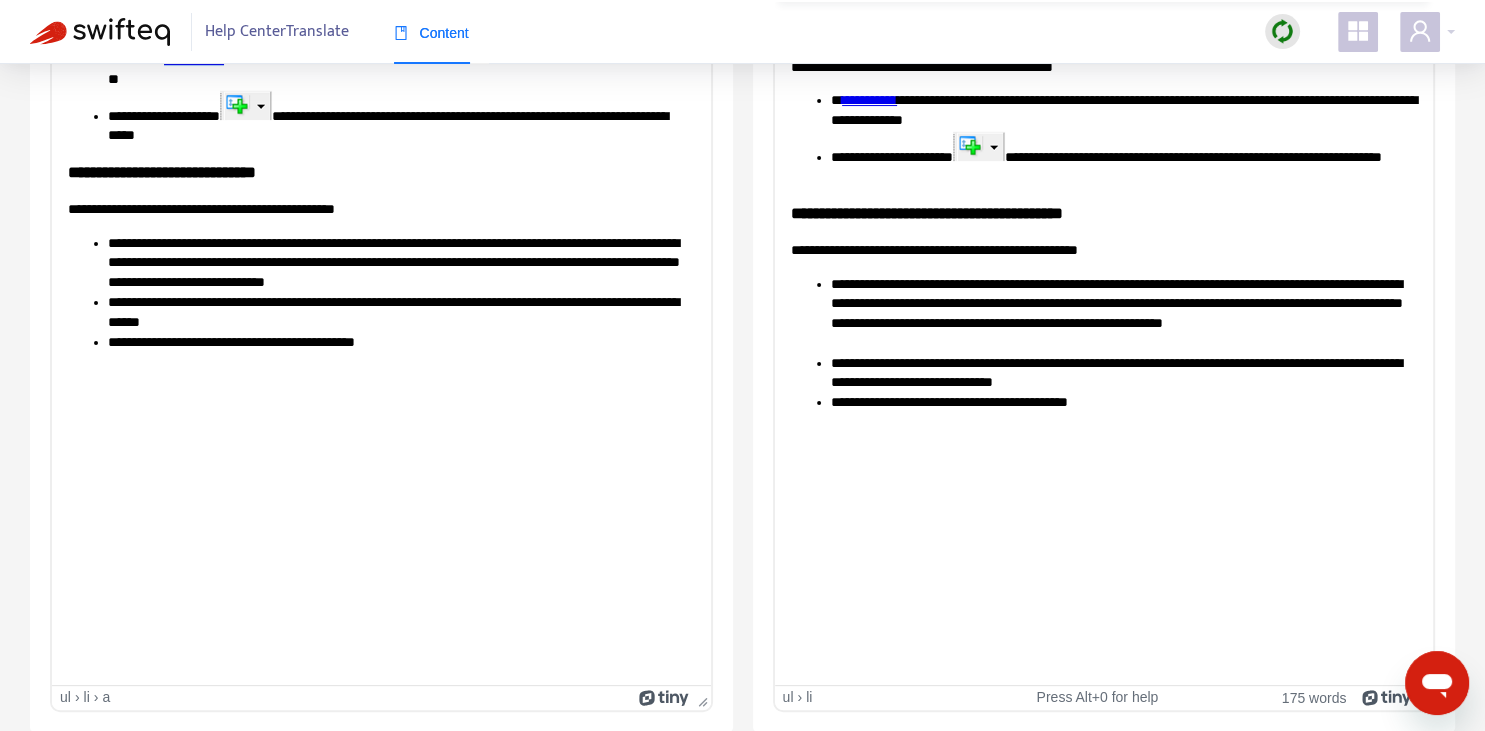 click on "**********" at bounding box center (1123, 373) 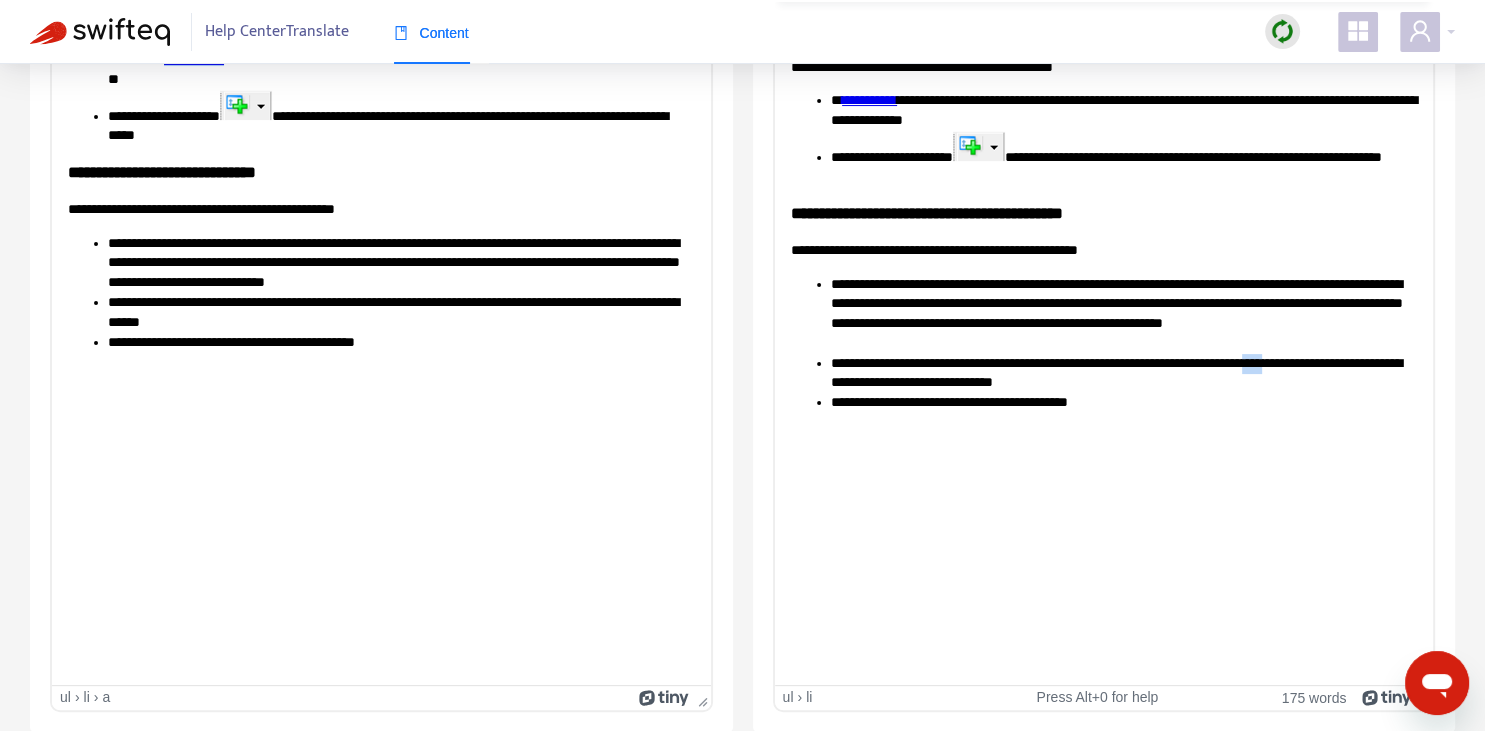 click on "**********" at bounding box center [1123, 373] 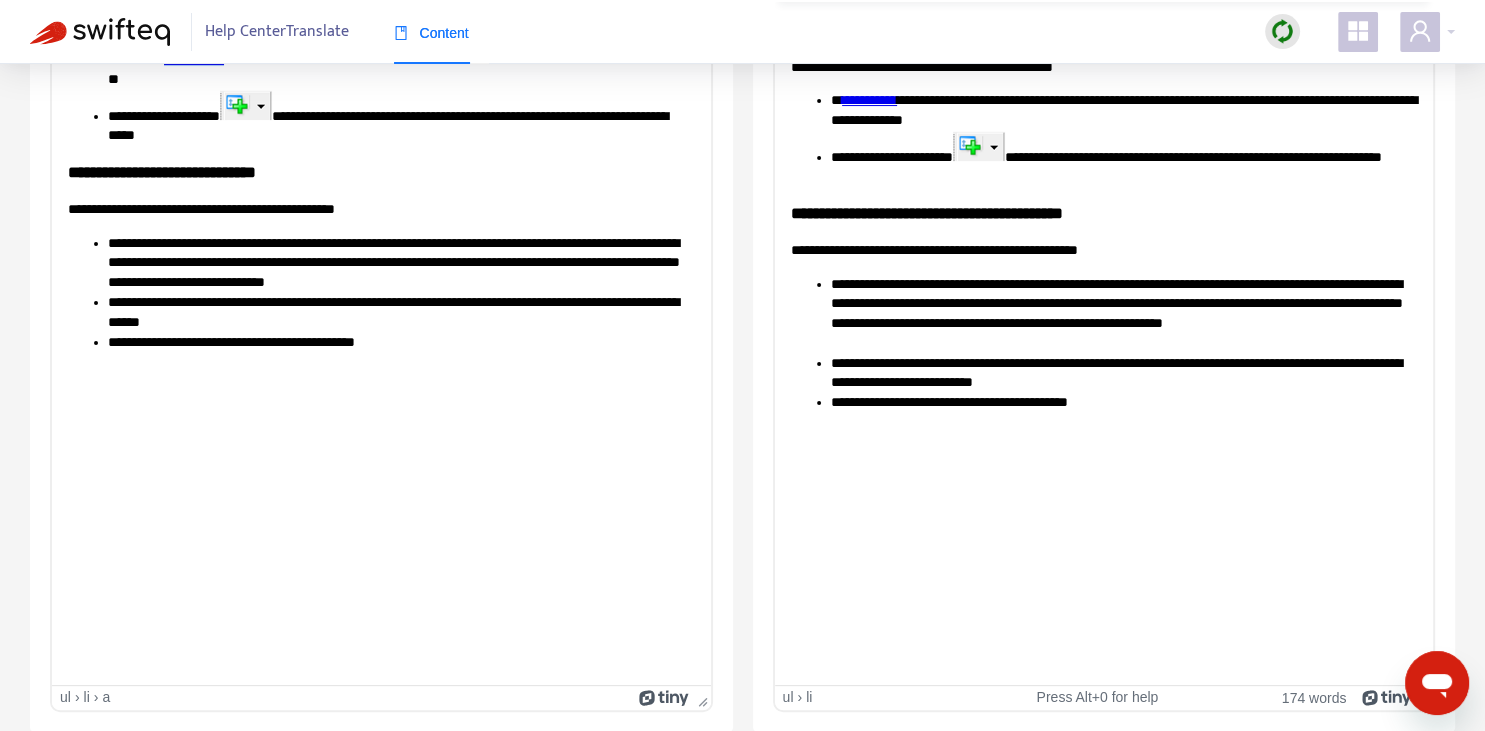 scroll, scrollTop: 0, scrollLeft: 0, axis: both 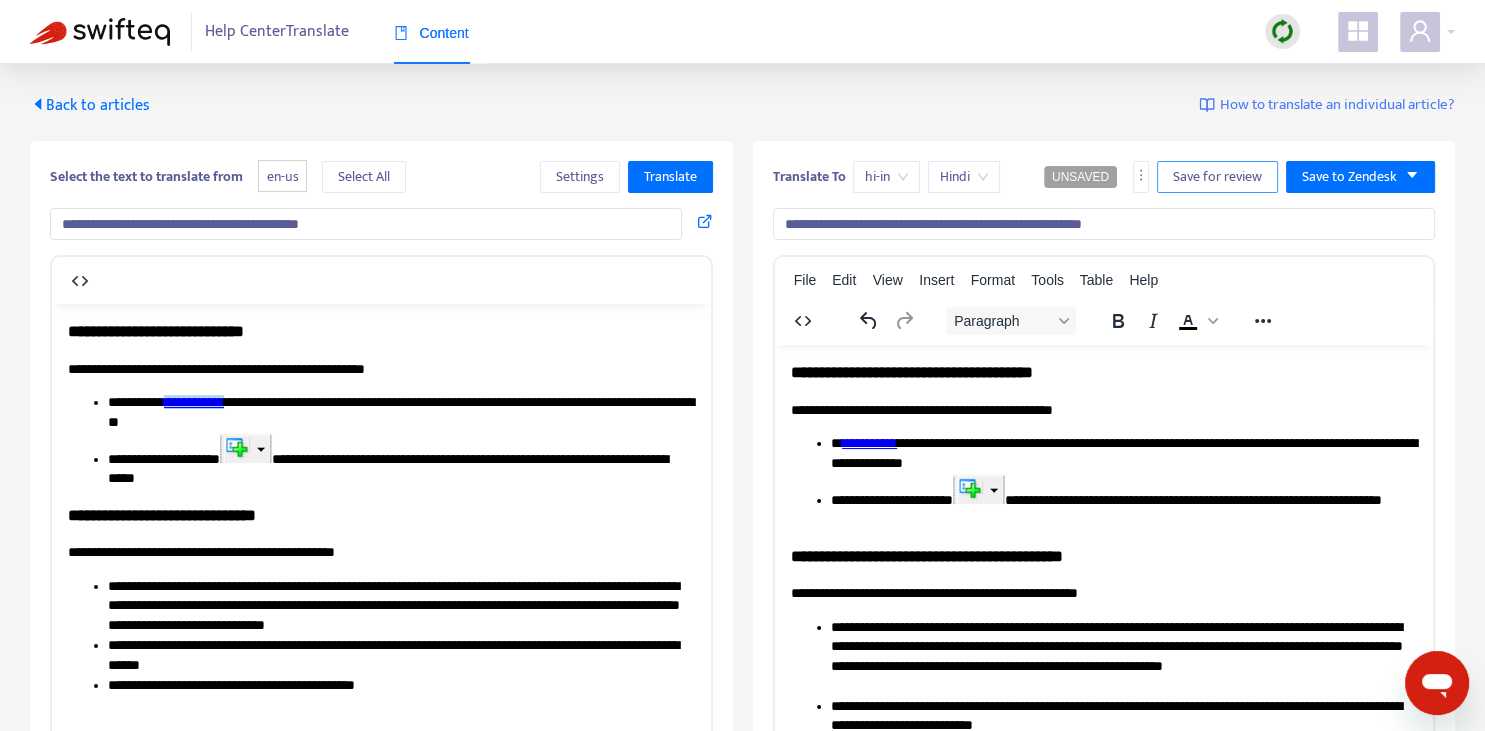 click on "Save for review" at bounding box center (1217, 177) 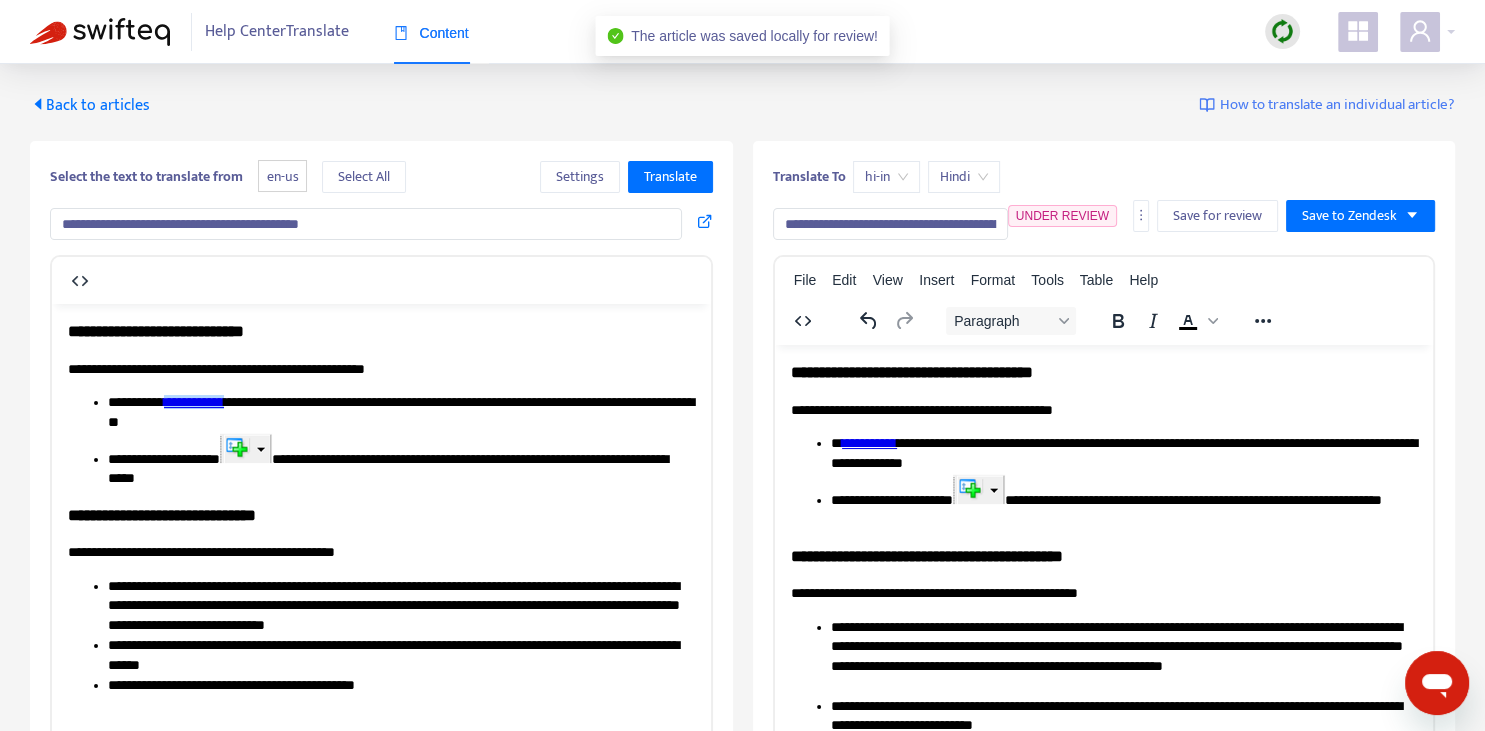 click on "Back to articles" at bounding box center [90, 105] 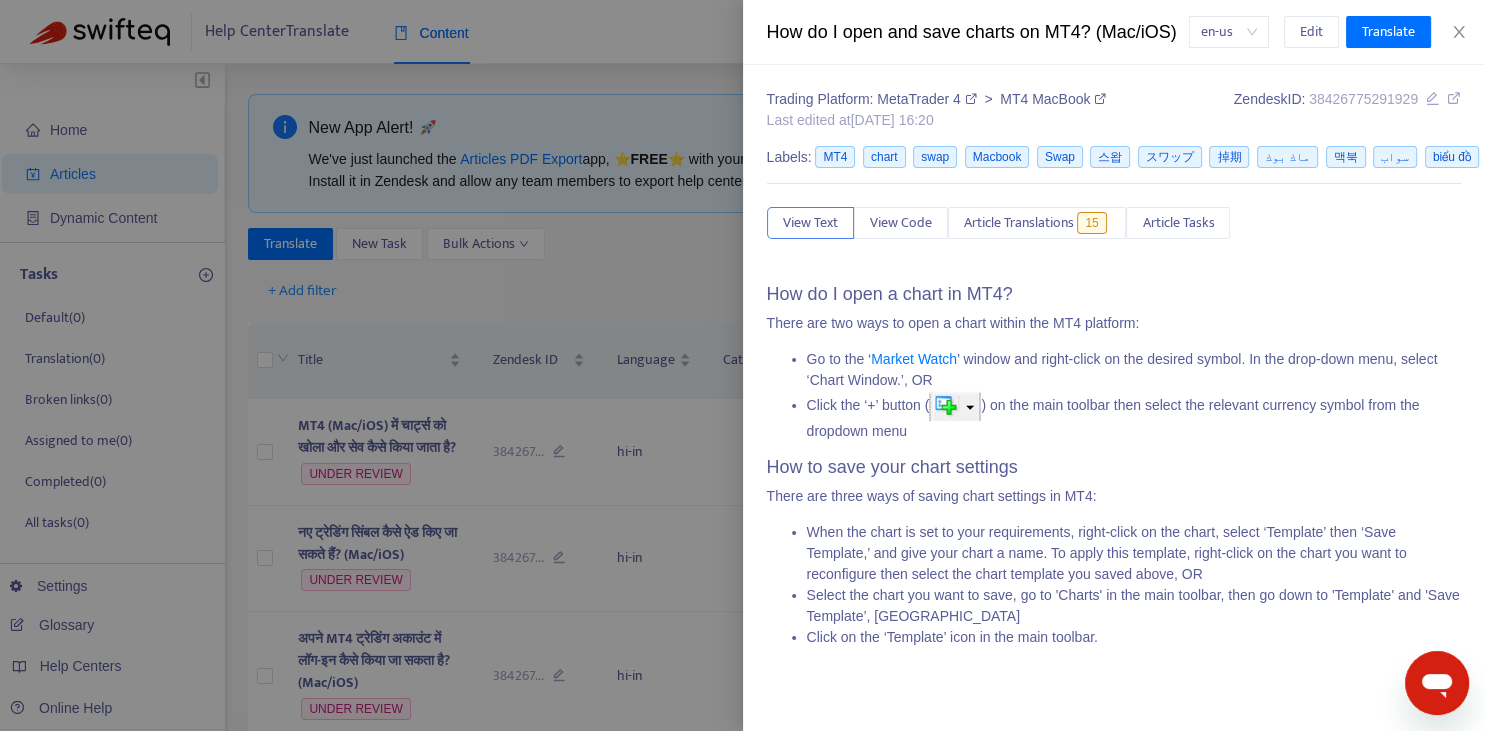 click at bounding box center [742, 365] 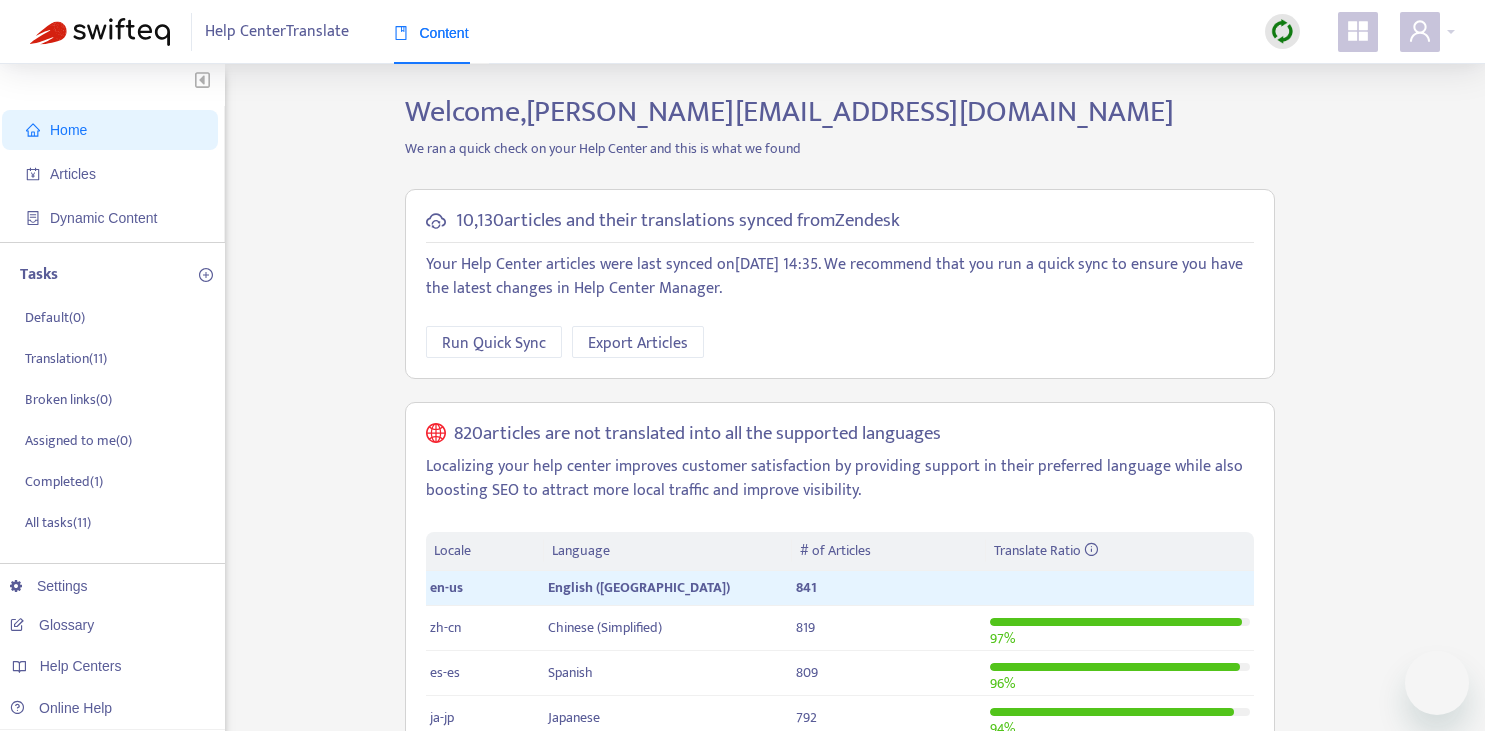 scroll, scrollTop: 0, scrollLeft: 0, axis: both 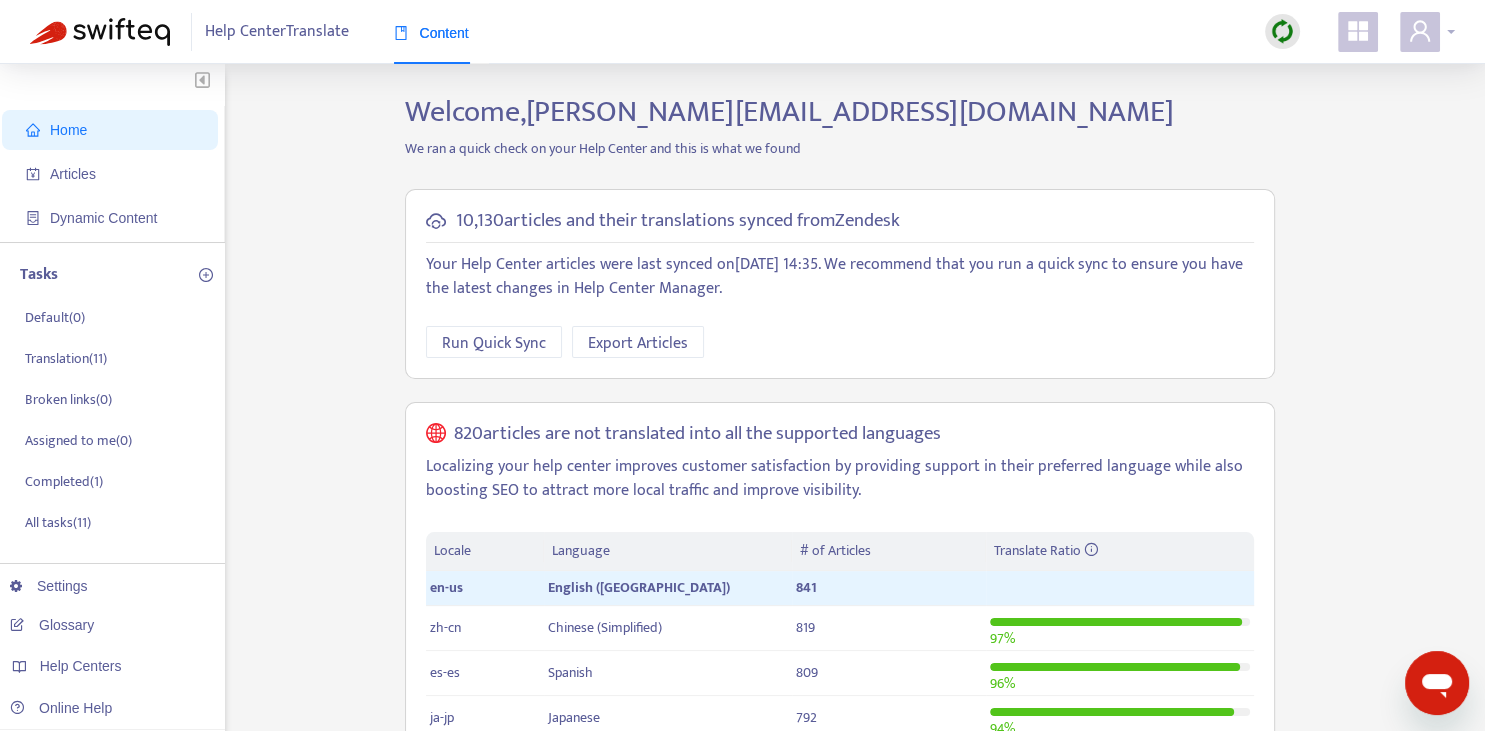 click 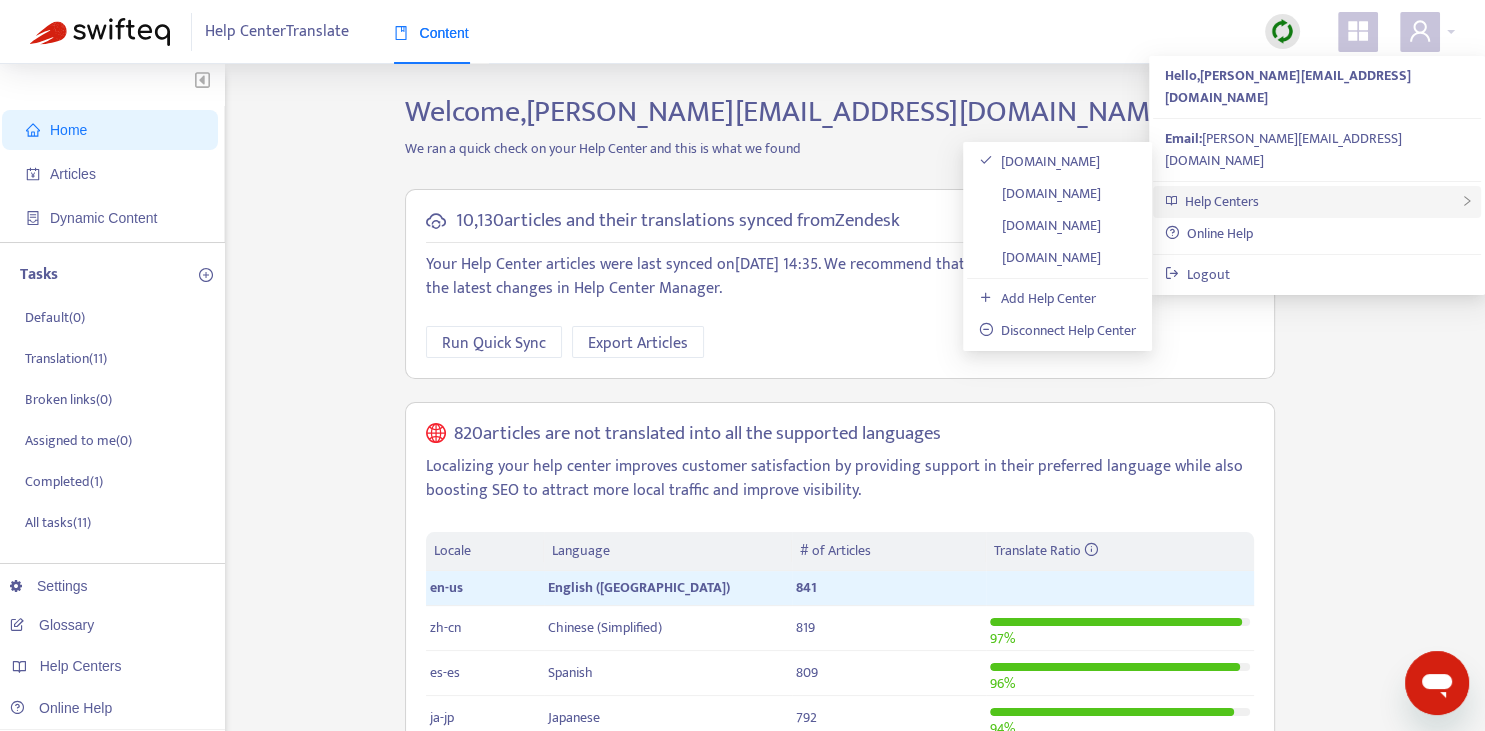 click on "Help Centers" at bounding box center (1317, 202) 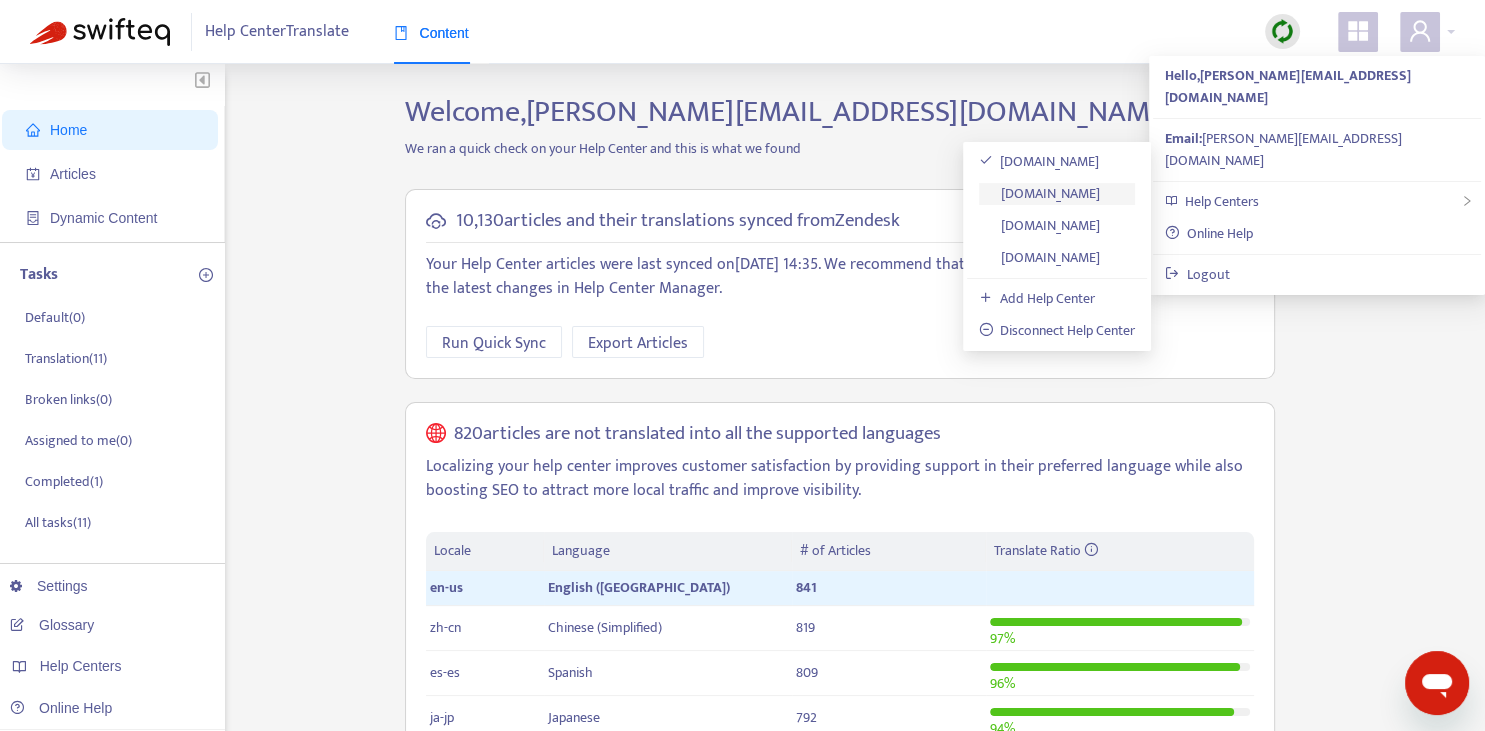 click on "[DOMAIN_NAME]" at bounding box center [1040, 193] 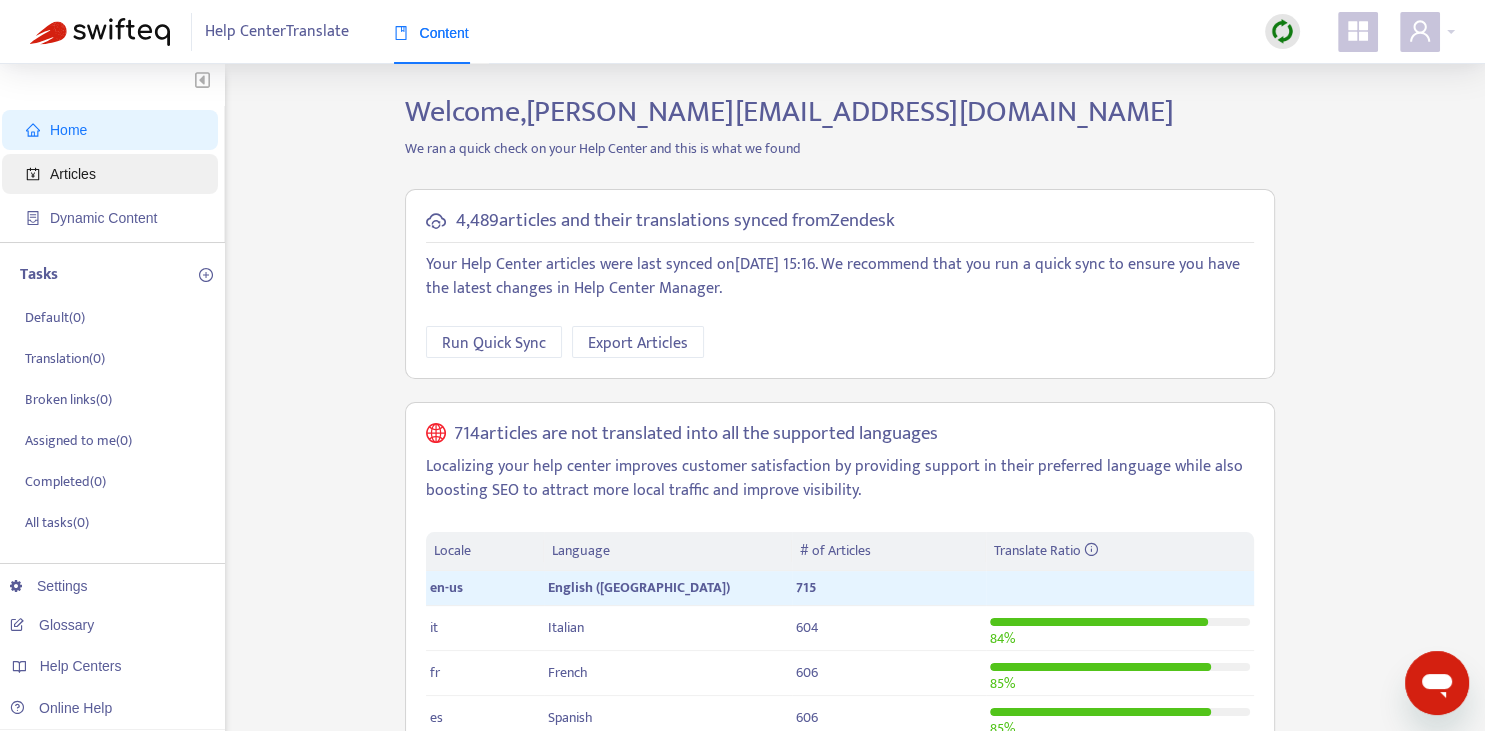 click on "Articles" at bounding box center [73, 174] 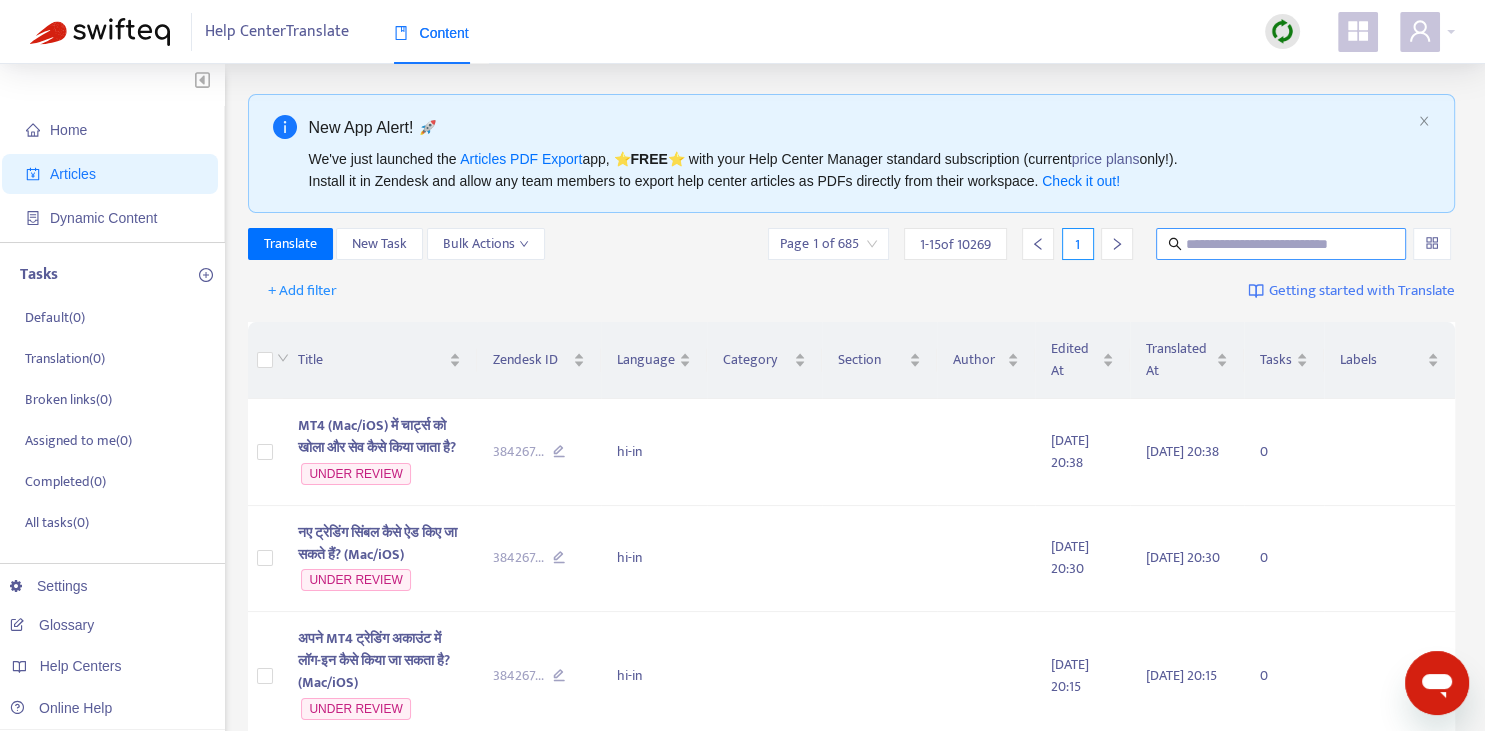 click at bounding box center [1282, 244] 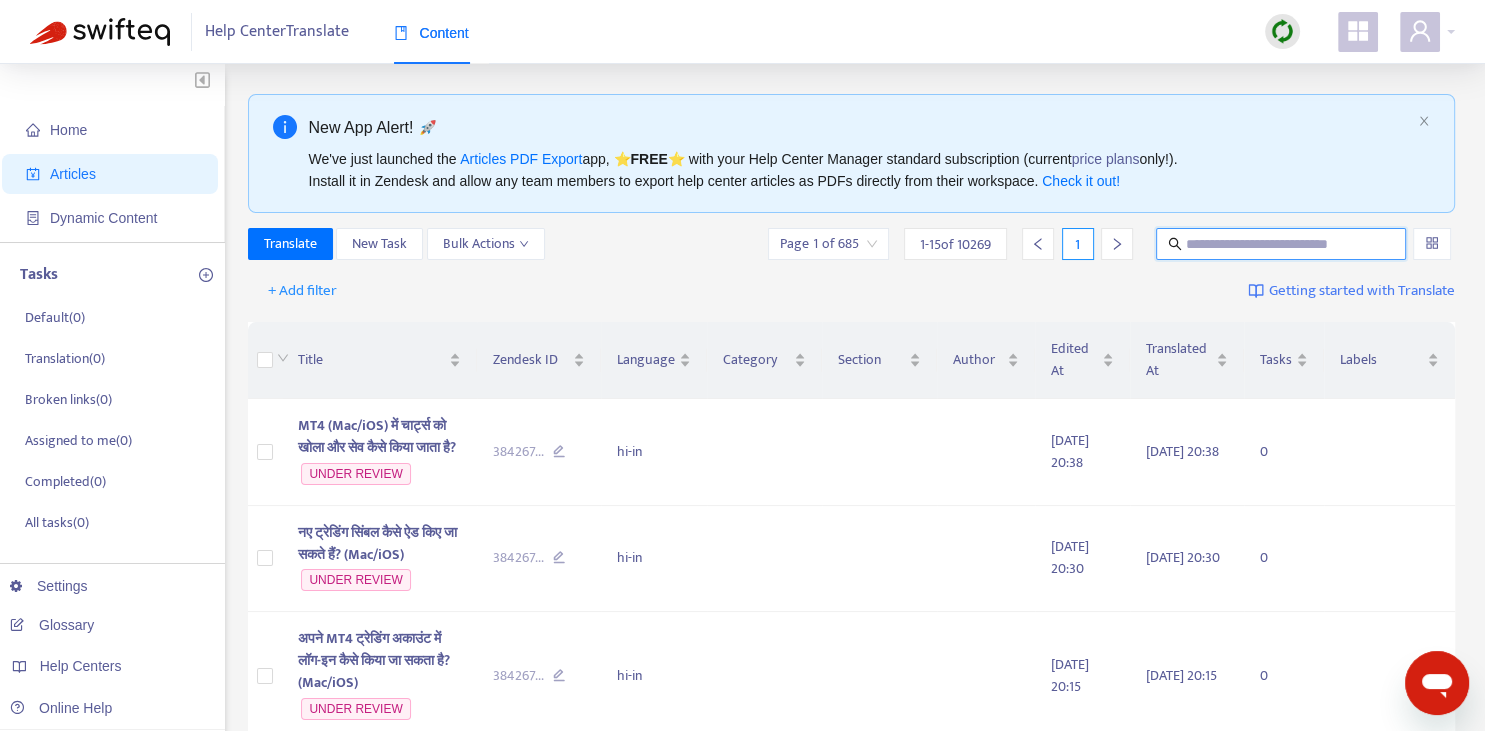 paste on "**********" 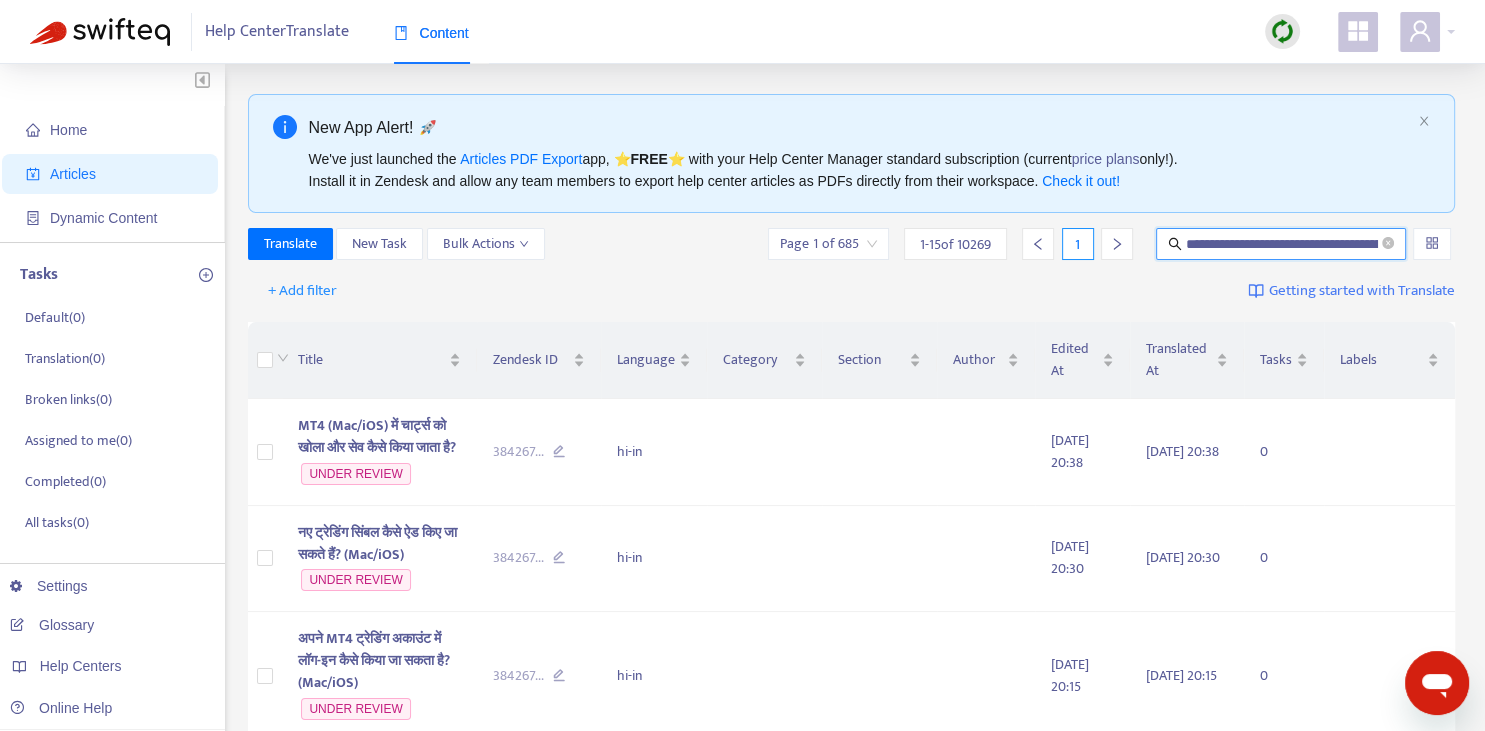 scroll, scrollTop: 0, scrollLeft: 107, axis: horizontal 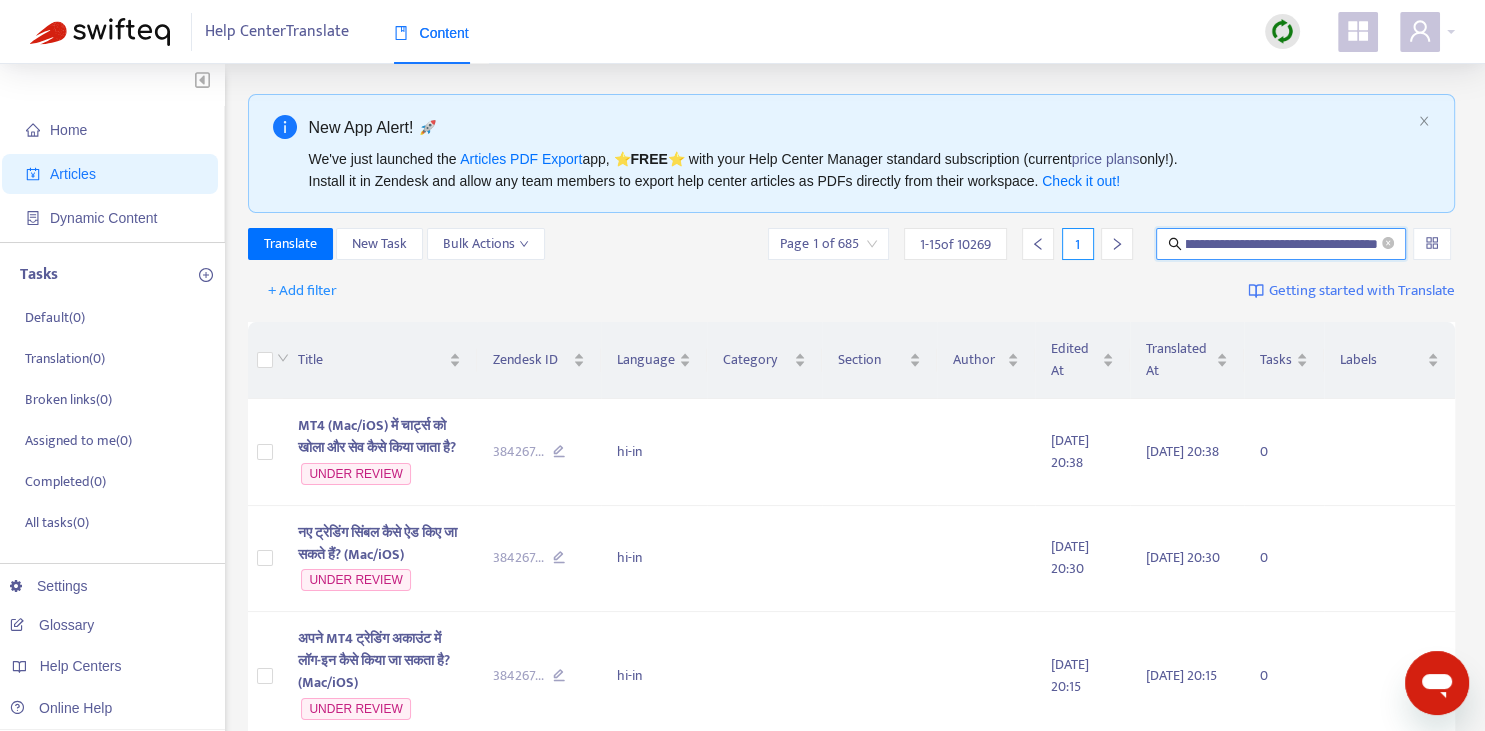 type on "**********" 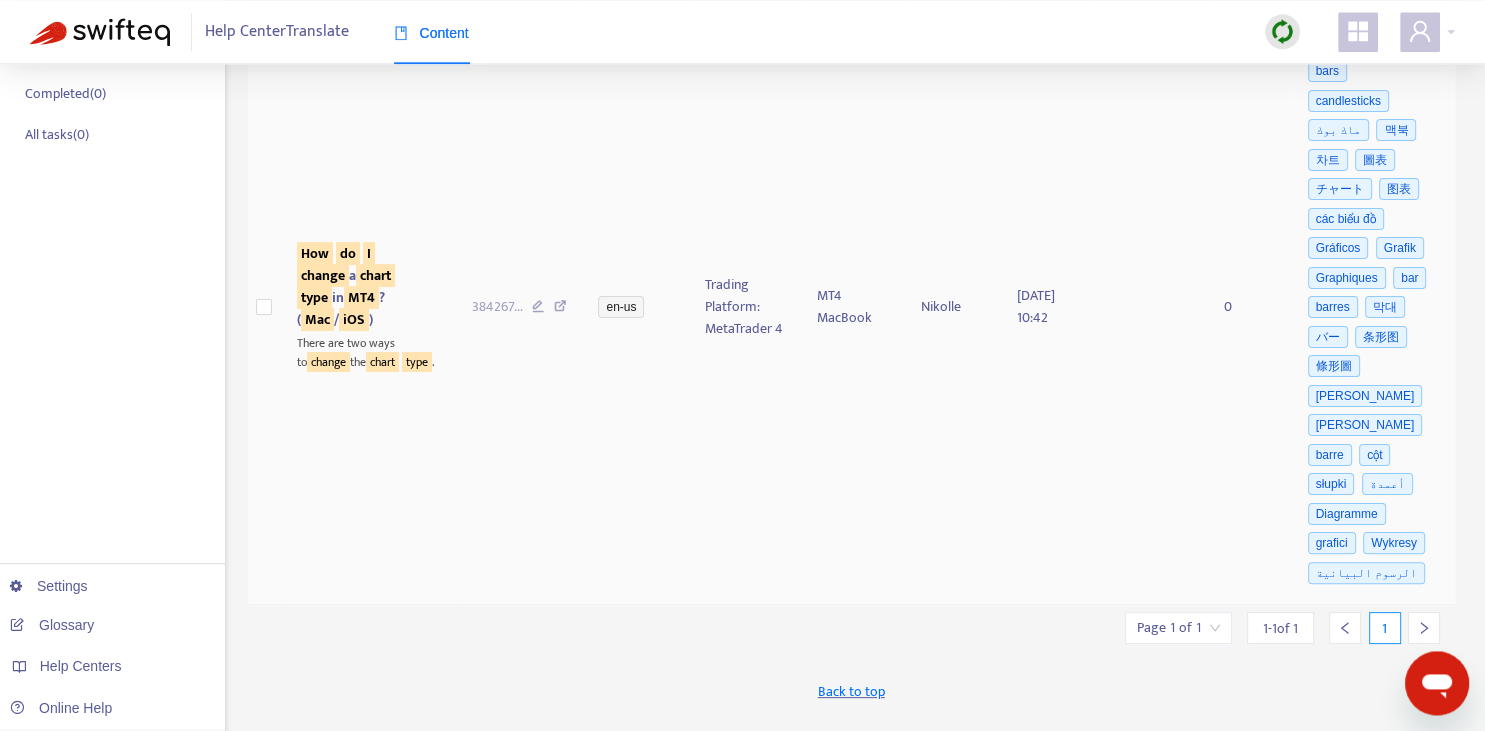 scroll, scrollTop: 532, scrollLeft: 0, axis: vertical 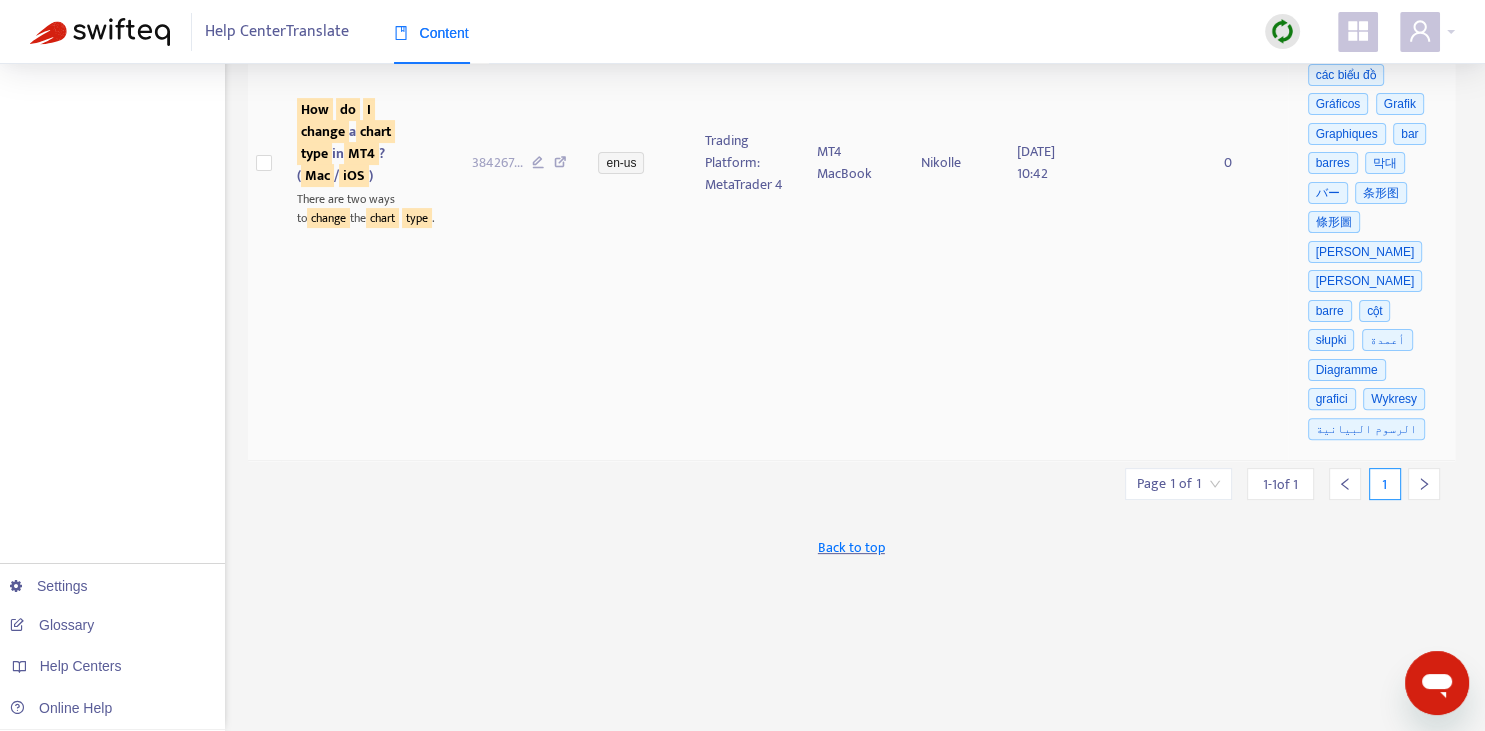 click on "How   do   I   change  a  chart   type  in  MT4 ? ( Mac / iOS )" at bounding box center [346, 142] 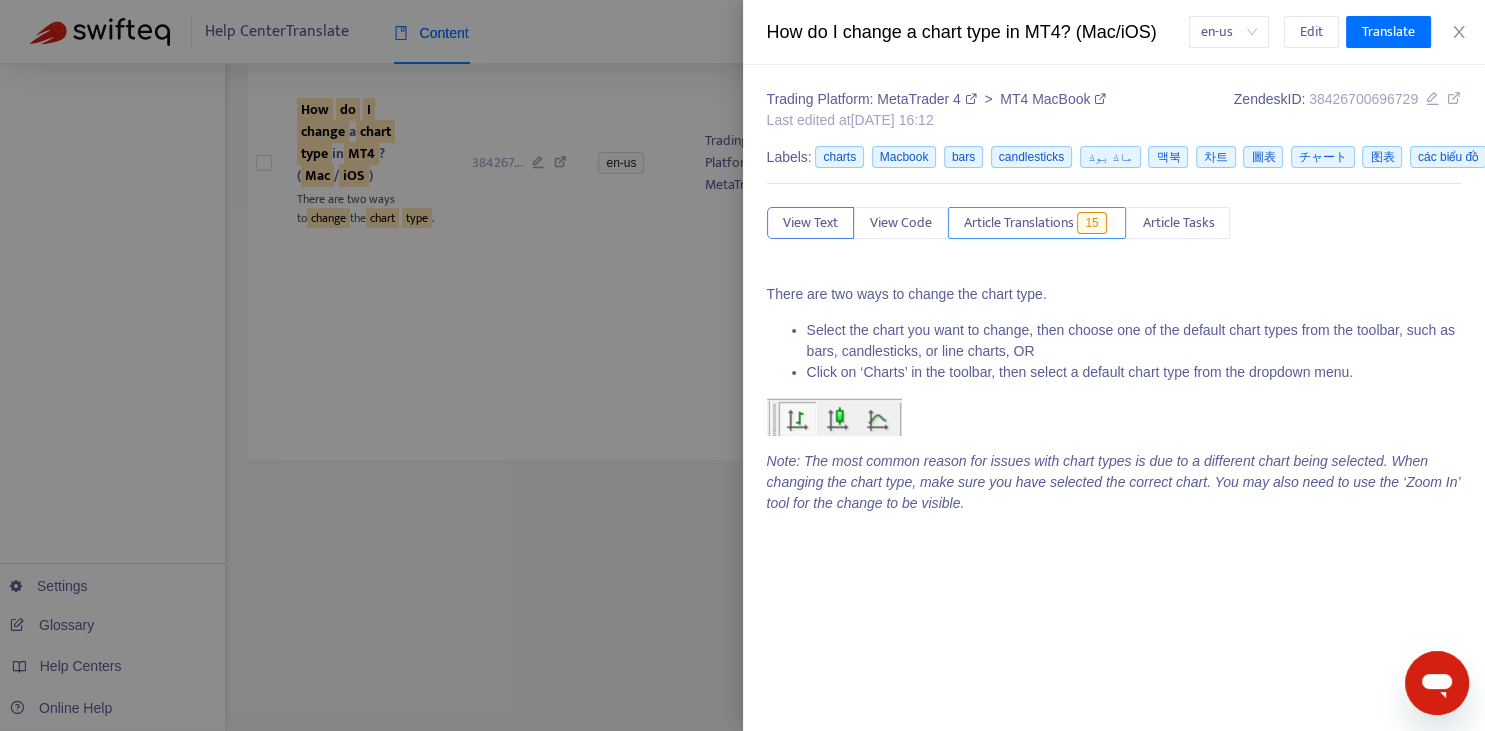click on "Article Translations" at bounding box center (1019, 223) 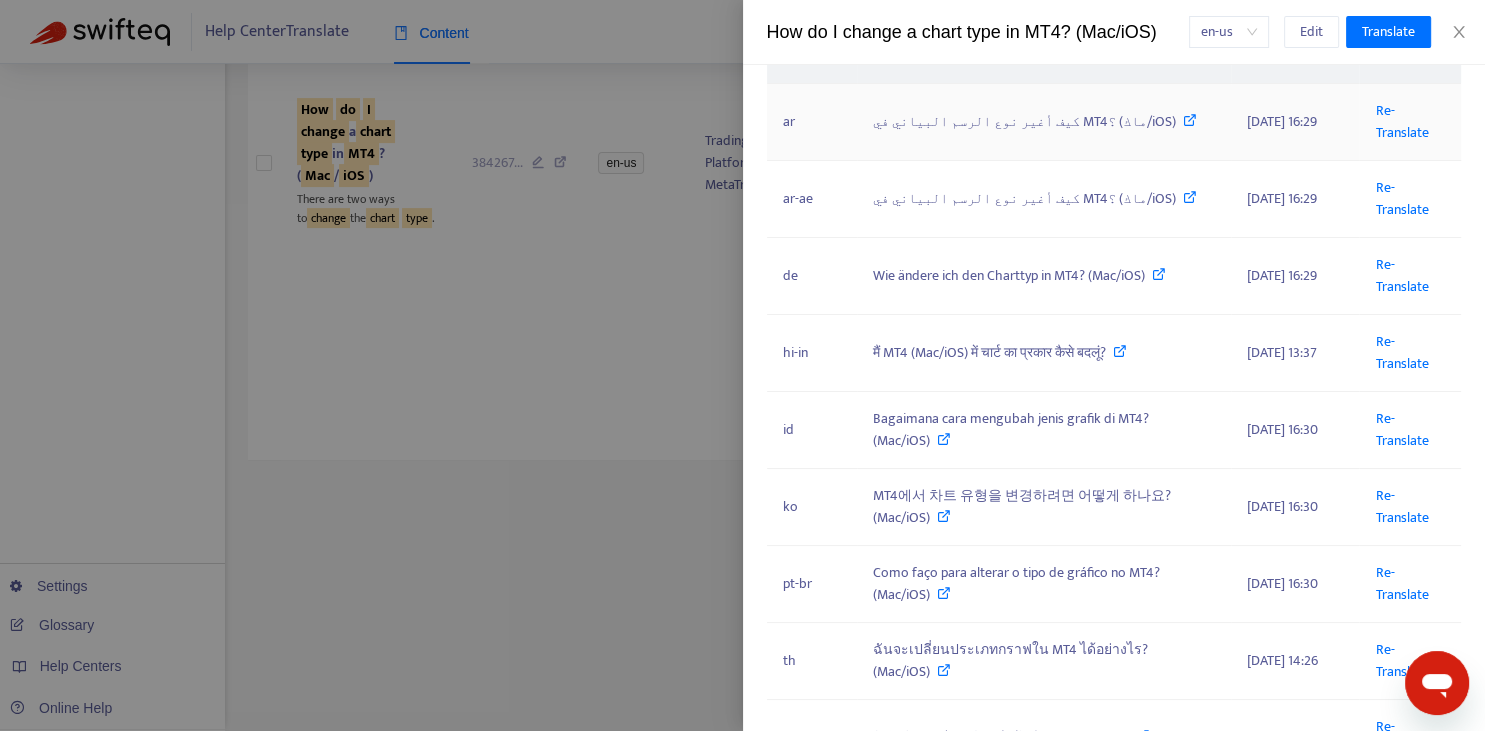 scroll, scrollTop: 442, scrollLeft: 0, axis: vertical 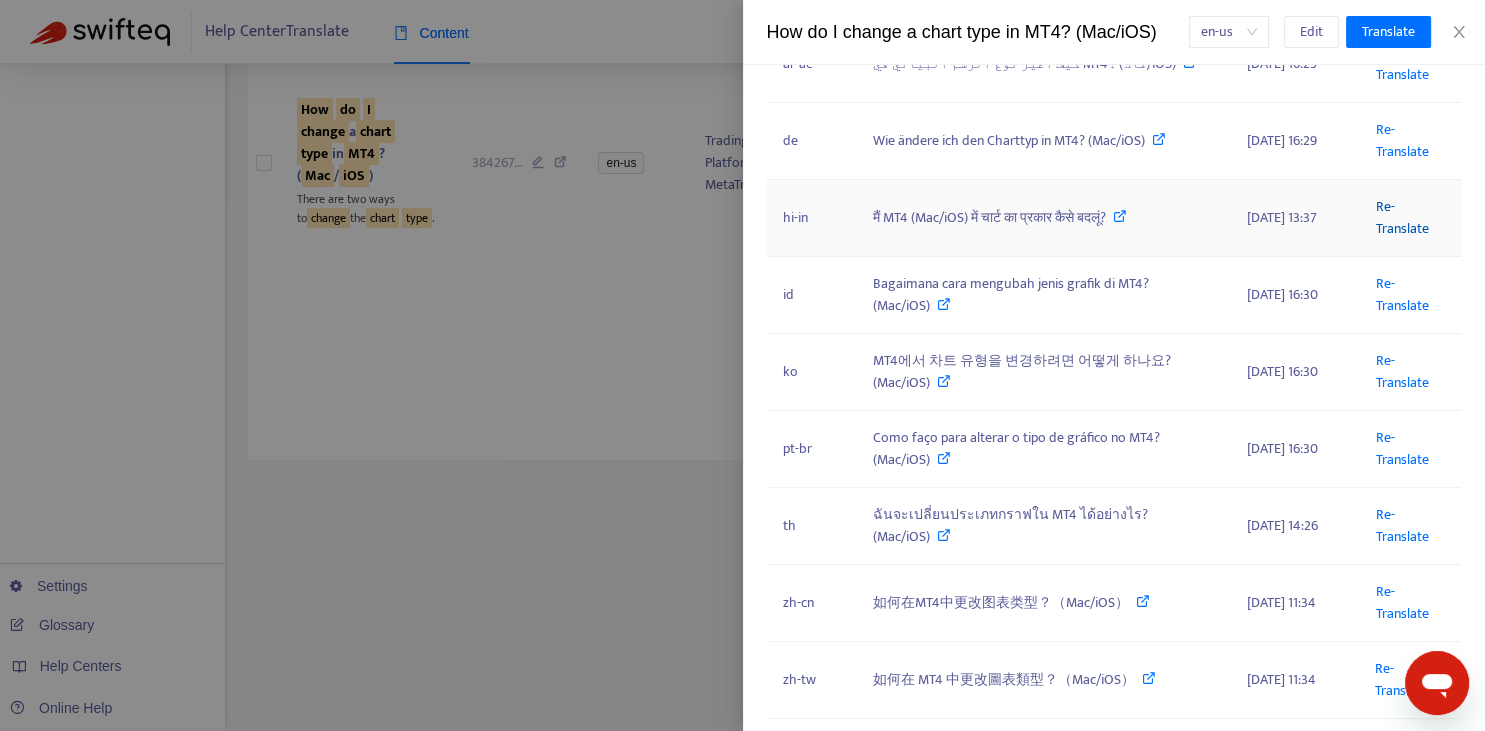 click on "Re-Translate" at bounding box center (1401, 217) 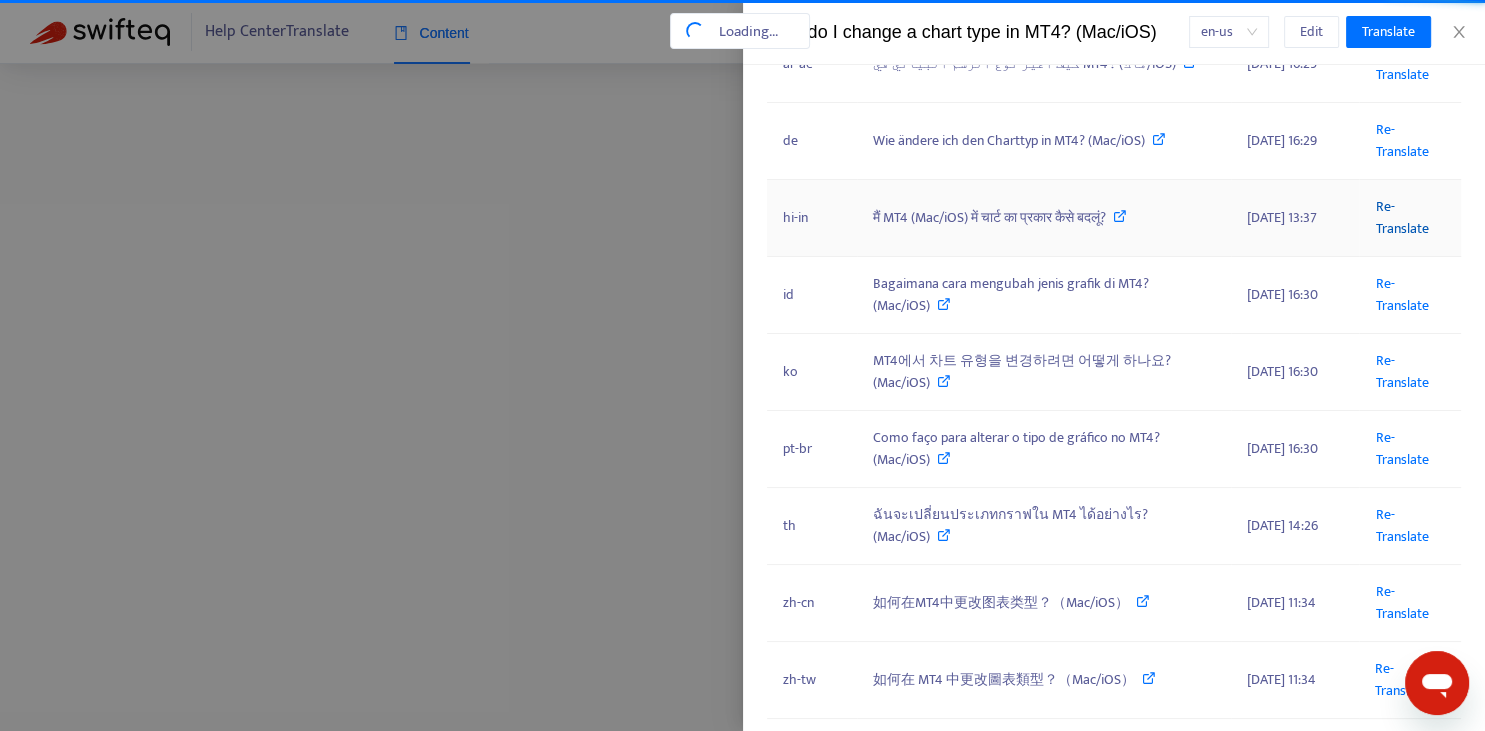 scroll, scrollTop: 0, scrollLeft: 107, axis: horizontal 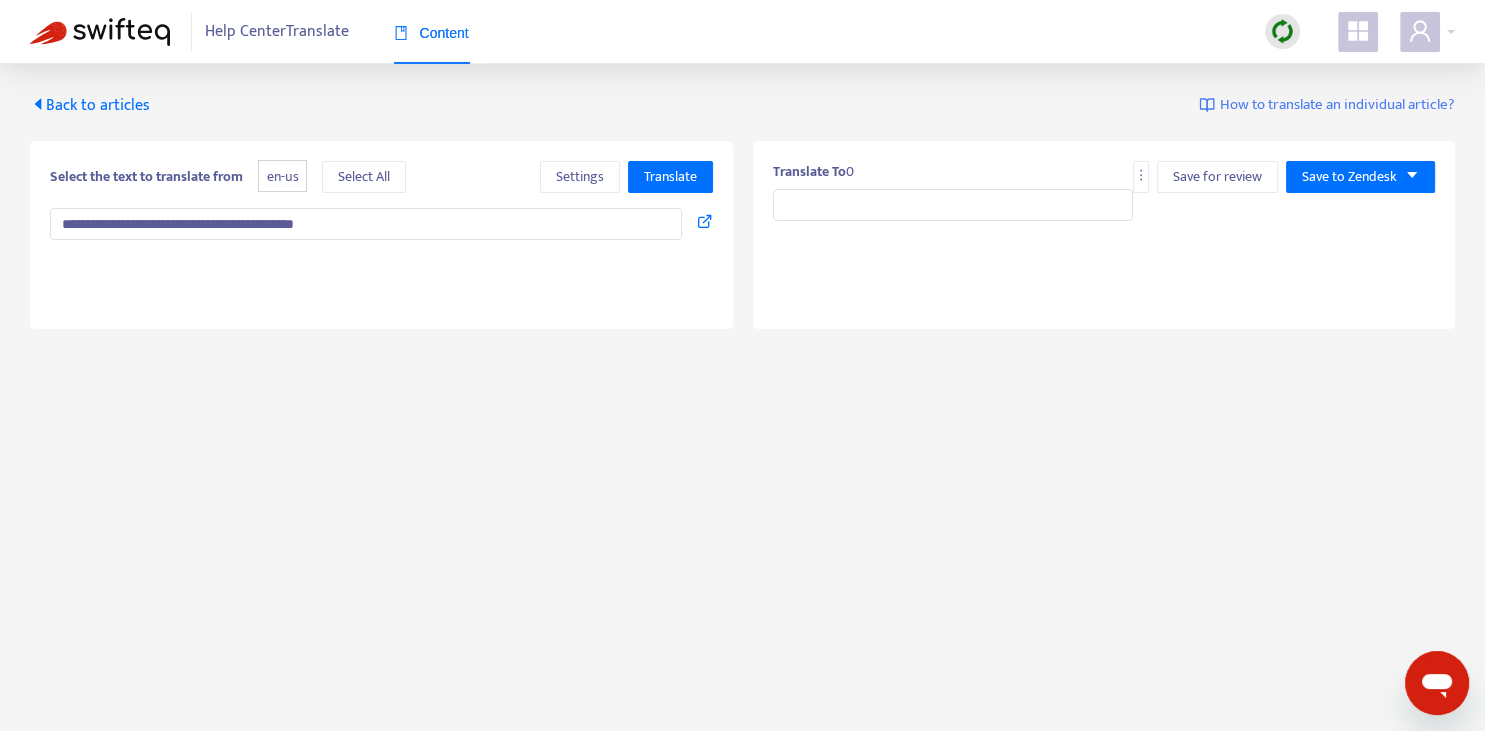type on "**********" 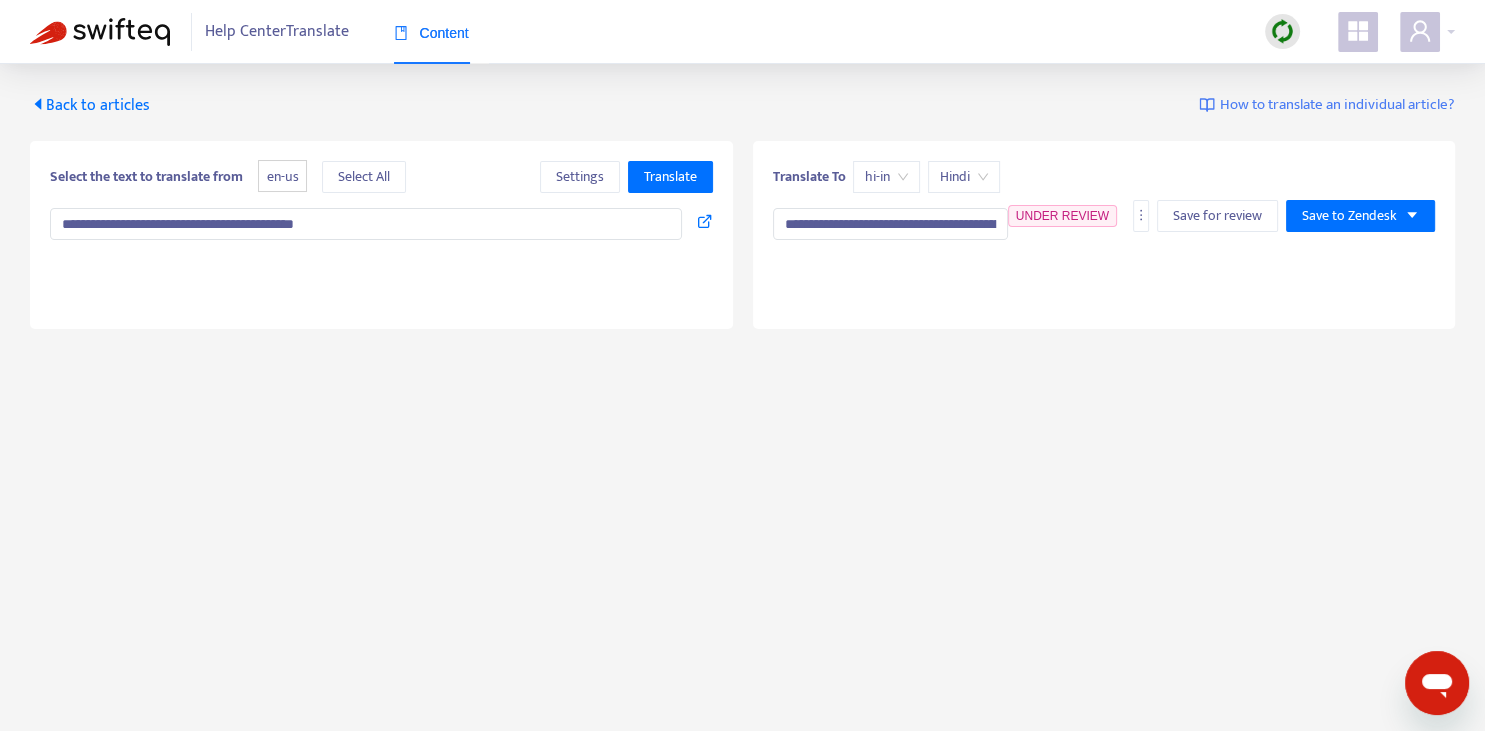 type on "**********" 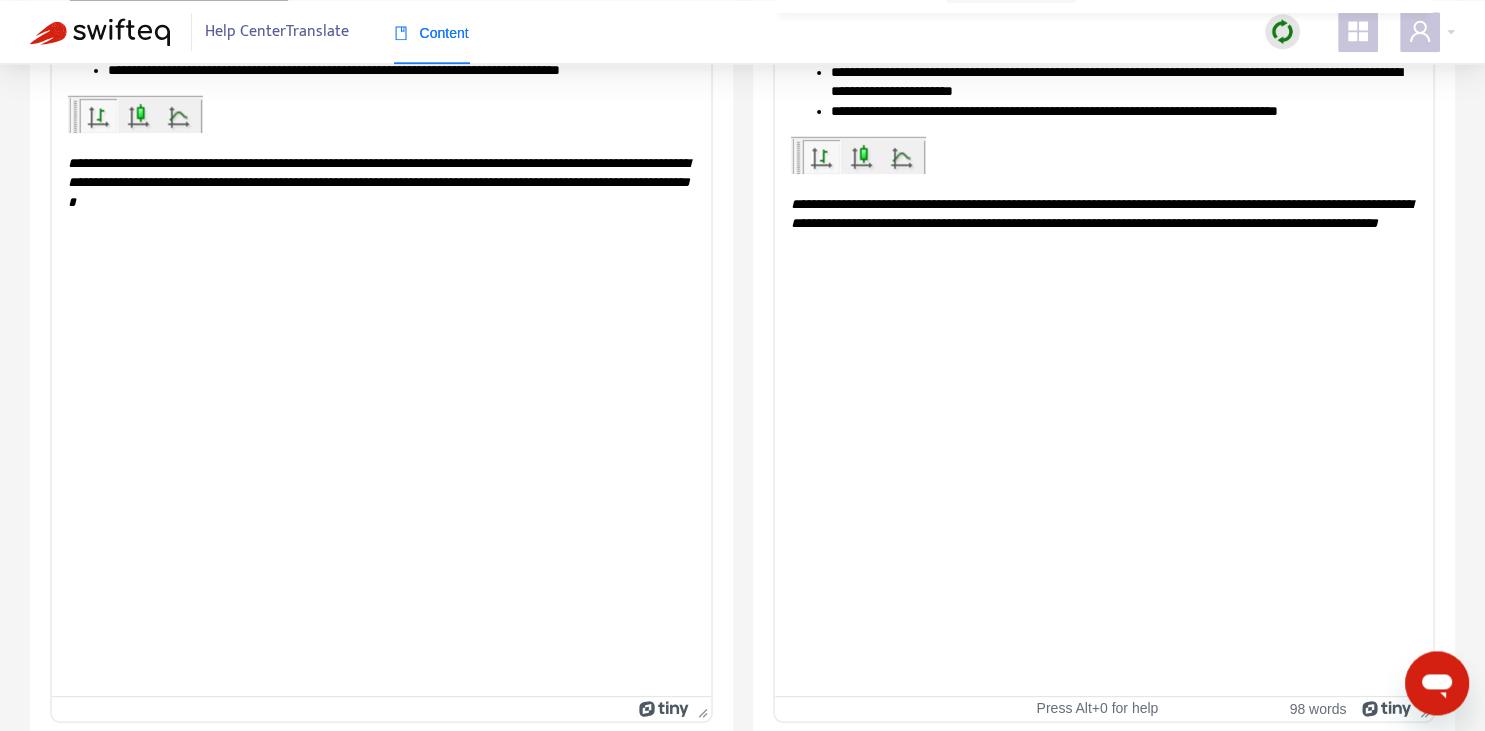 scroll, scrollTop: 343, scrollLeft: 0, axis: vertical 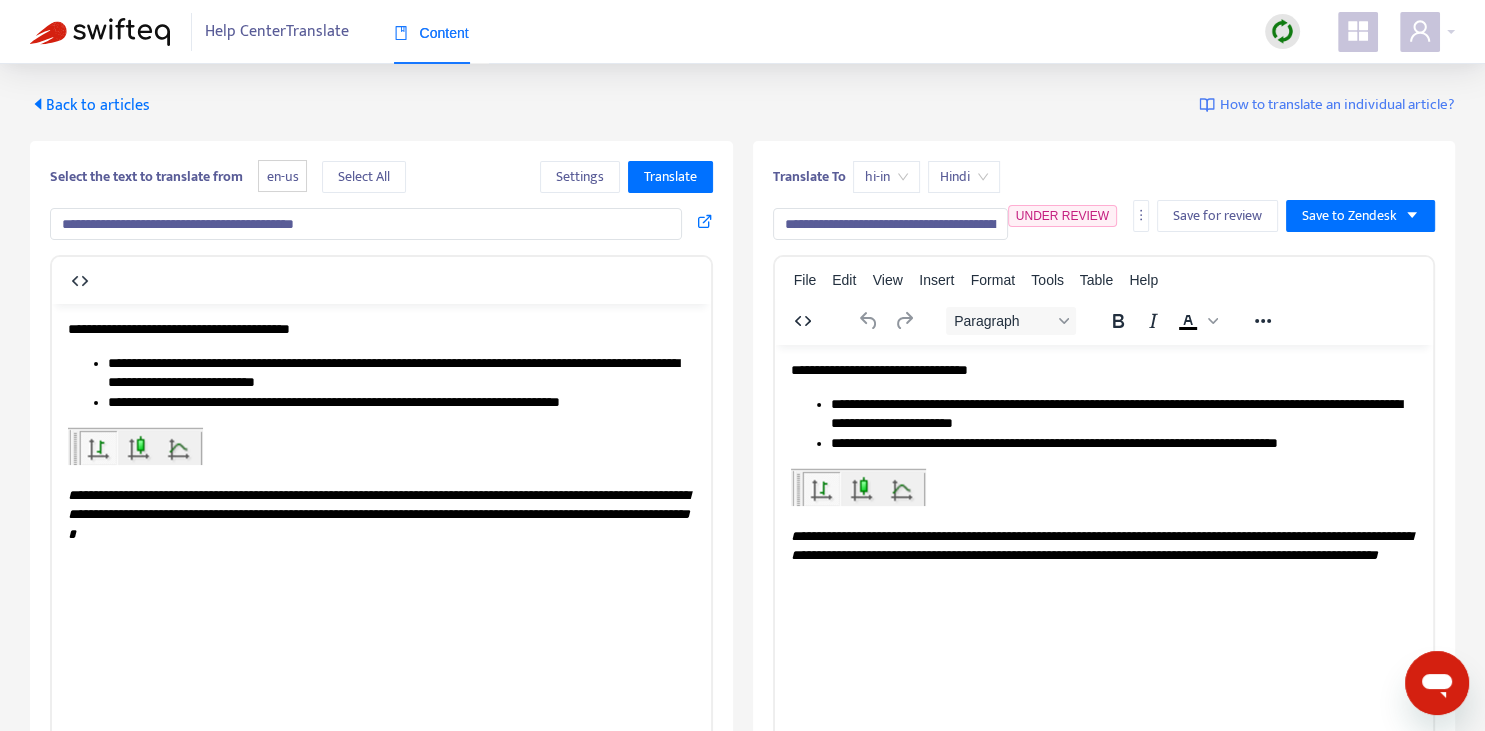 click on "**********" at bounding box center [890, 224] 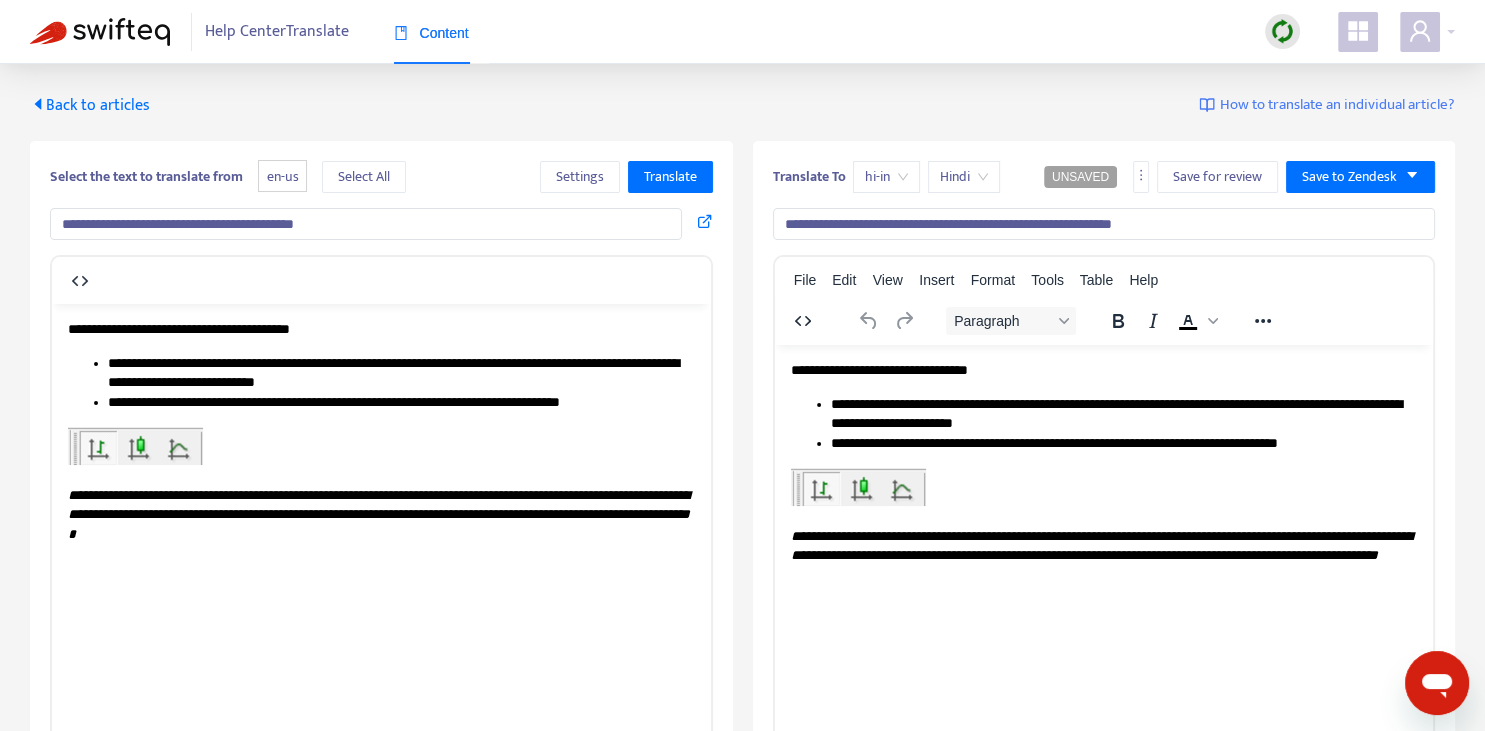 type on "**********" 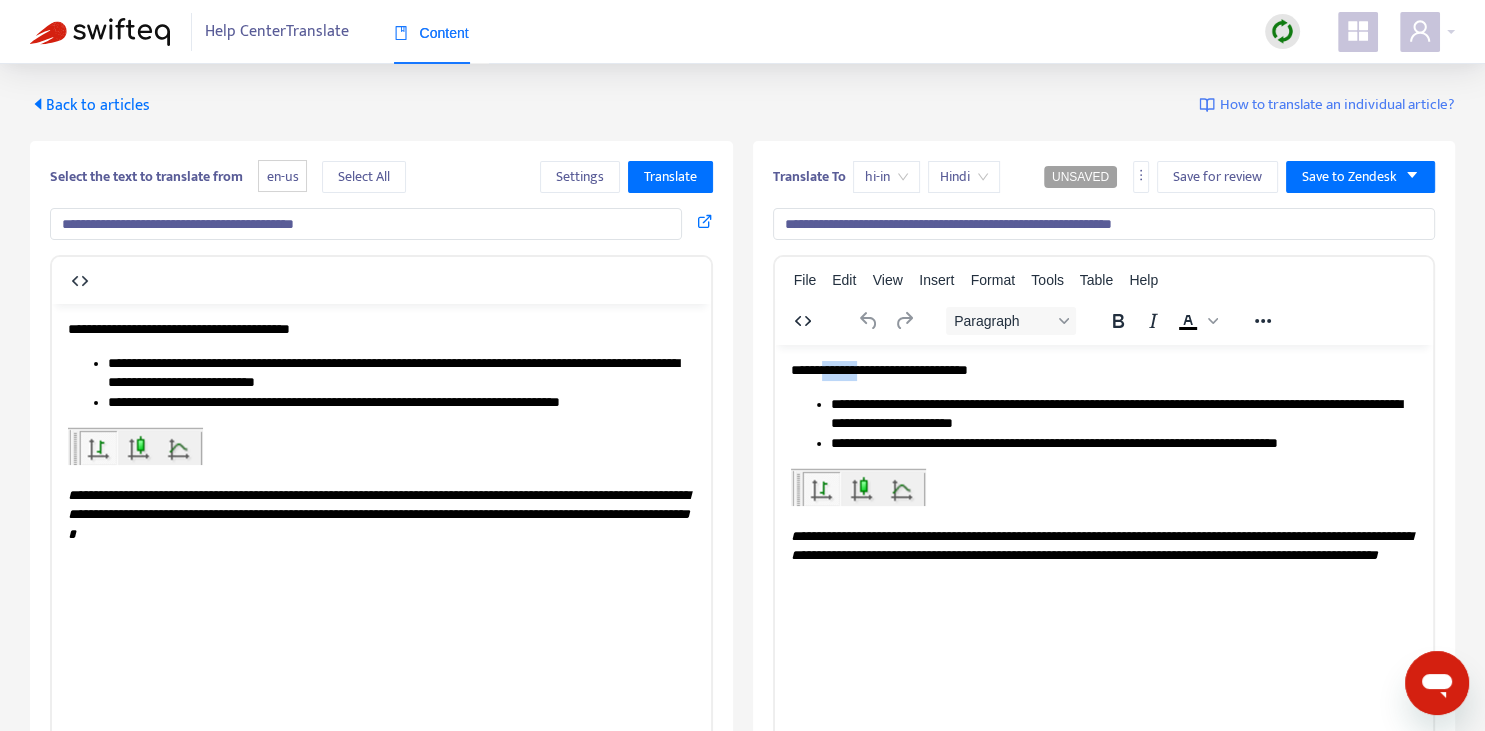 click on "**********" at bounding box center [1103, 370] 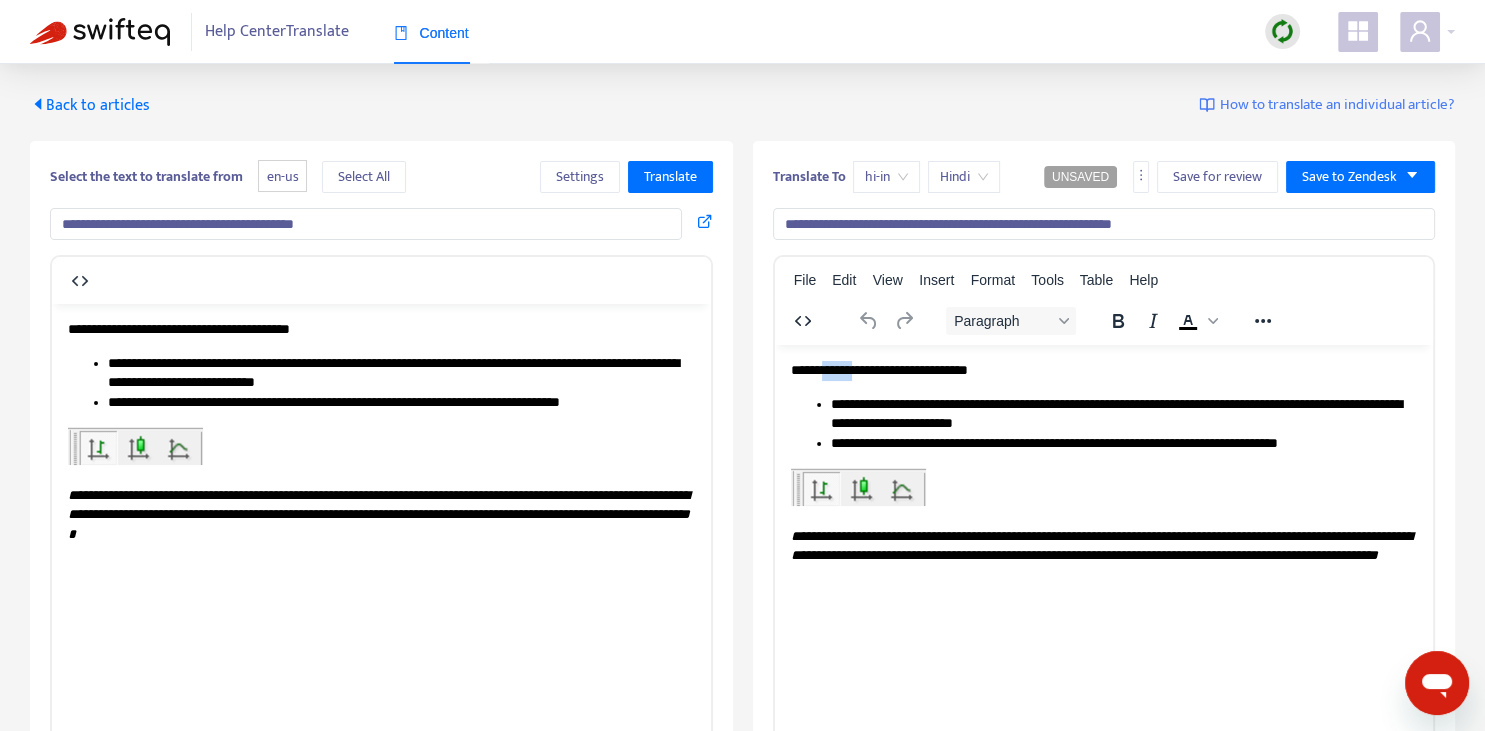 type 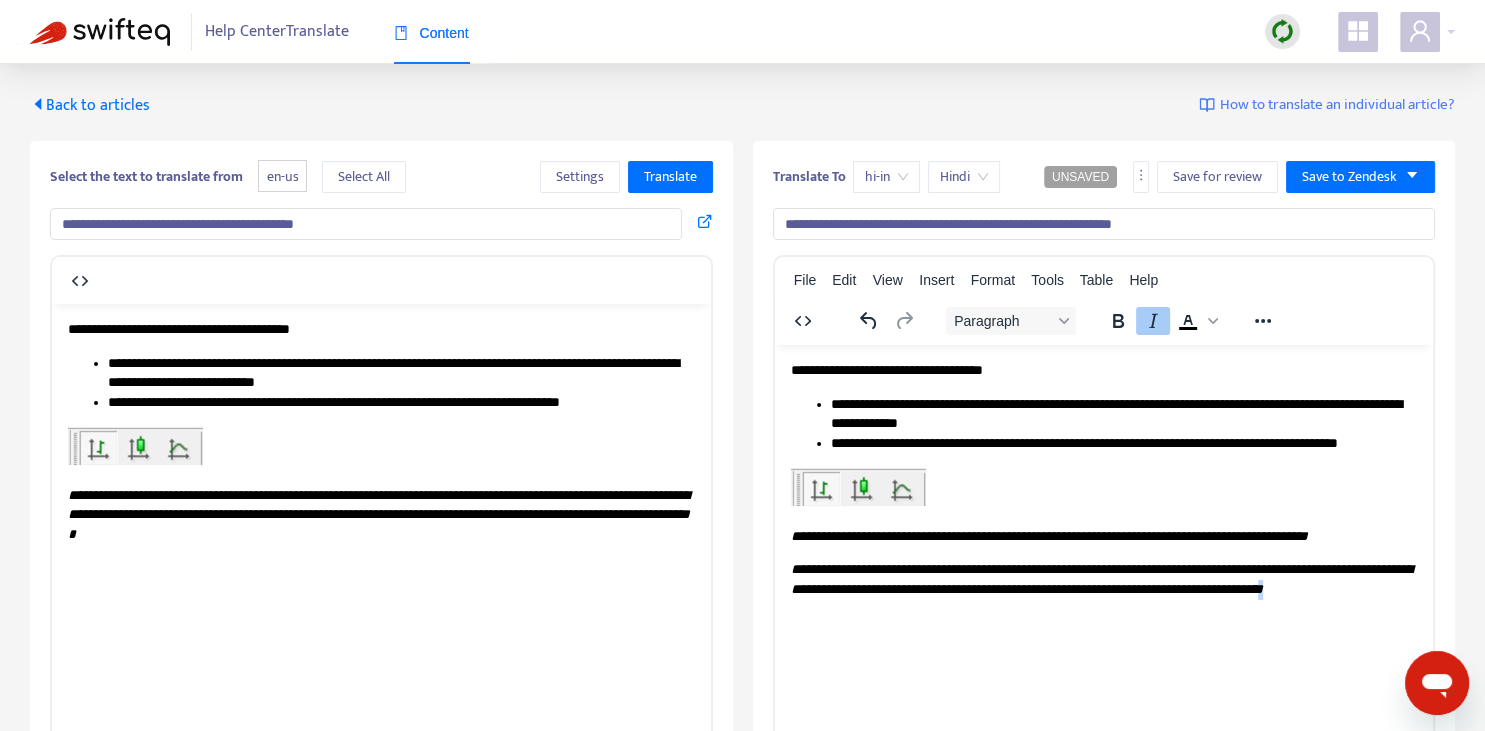 copy on "*" 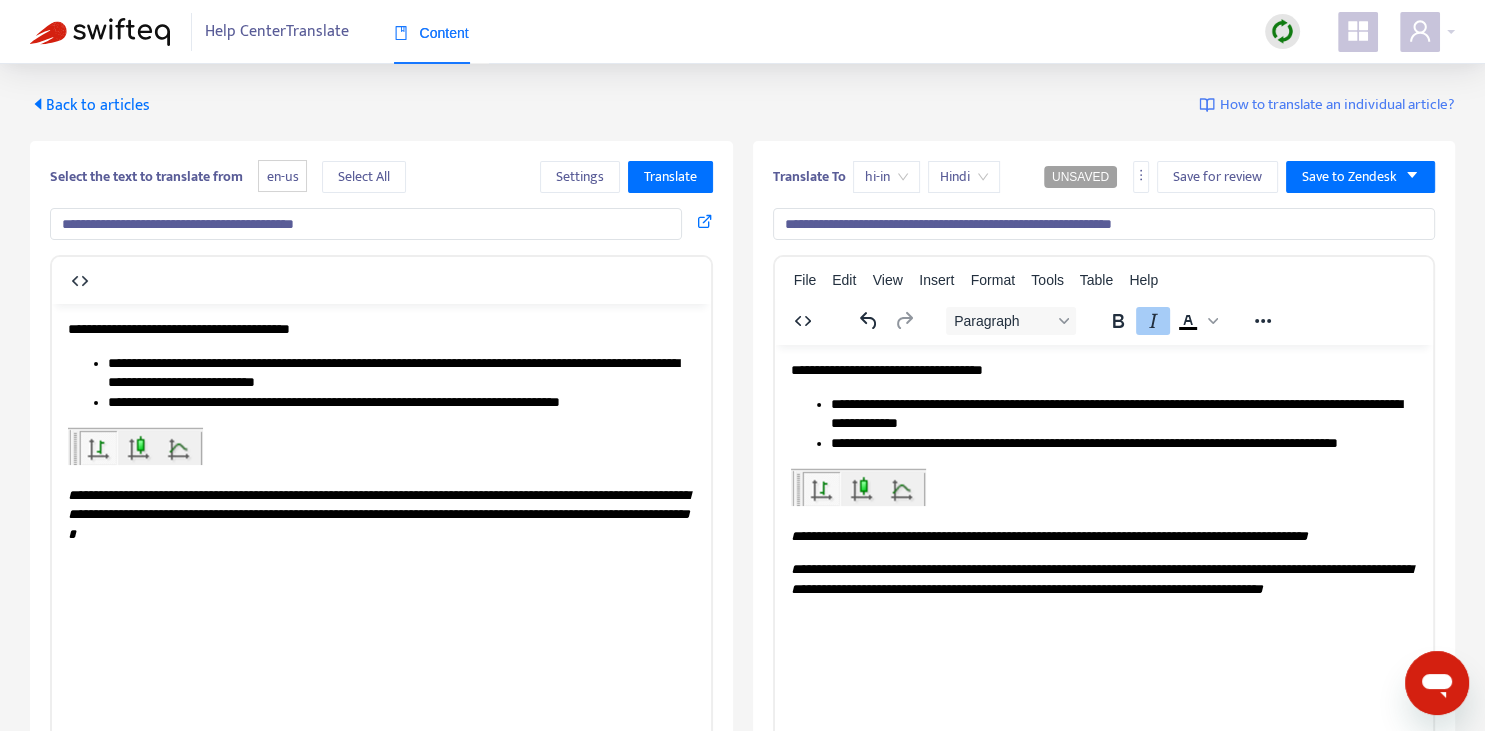 click on "**********" at bounding box center (1103, 536) 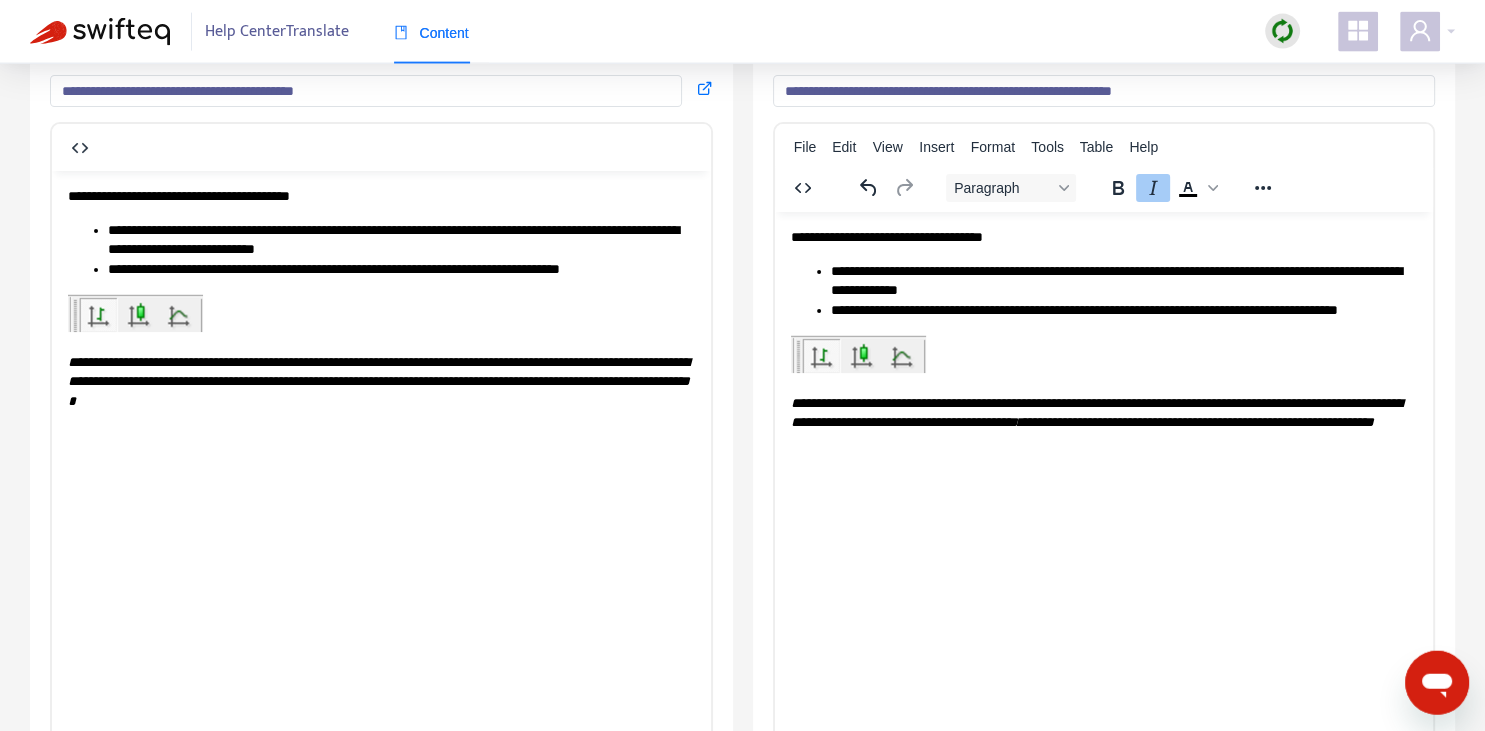 scroll, scrollTop: 140, scrollLeft: 0, axis: vertical 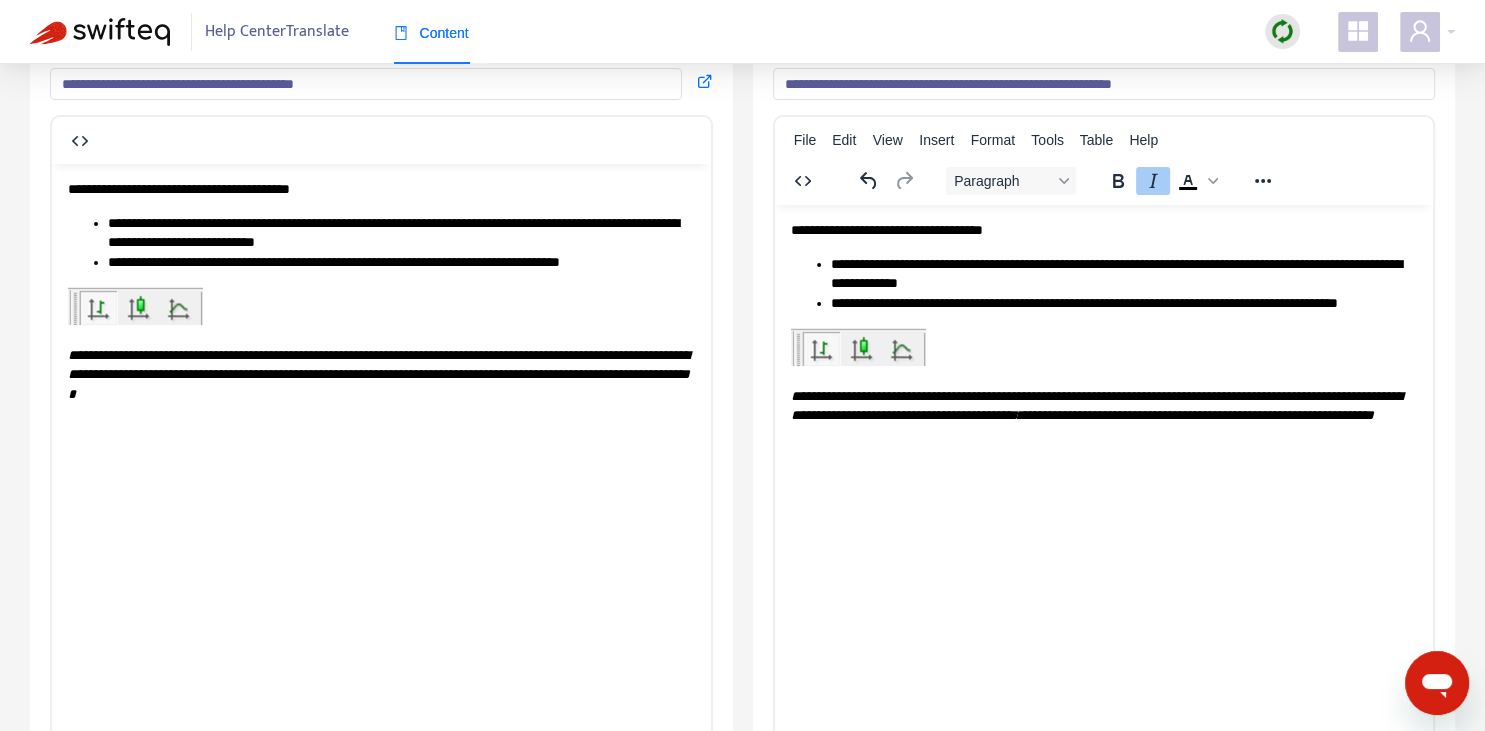 click on "**********" at bounding box center [1095, 405] 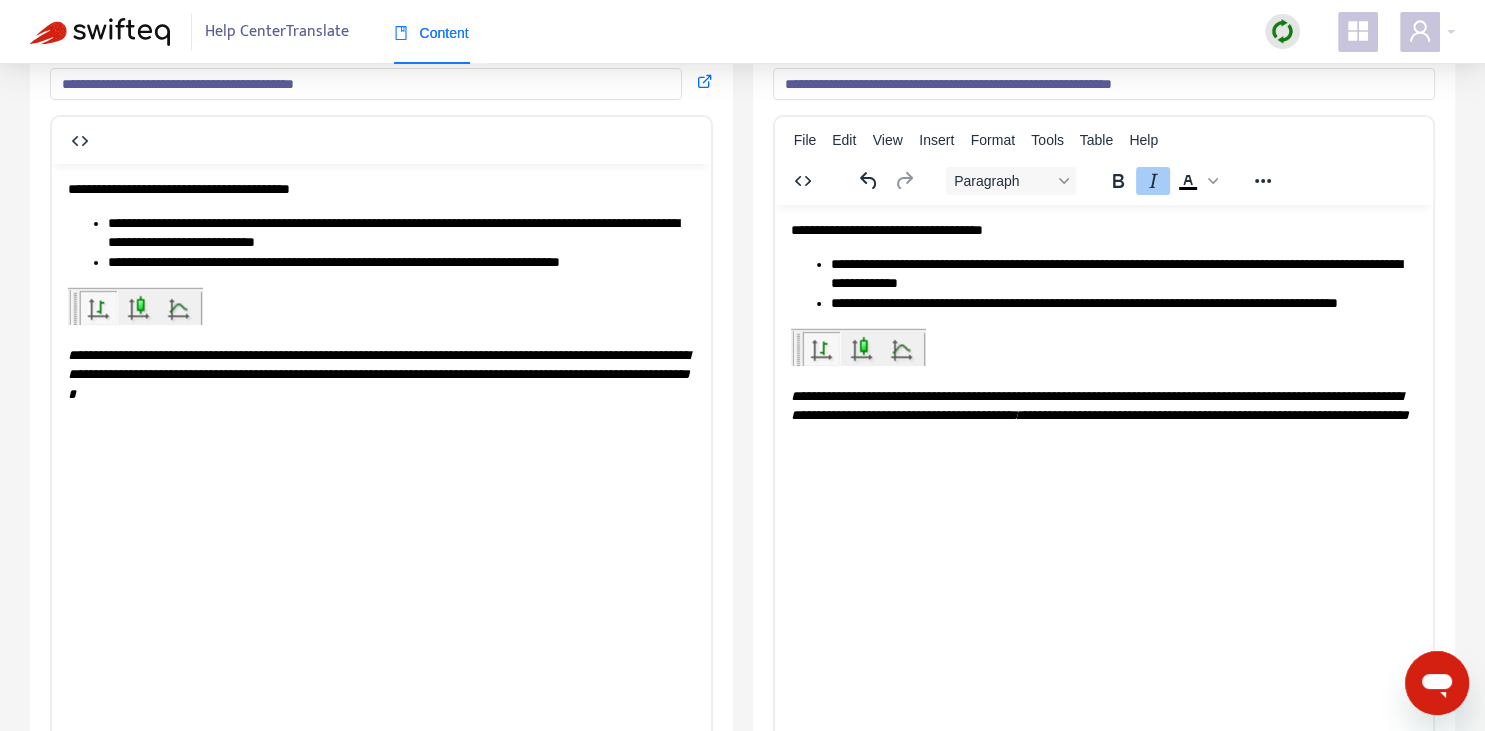 click on "**********" at bounding box center [1099, 405] 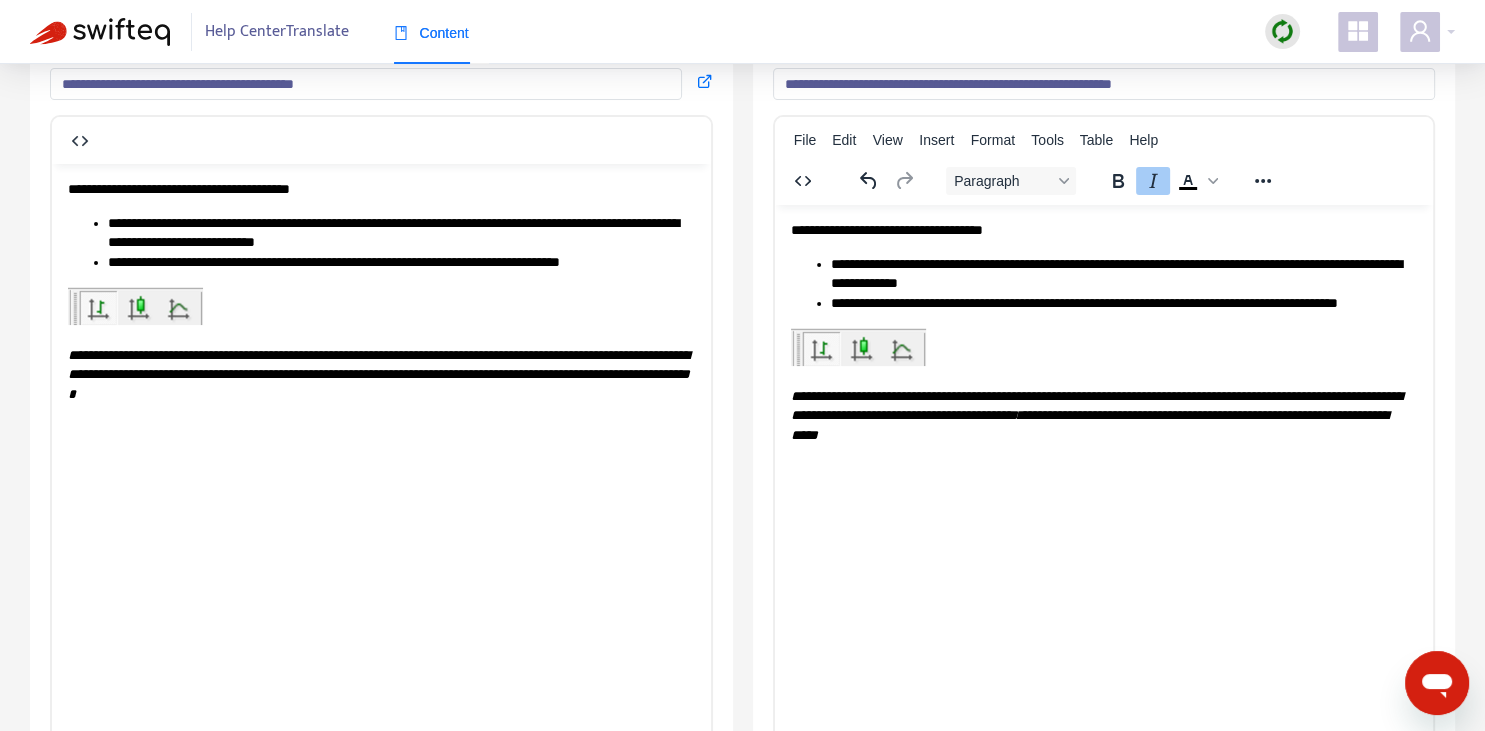 scroll, scrollTop: 0, scrollLeft: 0, axis: both 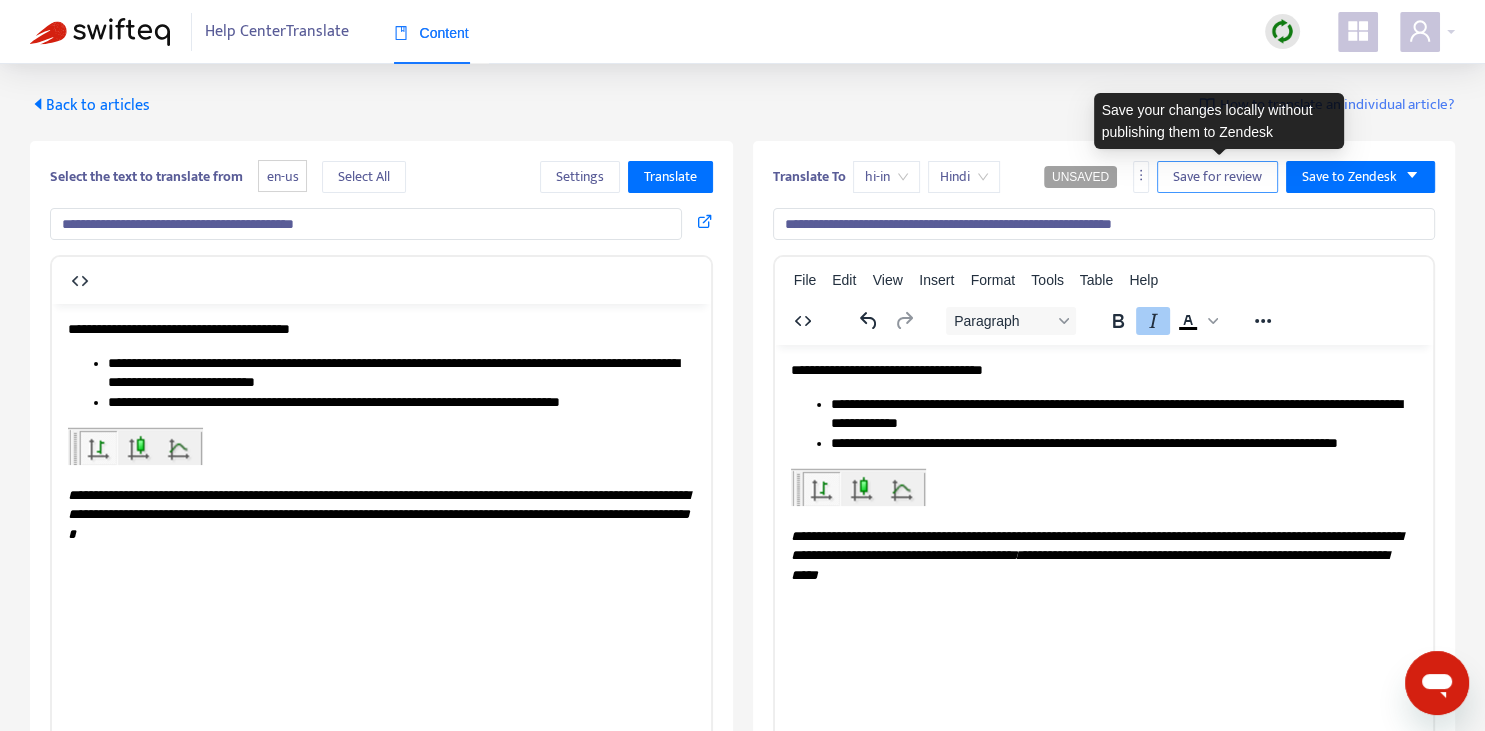click on "Save for review" at bounding box center [1217, 177] 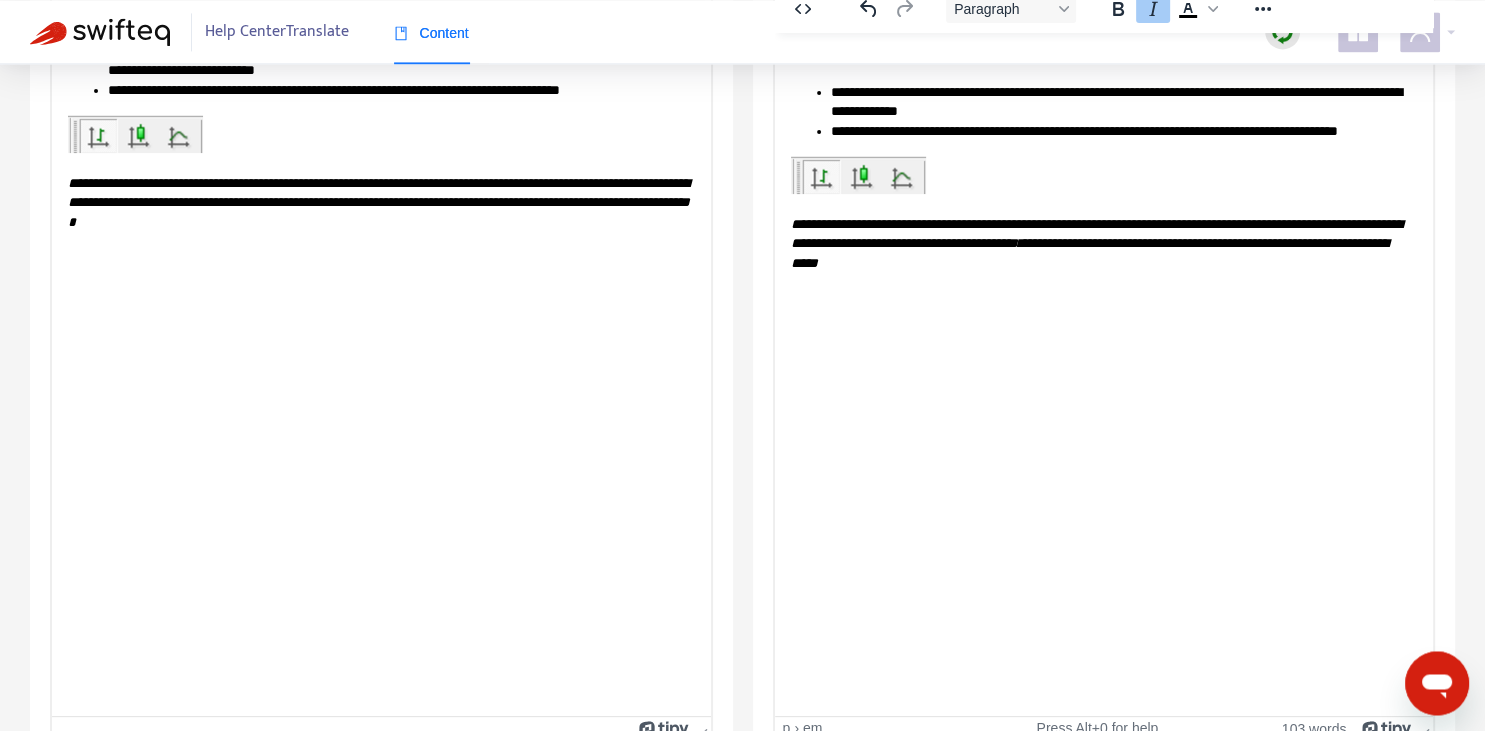 scroll, scrollTop: 343, scrollLeft: 0, axis: vertical 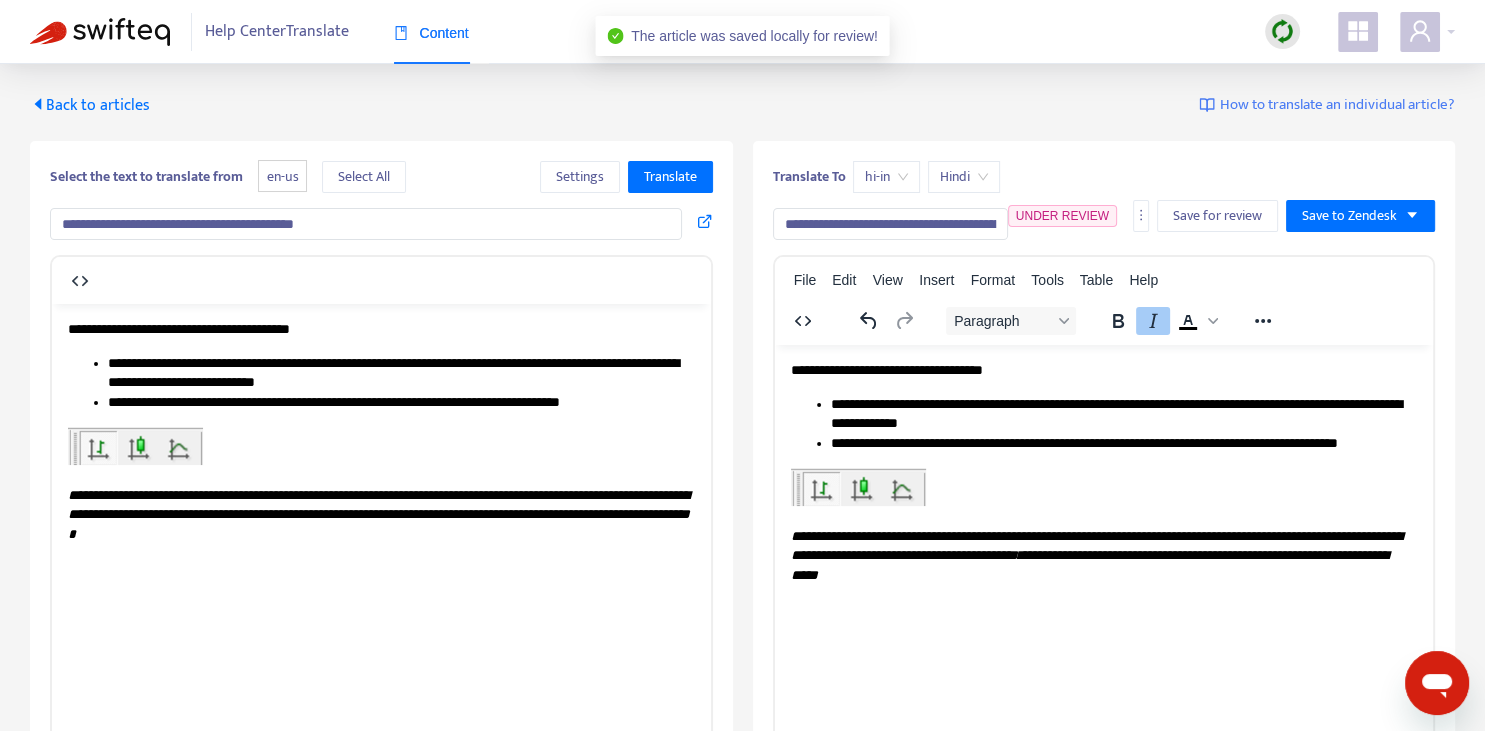 click on "Back to articles" at bounding box center (90, 105) 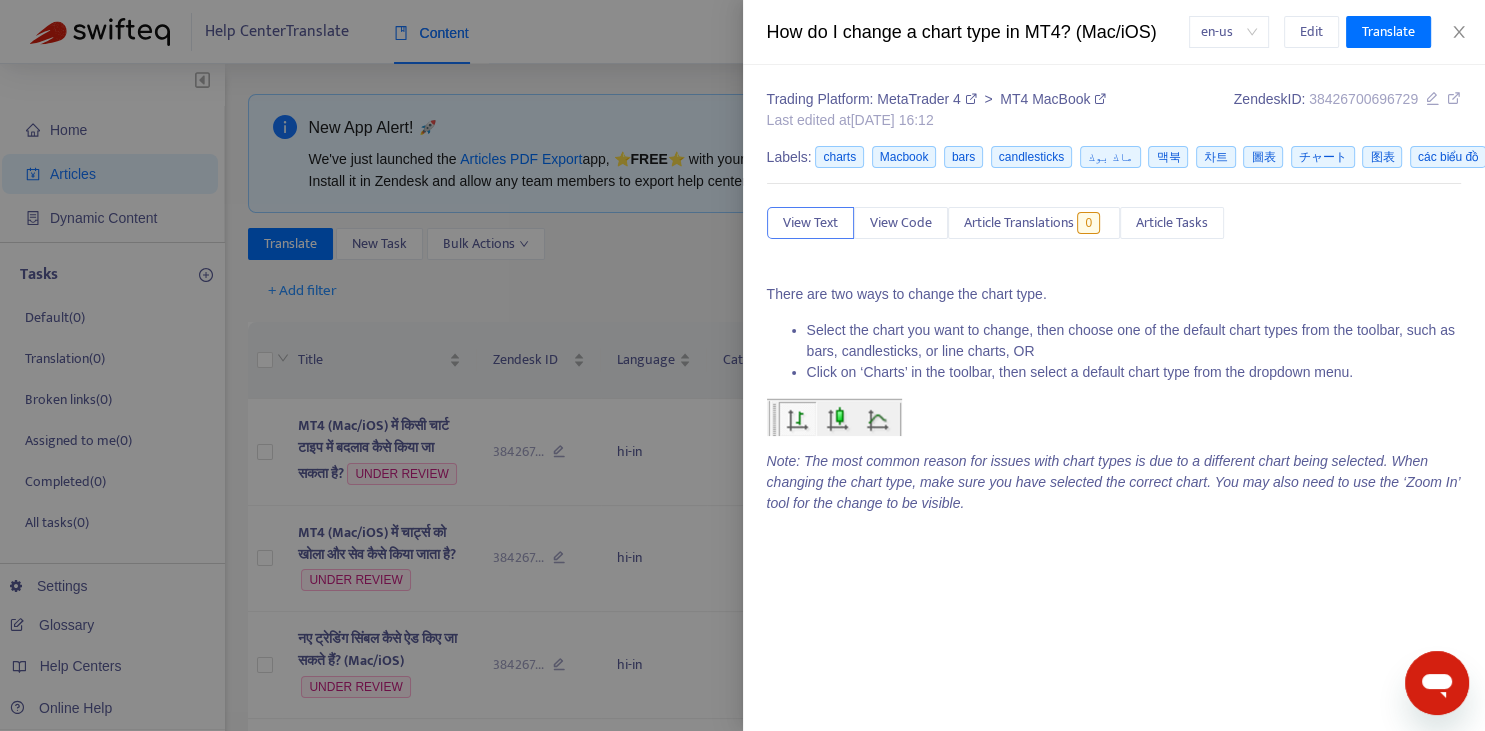 click at bounding box center (742, 365) 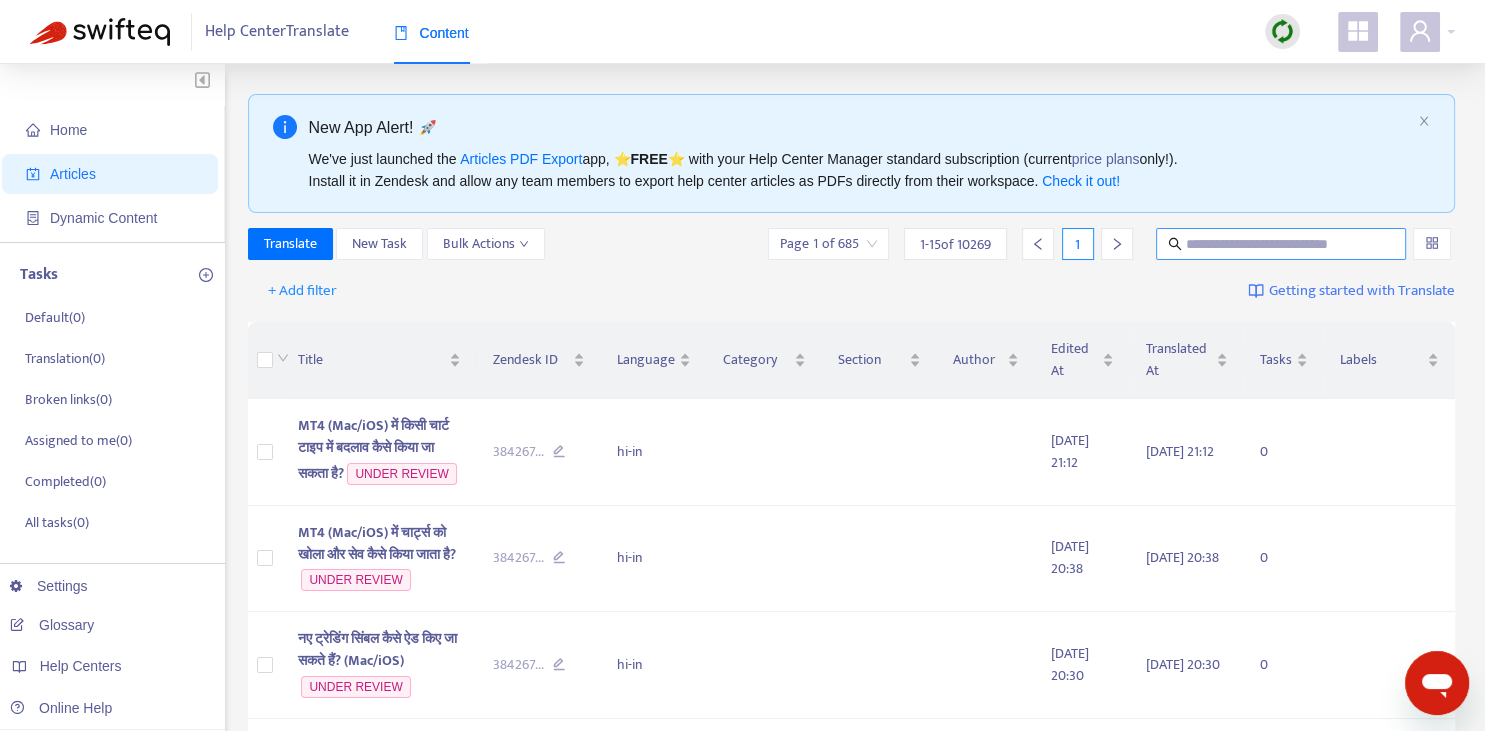 click at bounding box center [1282, 244] 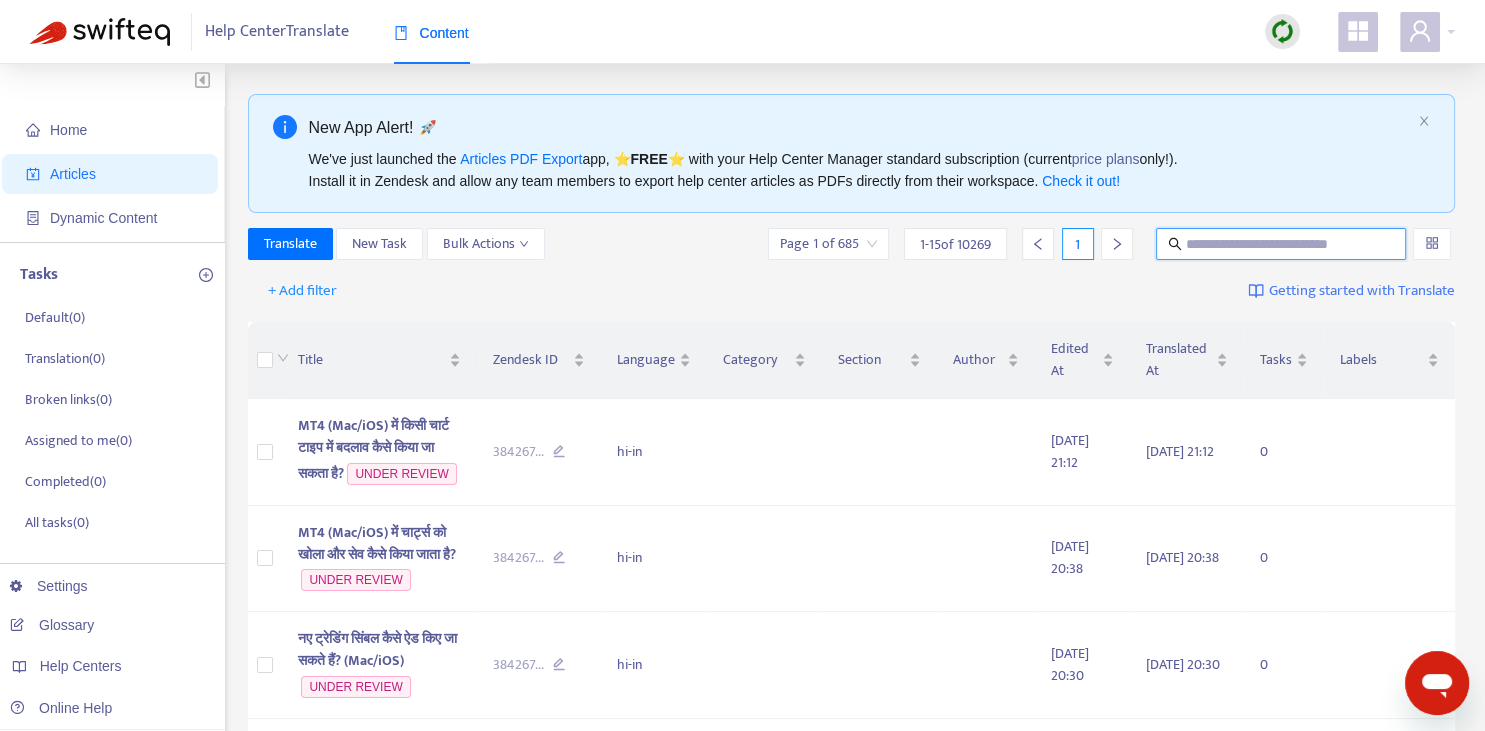 paste on "**********" 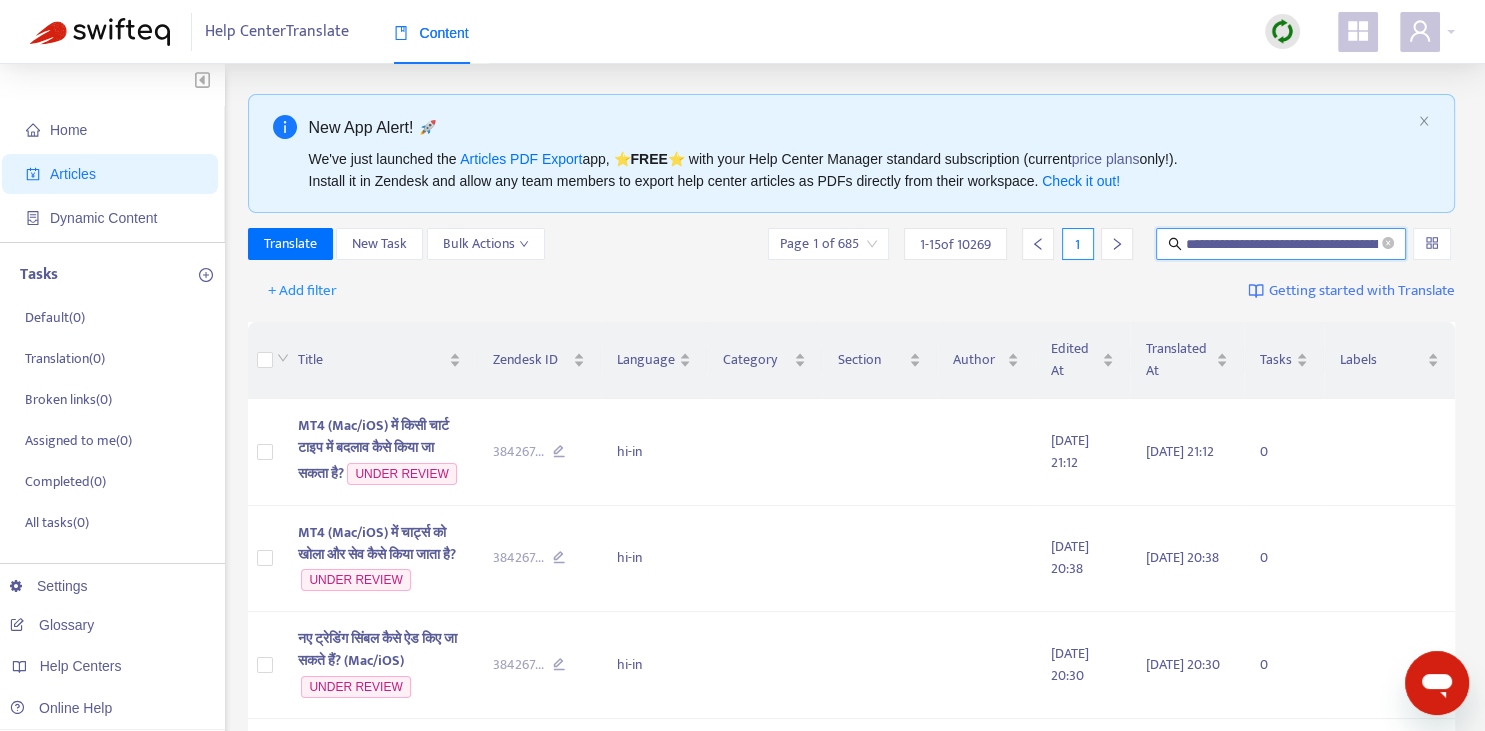 scroll, scrollTop: 0, scrollLeft: 123, axis: horizontal 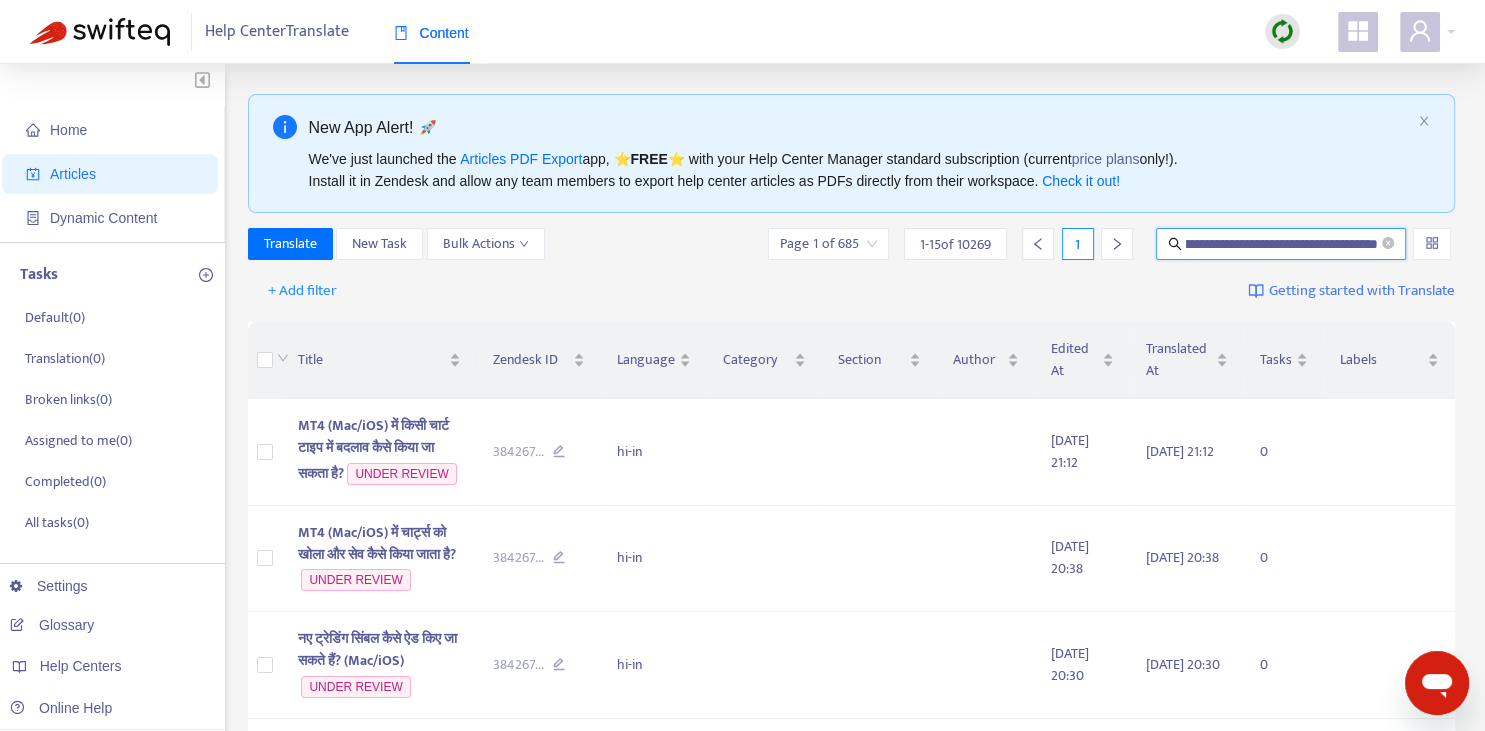 type on "**********" 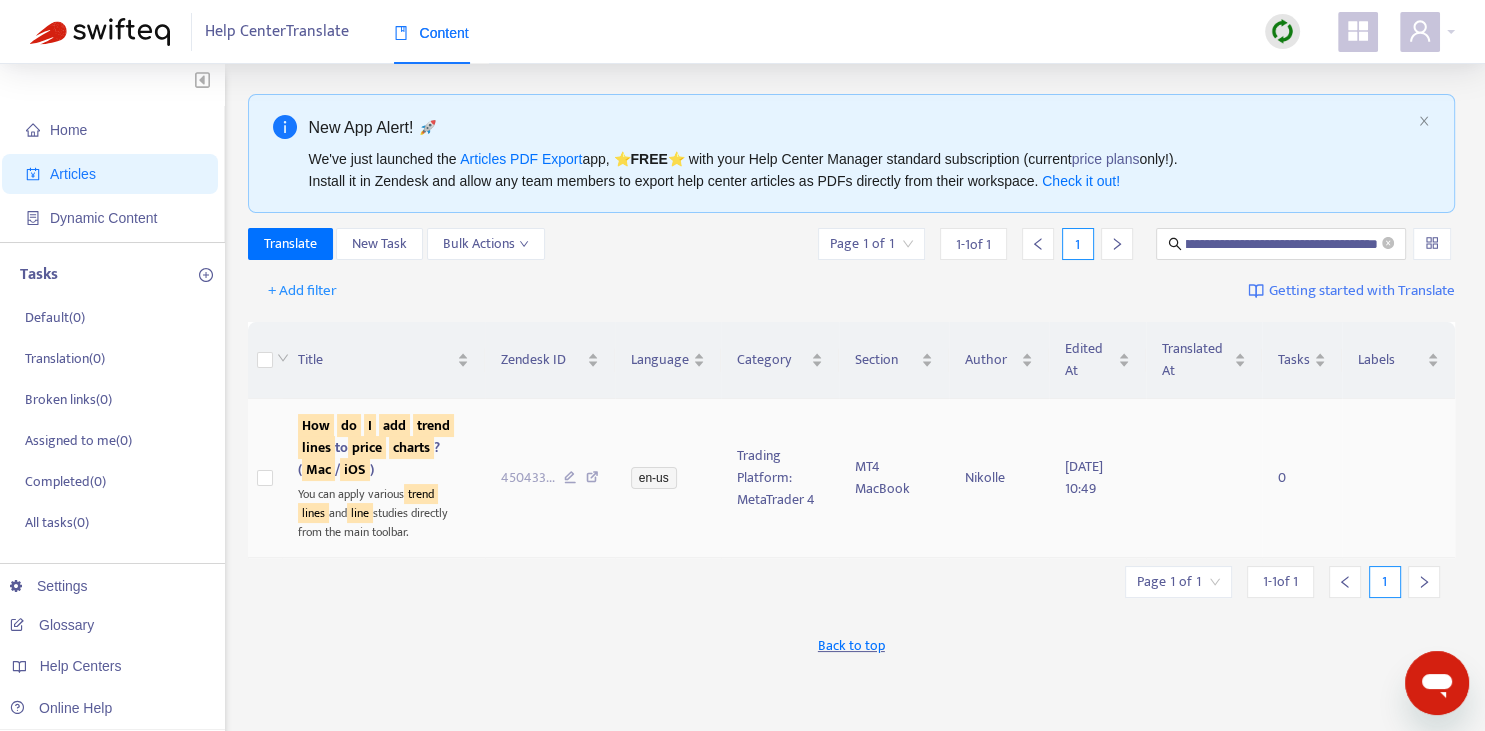 click on "lines" at bounding box center [316, 447] 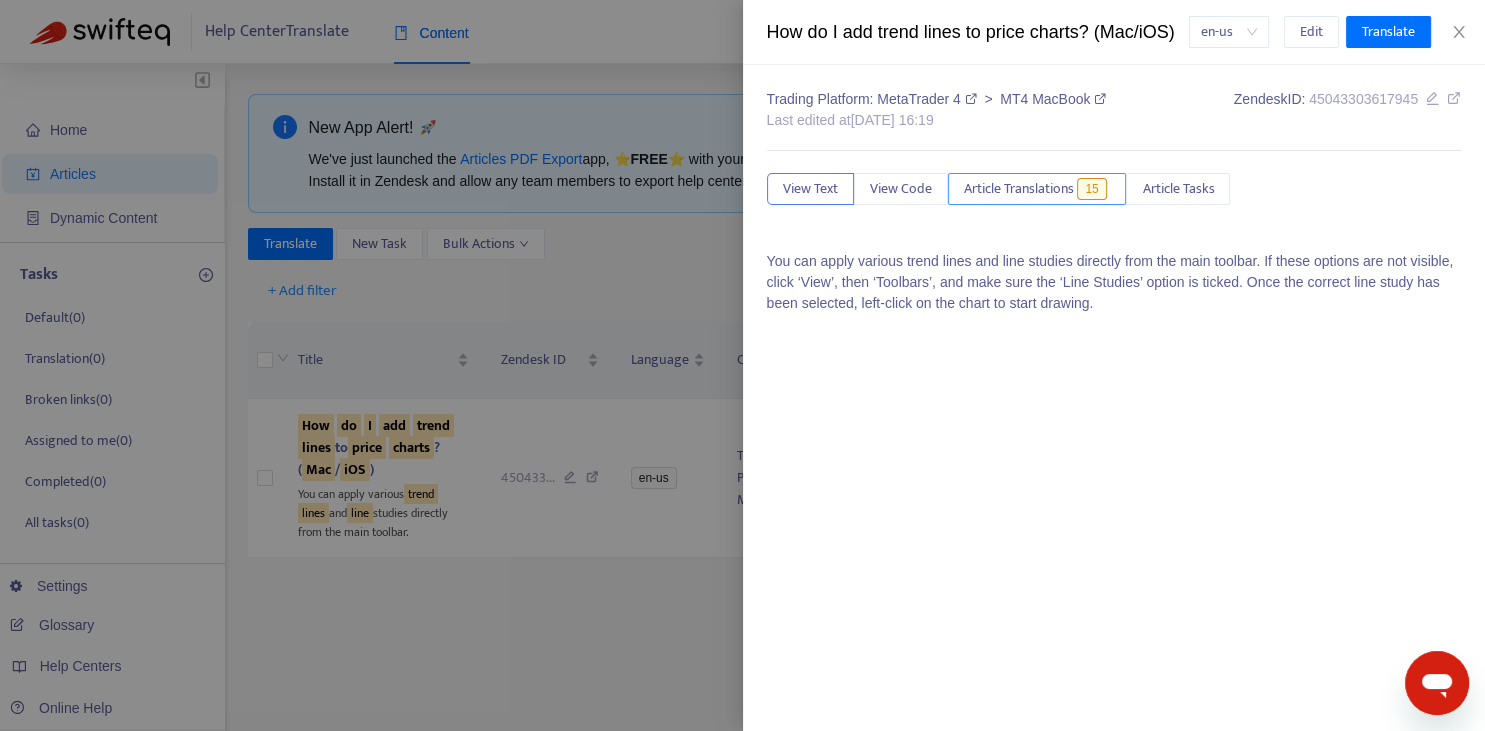 click on "Article Translations" at bounding box center [1019, 189] 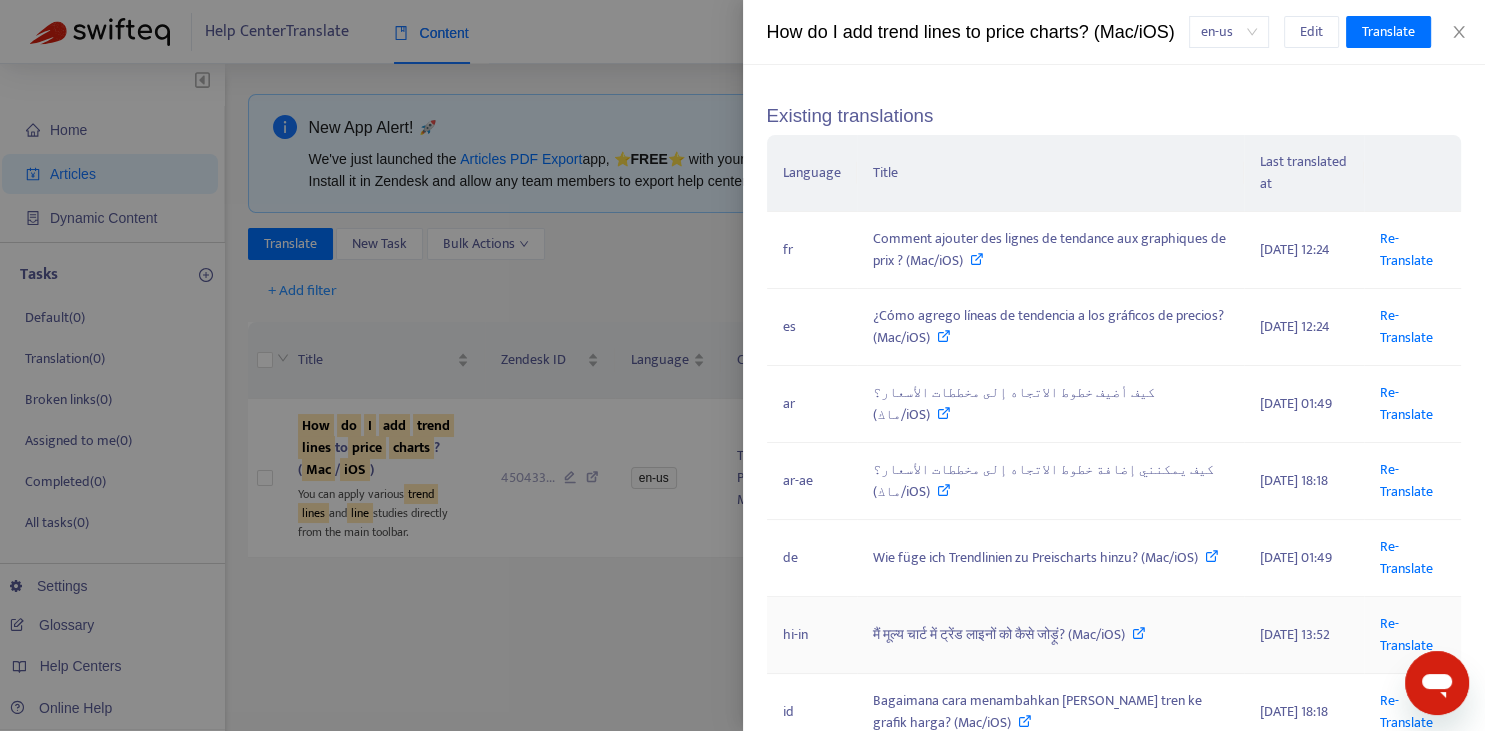 scroll, scrollTop: 147, scrollLeft: 0, axis: vertical 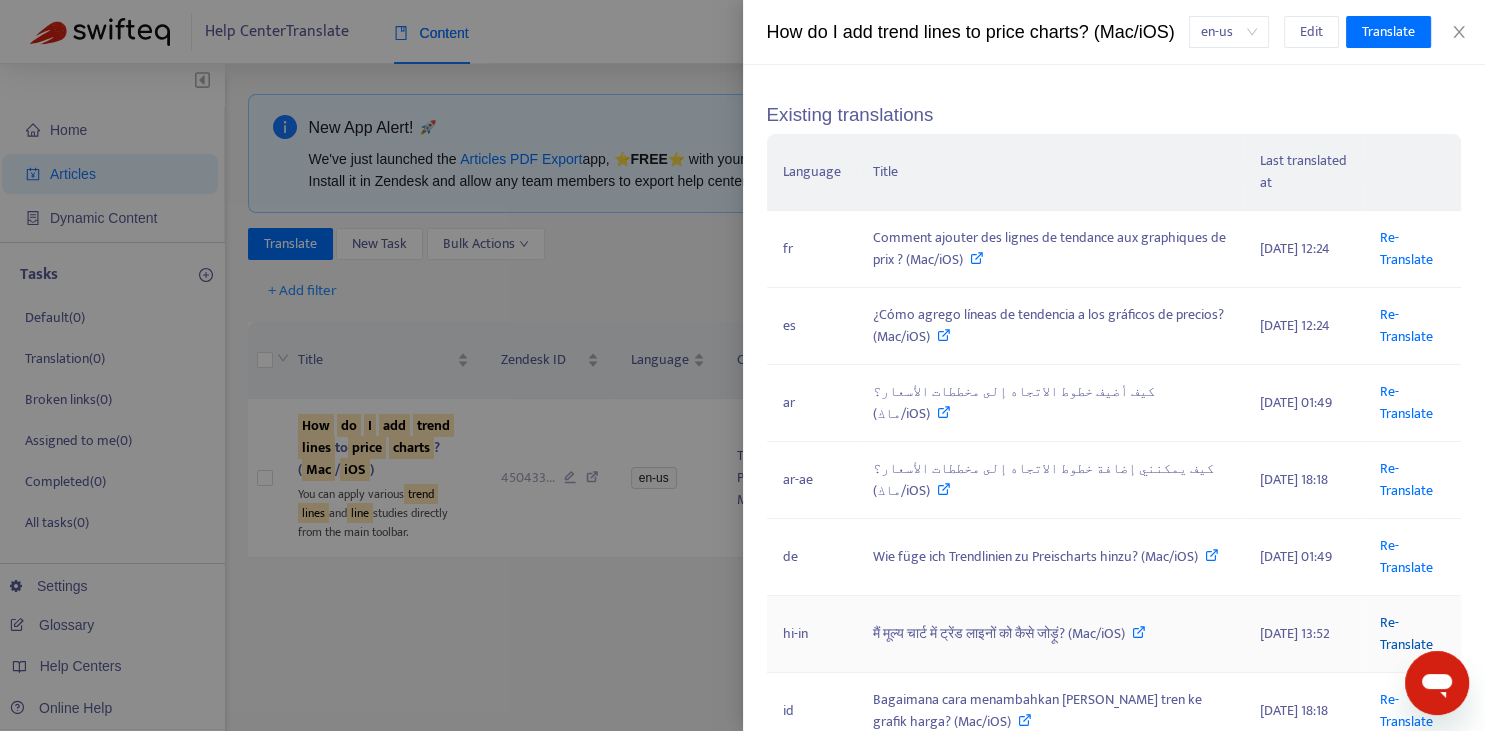 click on "Re-Translate" at bounding box center [1406, 633] 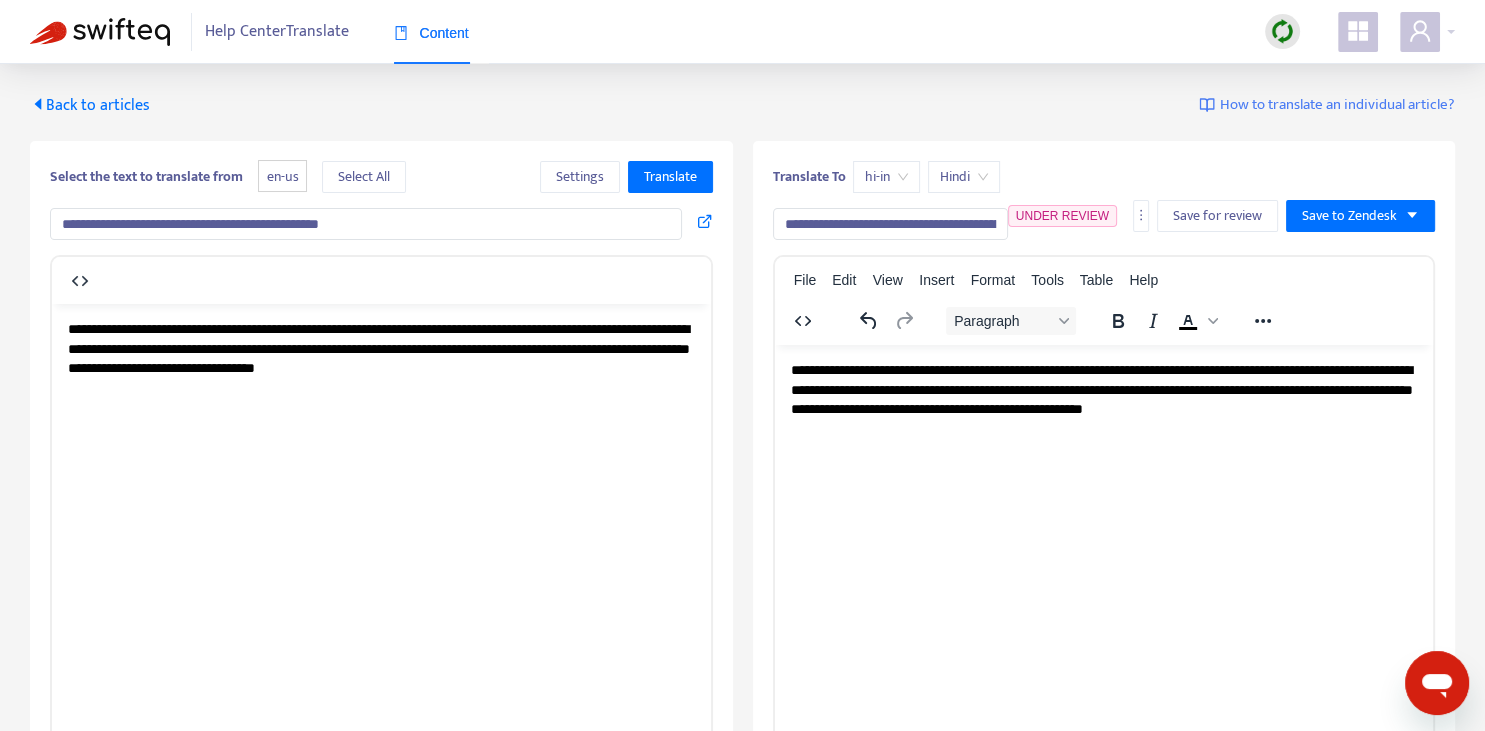 scroll, scrollTop: 0, scrollLeft: 0, axis: both 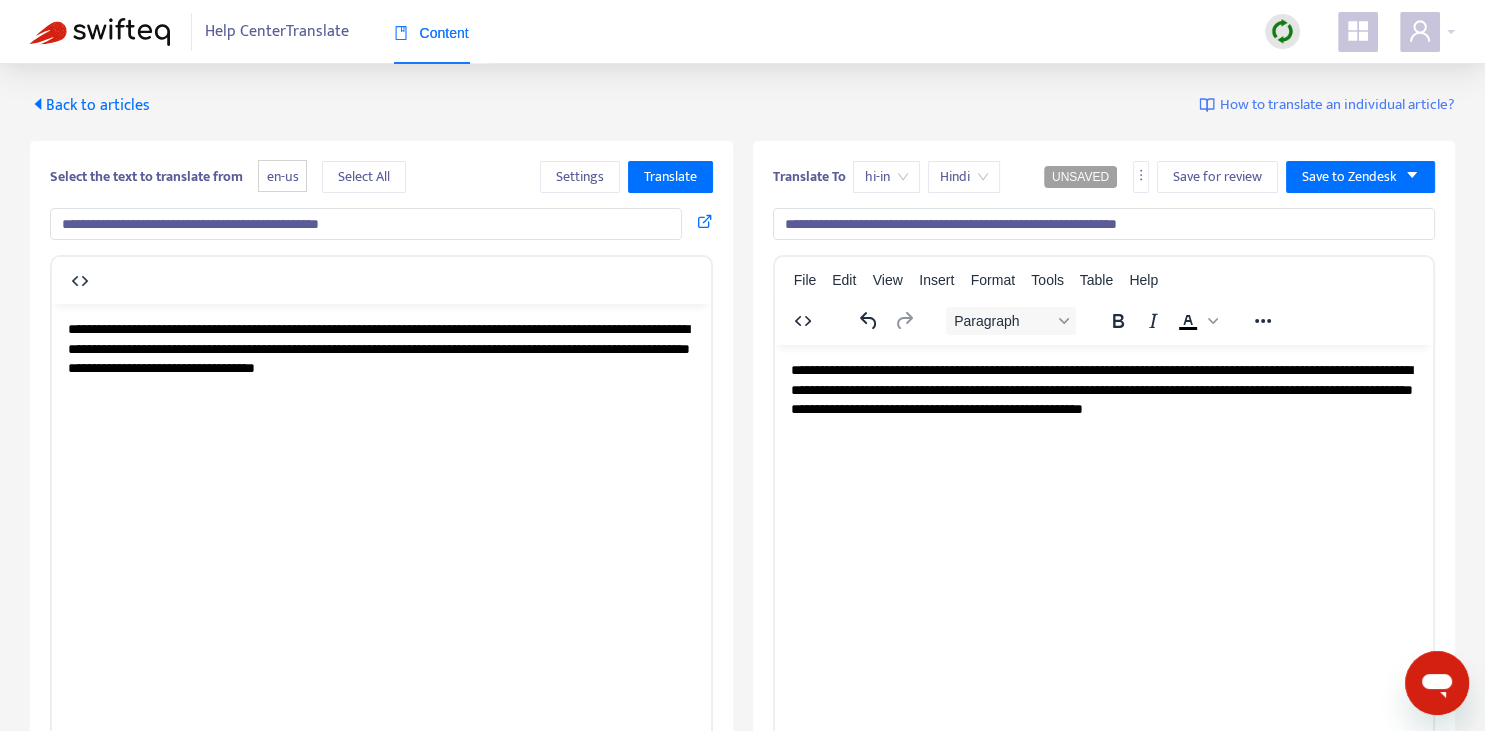 type on "**********" 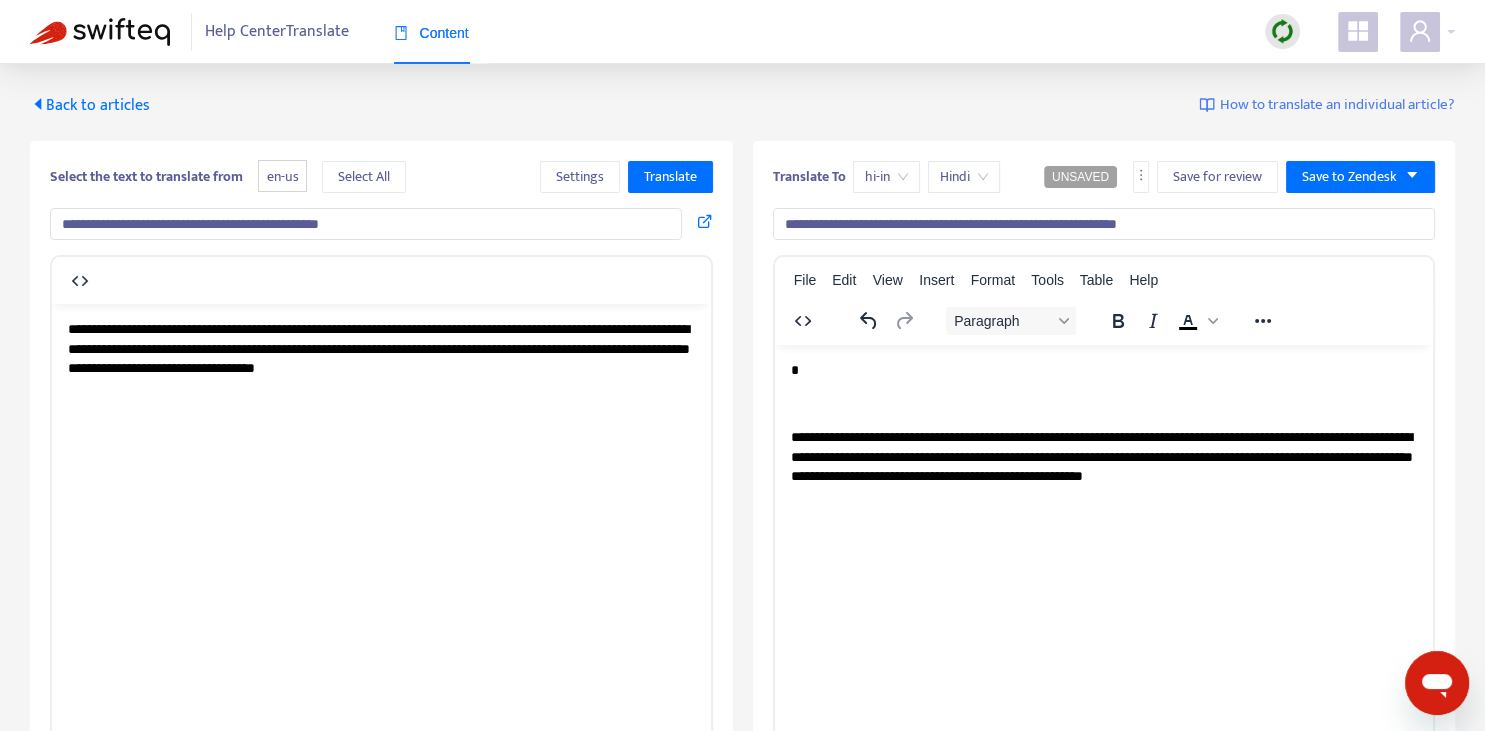 type 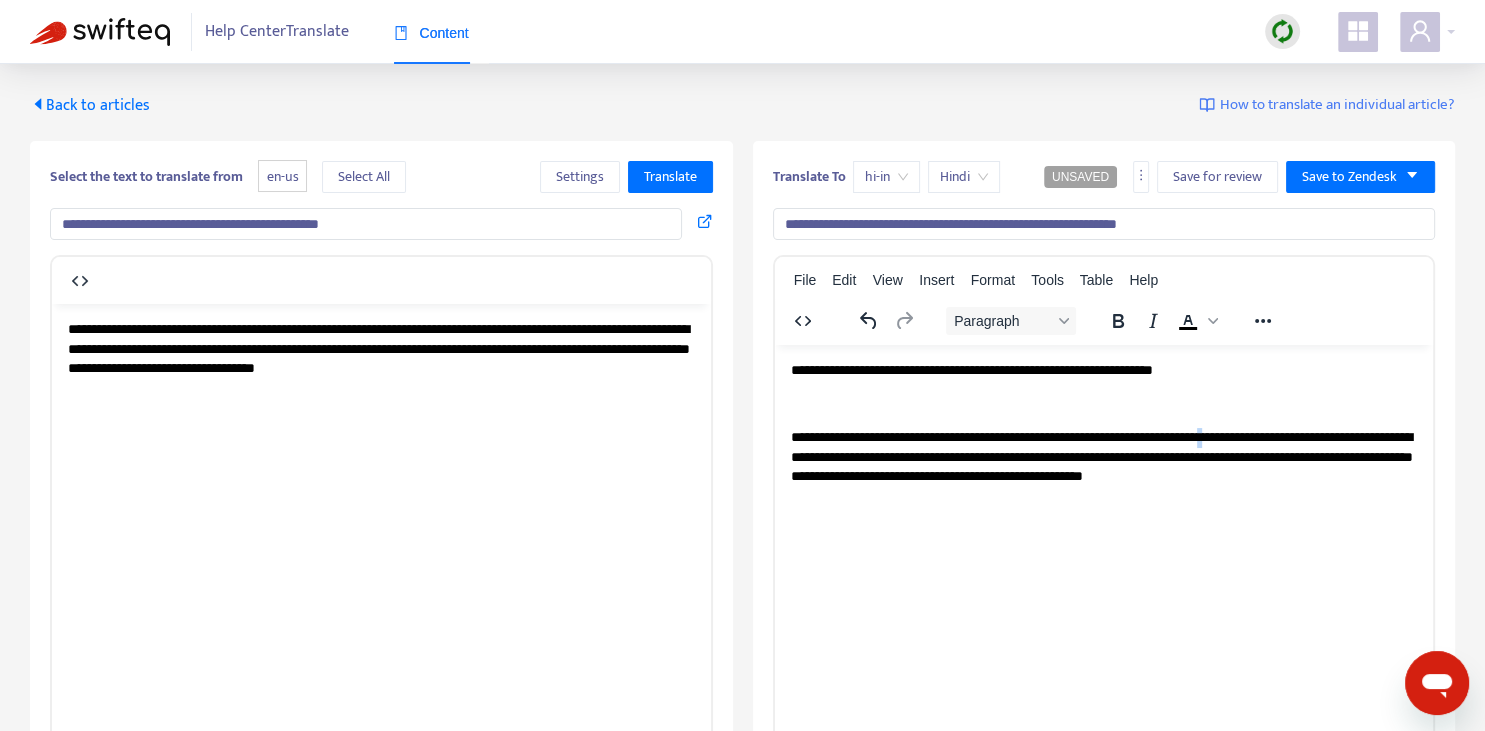 copy on "*" 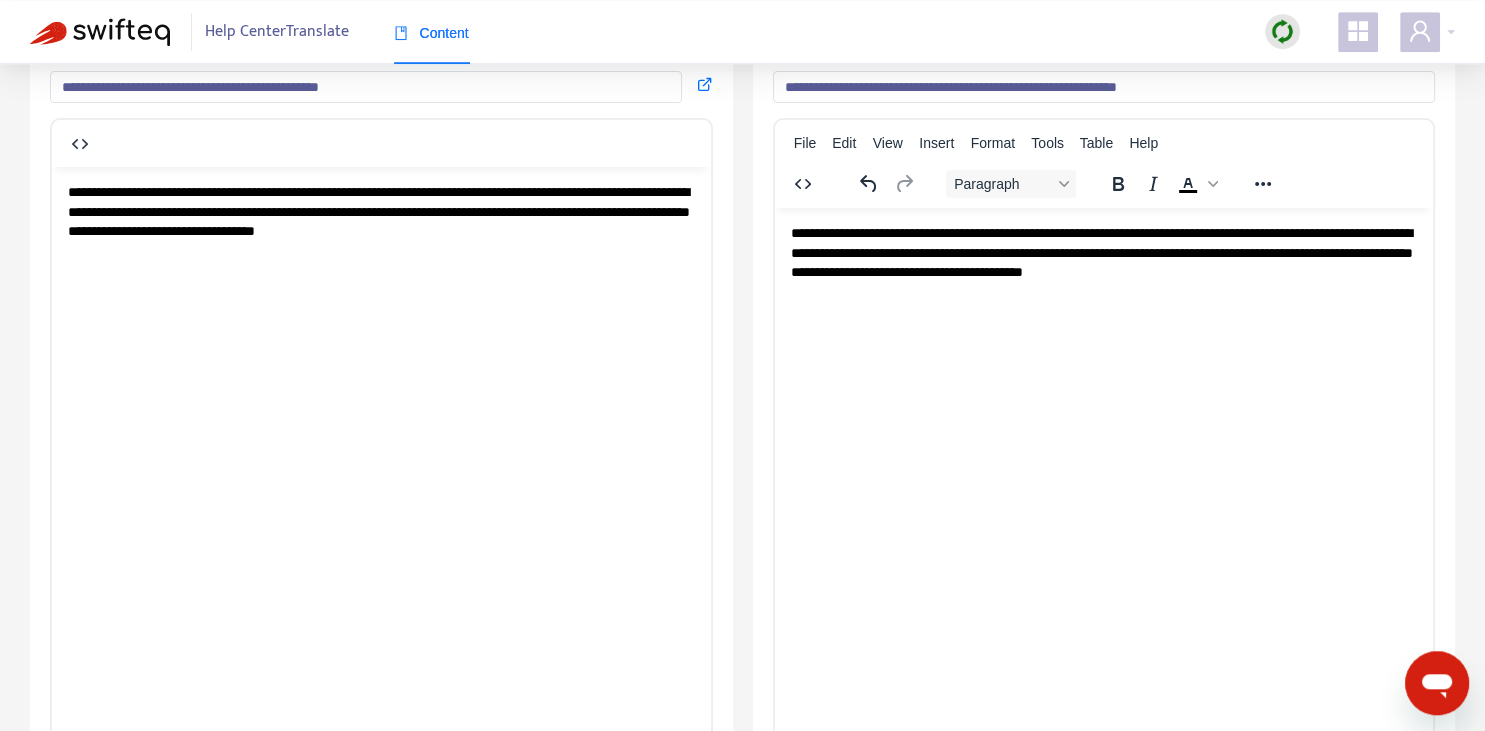 scroll, scrollTop: 140, scrollLeft: 0, axis: vertical 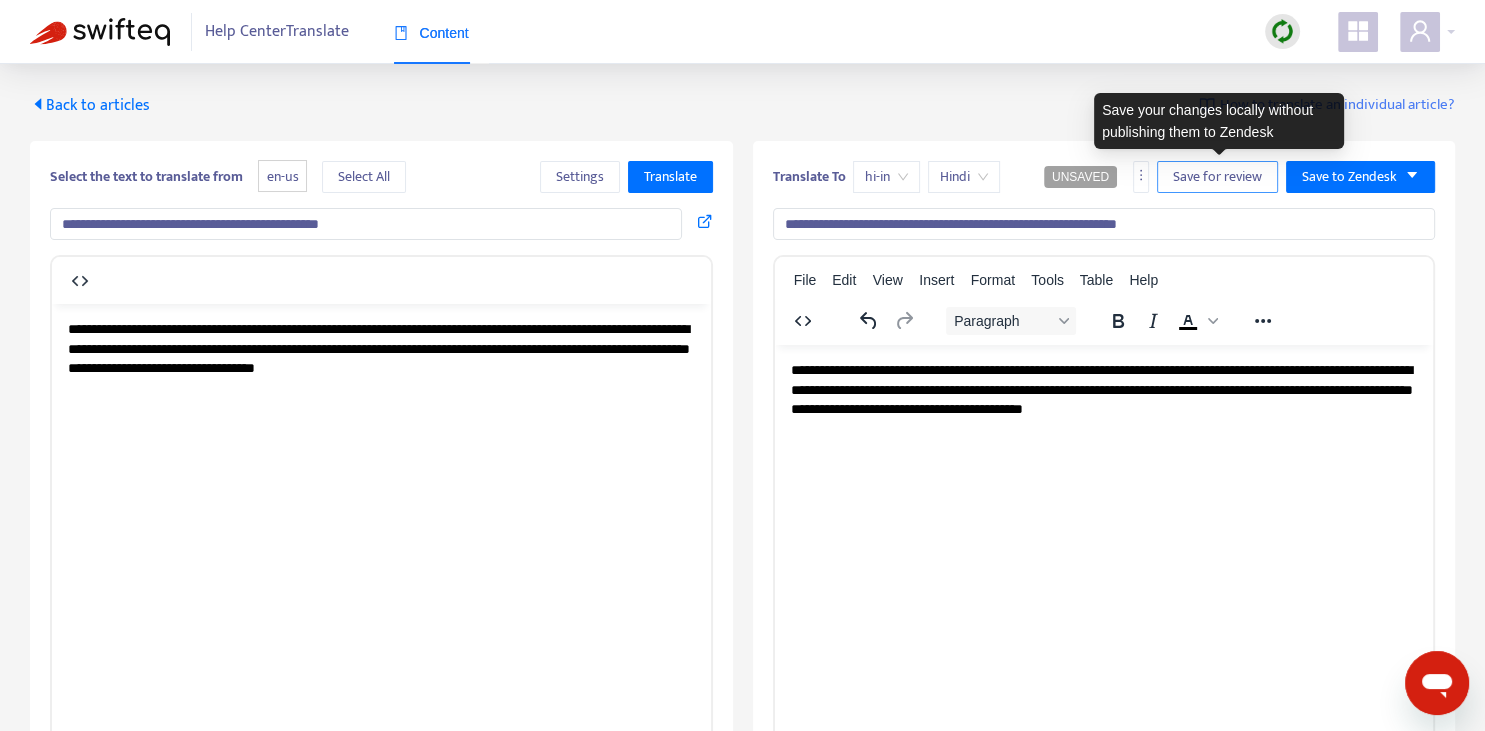 drag, startPoint x: 1255, startPoint y: 176, endPoint x: 1254, endPoint y: 186, distance: 10.049875 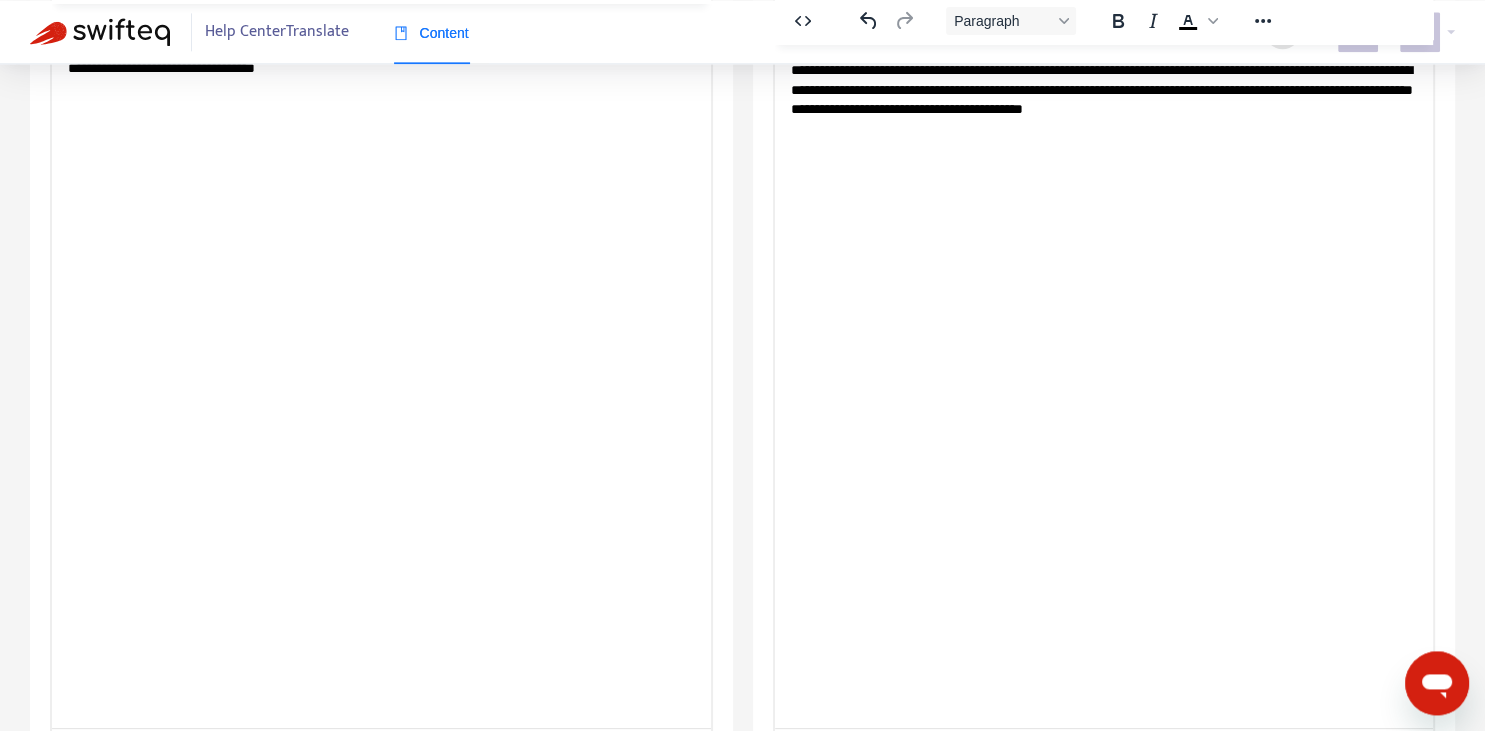 scroll, scrollTop: 343, scrollLeft: 0, axis: vertical 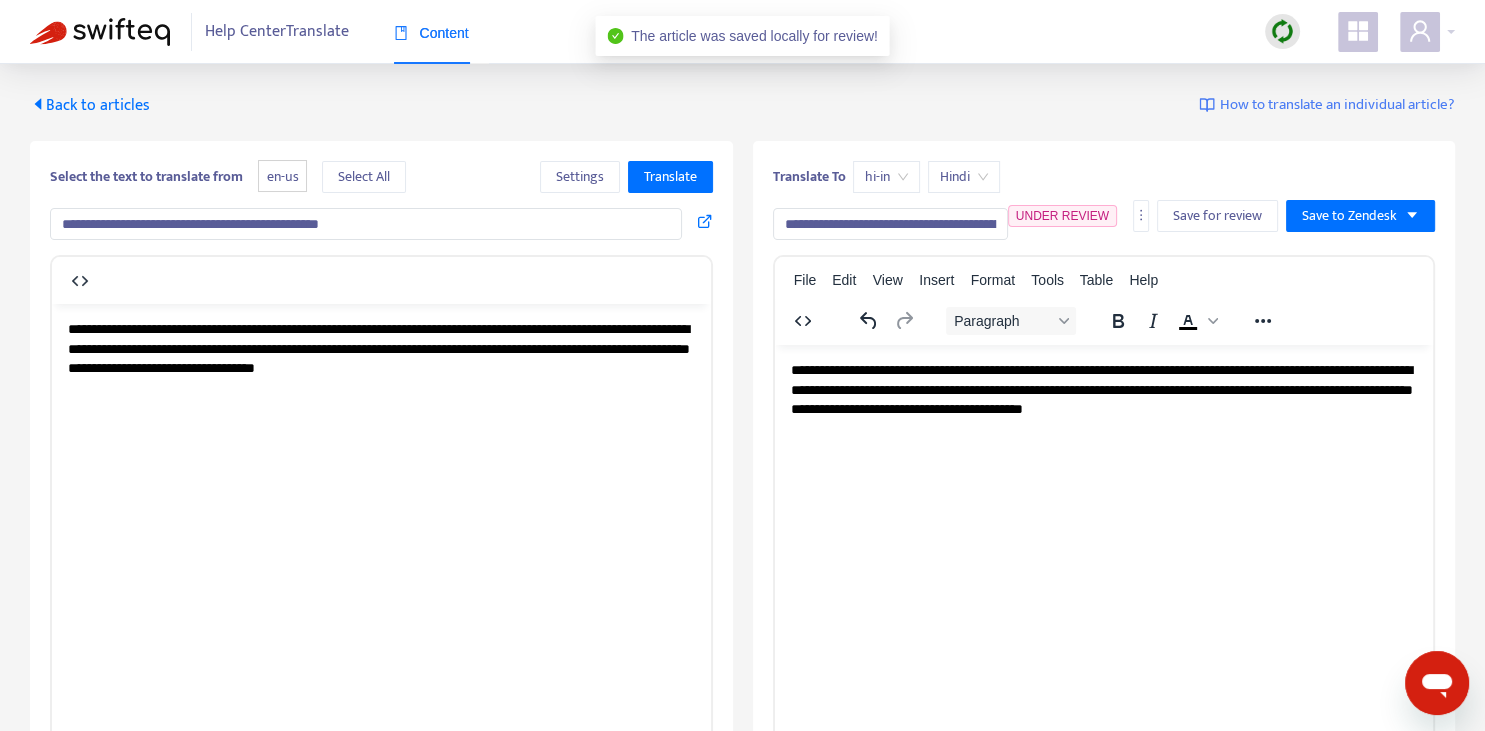 click on "Back to articles" at bounding box center (90, 105) 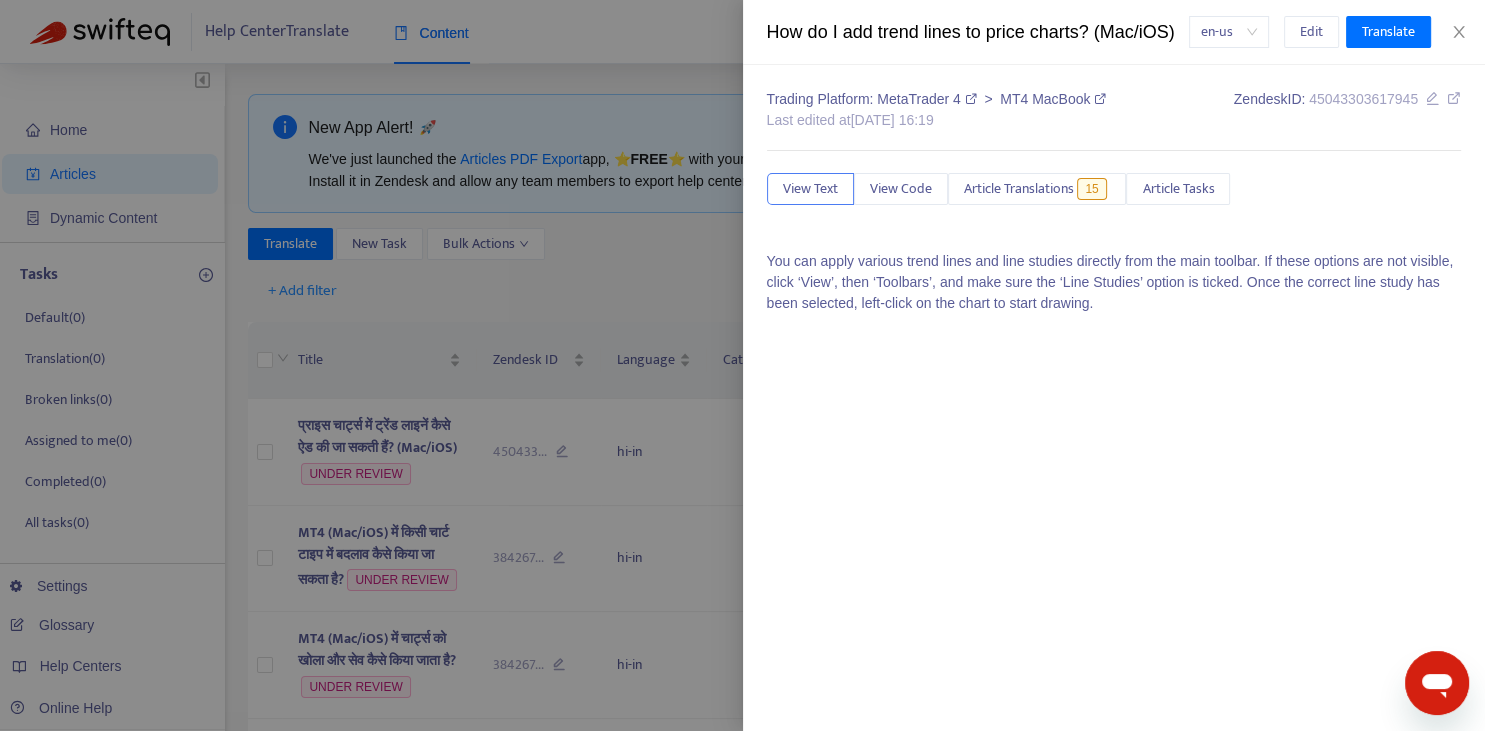 click at bounding box center [742, 365] 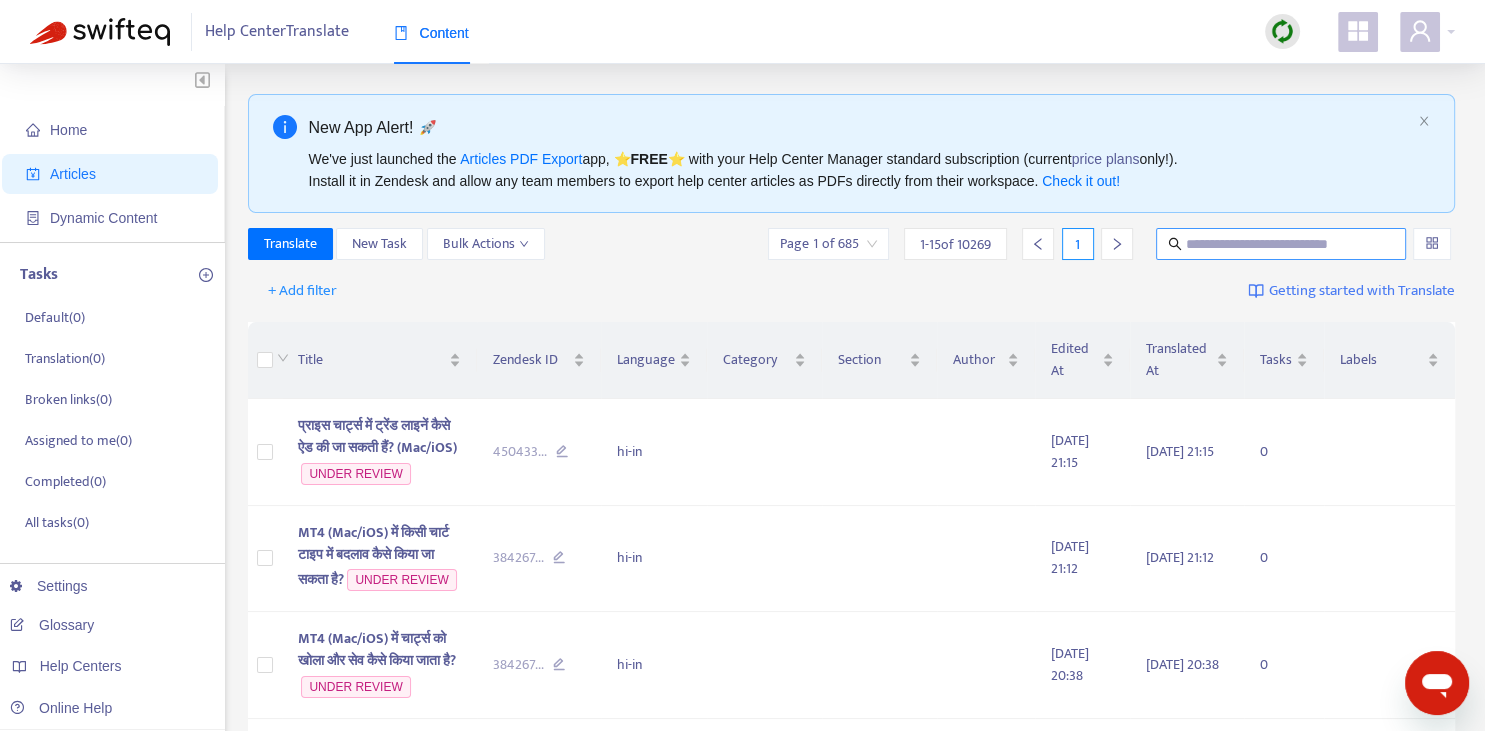 click at bounding box center [1282, 244] 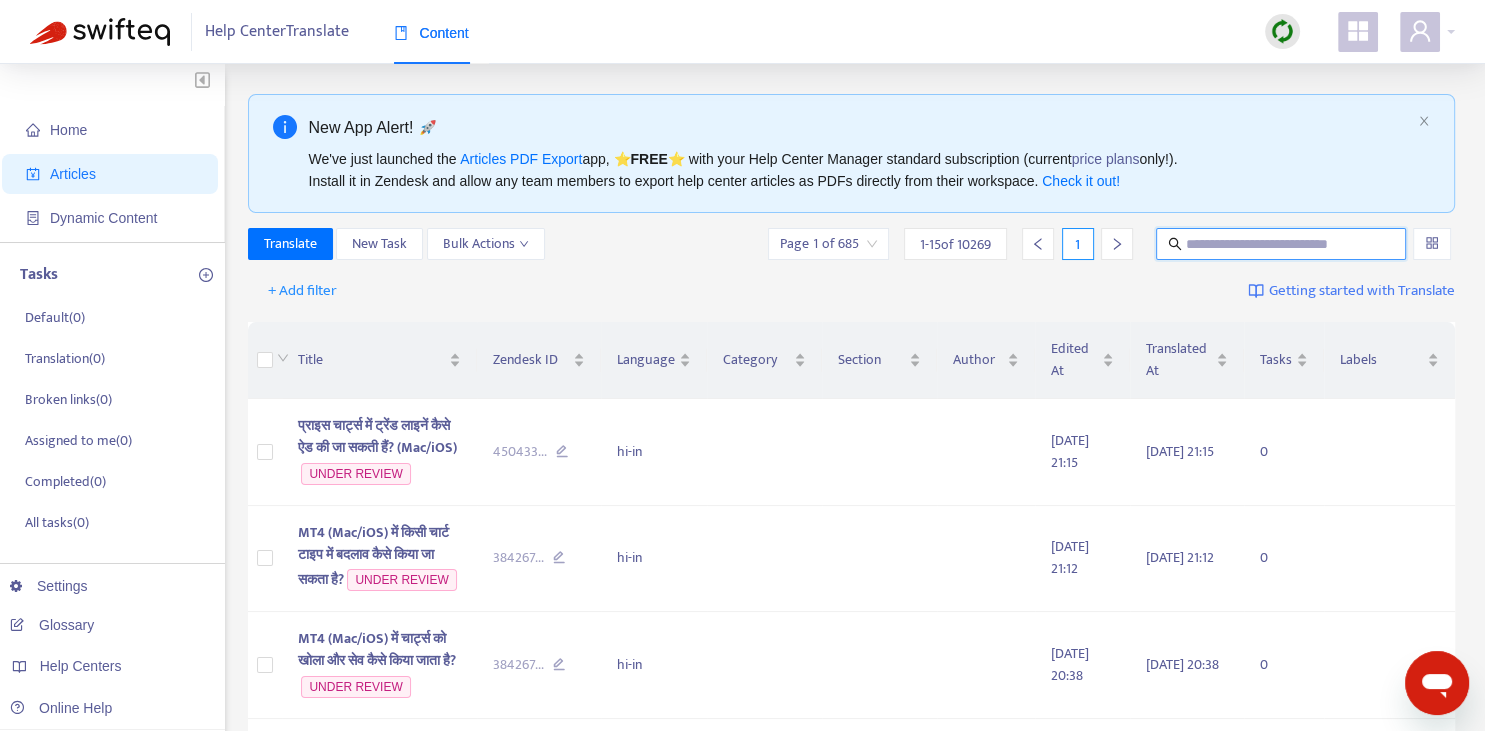 paste on "**********" 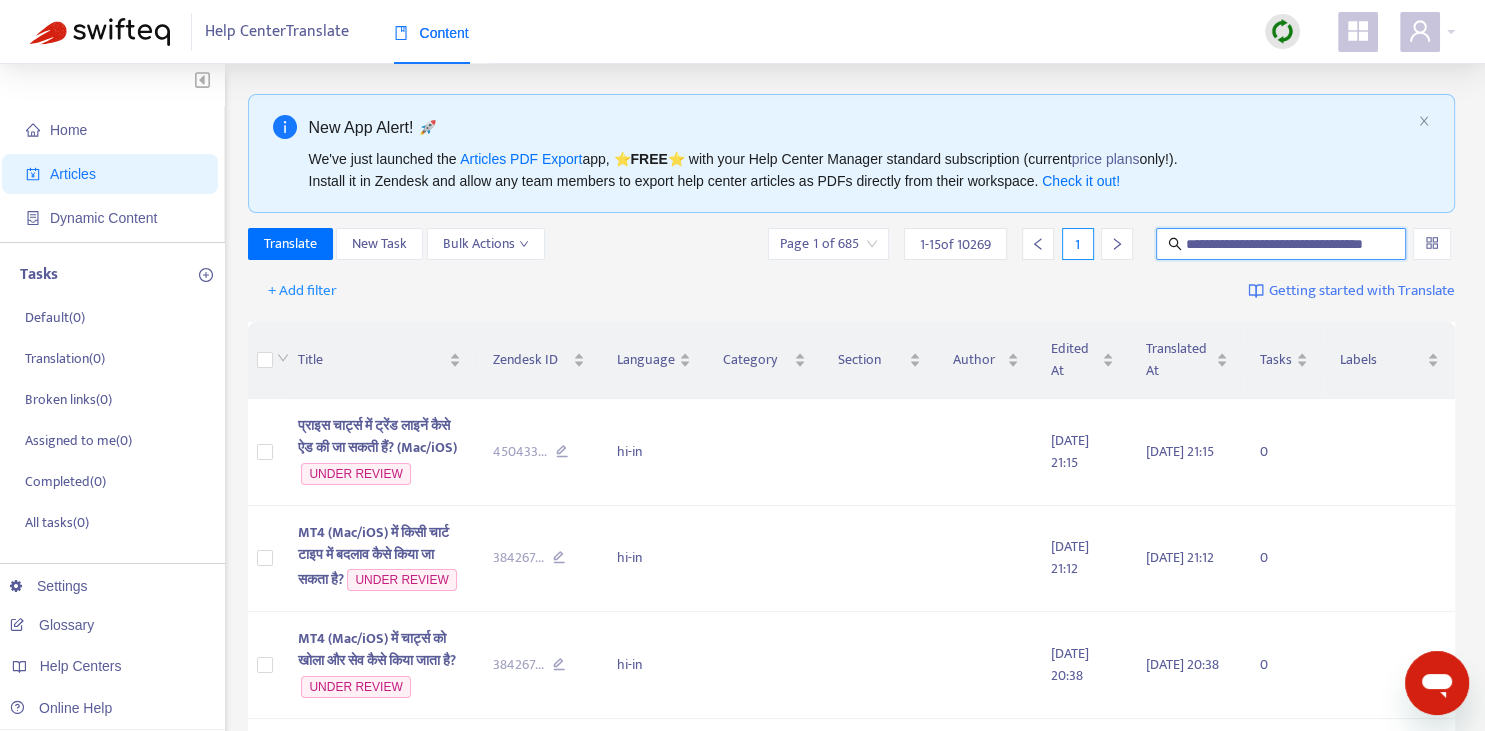 scroll, scrollTop: 0, scrollLeft: 35, axis: horizontal 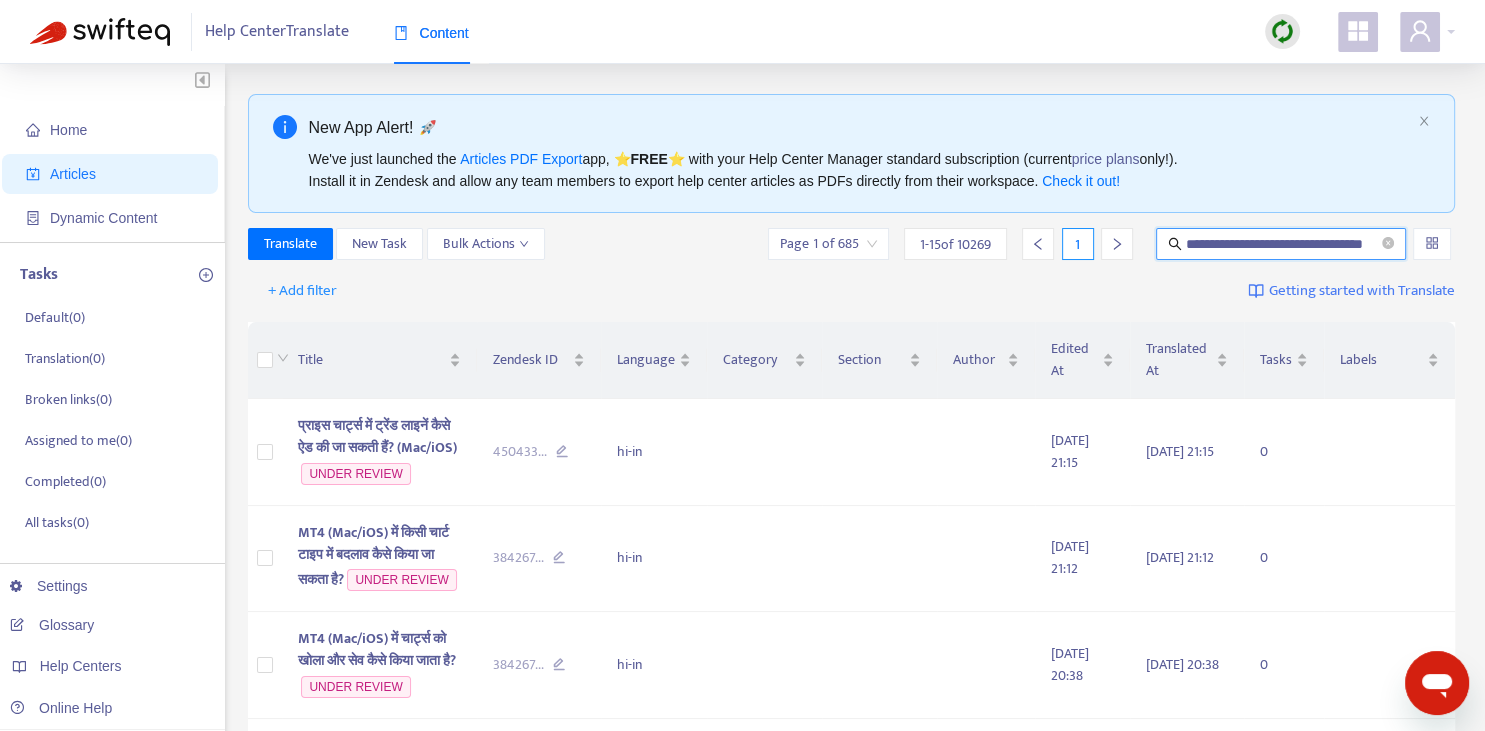 type on "**********" 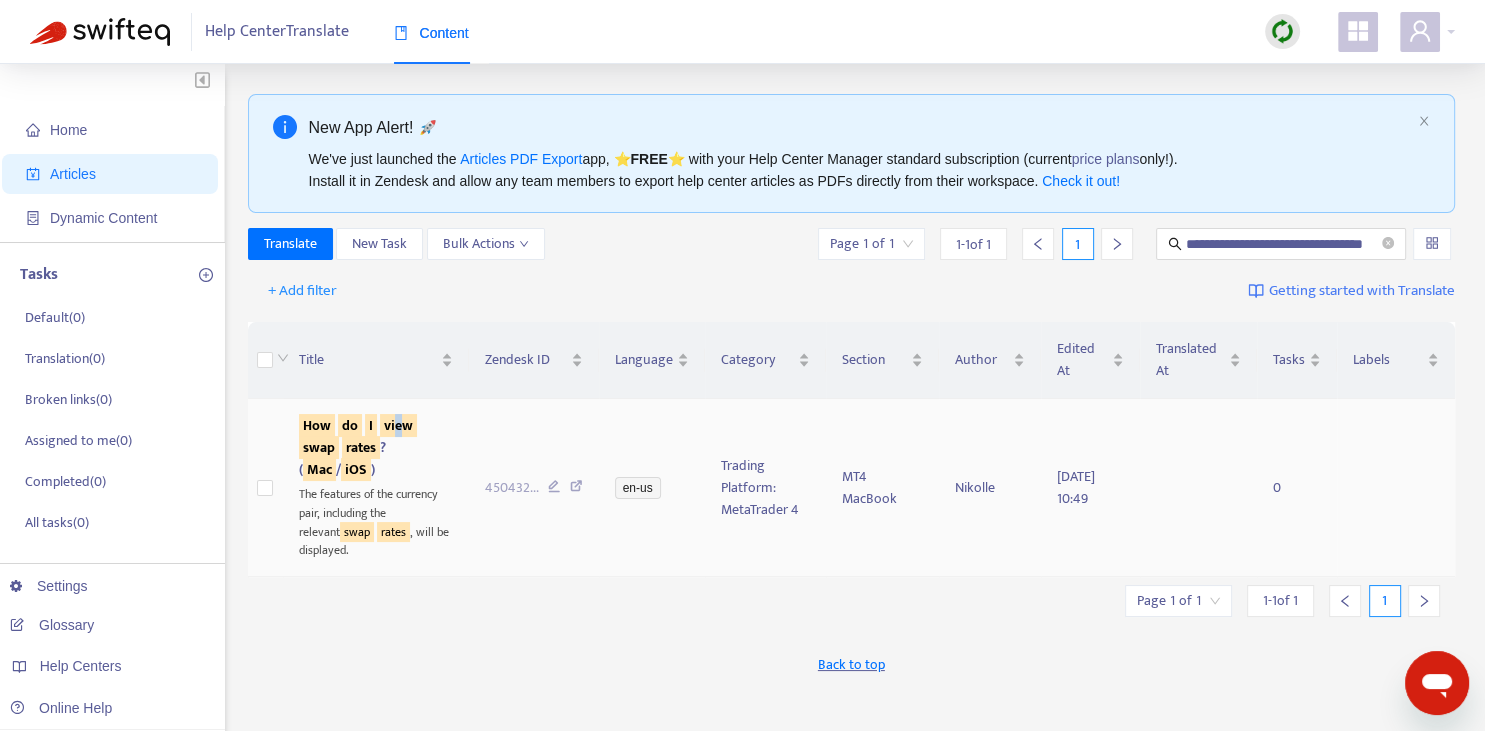 click on "How   do   I   view   swap   rates ? ( Mac / iOS ) The features of the currency pair, including the relevant  swap   rates , will be displayed." at bounding box center [376, 488] 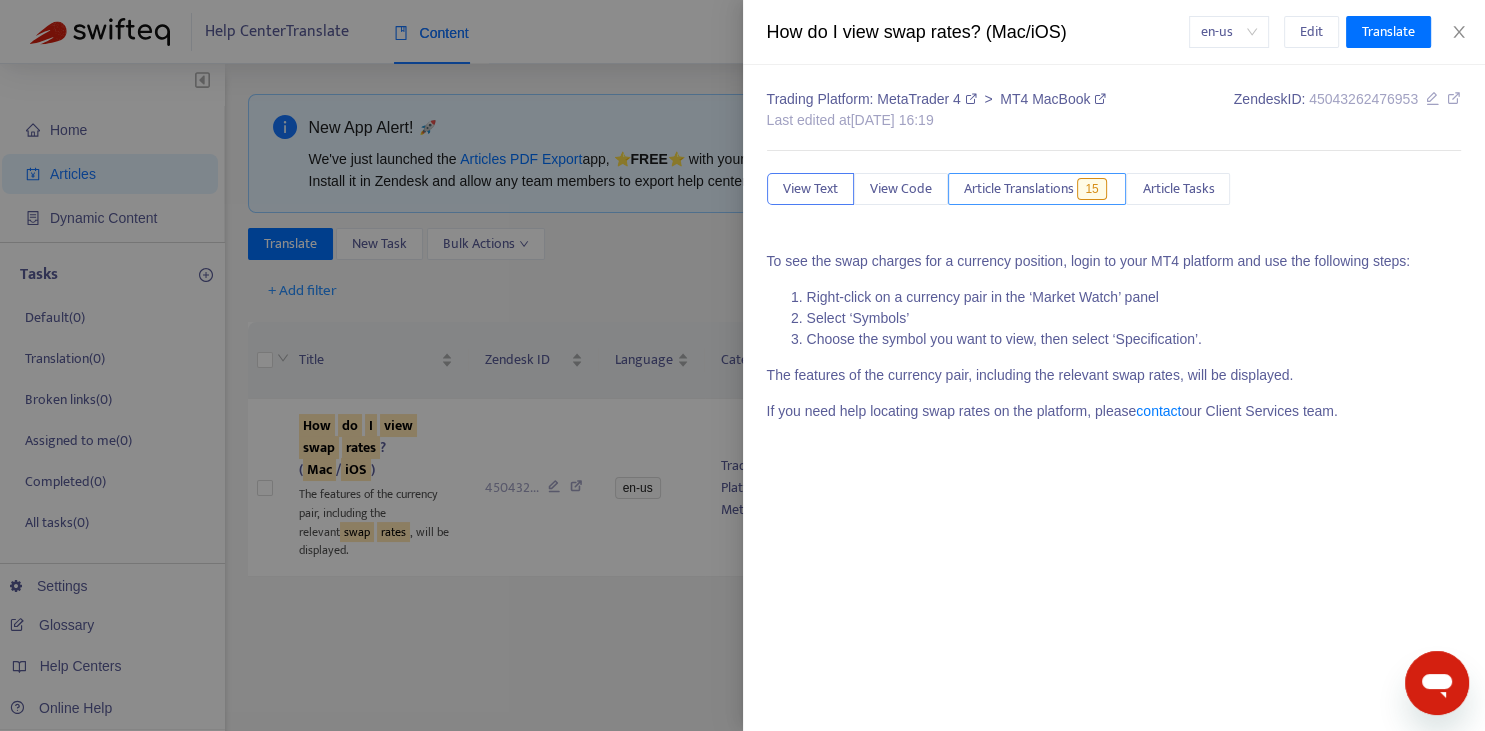 click on "Article Translations" at bounding box center [1019, 189] 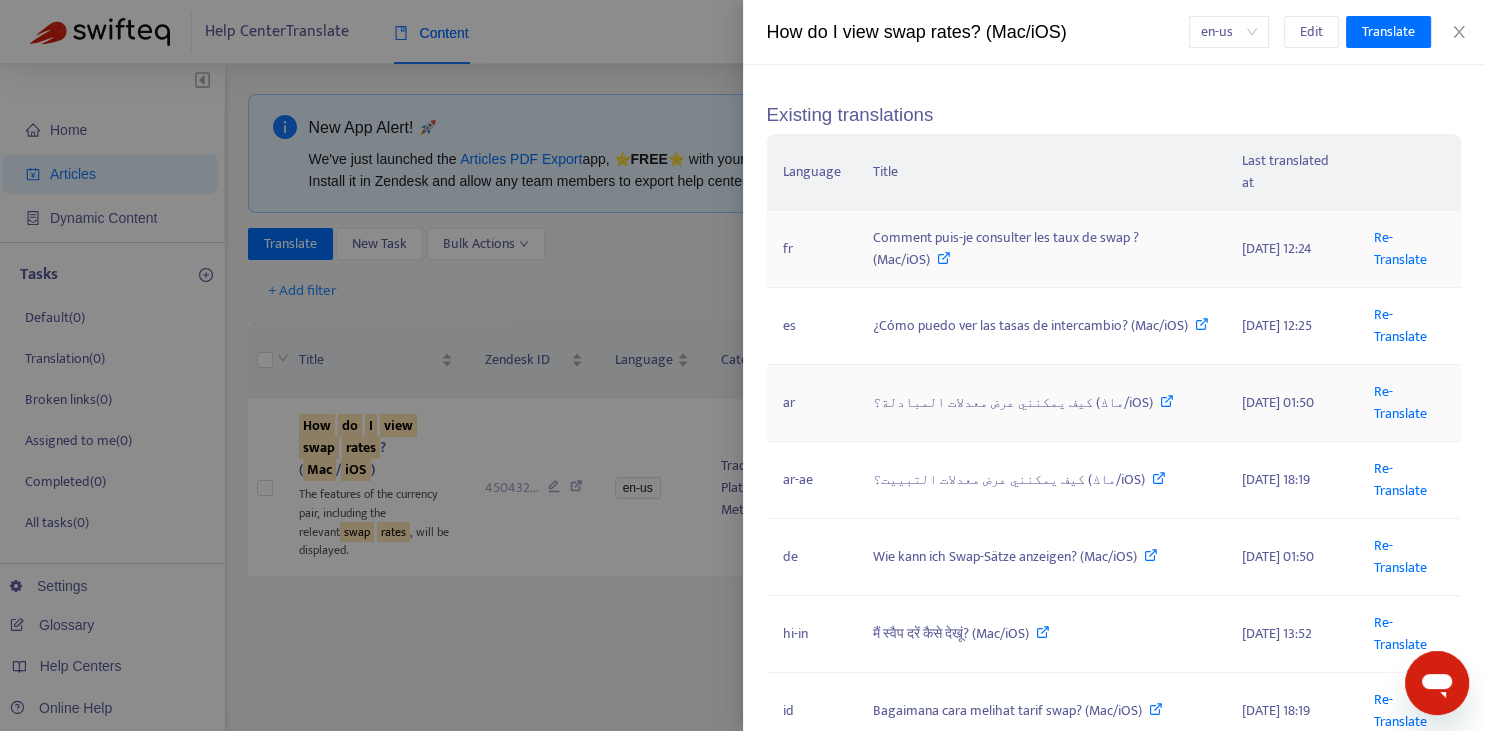 scroll, scrollTop: 221, scrollLeft: 0, axis: vertical 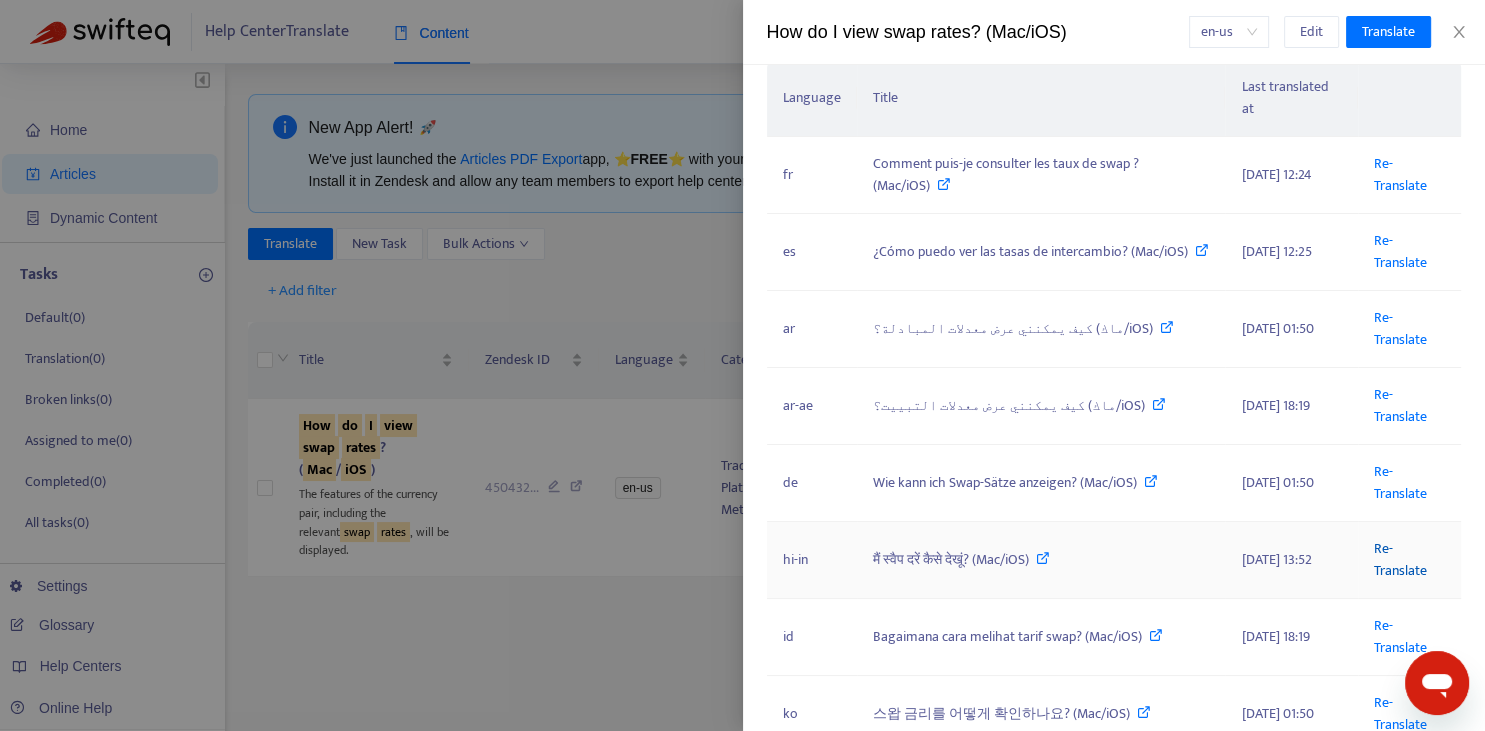 click on "Re-Translate" at bounding box center [1400, 559] 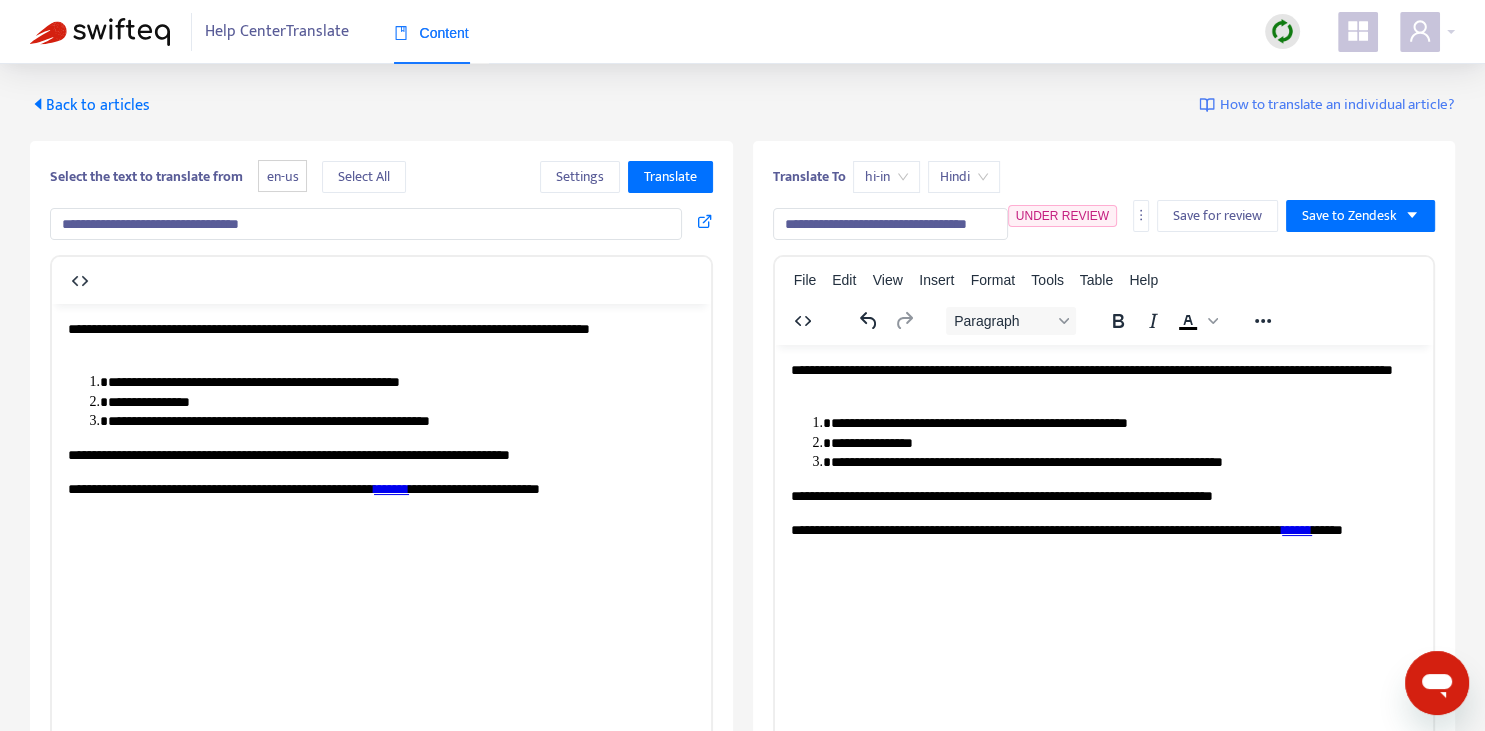 scroll, scrollTop: 0, scrollLeft: 0, axis: both 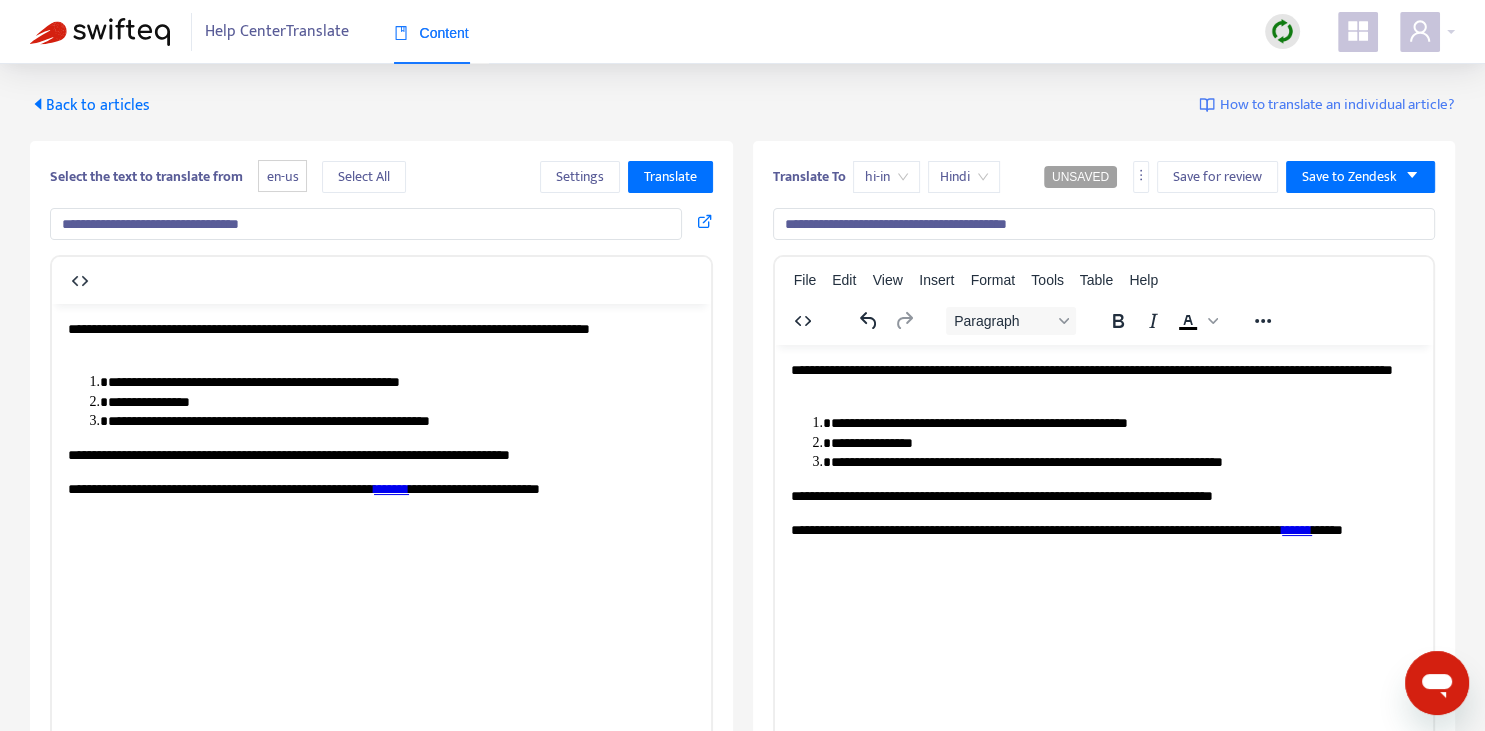 type on "**********" 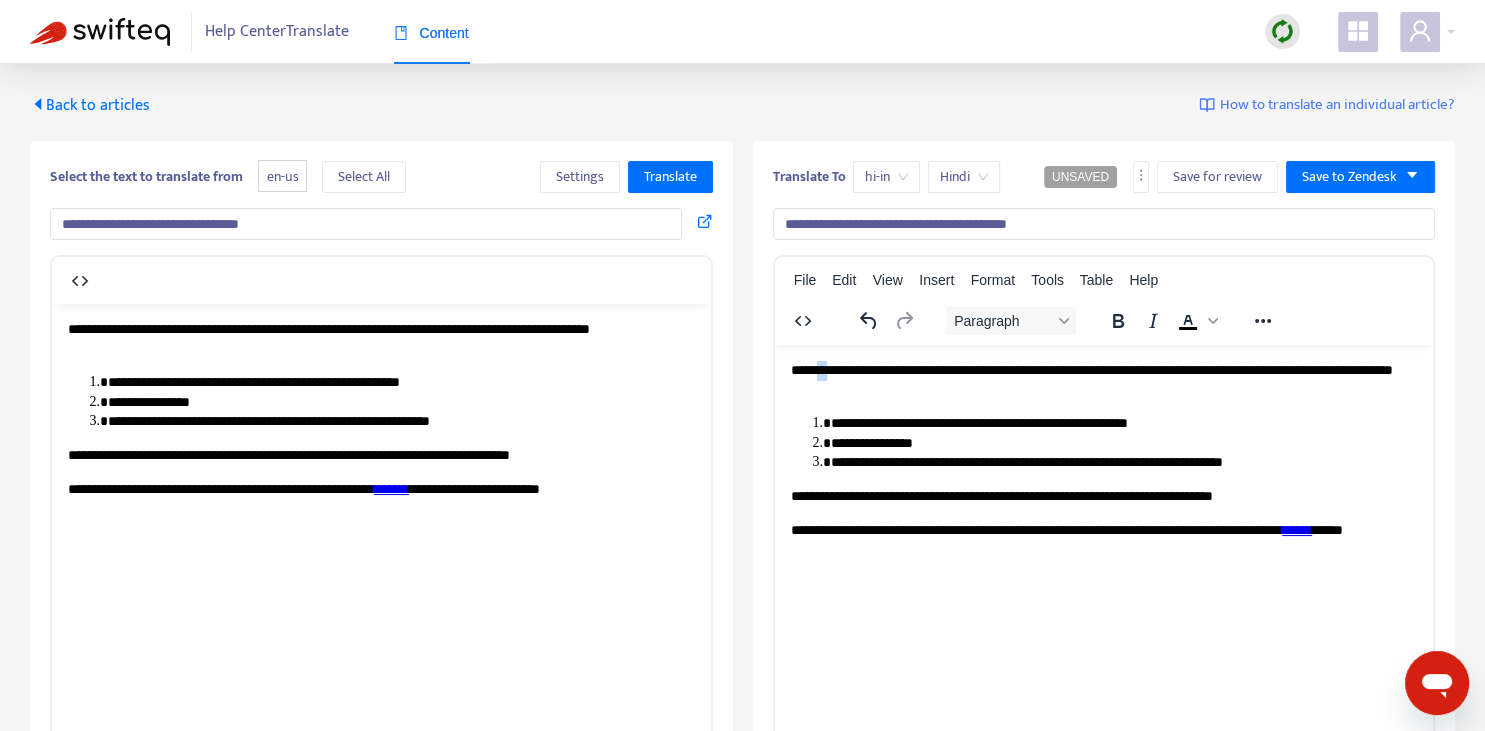 click on "**********" at bounding box center (1103, 379) 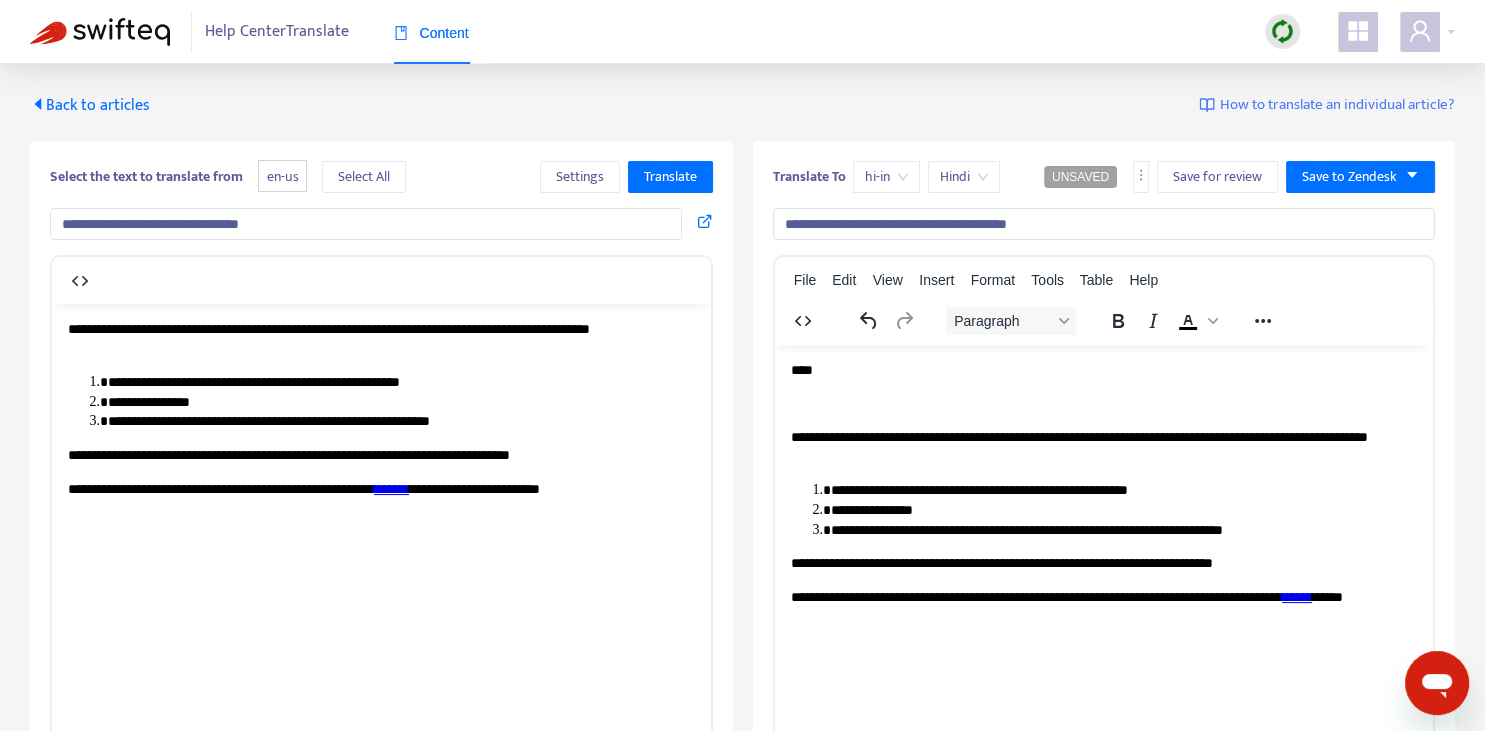 type 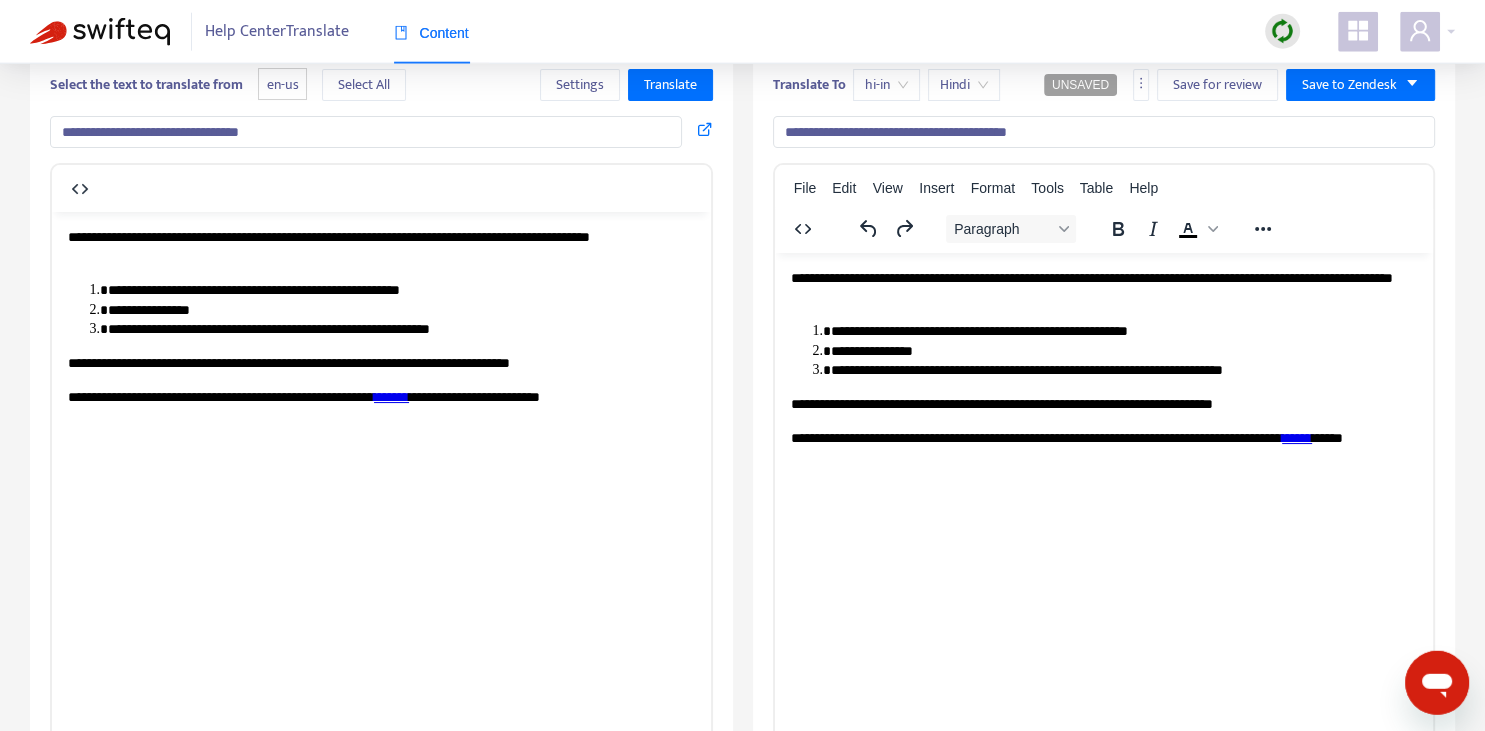 scroll, scrollTop: 343, scrollLeft: 0, axis: vertical 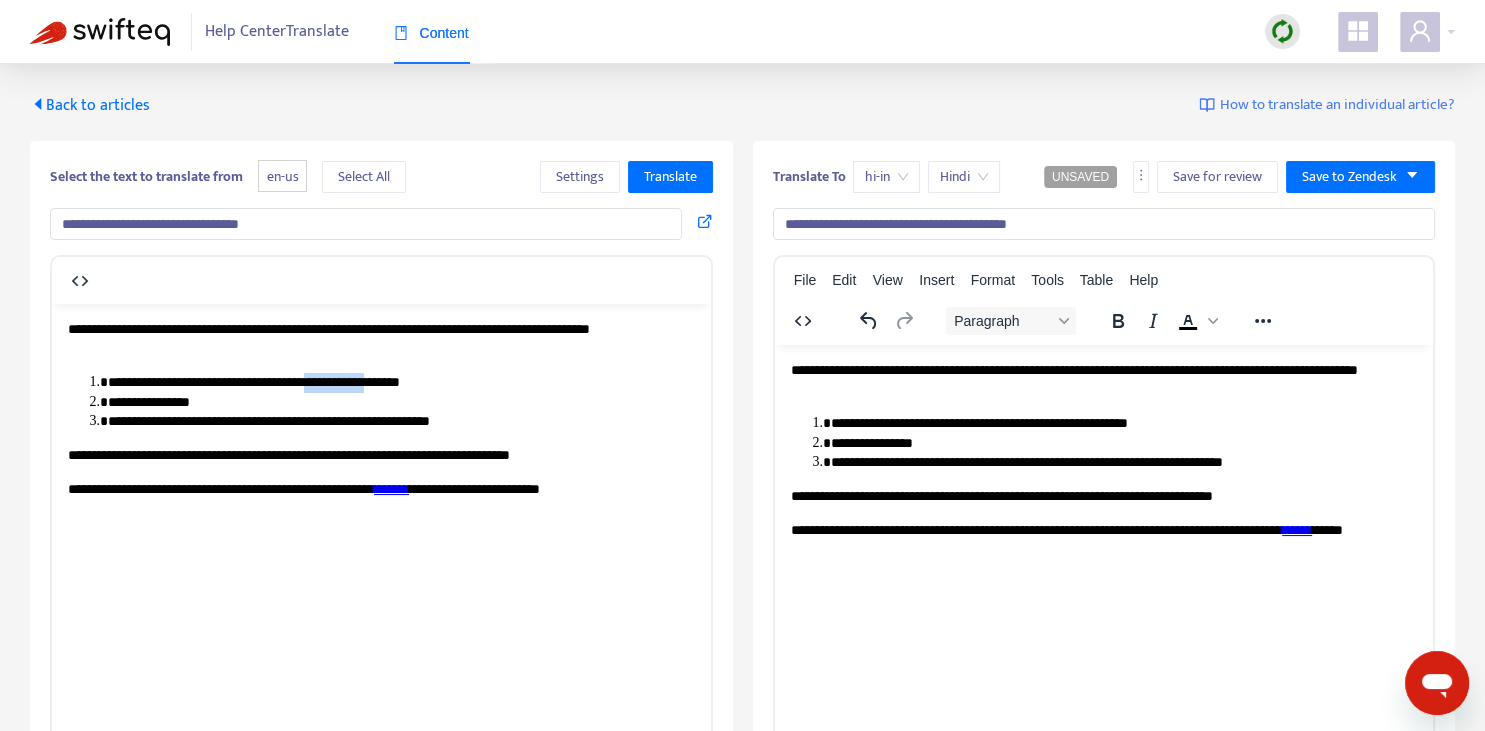 drag, startPoint x: 338, startPoint y: 385, endPoint x: 416, endPoint y: 388, distance: 78.05767 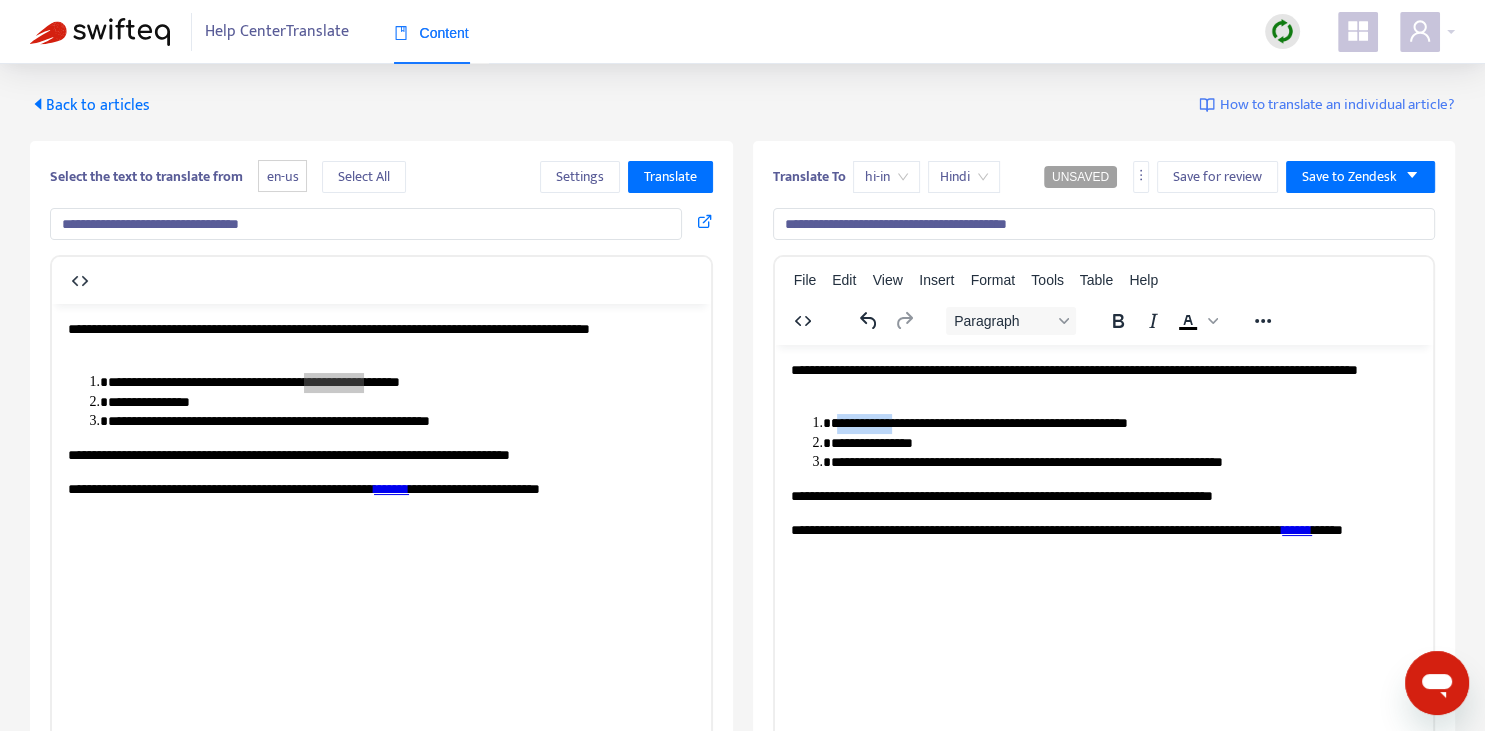 drag, startPoint x: 838, startPoint y: 419, endPoint x: 892, endPoint y: 417, distance: 54.037025 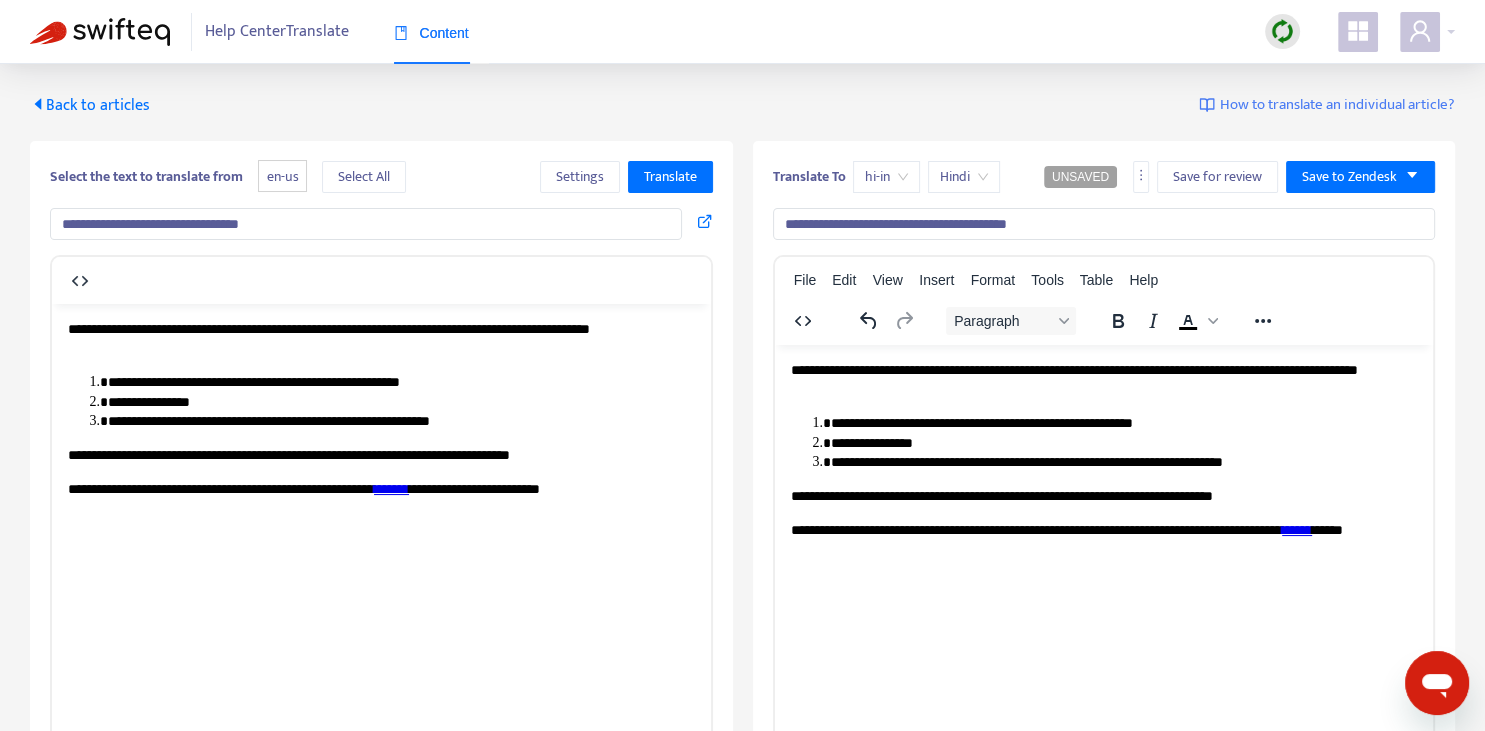 click on "**********" at bounding box center (1123, 423) 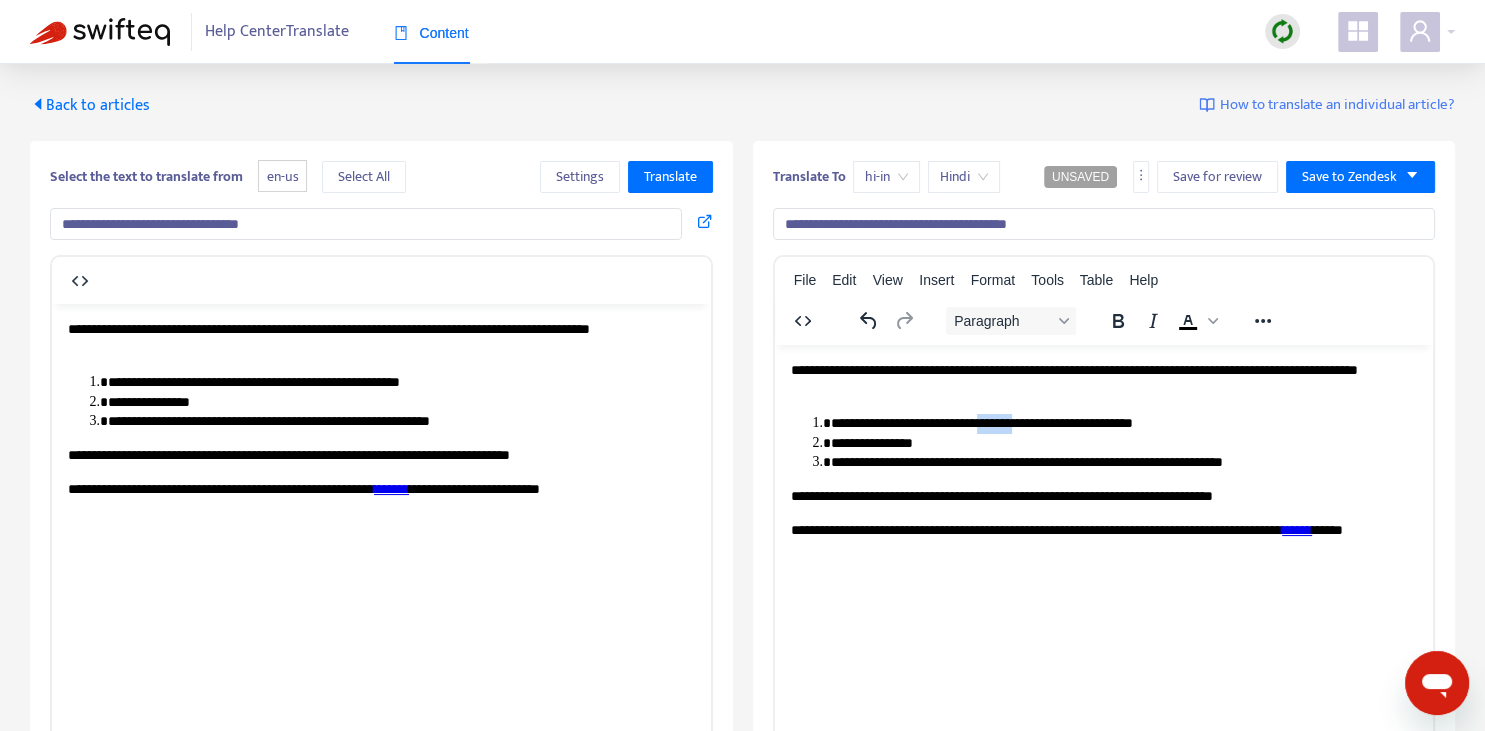 click on "**********" at bounding box center (1123, 423) 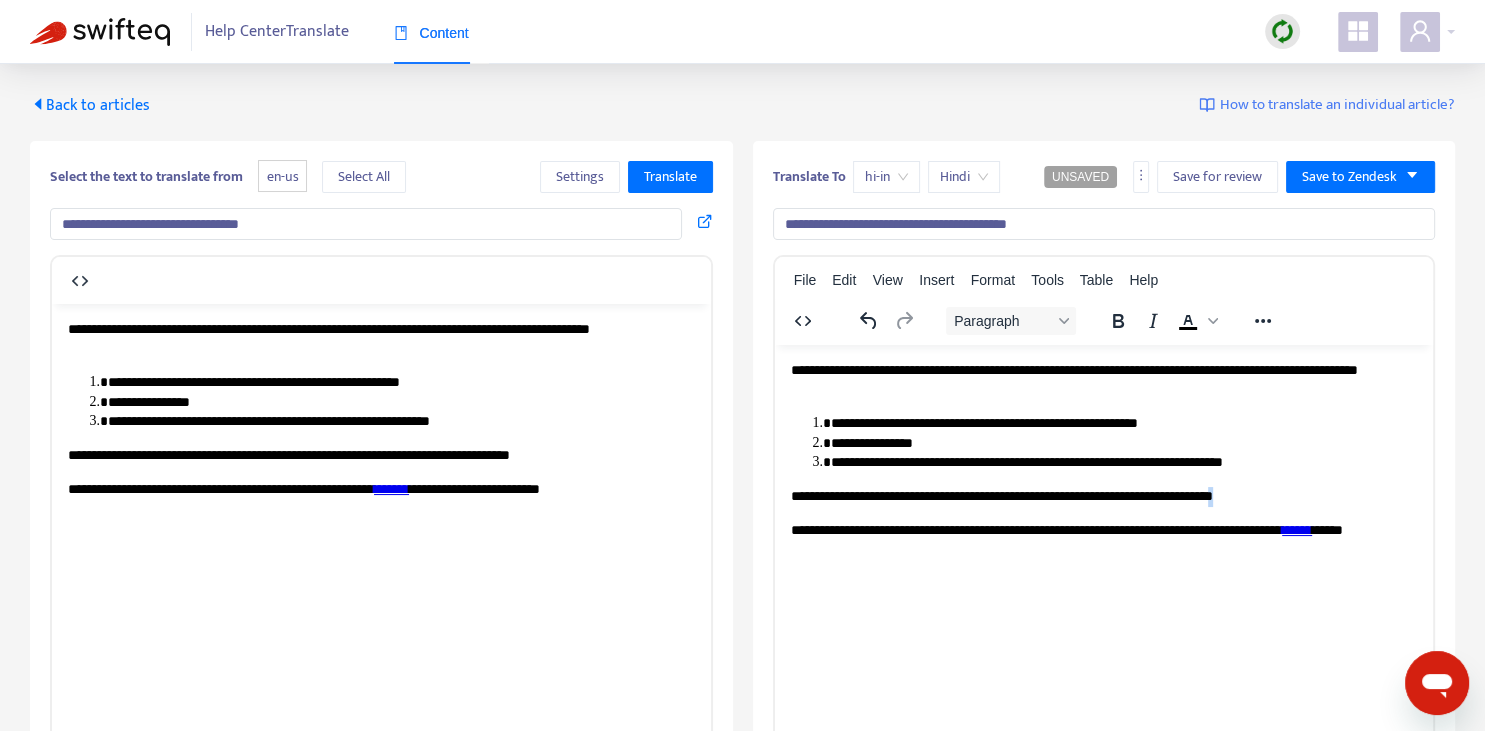copy on "*" 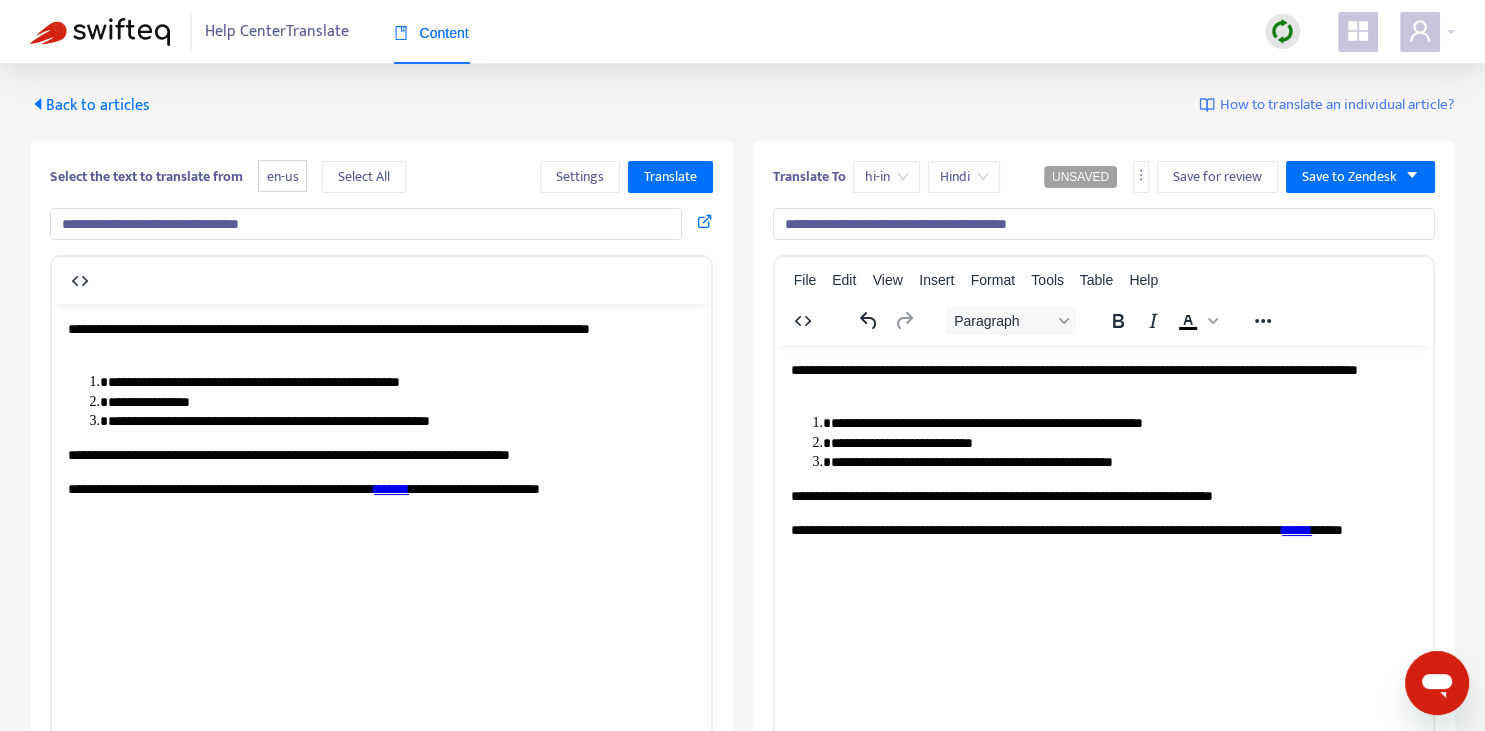 click on "**********" at bounding box center (1123, 462) 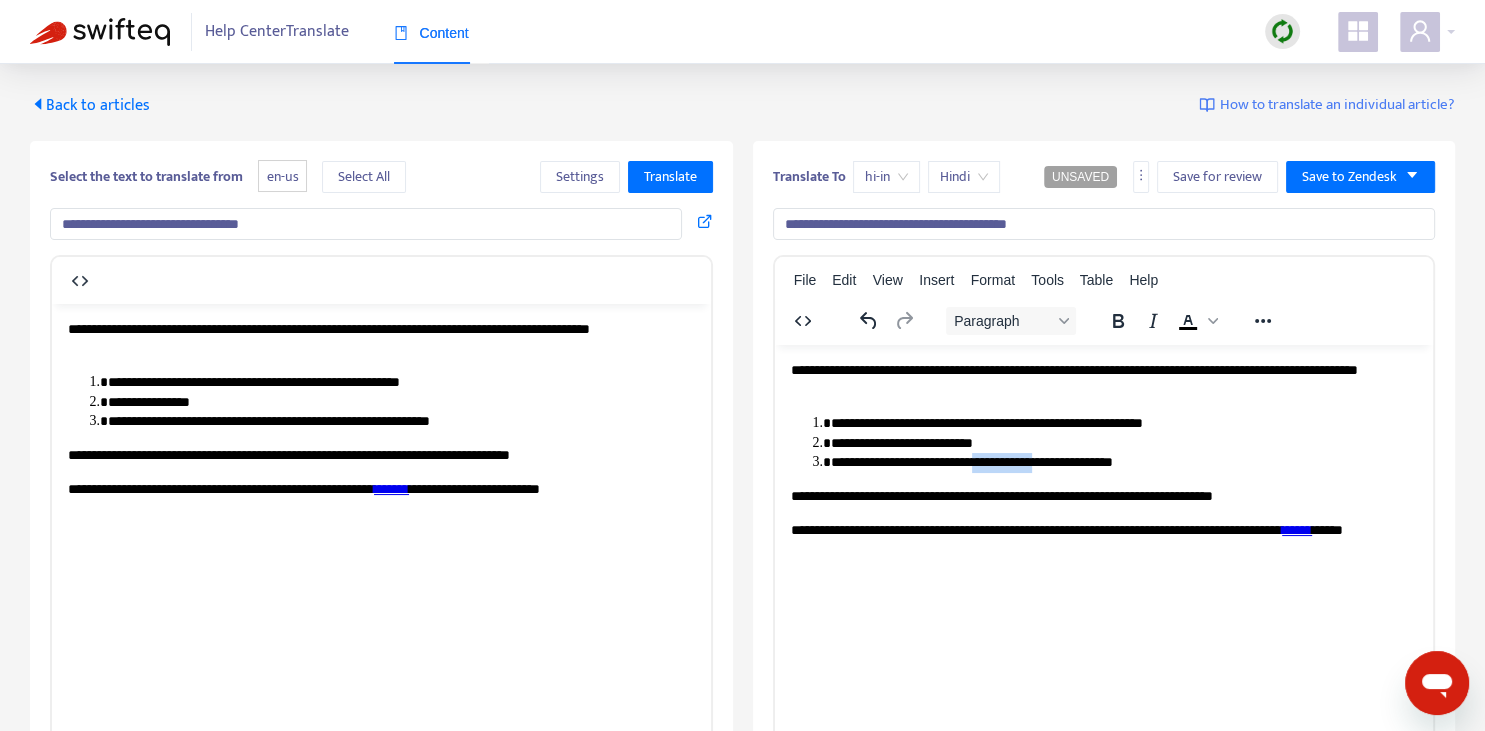 click on "**********" at bounding box center [1123, 462] 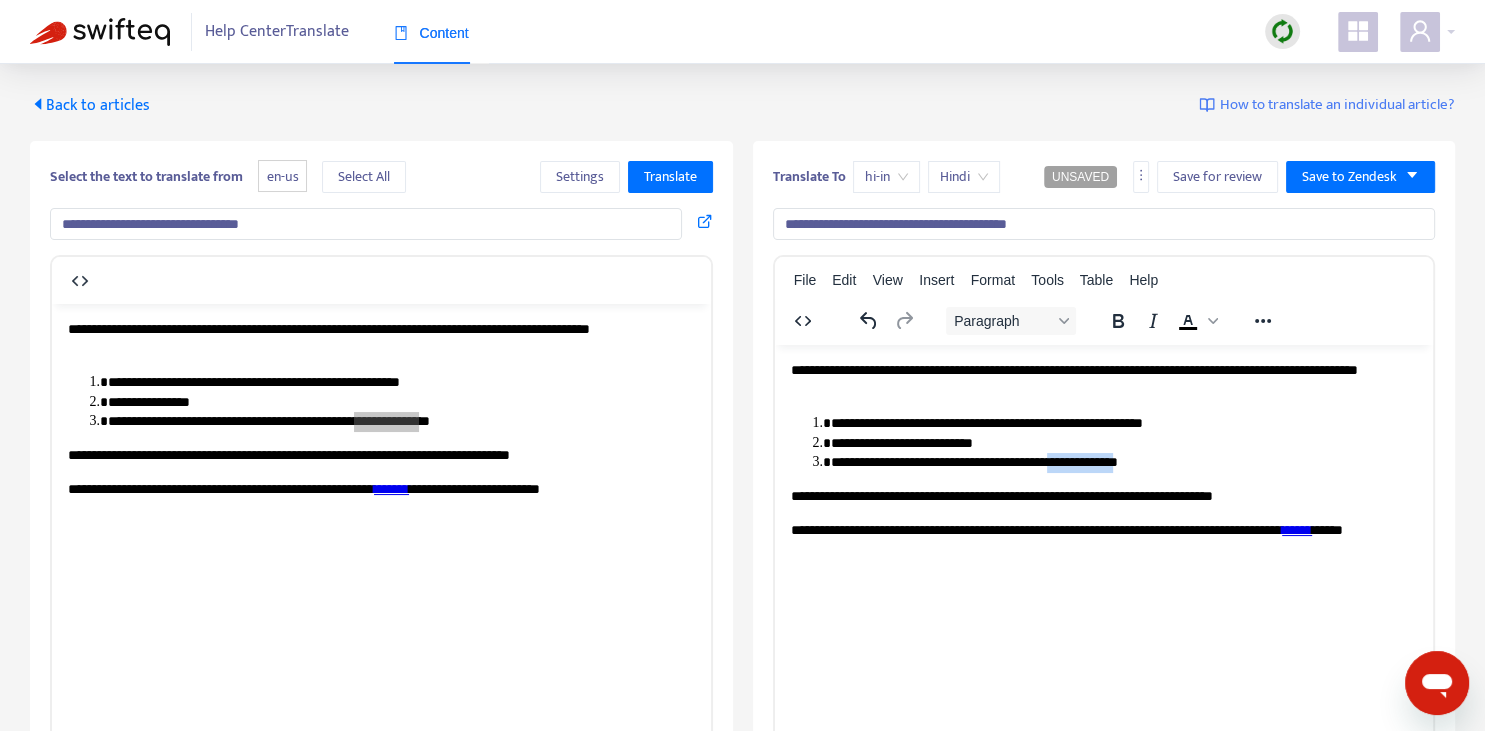 drag, startPoint x: 1094, startPoint y: 457, endPoint x: 1164, endPoint y: 466, distance: 70.5762 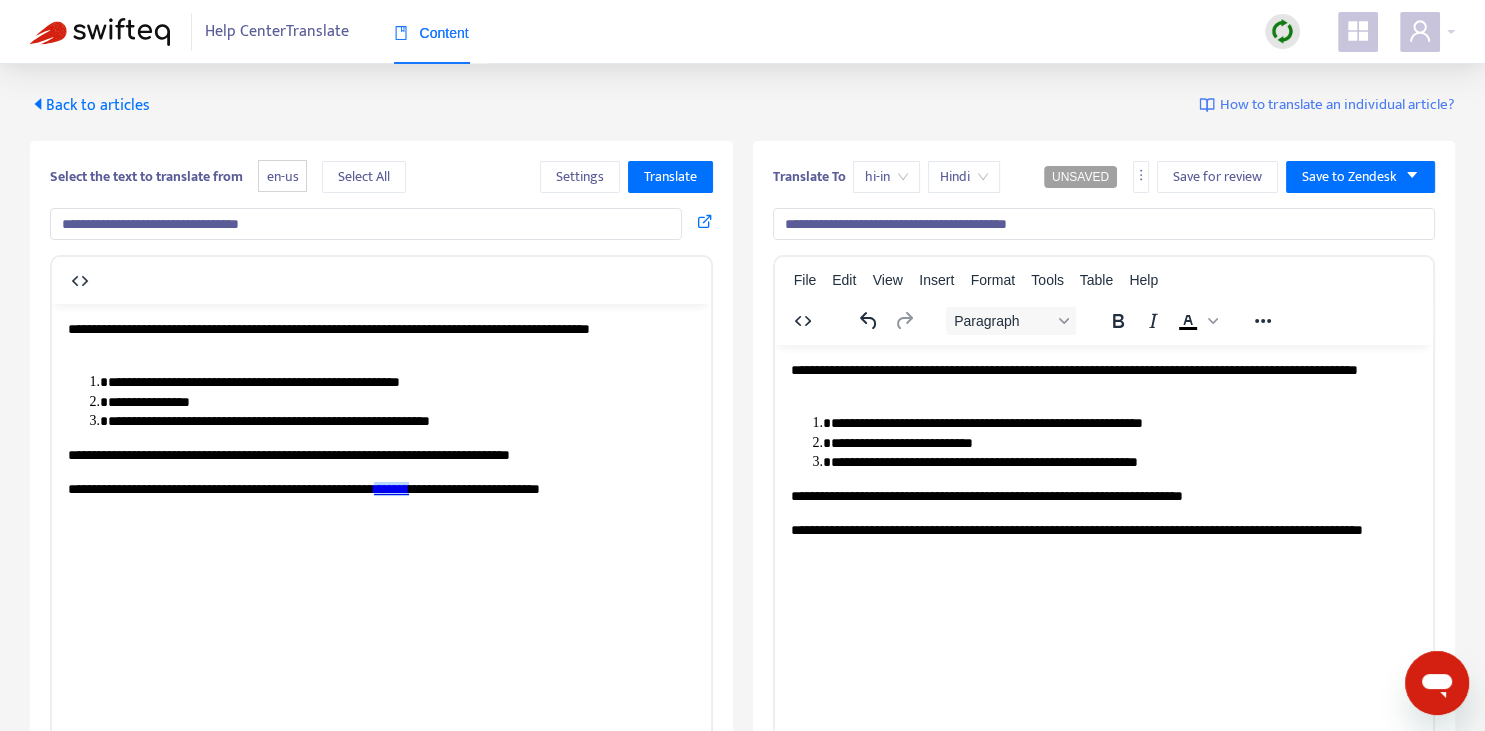click on "**********" at bounding box center (1103, 539) 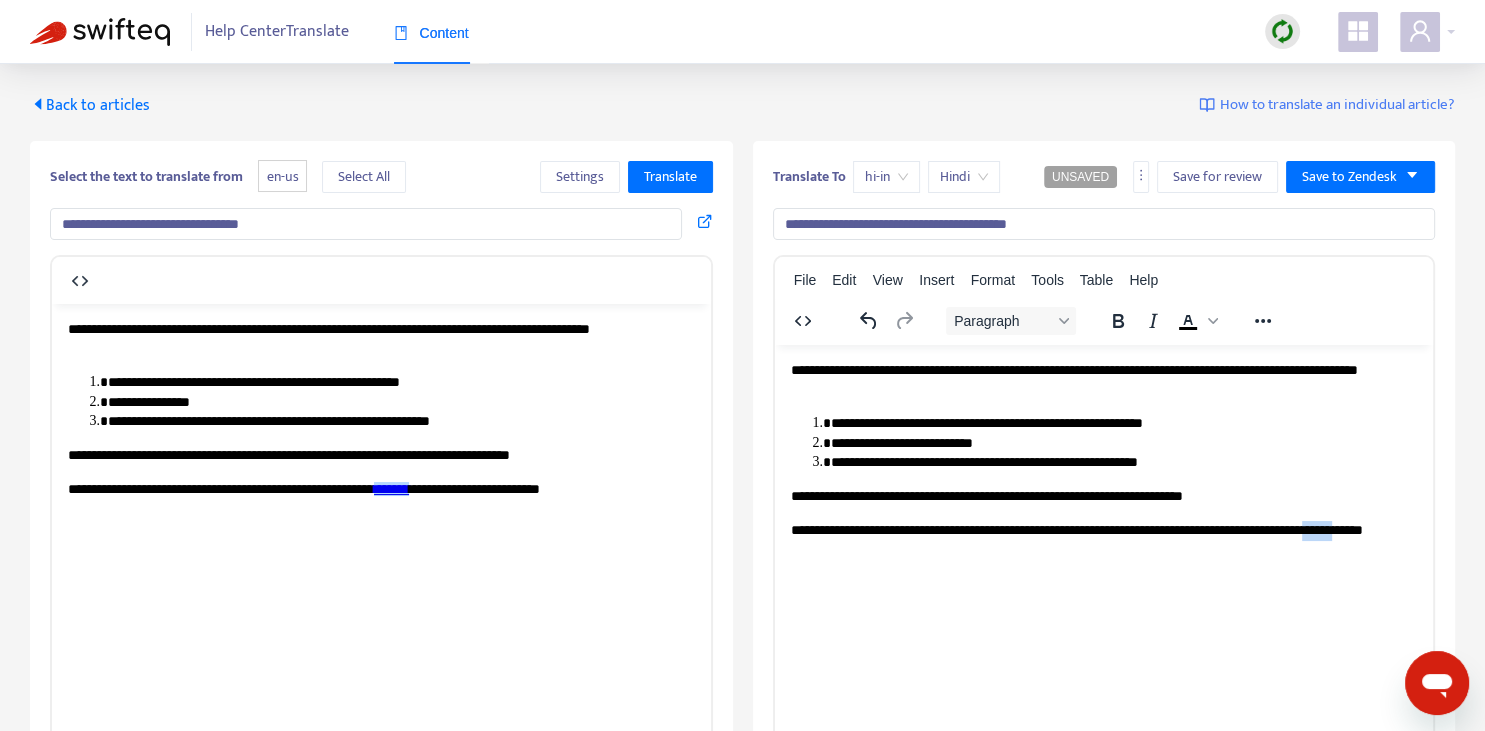 click on "**********" at bounding box center [1103, 539] 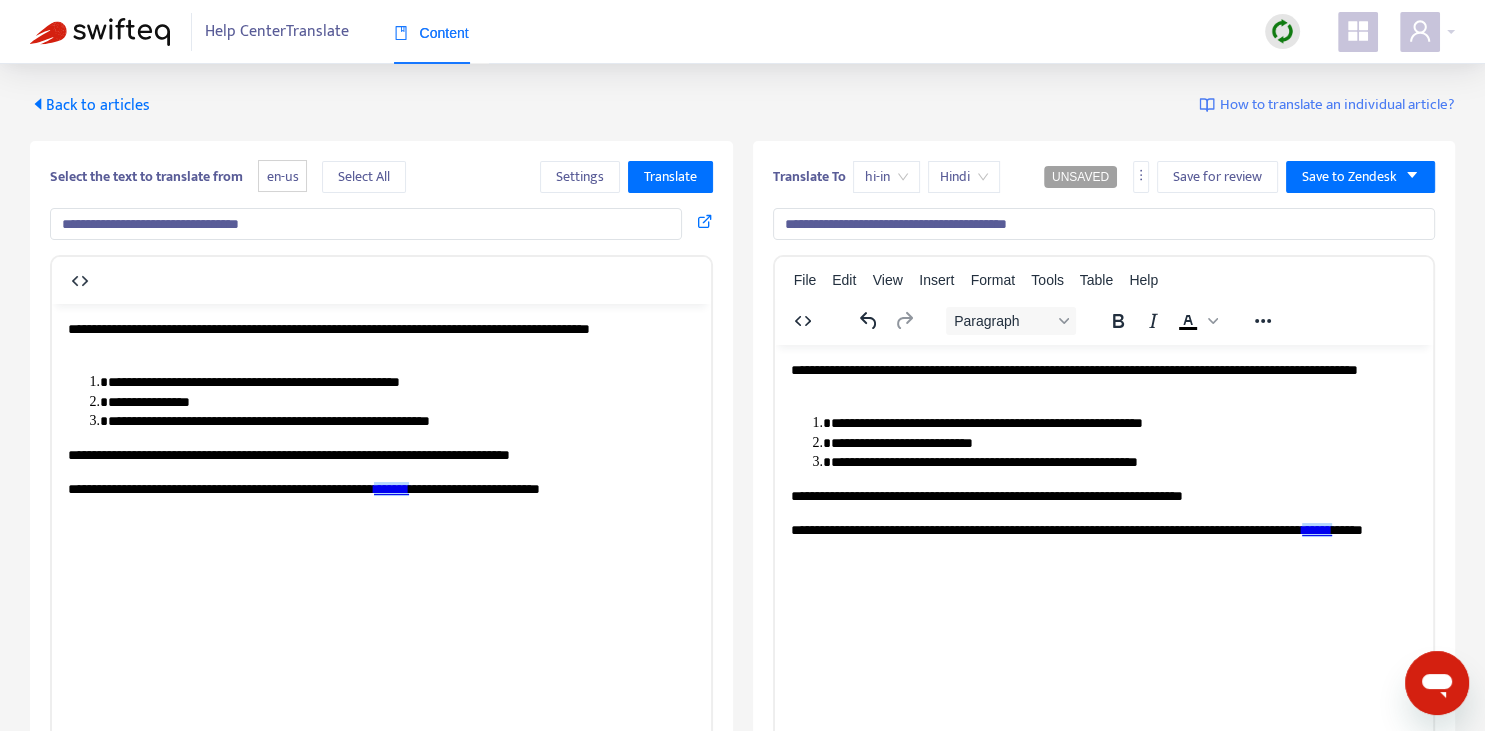 click on "**********" at bounding box center [1123, 443] 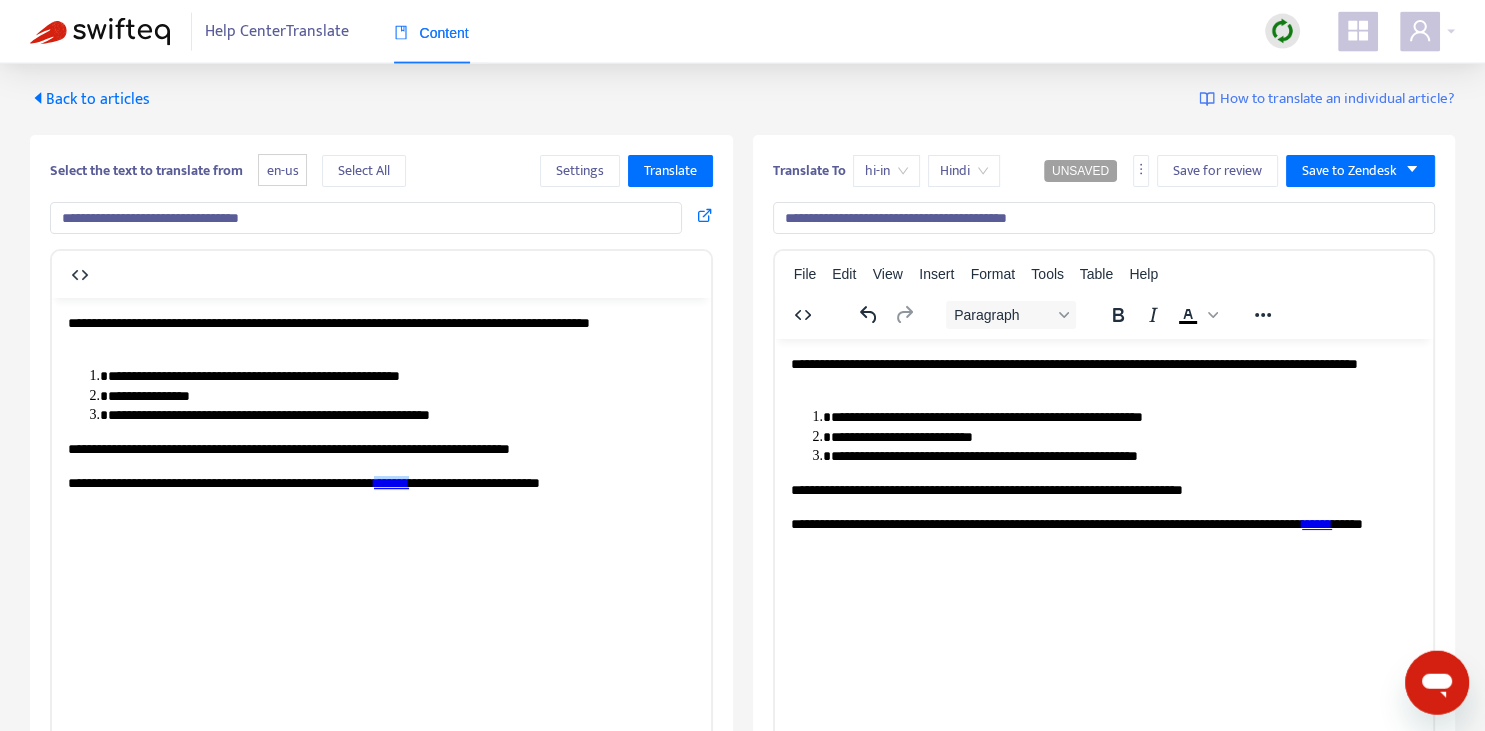 scroll, scrollTop: 0, scrollLeft: 0, axis: both 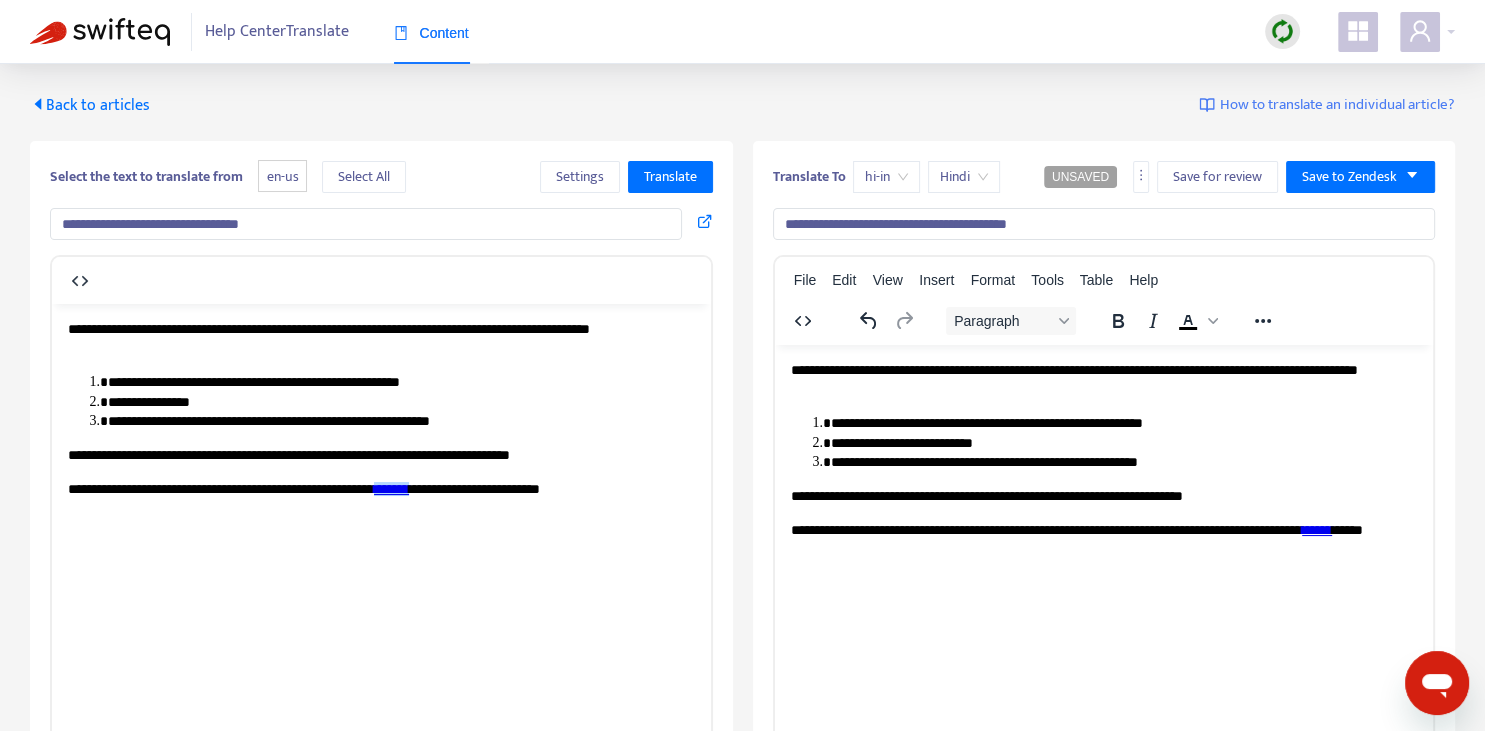 click on "**********" at bounding box center (1123, 423) 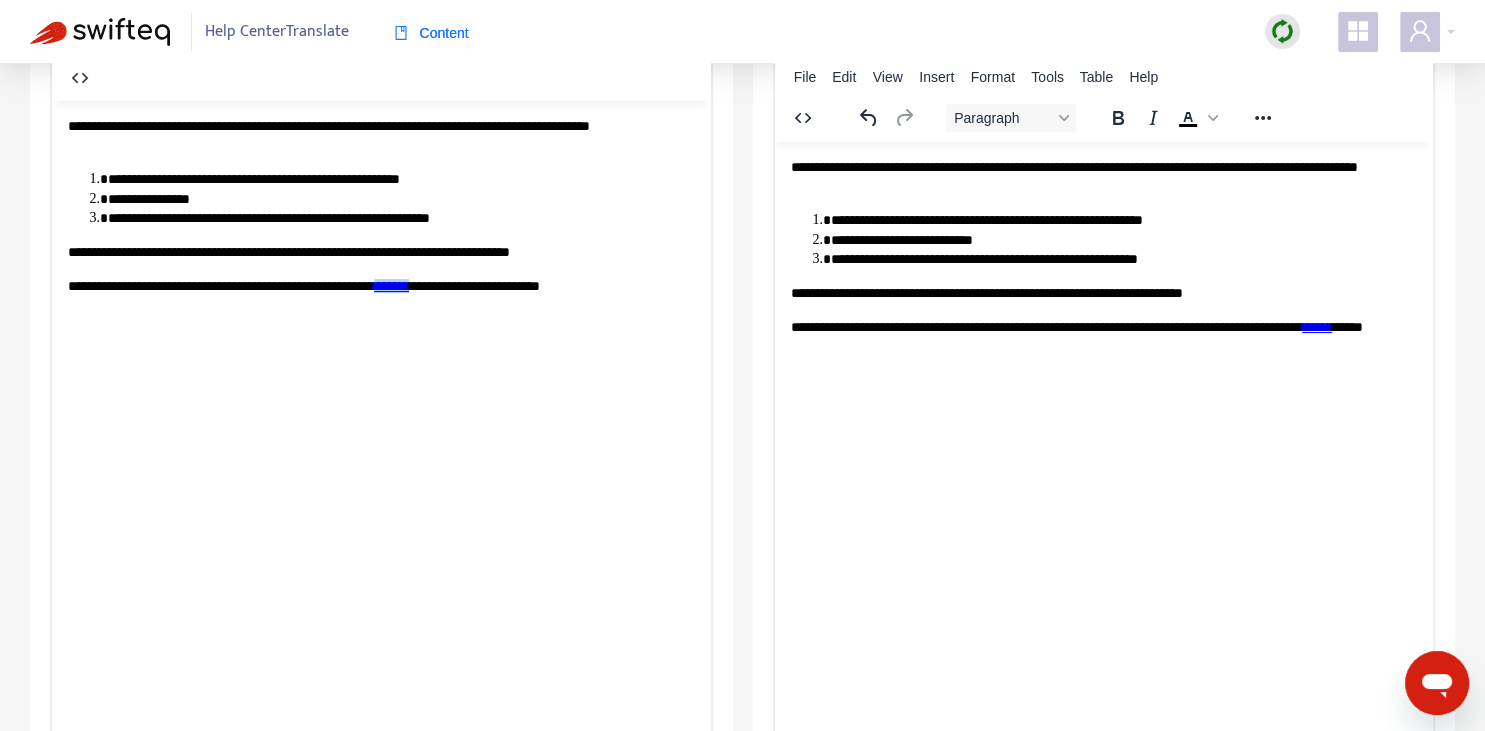 scroll, scrollTop: 211, scrollLeft: 0, axis: vertical 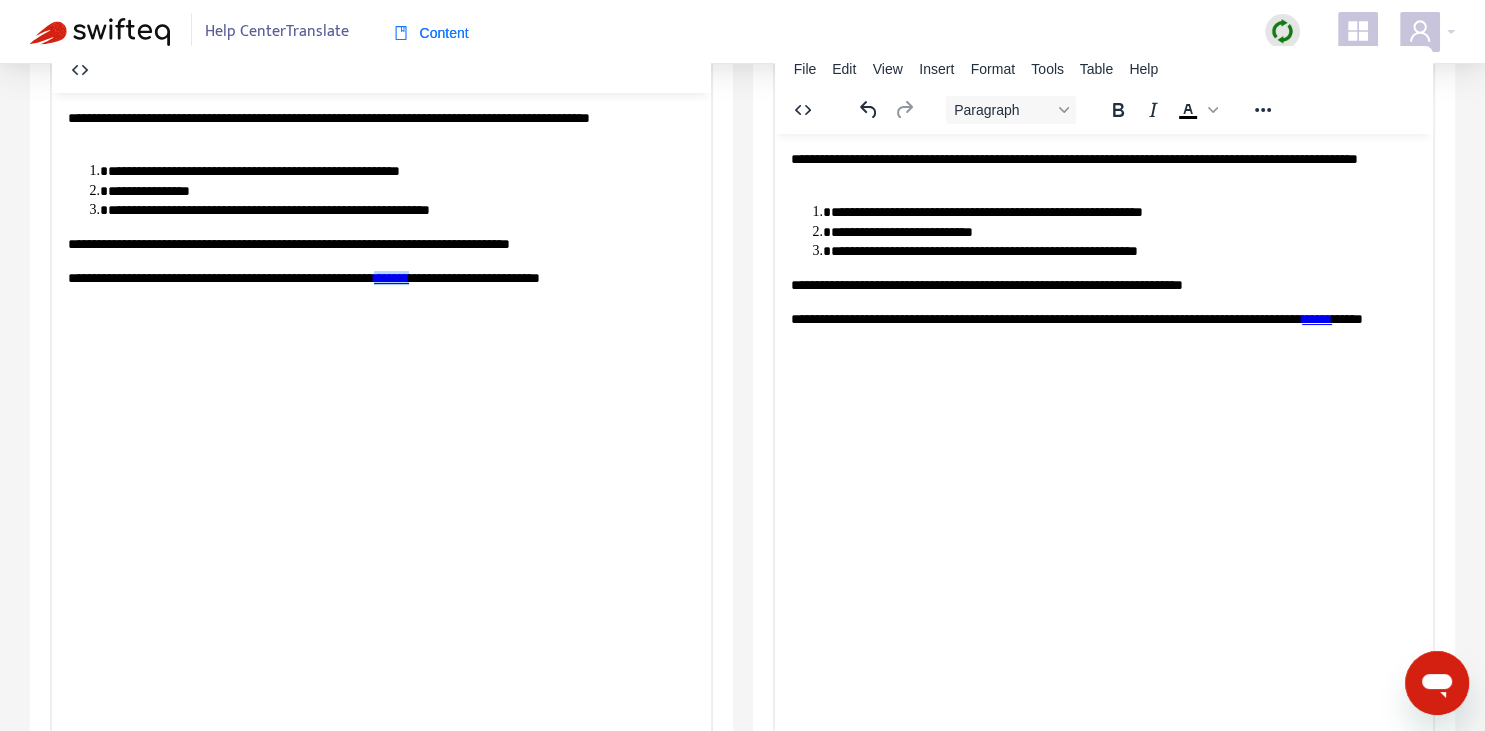 click on "**********" at bounding box center (1123, 251) 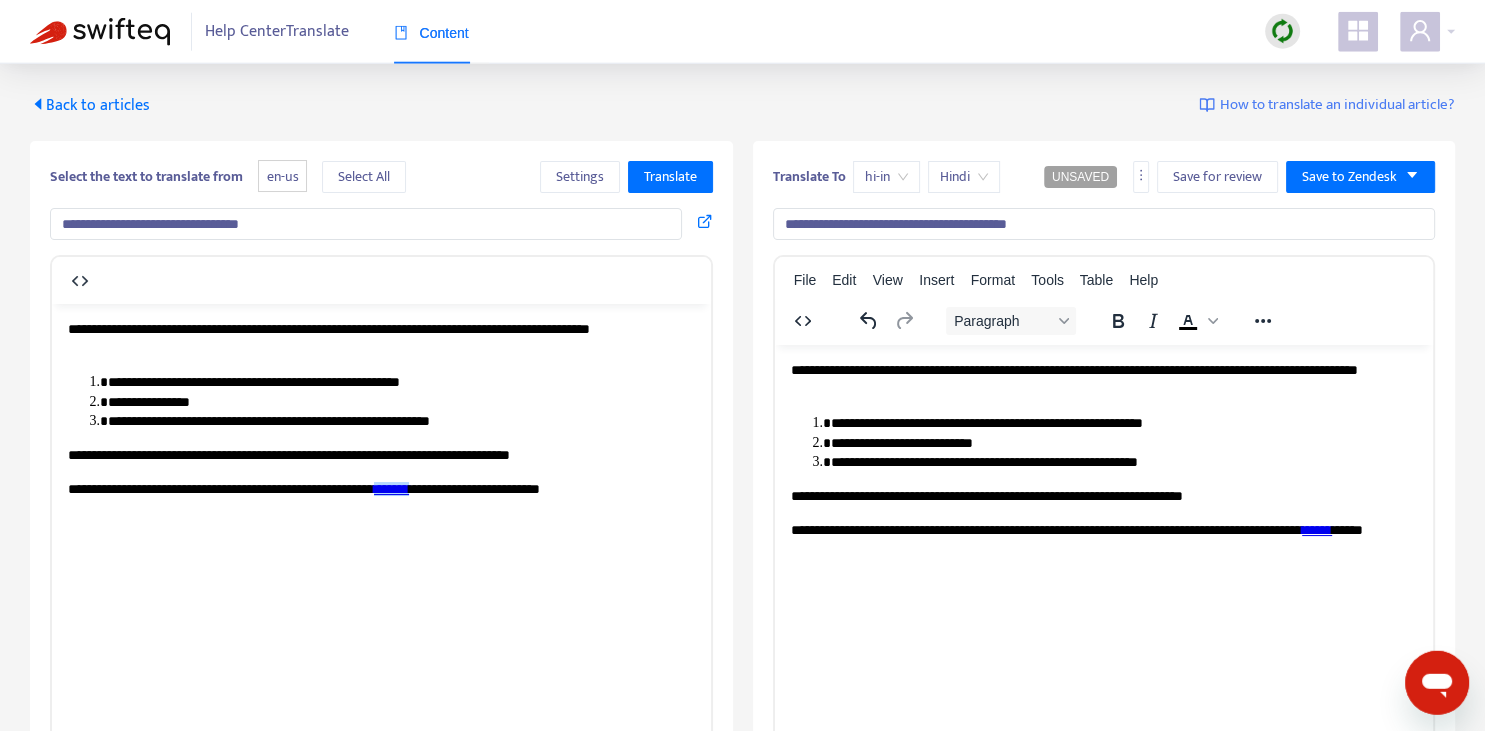scroll, scrollTop: 0, scrollLeft: 0, axis: both 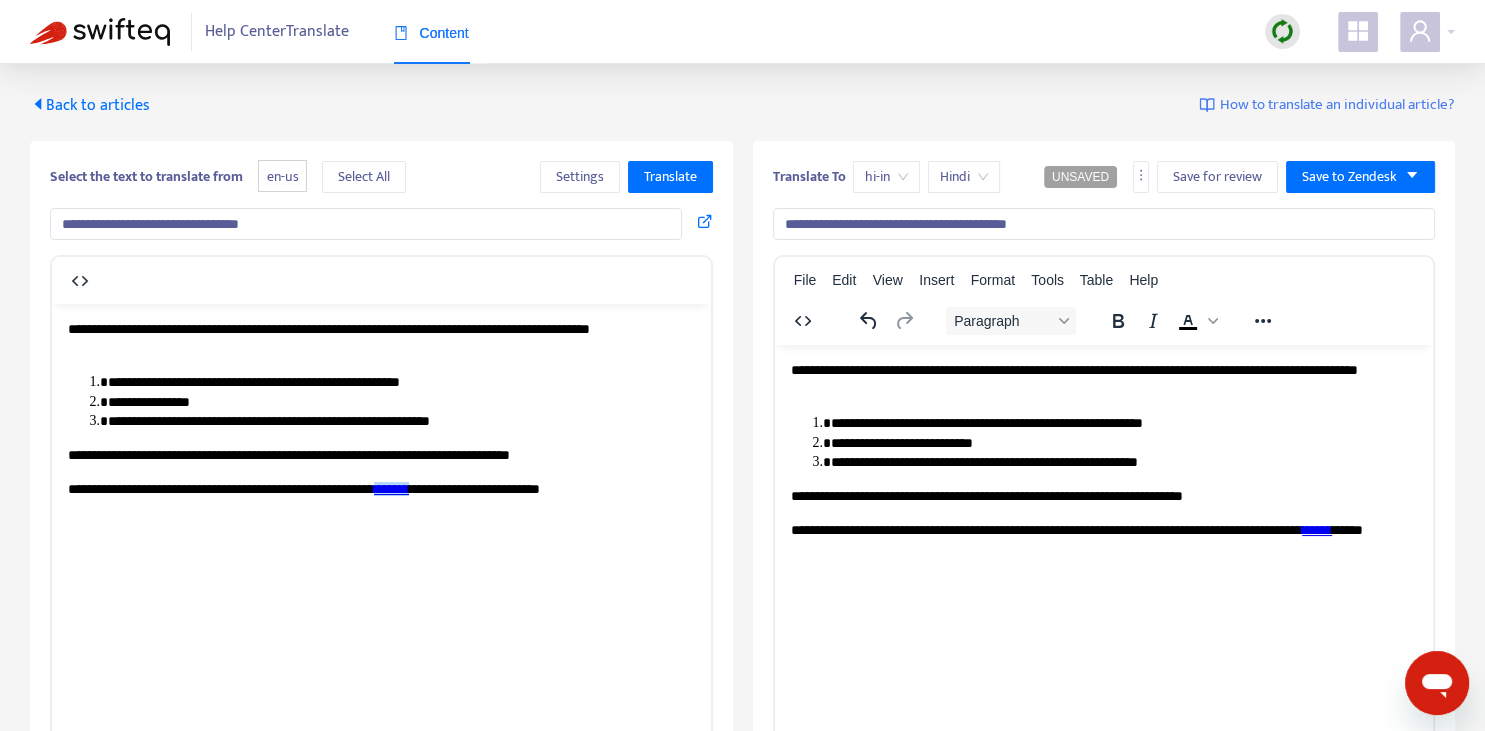click on "**********" at bounding box center (1103, 539) 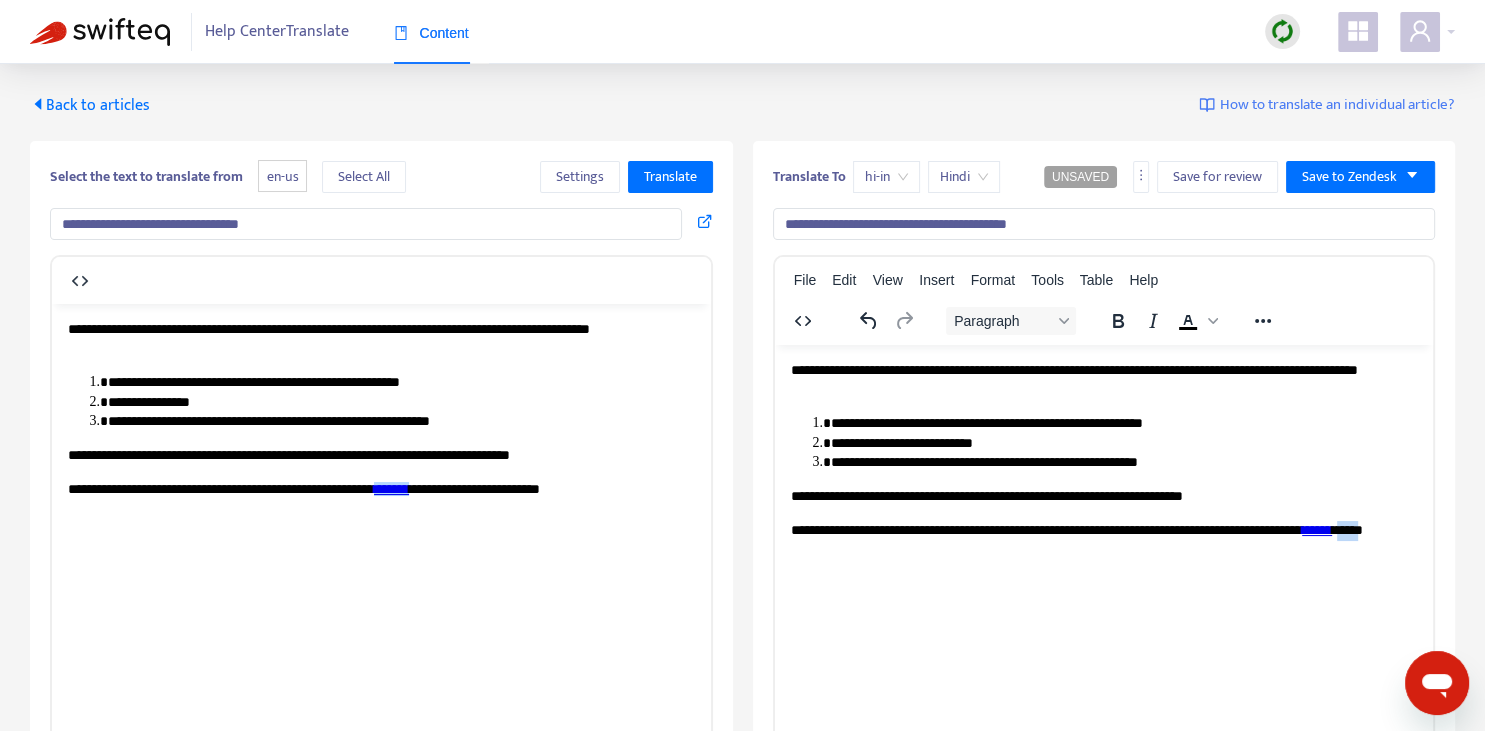 click on "**********" at bounding box center (1103, 539) 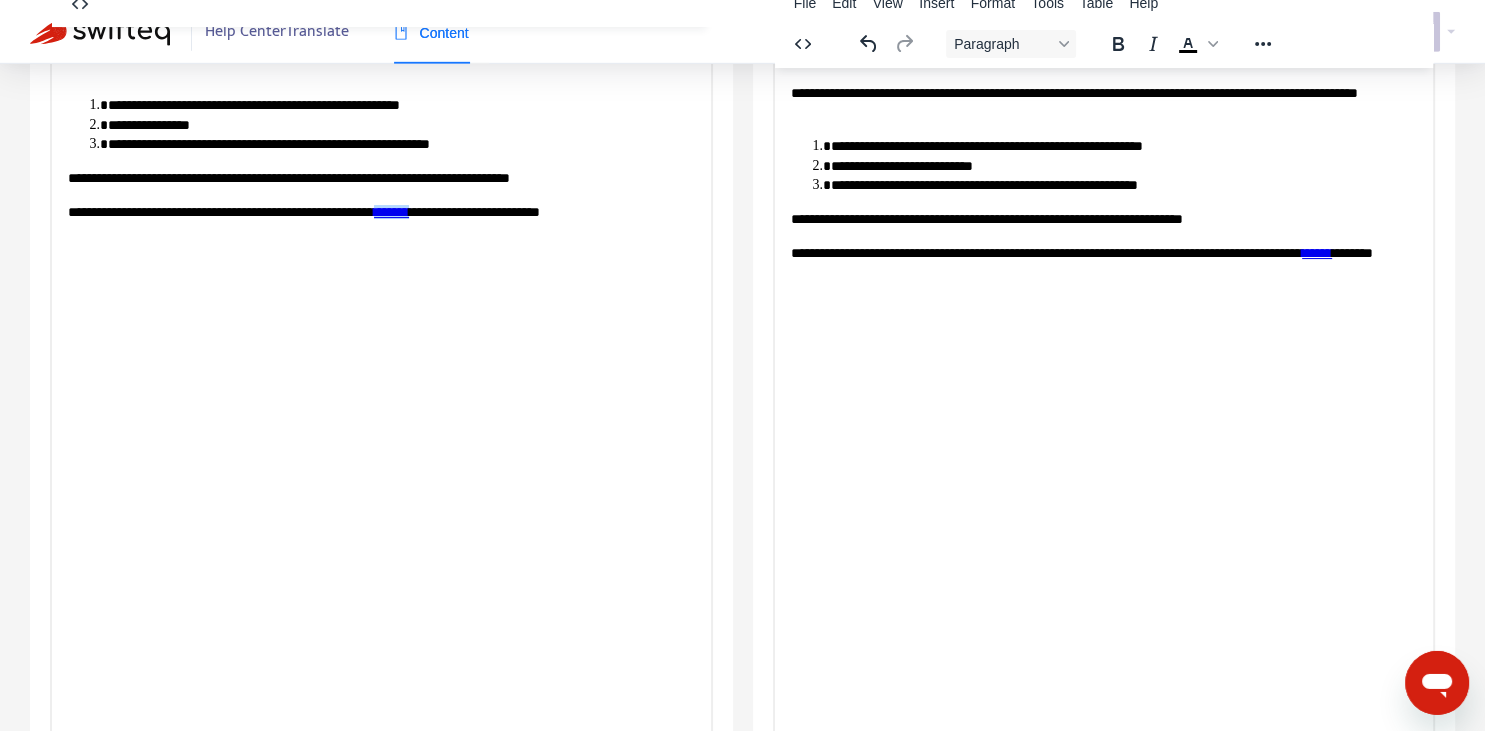 scroll, scrollTop: 61, scrollLeft: 0, axis: vertical 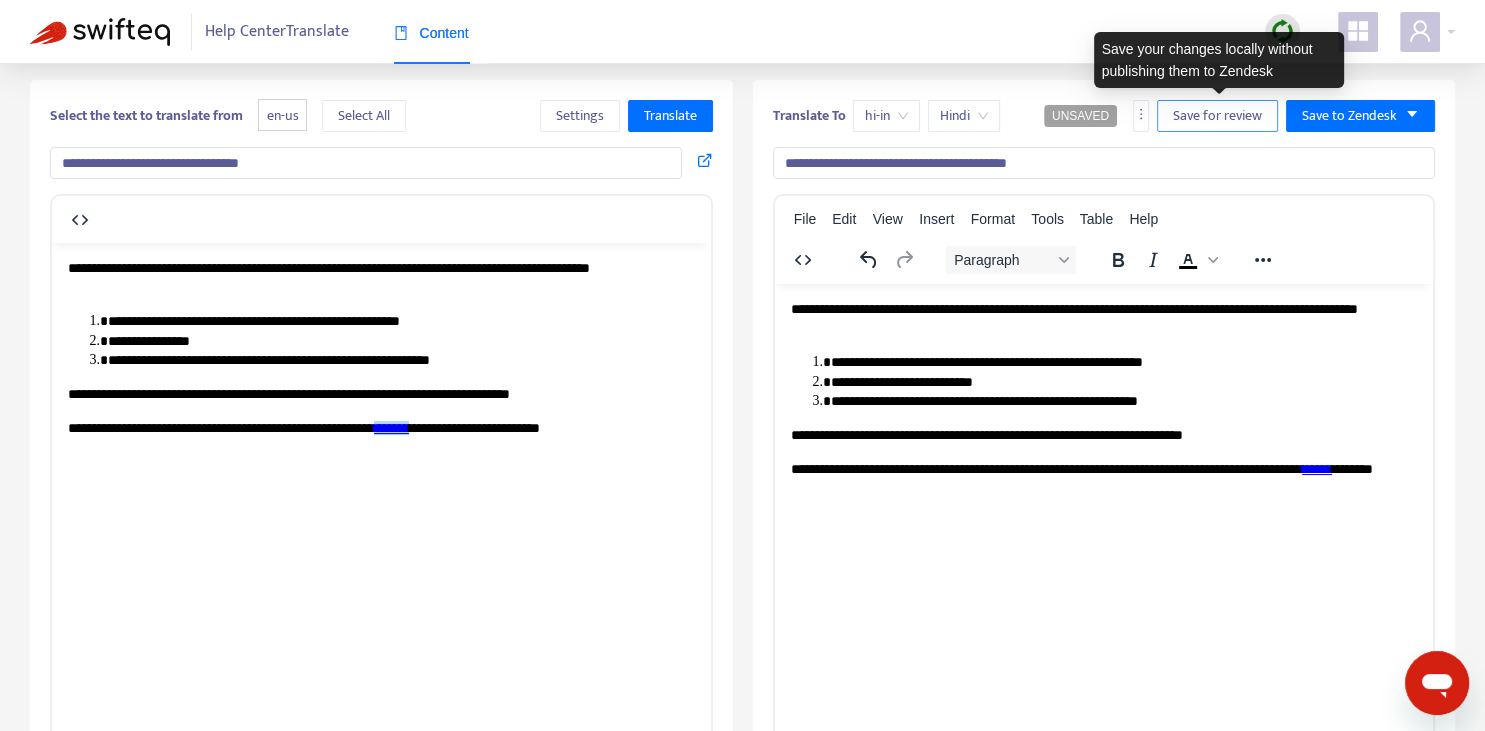 click on "Save for review" at bounding box center (1217, 116) 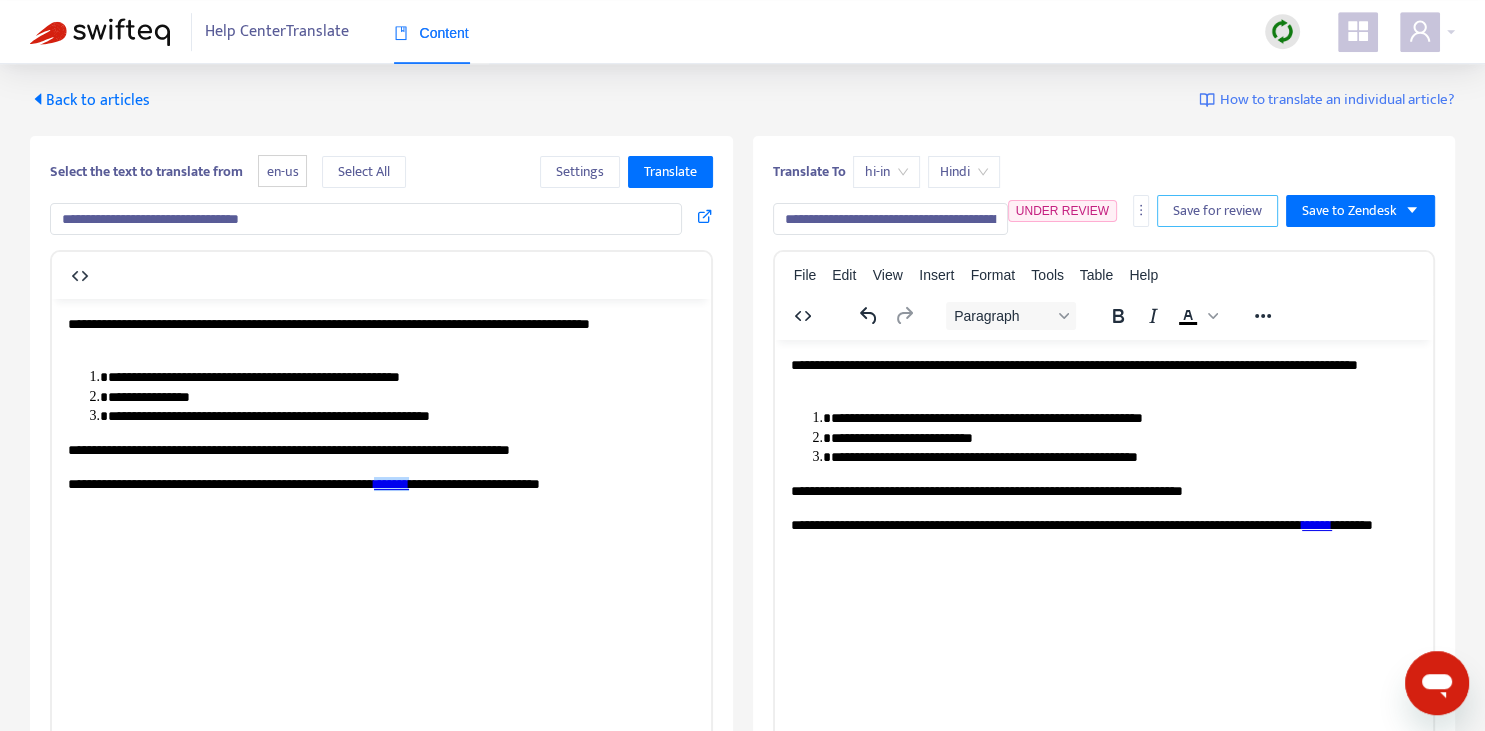 scroll, scrollTop: 0, scrollLeft: 0, axis: both 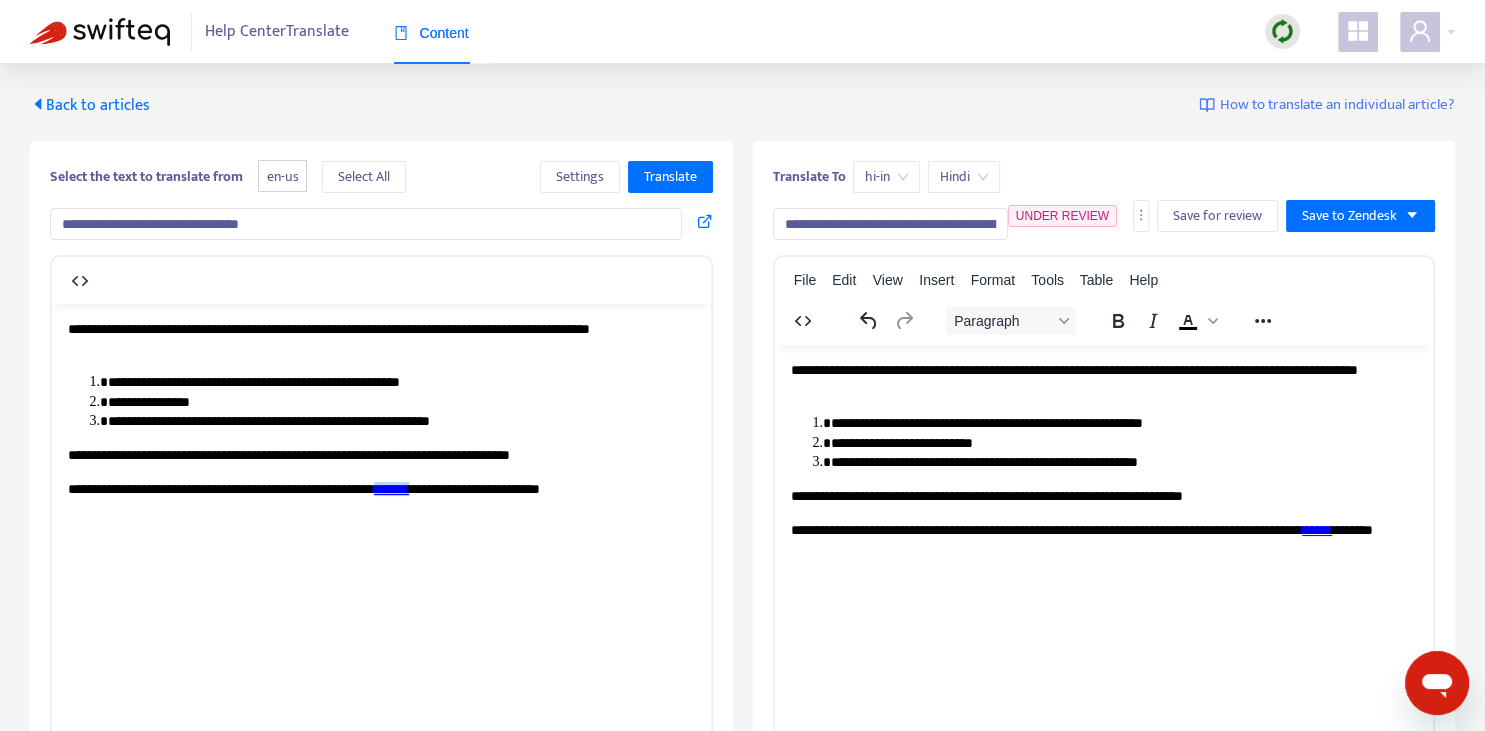 click on "Back to articles" at bounding box center (90, 105) 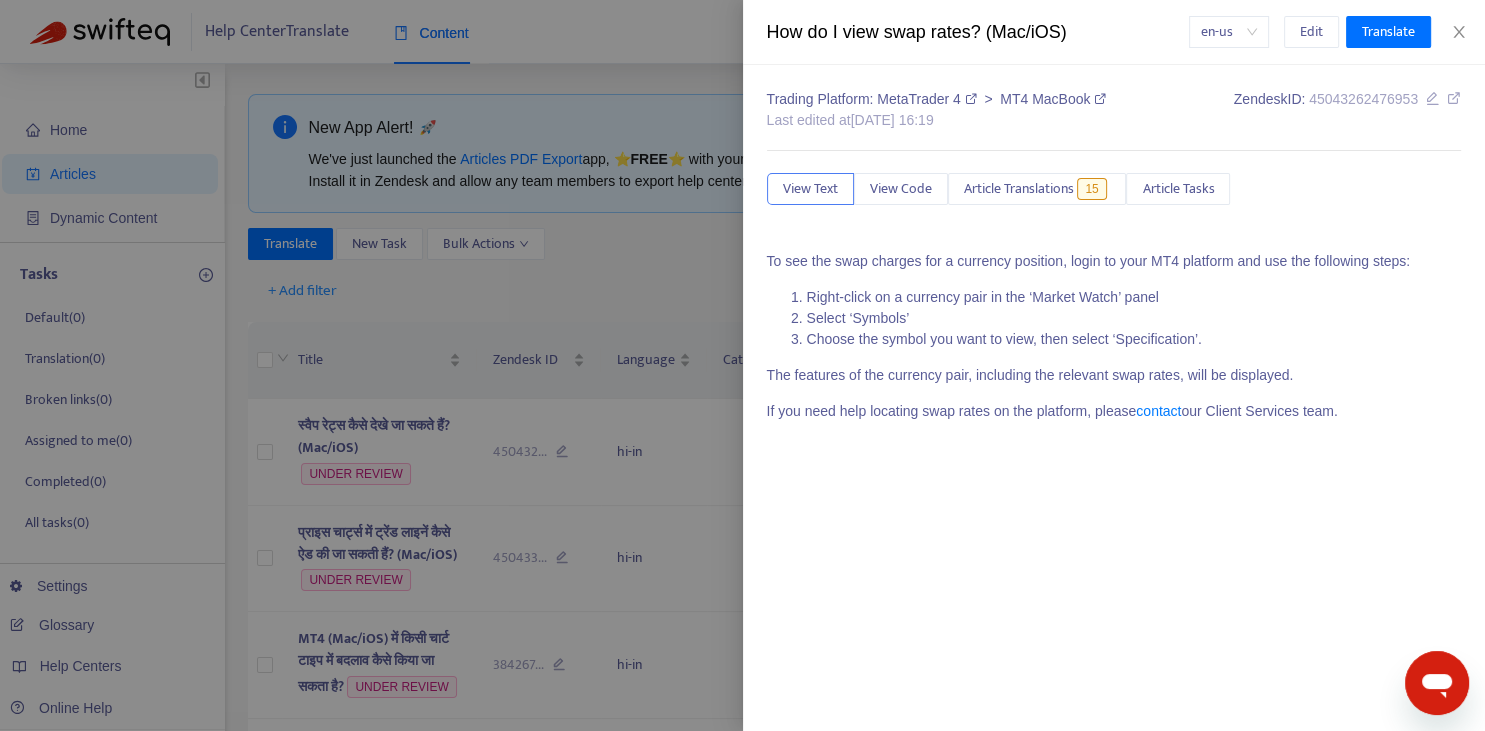 click at bounding box center [742, 365] 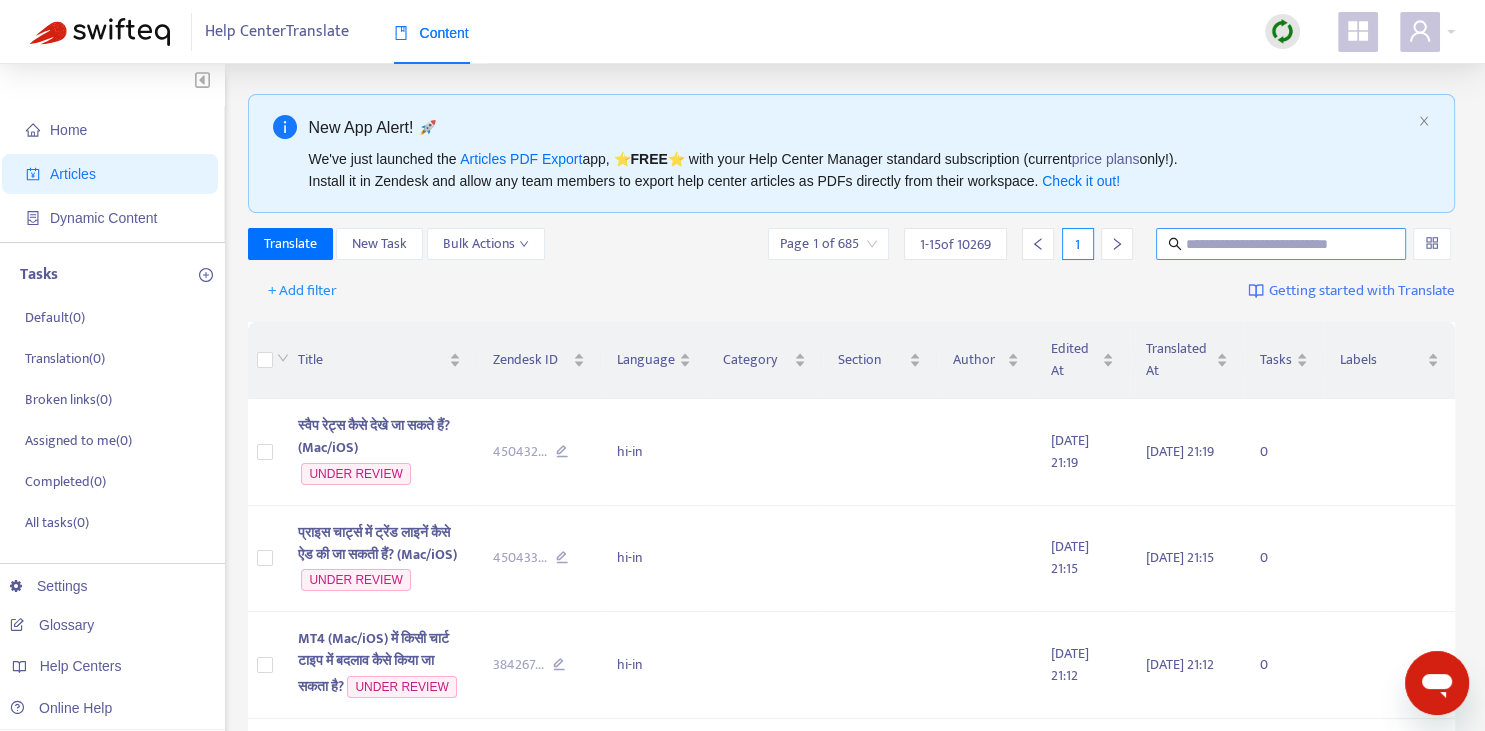 click on "New App Alert! 🚀 We've just launched the Articles PDF Export  app, ⭐ FREE ⭐️ with your Help Center Manager standard subscription (current  price plans  only!). Install it in Zendesk and allow any team members to export help center articles as PDFs directly from their workspace. Check it out! Translate New Task Bulk Actions Page 1 of 685 1 - 15  of   10269 1 + Add filter Getting started with Translate Title Zendesk ID Language Category Section Author Edited At Translated At Tasks Labels स्वैप रेट्स कैसे देखे जा सकते हैं? (Mac/iOS) UNDER REVIEW 450432 ... hi-in 2025-07-19 21:19 2025-07-19 21:19 0 प्राइस चार्ट्स में ट्रेंड लाइनें कैसे ऐड की जा सकती हैं? (Mac/iOS) UNDER REVIEW 450433 ... hi-in 2025-07-19 21:15 2025-07-19 21:15 0 UNDER REVIEW 384267 ... hi-in 2025-07-19 21:12 2025-07-19 21:12 0 UNDER REVIEW 384267 ... hi-in 2025-07-19 20:38 2025-07-19 20:38 0 ..." at bounding box center (852, 1308) 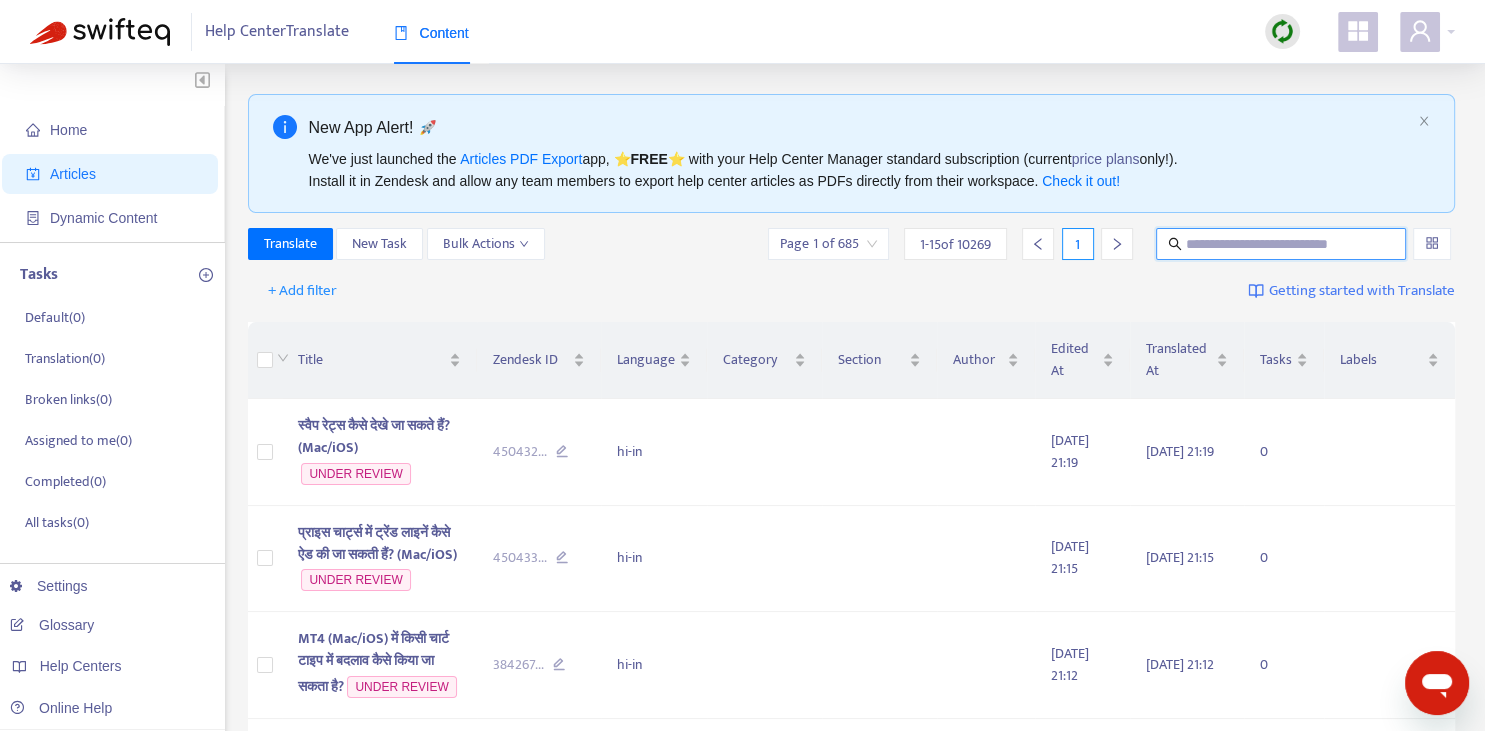 paste on "**********" 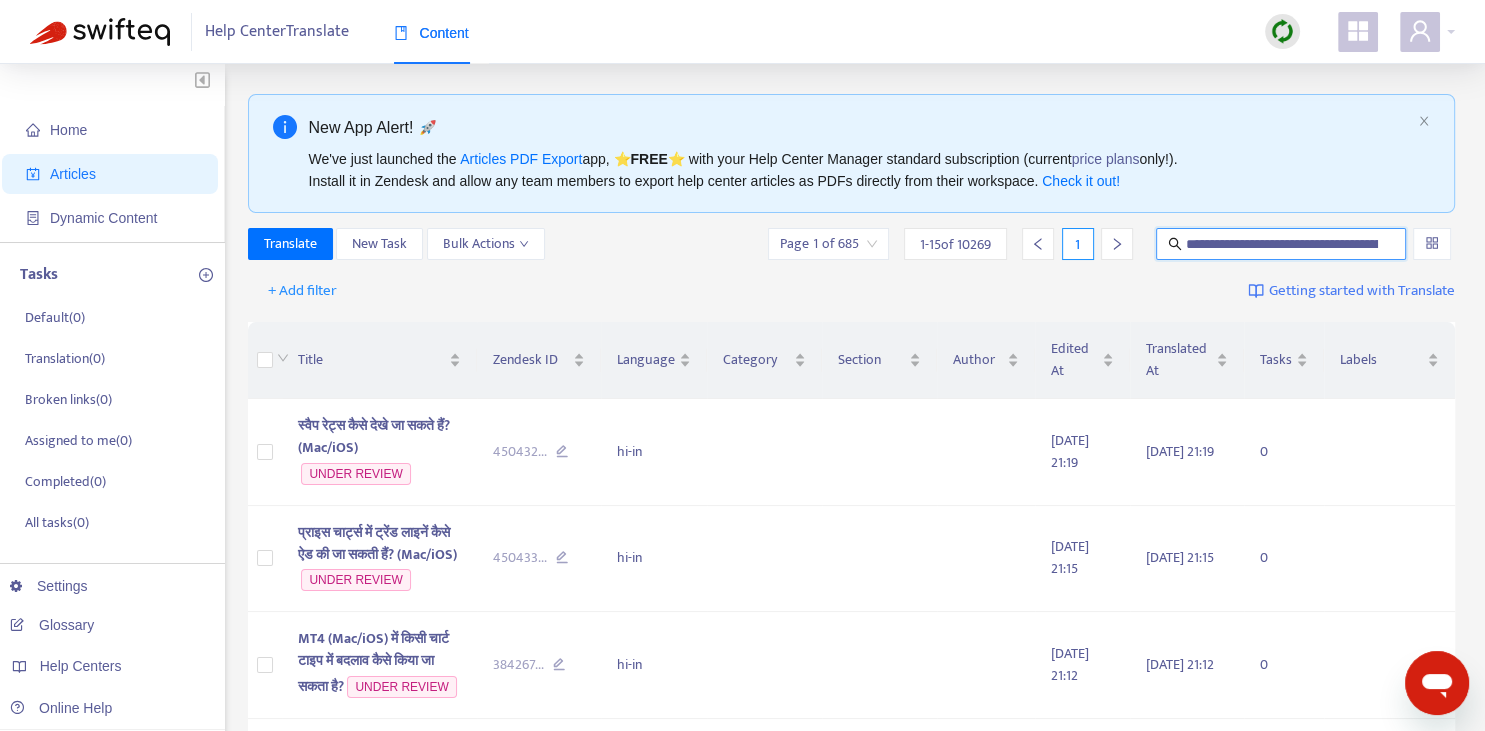 scroll, scrollTop: 0, scrollLeft: 129, axis: horizontal 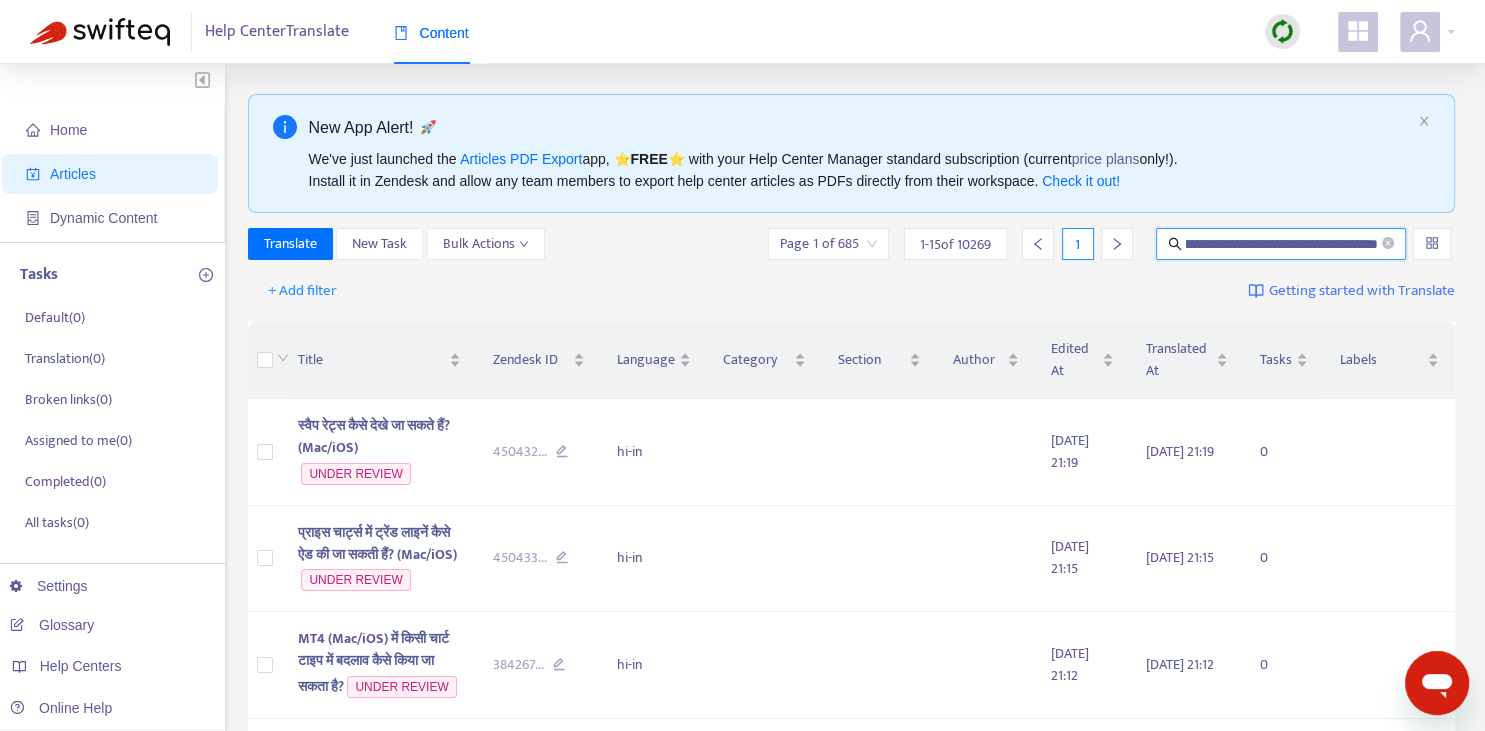 type on "**********" 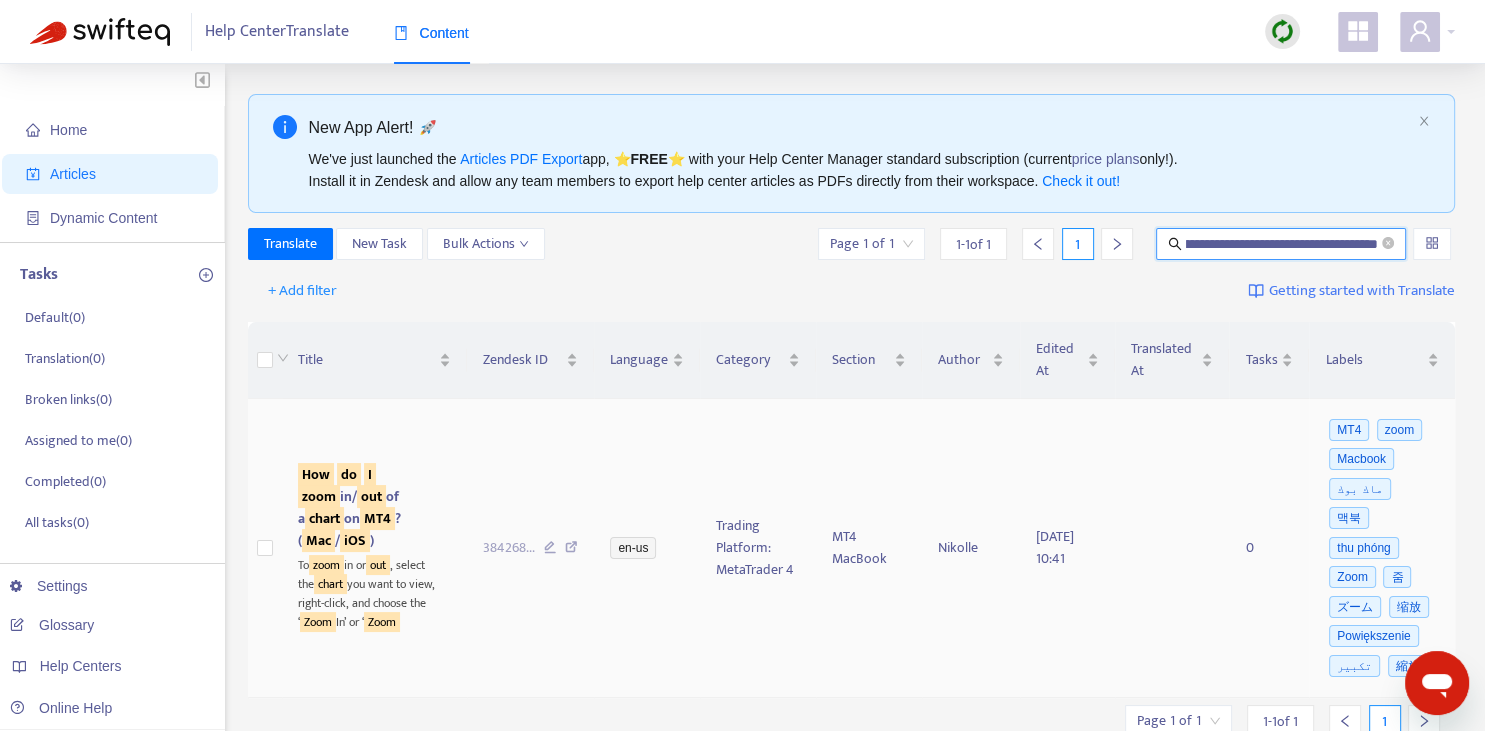 click on "MT4" at bounding box center [377, 518] 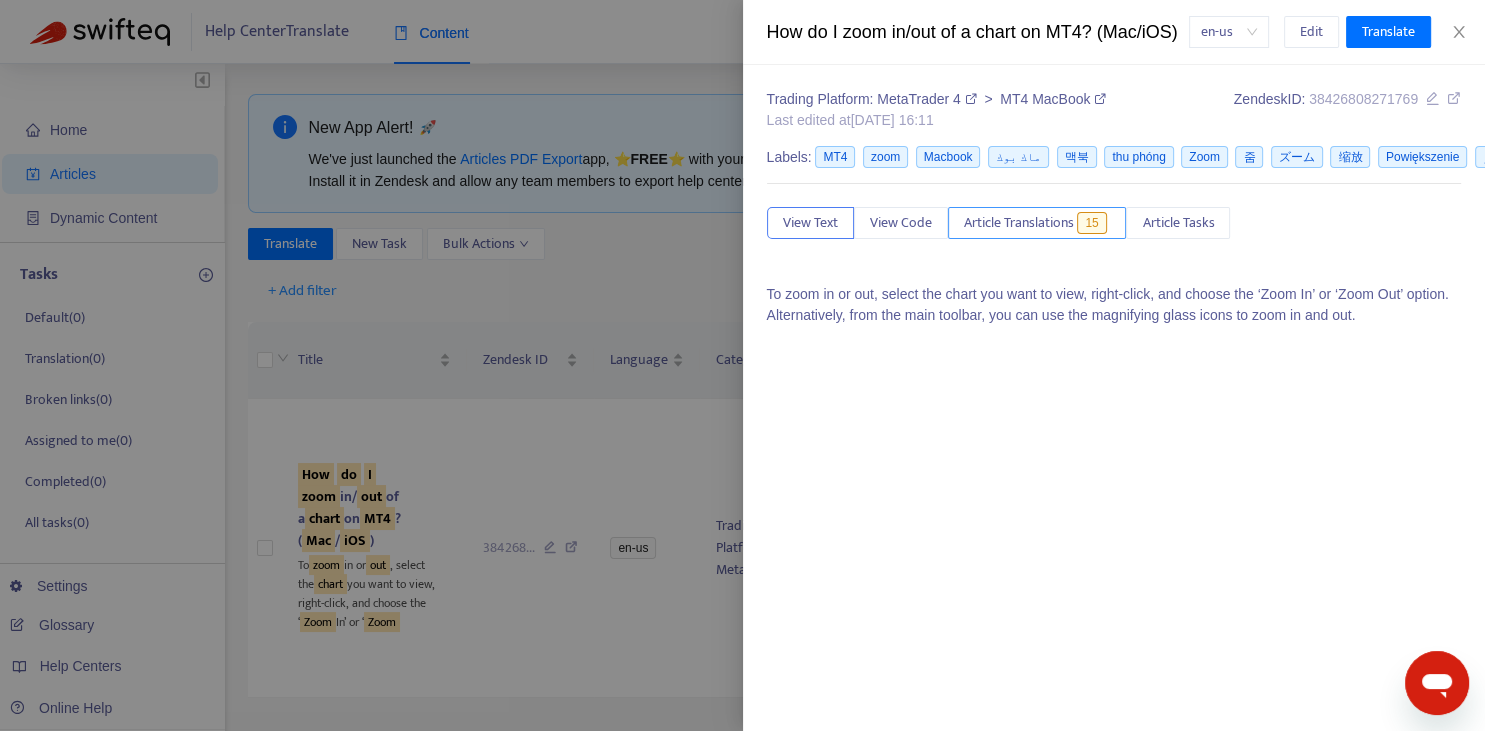 click on "Article Translations" at bounding box center [1019, 223] 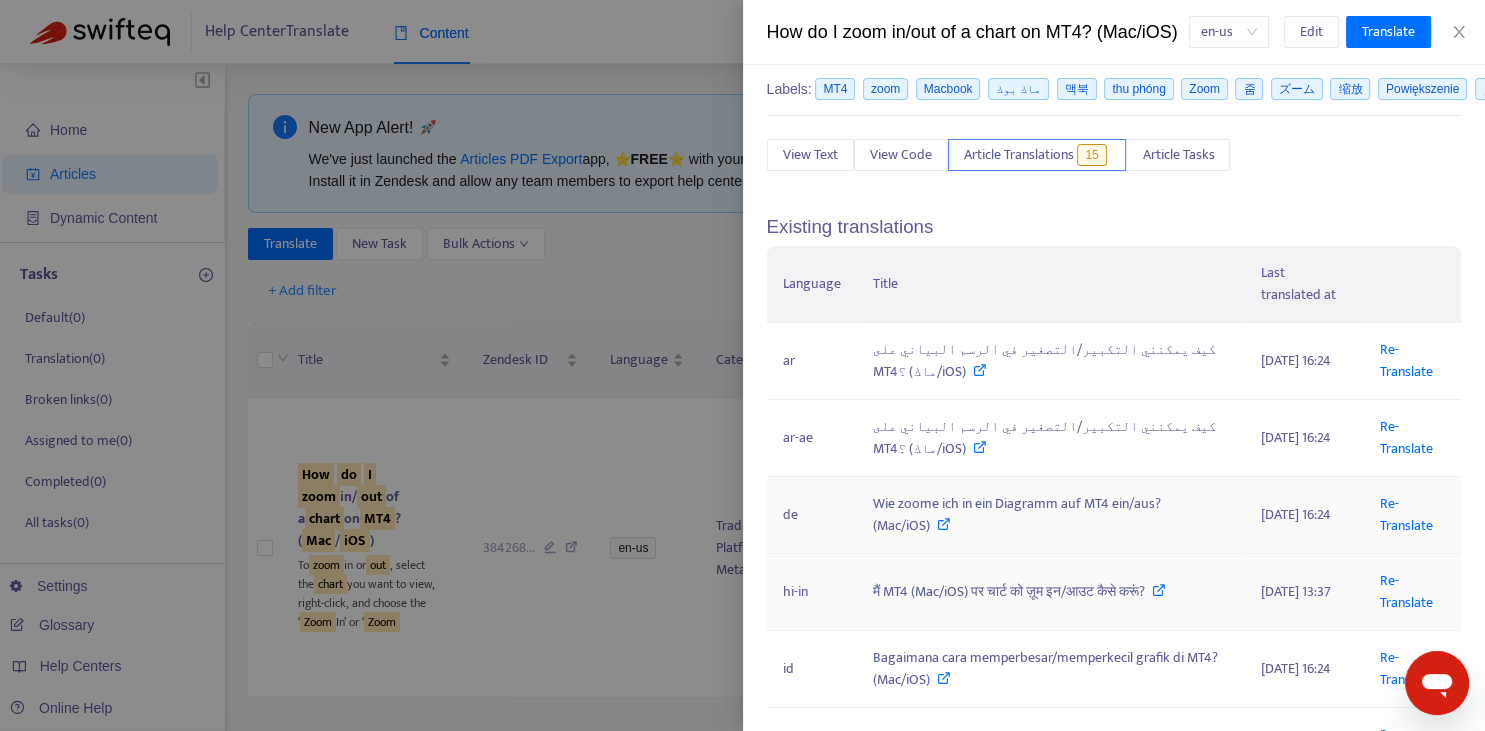 scroll, scrollTop: 74, scrollLeft: 0, axis: vertical 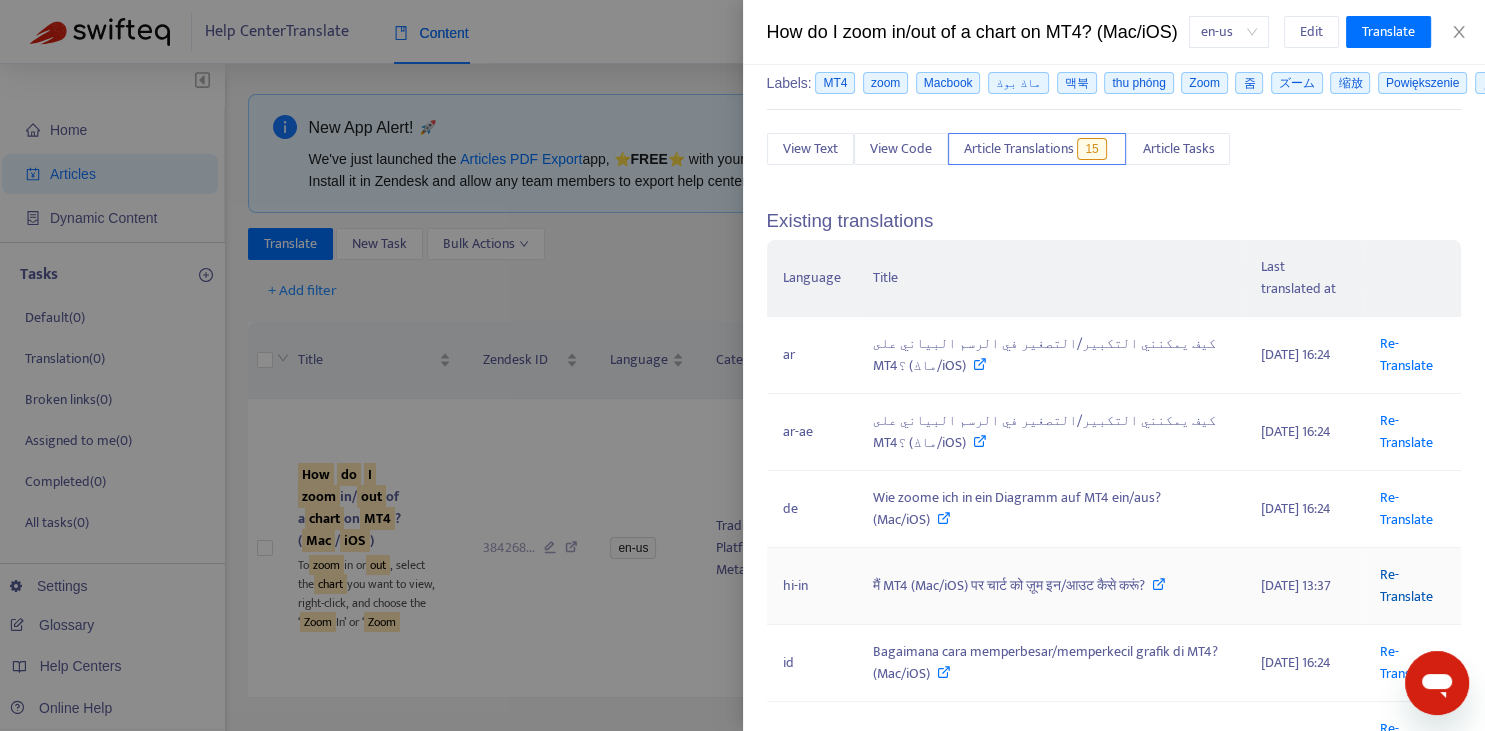 click on "Re-Translate" at bounding box center (1406, 585) 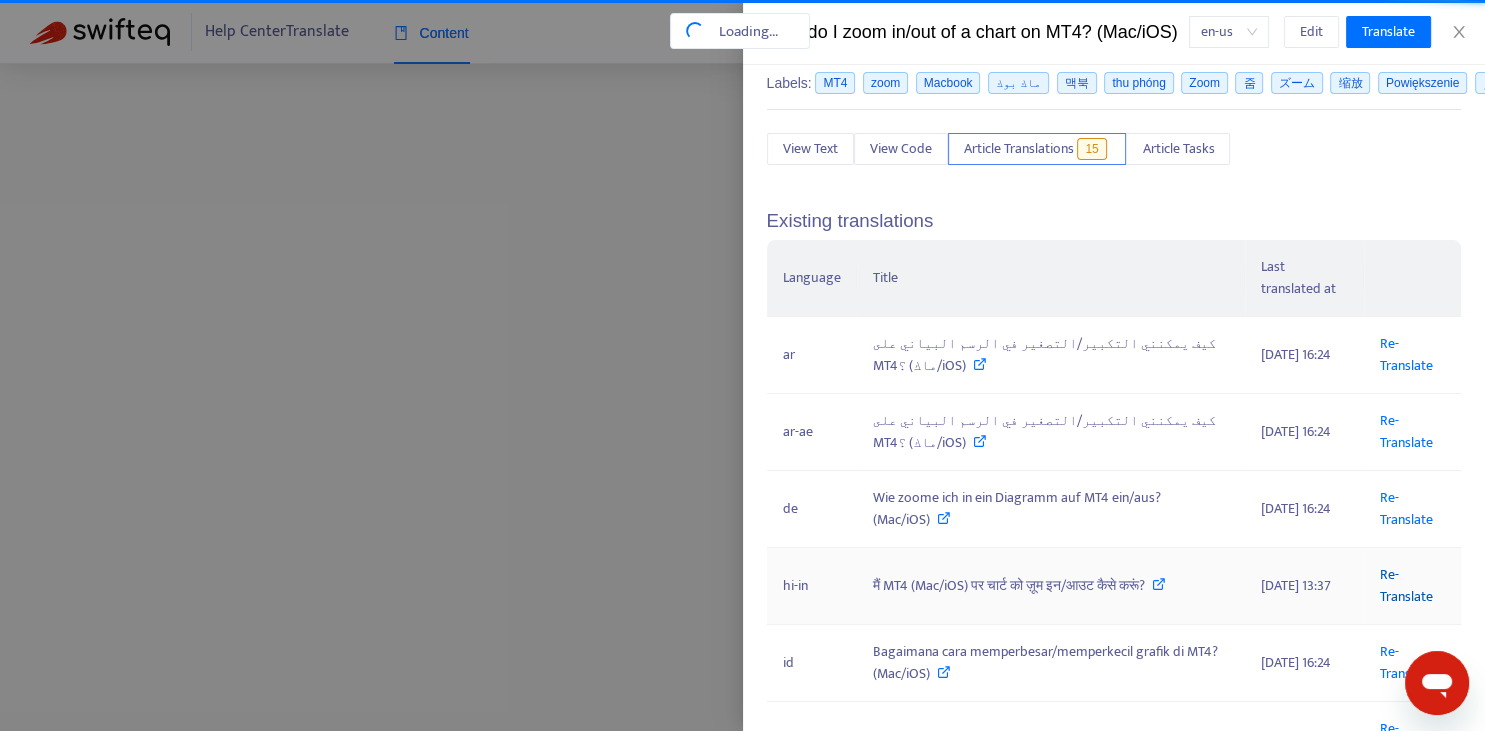 scroll, scrollTop: 0, scrollLeft: 129, axis: horizontal 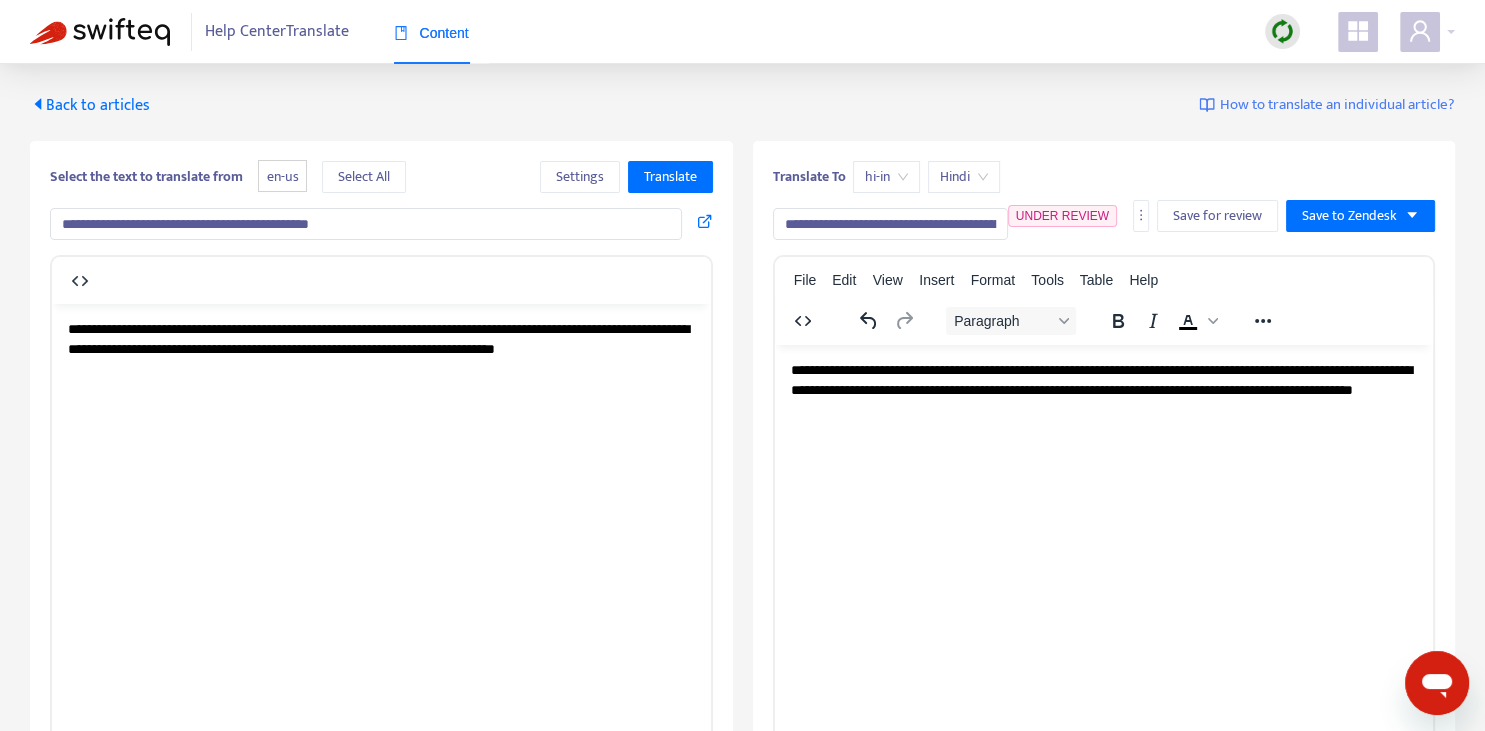 click on "**********" at bounding box center [890, 224] 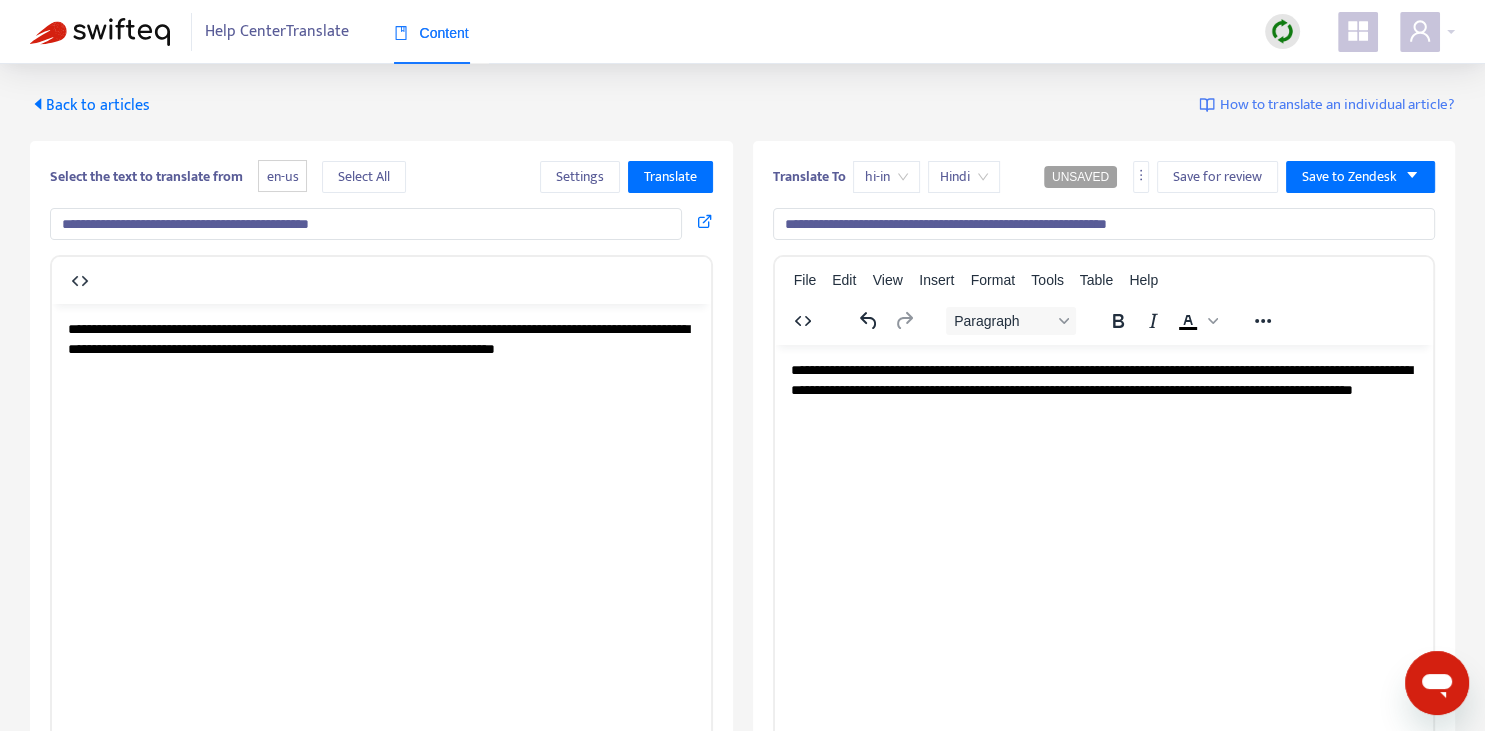 type on "**********" 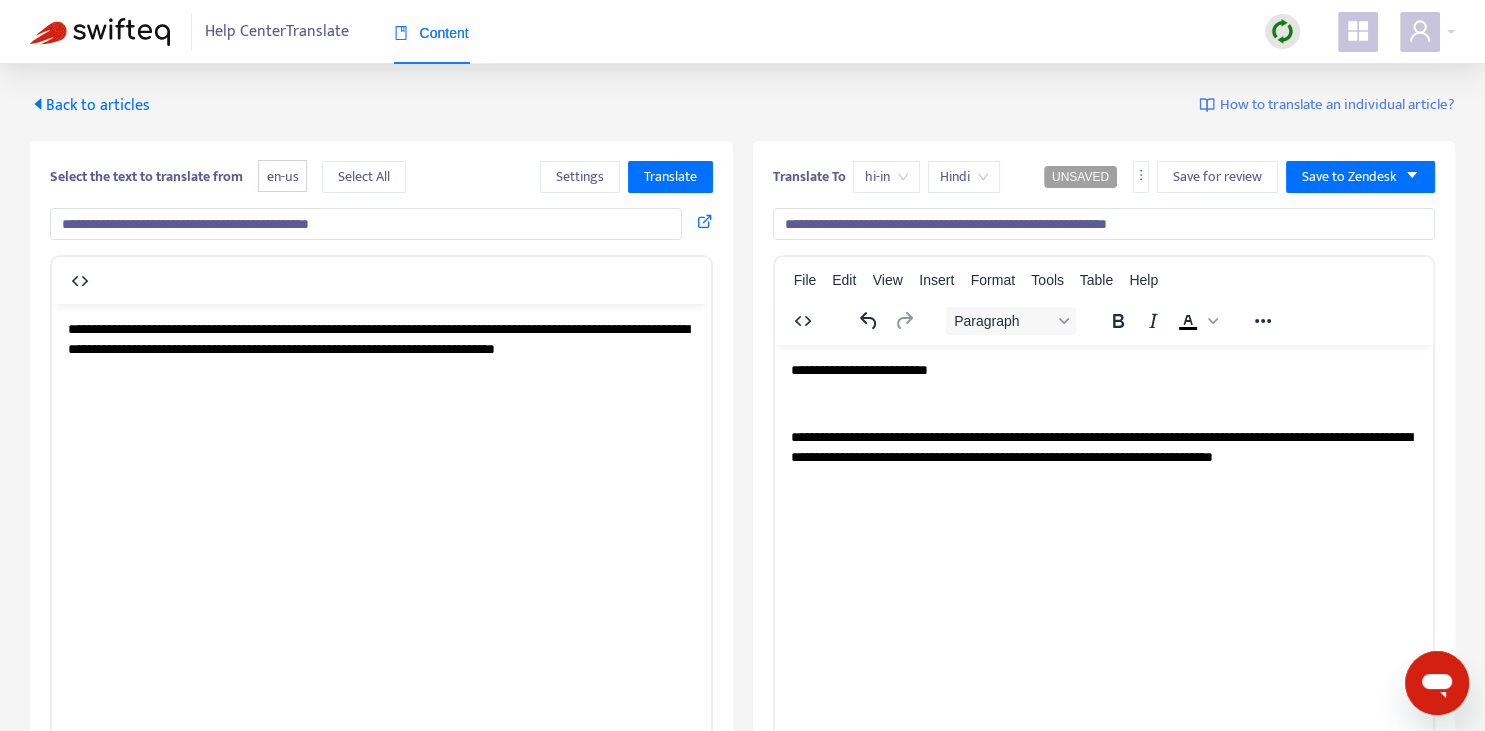 type 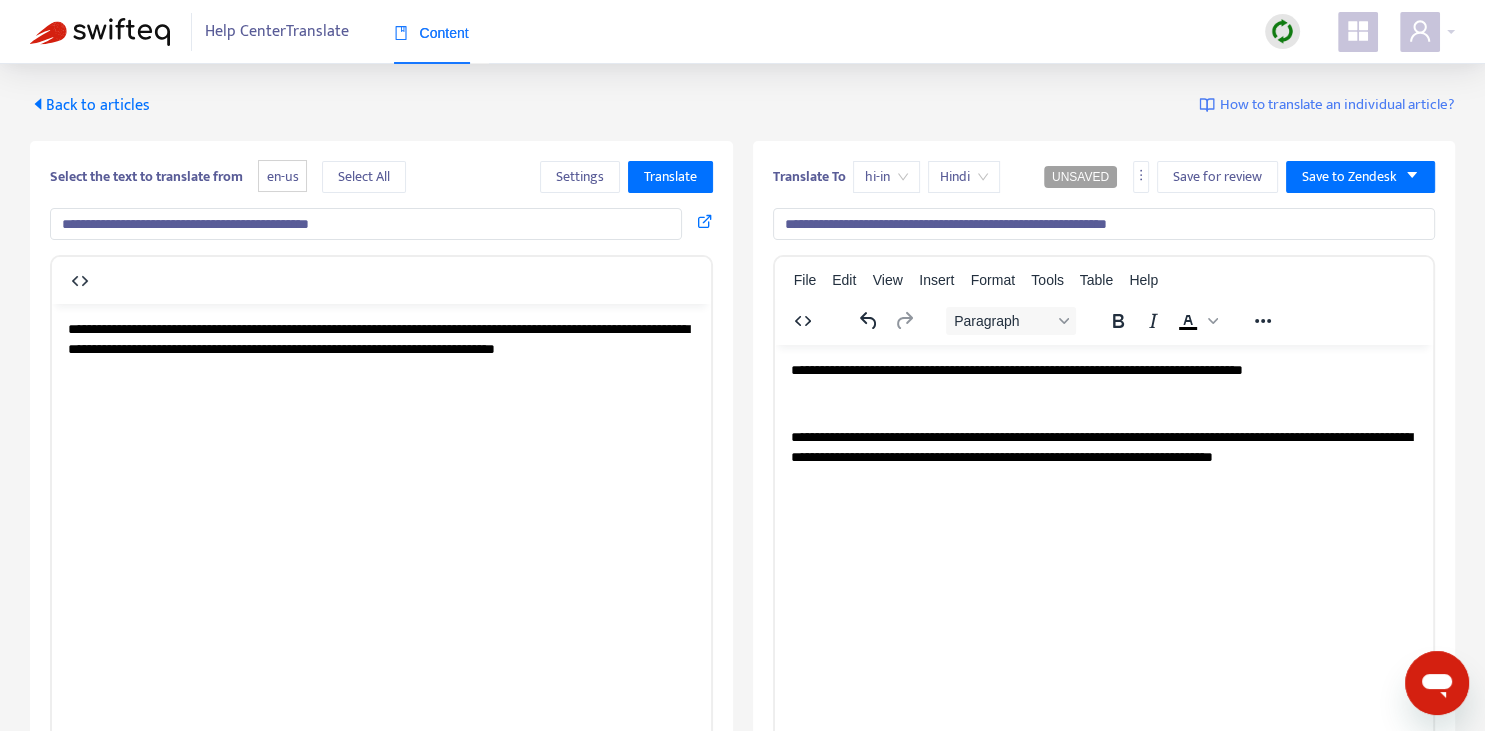 click on "**********" at bounding box center (1103, 370) 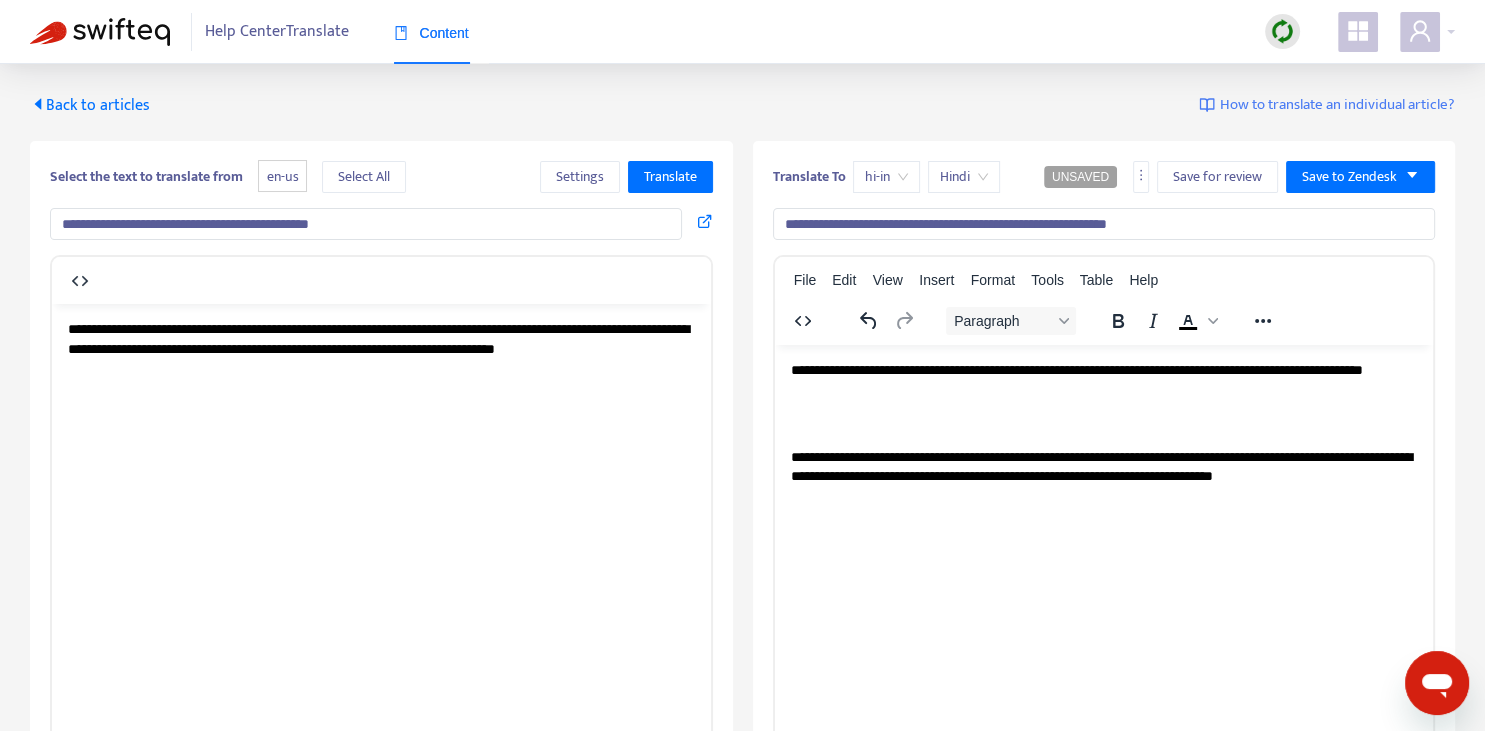 click on "**********" at bounding box center [1103, 379] 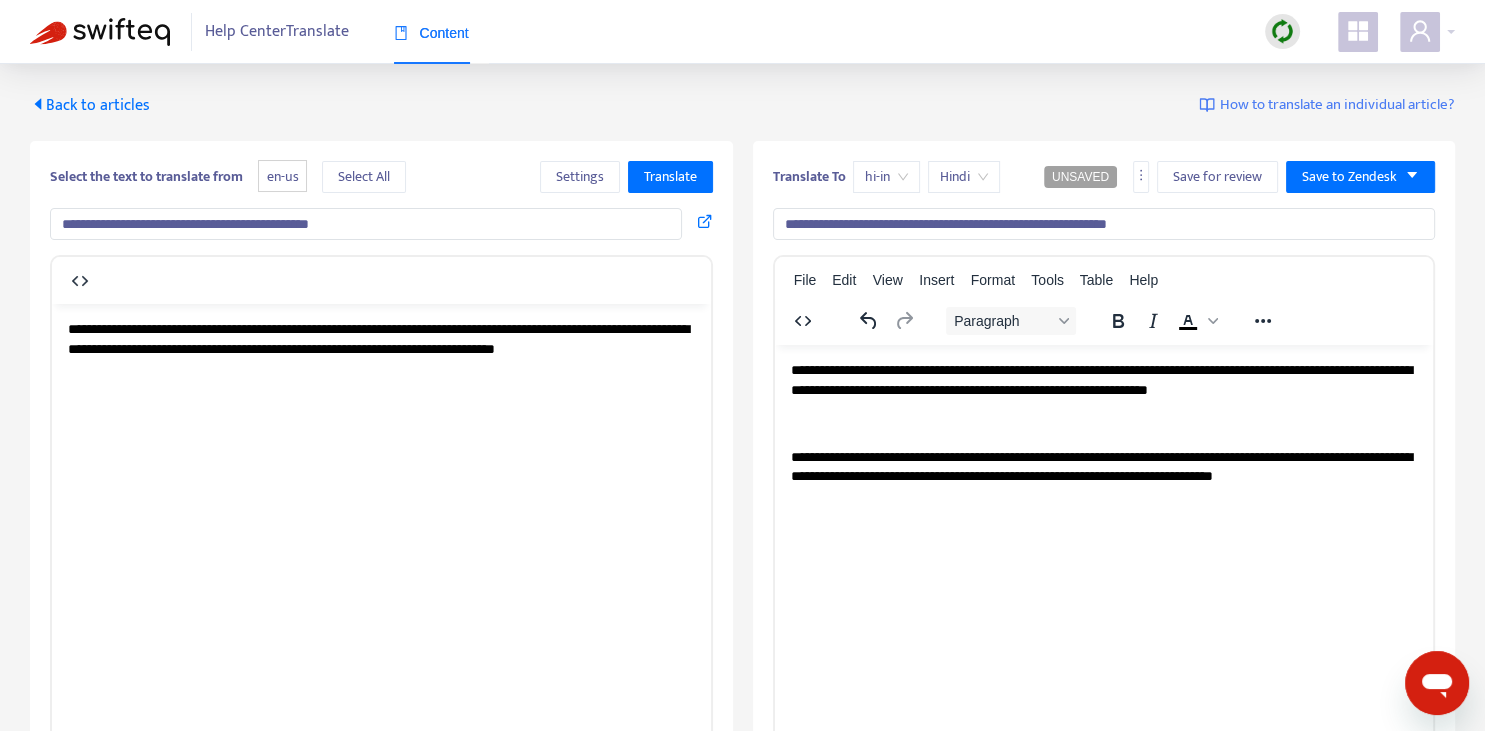 click on "**********" at bounding box center [1103, 466] 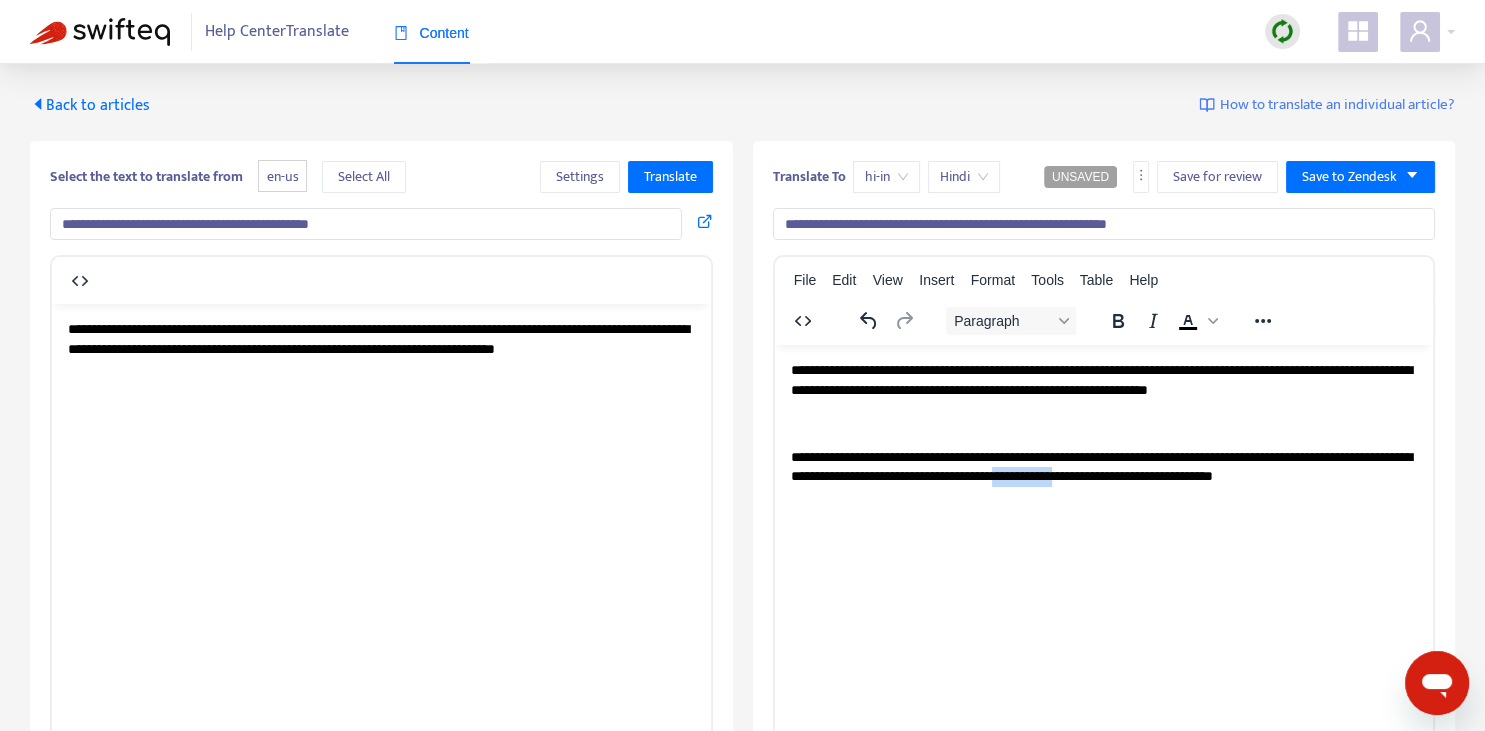 click on "**********" at bounding box center (1103, 466) 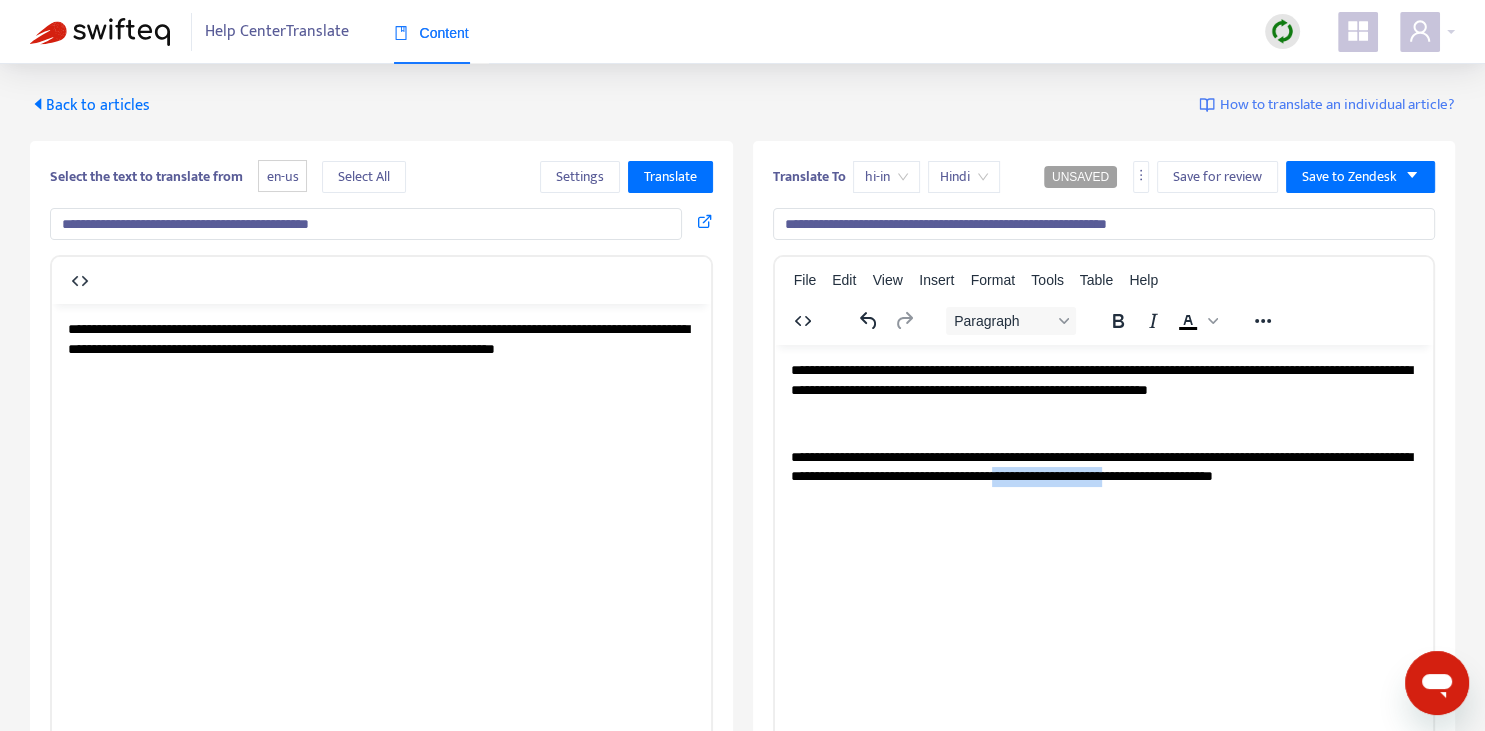 copy on "**********" 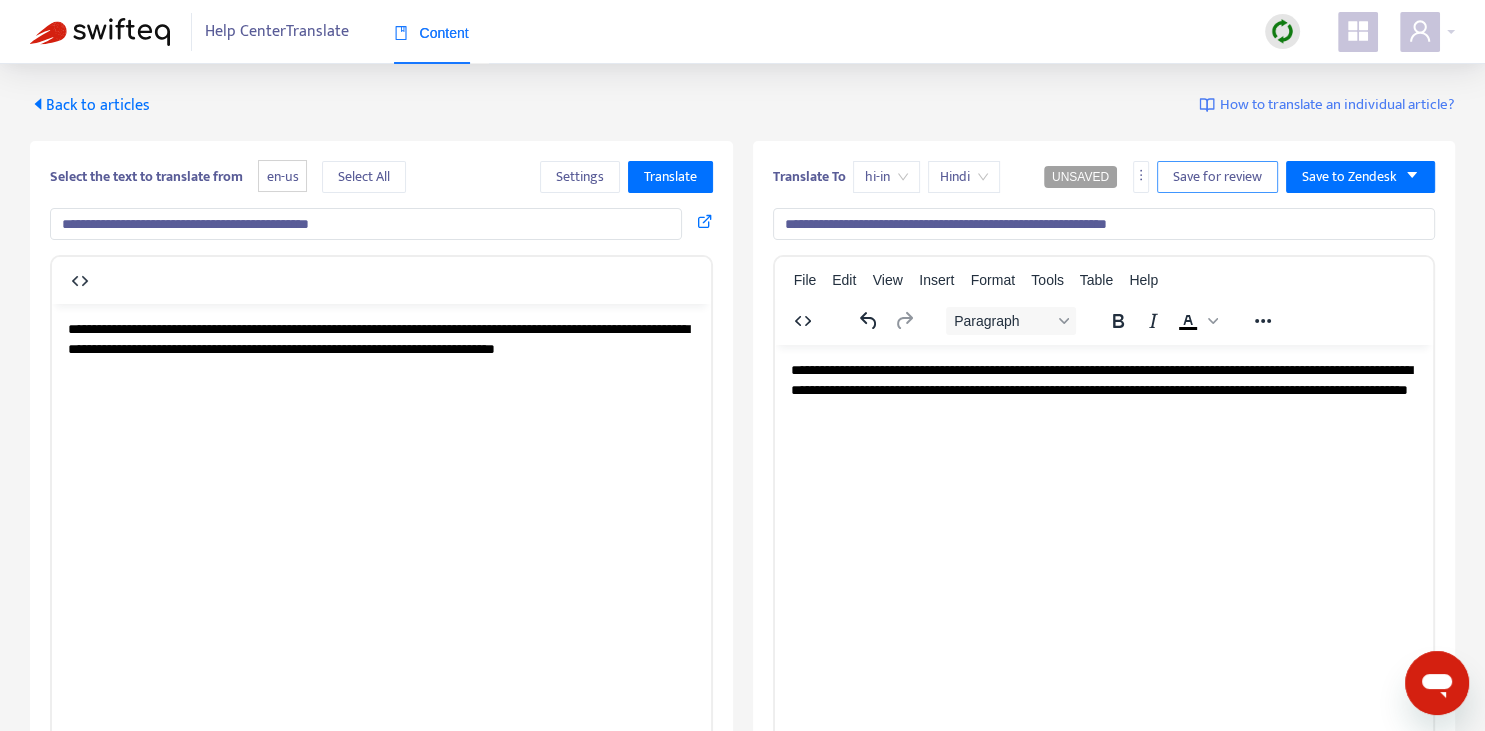 click on "Save for review" at bounding box center (1217, 177) 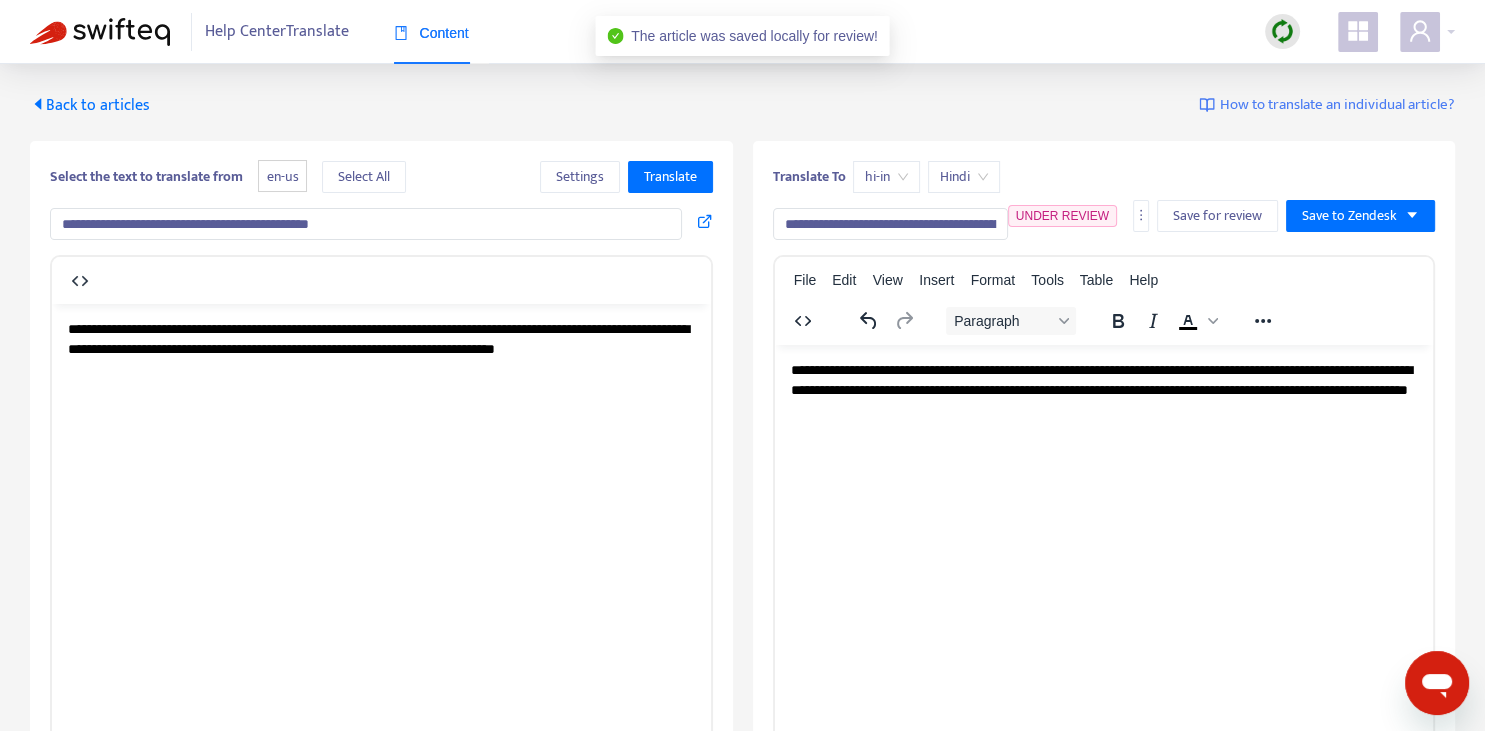 click on "Back to articles" at bounding box center [90, 105] 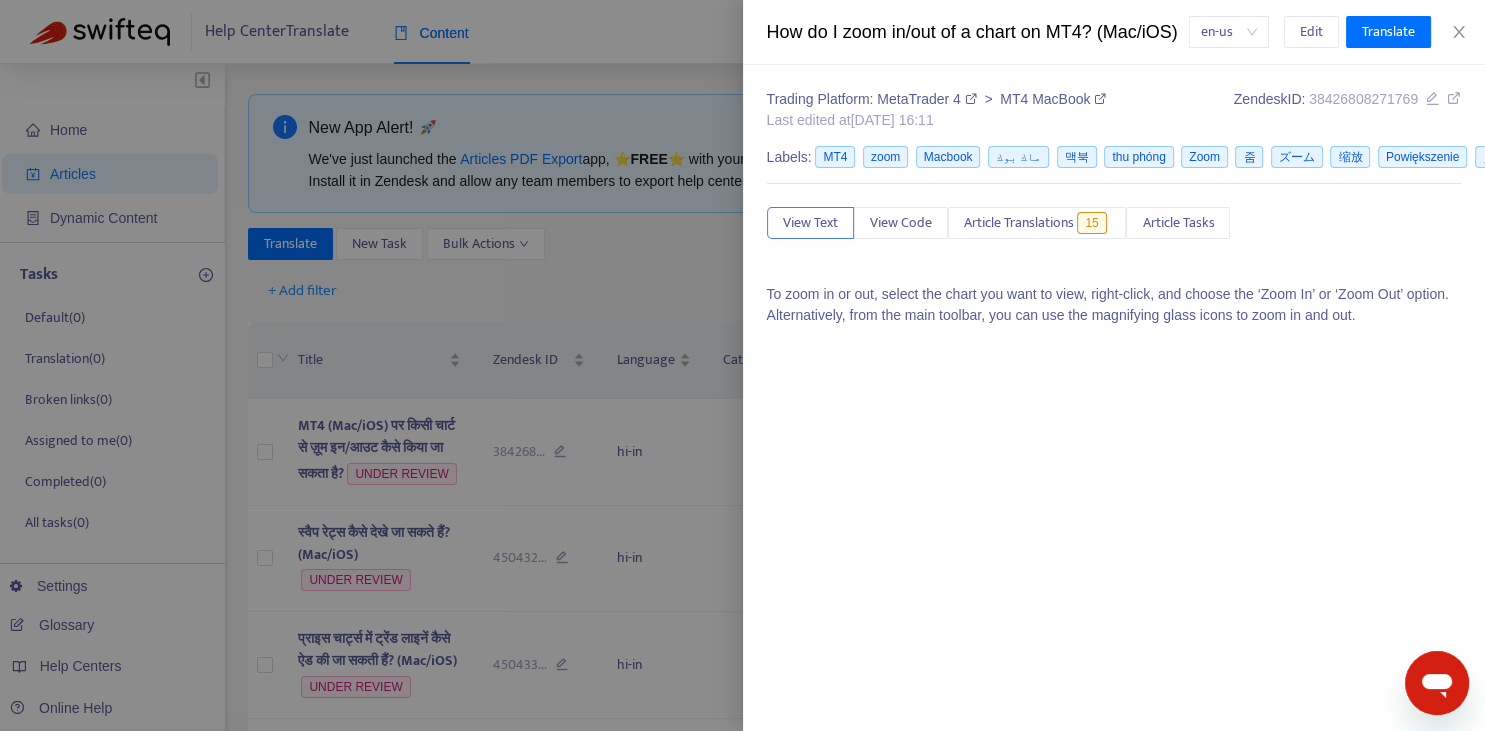 click at bounding box center [742, 365] 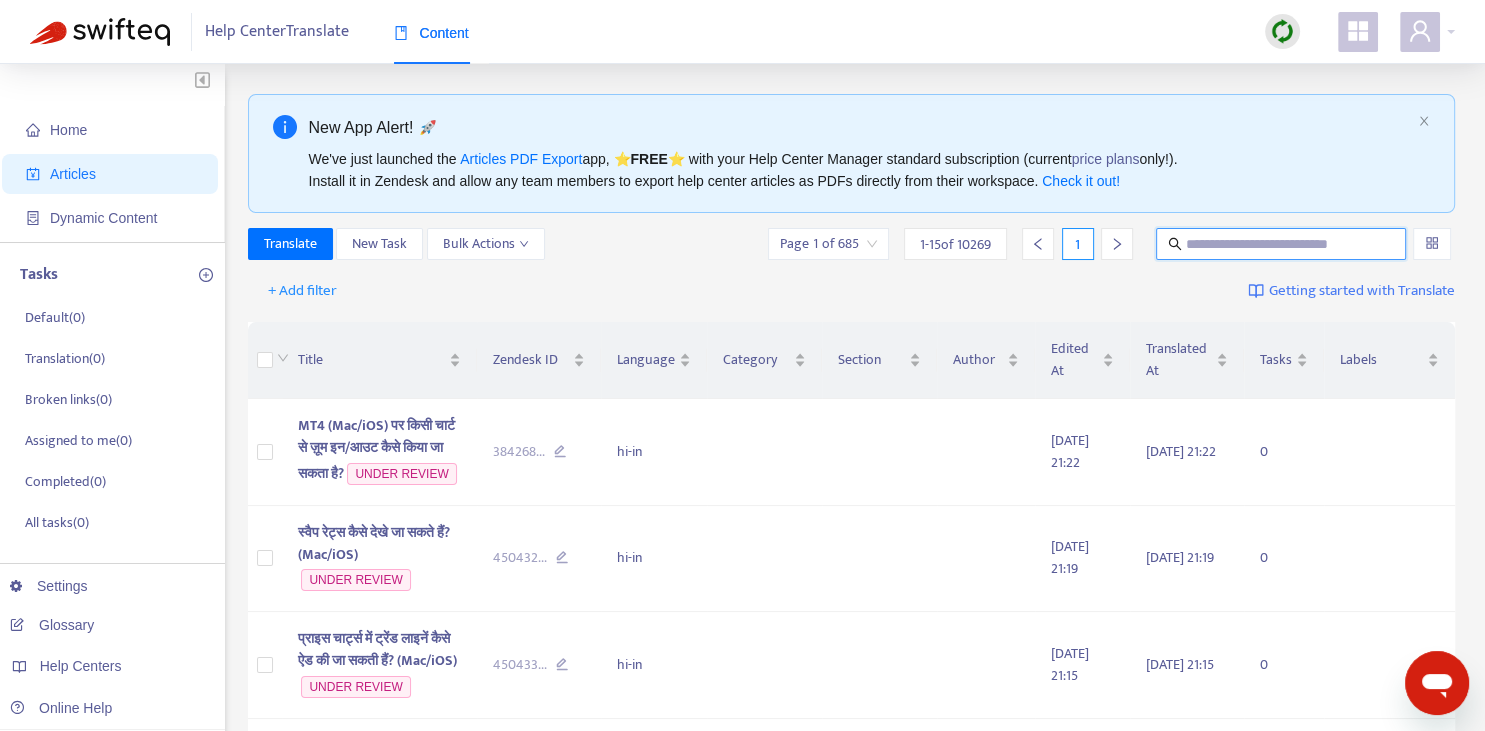 click at bounding box center (1282, 244) 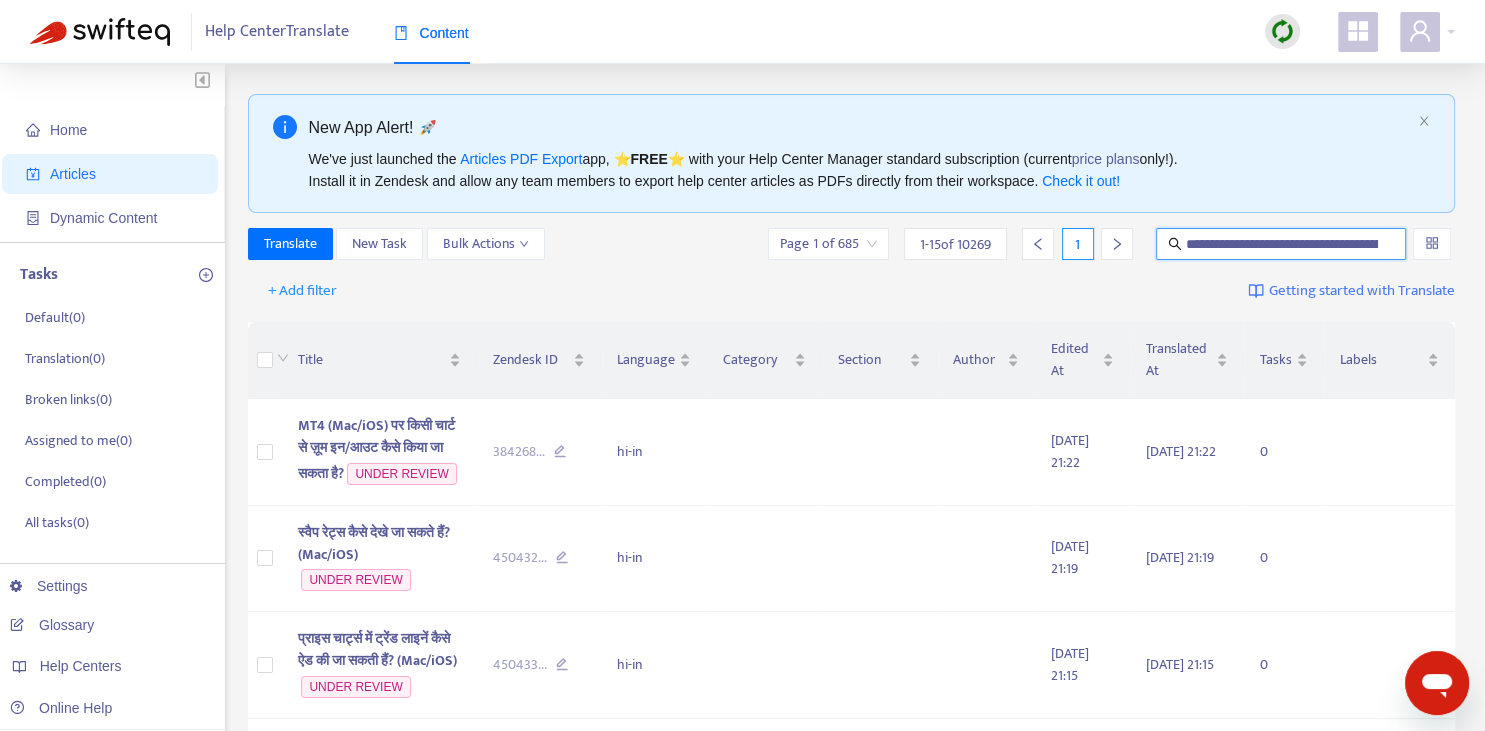 scroll, scrollTop: 0, scrollLeft: 137, axis: horizontal 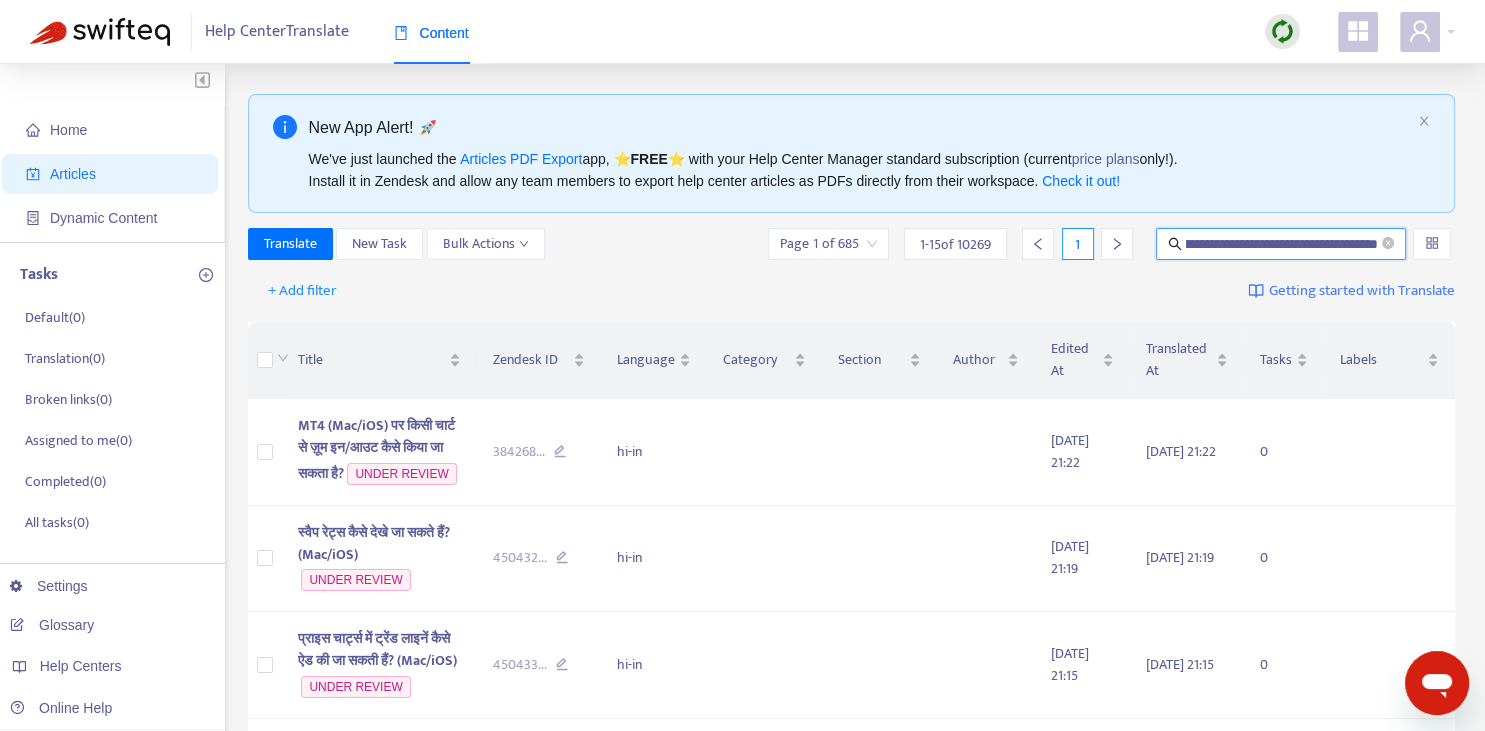 type on "**********" 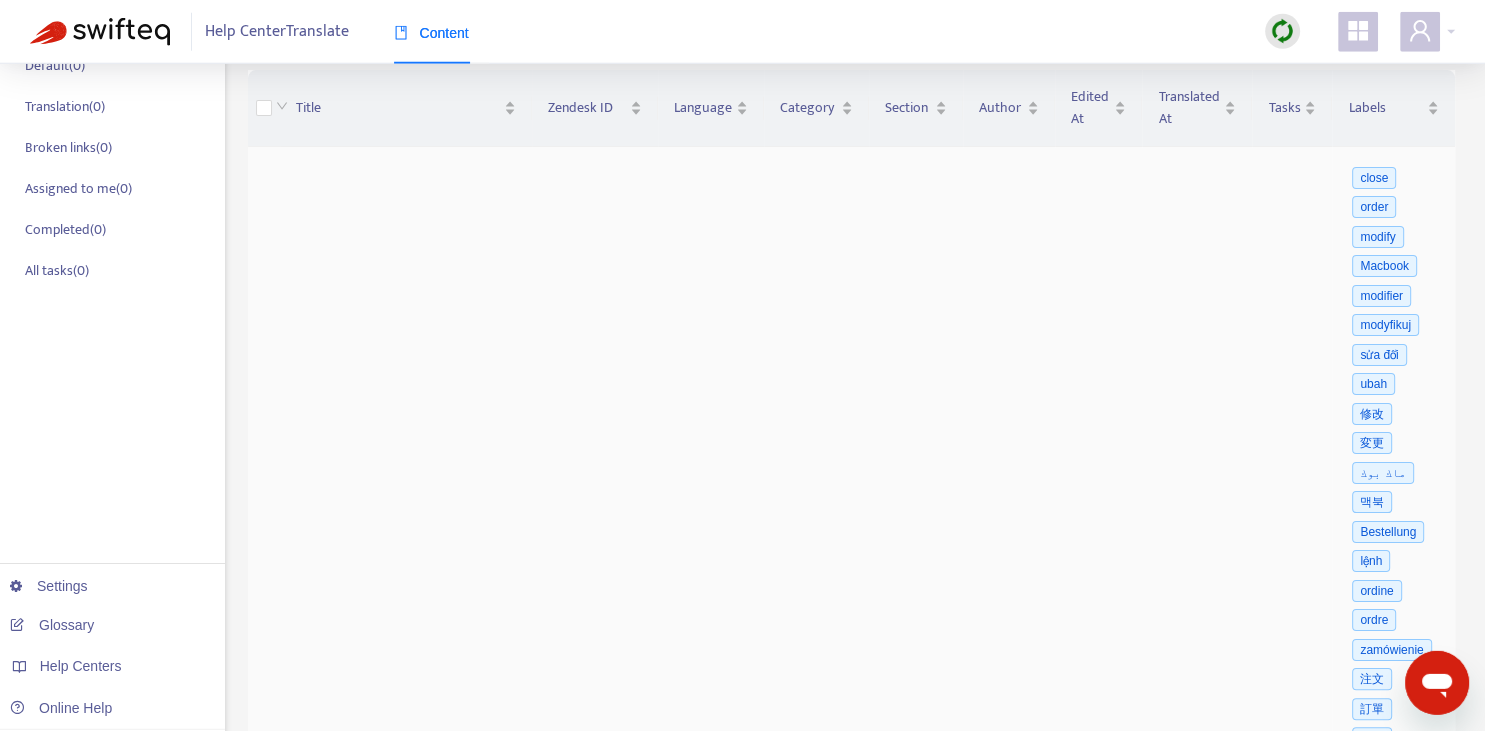 scroll, scrollTop: 352, scrollLeft: 0, axis: vertical 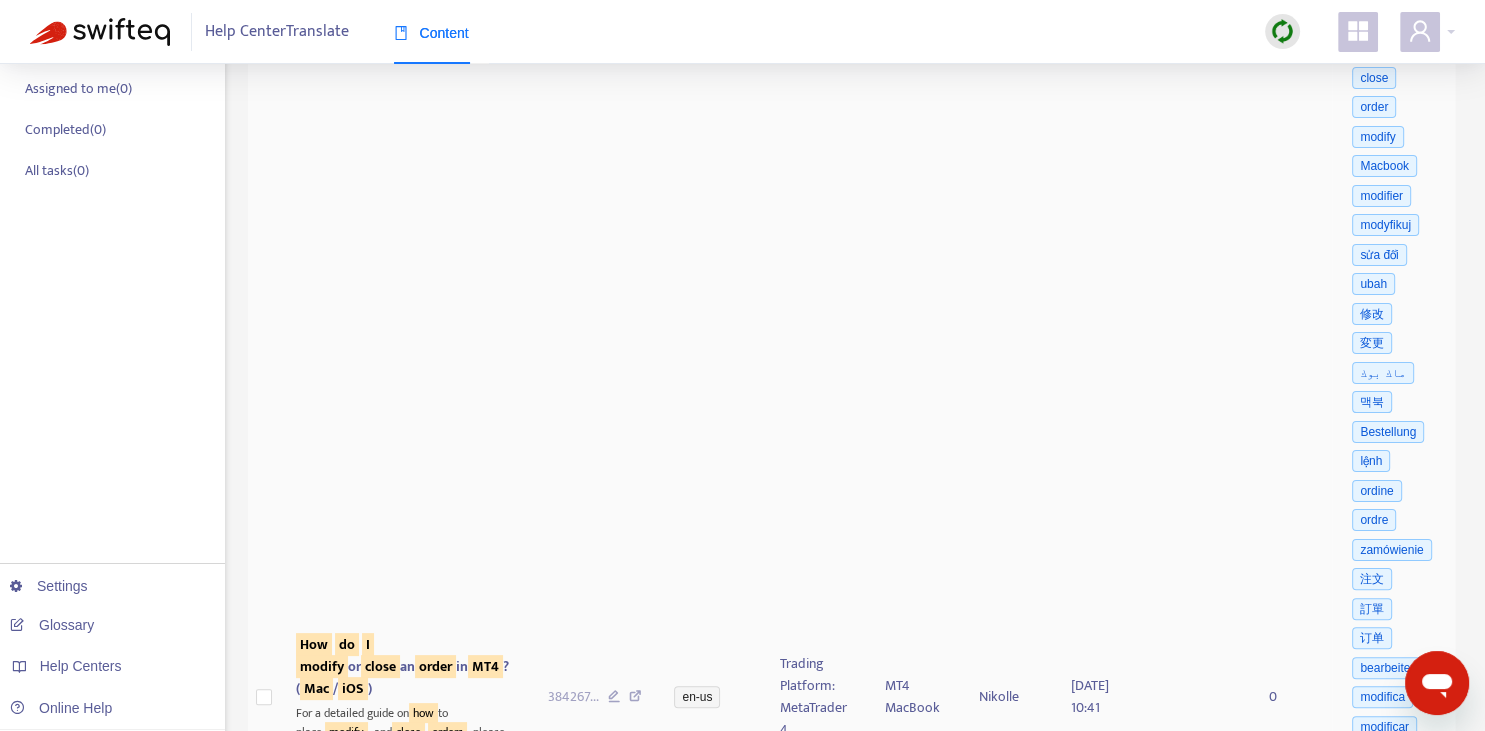click on "order" at bounding box center [435, 666] 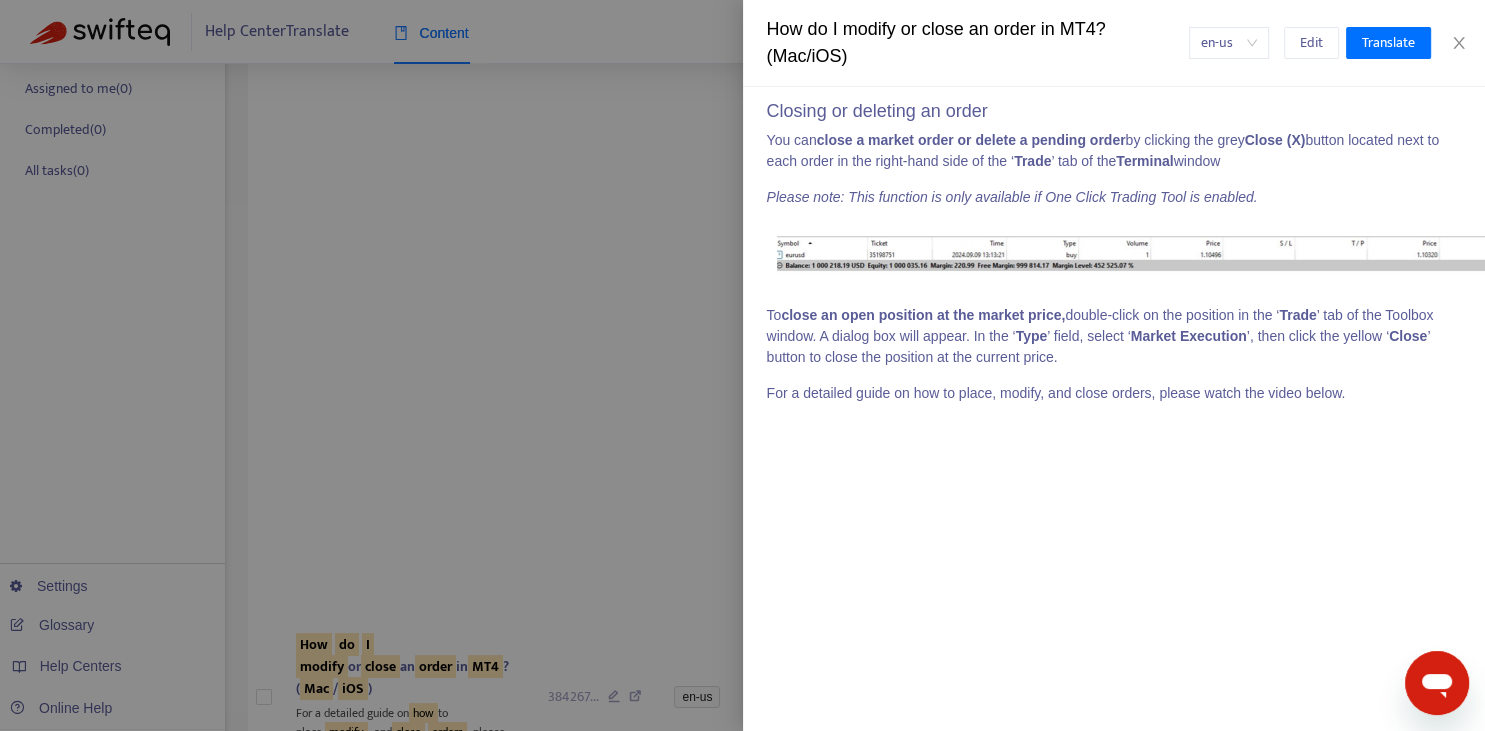 scroll, scrollTop: 37, scrollLeft: 0, axis: vertical 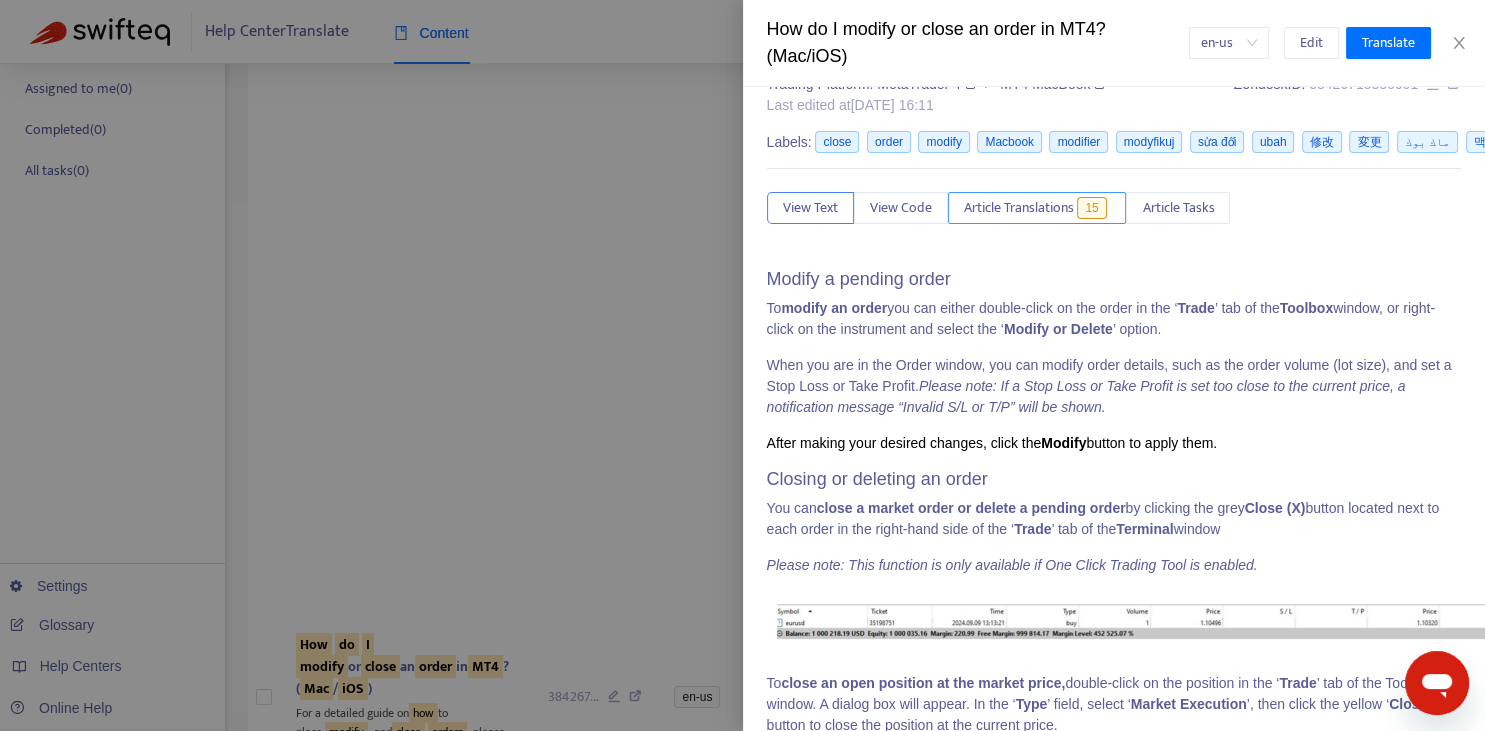 click on "Article Translations 15" at bounding box center (1037, 208) 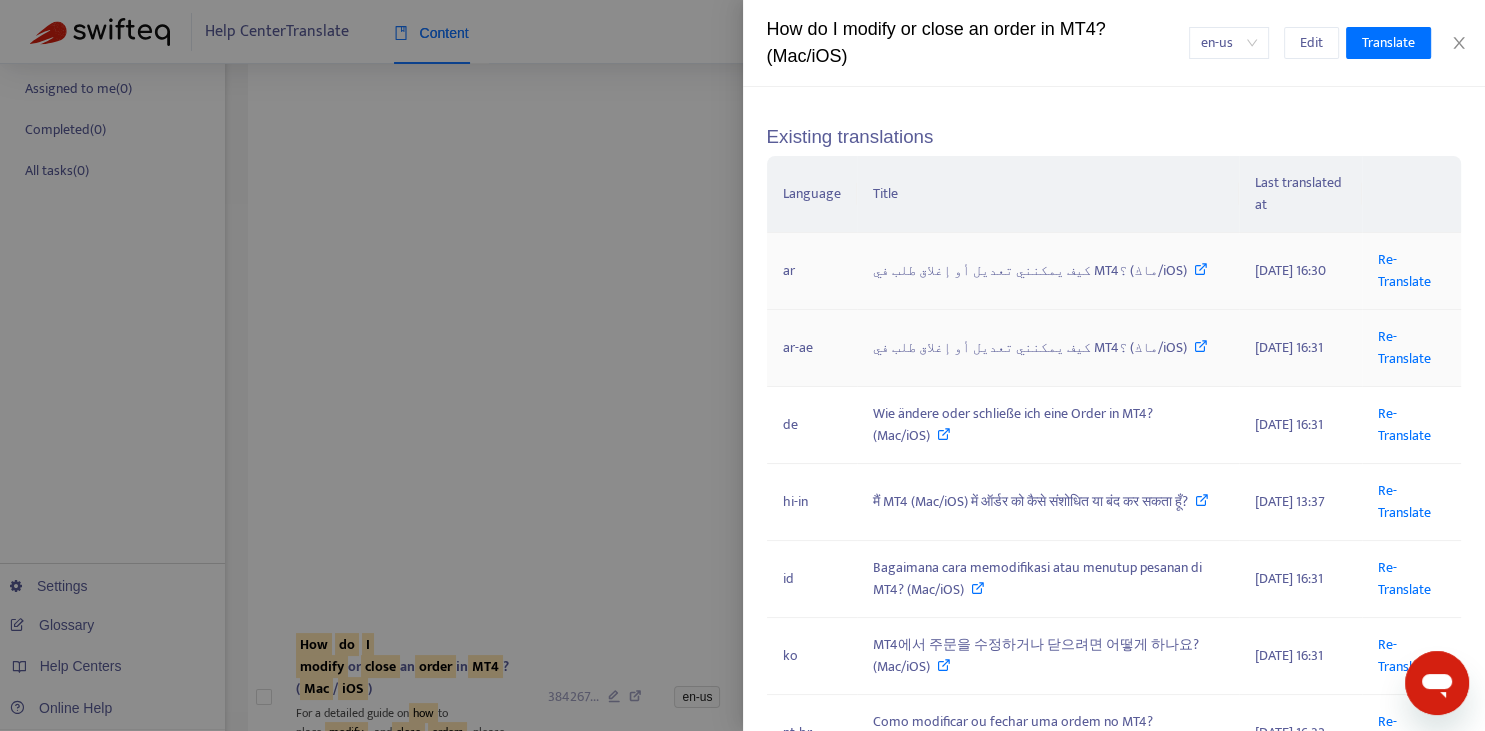 scroll, scrollTop: 184, scrollLeft: 0, axis: vertical 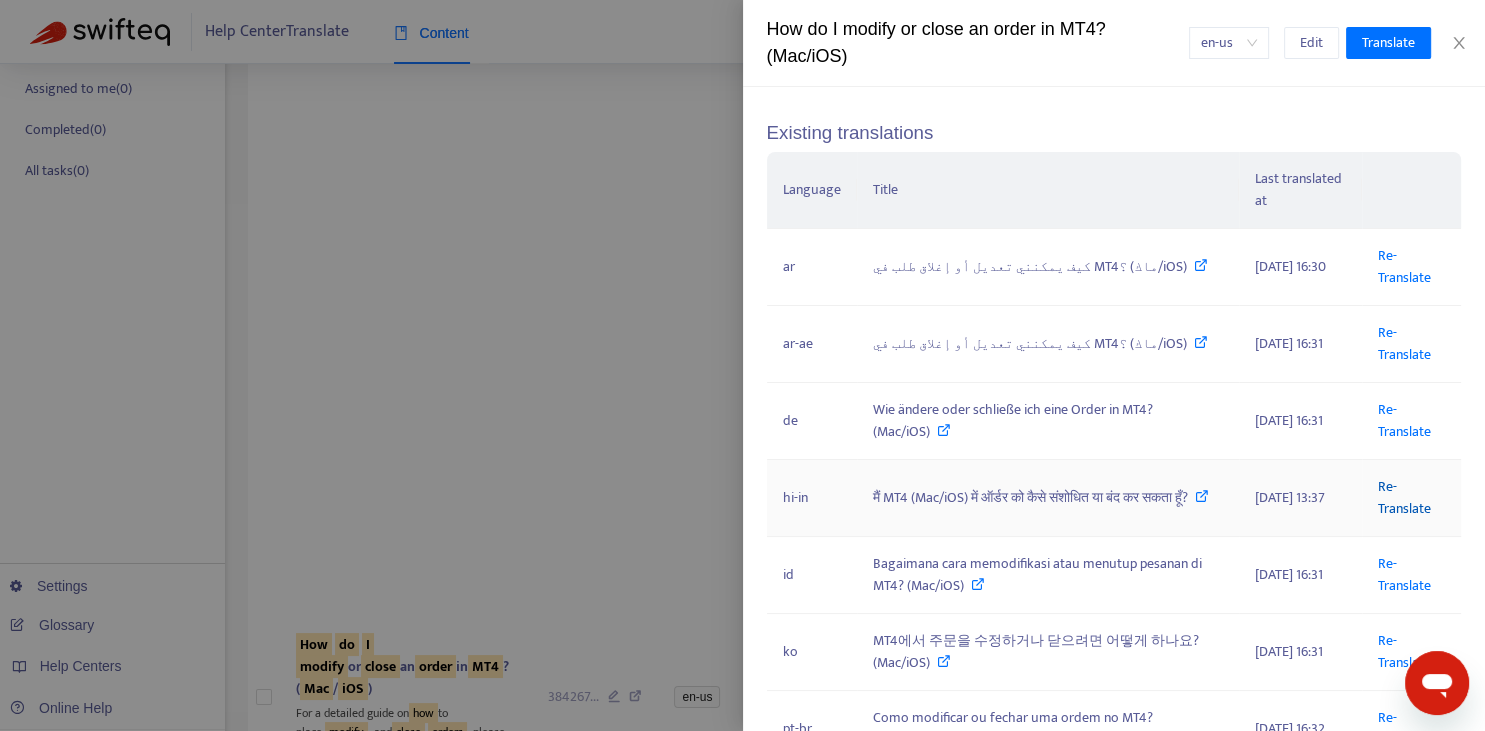 click on "Re-Translate" at bounding box center [1404, 497] 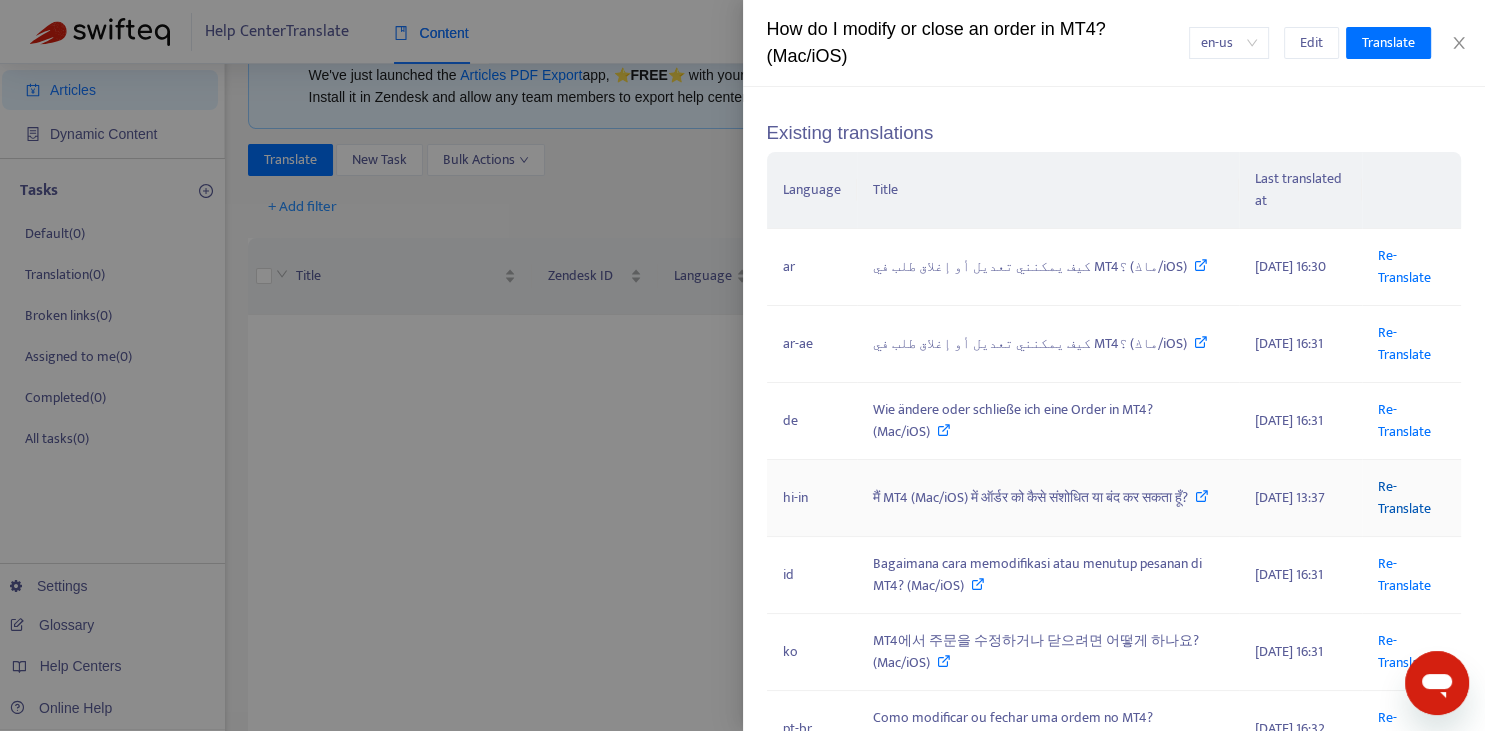 scroll, scrollTop: 0, scrollLeft: 137, axis: horizontal 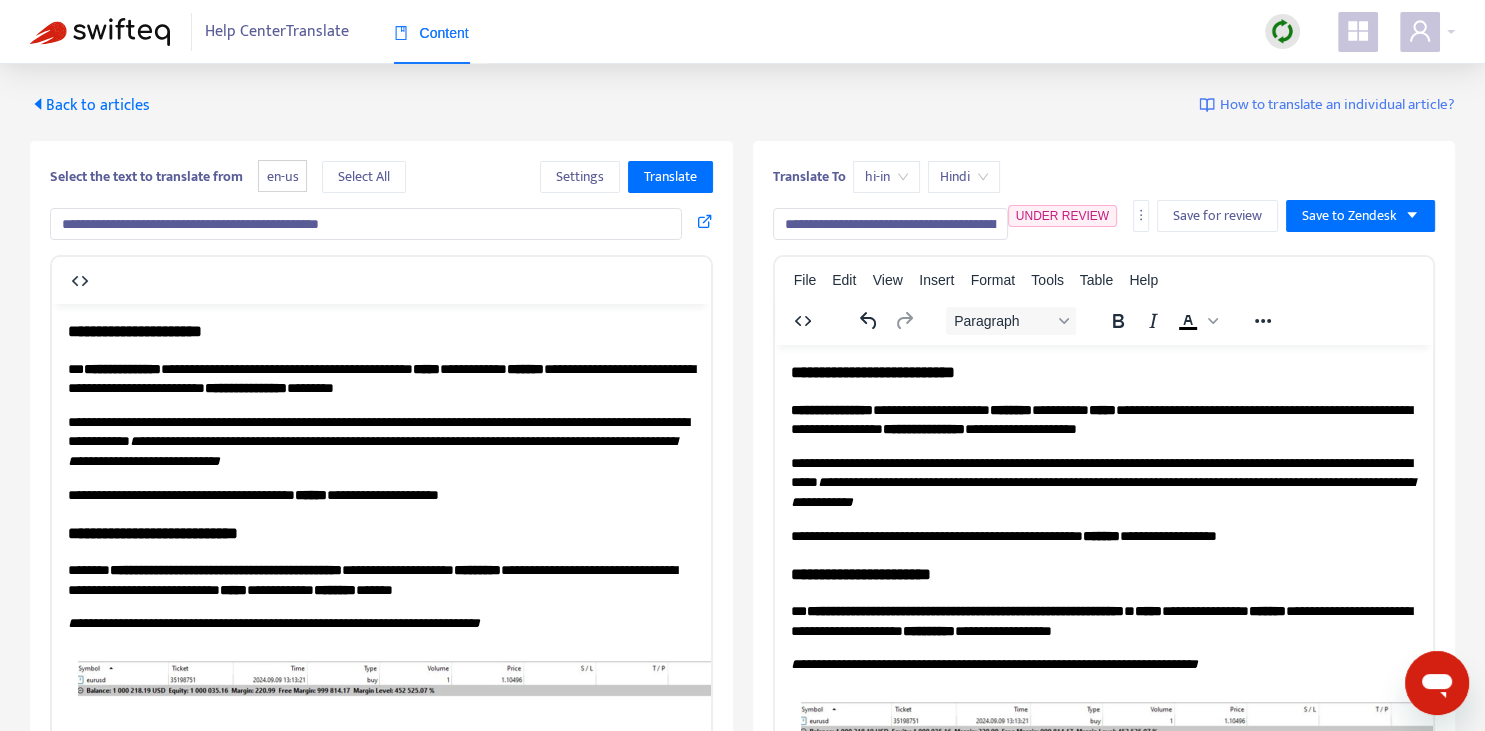 click on "**********" at bounding box center (890, 224) 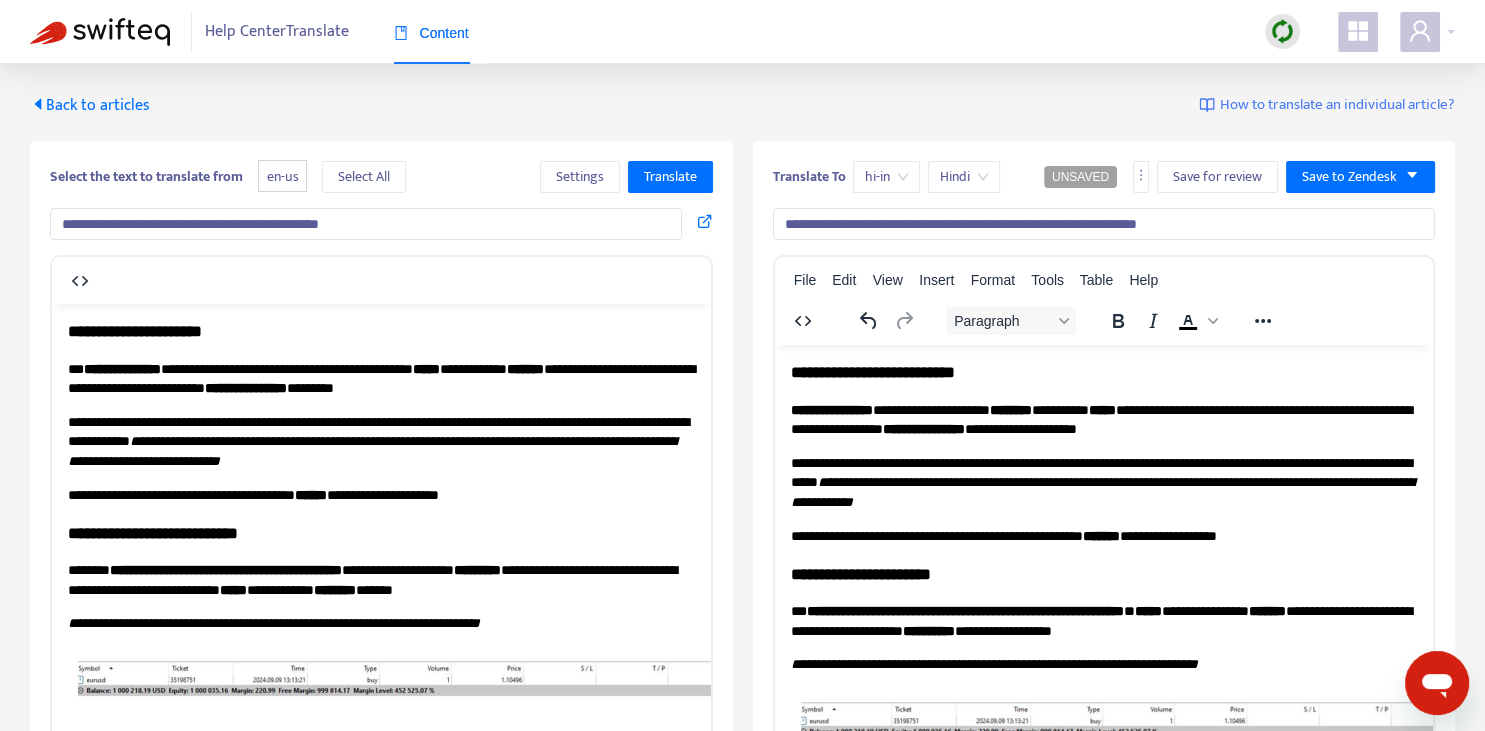 type on "**********" 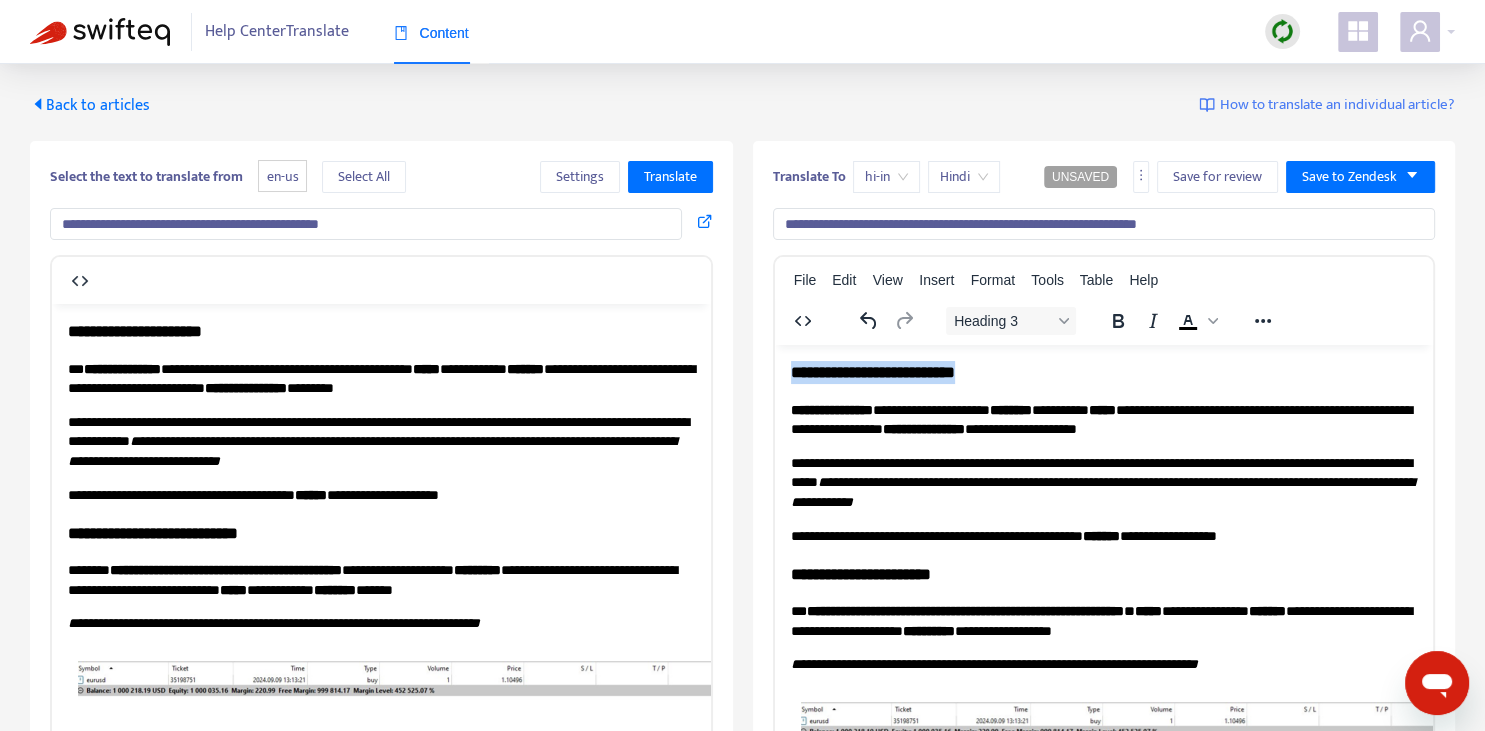 type 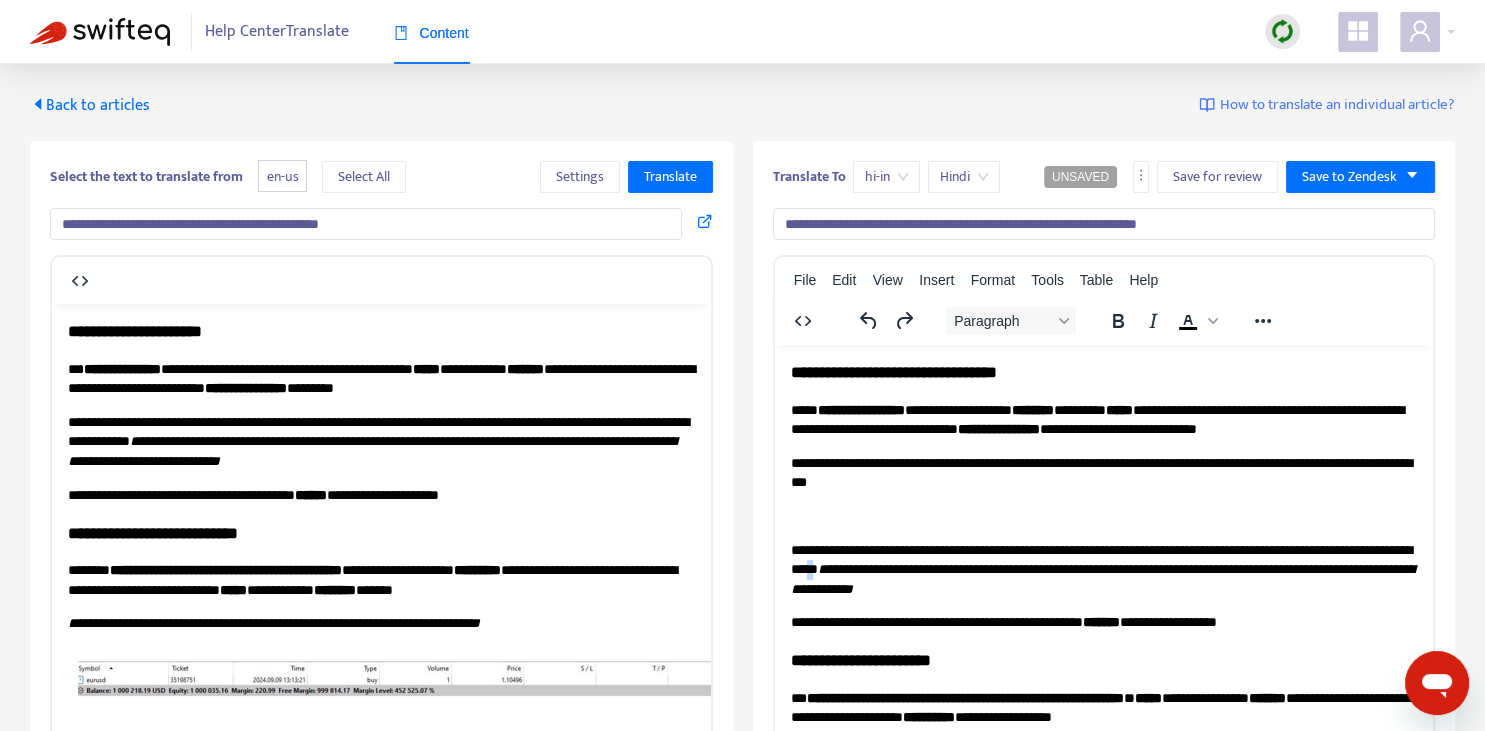 copy on "*" 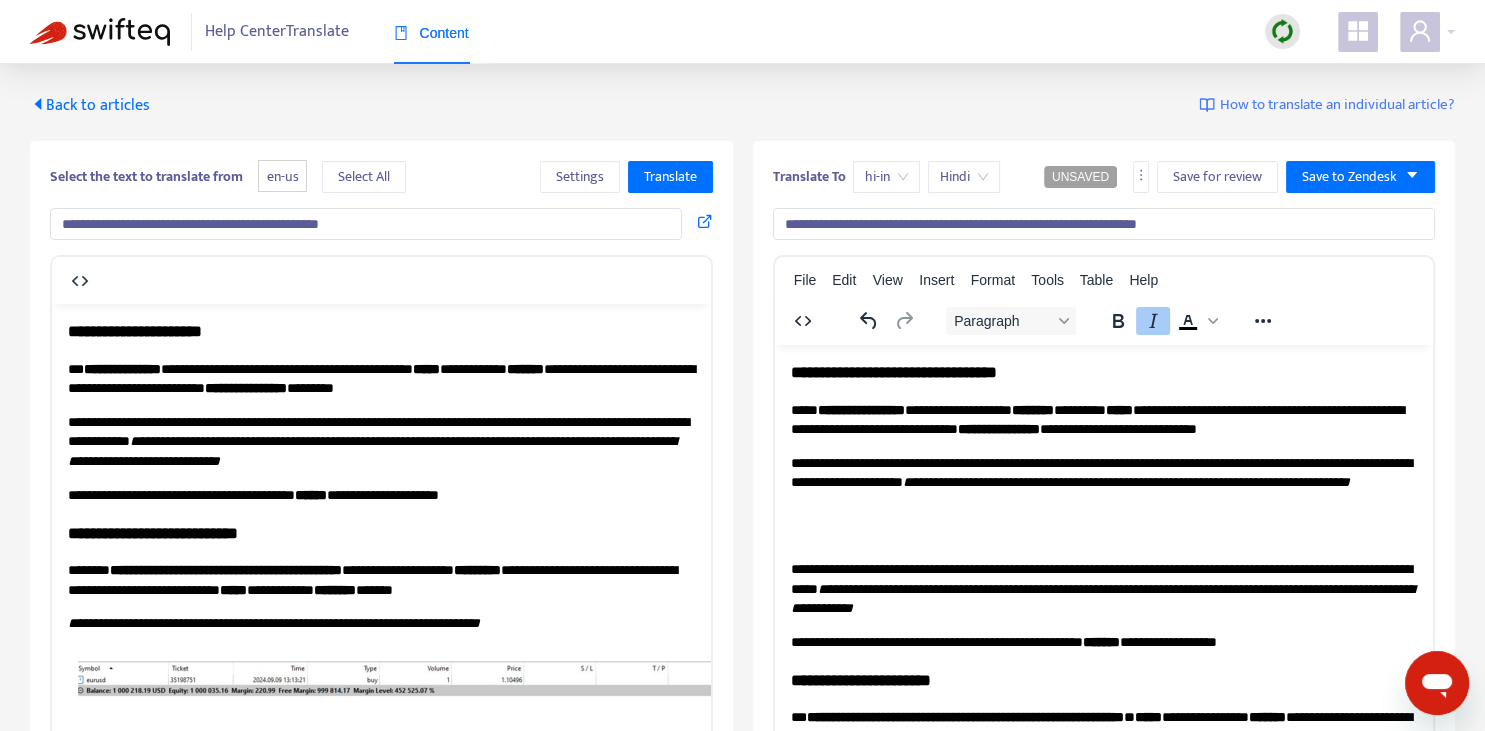 drag, startPoint x: 296, startPoint y: 455, endPoint x: 414, endPoint y: 466, distance: 118.511604 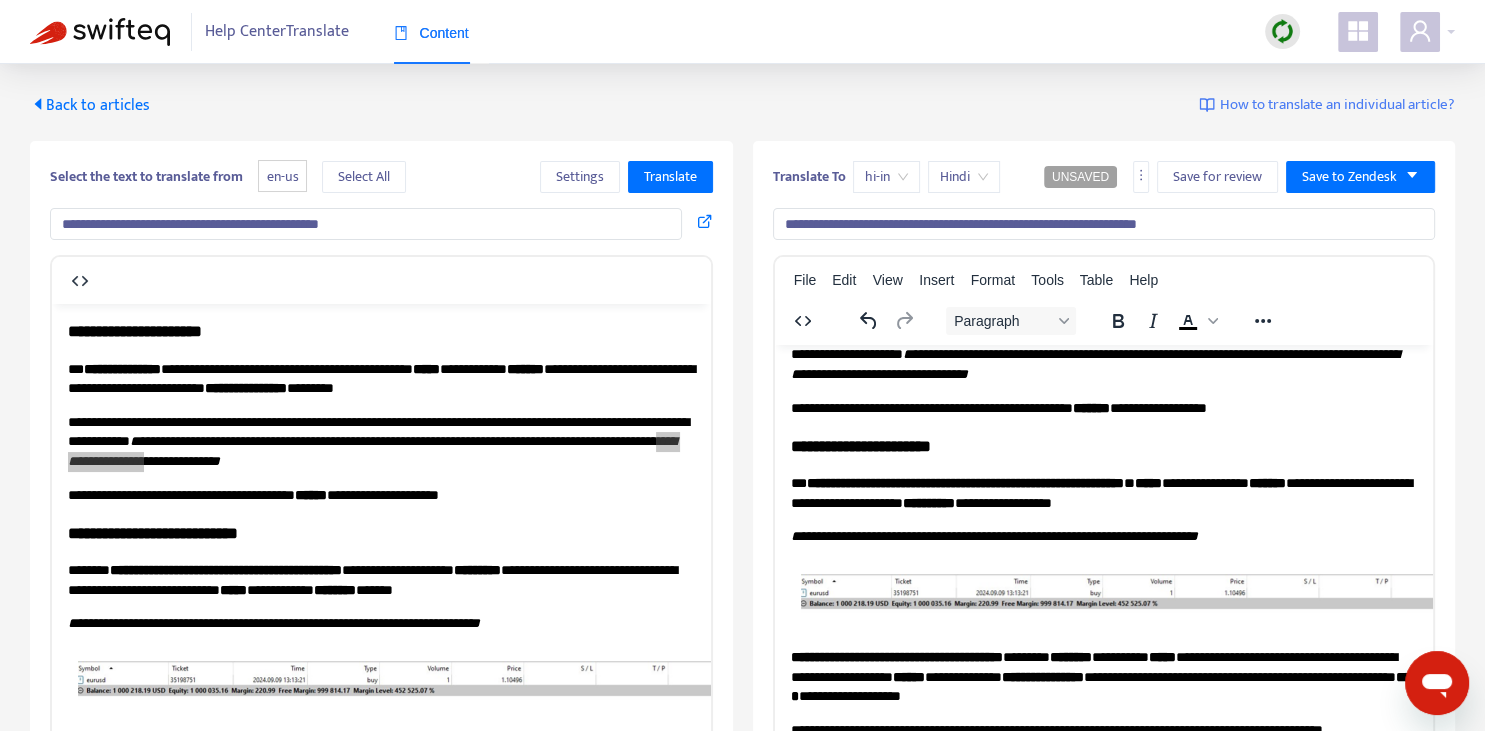 scroll, scrollTop: 48, scrollLeft: 0, axis: vertical 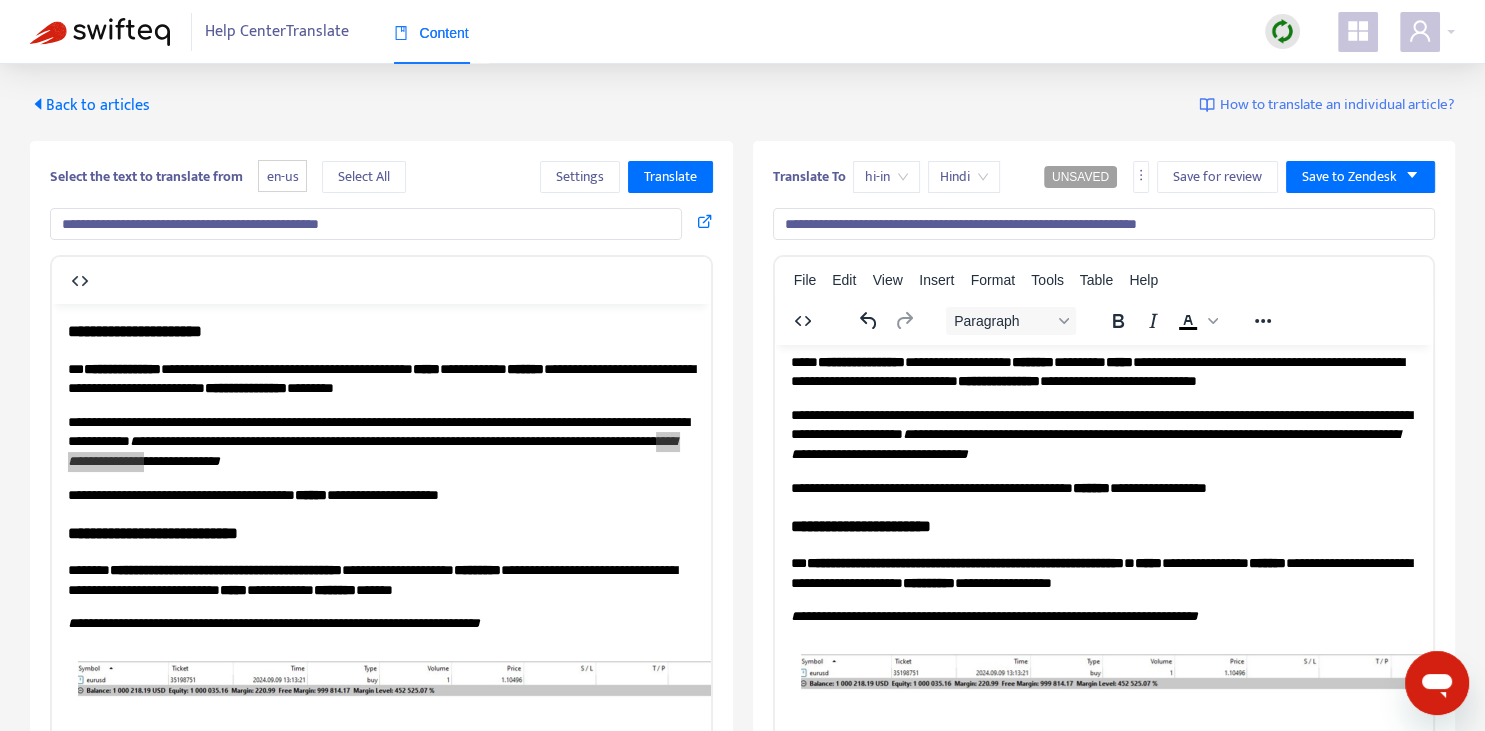 click on "**********" at bounding box center (1103, 525) 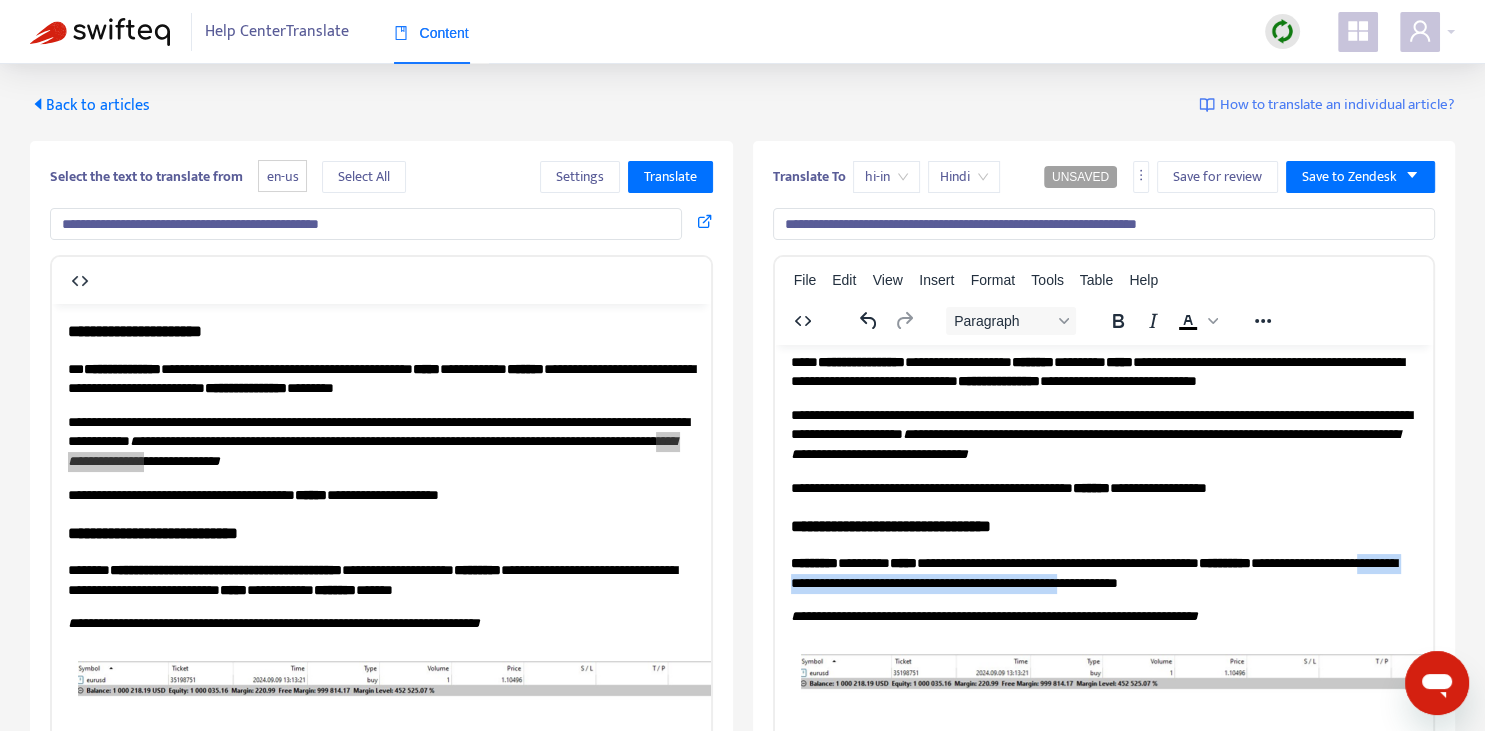 drag, startPoint x: 856, startPoint y: 574, endPoint x: 1214, endPoint y: 574, distance: 358 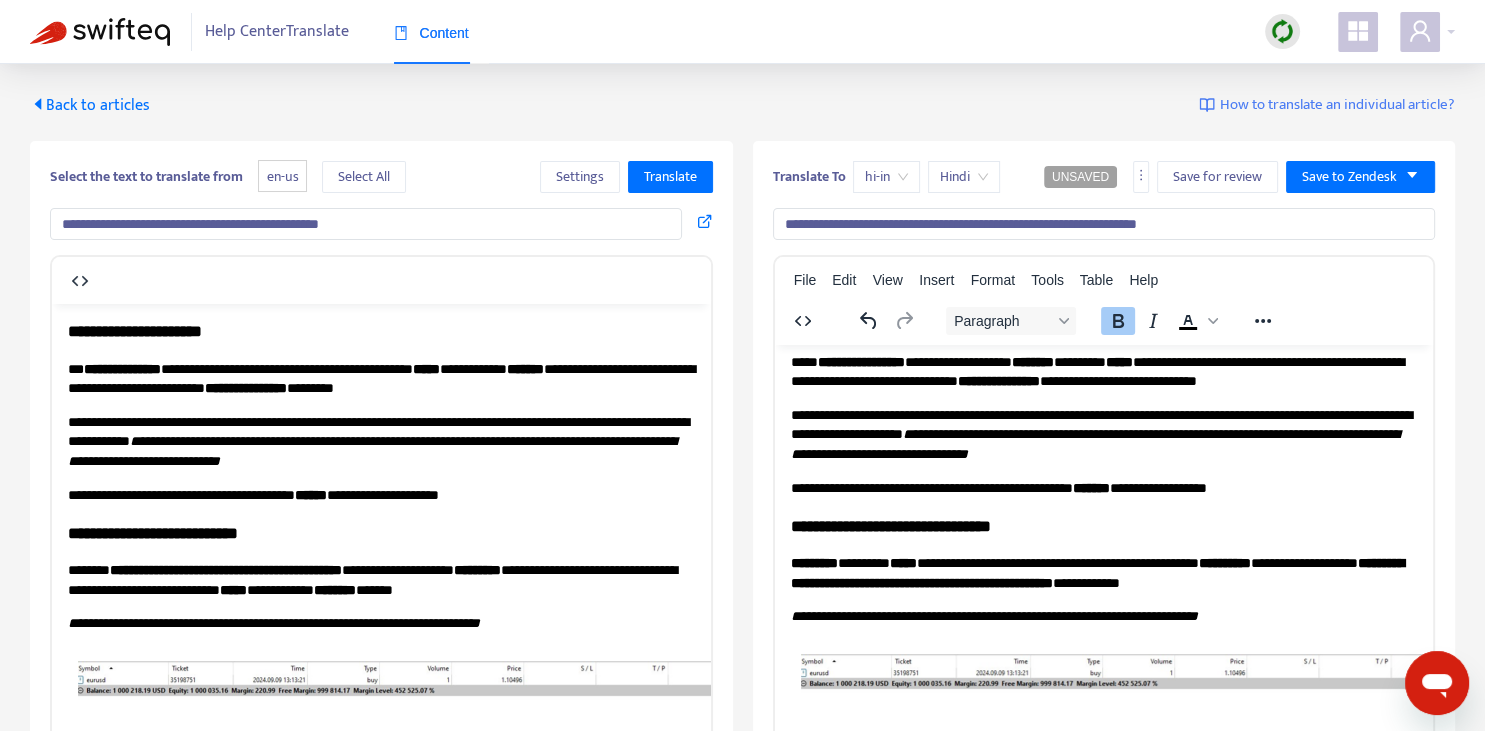 click on "**********" at bounding box center (993, 615) 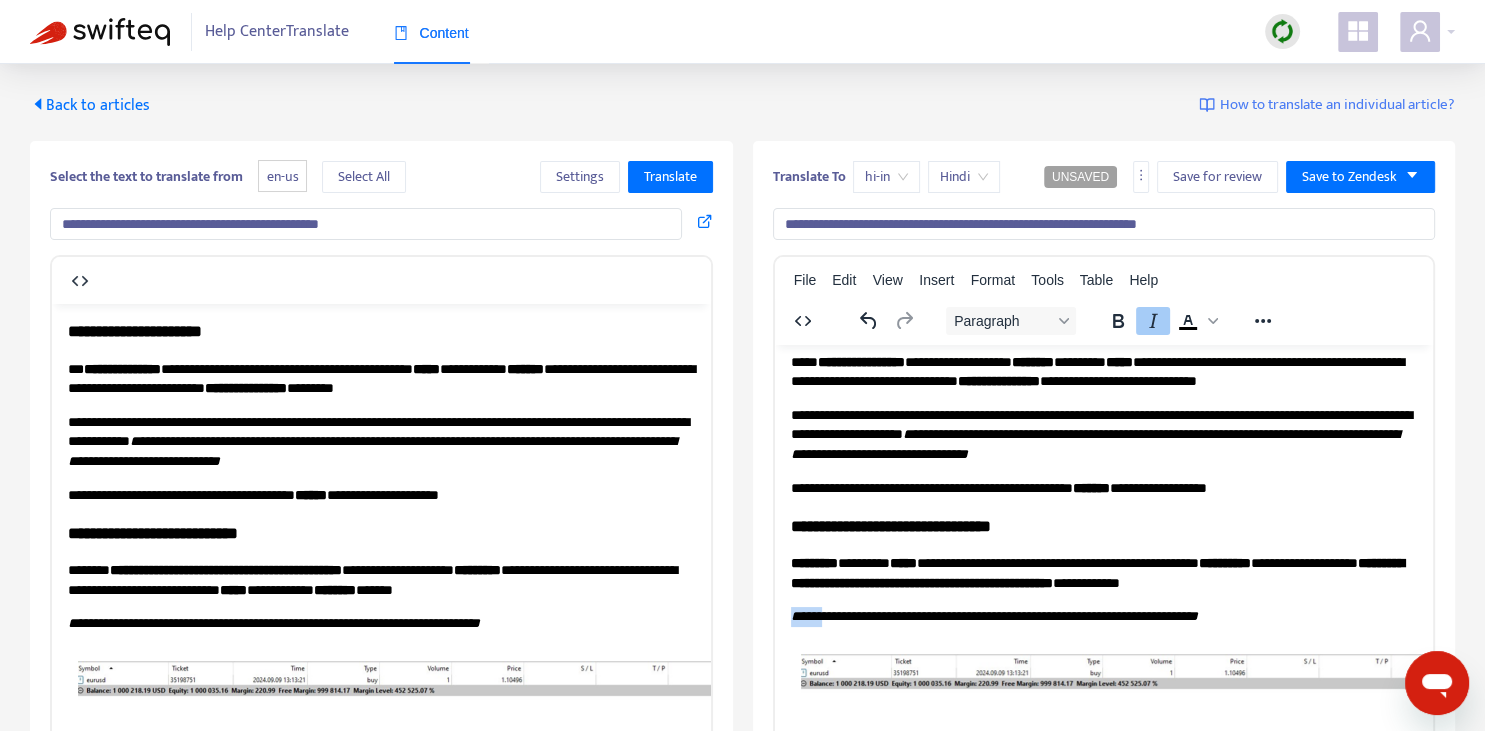 click on "**********" at bounding box center (993, 615) 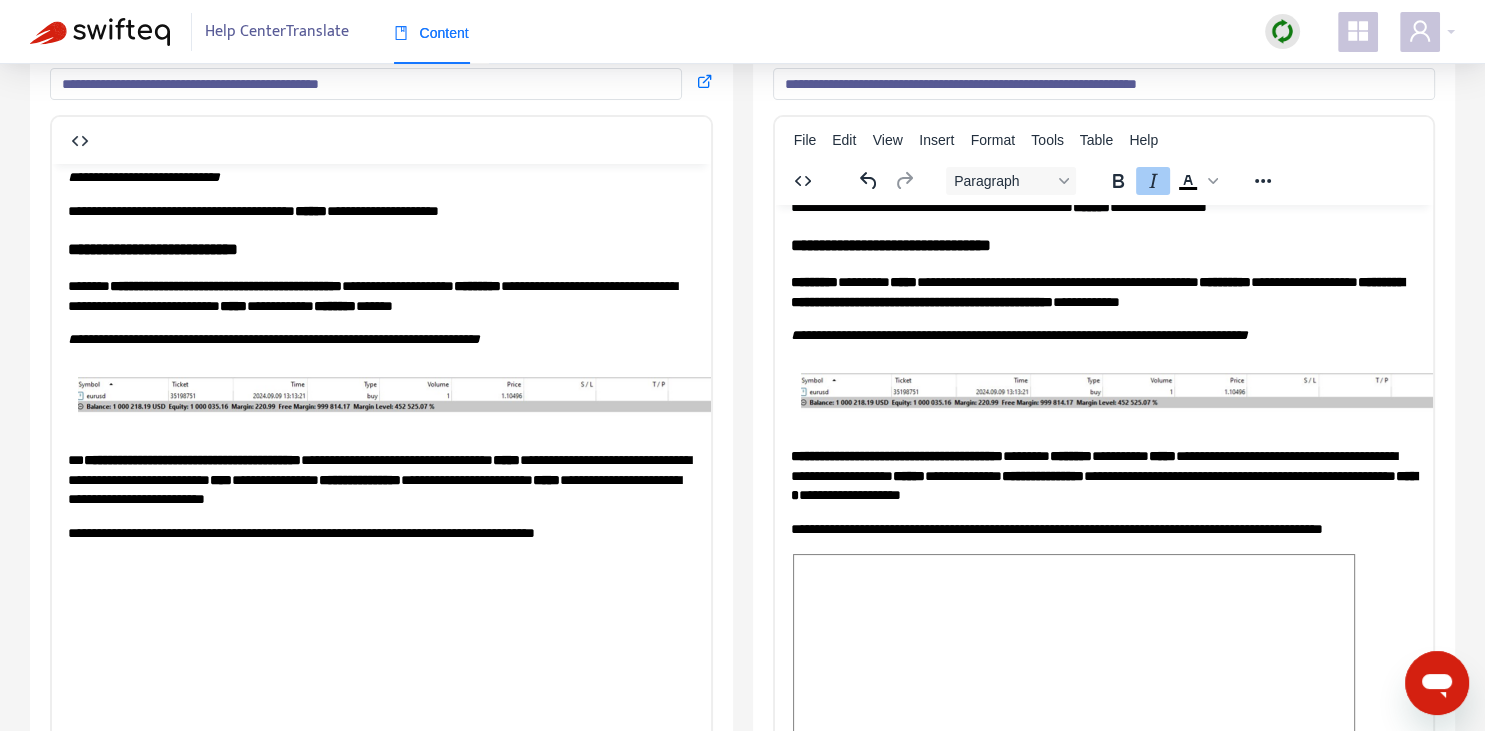 scroll, scrollTop: 148, scrollLeft: 0, axis: vertical 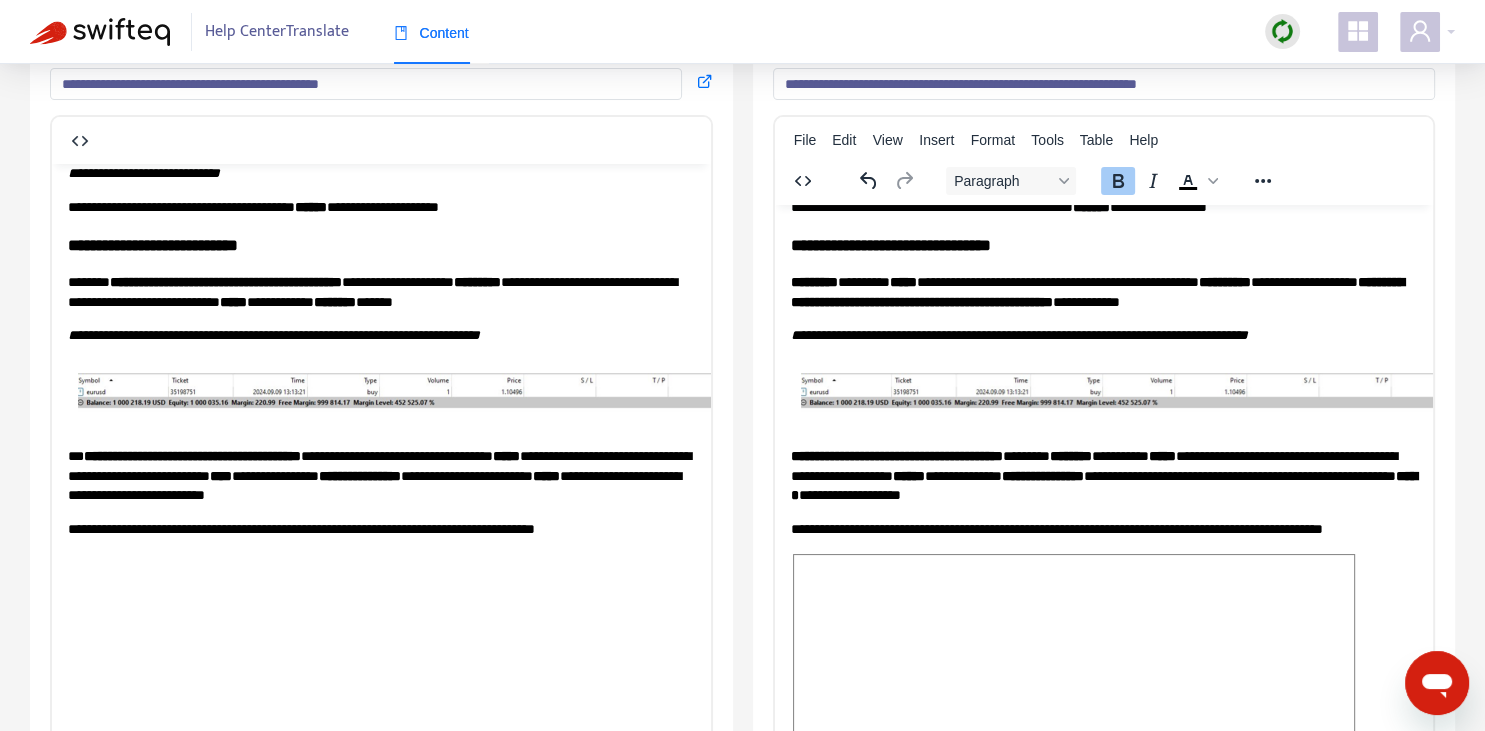 click on "**********" at bounding box center (896, 455) 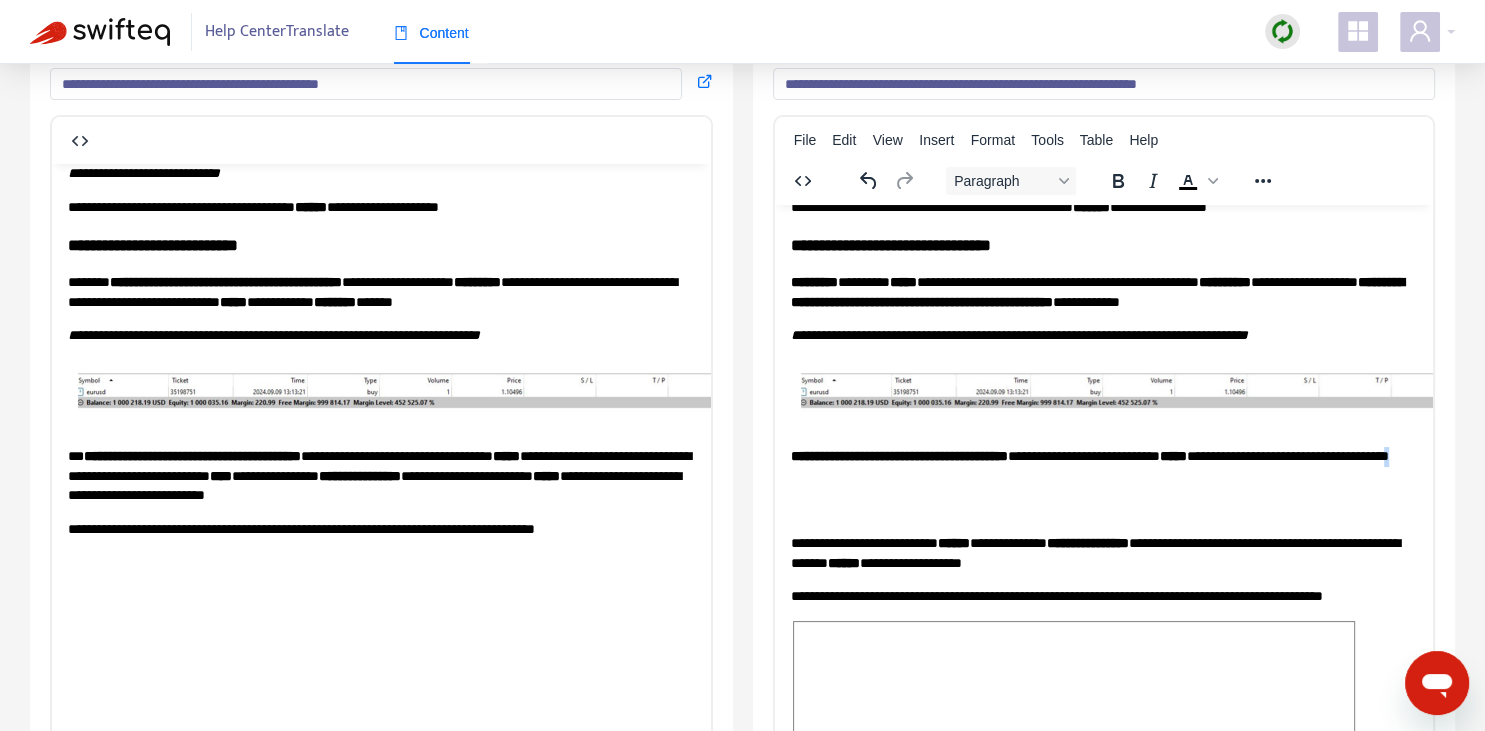 copy on "*" 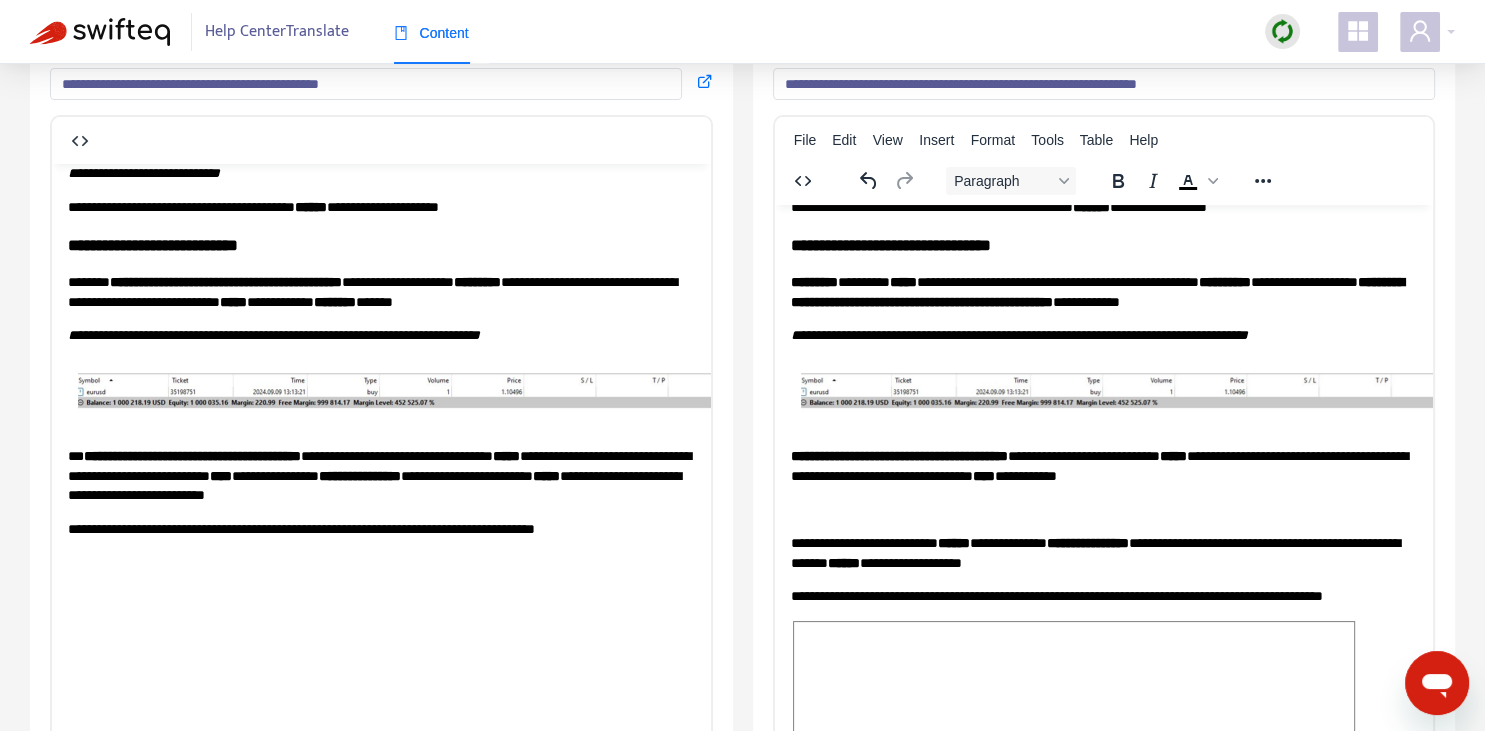 click on "**********" at bounding box center (1103, 465) 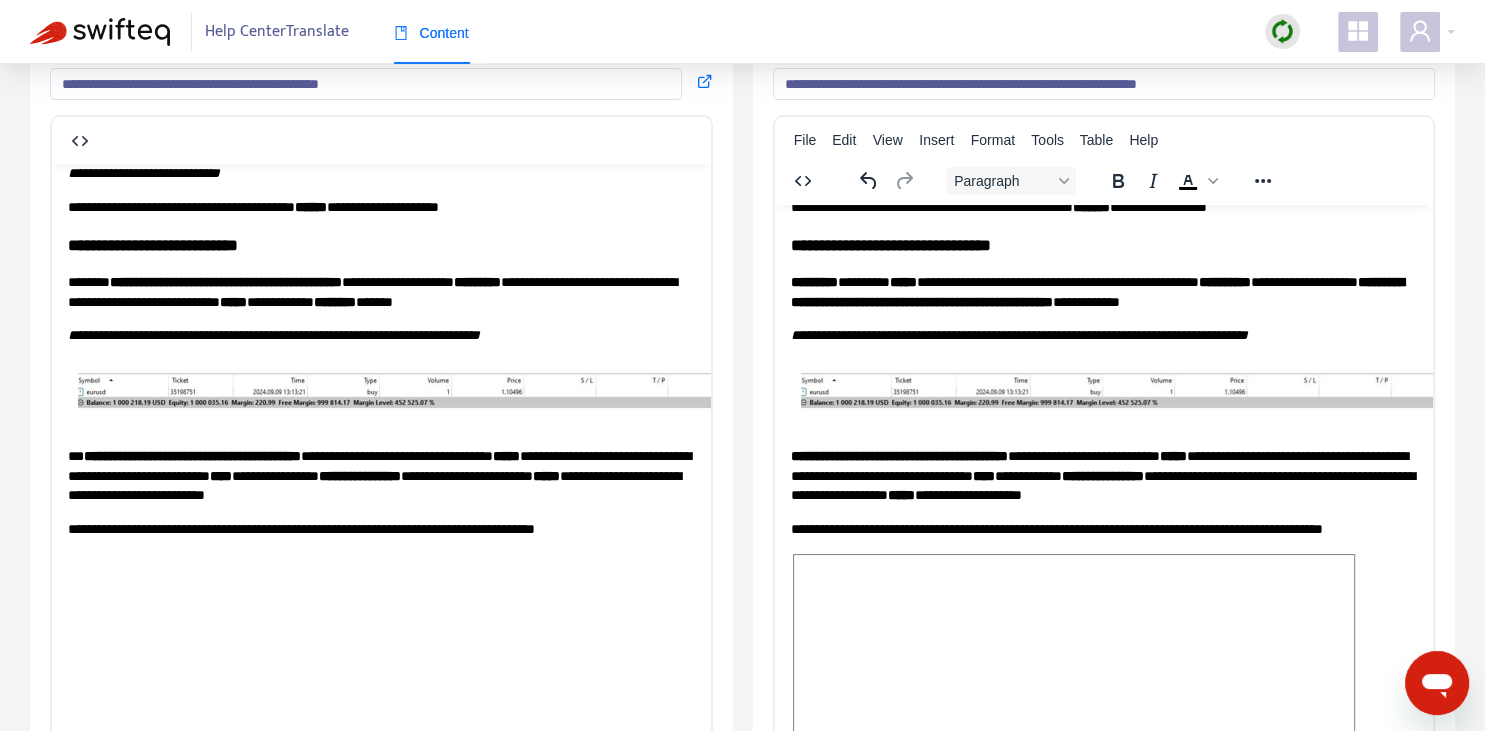 copy on "*" 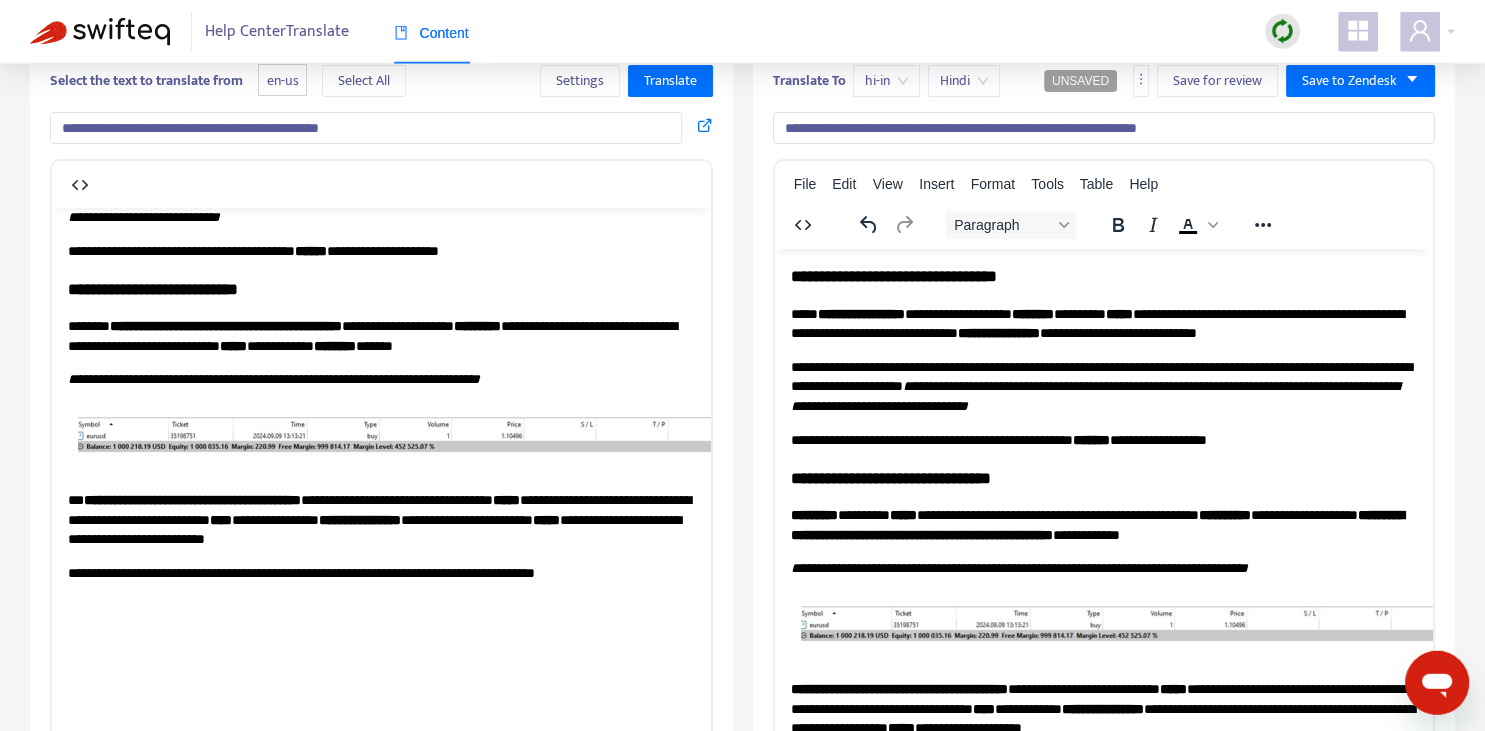 scroll, scrollTop: 140, scrollLeft: 0, axis: vertical 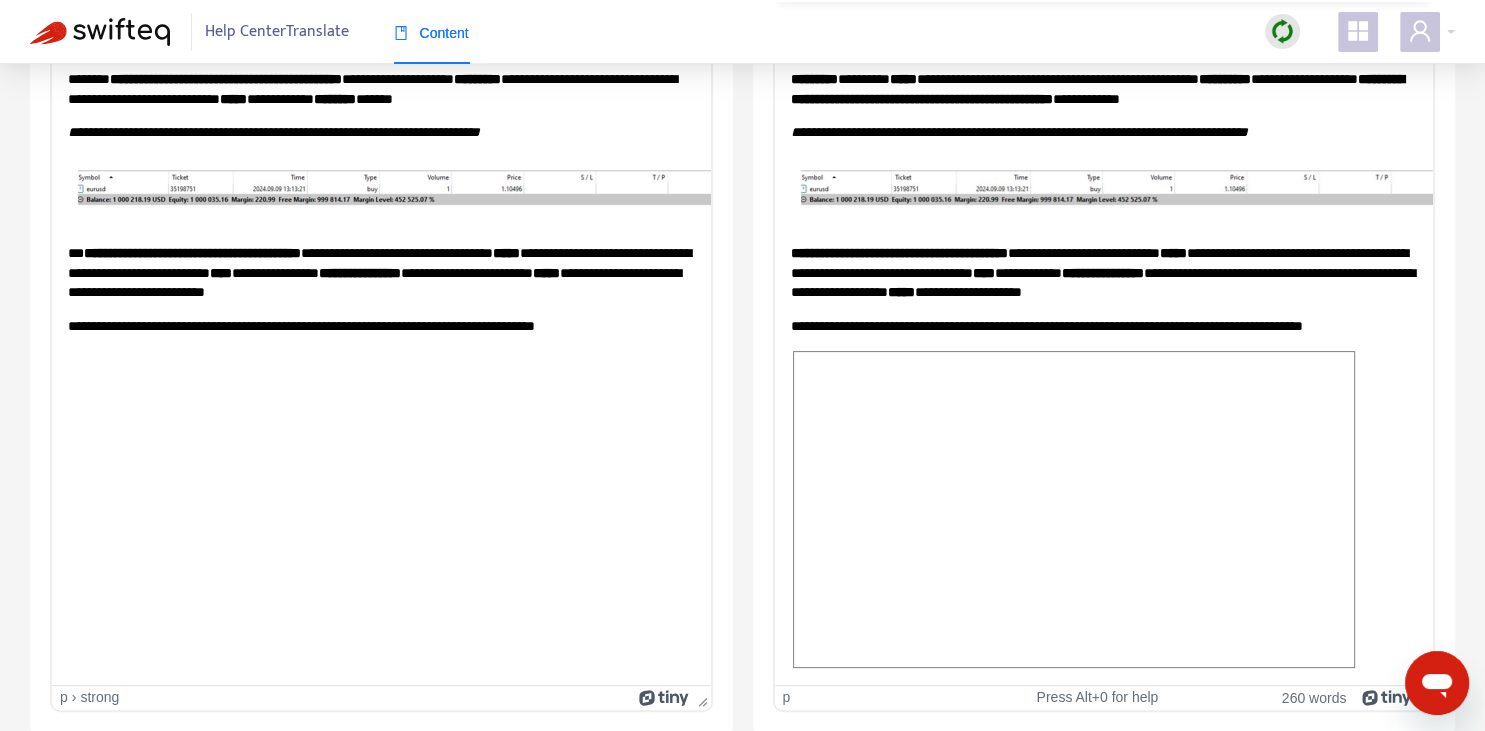 click on "**********" at bounding box center (1103, 272) 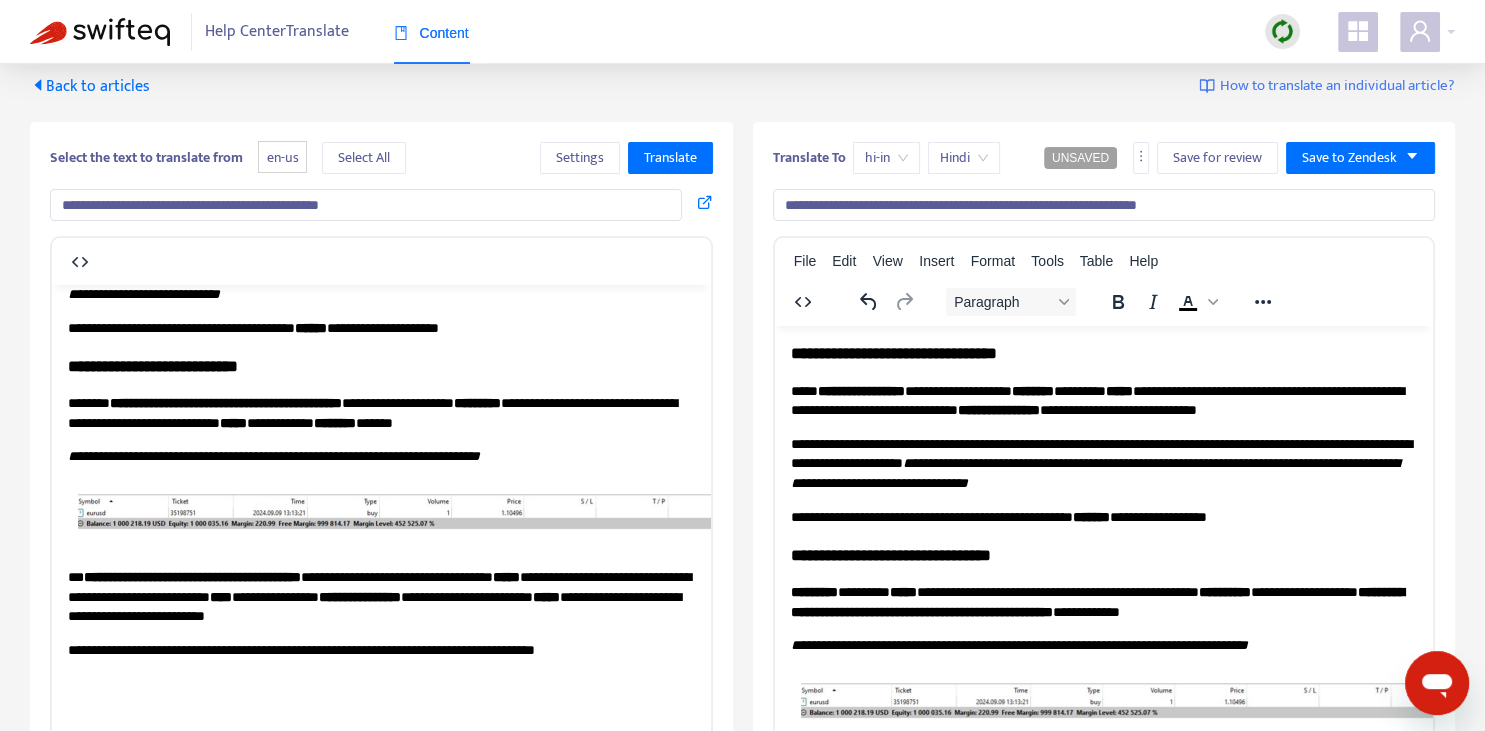 scroll, scrollTop: 0, scrollLeft: 0, axis: both 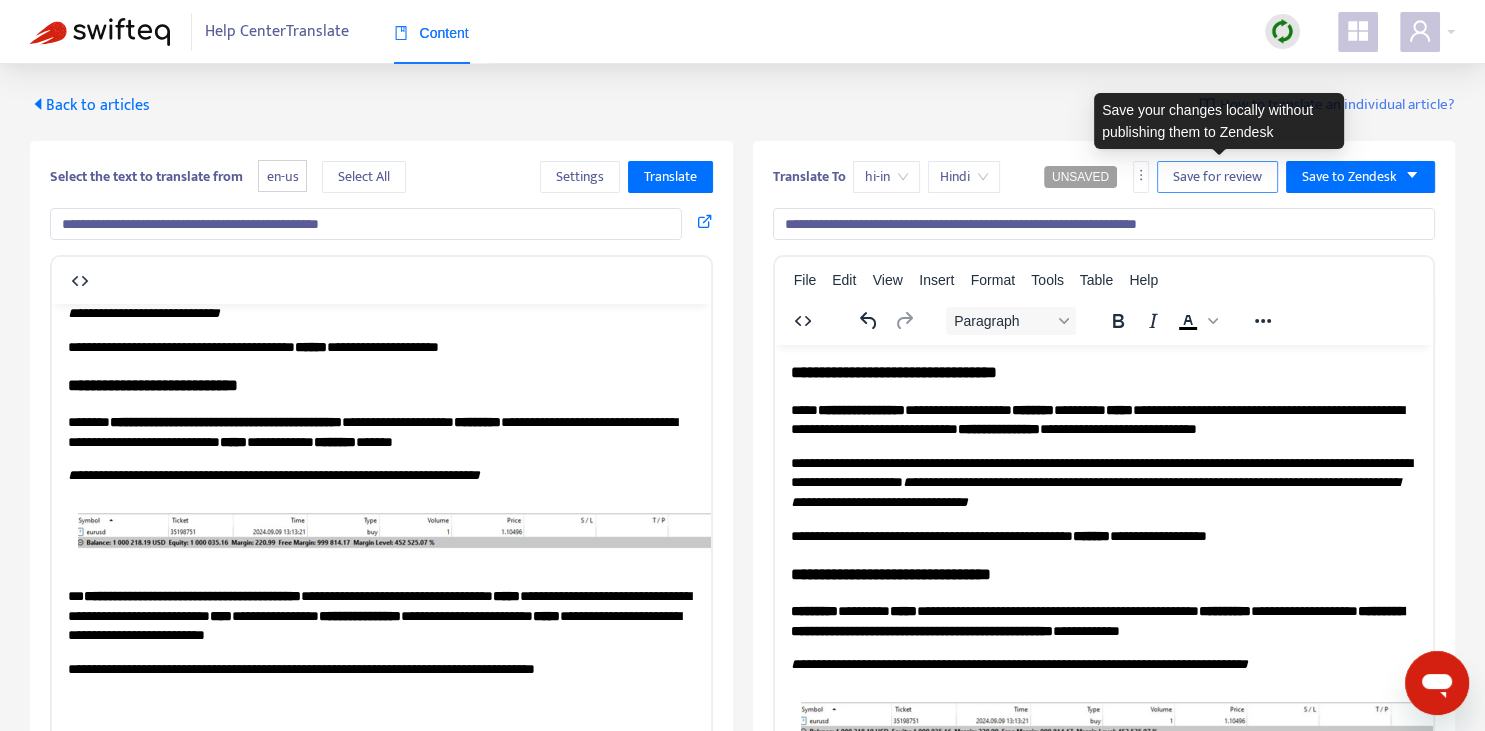 click on "Save for review" at bounding box center (1217, 177) 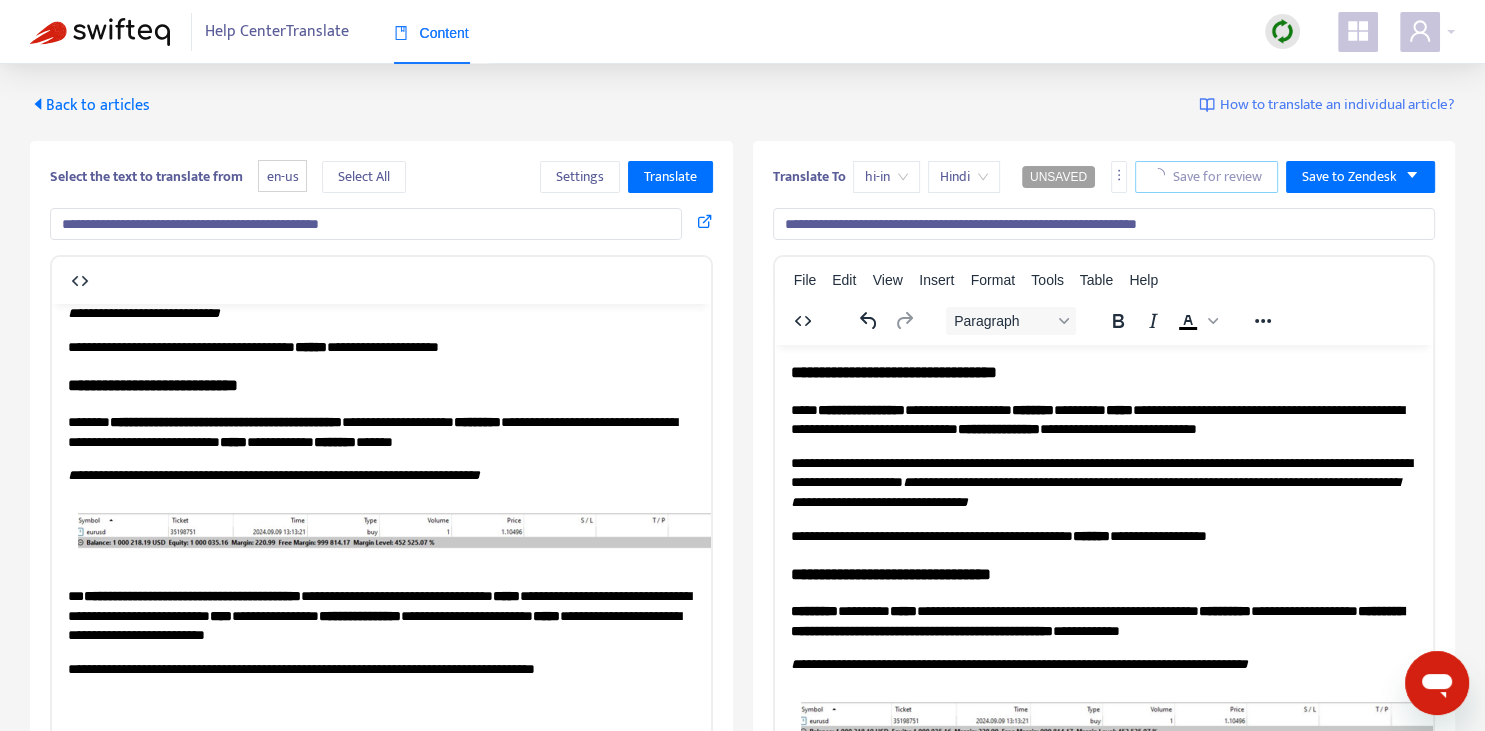 scroll, scrollTop: 343, scrollLeft: 0, axis: vertical 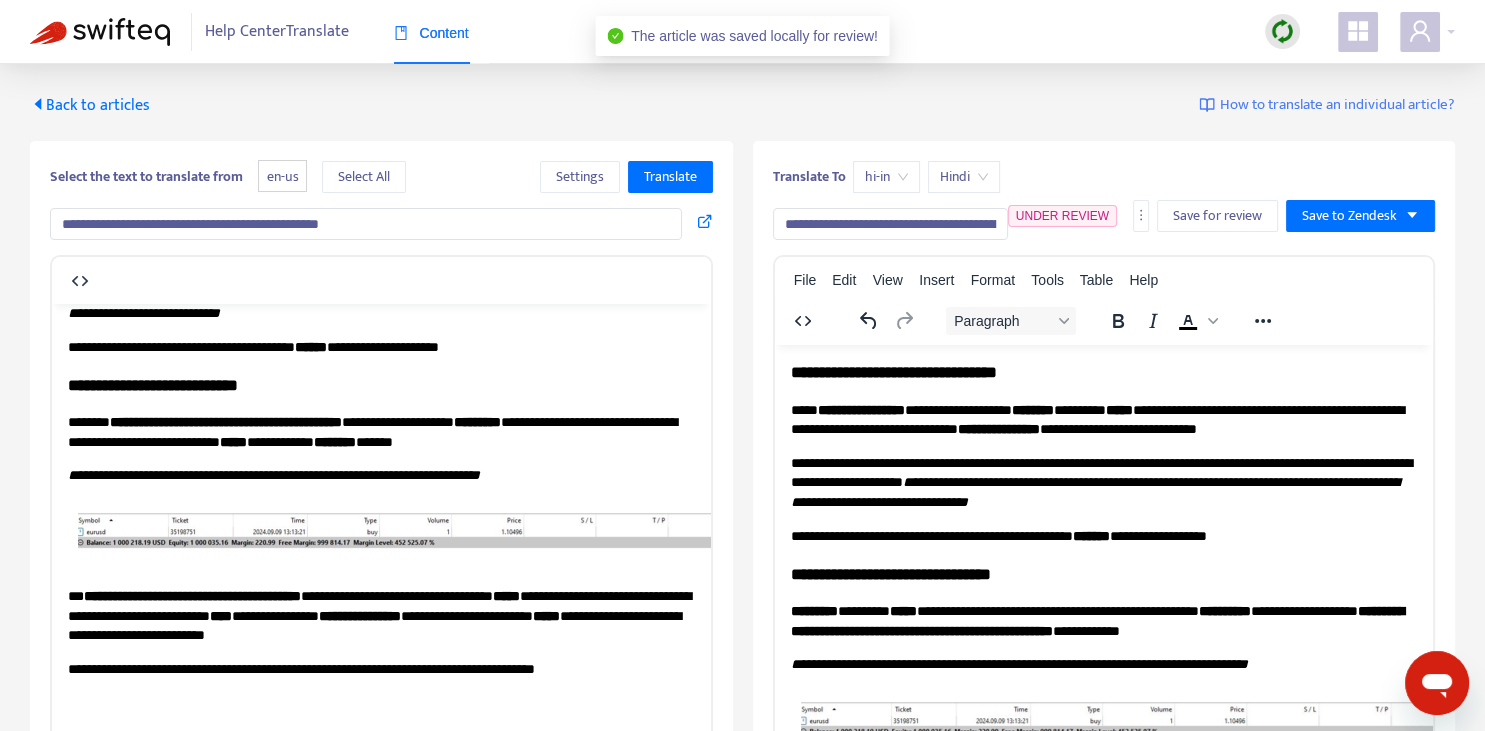 click on "Back to articles" at bounding box center (90, 105) 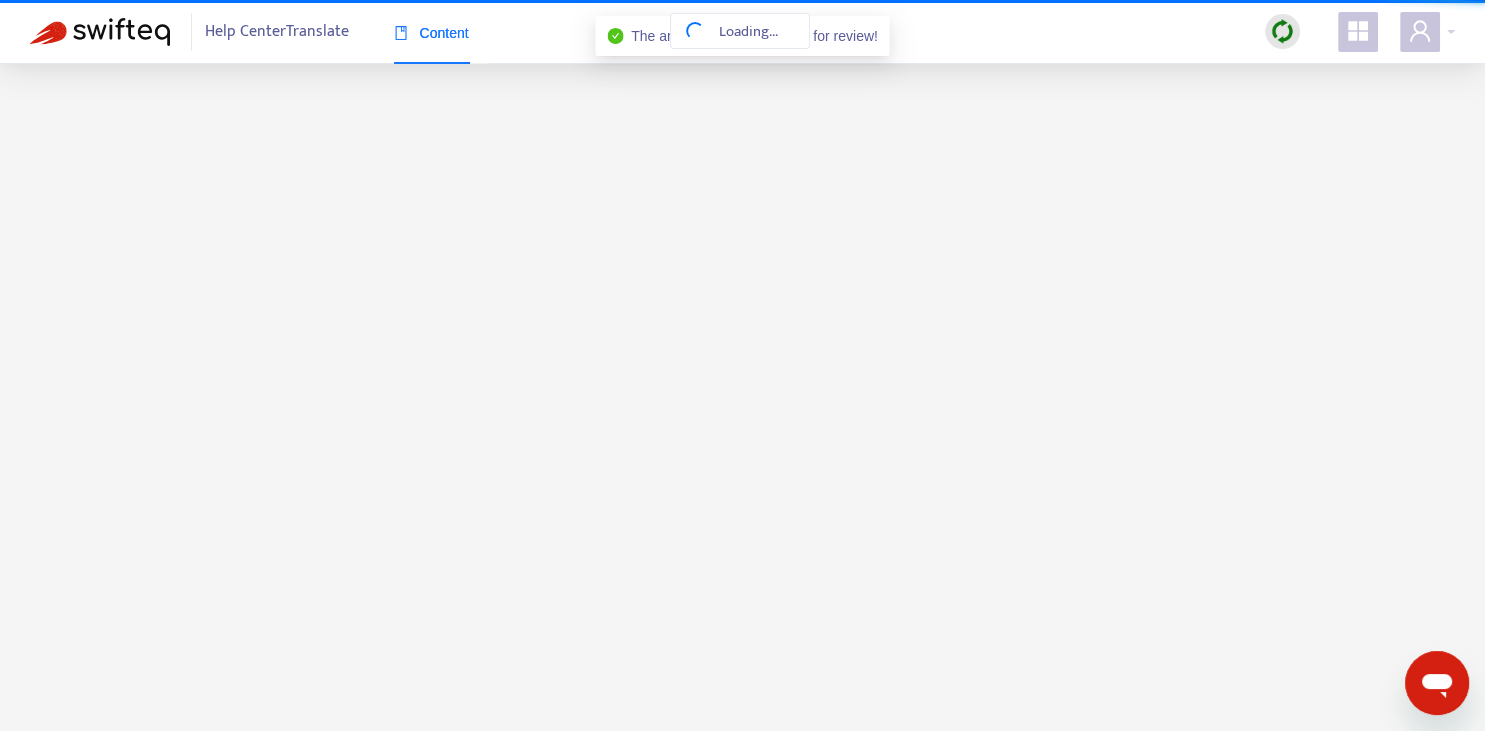 scroll, scrollTop: 147, scrollLeft: 0, axis: vertical 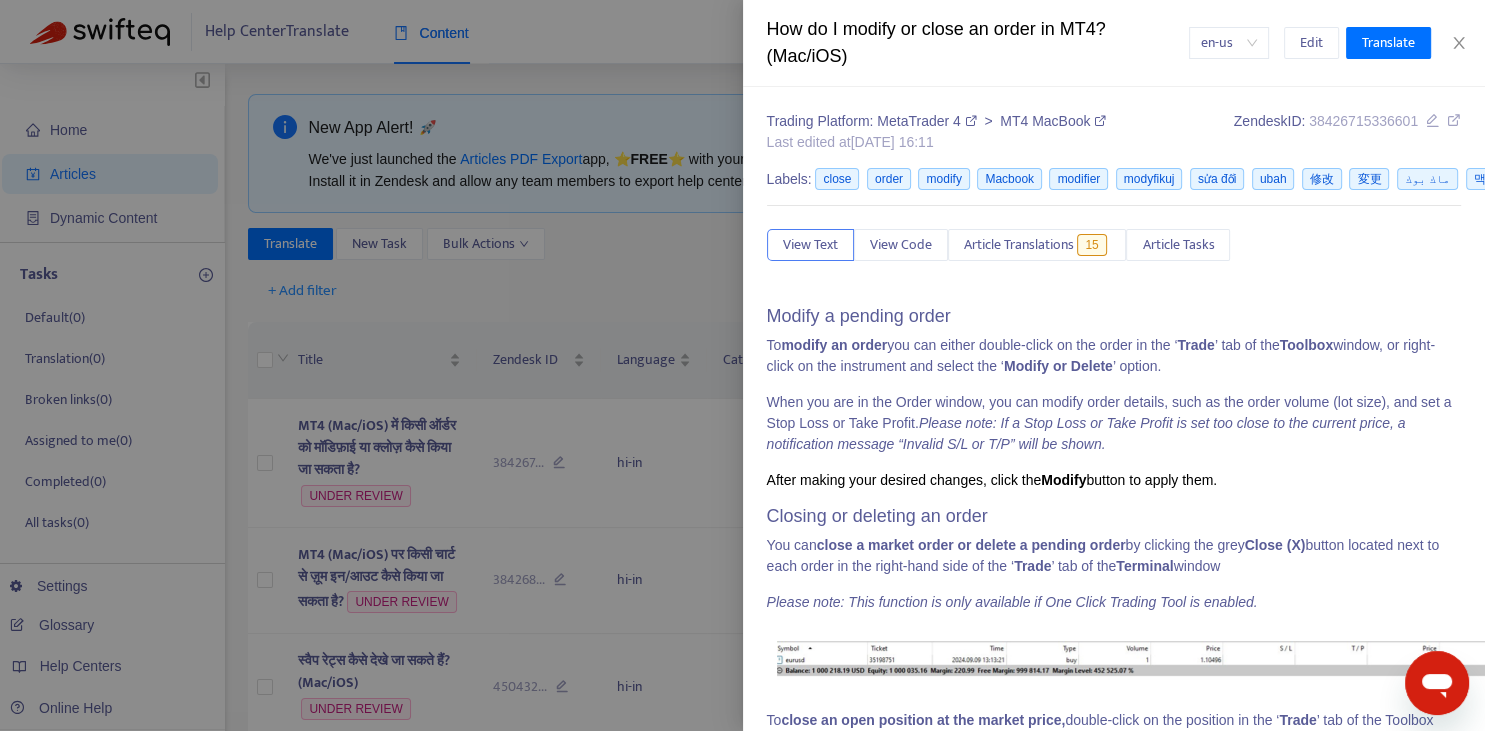 click at bounding box center [742, 365] 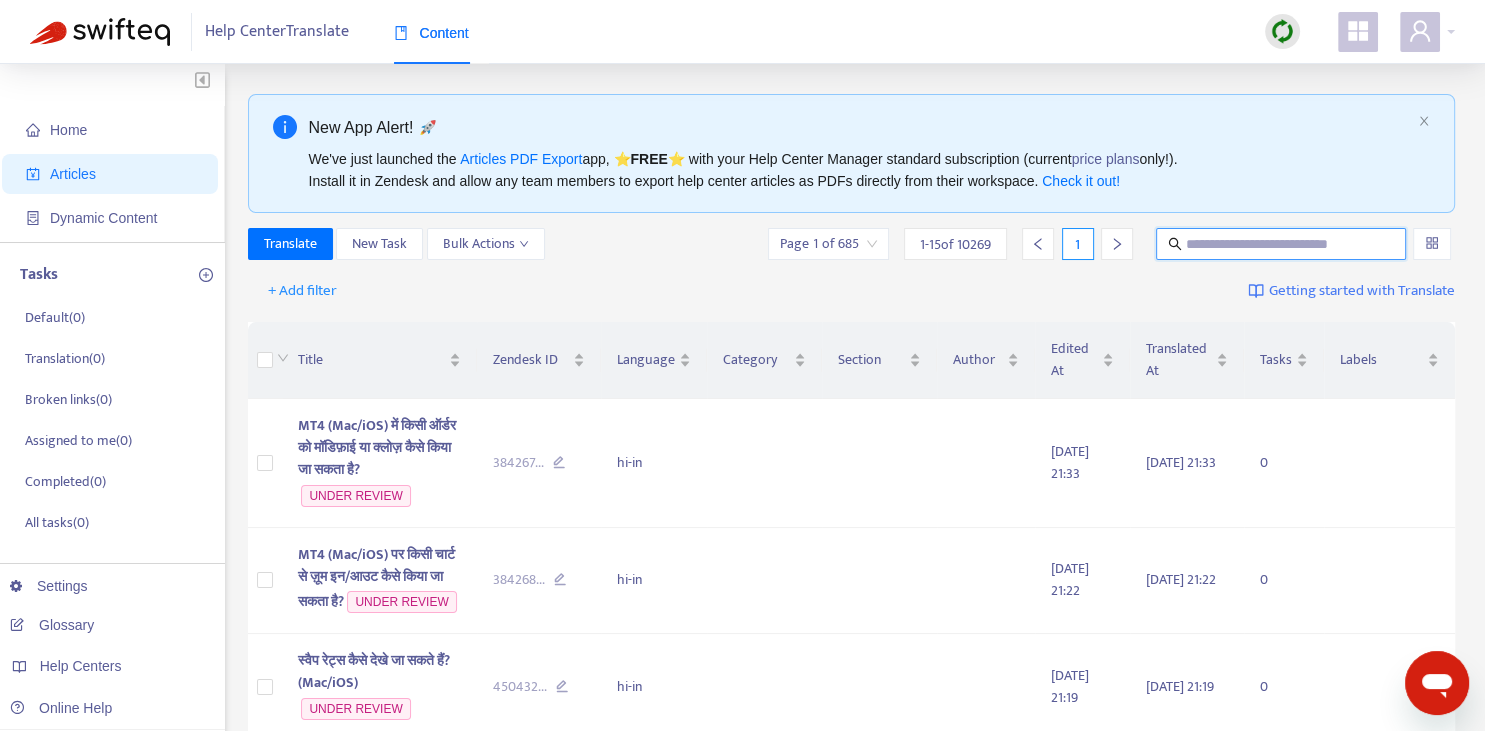 click at bounding box center (1282, 244) 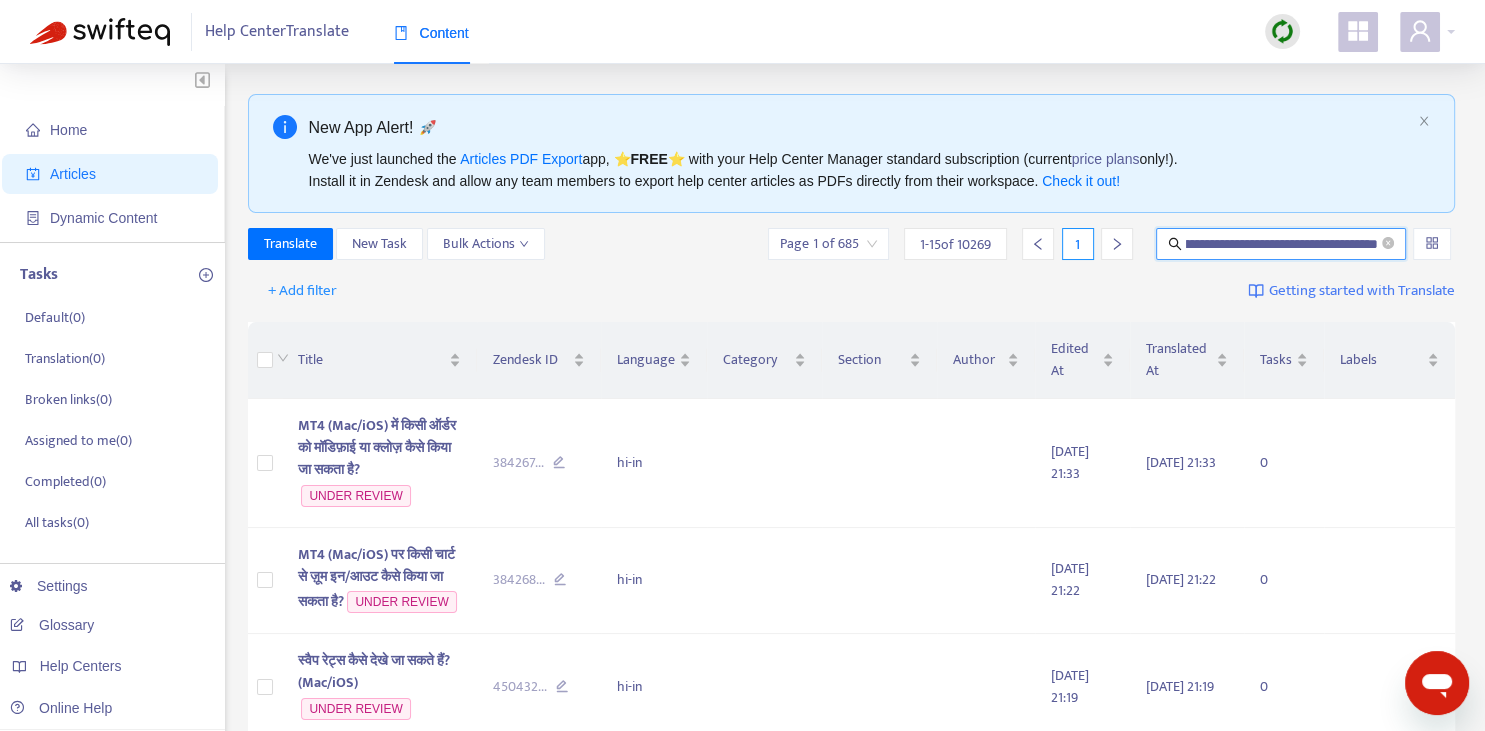 scroll, scrollTop: 0, scrollLeft: 95, axis: horizontal 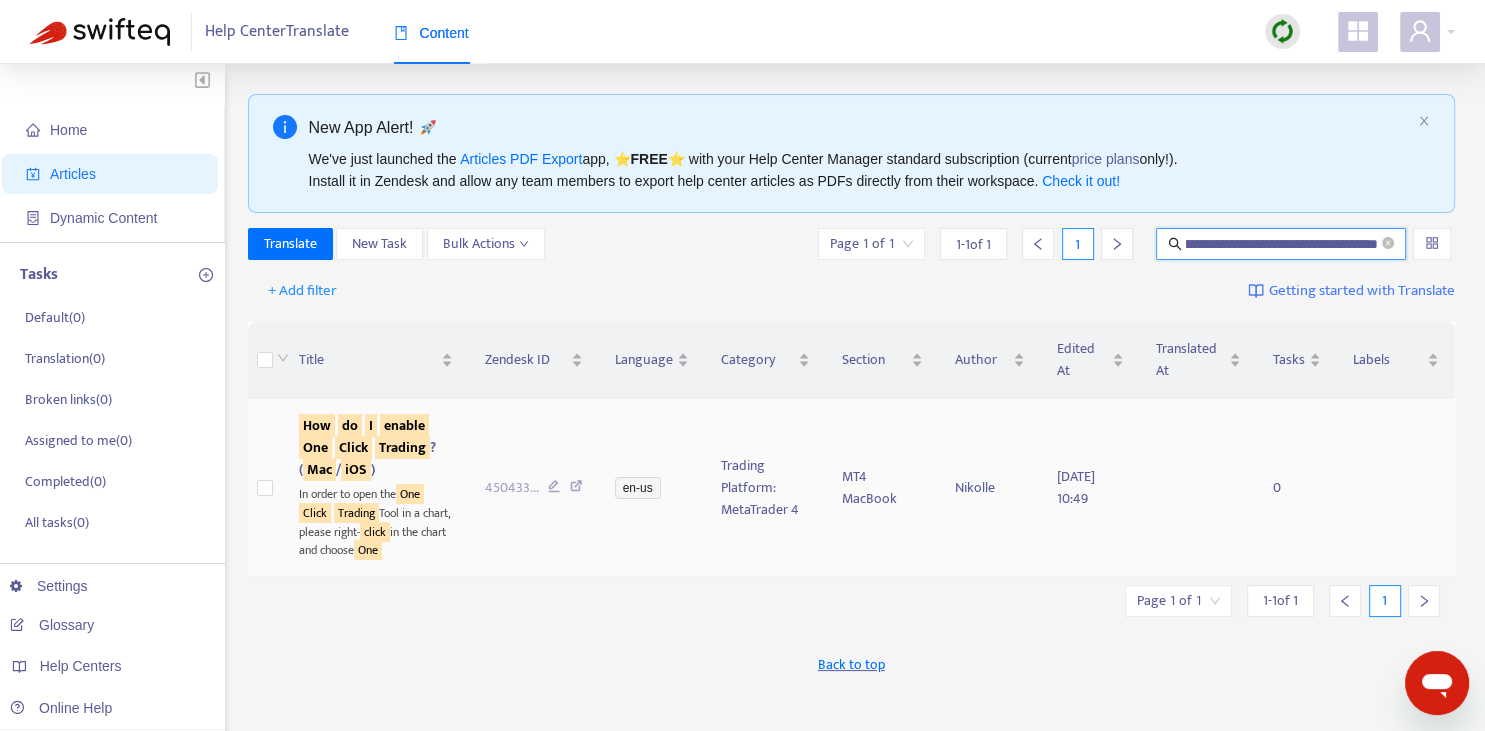 type on "**********" 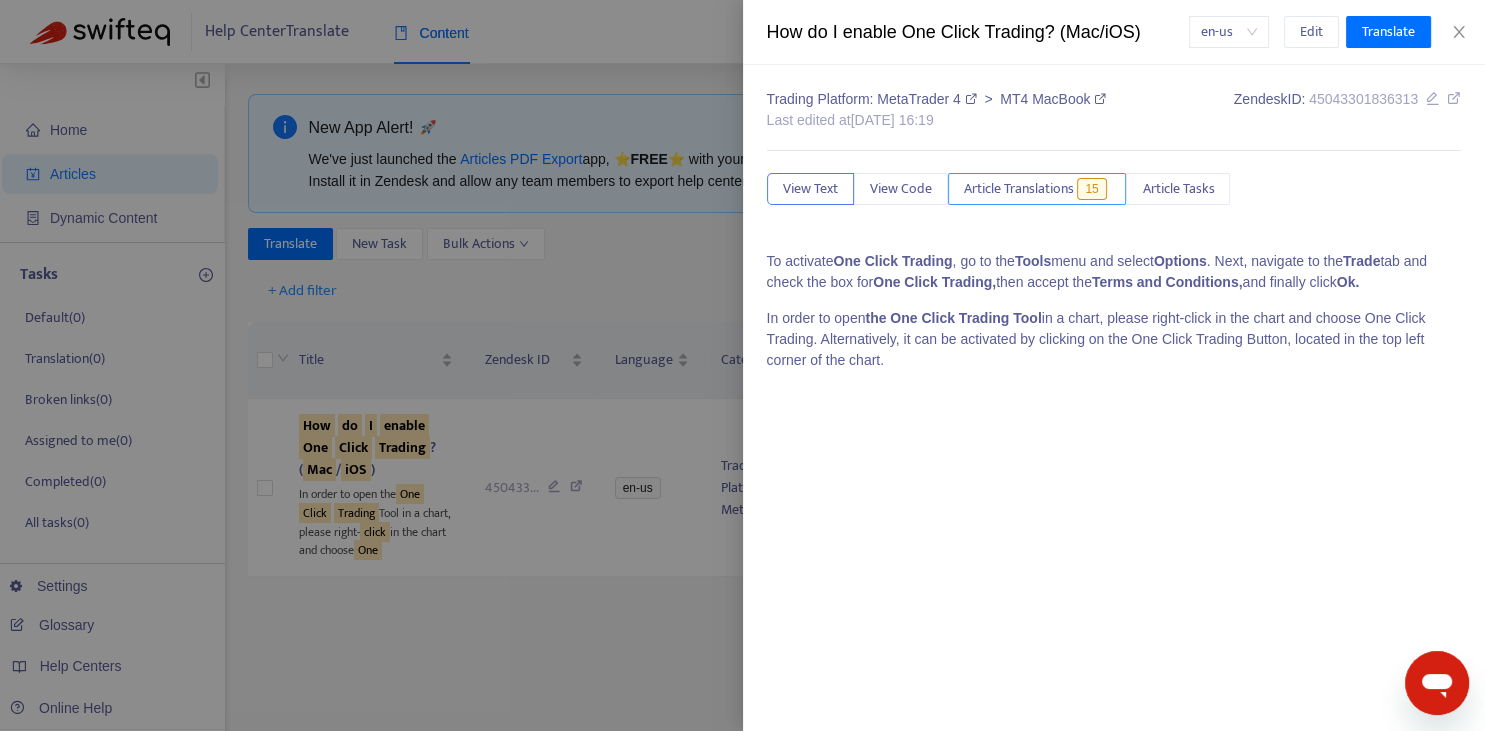 click on "Article Translations" at bounding box center [1019, 189] 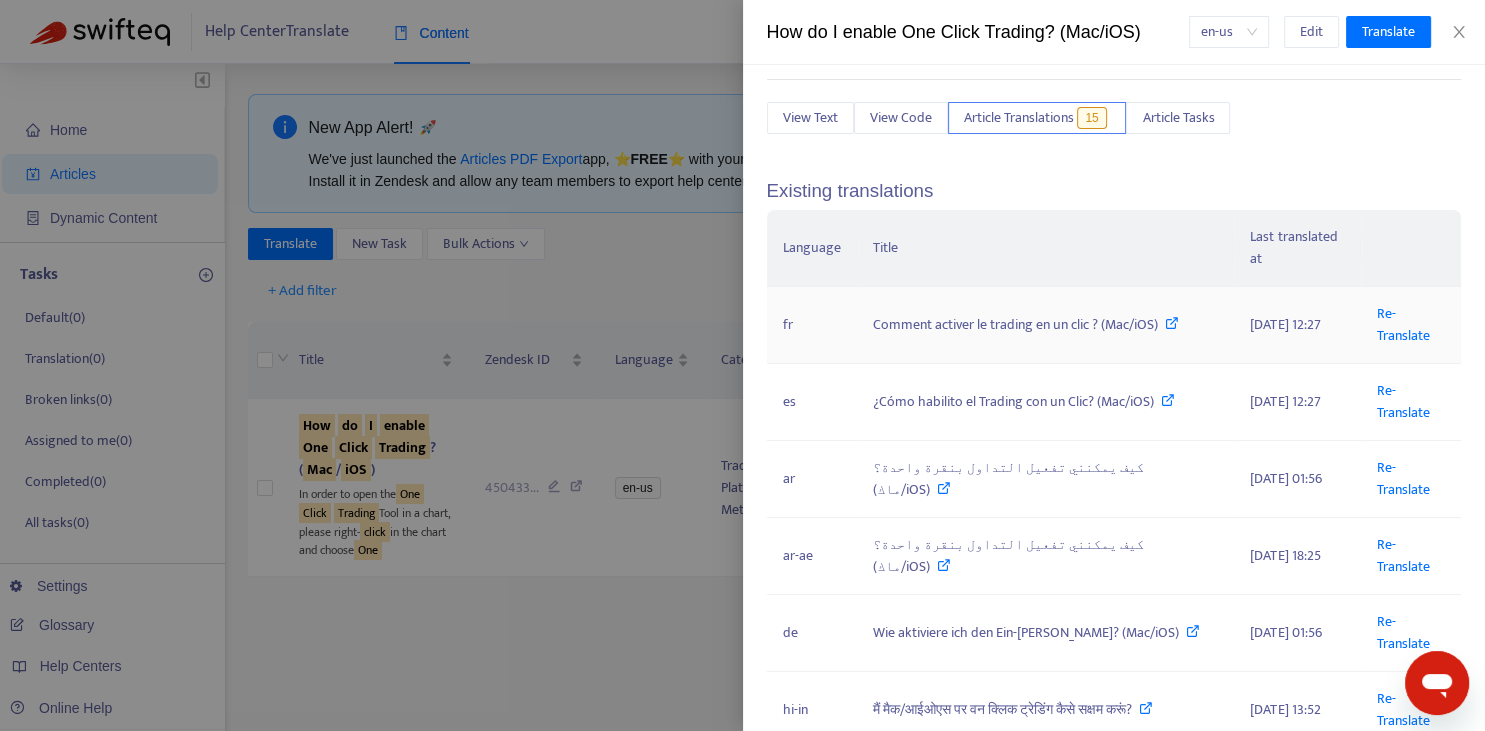scroll, scrollTop: 147, scrollLeft: 0, axis: vertical 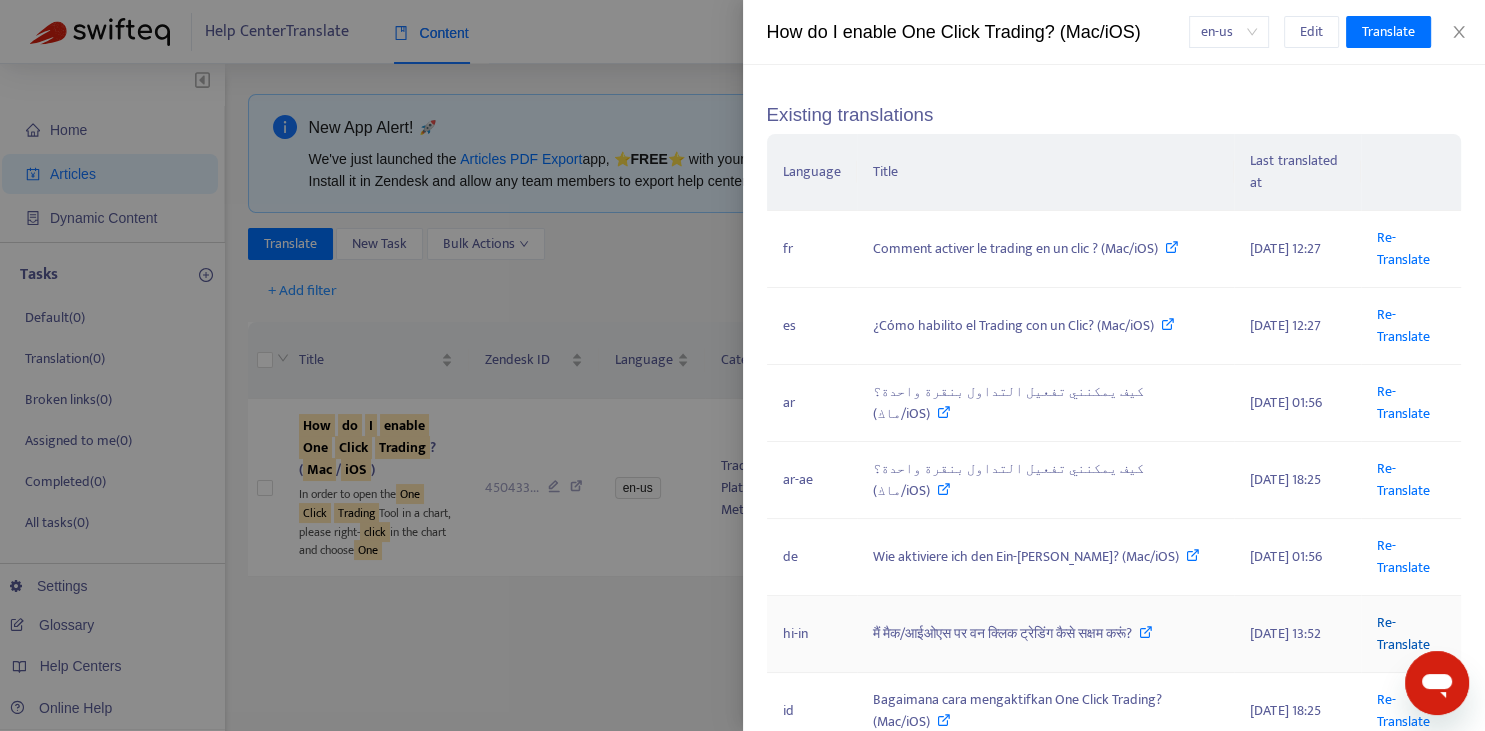 click on "Re-Translate" at bounding box center (1403, 633) 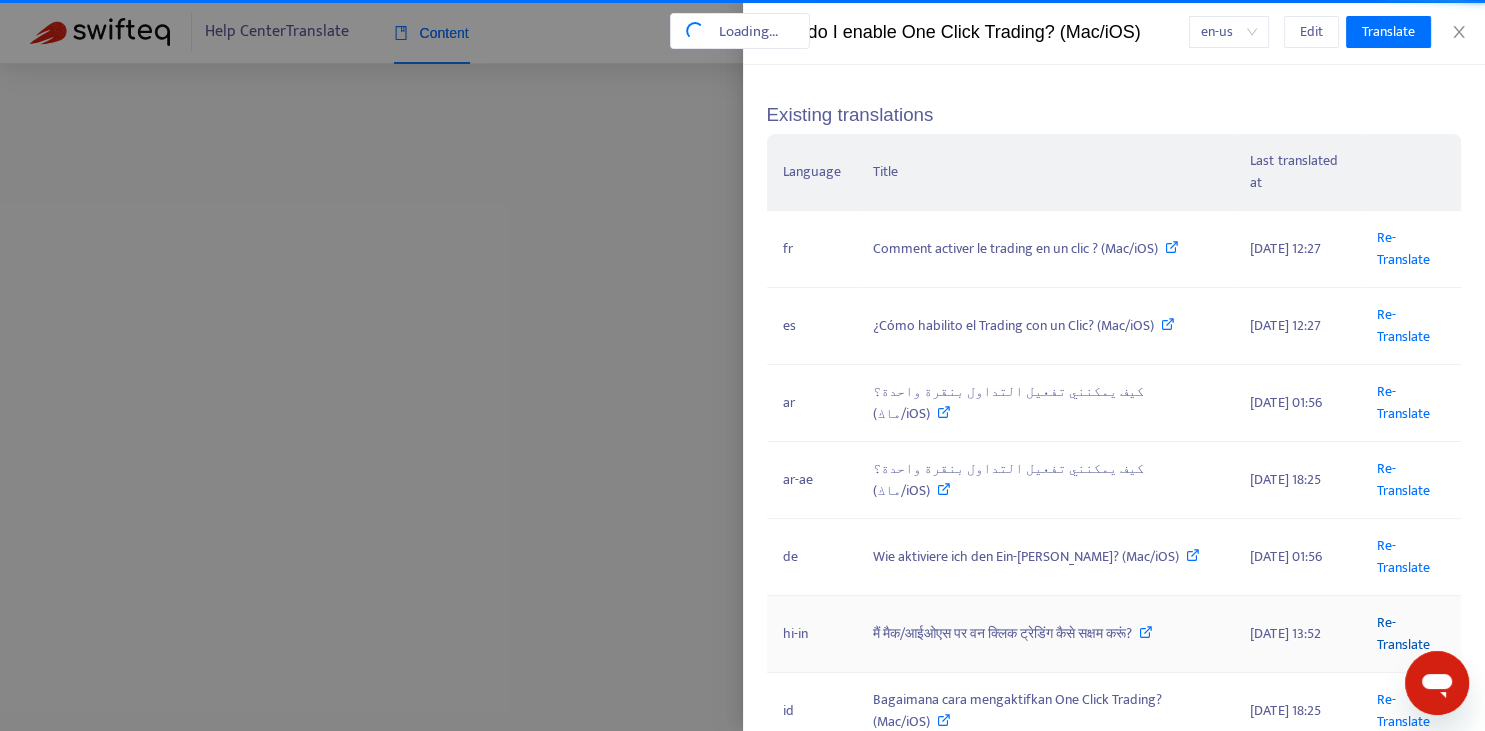 scroll, scrollTop: 0, scrollLeft: 95, axis: horizontal 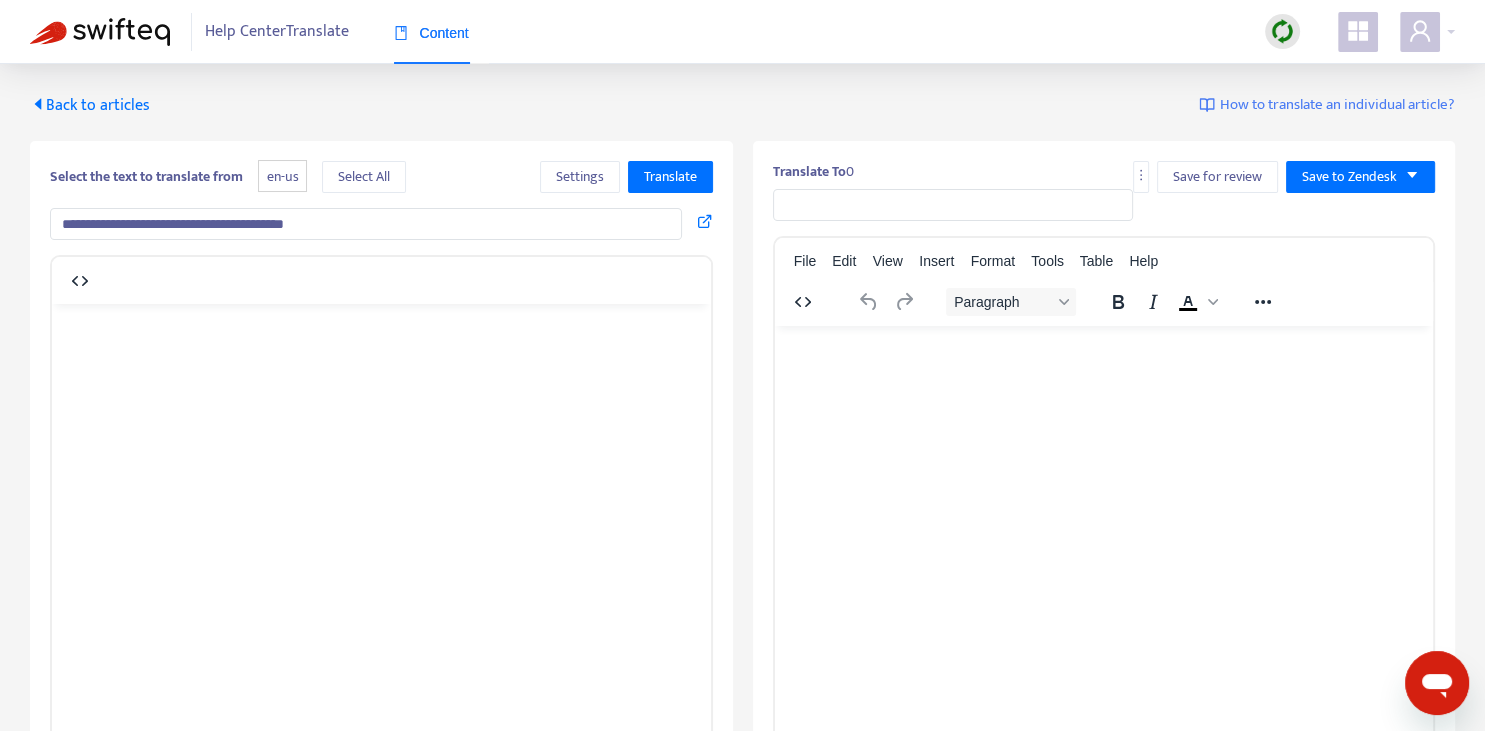 type on "**********" 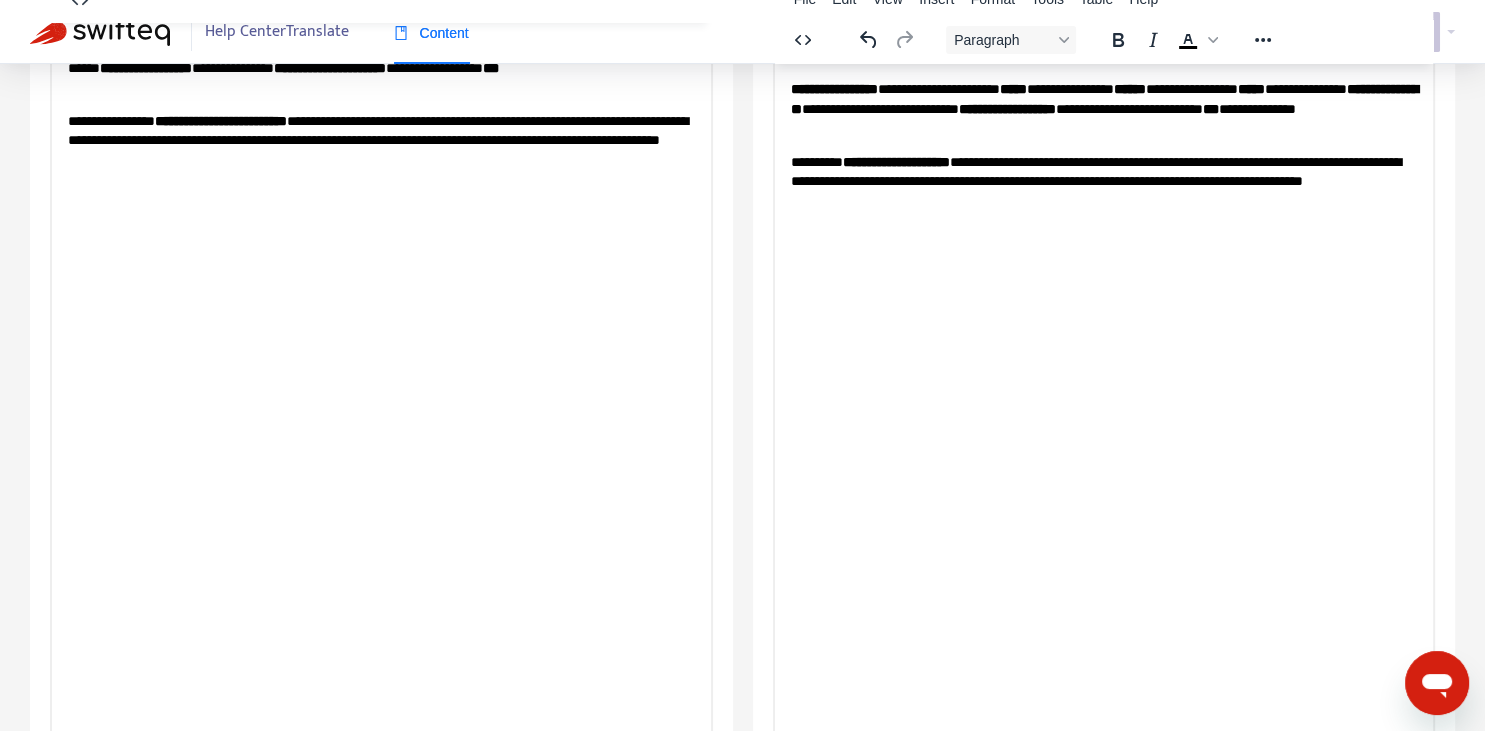 scroll, scrollTop: 343, scrollLeft: 0, axis: vertical 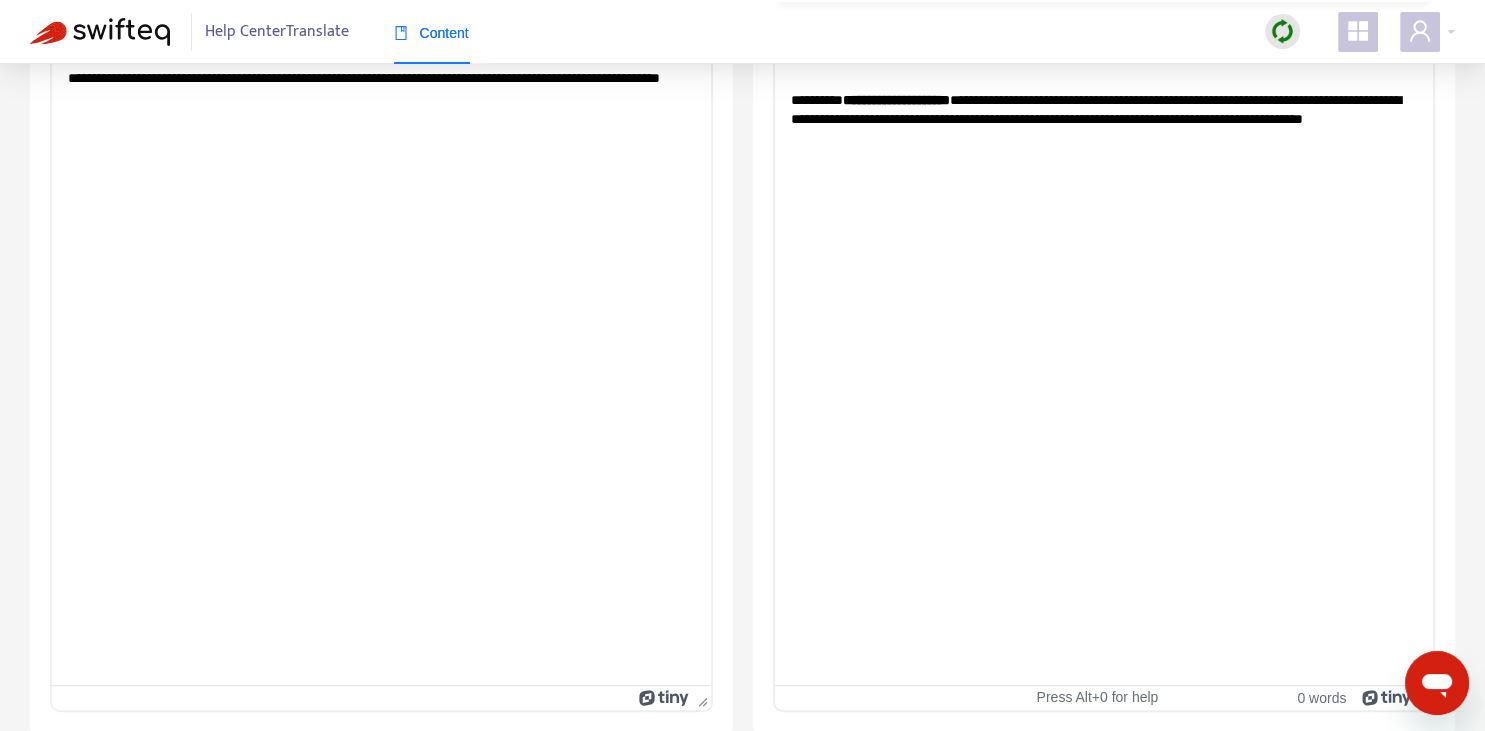 click on "**********" at bounding box center [1103, 73] 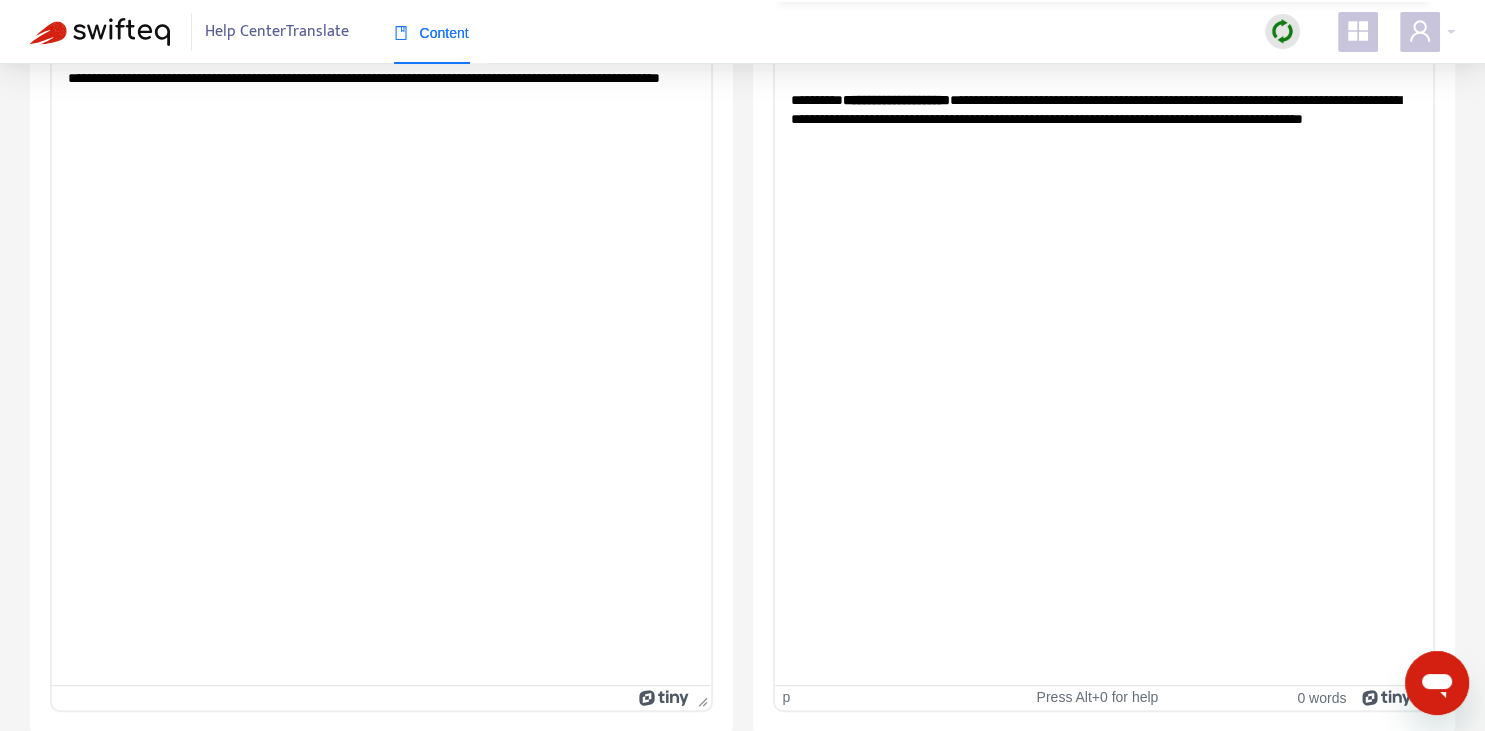 click on "**********" at bounding box center (1103, 109) 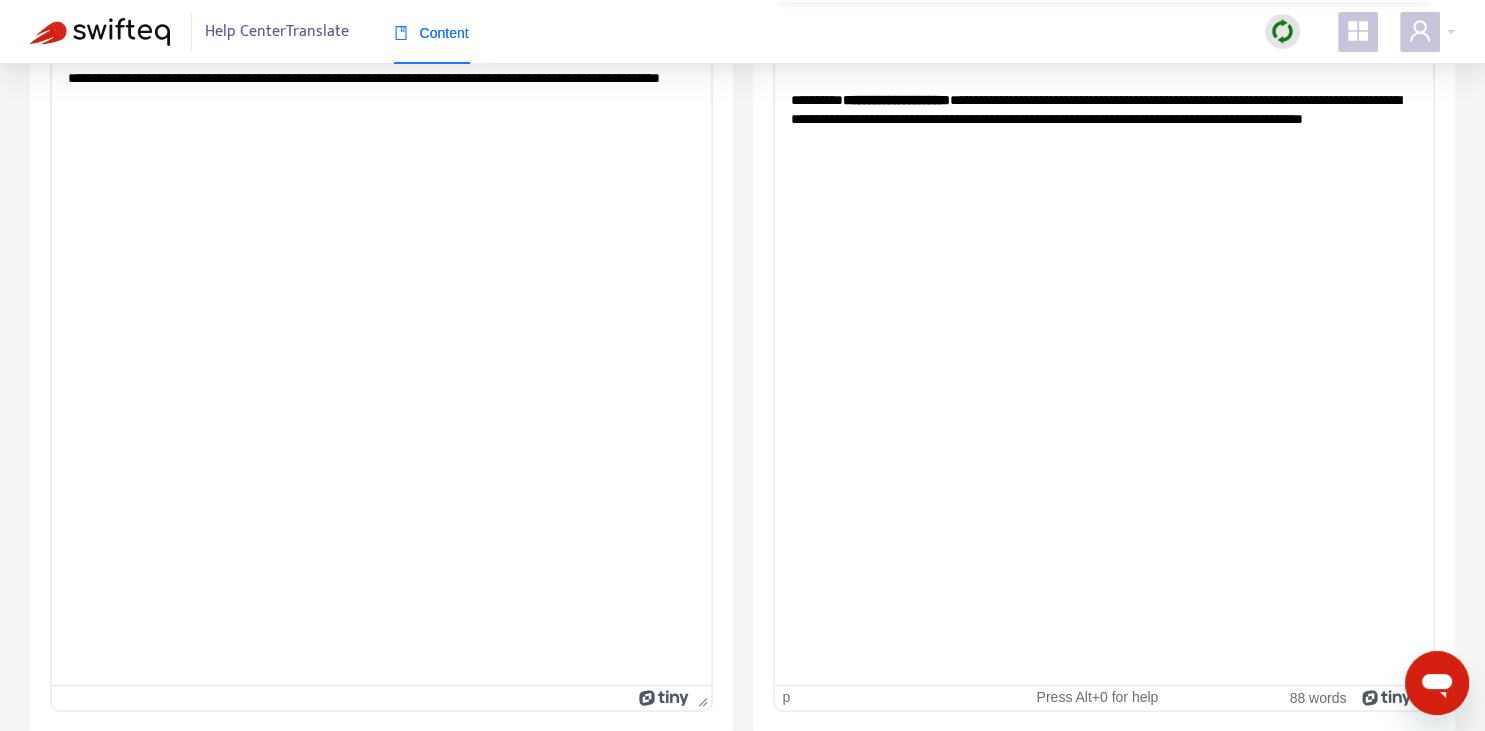 scroll, scrollTop: 0, scrollLeft: 0, axis: both 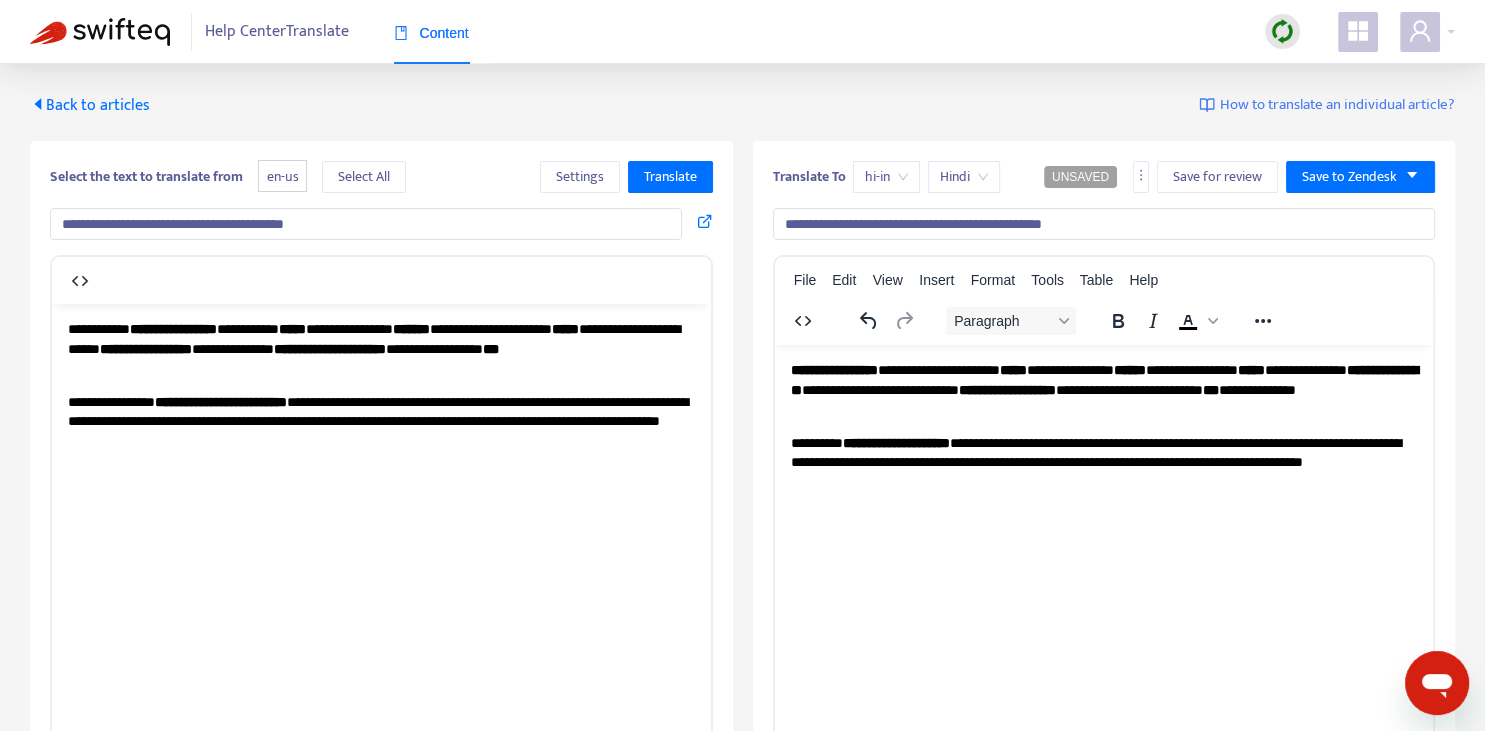 drag, startPoint x: 782, startPoint y: 226, endPoint x: 902, endPoint y: 234, distance: 120.26637 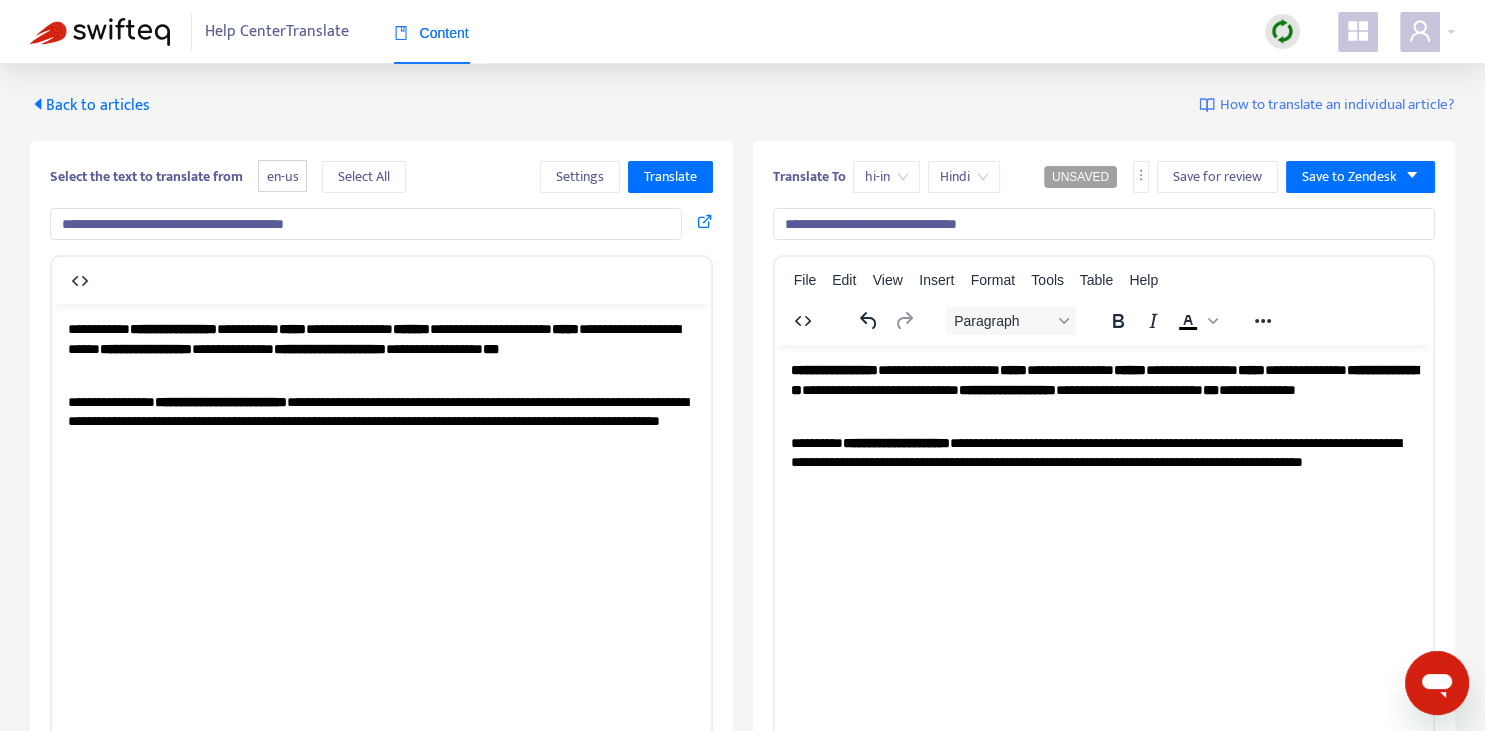 drag, startPoint x: 881, startPoint y: 224, endPoint x: 962, endPoint y: 219, distance: 81.154175 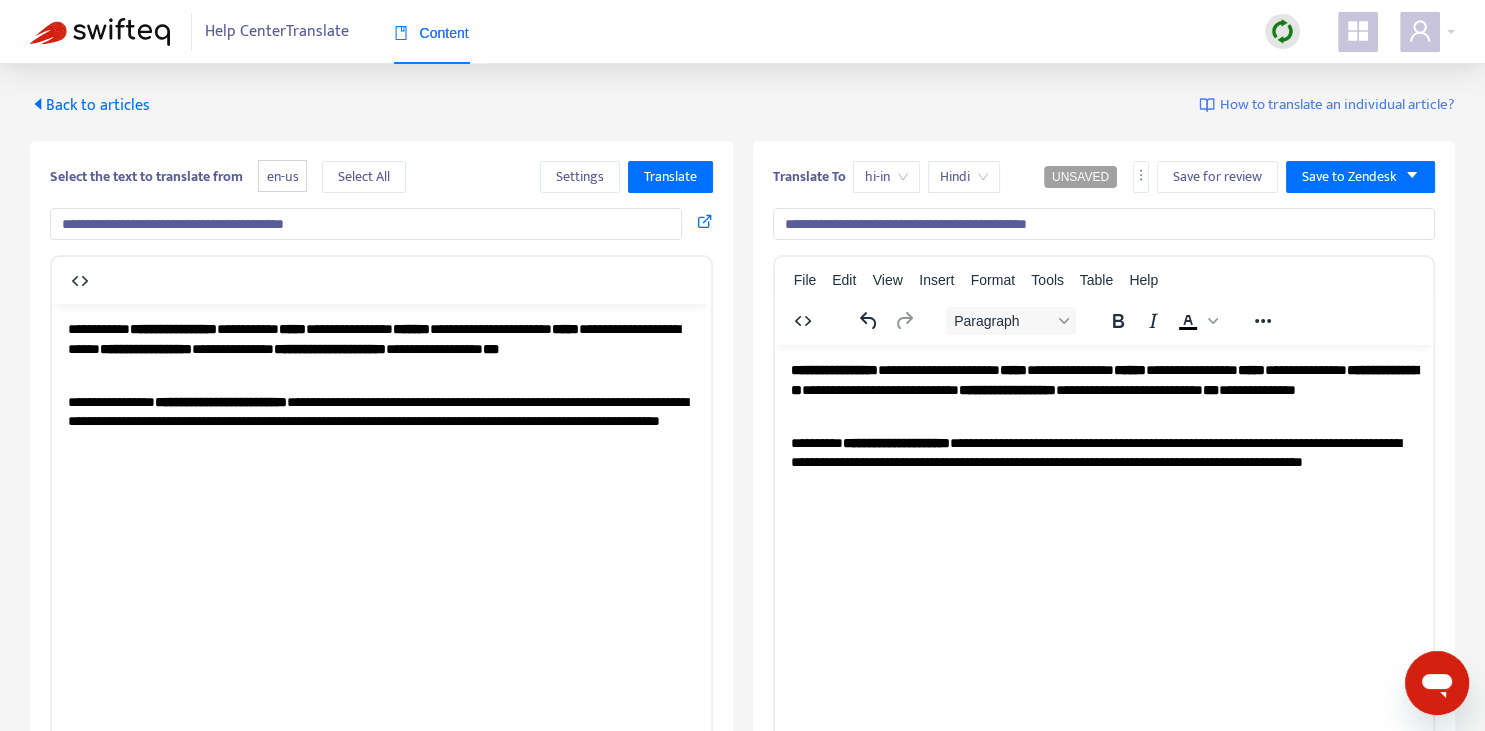 click on "**********" at bounding box center (366, 224) 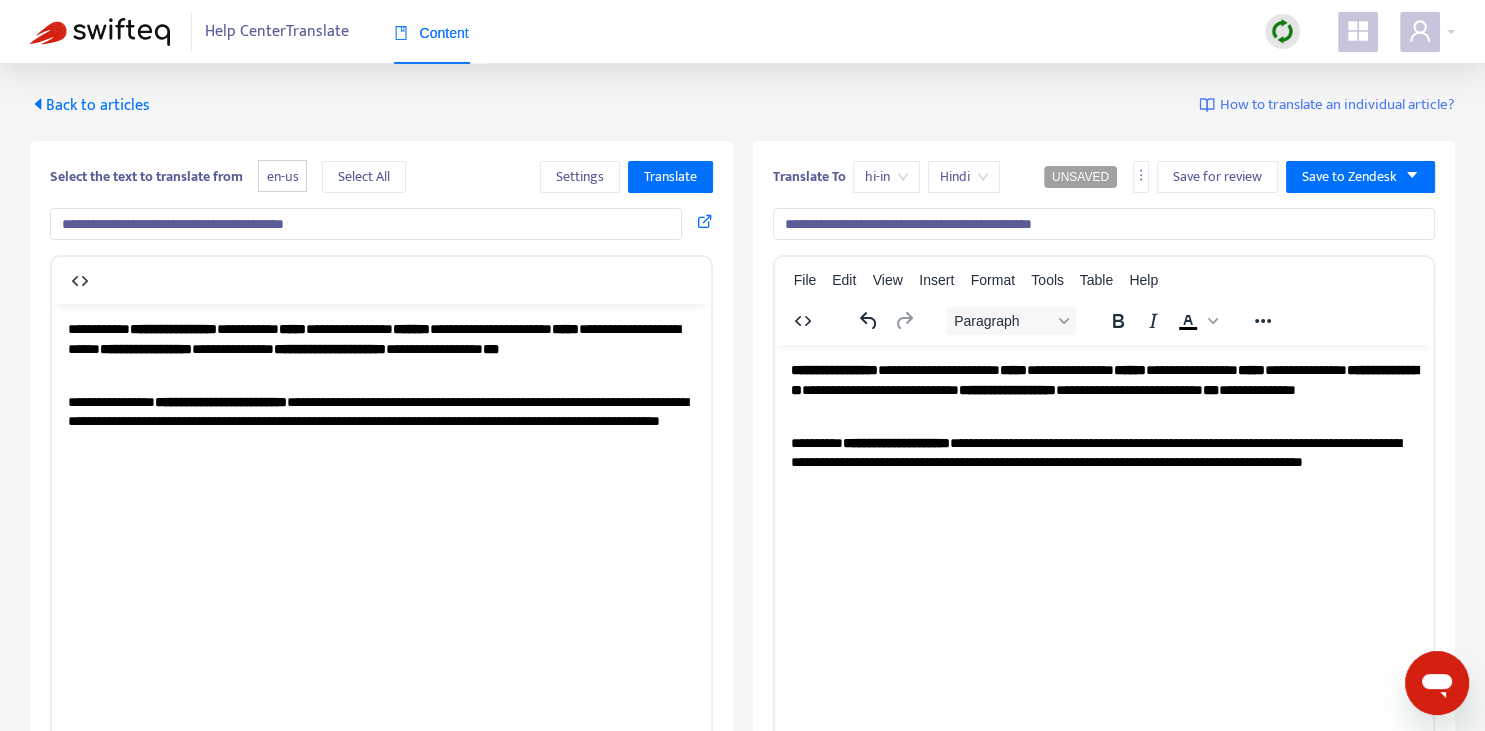paste on "**********" 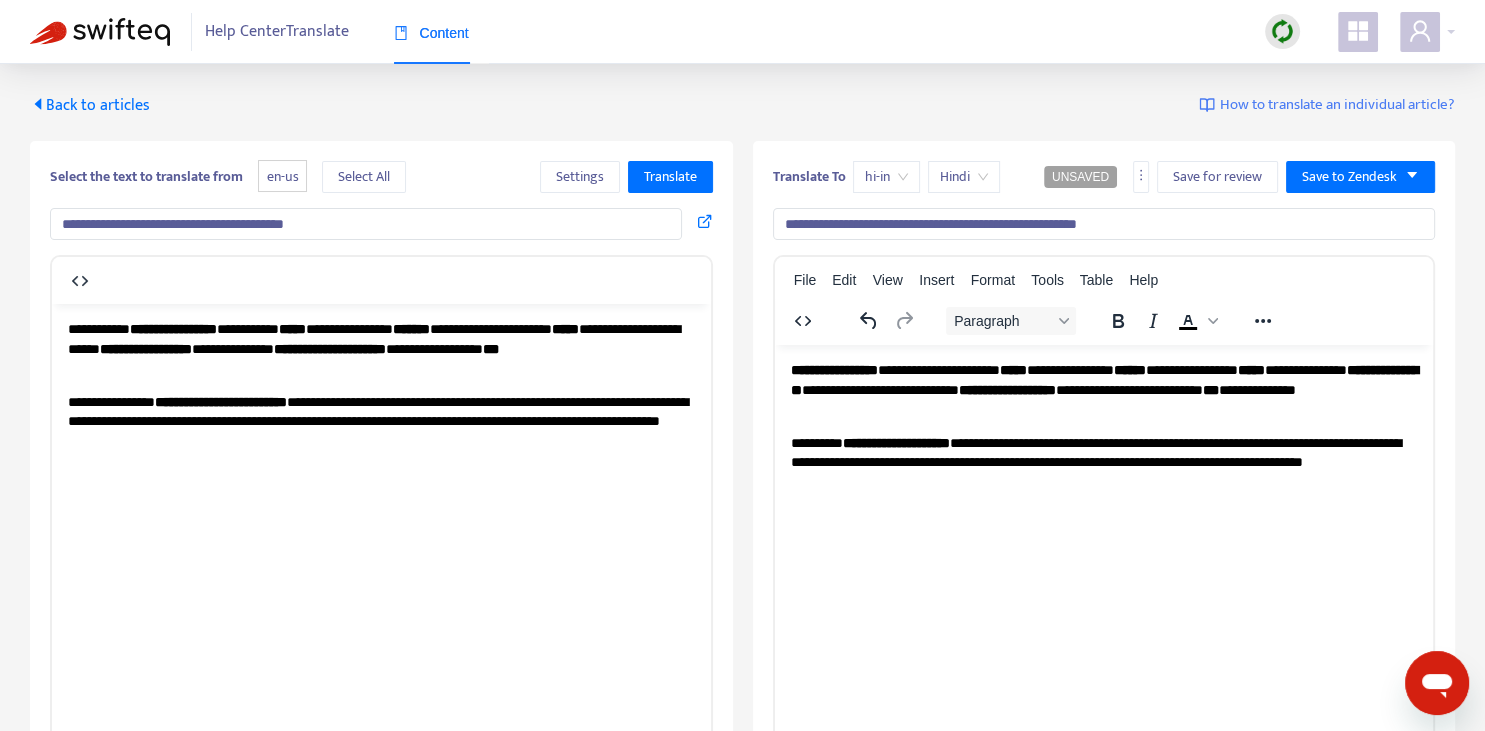 type on "**********" 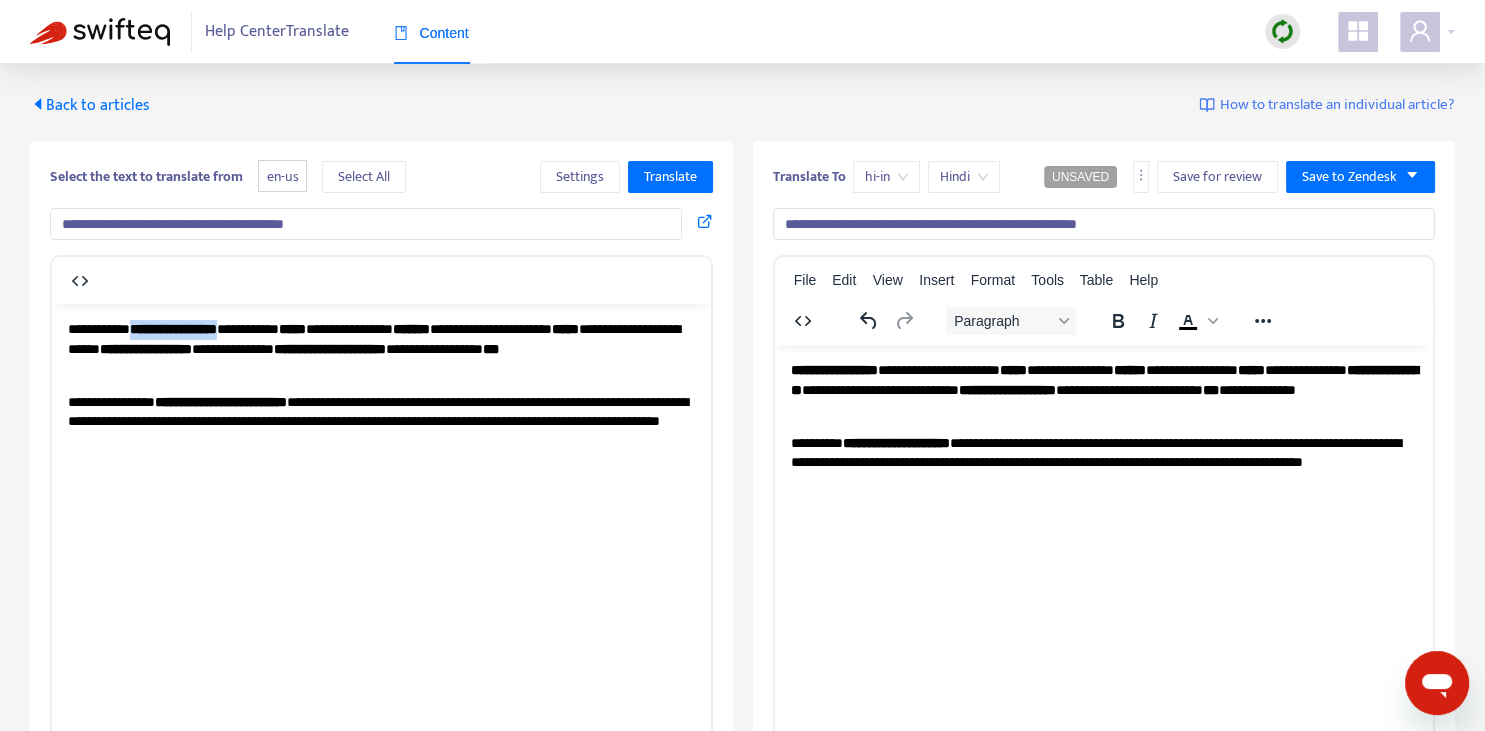 drag, startPoint x: 144, startPoint y: 327, endPoint x: 256, endPoint y: 324, distance: 112.04017 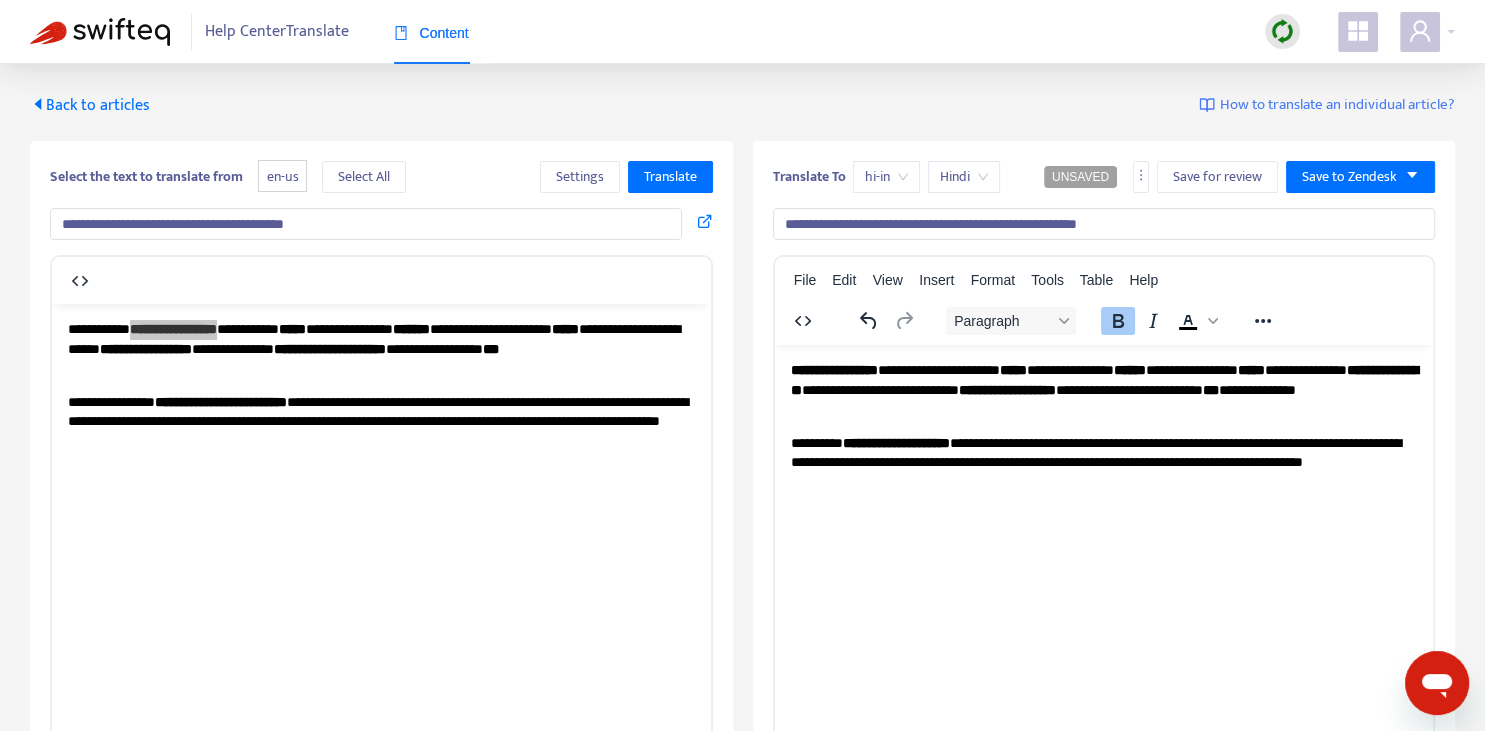 click on "**********" at bounding box center [1103, 416] 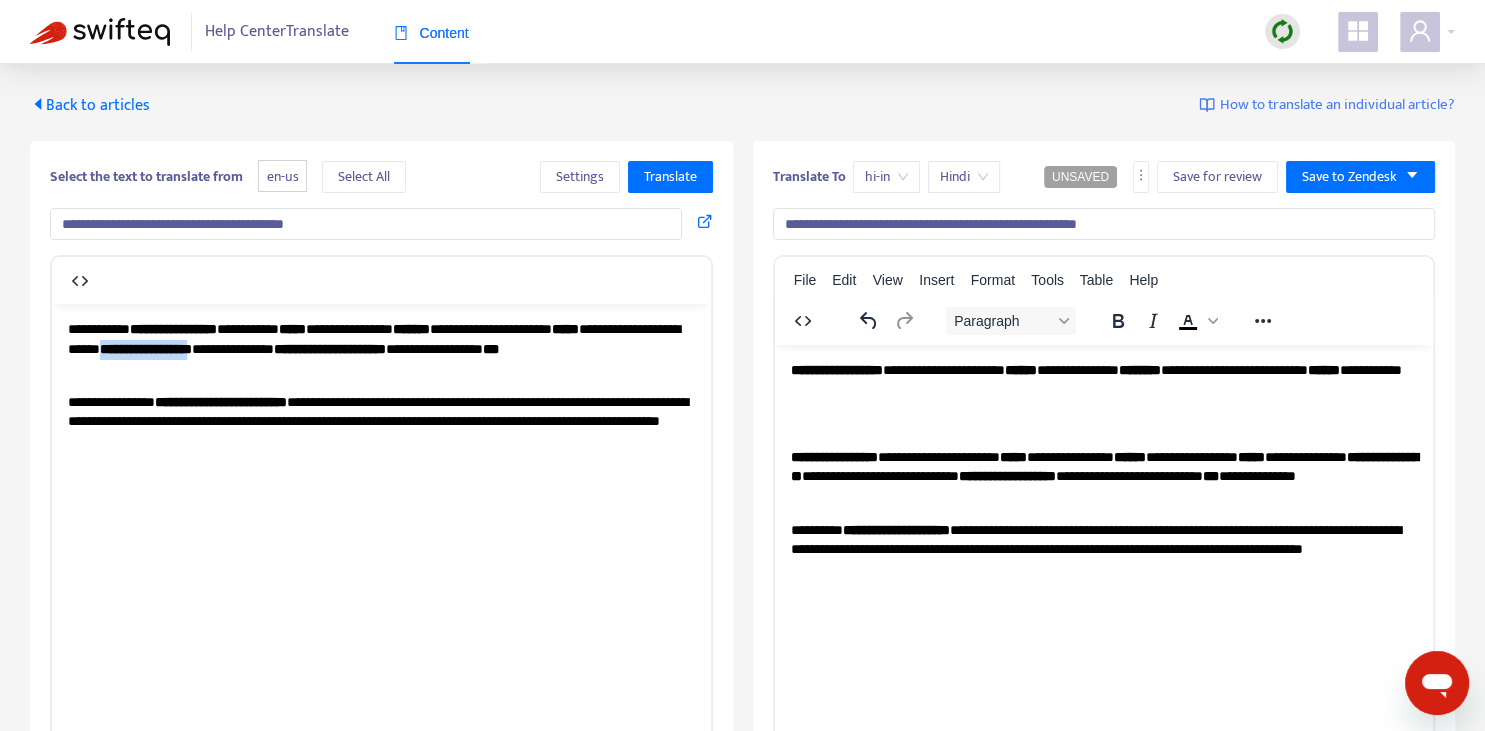 drag, startPoint x: 268, startPoint y: 344, endPoint x: 389, endPoint y: 344, distance: 121 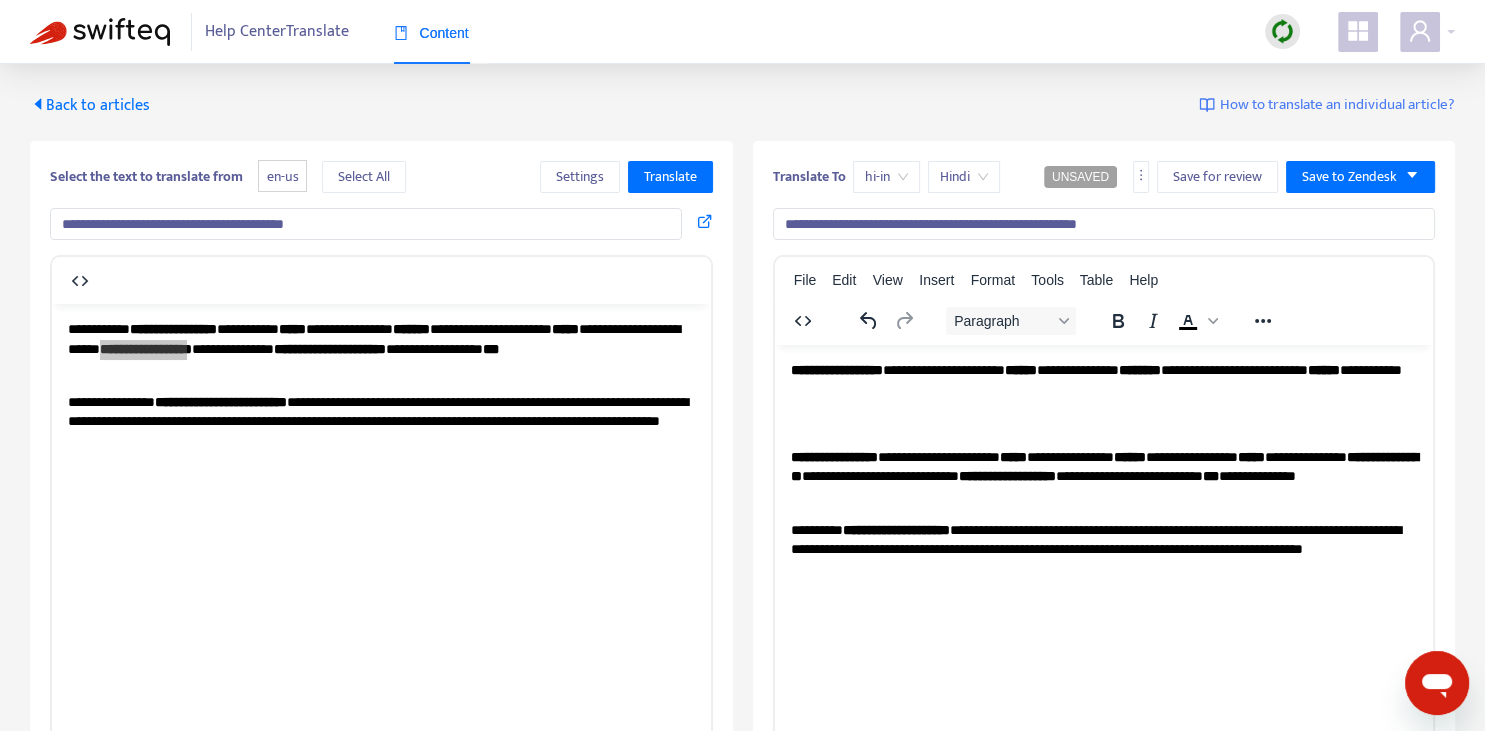 click on "**********" at bounding box center [1103, 379] 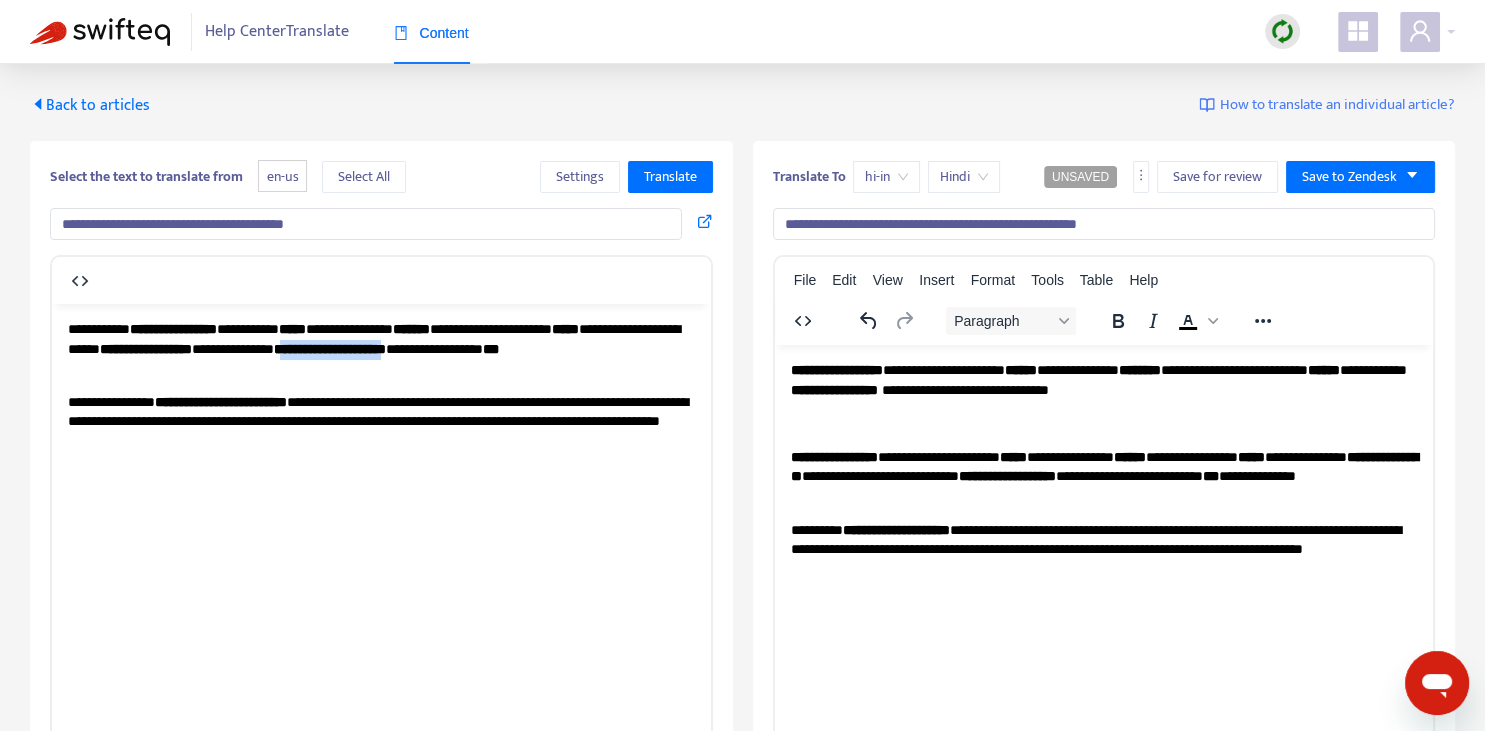 drag, startPoint x: 497, startPoint y: 345, endPoint x: 644, endPoint y: 354, distance: 147.27525 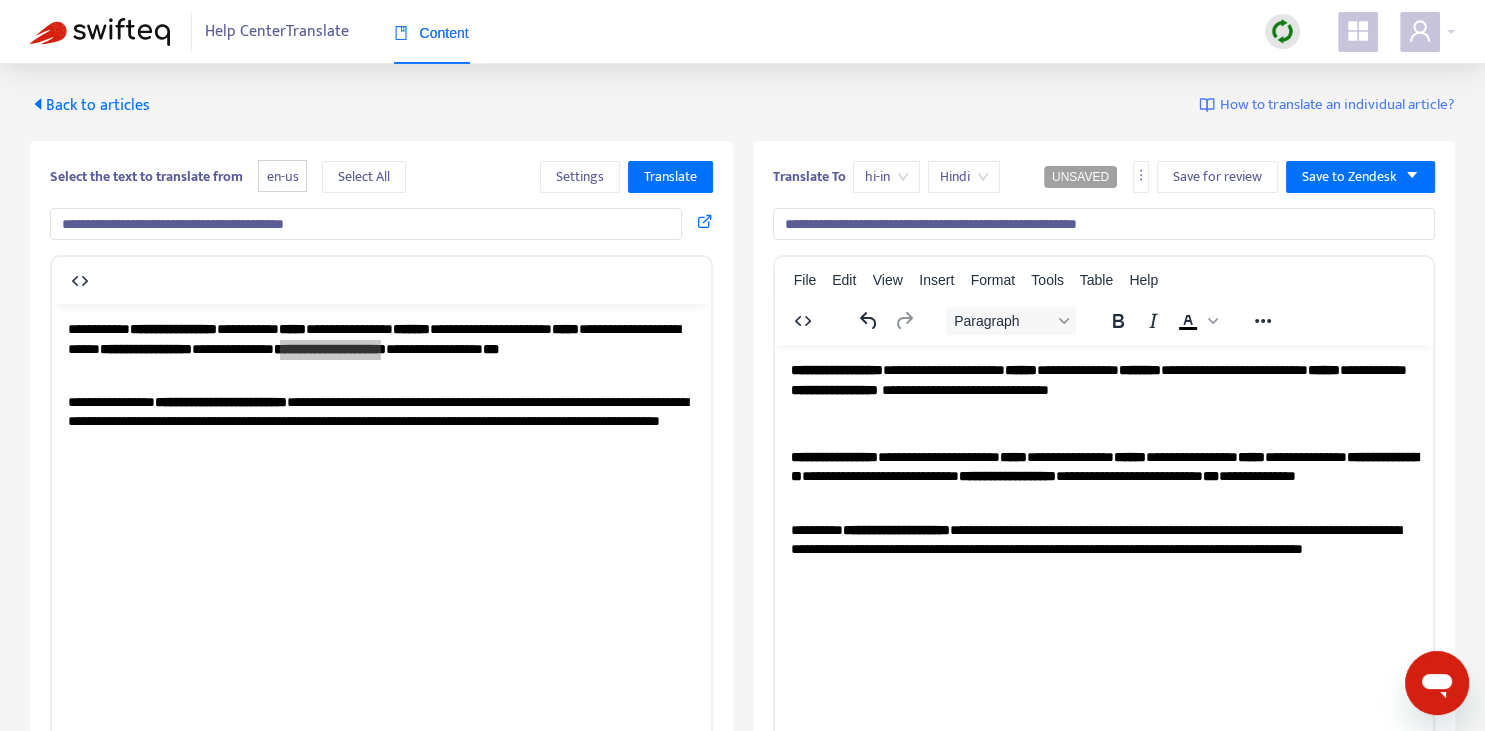 click on "**********" at bounding box center (1103, 379) 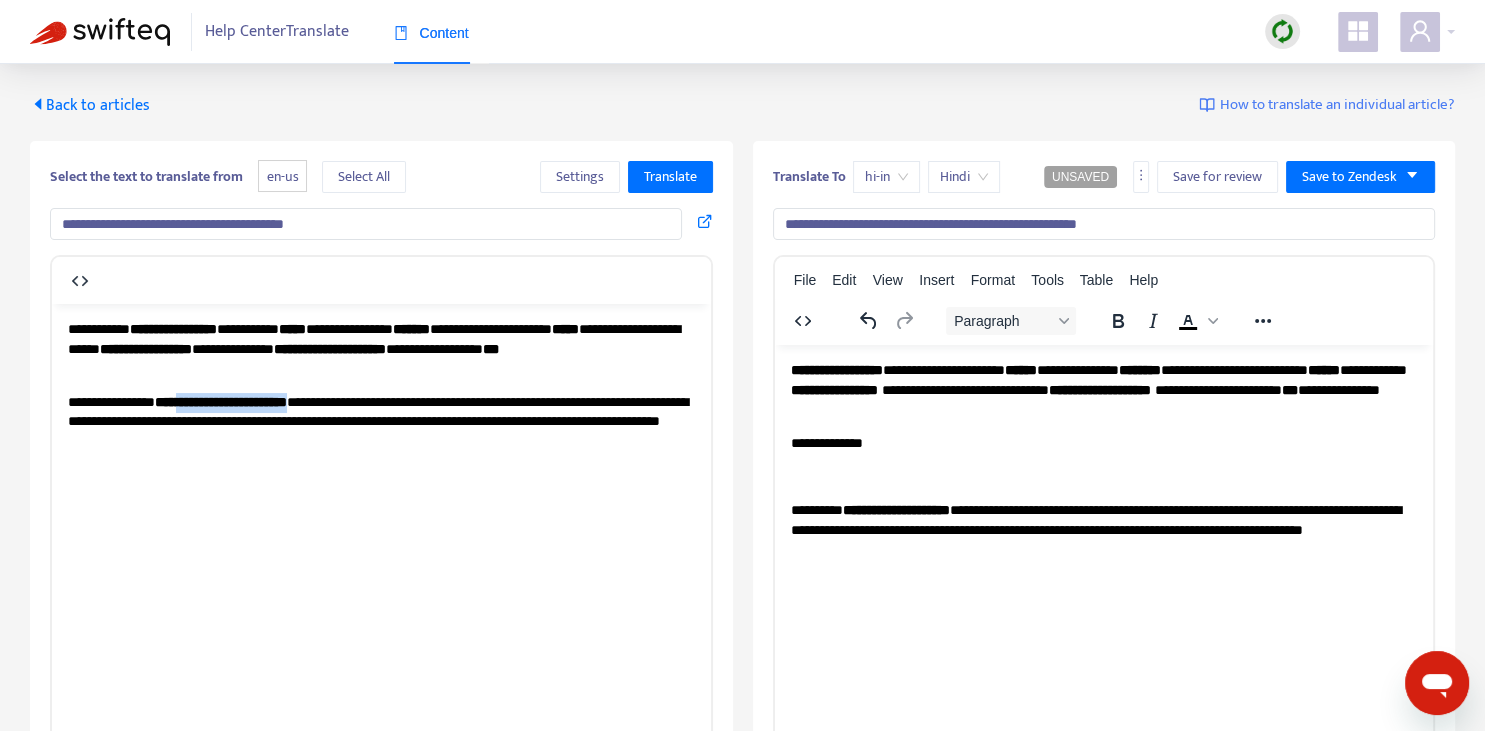drag, startPoint x: 194, startPoint y: 402, endPoint x: 348, endPoint y: 407, distance: 154.08115 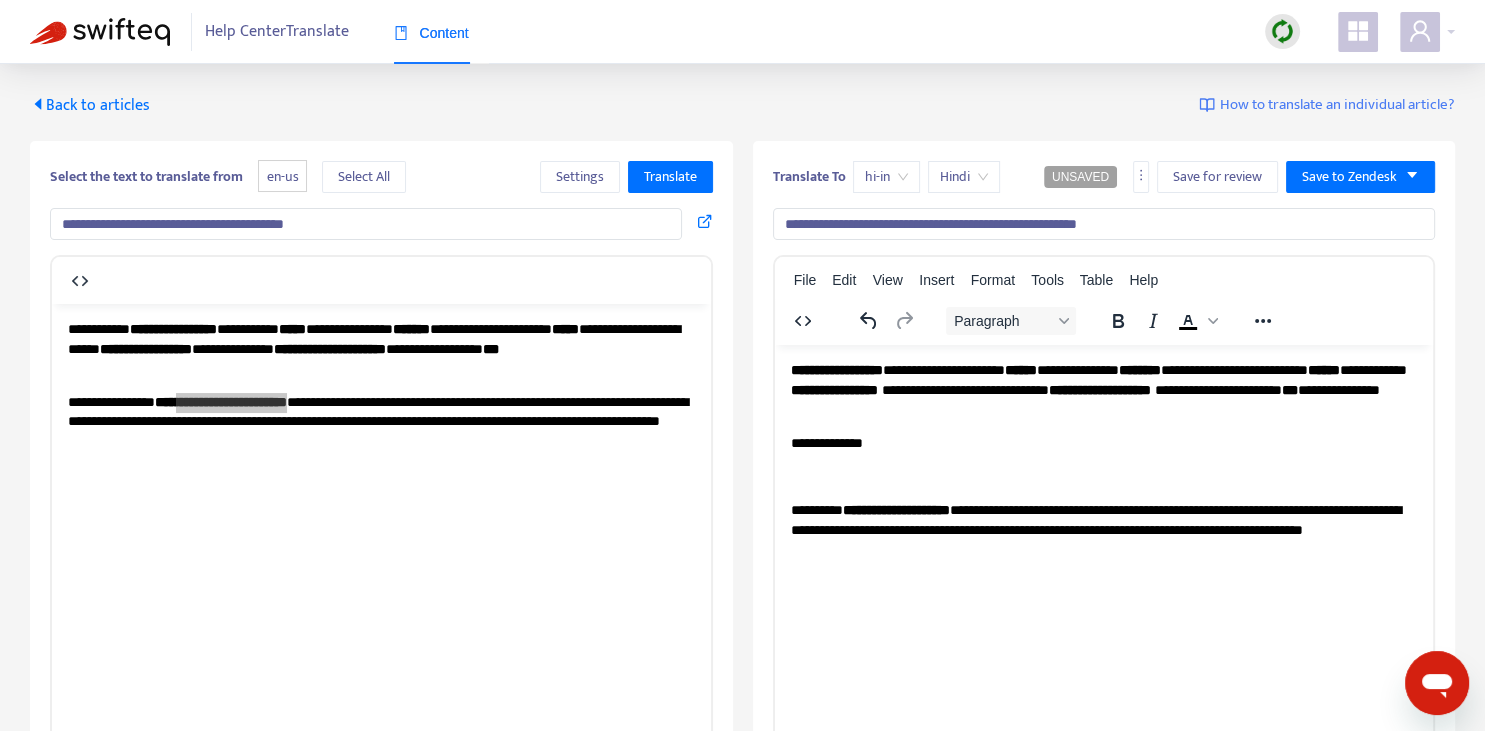 click on "**********" at bounding box center [1103, 443] 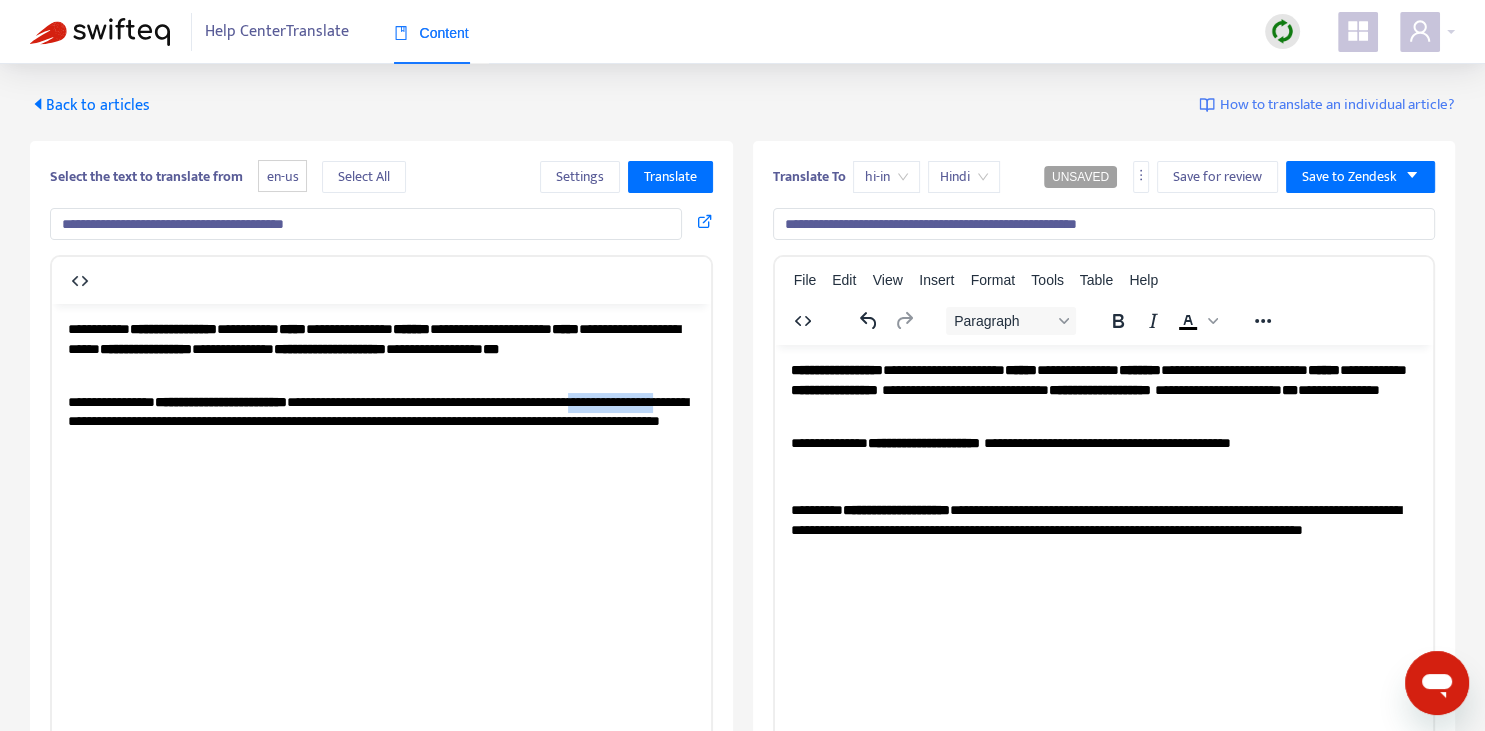 drag, startPoint x: 71, startPoint y: 420, endPoint x: 181, endPoint y: 420, distance: 110 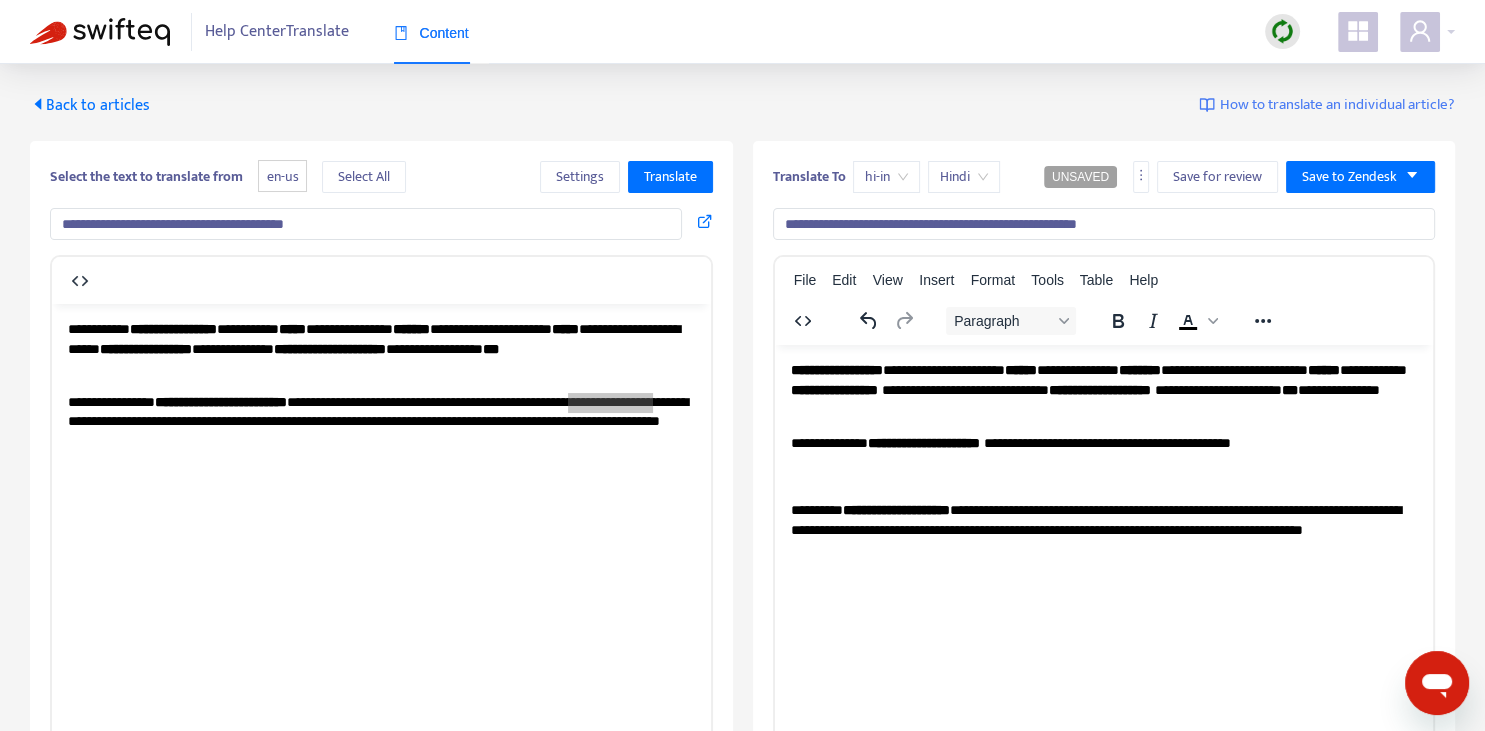 click on "**********" at bounding box center [1103, 443] 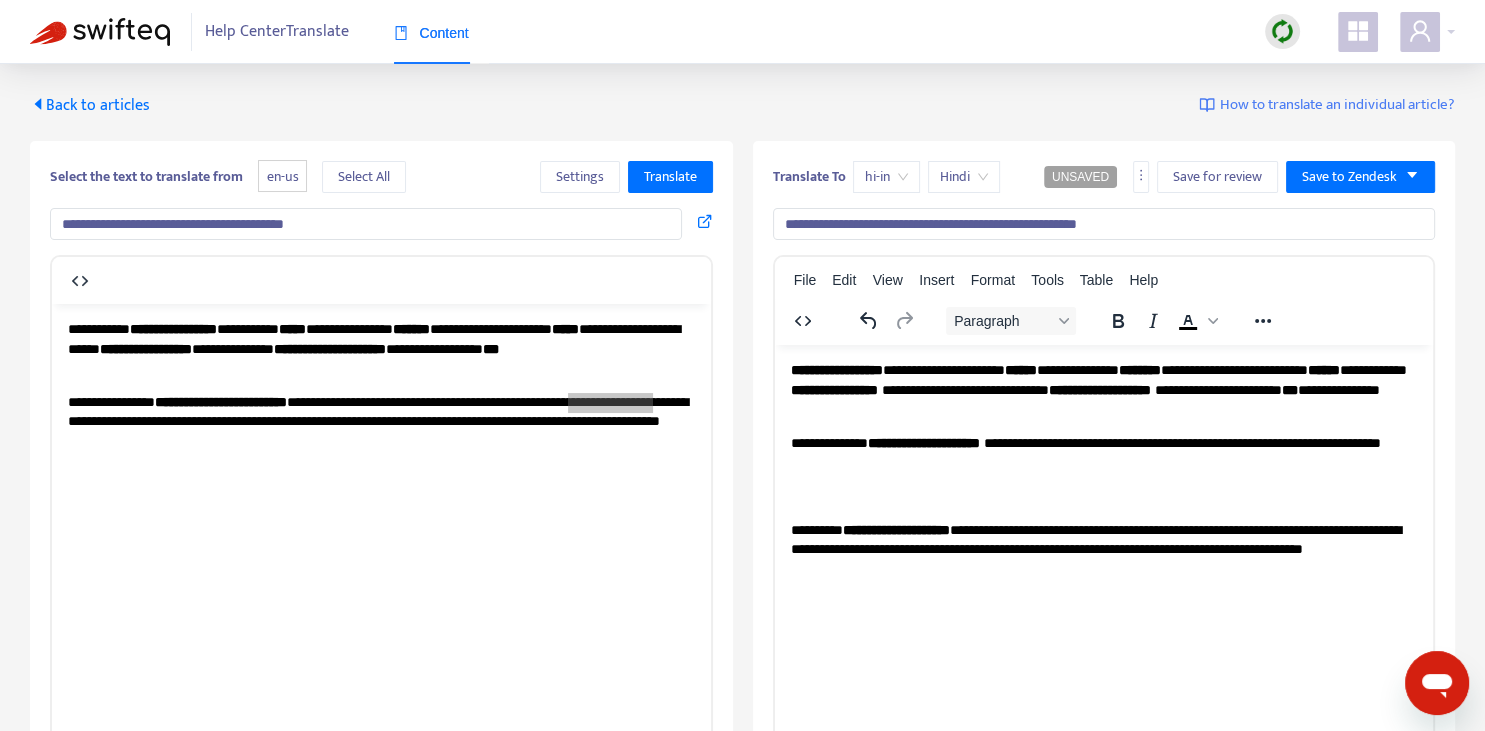 click on "**********" at bounding box center (1103, 459) 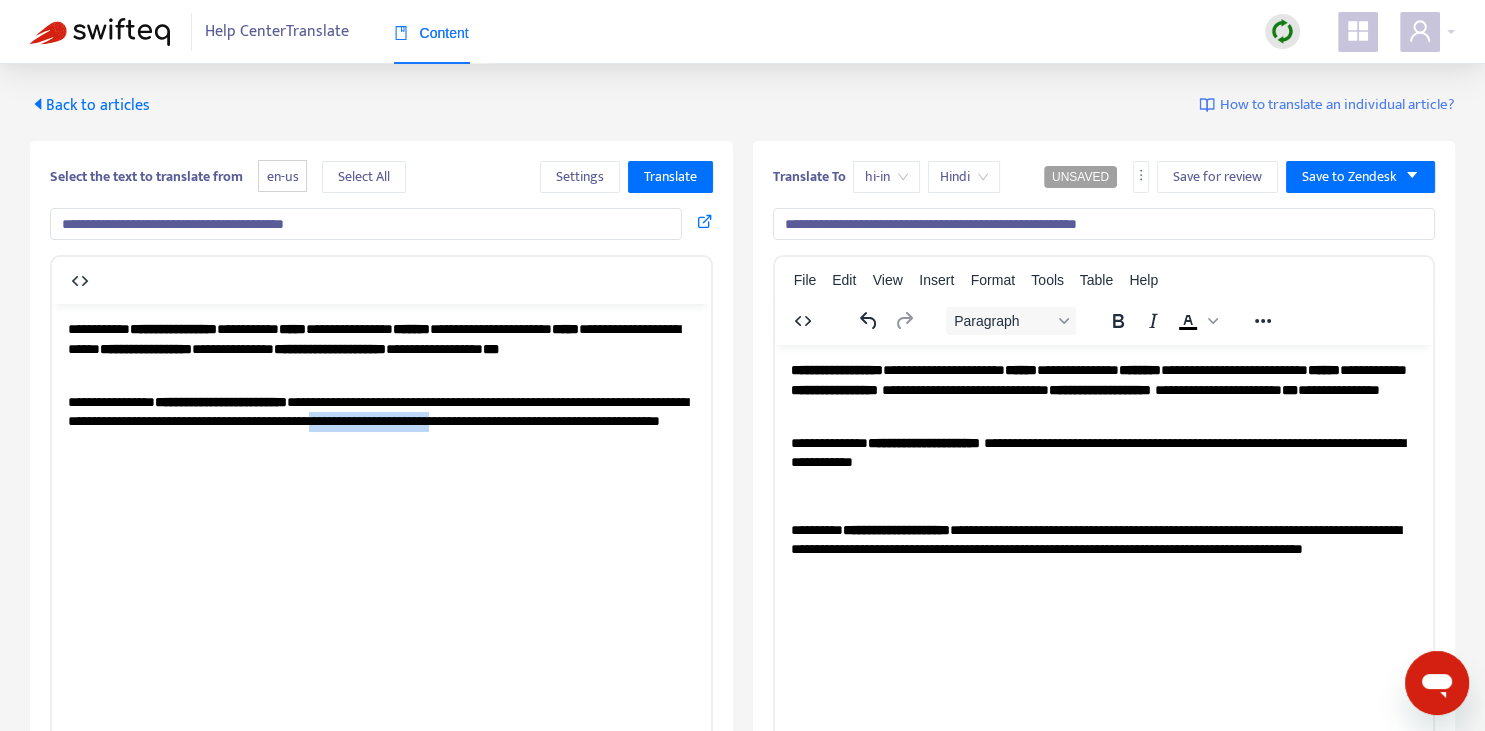 drag, startPoint x: 499, startPoint y: 420, endPoint x: 654, endPoint y: 424, distance: 155.0516 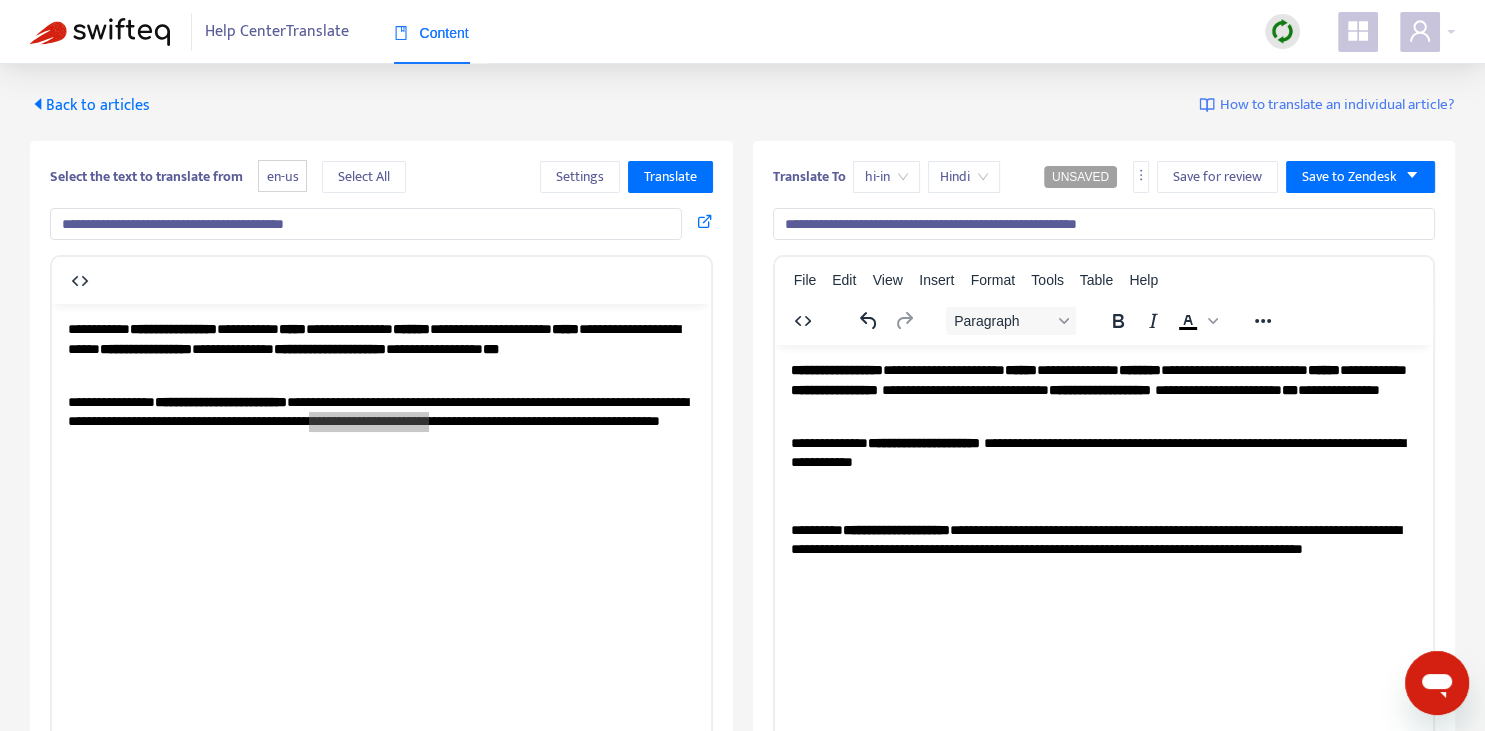 click on "**********" at bounding box center (1103, 452) 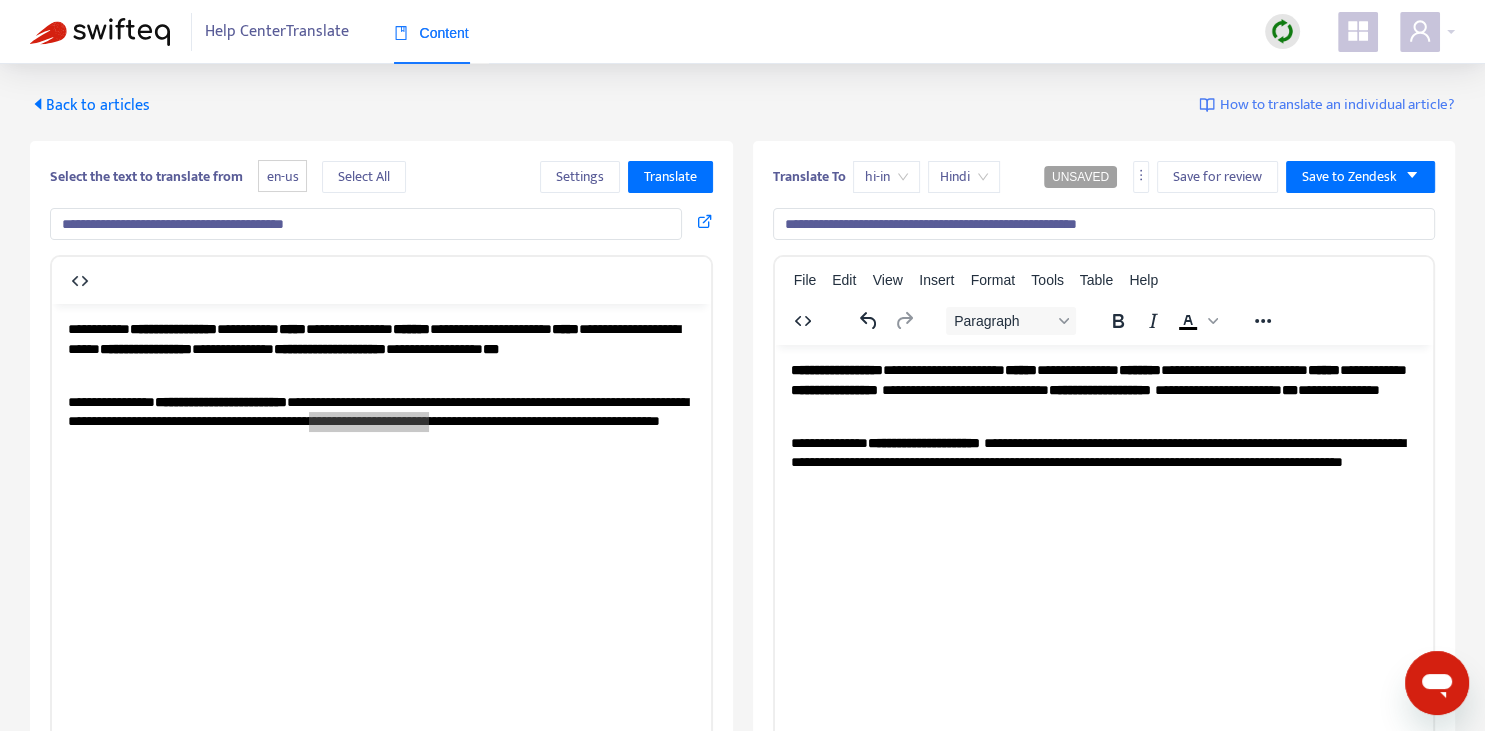 click on "**********" at bounding box center [1103, 389] 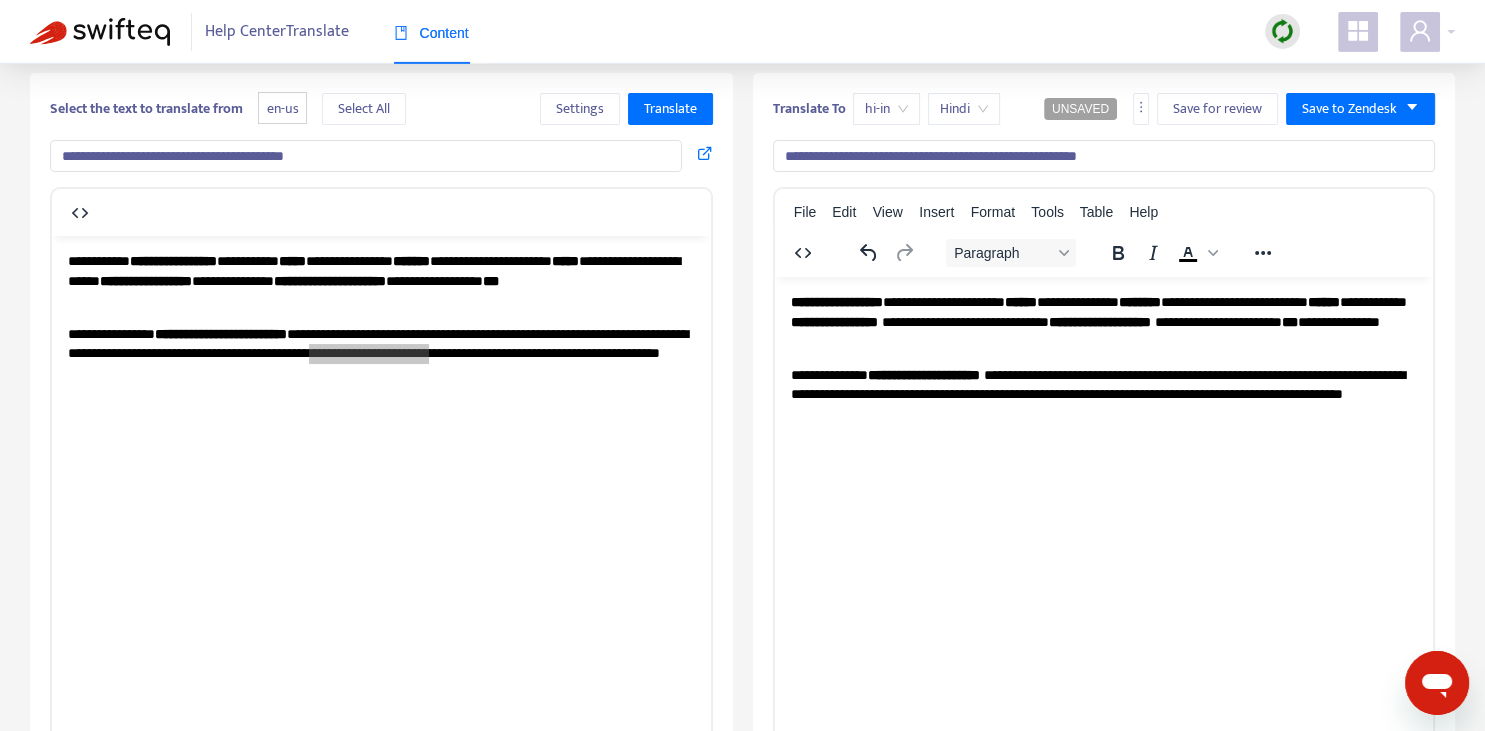 scroll, scrollTop: 70, scrollLeft: 0, axis: vertical 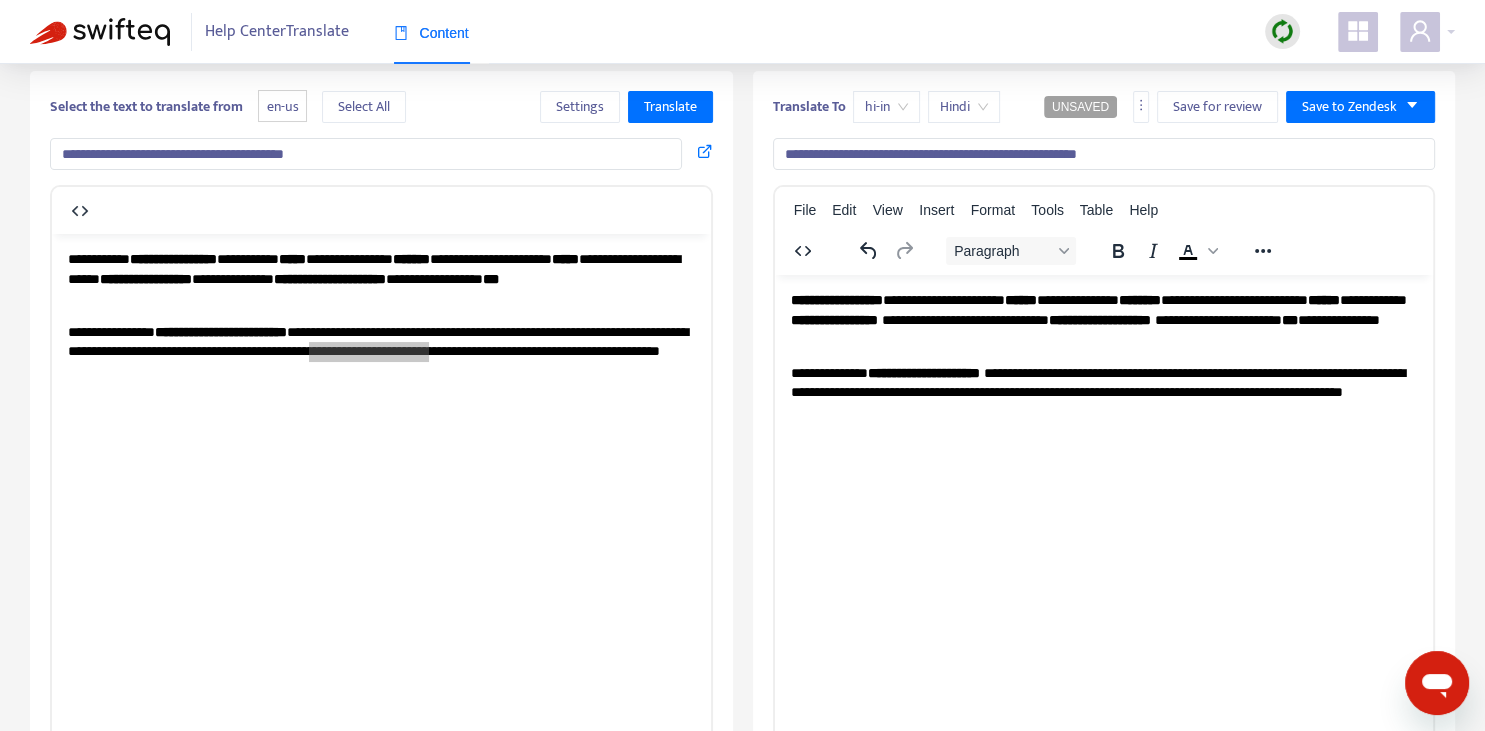click on "**********" at bounding box center [1103, 319] 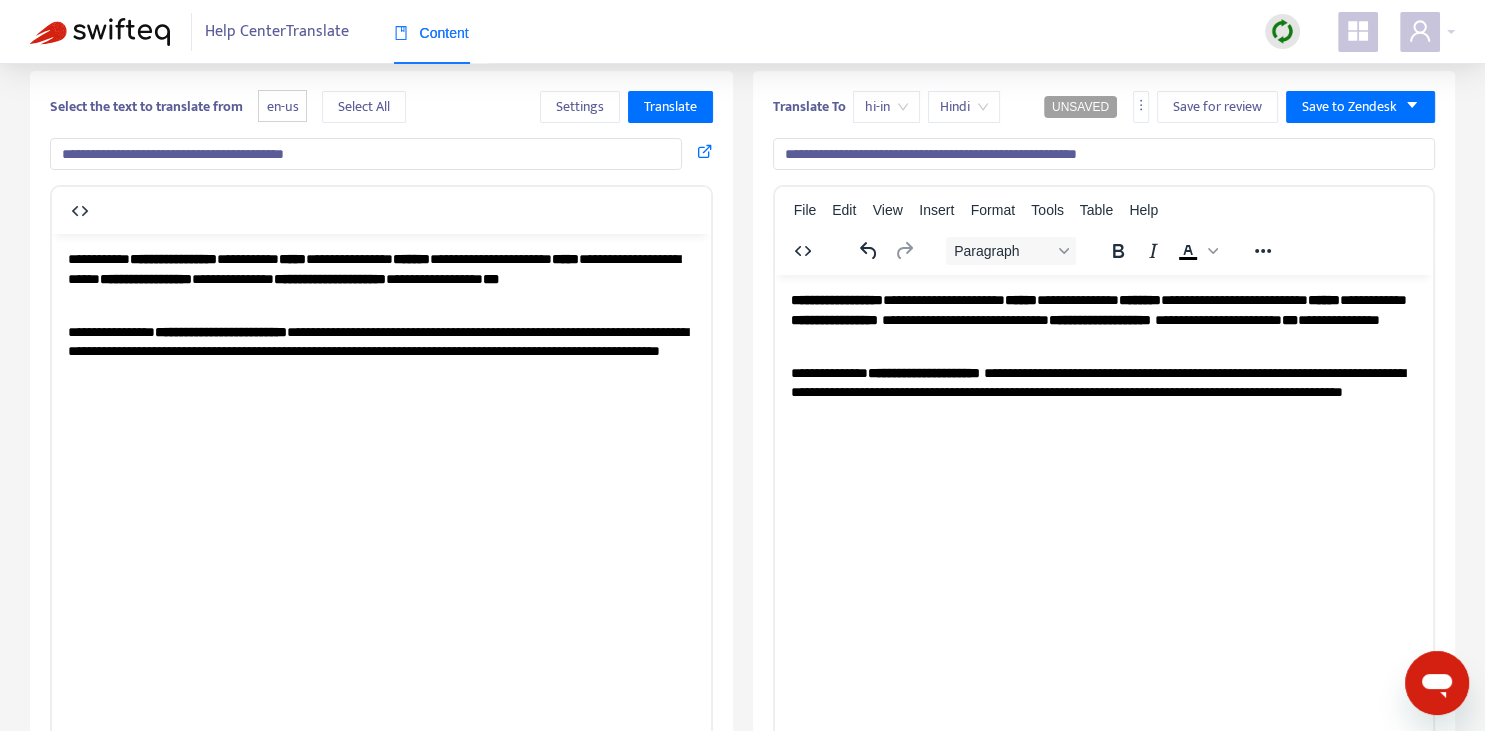 click on "**********" at bounding box center [381, 351] 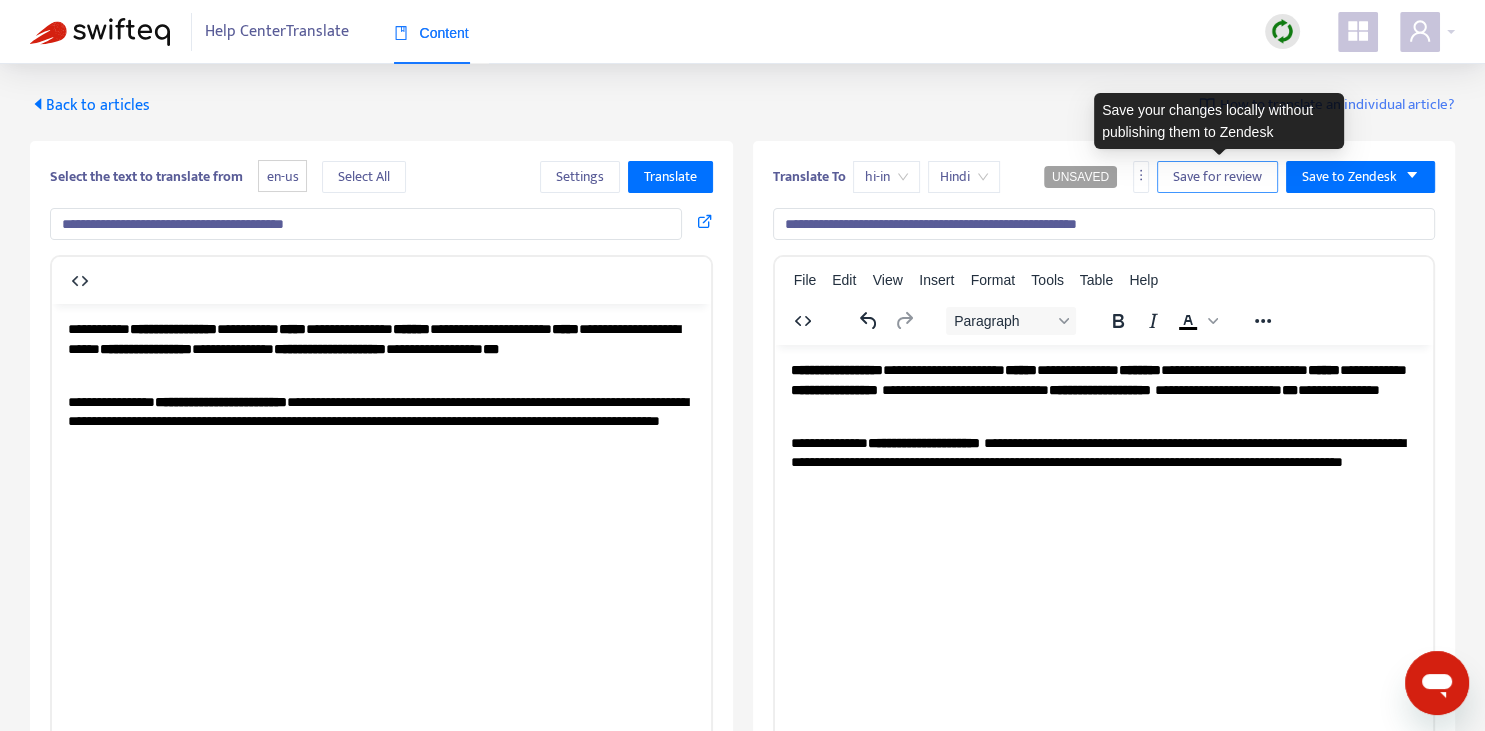 click on "Save for review" at bounding box center (1217, 177) 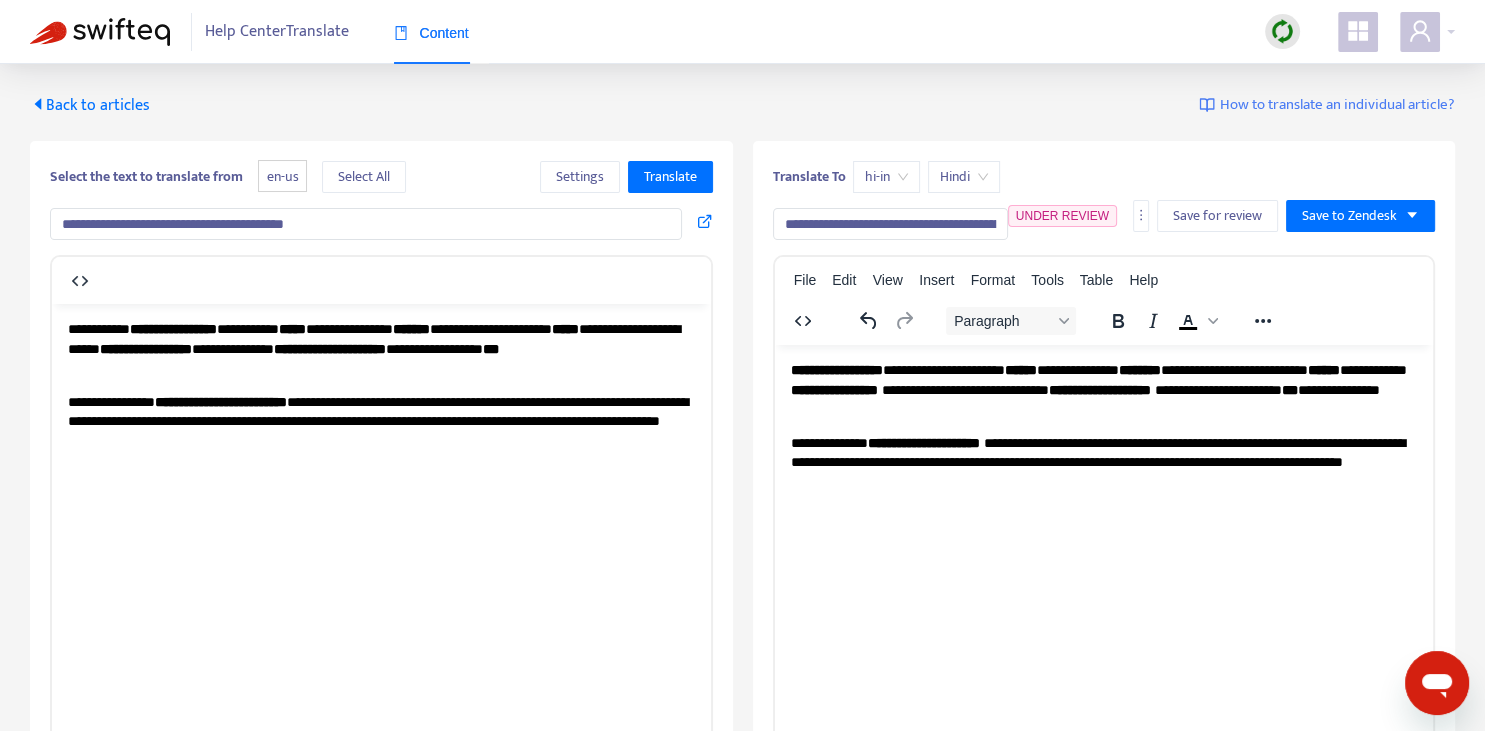 click on "Back to articles" at bounding box center (90, 105) 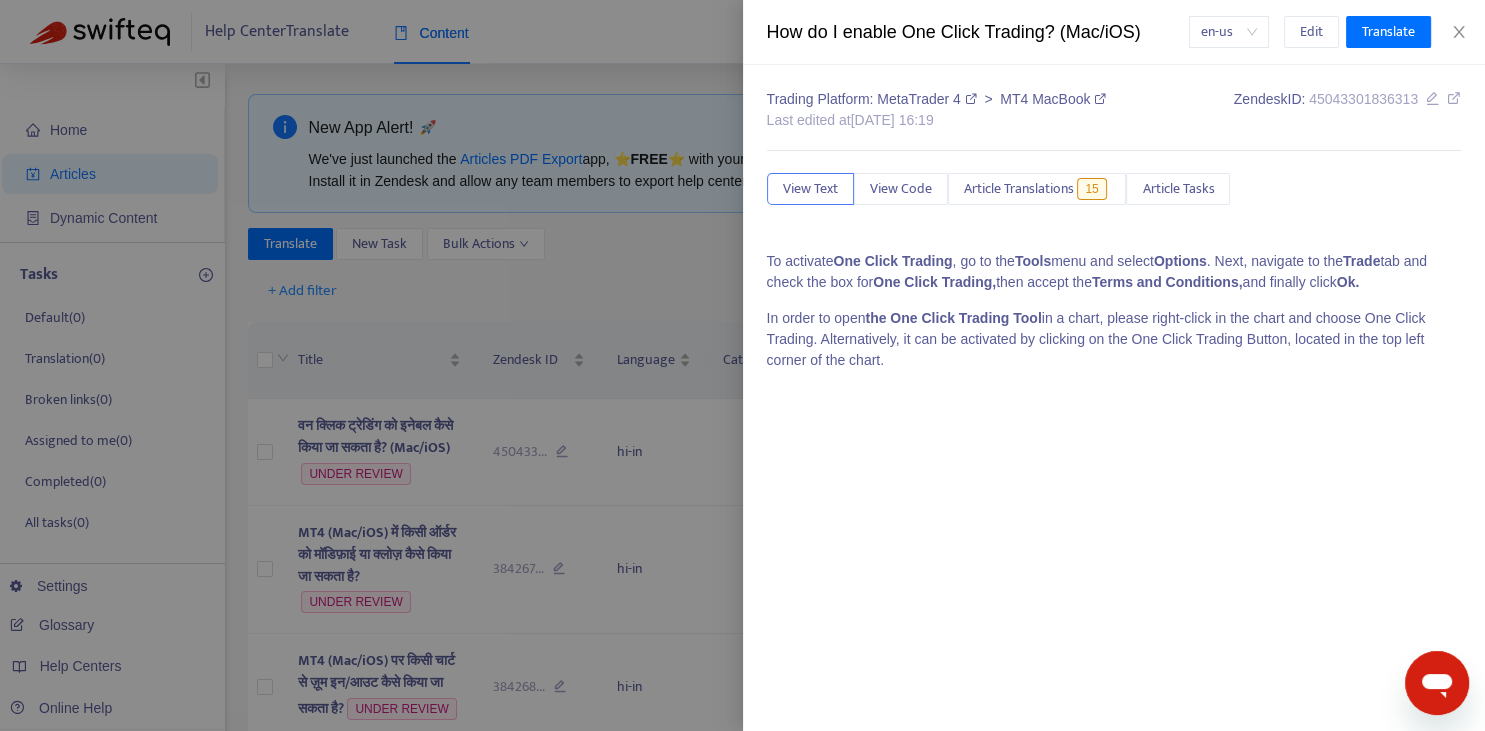 click at bounding box center (742, 365) 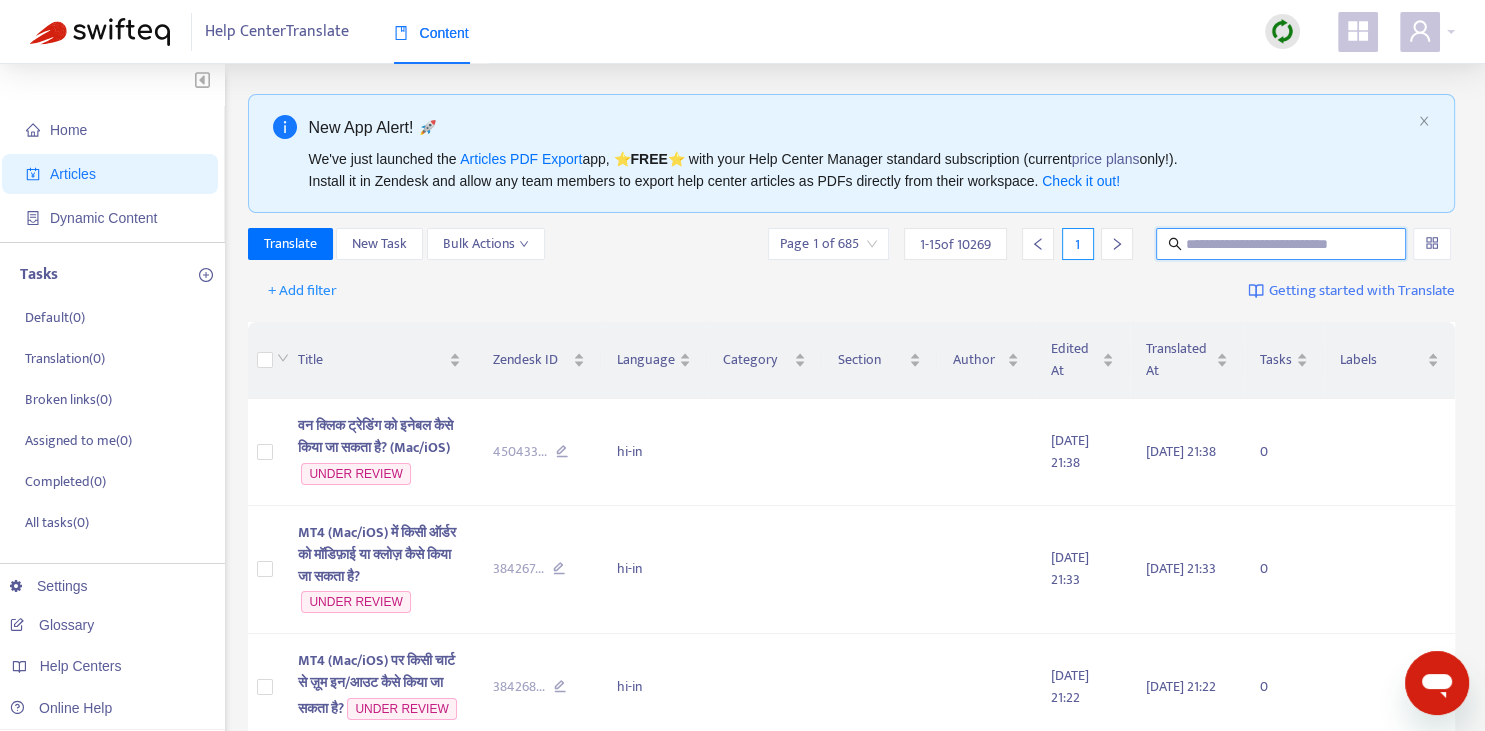 click at bounding box center [1282, 244] 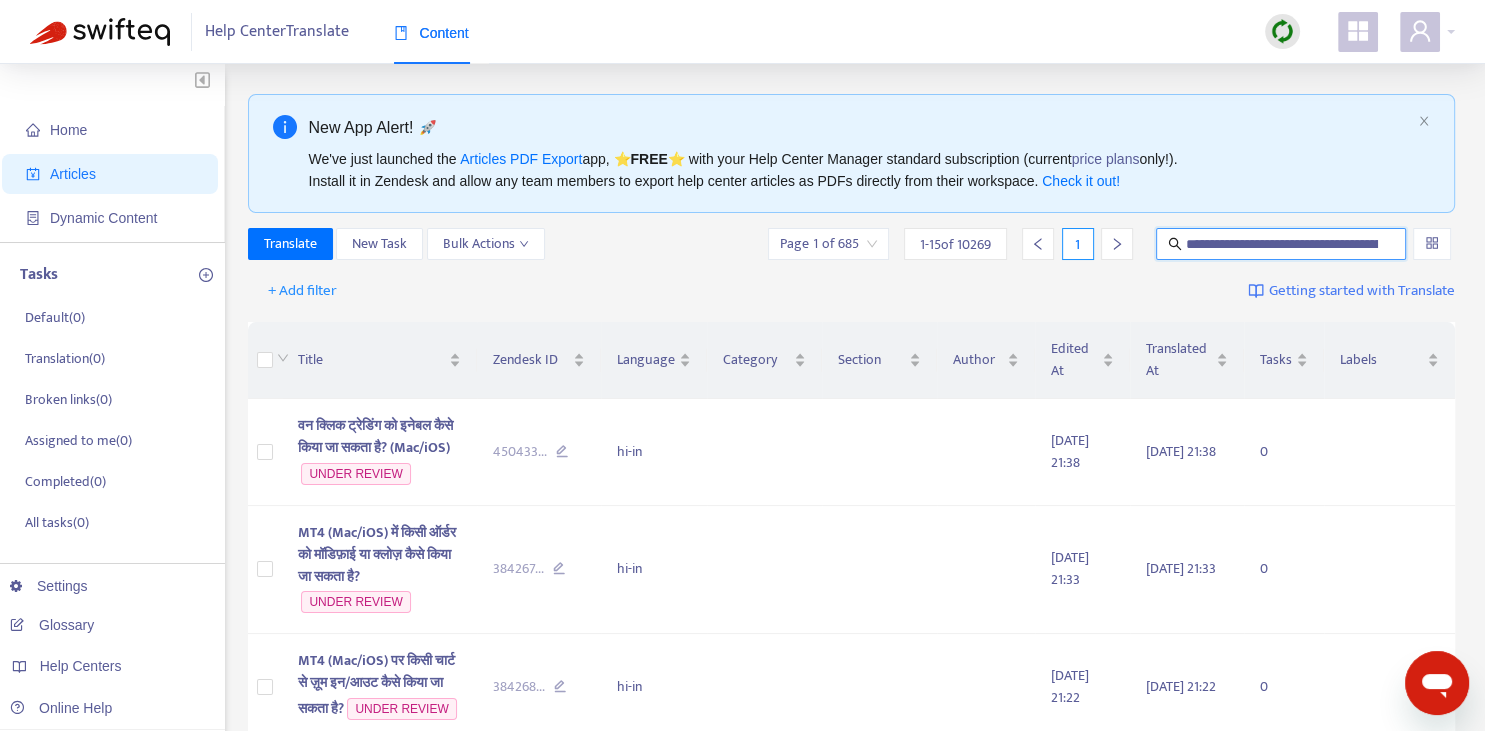 scroll, scrollTop: 0, scrollLeft: 146, axis: horizontal 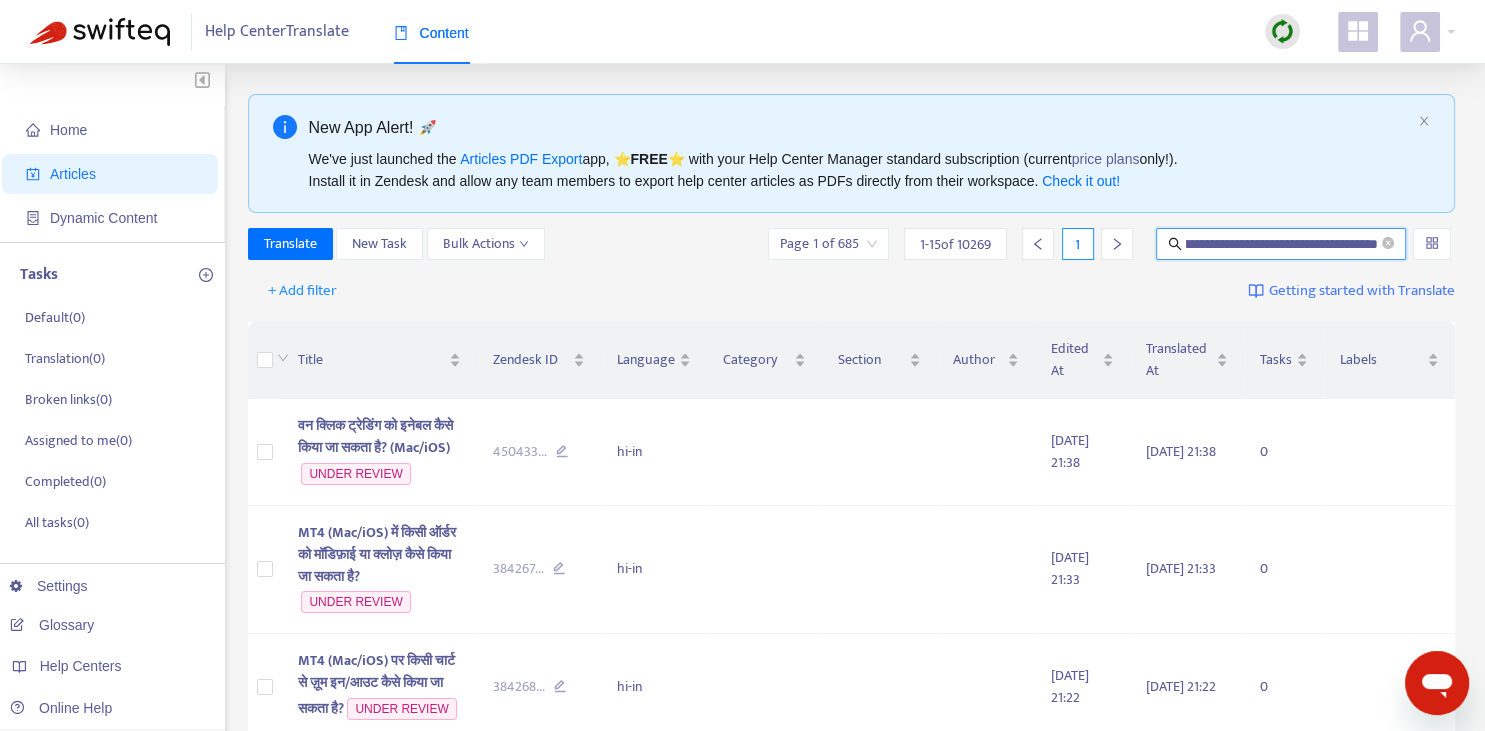type on "**********" 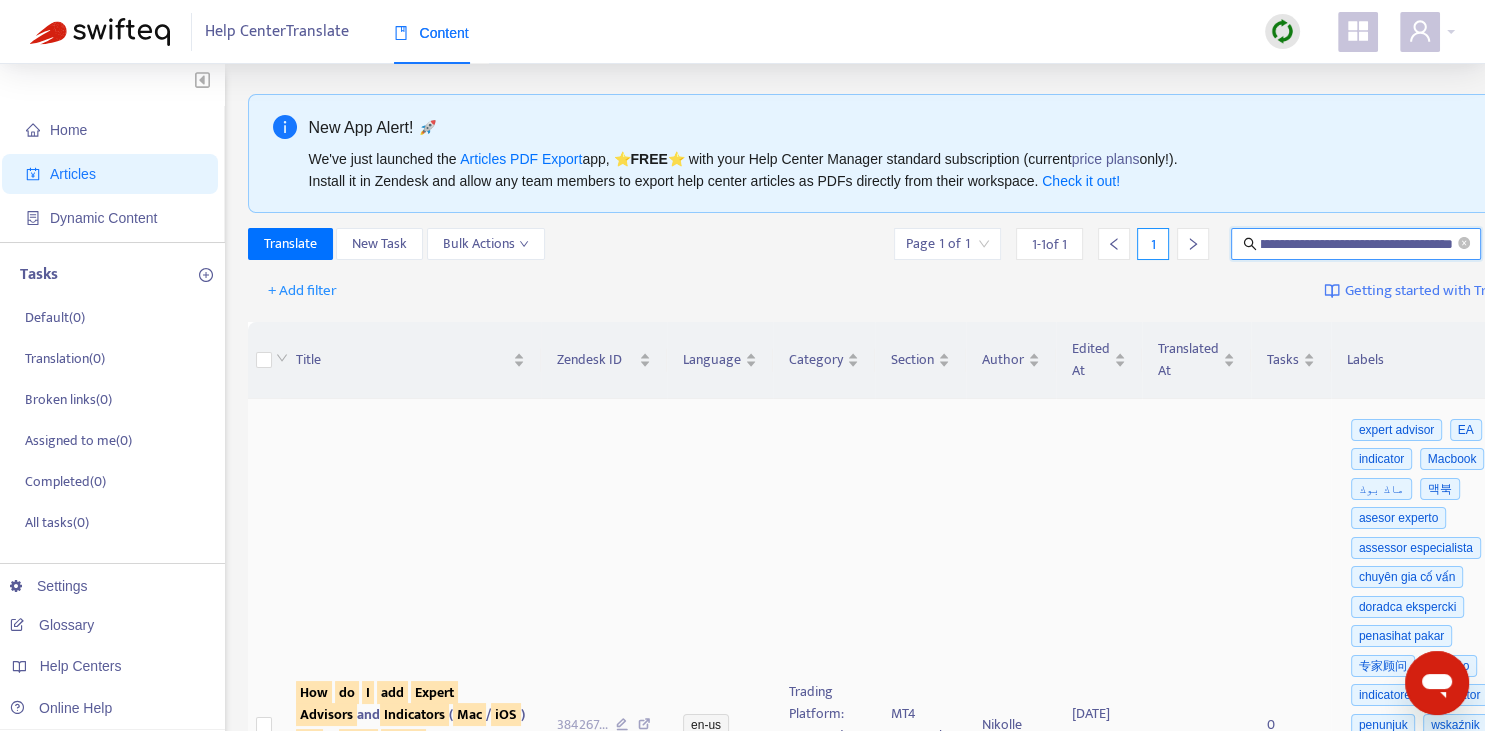 click on "Advisors" at bounding box center (326, 714) 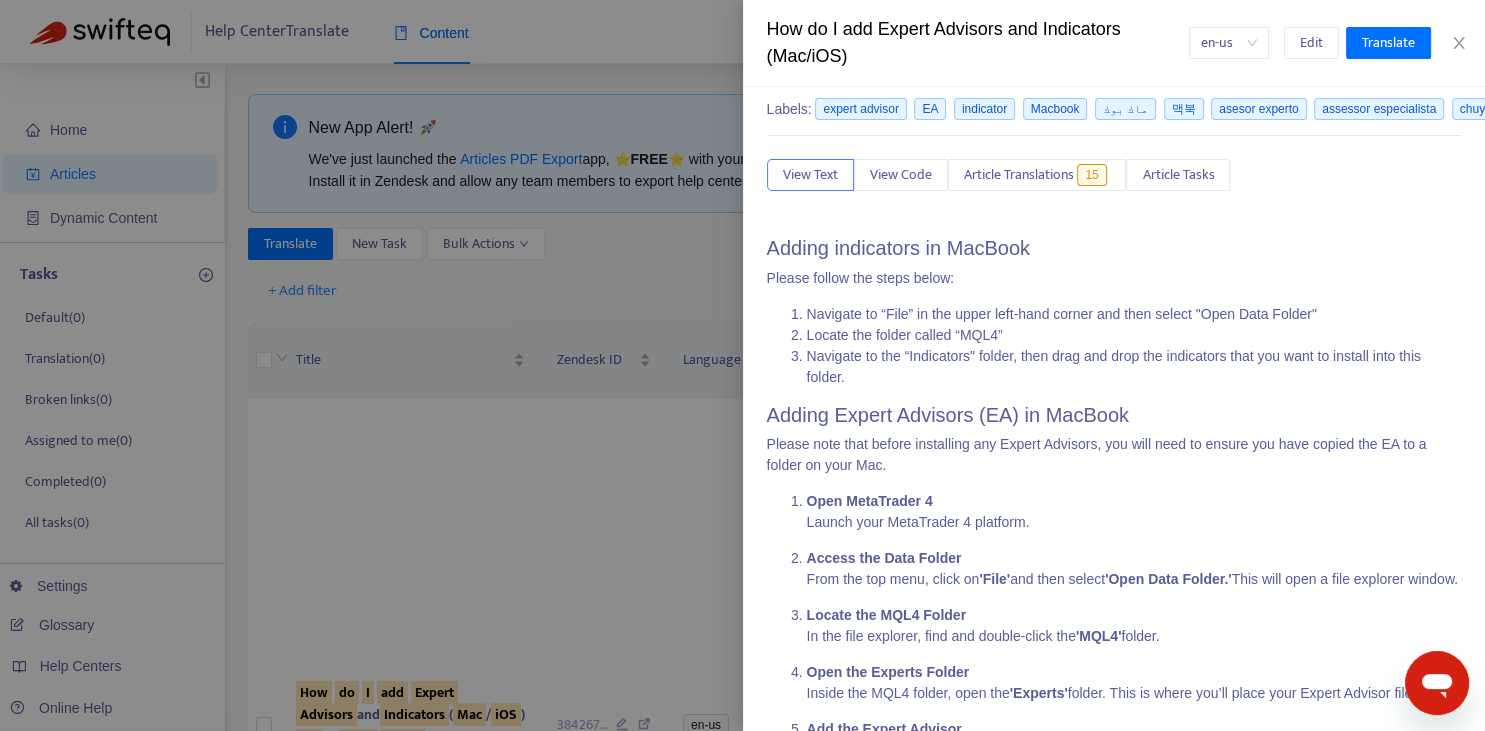 scroll, scrollTop: 0, scrollLeft: 0, axis: both 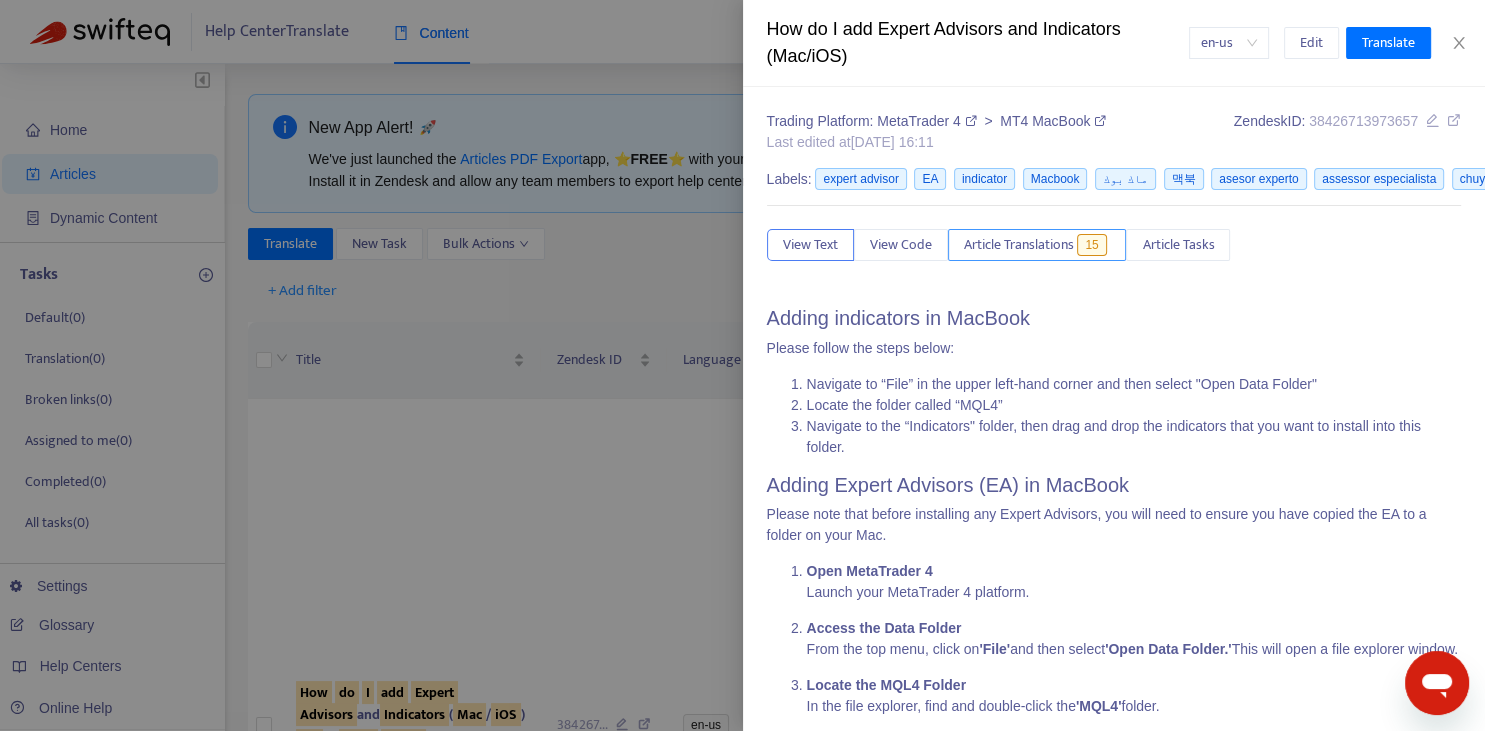 click on "Article Translations" at bounding box center (1019, 245) 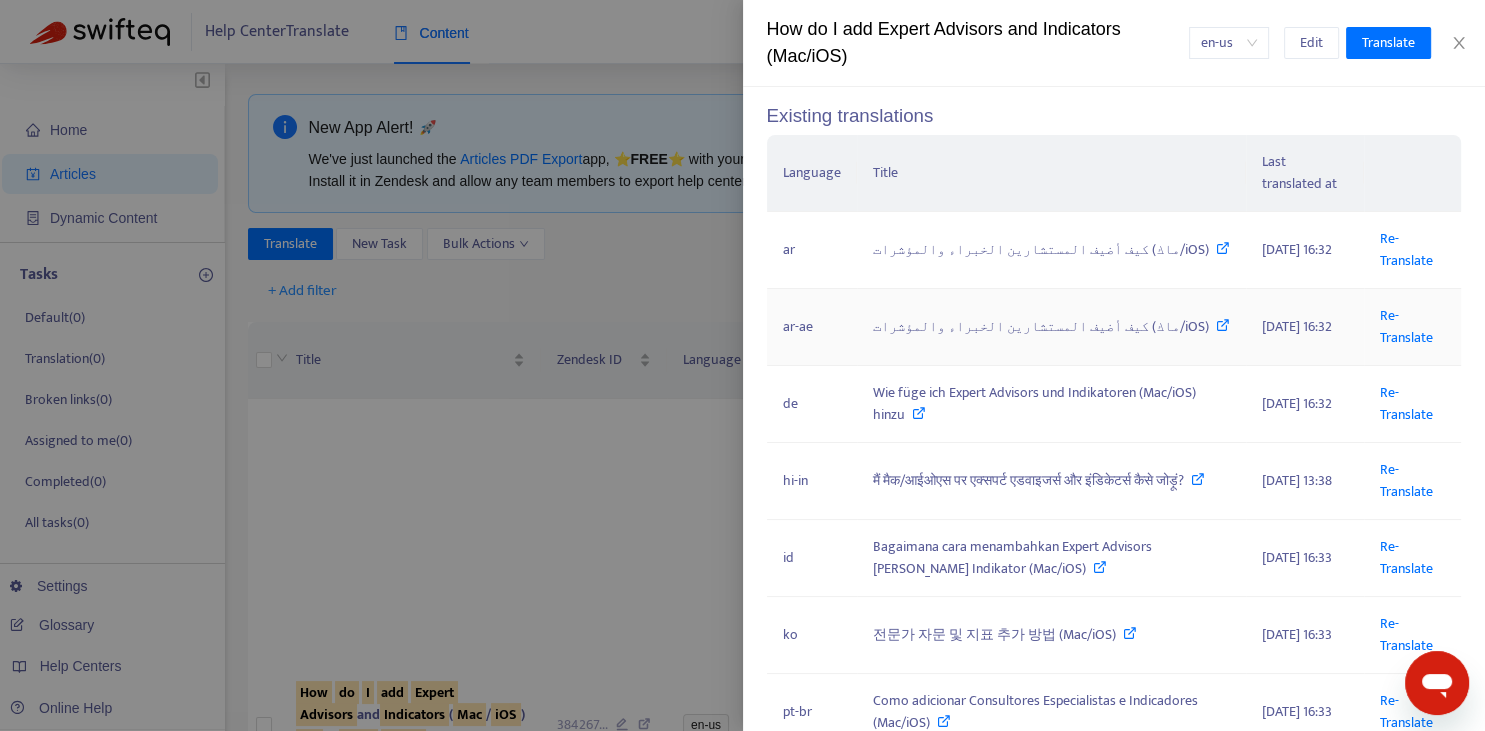 scroll, scrollTop: 221, scrollLeft: 0, axis: vertical 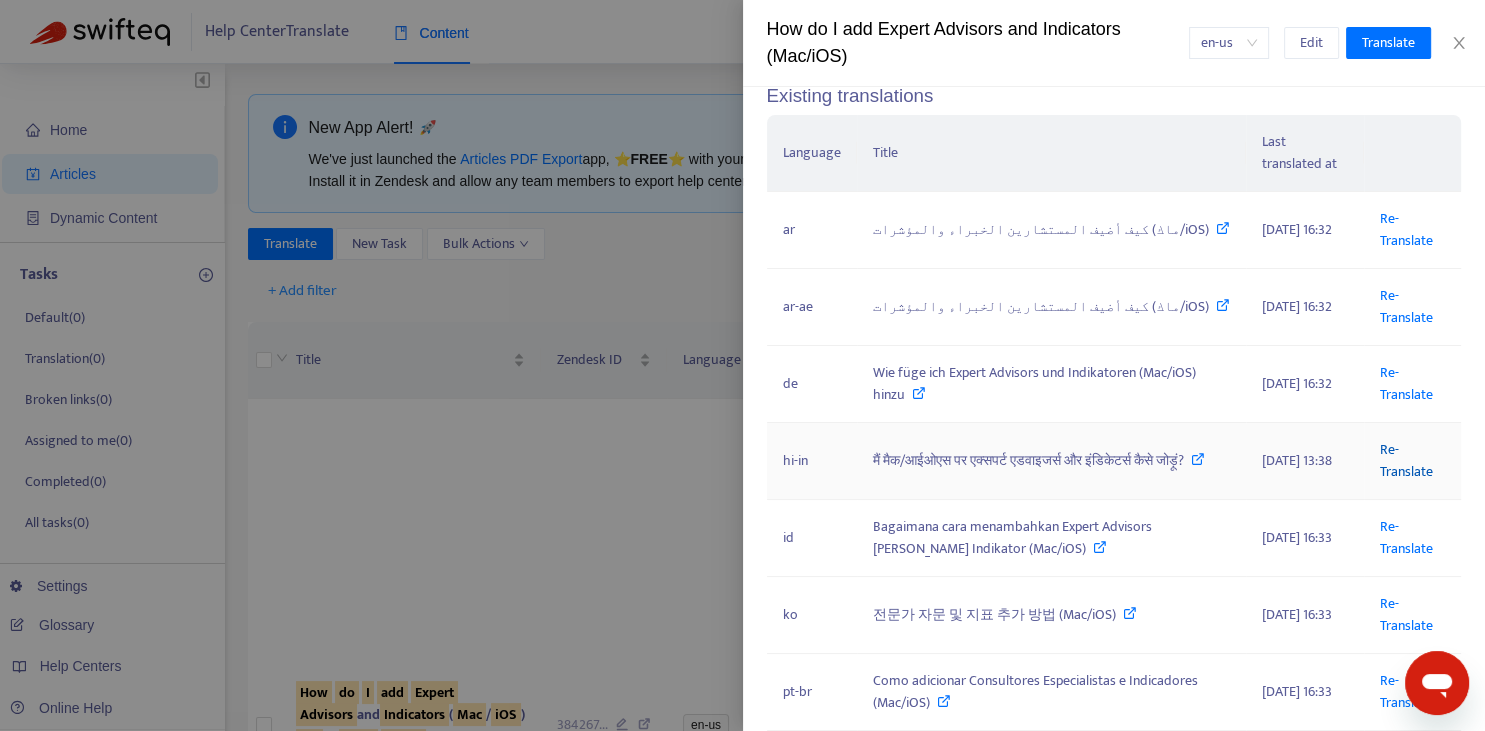 click on "Re-Translate" at bounding box center [1406, 460] 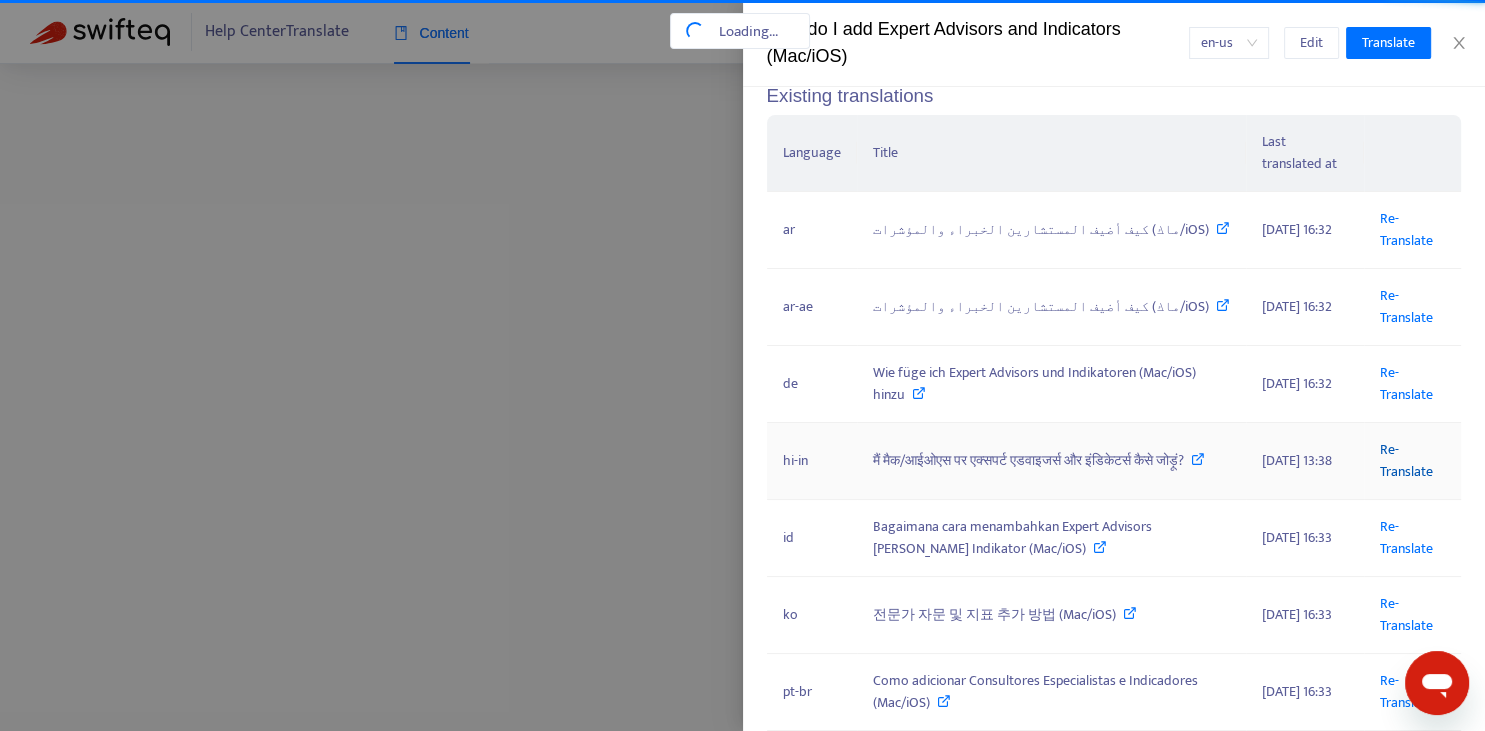 scroll, scrollTop: 0, scrollLeft: 146, axis: horizontal 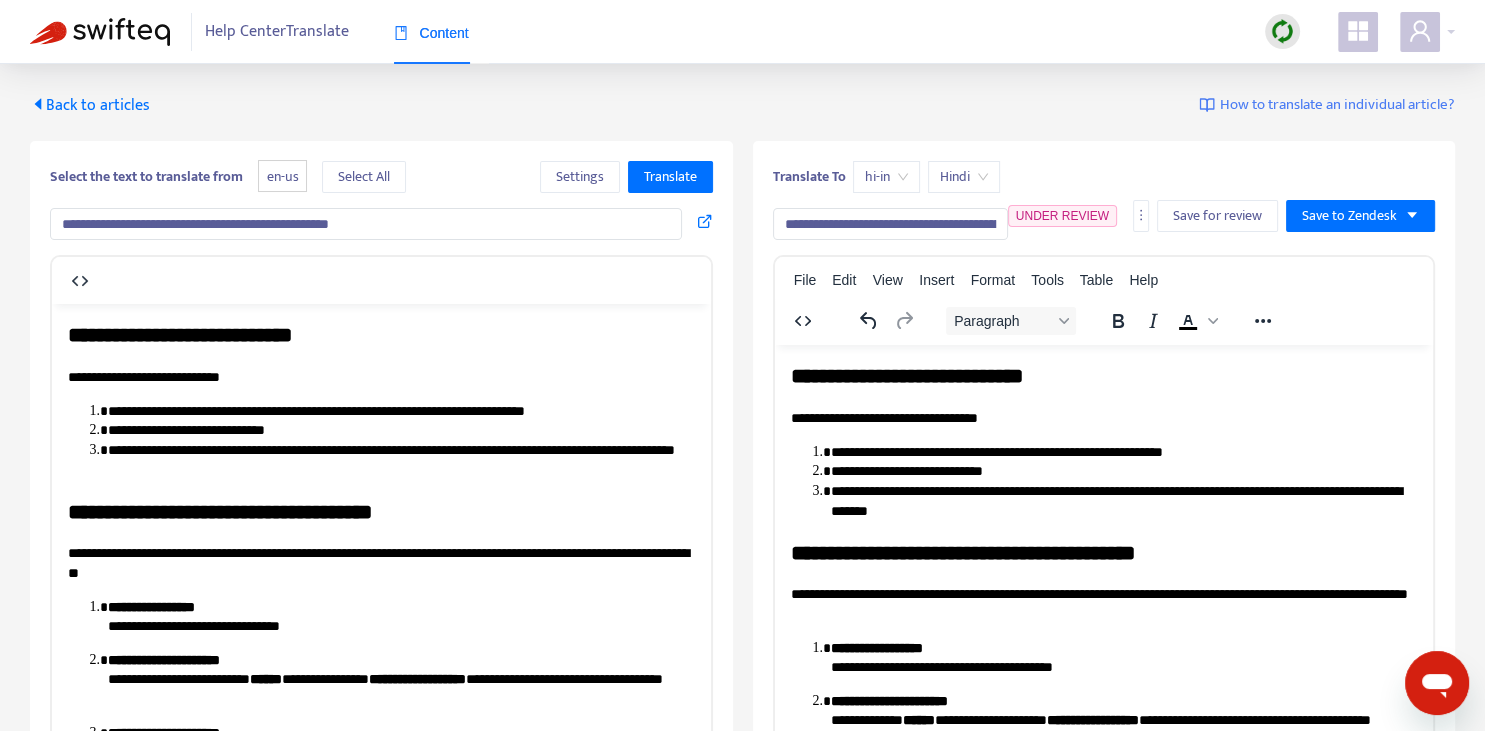 drag, startPoint x: 150, startPoint y: 227, endPoint x: 246, endPoint y: 226, distance: 96.00521 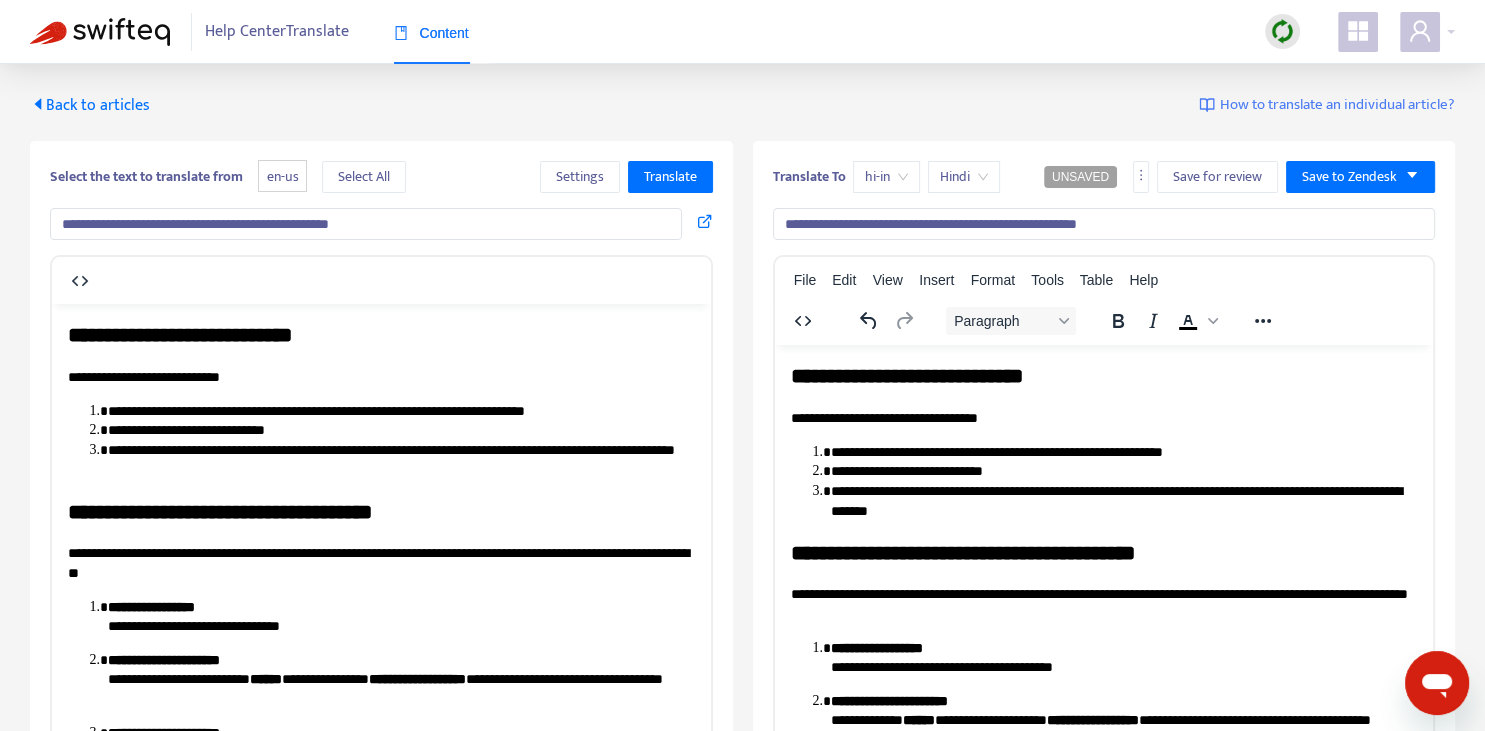 click on "**********" at bounding box center (366, 224) 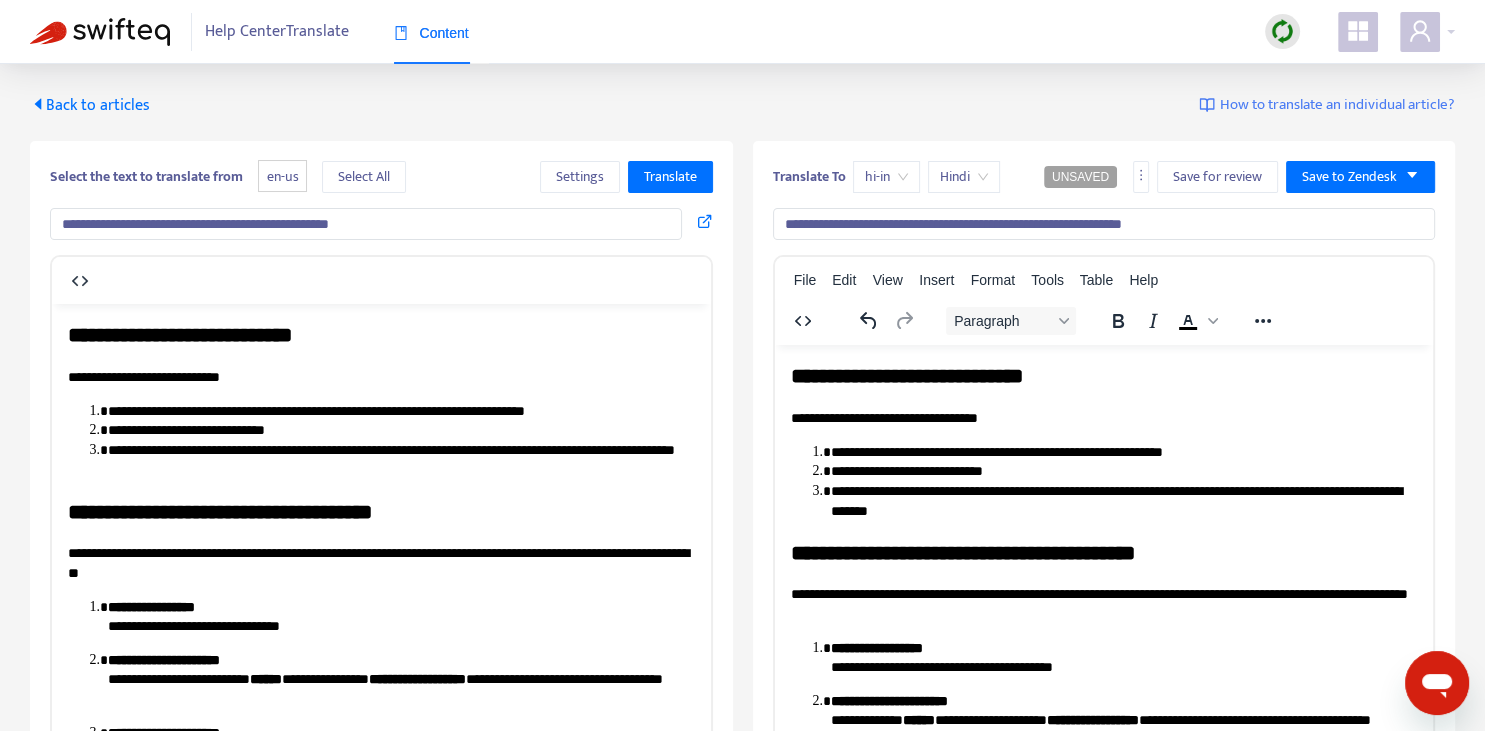 type on "**********" 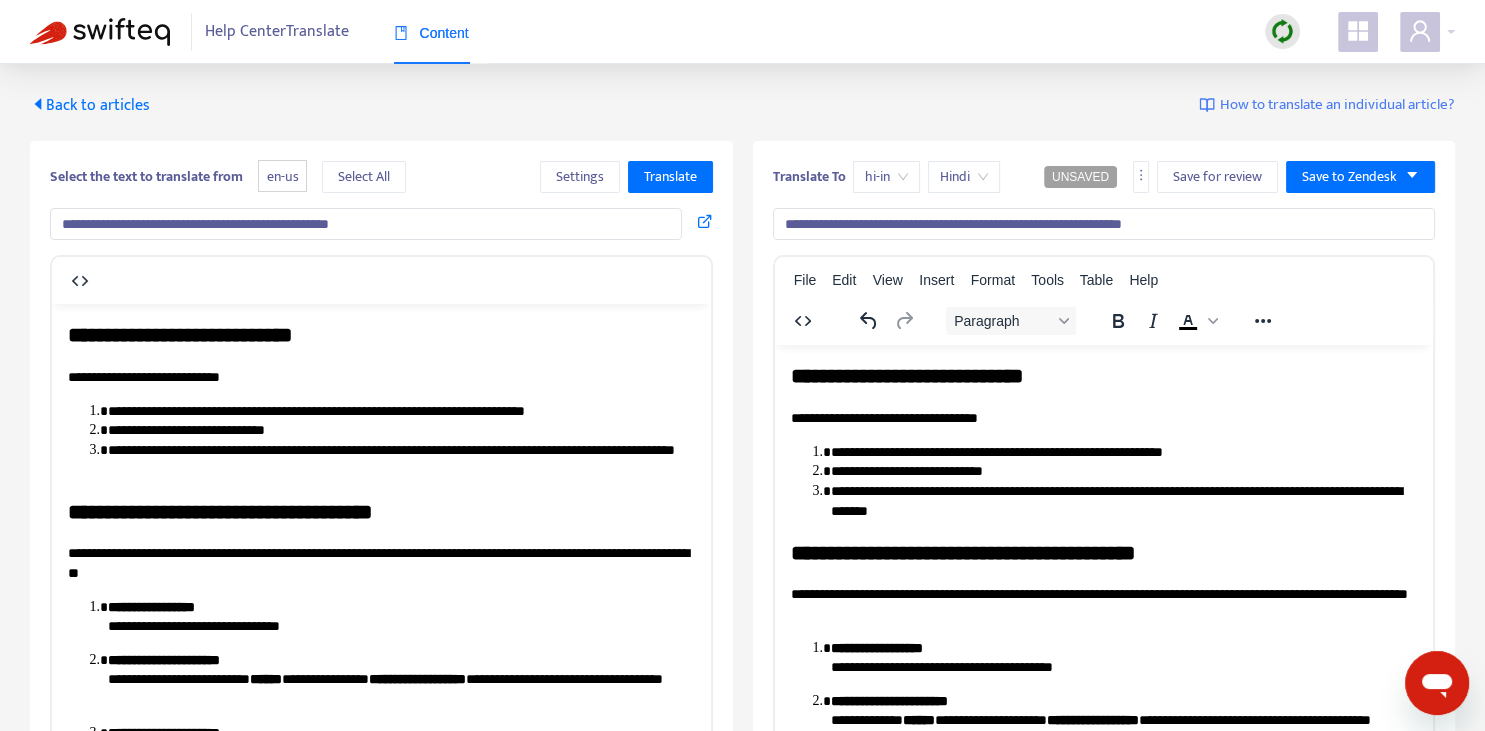 click on "**********" at bounding box center (1104, 224) 